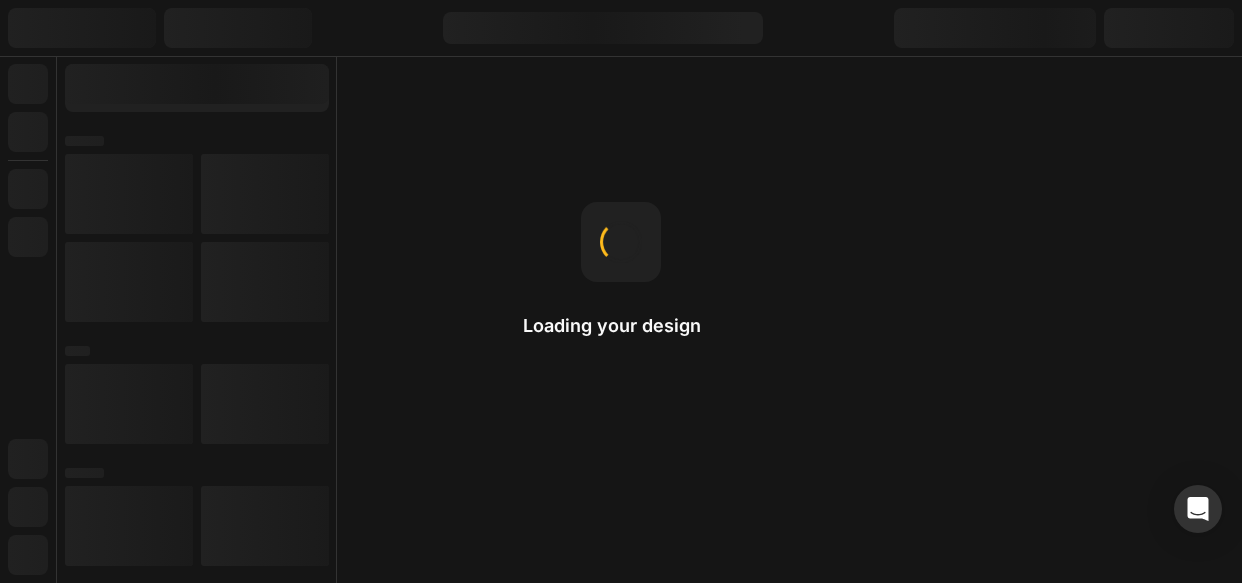scroll, scrollTop: 0, scrollLeft: 0, axis: both 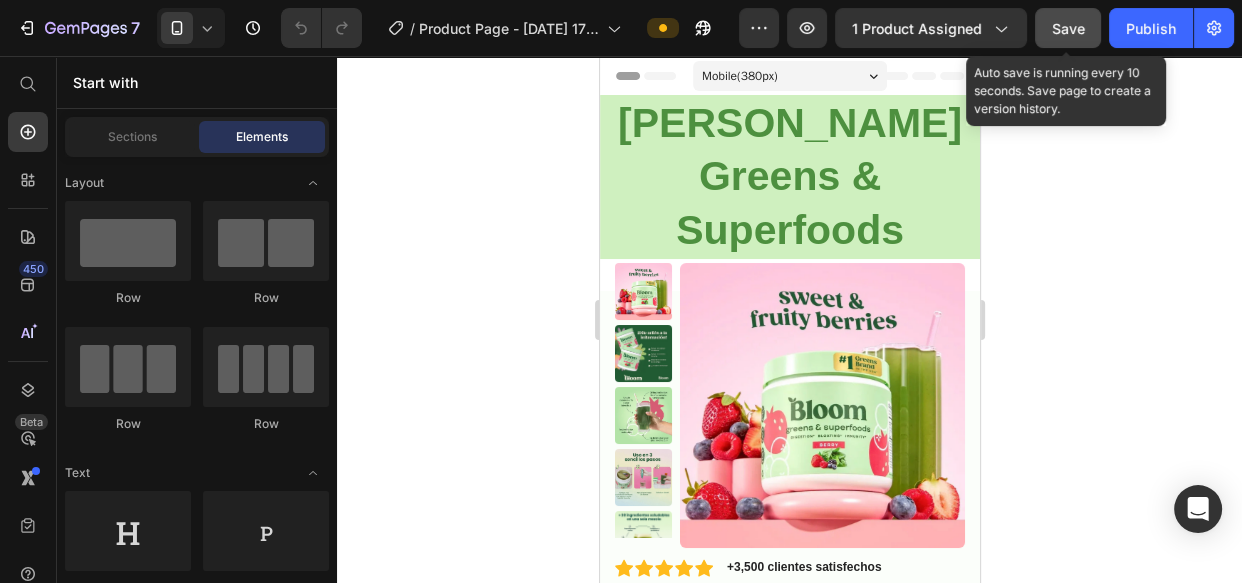 drag, startPoint x: 1055, startPoint y: 25, endPoint x: 212, endPoint y: 193, distance: 859.5772 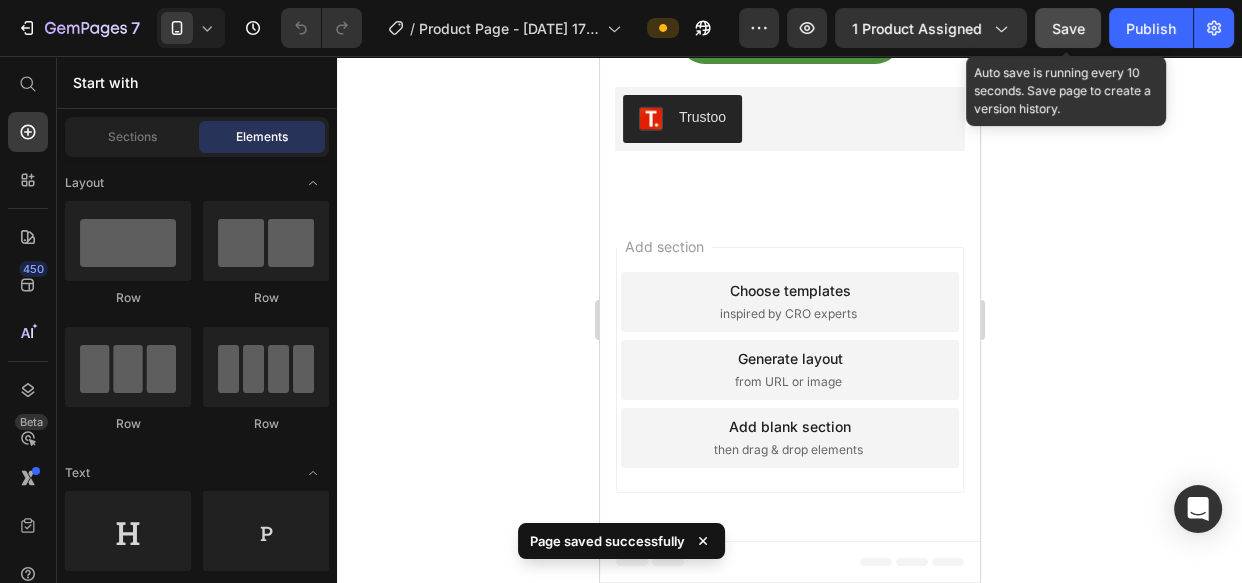 scroll, scrollTop: 7271, scrollLeft: 0, axis: vertical 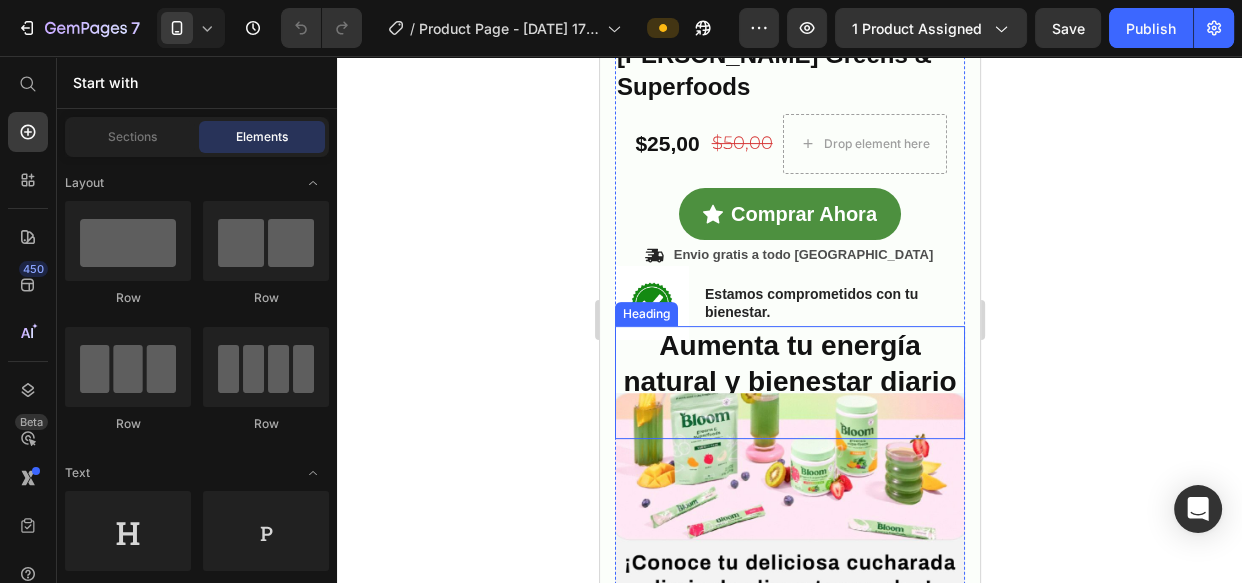 click at bounding box center [789, 496] 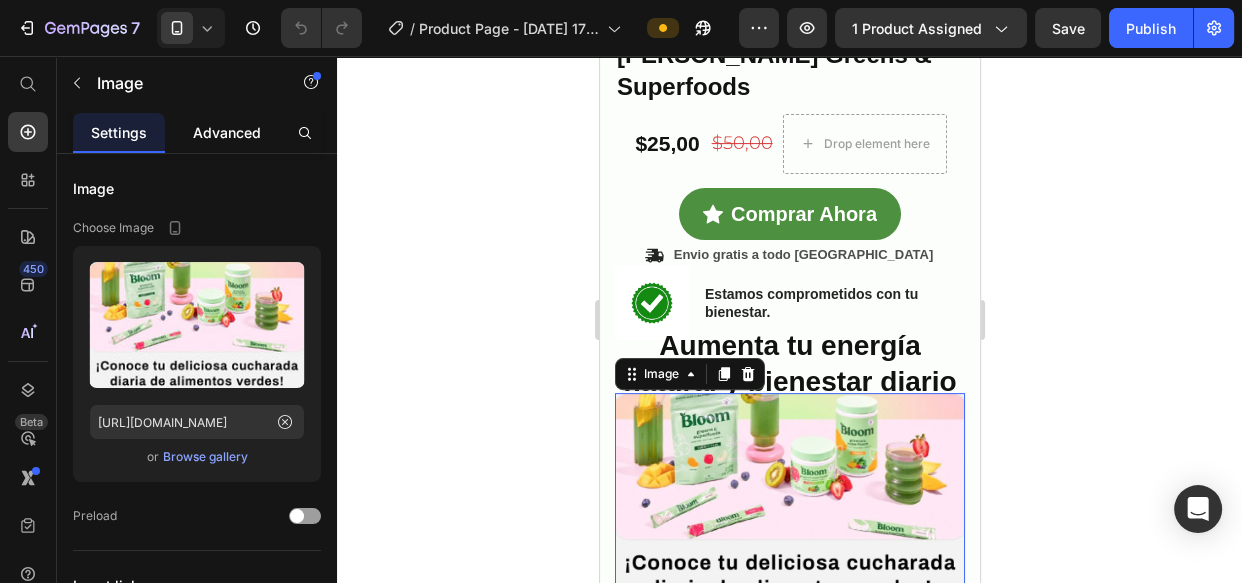 click on "Advanced" at bounding box center (227, 132) 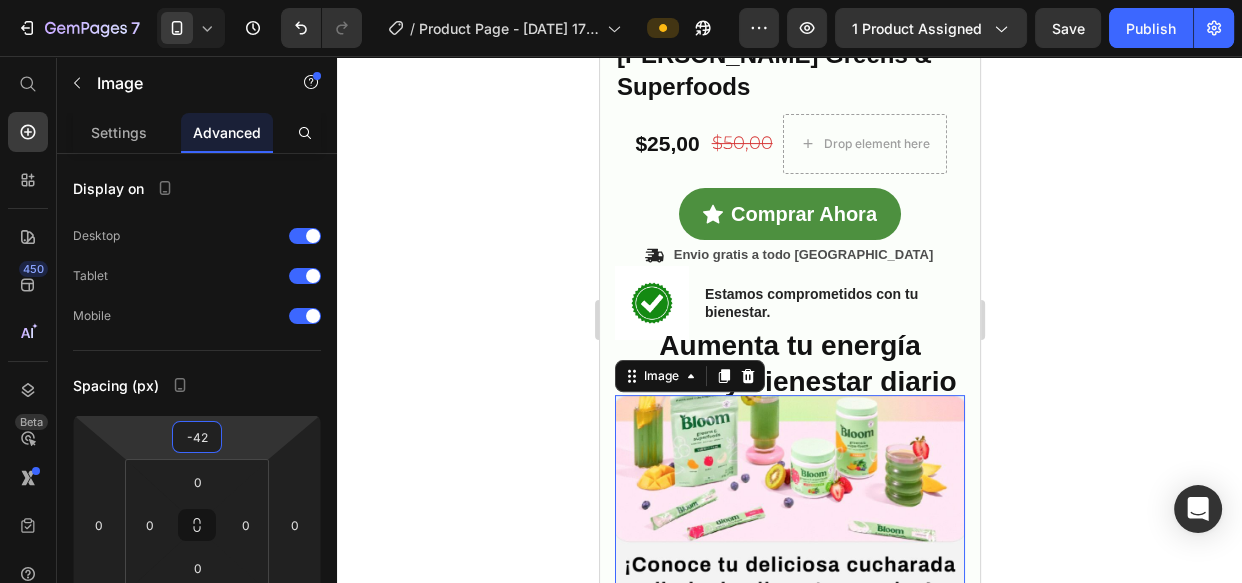 type on "-34" 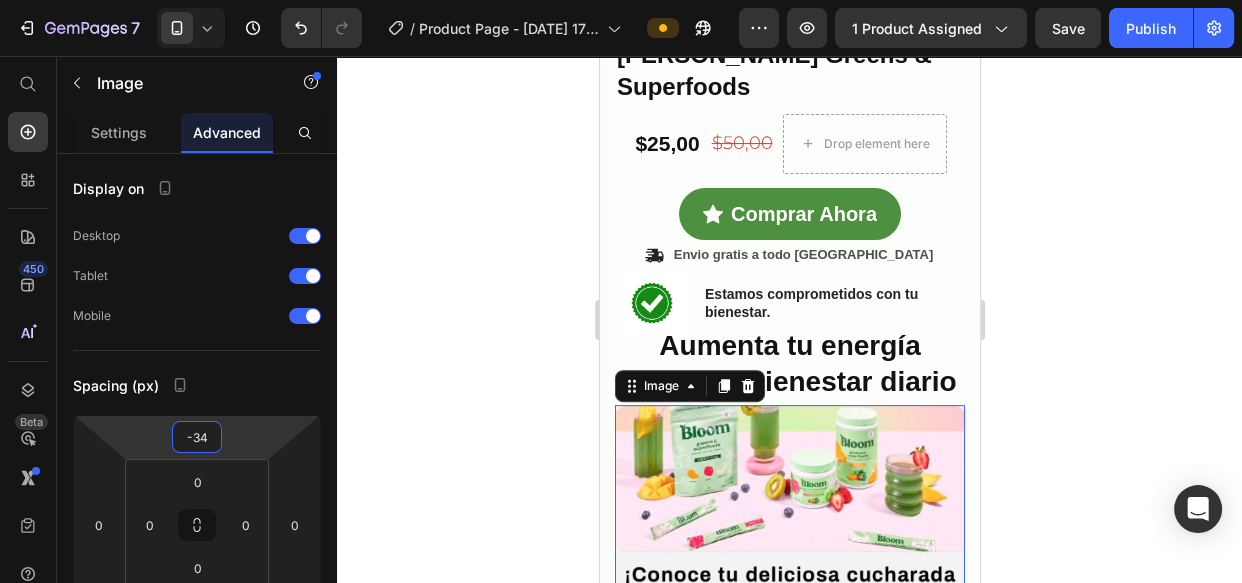 click on "7   /  Product Page - [DATE] 17:20:12 Preview 1 product assigned  Save   Publish  450 Beta Start with Sections Elements Hero Section Product Detail Brands Trusted Badges Guarantee Product Breakdown How to use Testimonials Compare Bundle FAQs Social Proof Brand Story Product List Collection Blog List Contact Sticky Add to Cart Custom Footer Browse Library 450 Layout
Row
Row
Row
Row Text
Heading
Text Block Button
Button
Button
Sticky Back to top Media
Image" at bounding box center [621, 0] 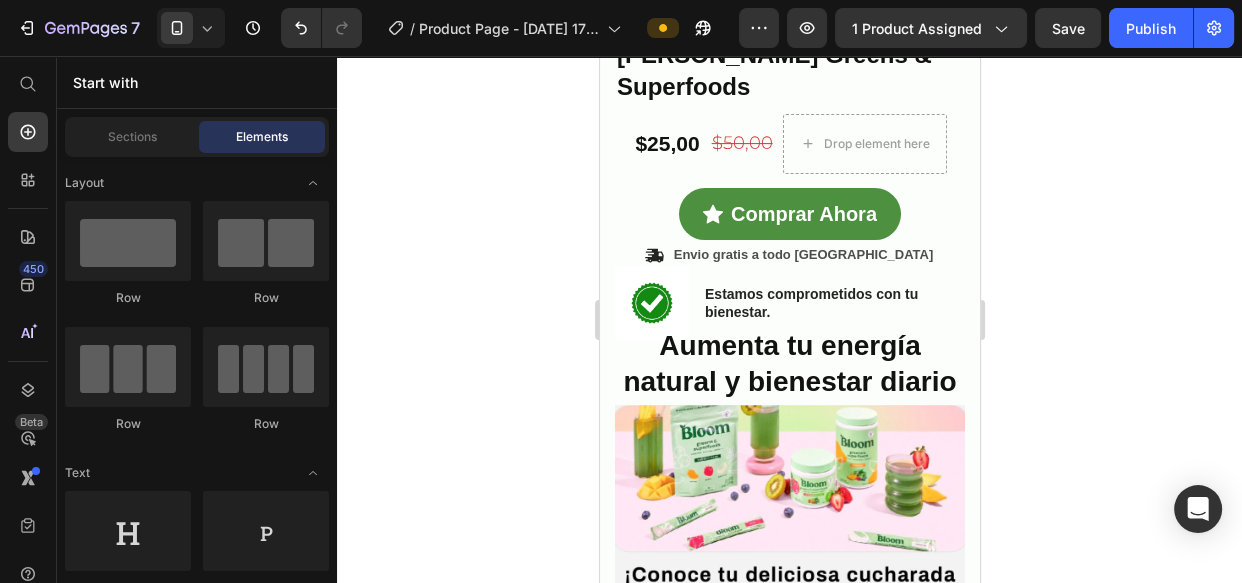 click on "7   /  Product Page - Jul 4, 17:20:12 Preview 1 product assigned  Save   Publish" 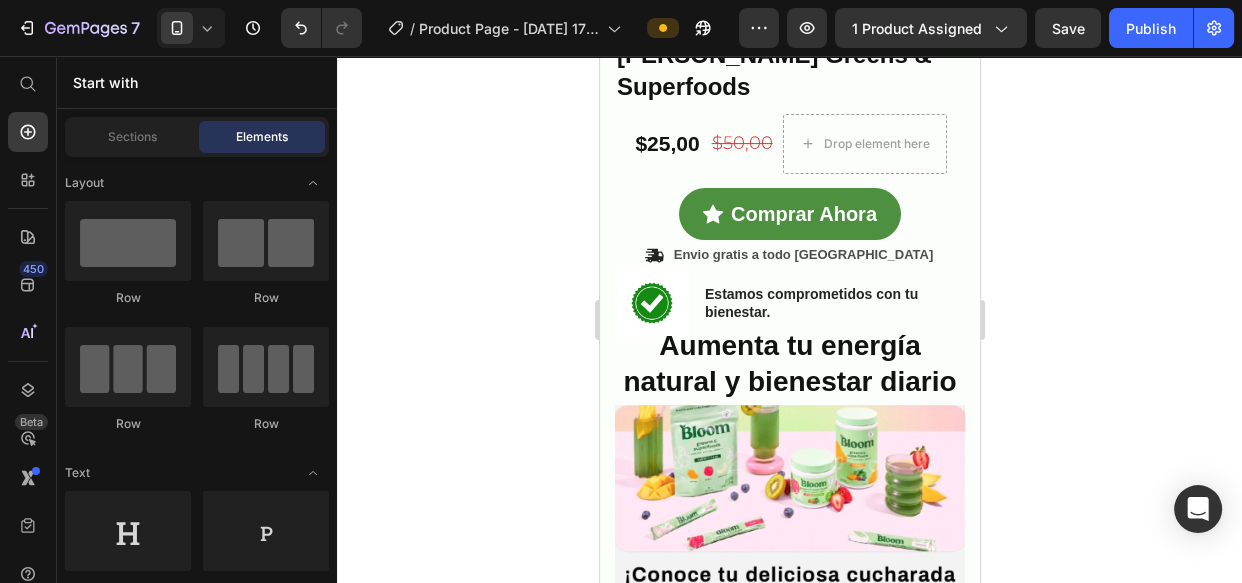 click on "7   /  Product Page - Jul 4, 17:20:12 Preview 1 product assigned  Save   Publish" 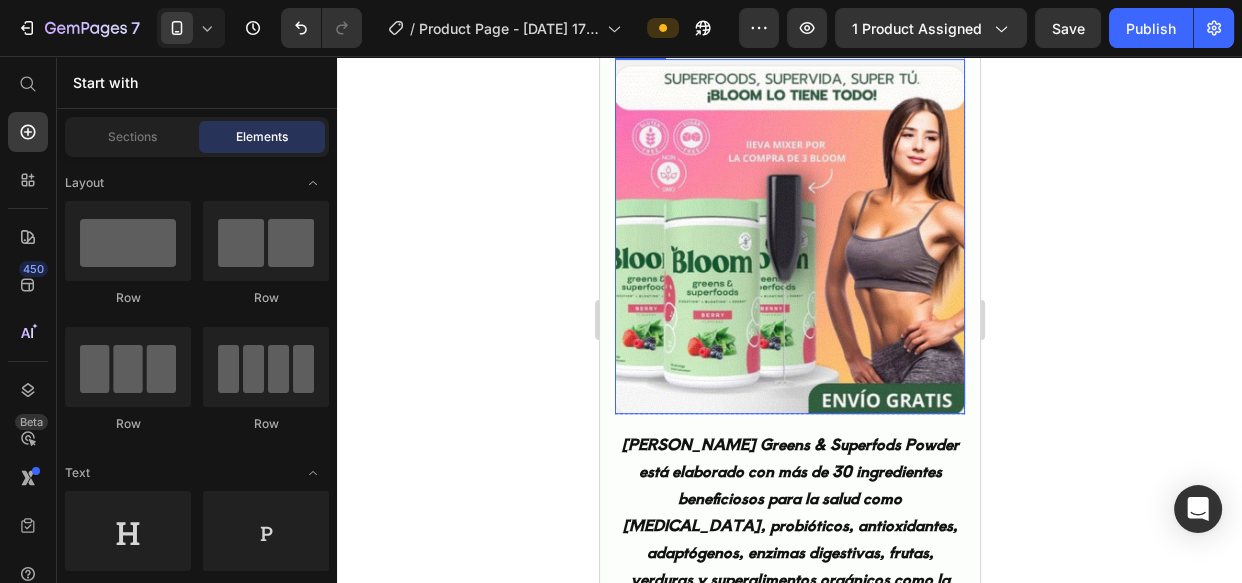 scroll, scrollTop: 1271, scrollLeft: 0, axis: vertical 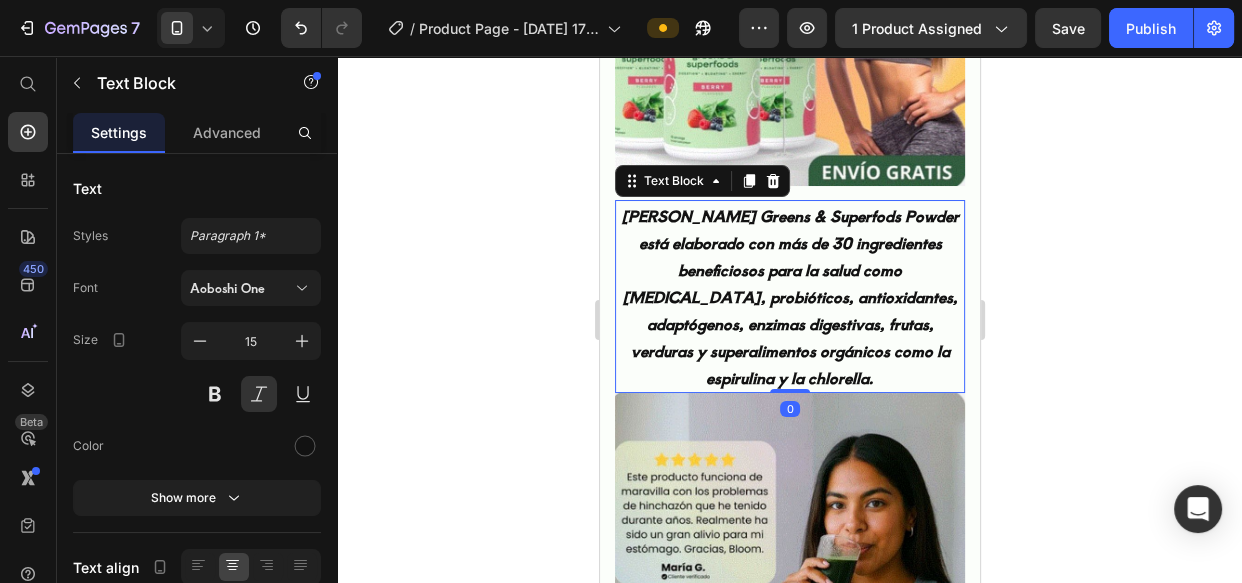 click on "Bloom Greens & Superfods Powder está elaborado con más de 30 ingredientes beneficiosos para la salud como prebióticos, probióticos, antioxidantes, adaptógenos, enzimas digestivas, frutas, verduras y superalimentos orgánicos como la espirulina y la chlorella." at bounding box center [789, 296] 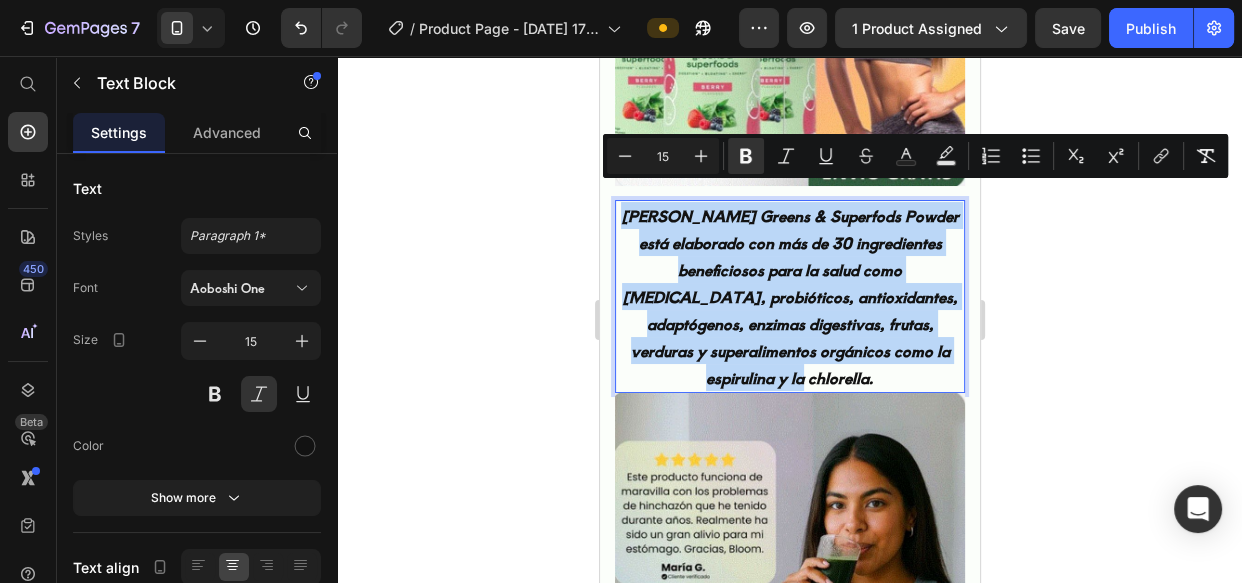 drag, startPoint x: 635, startPoint y: 197, endPoint x: 827, endPoint y: 359, distance: 251.21306 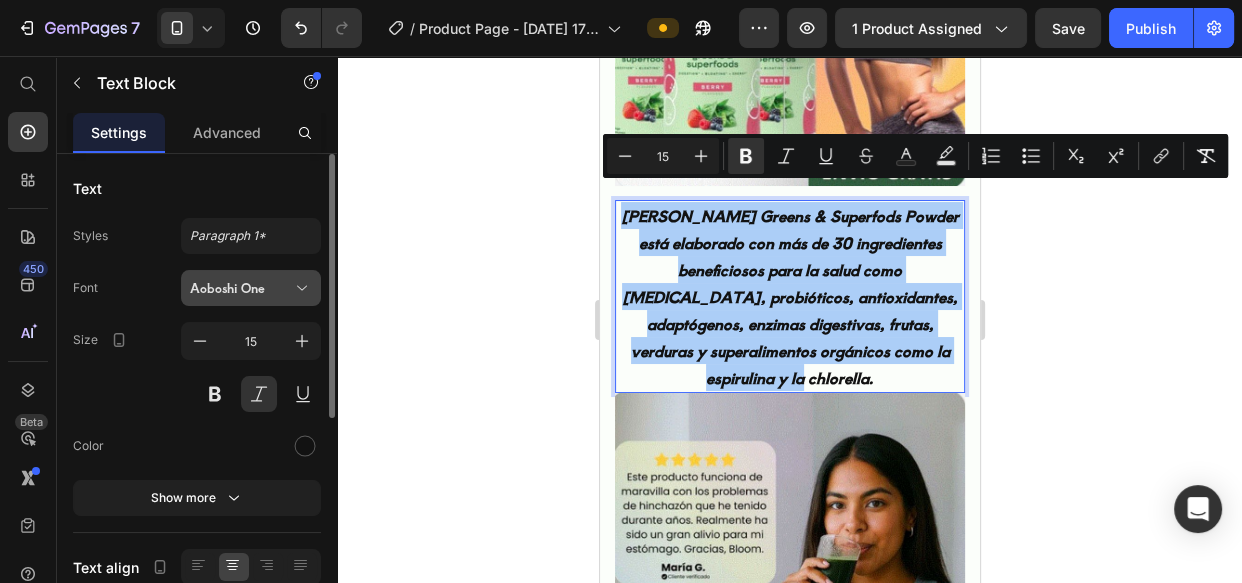 click on "Aoboshi One" at bounding box center (241, 288) 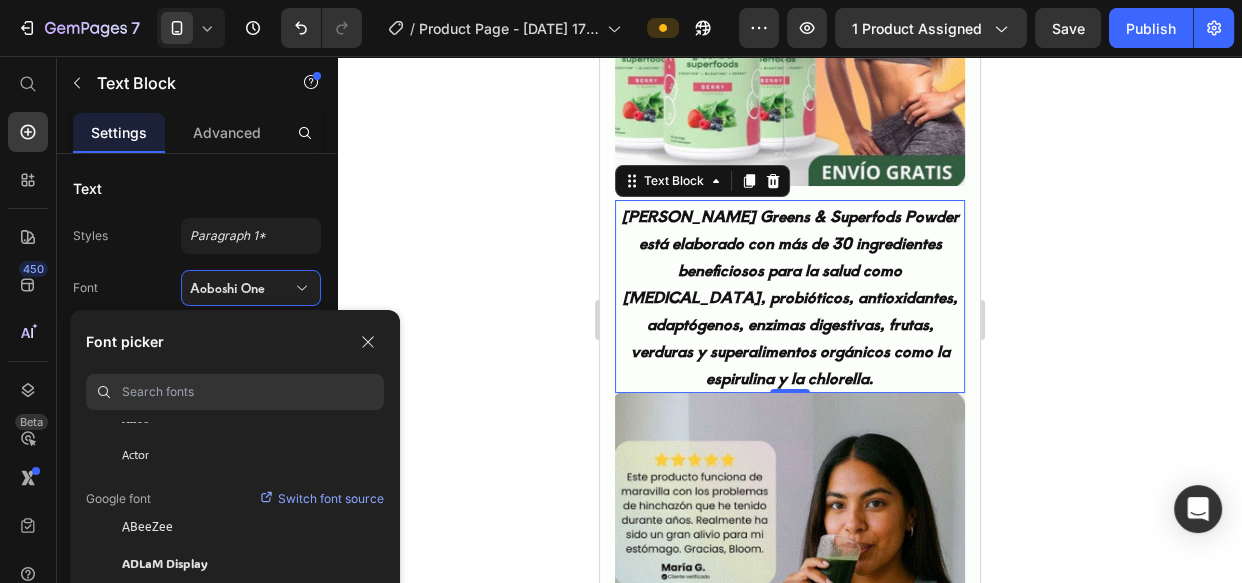 scroll, scrollTop: 181, scrollLeft: 0, axis: vertical 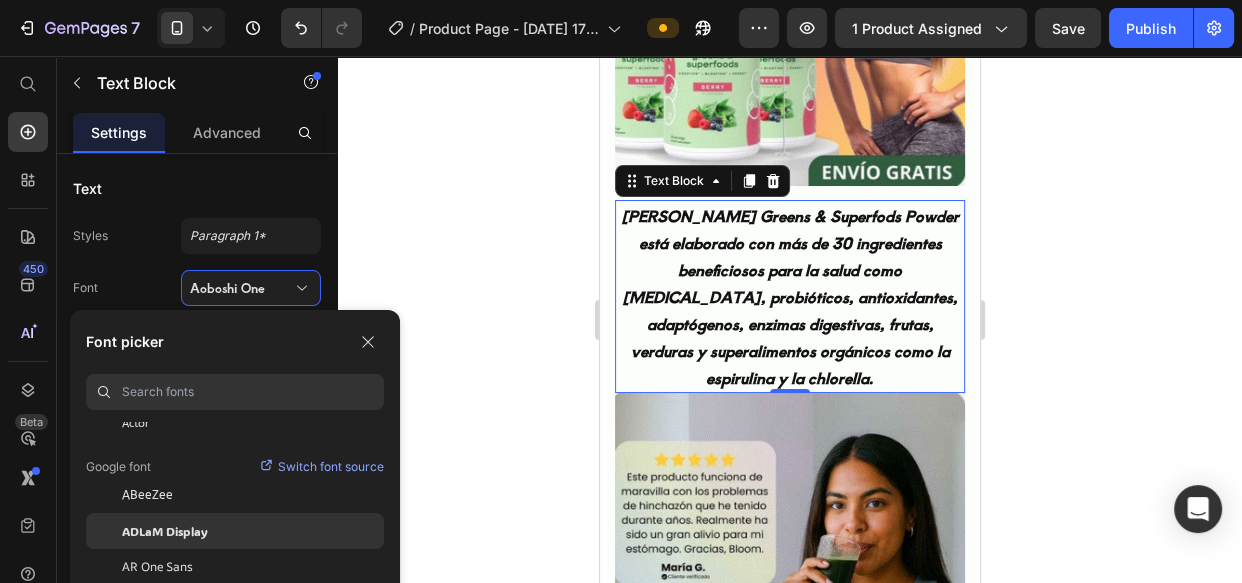 click on "ADLaM Display" 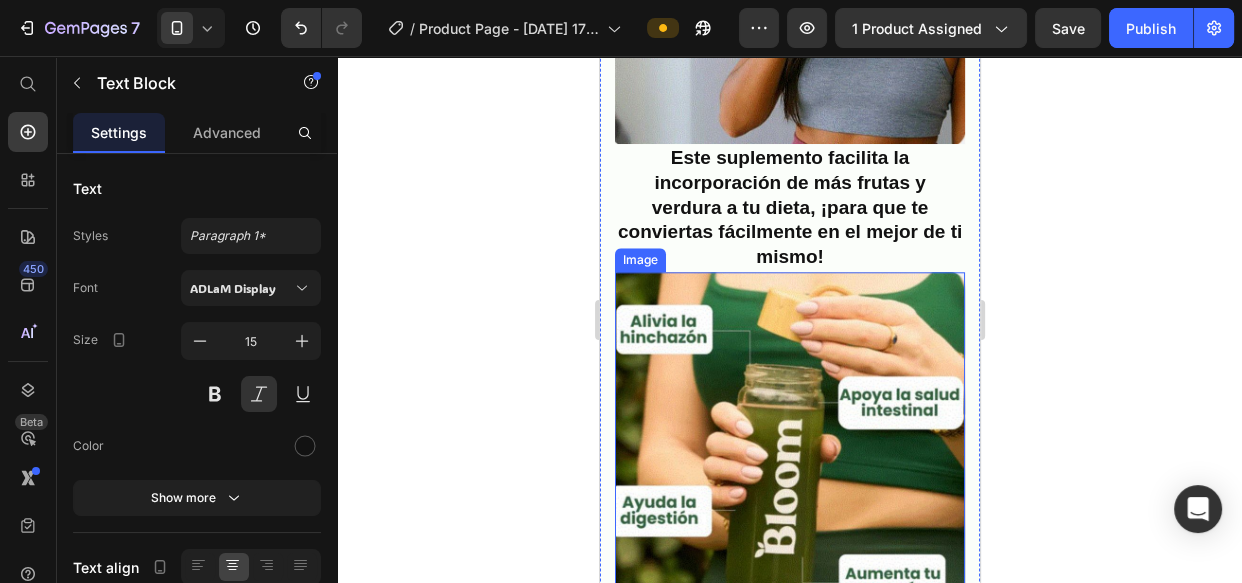 scroll, scrollTop: 1908, scrollLeft: 0, axis: vertical 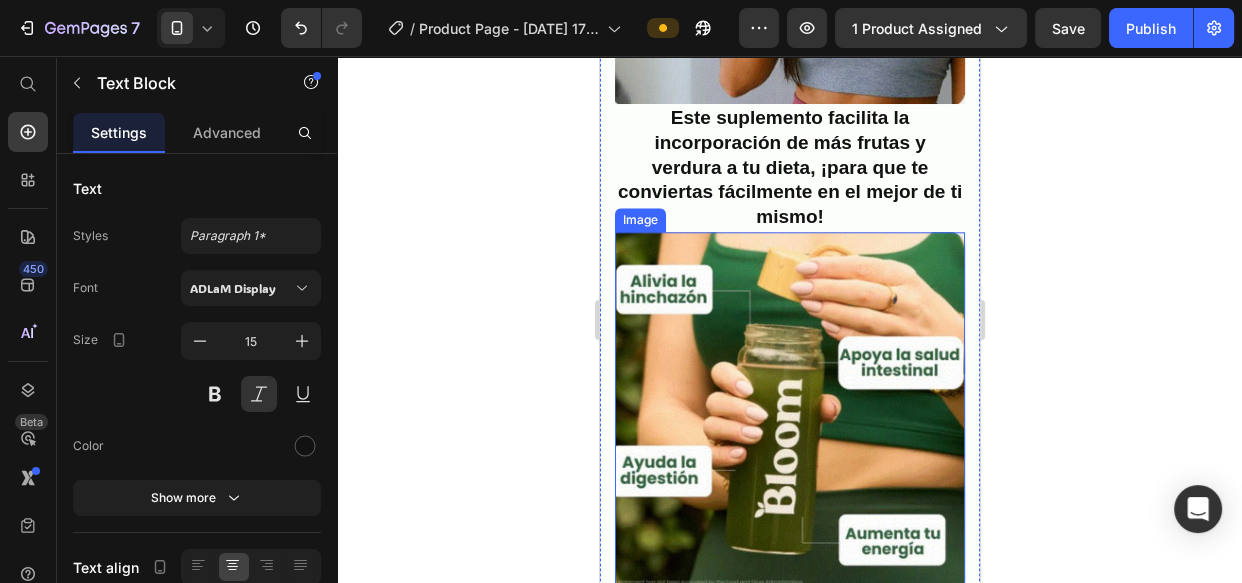 click on "Este suplemento facilita la incorporación de más frutas y verdura a tu dieta, ¡para que te conviertas fácilmente en el mejor de ti mismo!" at bounding box center [789, 167] 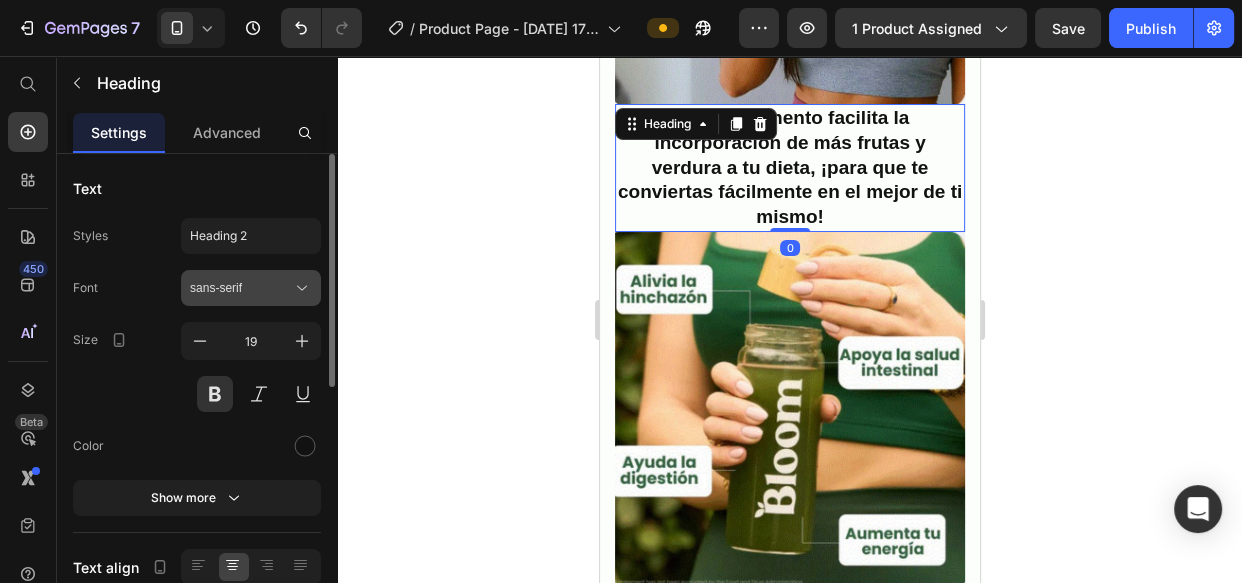 click 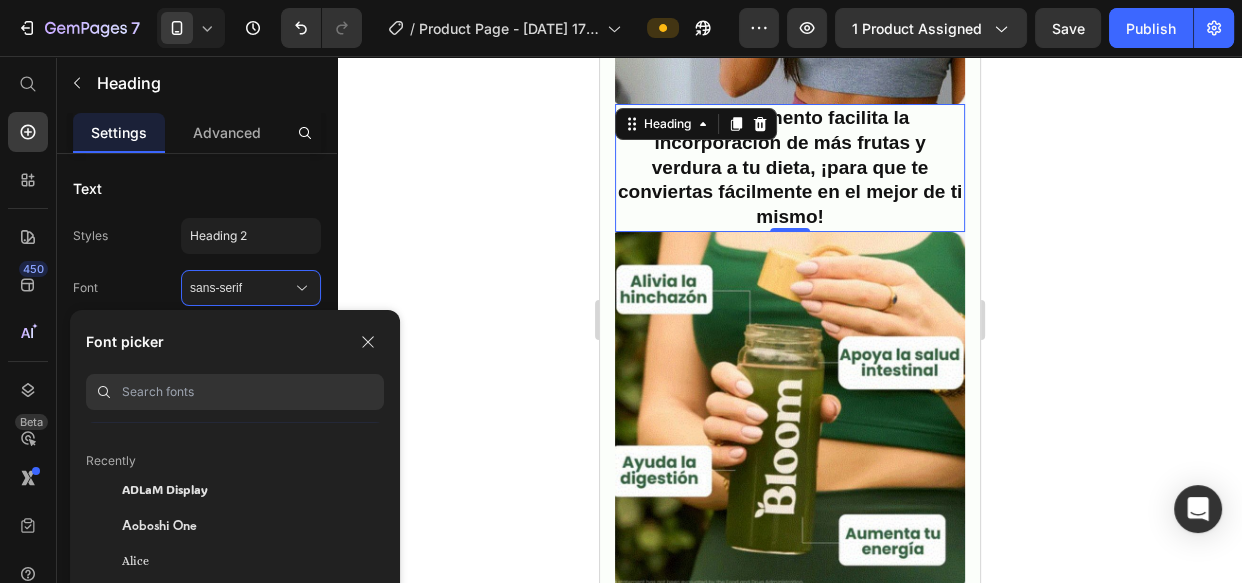scroll, scrollTop: 0, scrollLeft: 0, axis: both 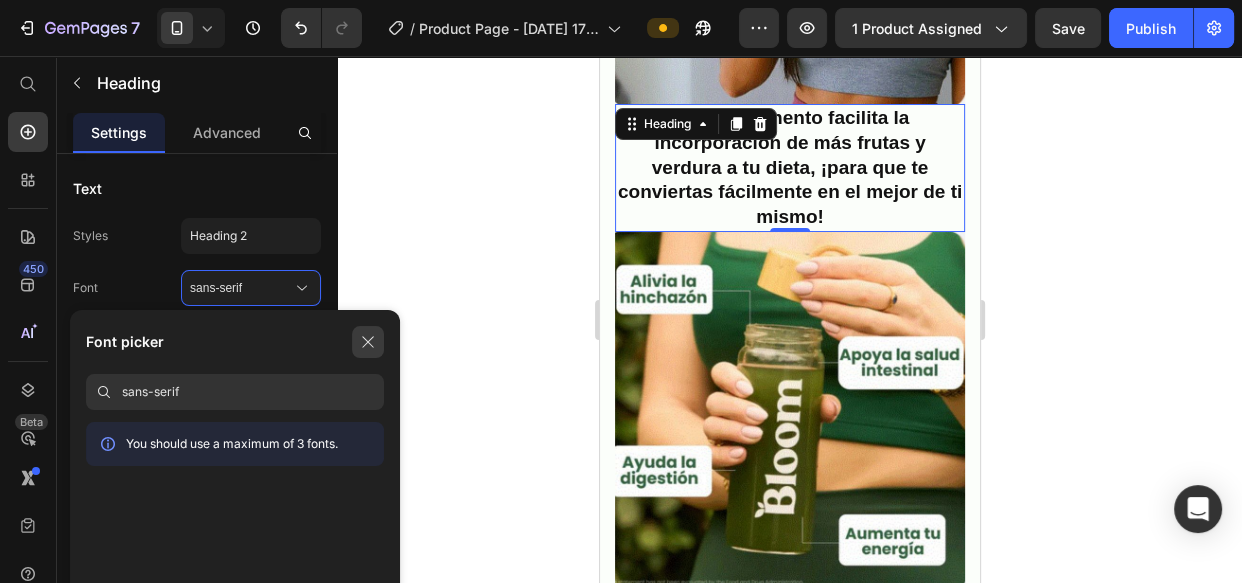 type on "sans-serif" 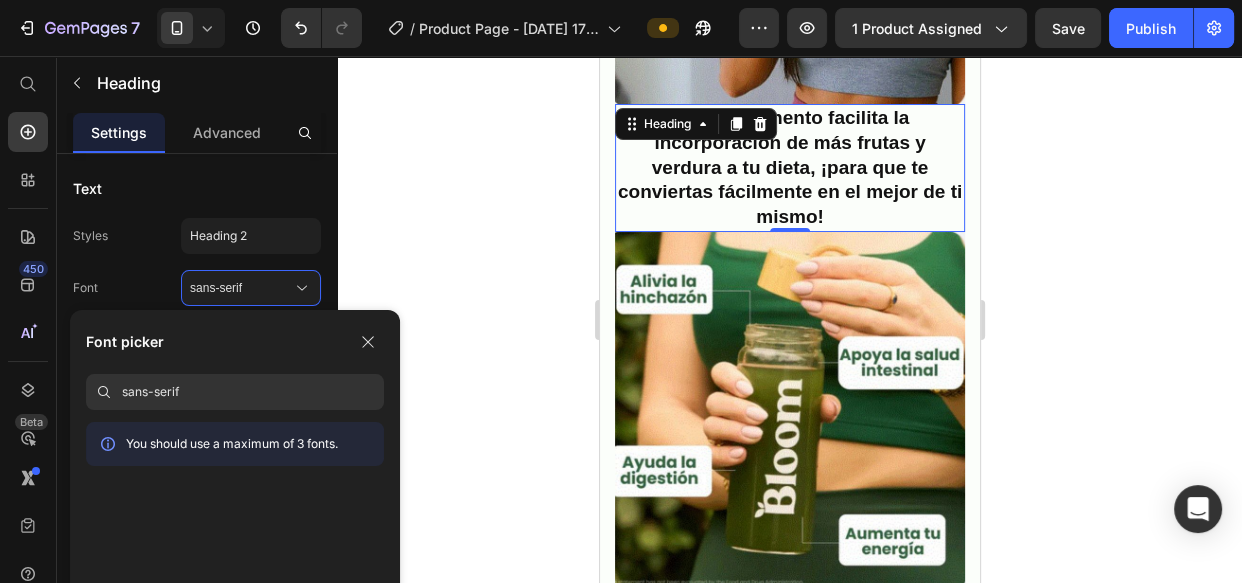 click 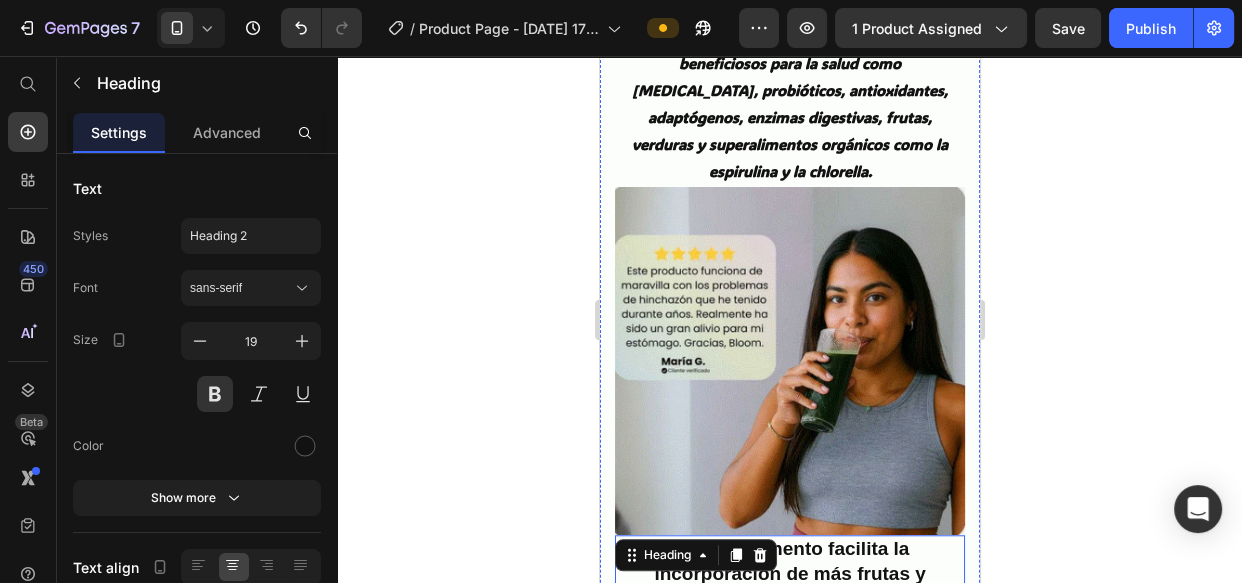 scroll, scrollTop: 1271, scrollLeft: 0, axis: vertical 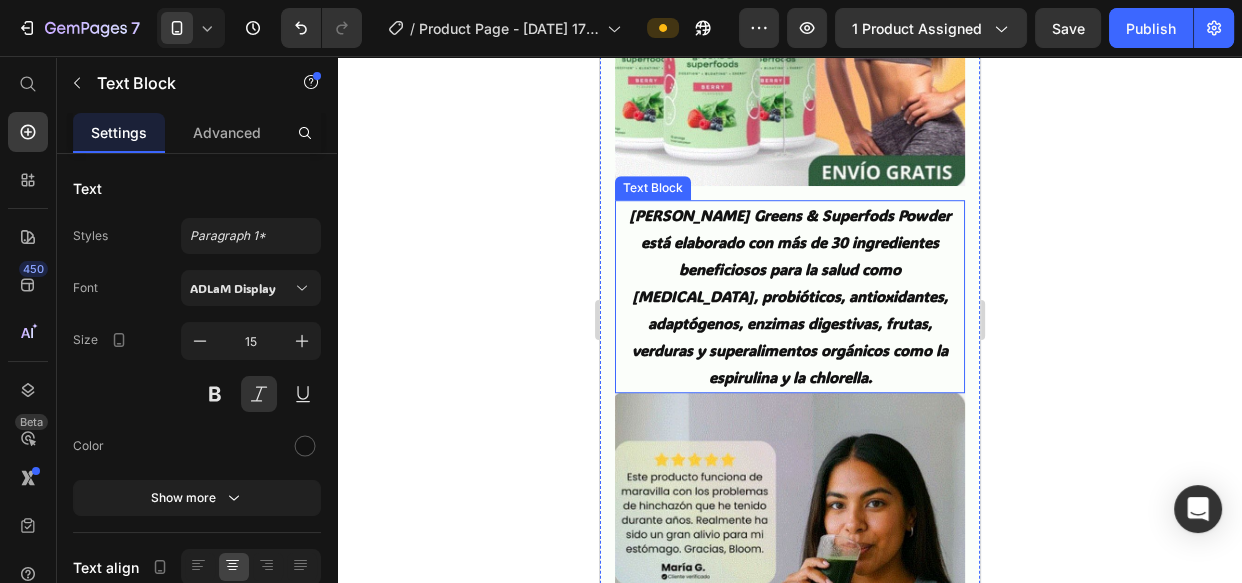 drag, startPoint x: 644, startPoint y: 195, endPoint x: 660, endPoint y: 210, distance: 21.931713 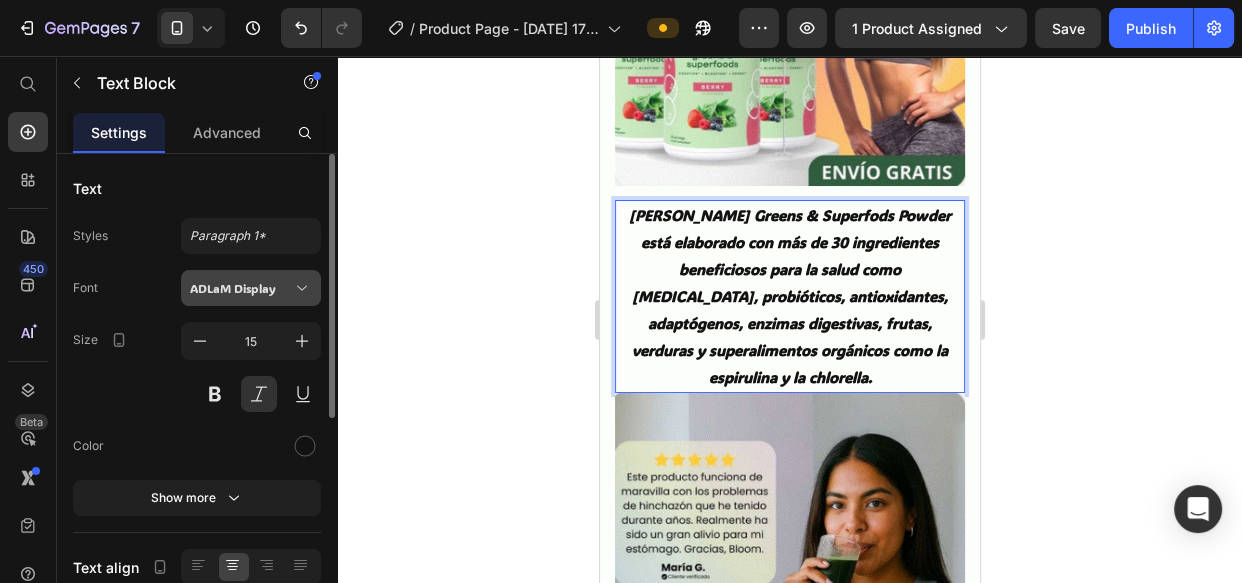 click 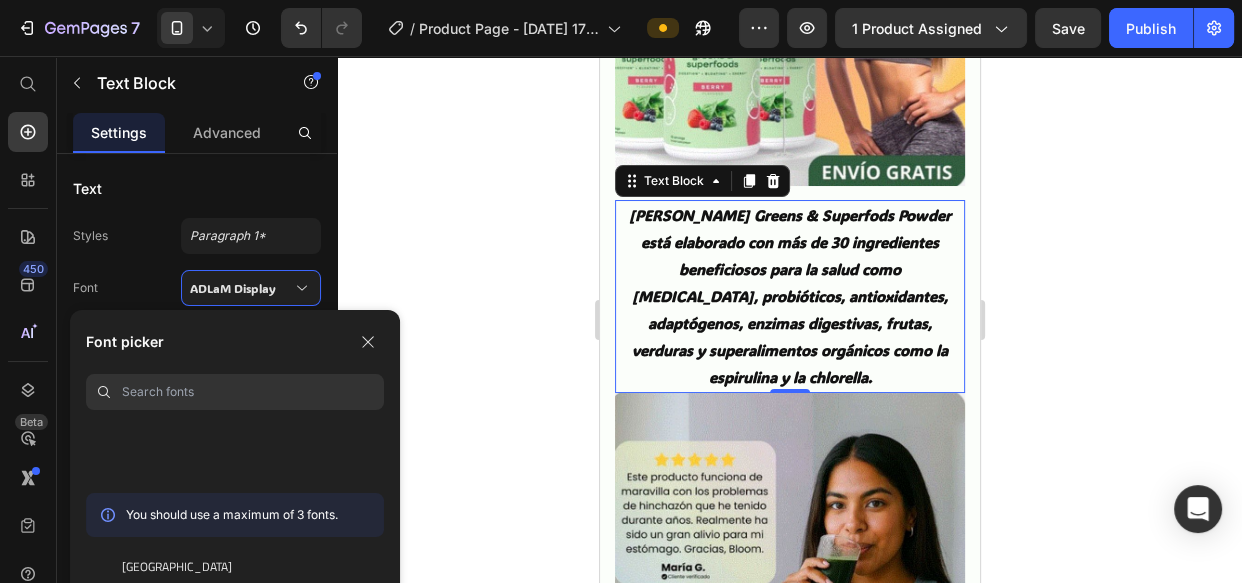 scroll, scrollTop: 9636, scrollLeft: 0, axis: vertical 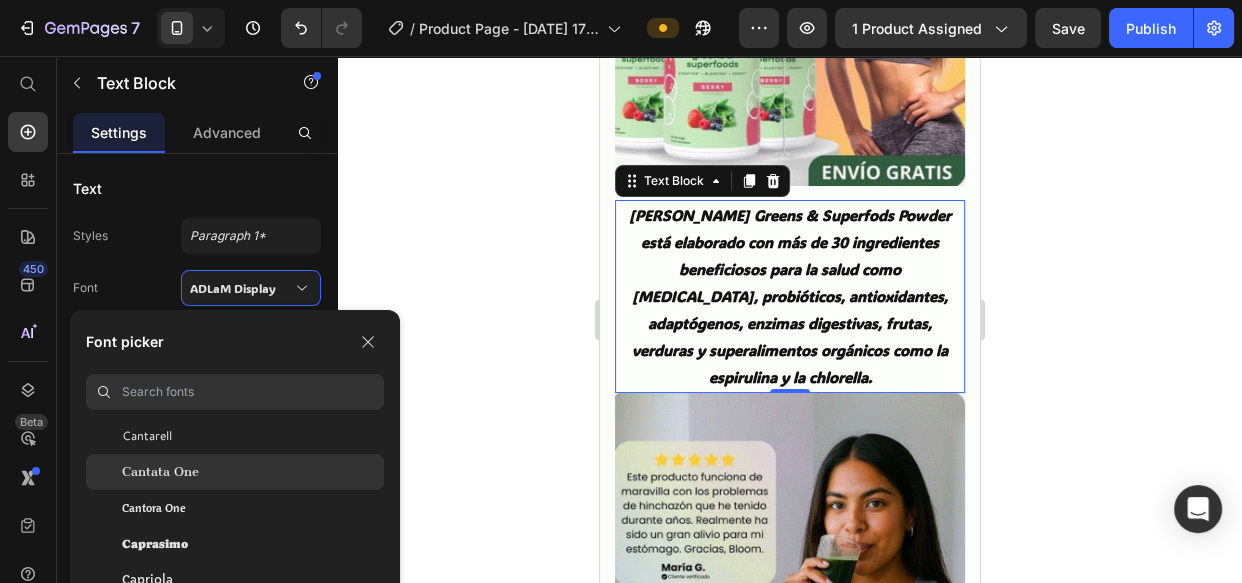 click on "Cantata One" 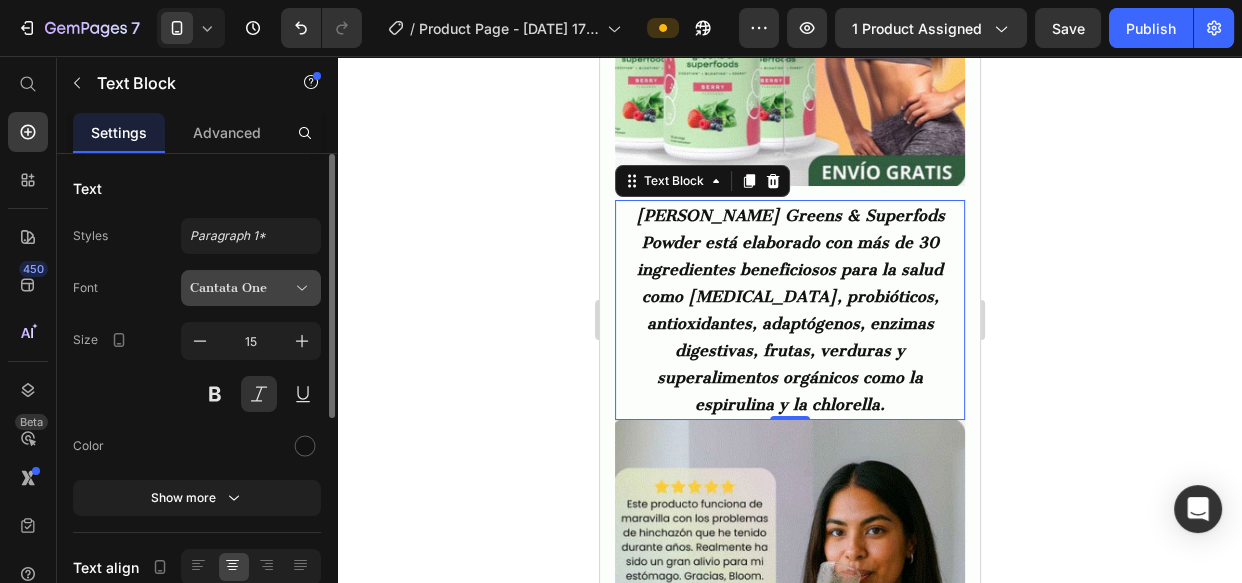 click 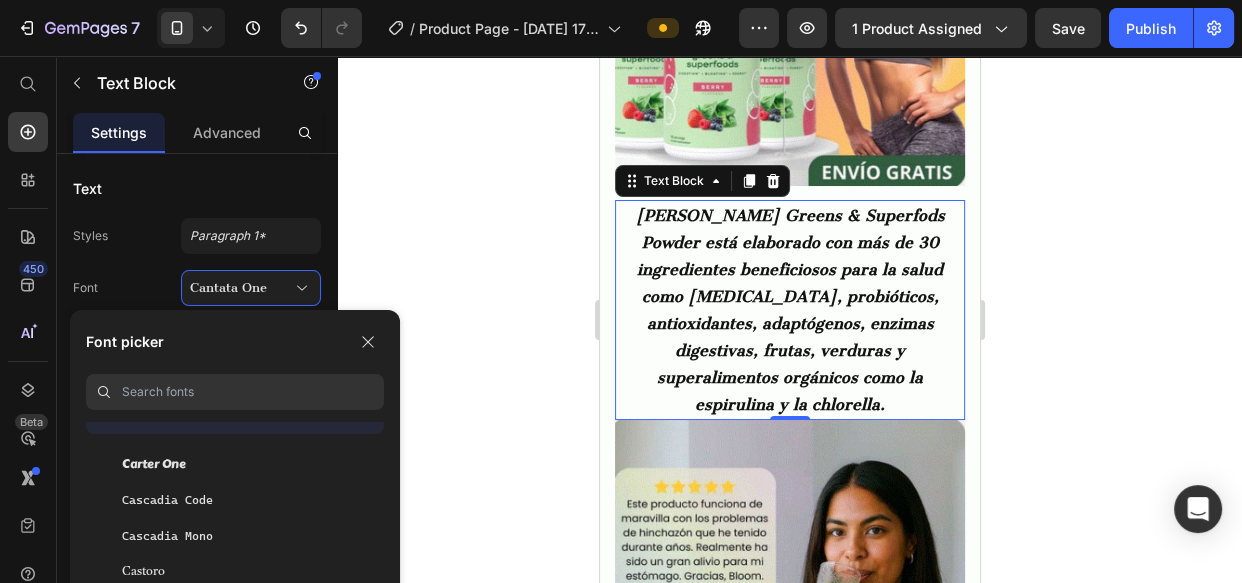 scroll, scrollTop: 10545, scrollLeft: 0, axis: vertical 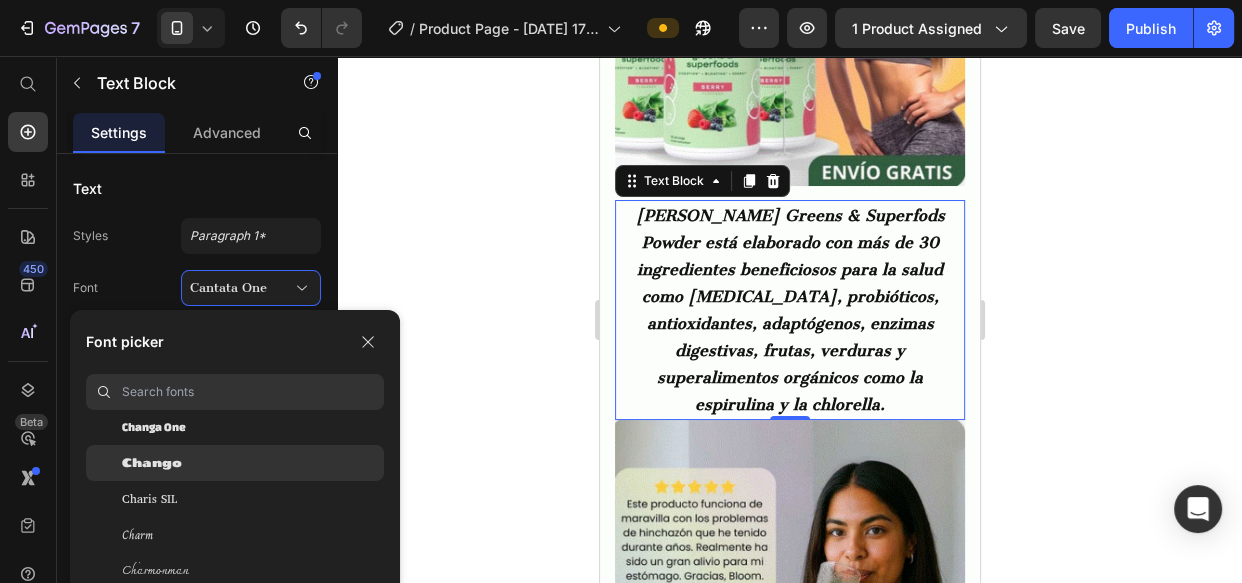 click on "Chango" 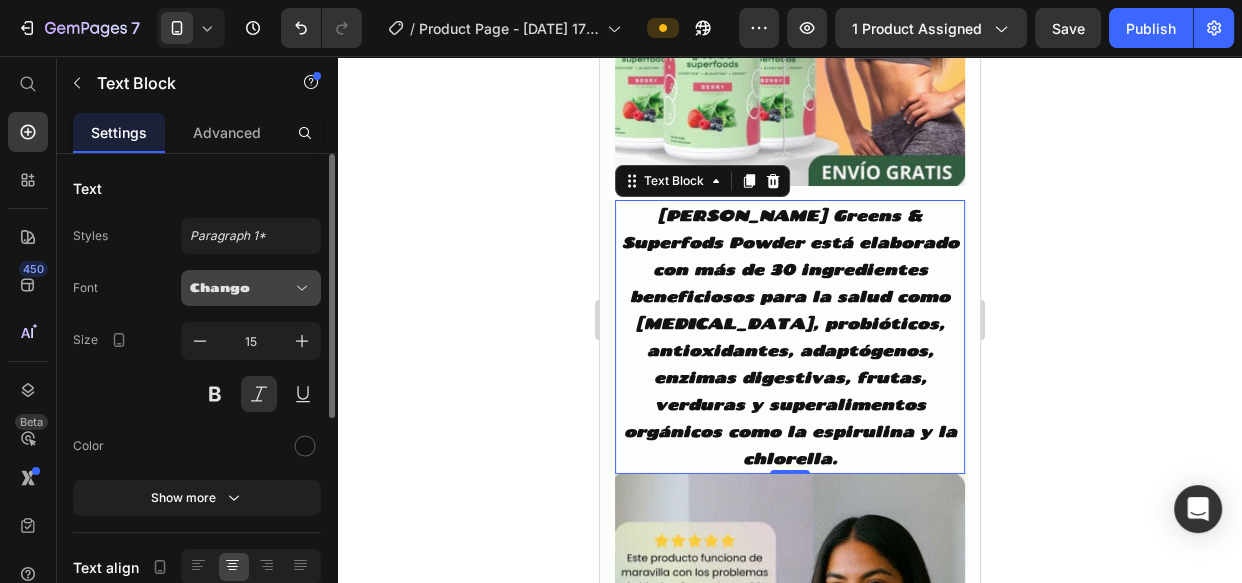 click 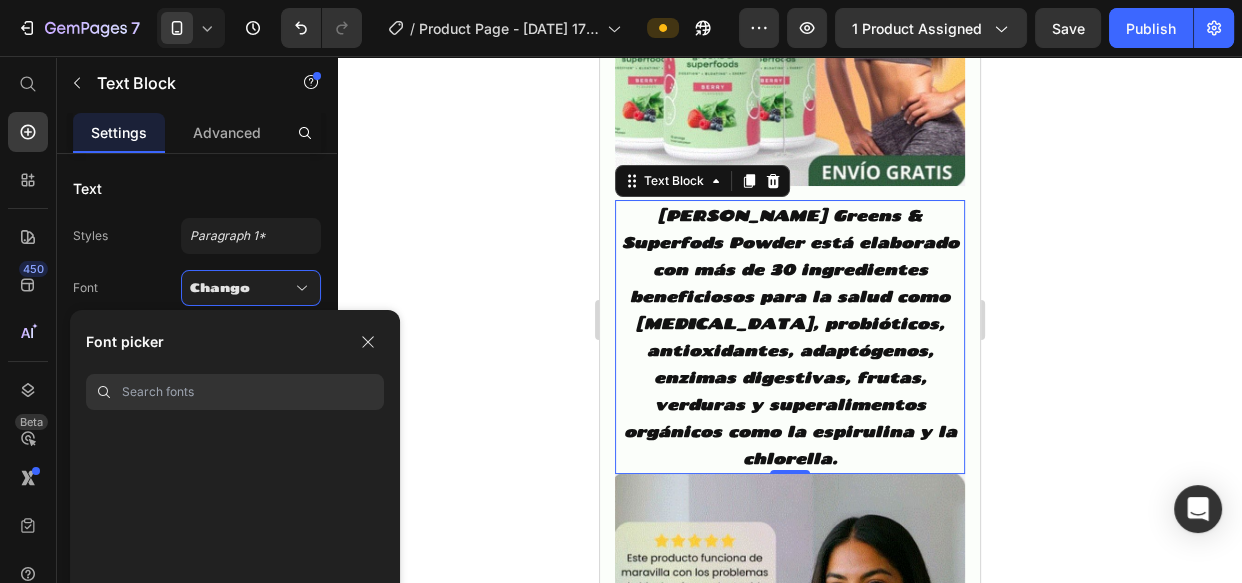 scroll, scrollTop: 12363, scrollLeft: 0, axis: vertical 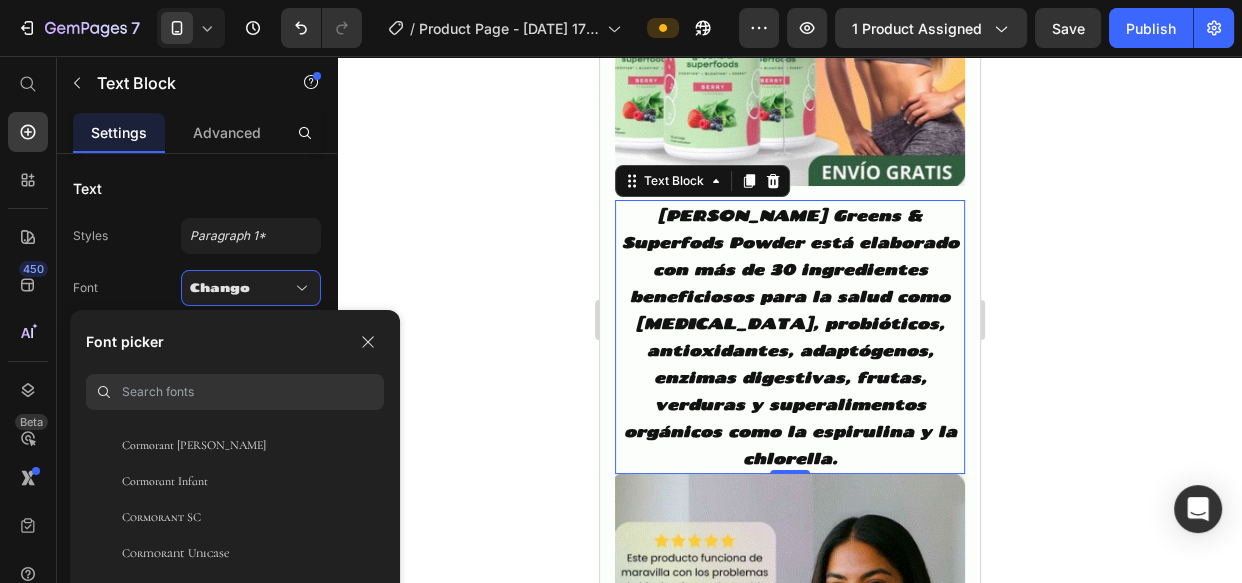 click on "Cormorant Infant" at bounding box center [165, 481] 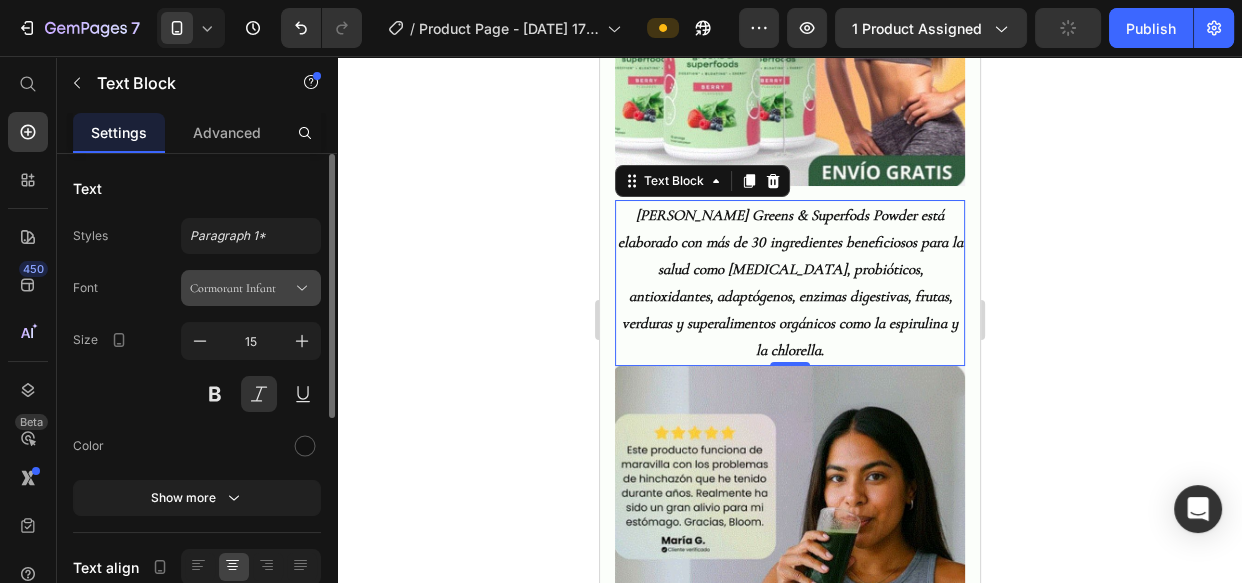 click 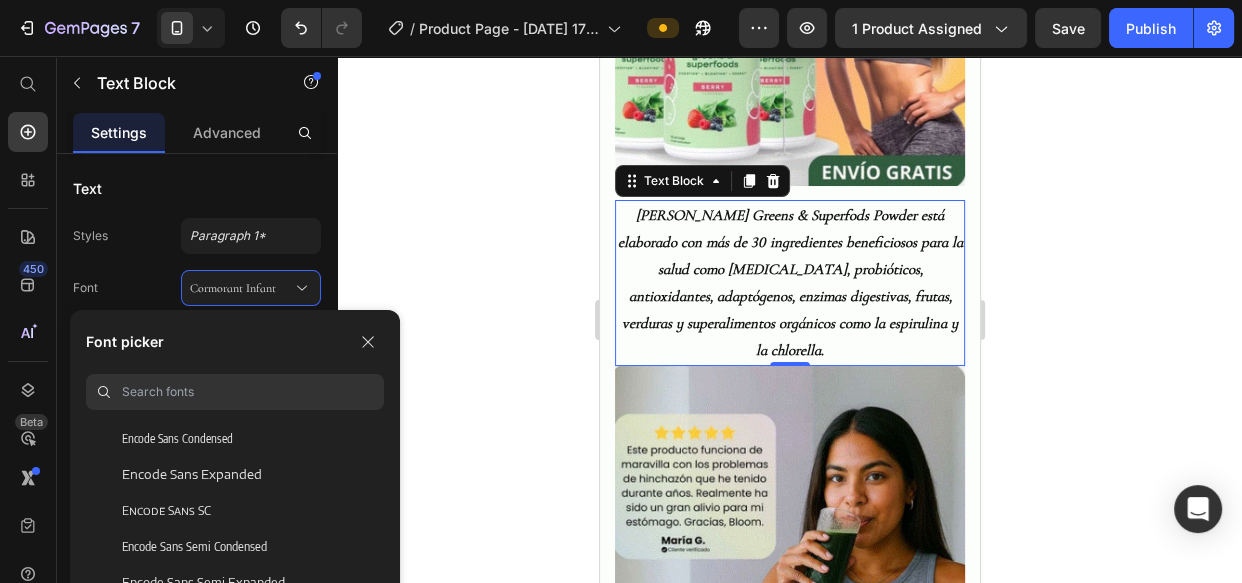 scroll, scrollTop: 15727, scrollLeft: 0, axis: vertical 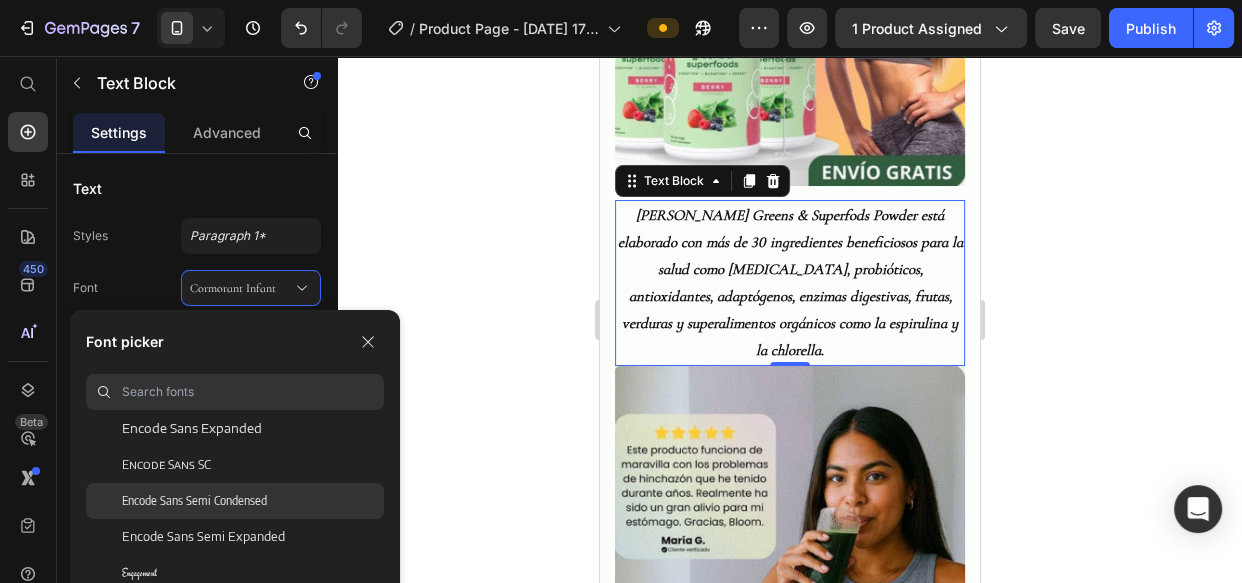 click on "Encode Sans Semi Condensed" at bounding box center [194, 501] 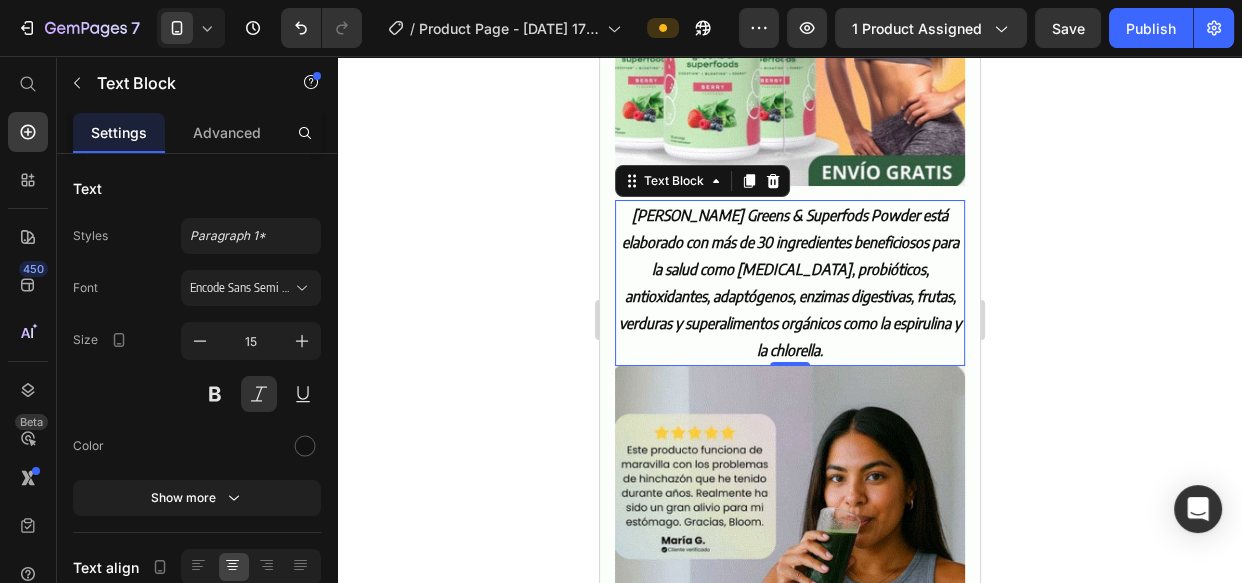 click 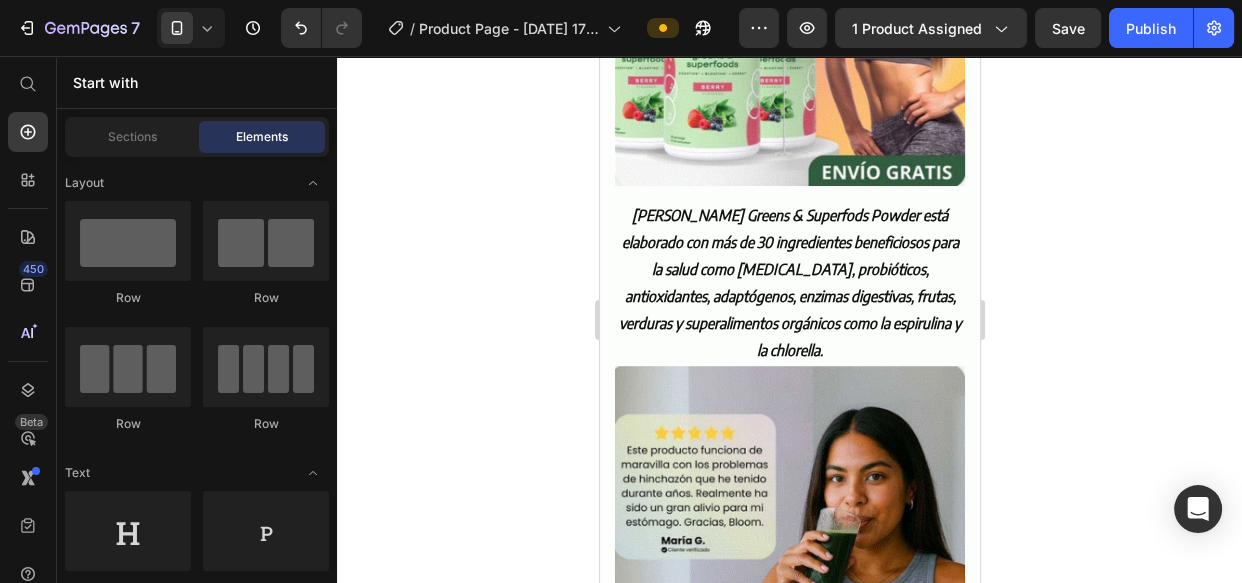 click on "7   /  Product Page - Jul 4, 17:20:12 Preview 1 product assigned  Save   Publish" 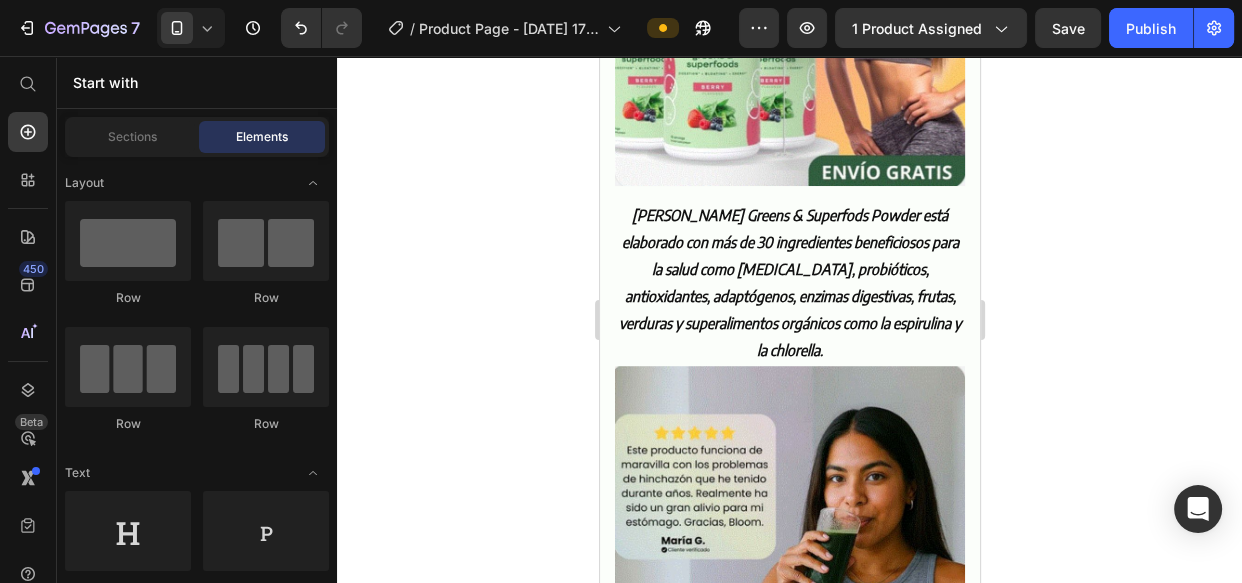 click on "7   /  Product Page - Jul 4, 17:20:12 Preview 1 product assigned  Save   Publish" 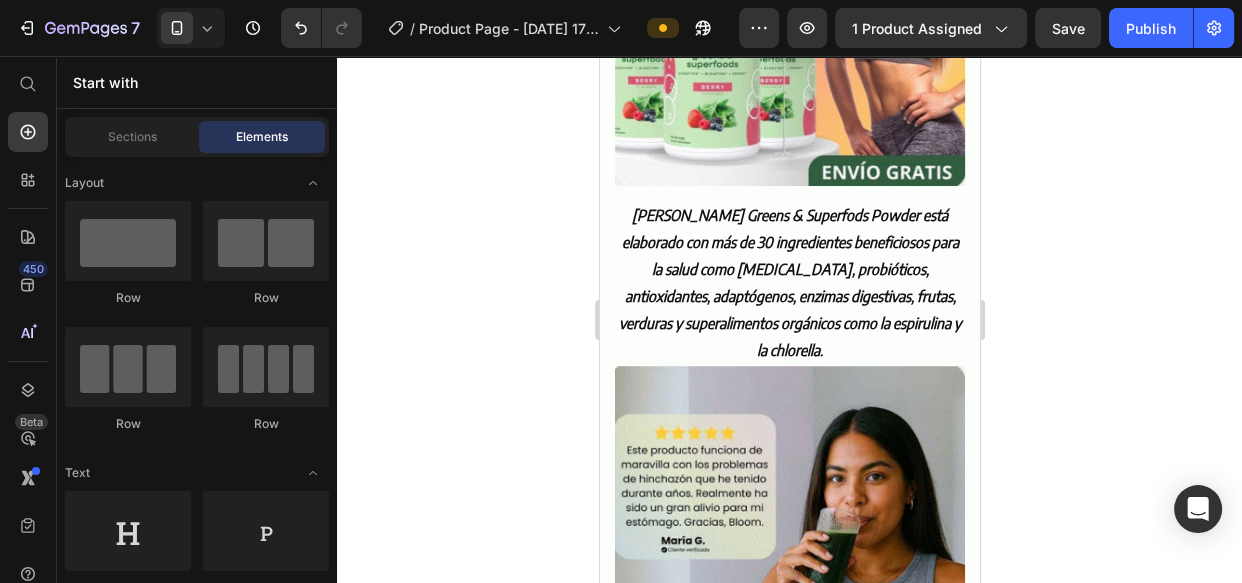 click 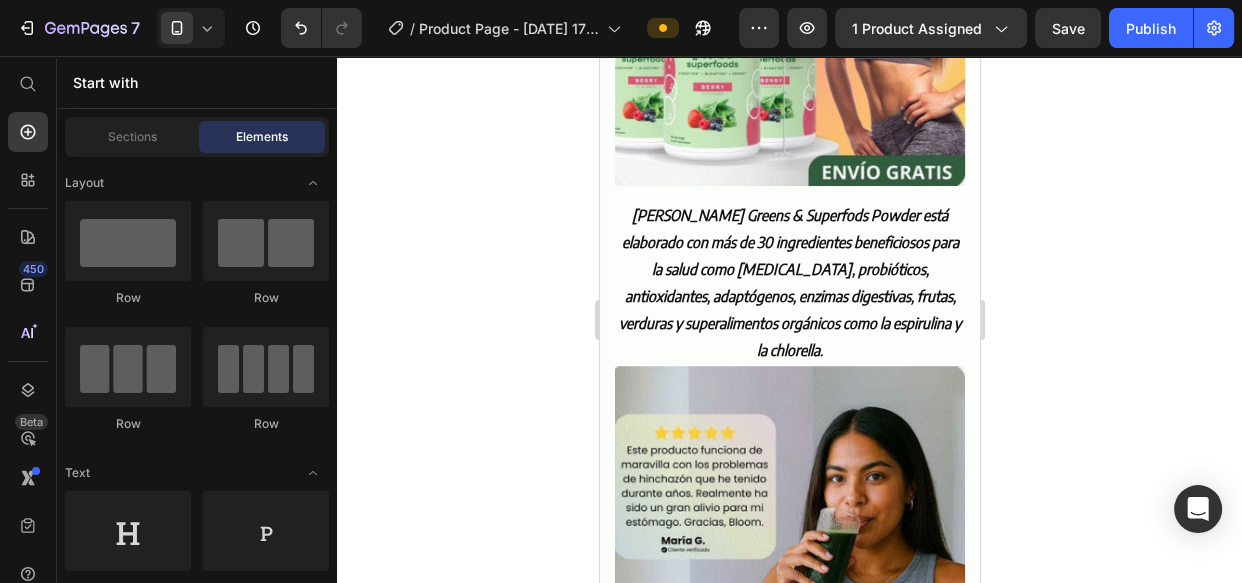 click on "7   /  Product Page - Jul 4, 17:20:12 Preview 1 product assigned  Save   Publish" 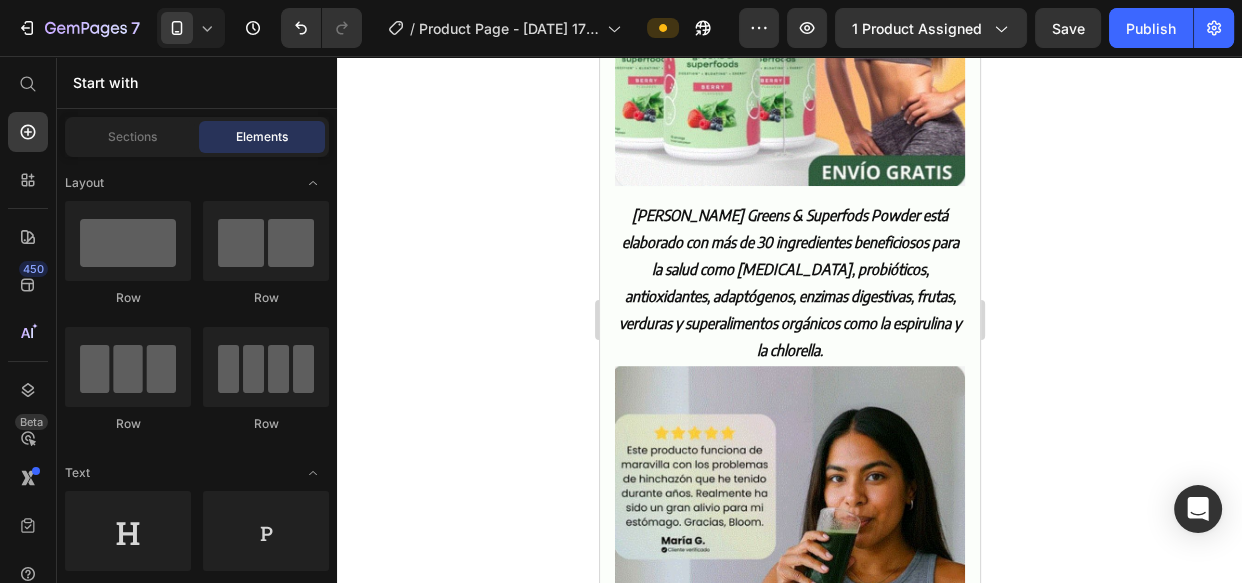 click on "7   /  Product Page - Jul 4, 17:20:12 Preview 1 product assigned  Save   Publish" 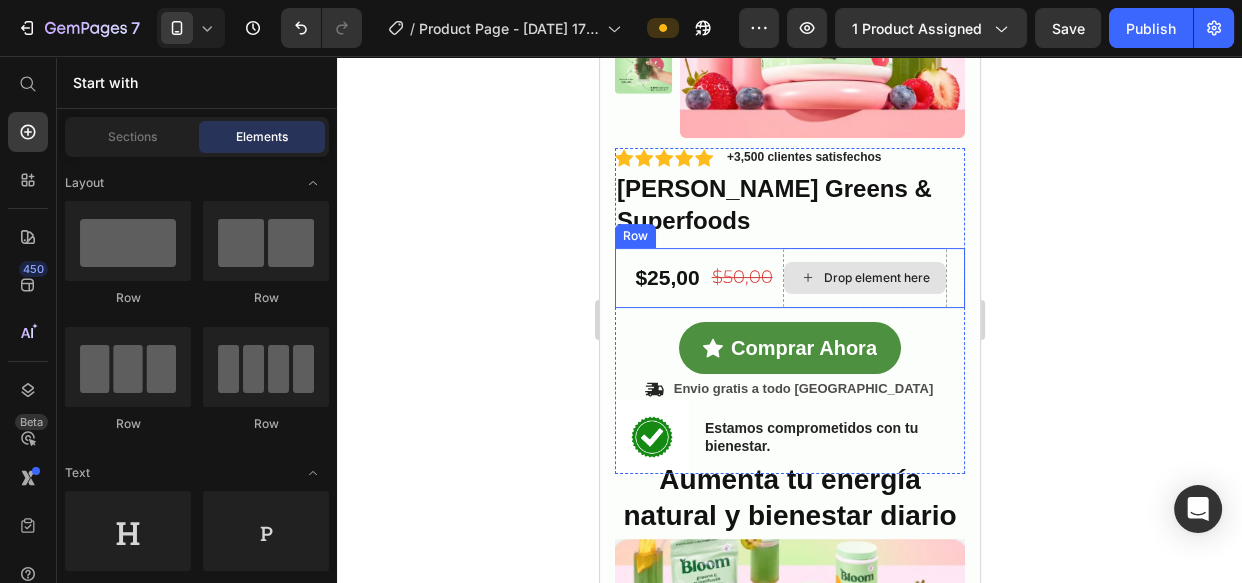 scroll, scrollTop: 454, scrollLeft: 0, axis: vertical 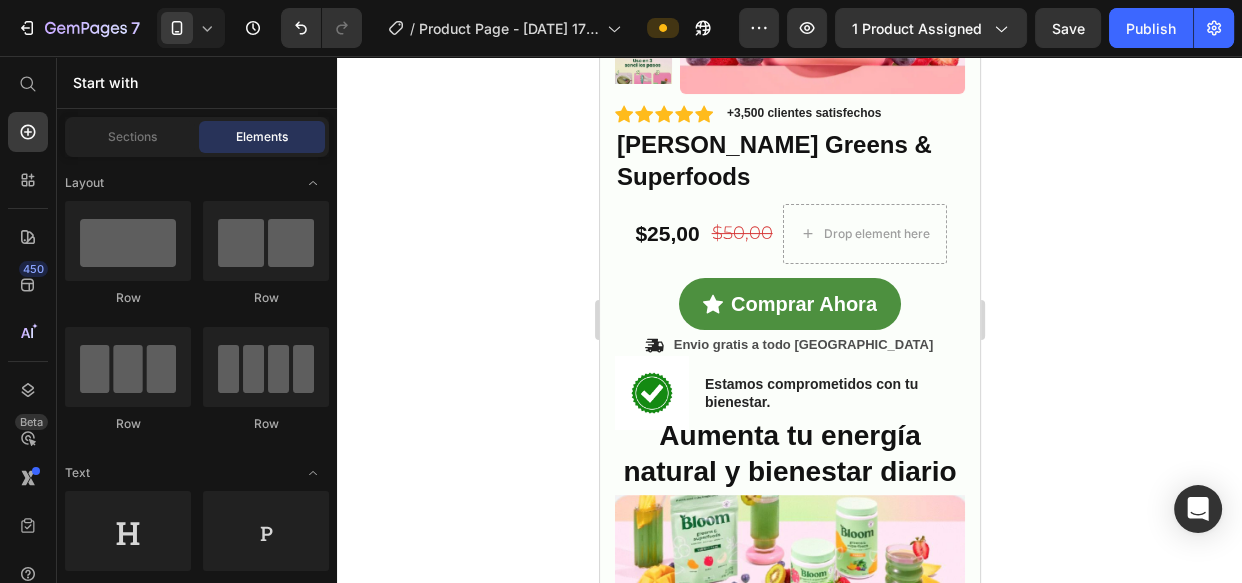 click on "7   /  Product Page - Jul 4, 17:20:12 Preview 1 product assigned  Save   Publish" 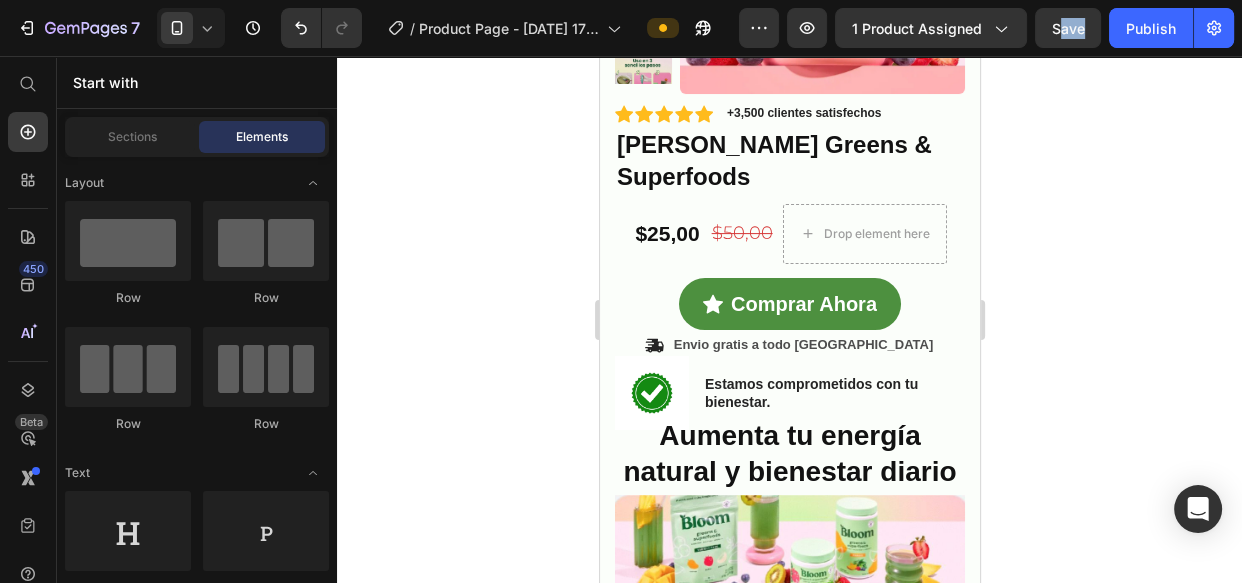 click on "7   /  Product Page - Jul 4, 17:20:12 Preview 1 product assigned  Save   Publish" 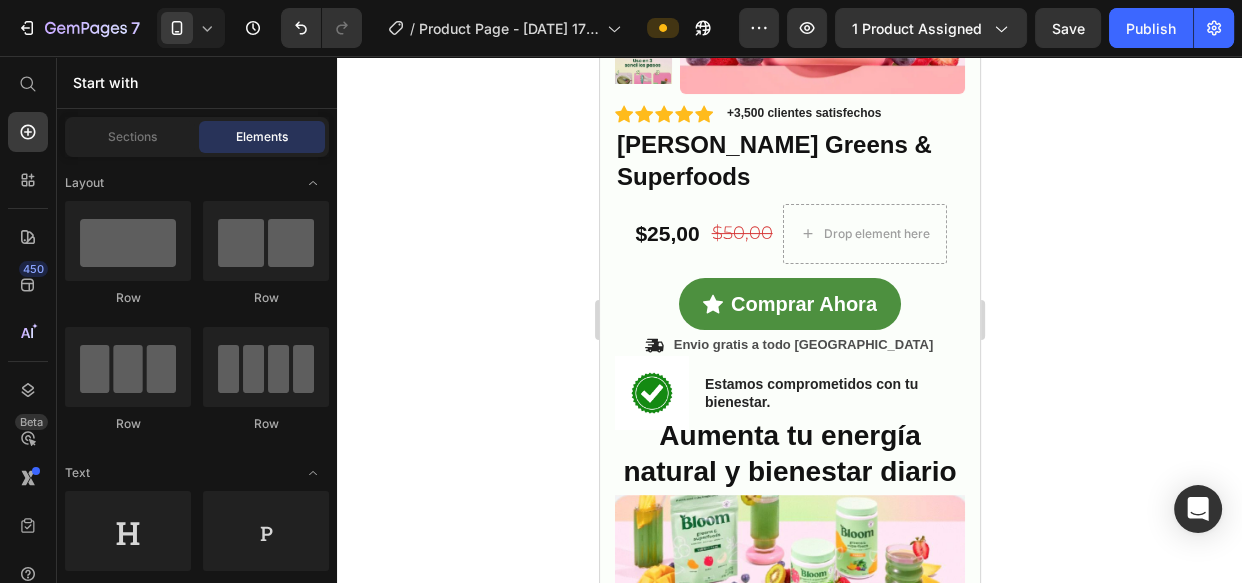 click 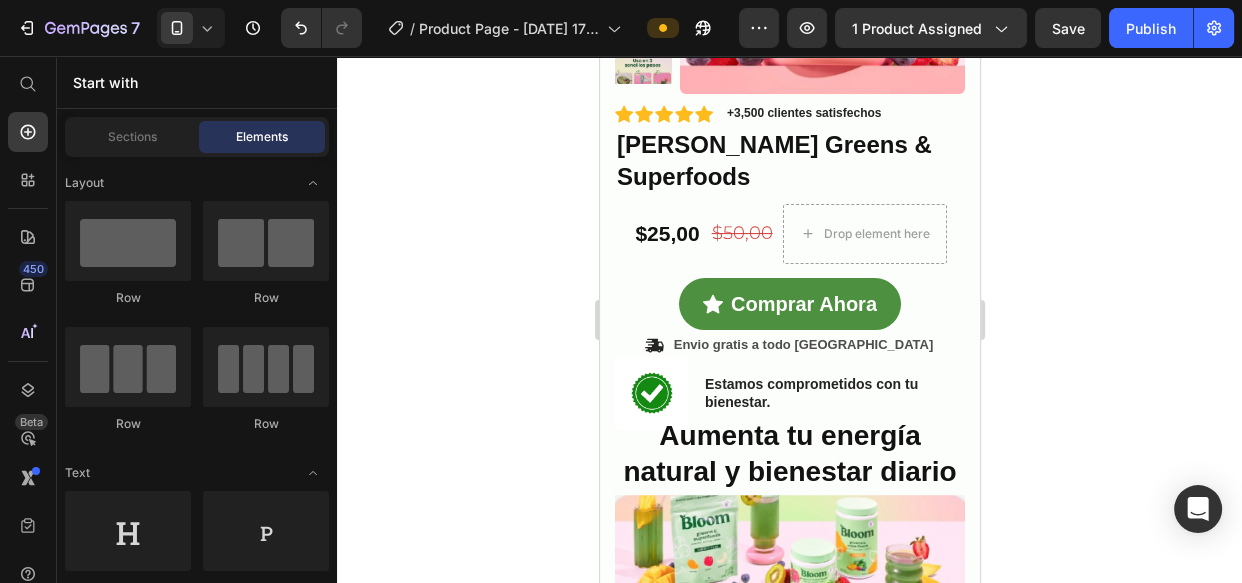 click 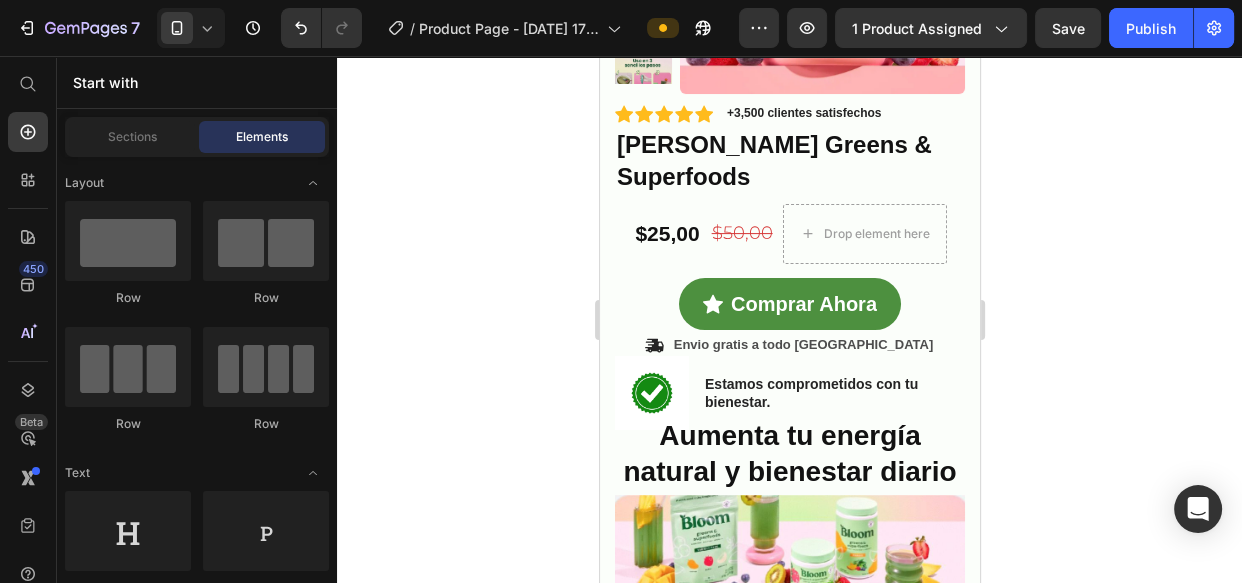 click 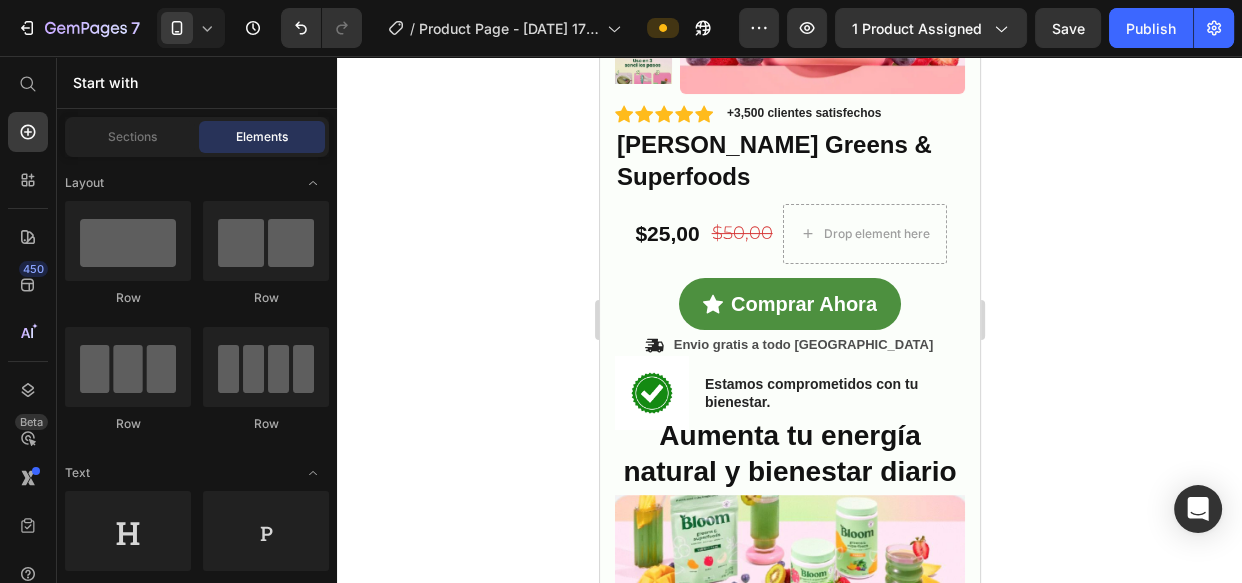 click 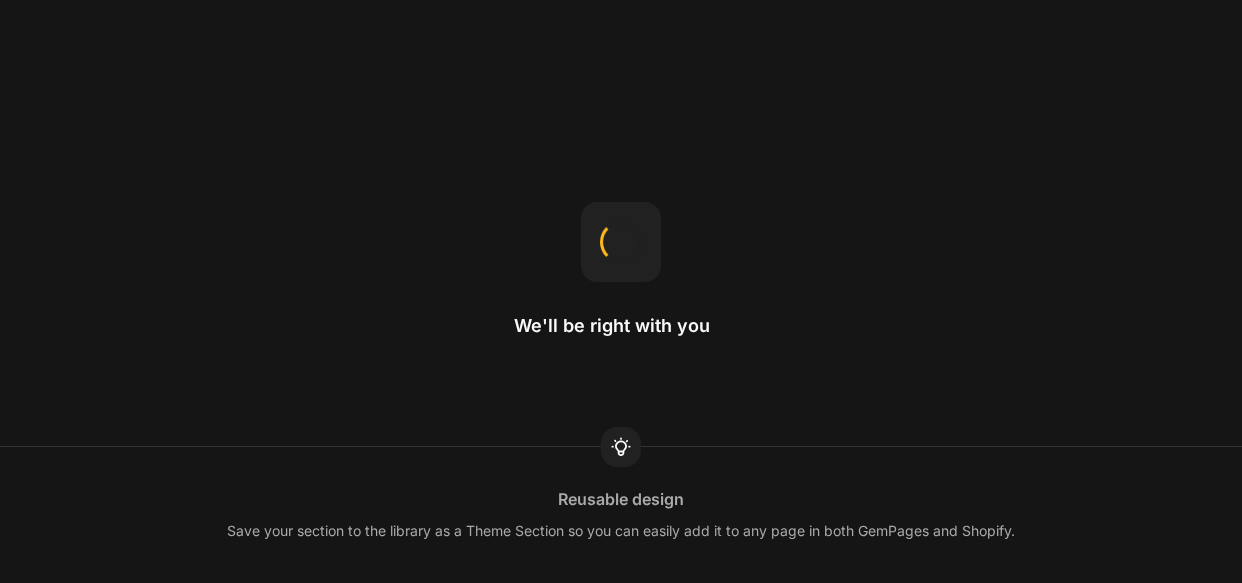 scroll, scrollTop: 0, scrollLeft: 0, axis: both 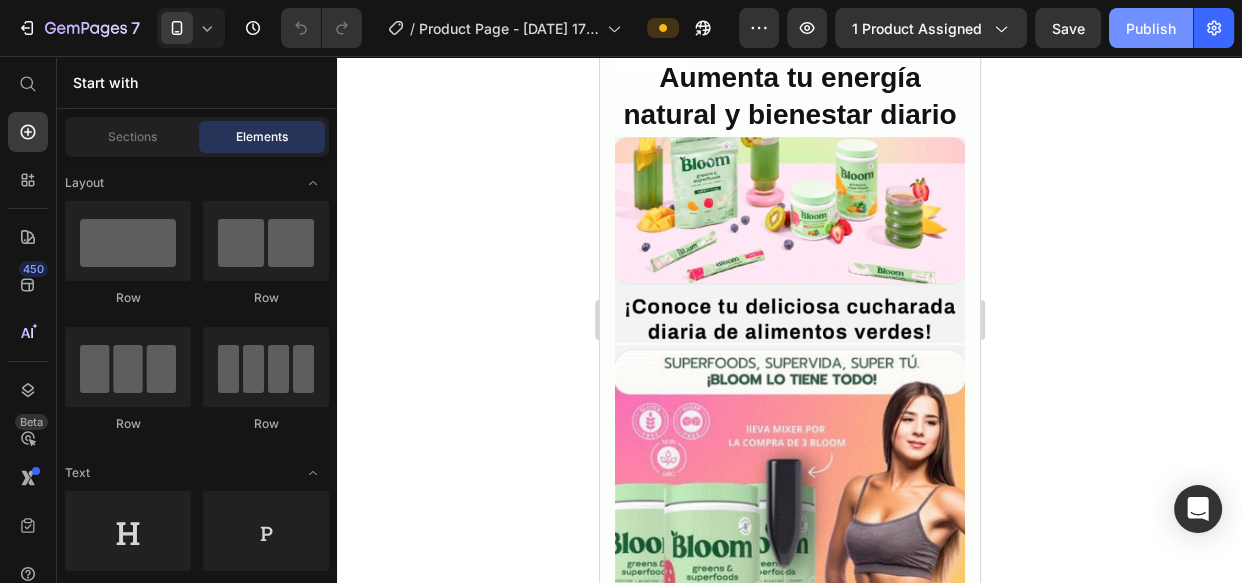 click on "Publish" at bounding box center (1151, 28) 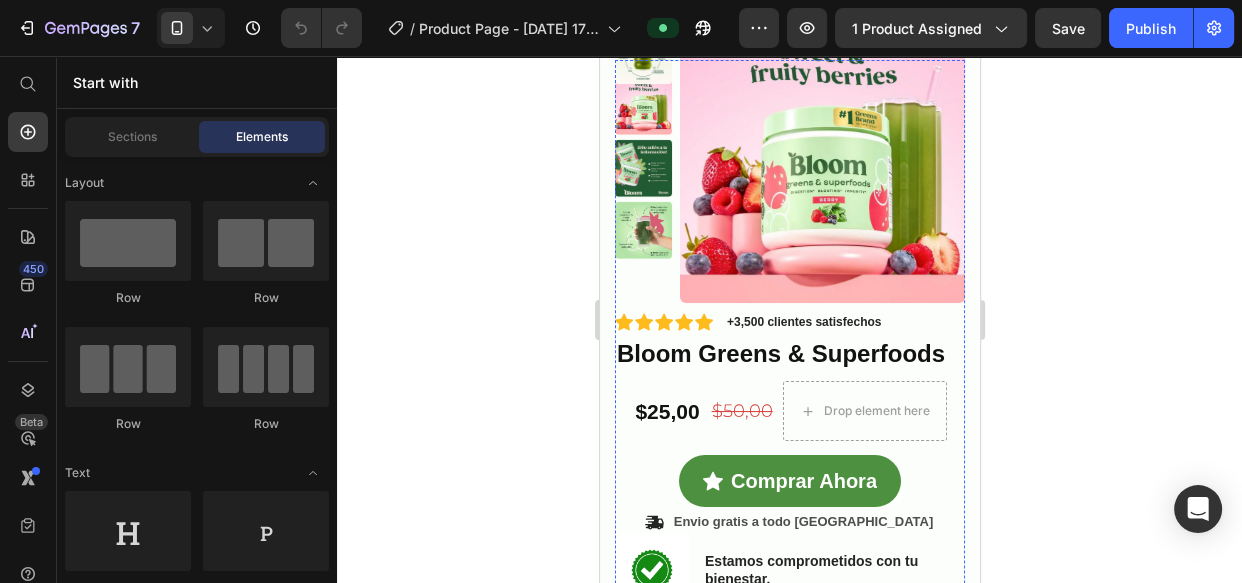 scroll, scrollTop: 545, scrollLeft: 0, axis: vertical 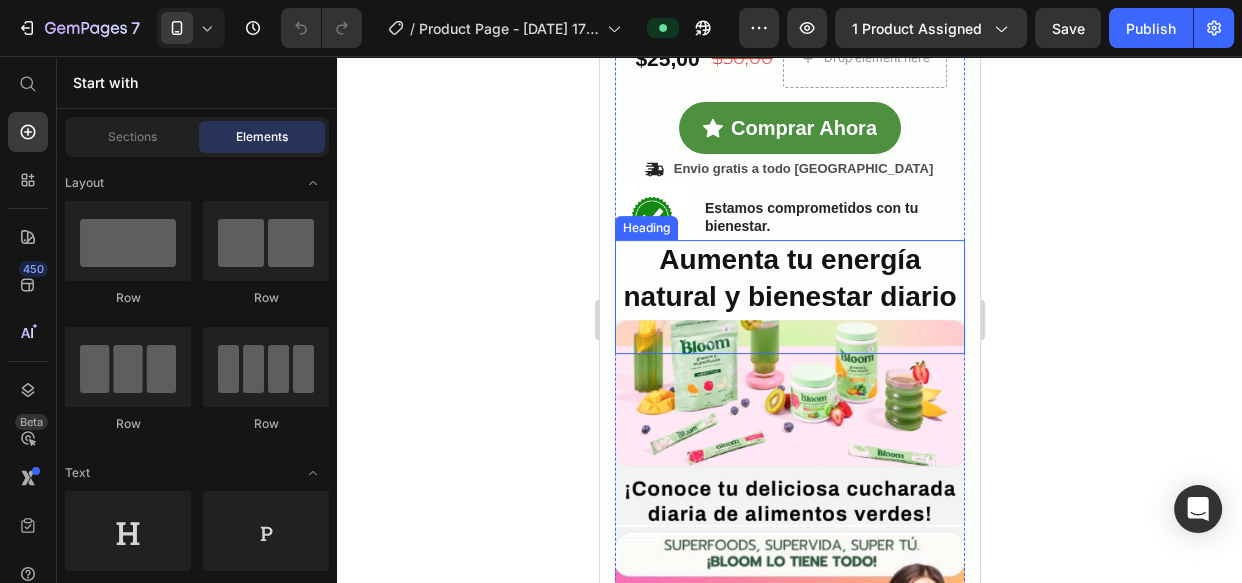 click on "Aumenta tu energía natural y bienestar diario" at bounding box center (789, 277) 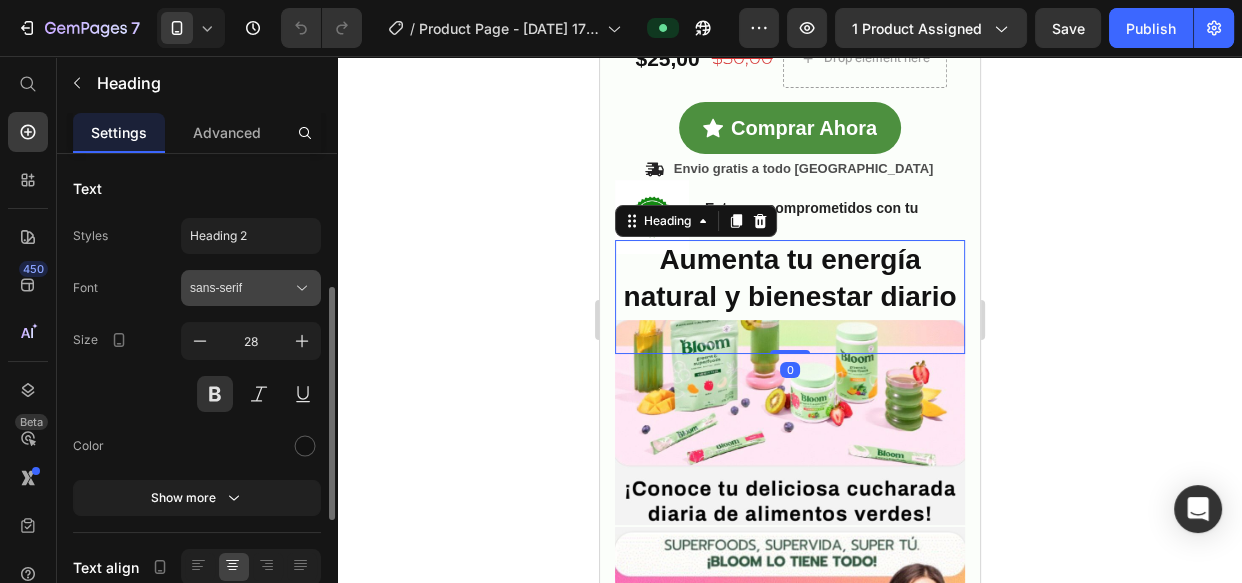 scroll, scrollTop: 90, scrollLeft: 0, axis: vertical 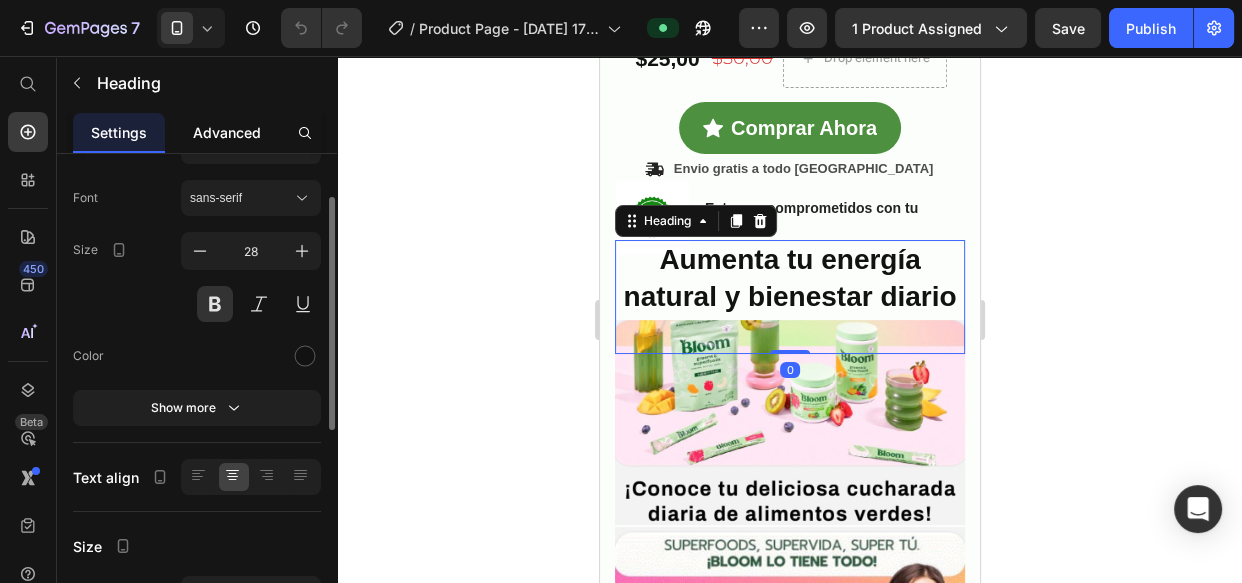 click on "Advanced" at bounding box center [227, 132] 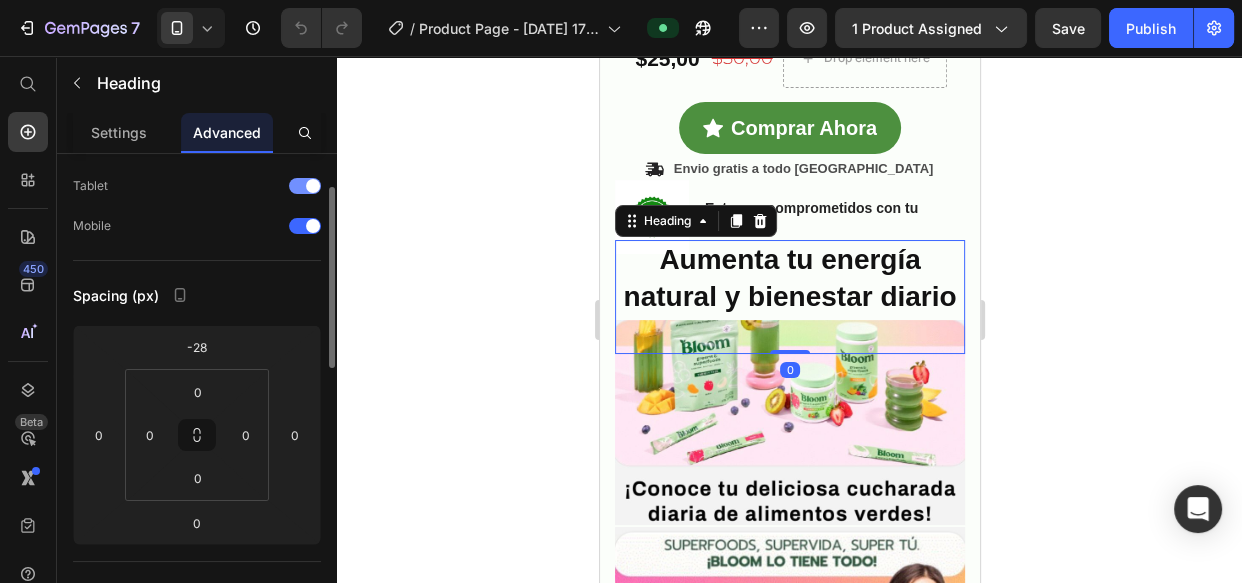scroll, scrollTop: 0, scrollLeft: 0, axis: both 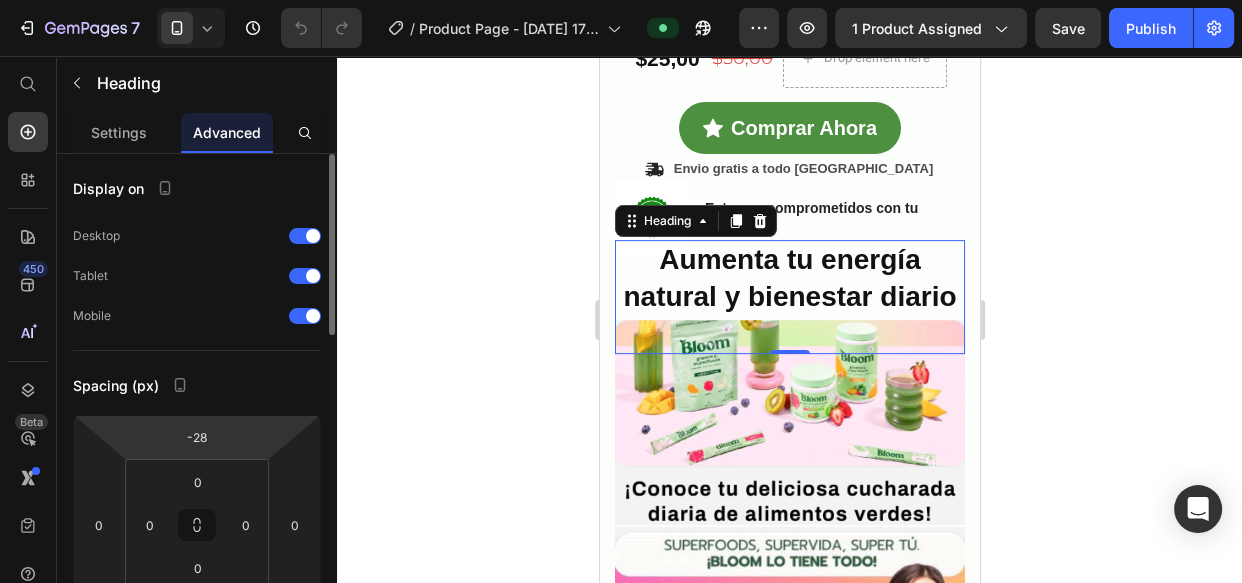 click on "7   /  Product Page - Jul 4, 17:20:12 Preview 1 product assigned  Save   Publish  450 Beta Start with Sections Elements Hero Section Product Detail Brands Trusted Badges Guarantee Product Breakdown How to use Testimonials Compare Bundle FAQs Social Proof Brand Story Product List Collection Blog List Contact Sticky Add to Cart Custom Footer Browse Library 450 Layout
Row
Row
Row
Row Text
Heading
Text Block Button
Button
Button
Sticky Back to top Media
Image" at bounding box center [621, 0] 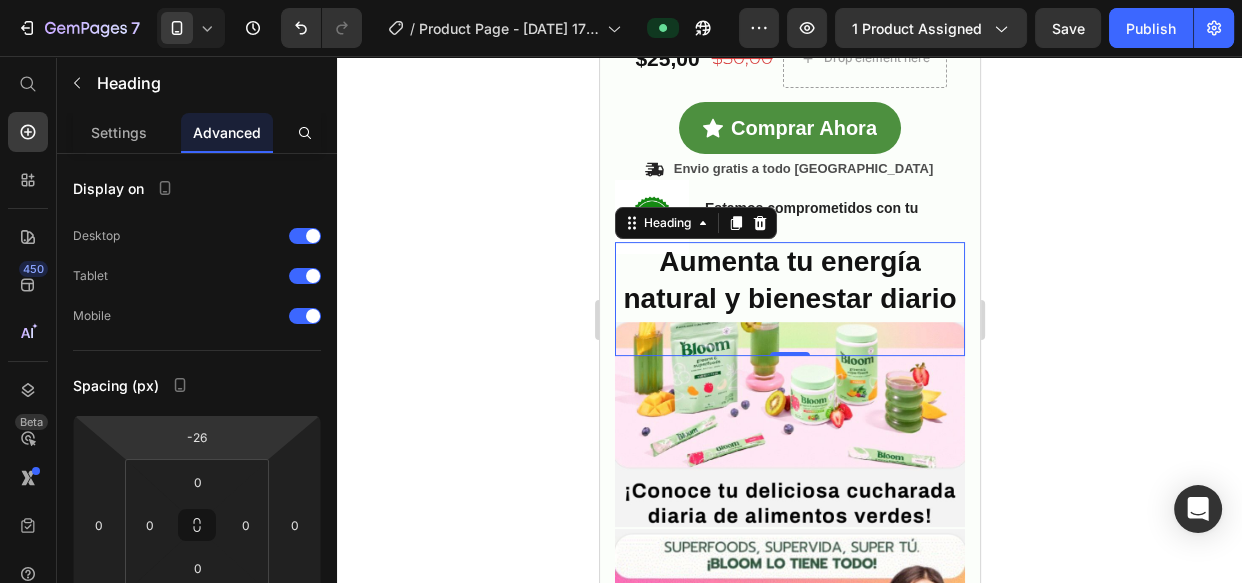 type on "-24" 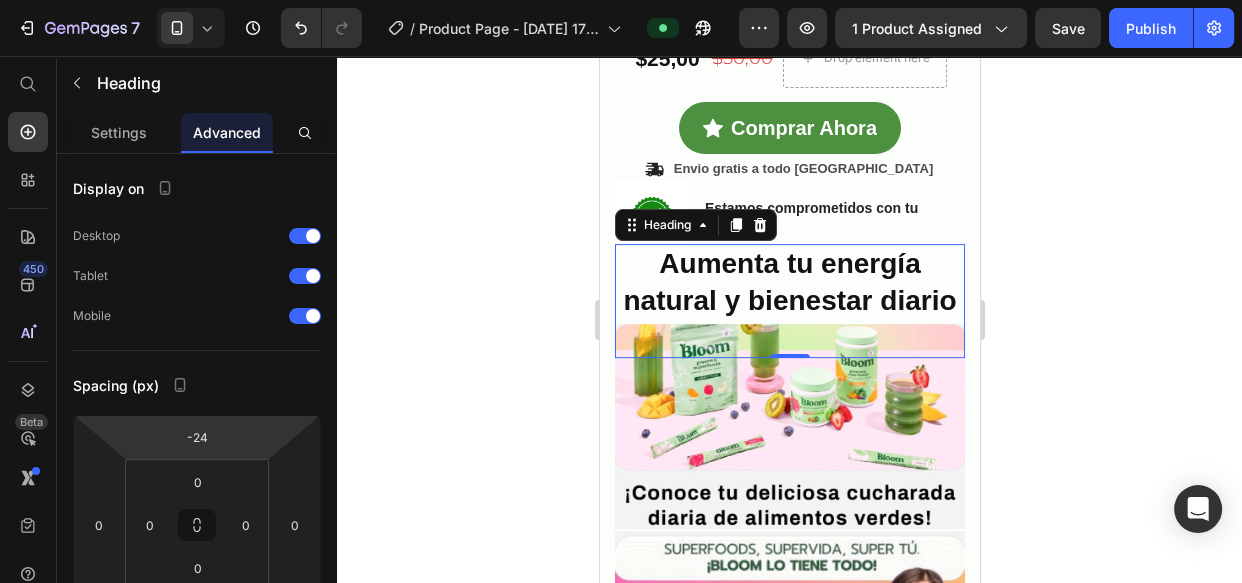 click on "7   /  Product Page - Jul 4, 17:20:12 Preview 1 product assigned  Save   Publish  450 Beta Start with Sections Elements Hero Section Product Detail Brands Trusted Badges Guarantee Product Breakdown How to use Testimonials Compare Bundle FAQs Social Proof Brand Story Product List Collection Blog List Contact Sticky Add to Cart Custom Footer Browse Library 450 Layout
Row
Row
Row
Row Text
Heading
Text Block Button
Button
Button
Sticky Back to top Media
Image" at bounding box center [621, 0] 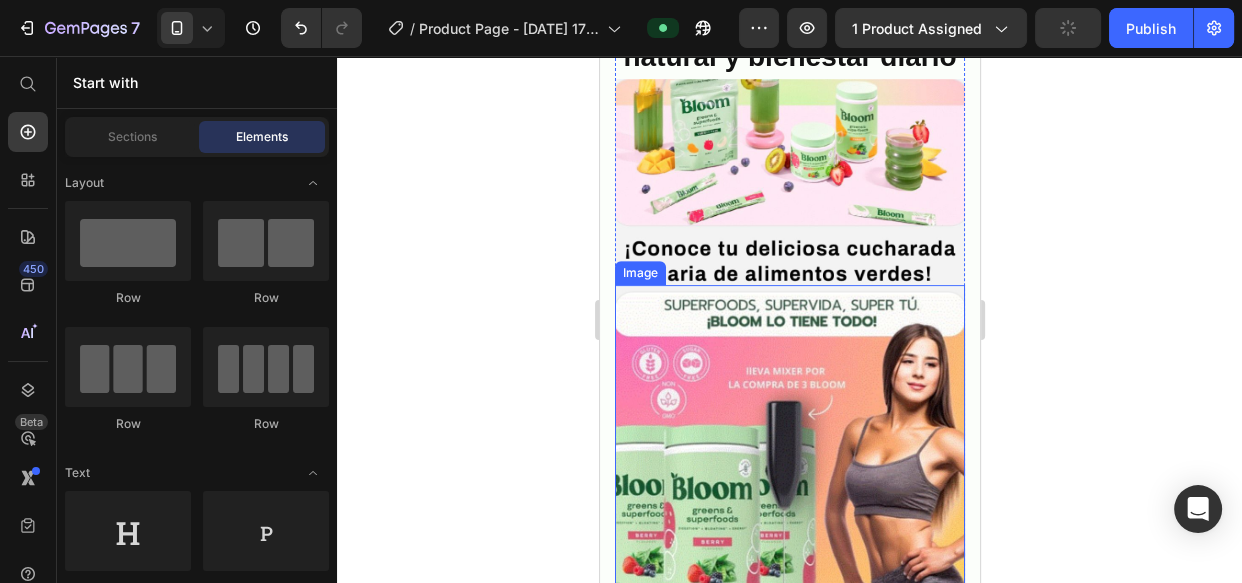 scroll, scrollTop: 818, scrollLeft: 0, axis: vertical 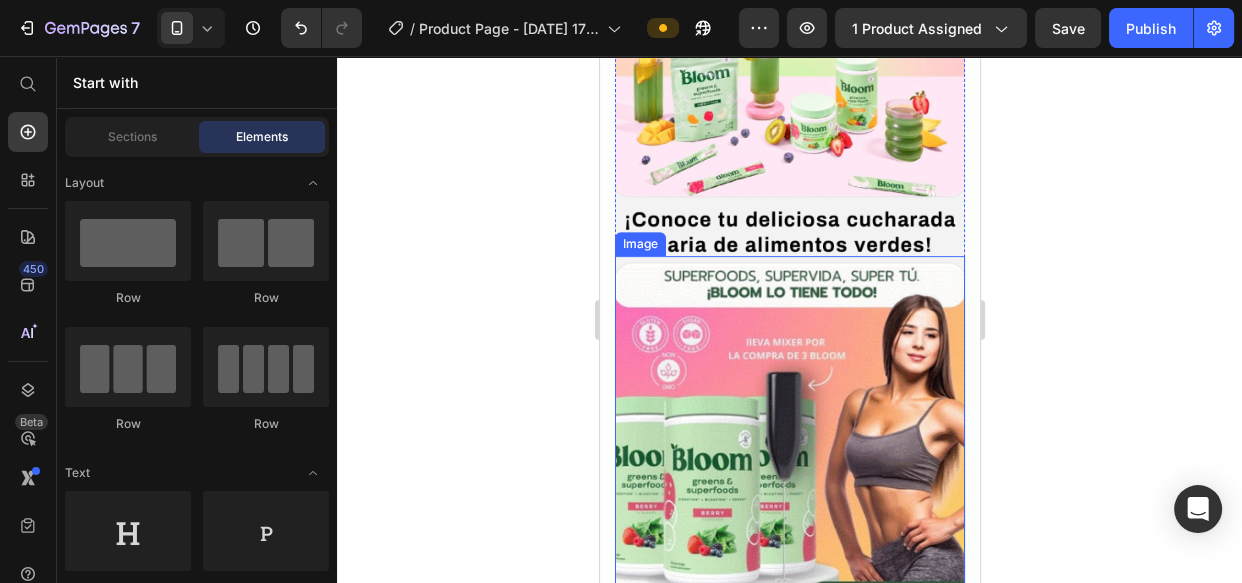 click at bounding box center (789, 434) 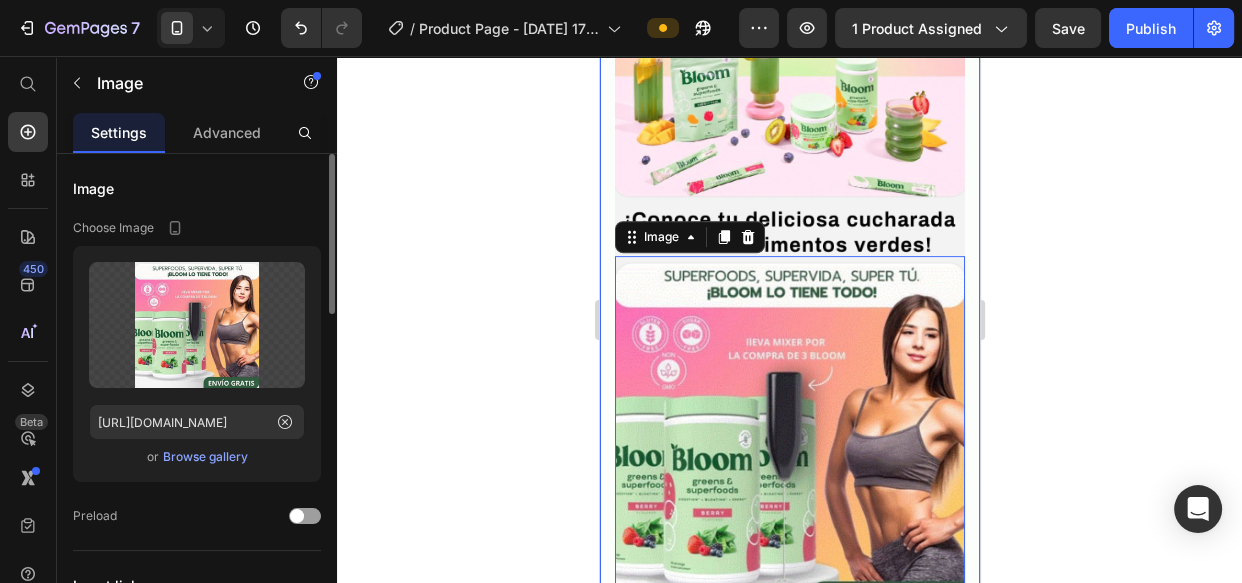 click on "Advanced" at bounding box center (227, 132) 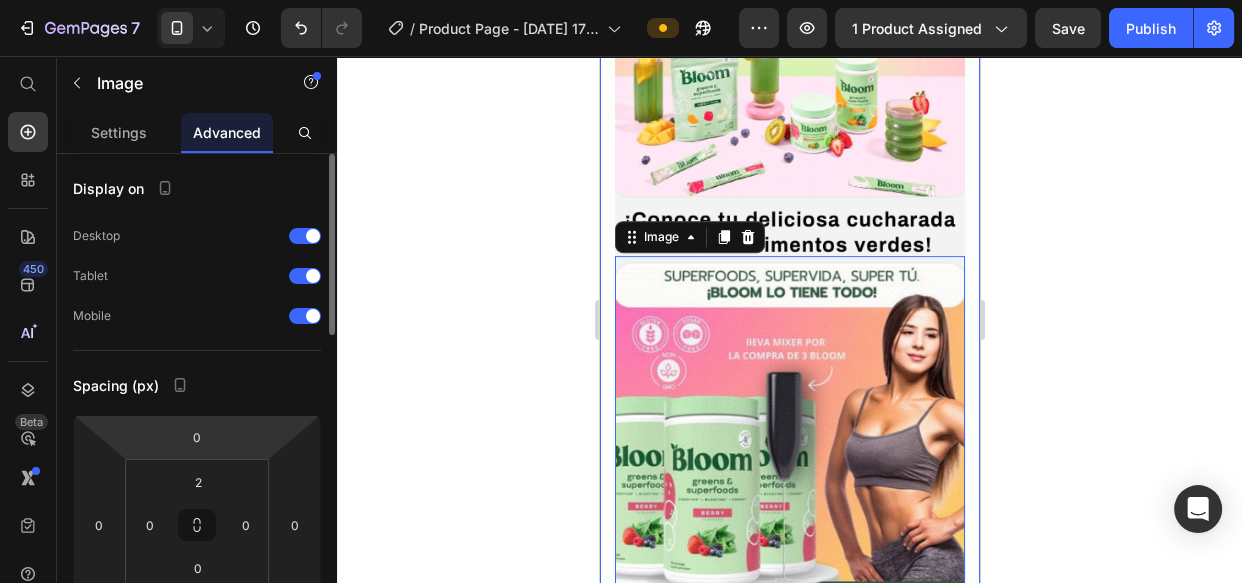 click on "7   /  Product Page - Jul 4, 17:20:12 Preview 1 product assigned  Save   Publish  450 Beta Start with Sections Elements Hero Section Product Detail Brands Trusted Badges Guarantee Product Breakdown How to use Testimonials Compare Bundle FAQs Social Proof Brand Story Product List Collection Blog List Contact Sticky Add to Cart Custom Footer Browse Library 450 Layout
Row
Row
Row
Row Text
Heading
Text Block Button
Button
Button
Sticky Back to top Media
Image" at bounding box center (621, 0) 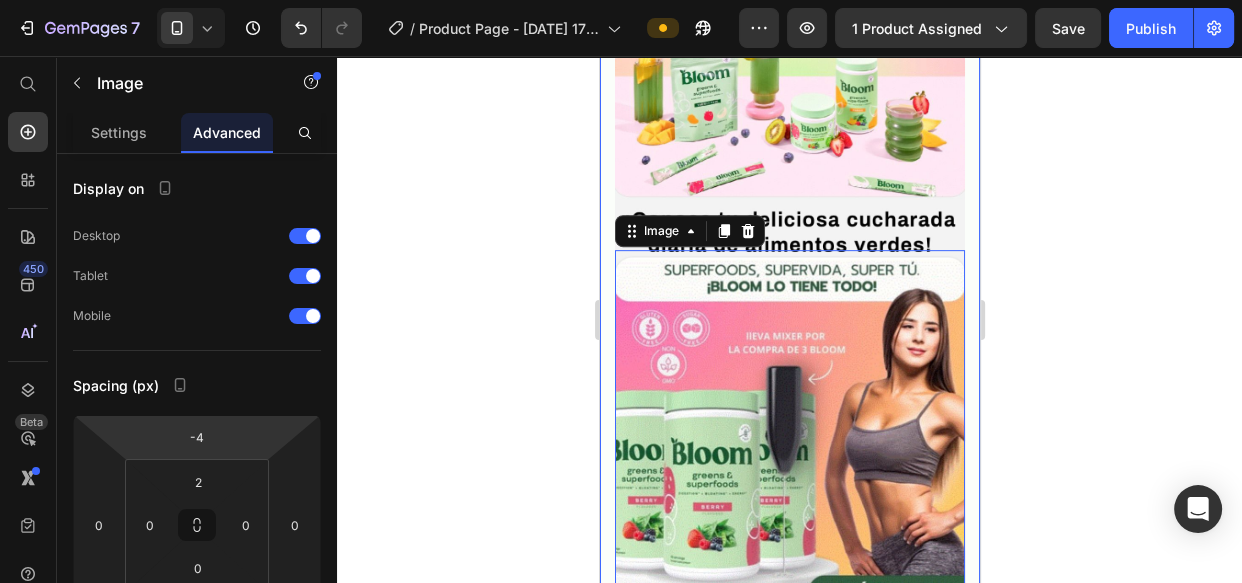 type on "-2" 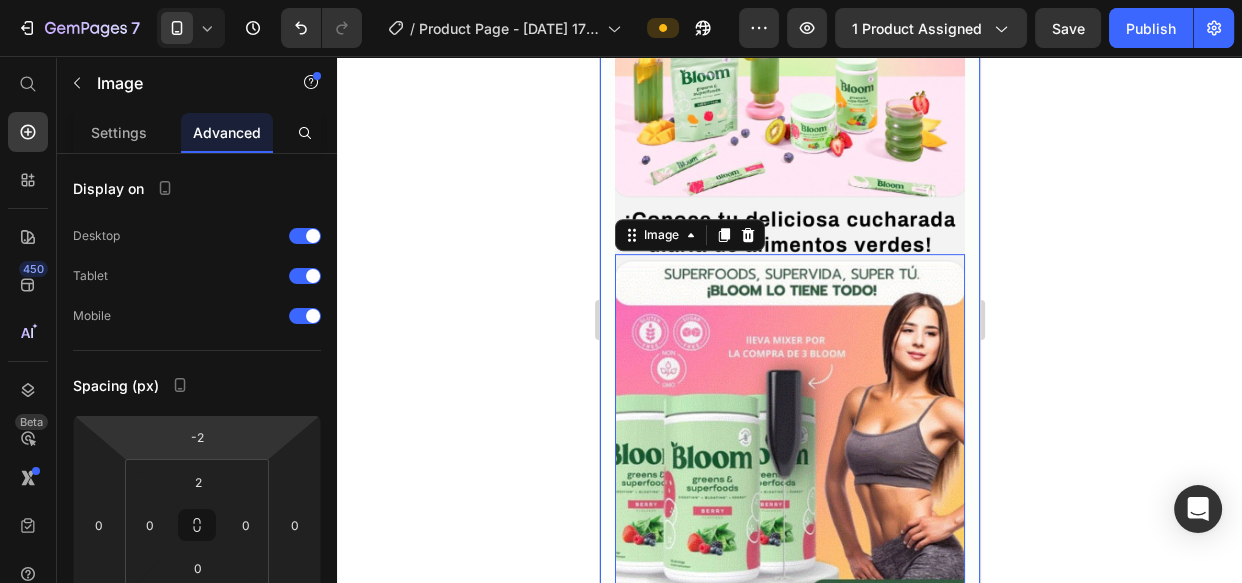 click on "7   /  Product Page - Jul 4, 17:20:12 Preview 1 product assigned  Save   Publish  450 Beta Start with Sections Elements Hero Section Product Detail Brands Trusted Badges Guarantee Product Breakdown How to use Testimonials Compare Bundle FAQs Social Proof Brand Story Product List Collection Blog List Contact Sticky Add to Cart Custom Footer Browse Library 450 Layout
Row
Row
Row
Row Text
Heading
Text Block Button
Button
Button
Sticky Back to top Media
Image" at bounding box center [621, 0] 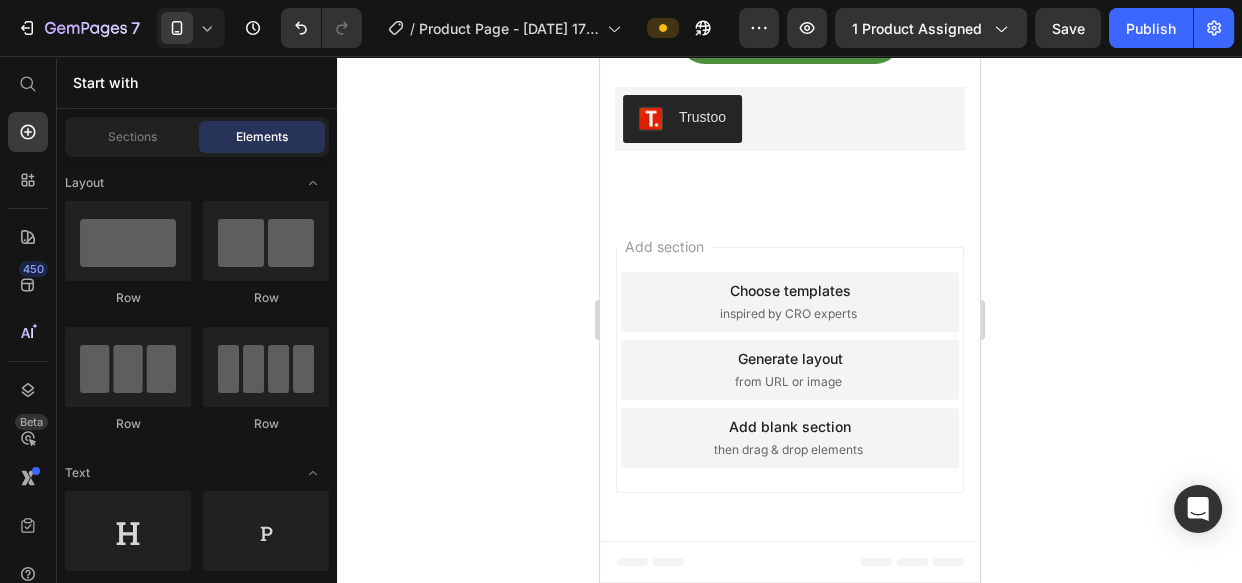 scroll, scrollTop: 5454, scrollLeft: 0, axis: vertical 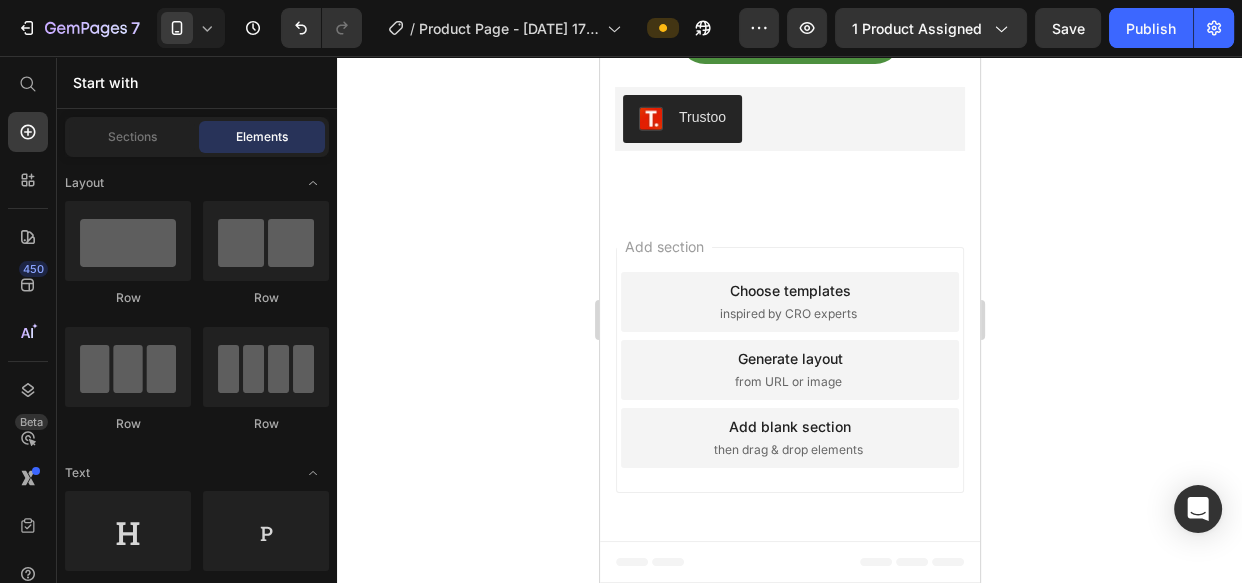click on "hecho en los EE.UU.Instalación inspeccionada por la FDA" at bounding box center (789, -1051) 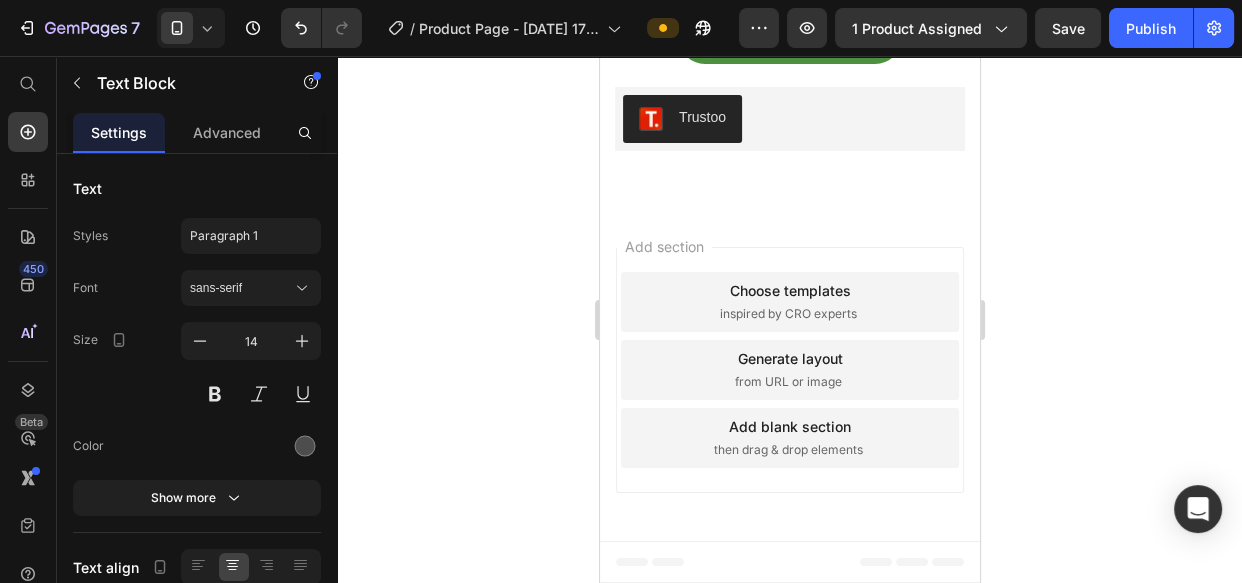 click 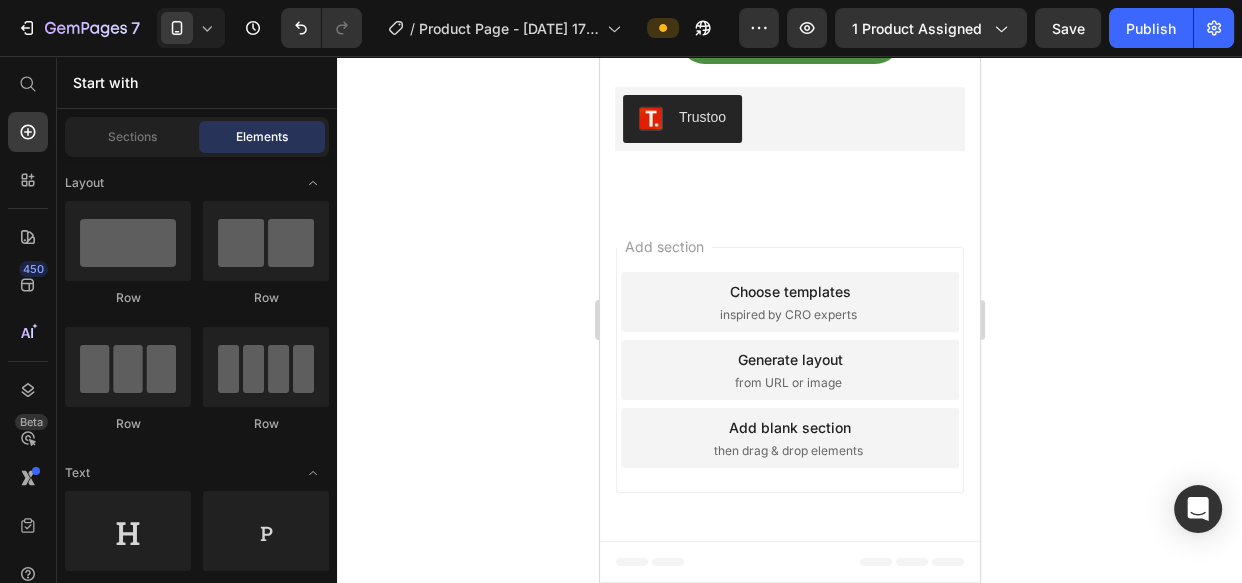 click on "Cumple con las GMP" at bounding box center (789, -991) 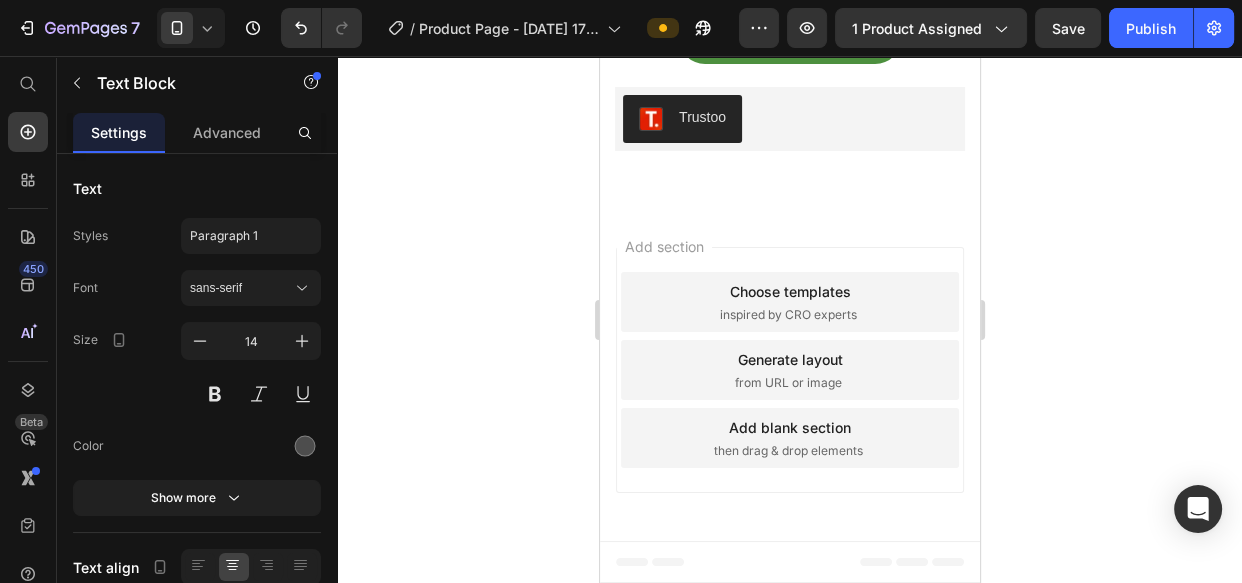 click 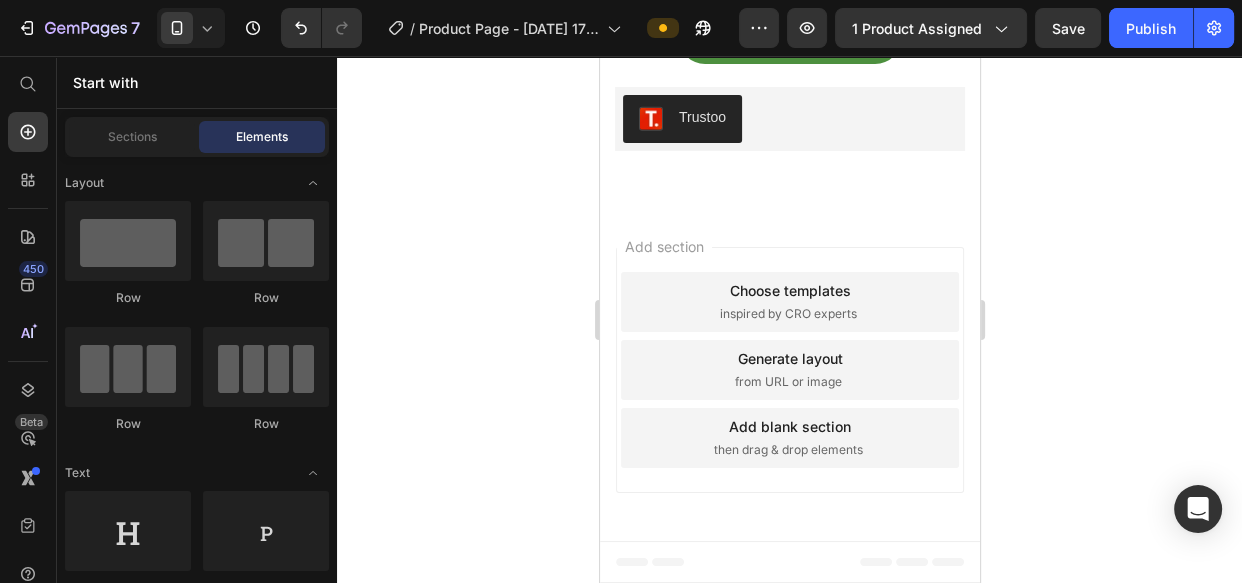 scroll, scrollTop: 5272, scrollLeft: 0, axis: vertical 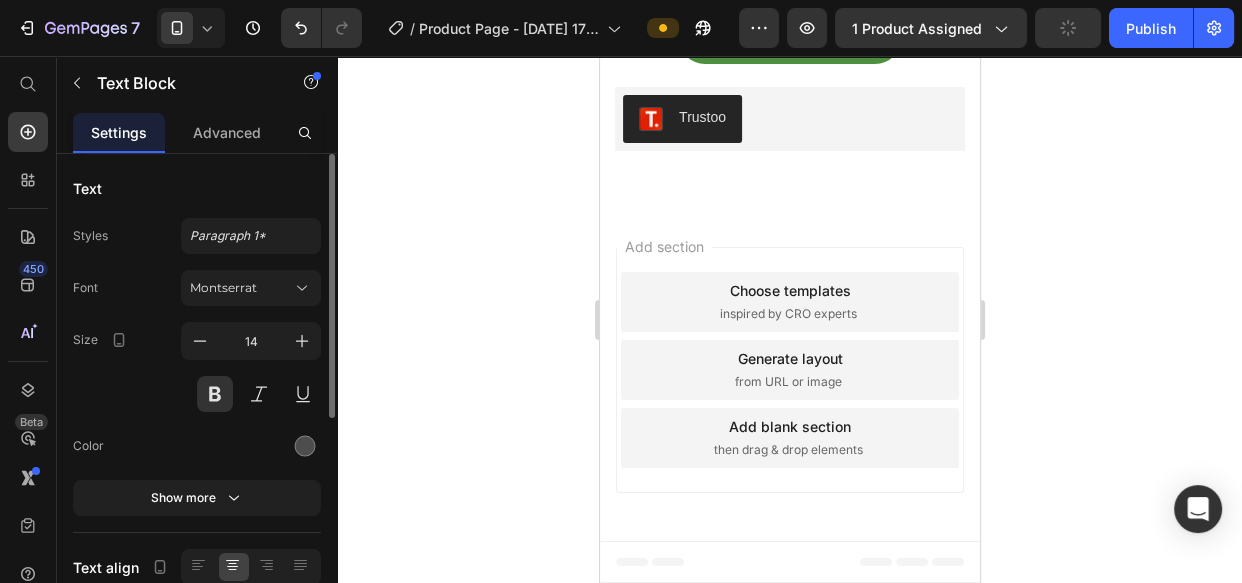 click on "14" at bounding box center (251, 367) 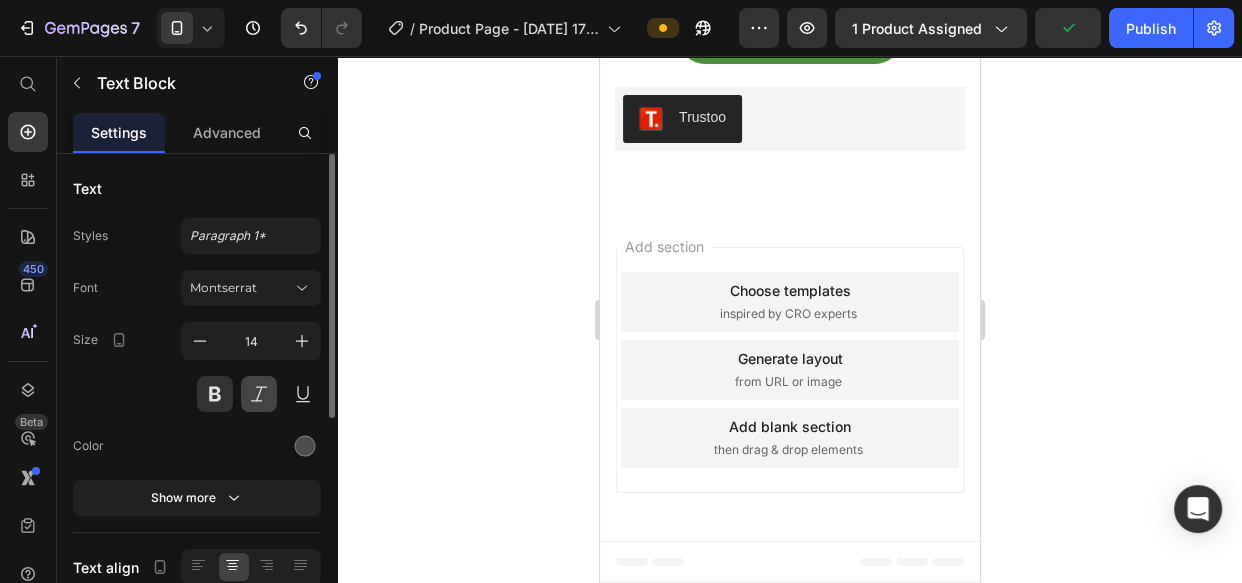 click at bounding box center [259, 394] 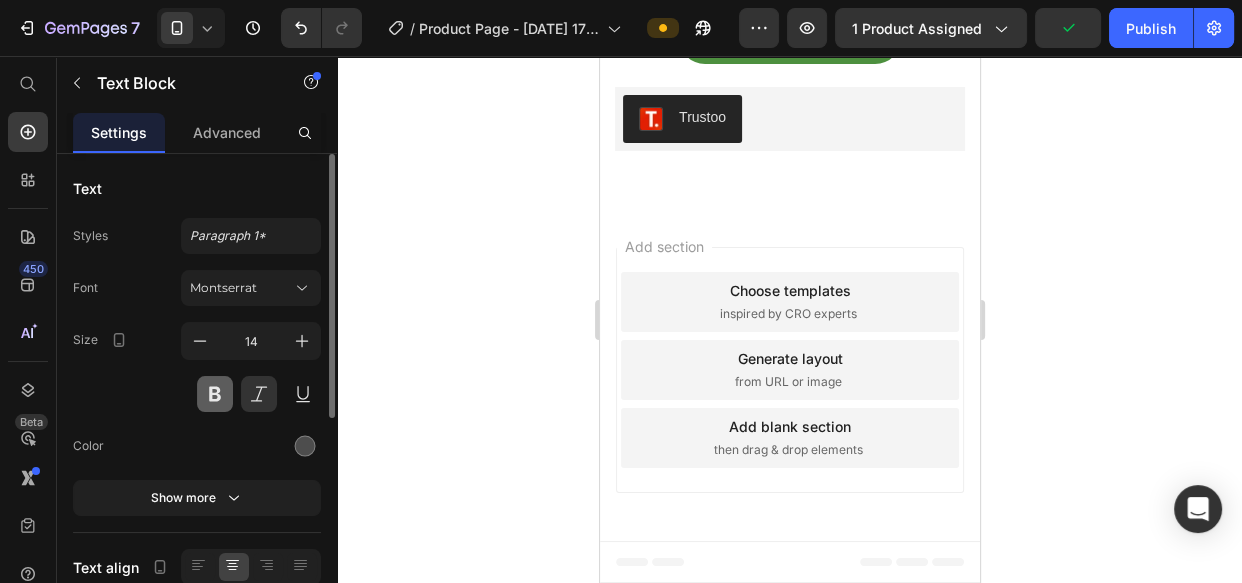 click at bounding box center [215, 394] 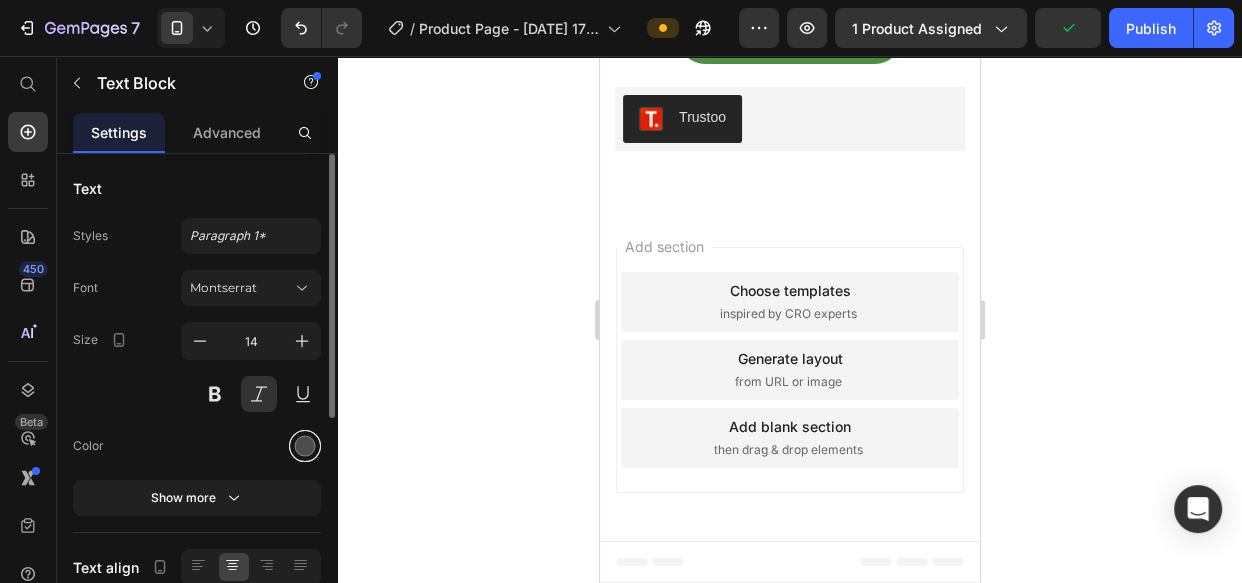 click at bounding box center (305, 446) 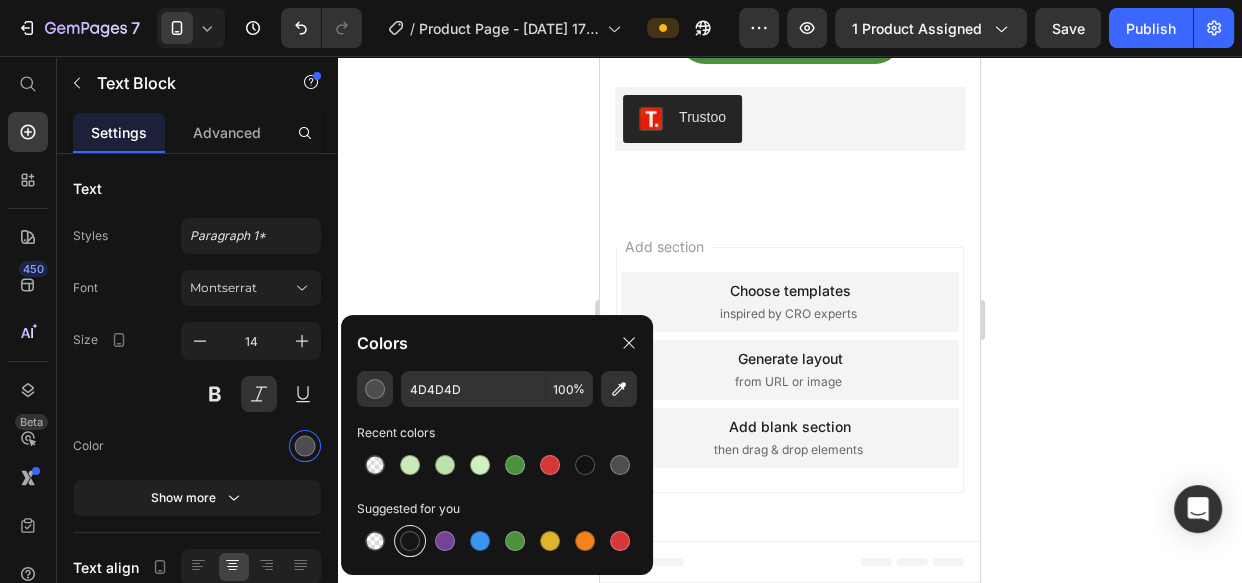 click at bounding box center [410, 541] 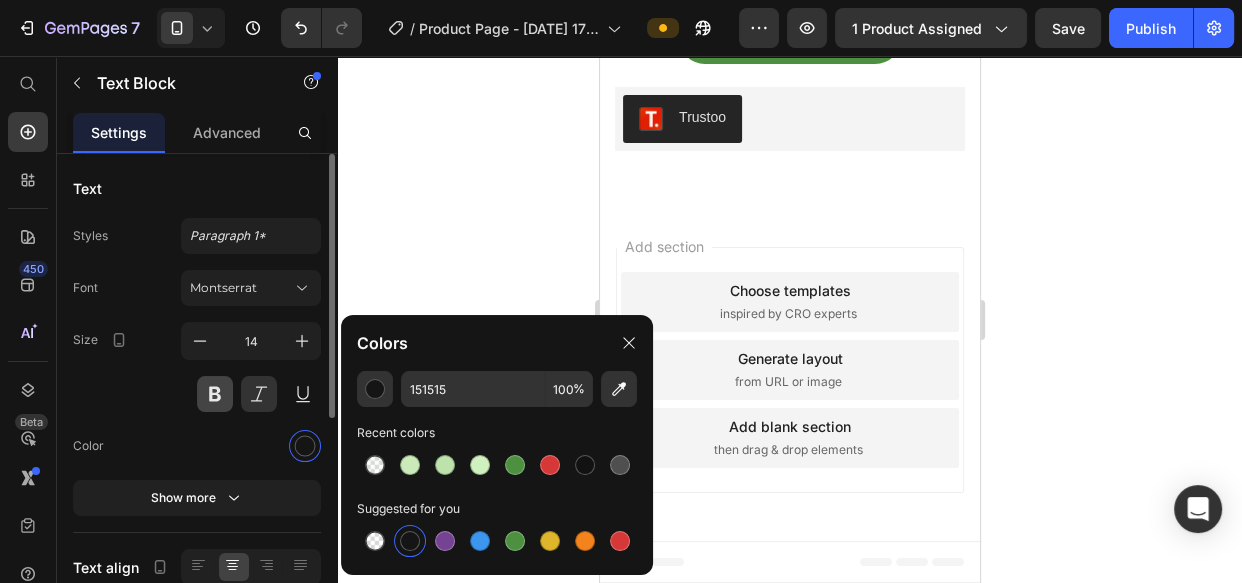 click at bounding box center (215, 394) 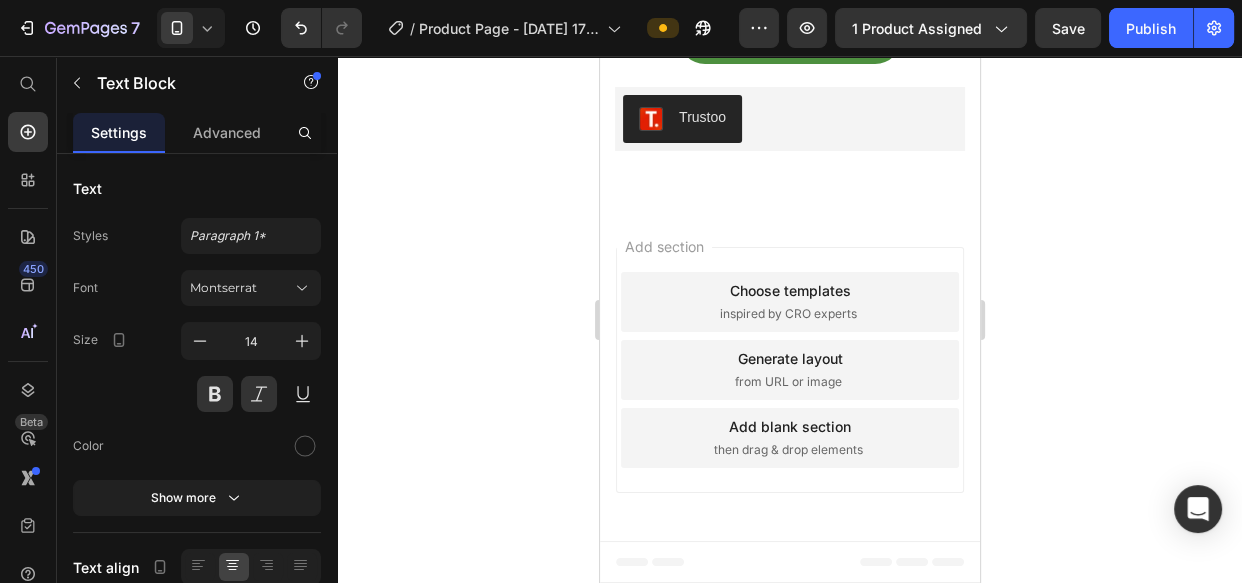click 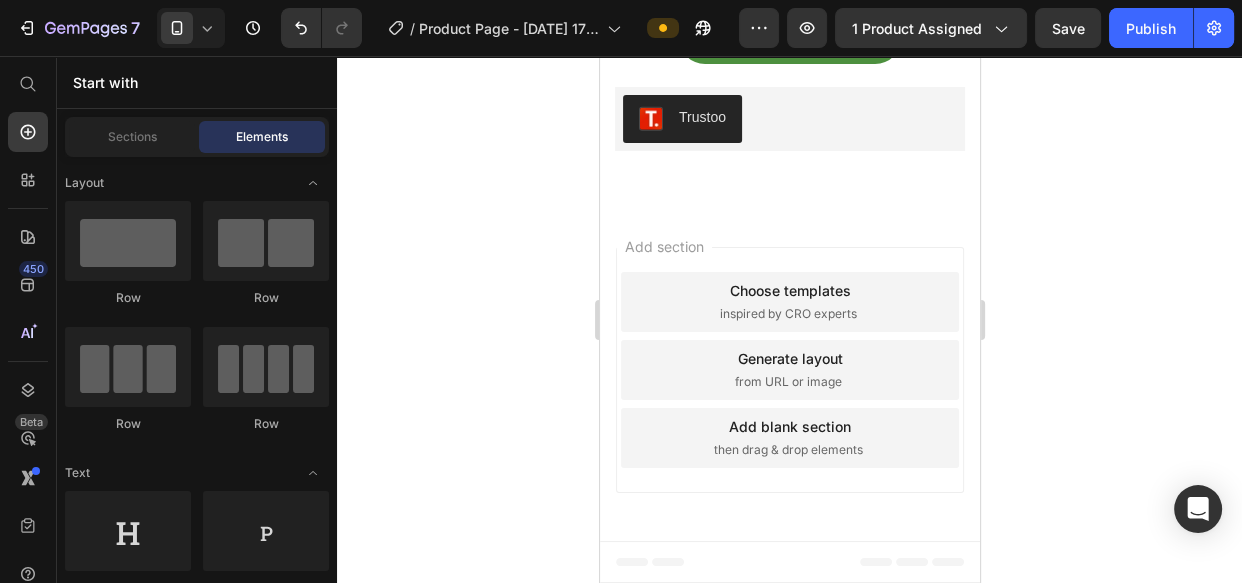 scroll, scrollTop: 5818, scrollLeft: 0, axis: vertical 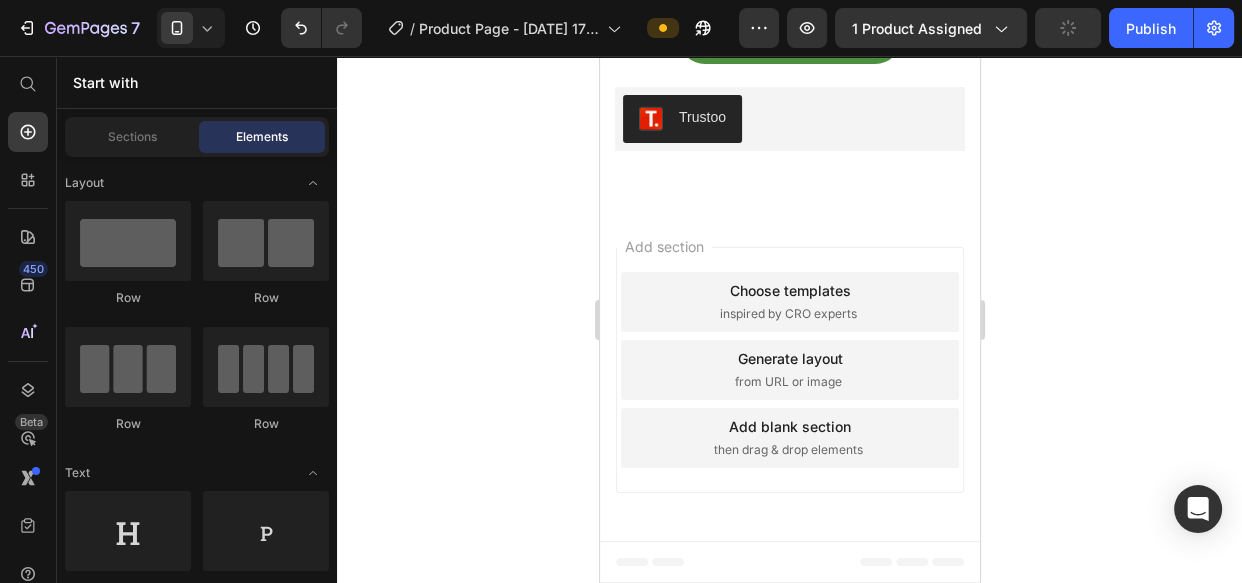 click on "🍃Resultados Reales Con Bloom" at bounding box center [789, -624] 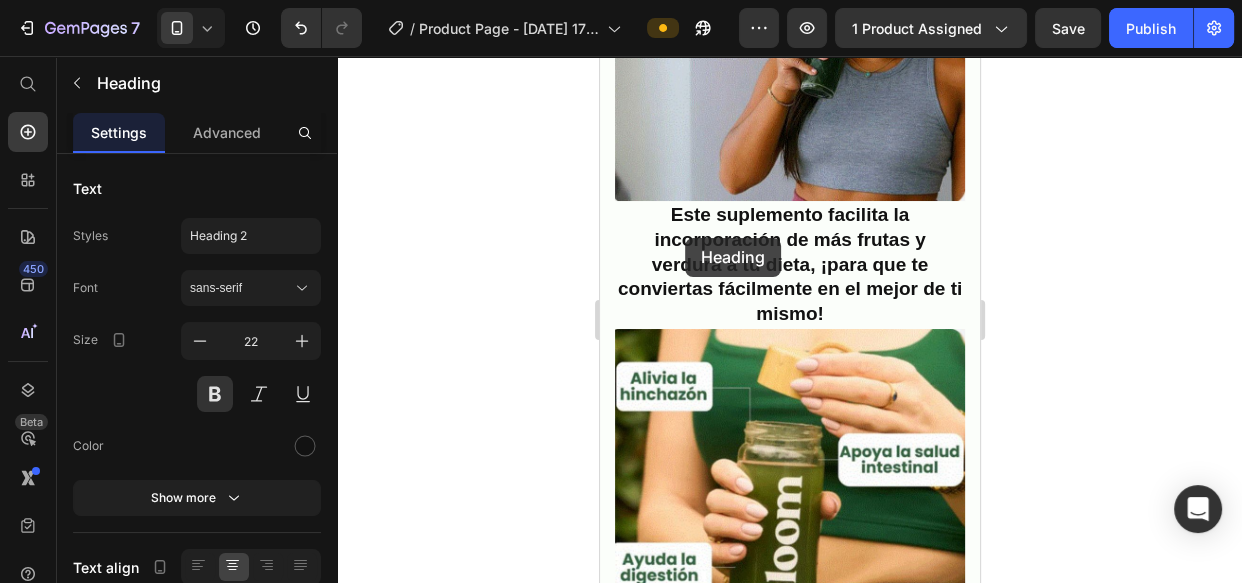 scroll, scrollTop: 1910, scrollLeft: 0, axis: vertical 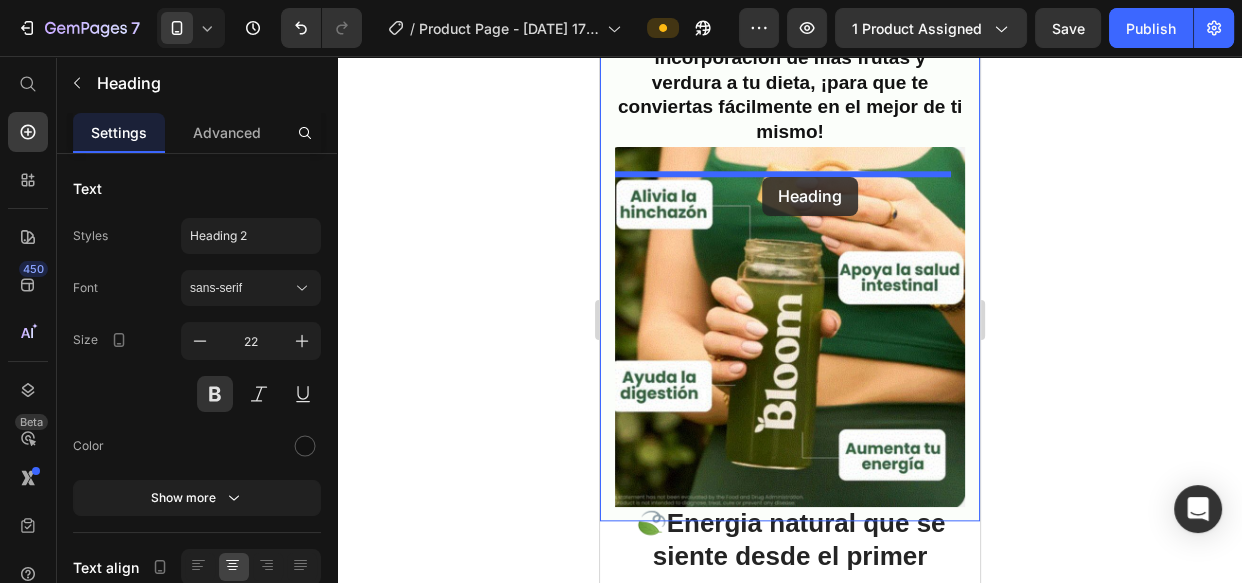 drag, startPoint x: 625, startPoint y: 323, endPoint x: 762, endPoint y: 177, distance: 200.21239 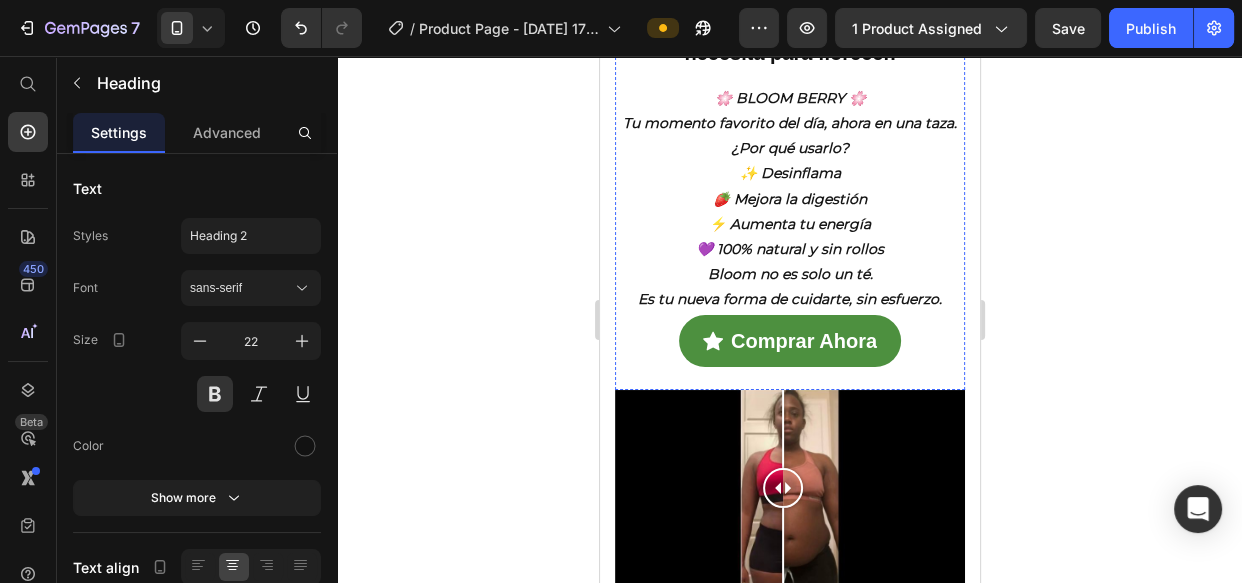 scroll, scrollTop: 5819, scrollLeft: 0, axis: vertical 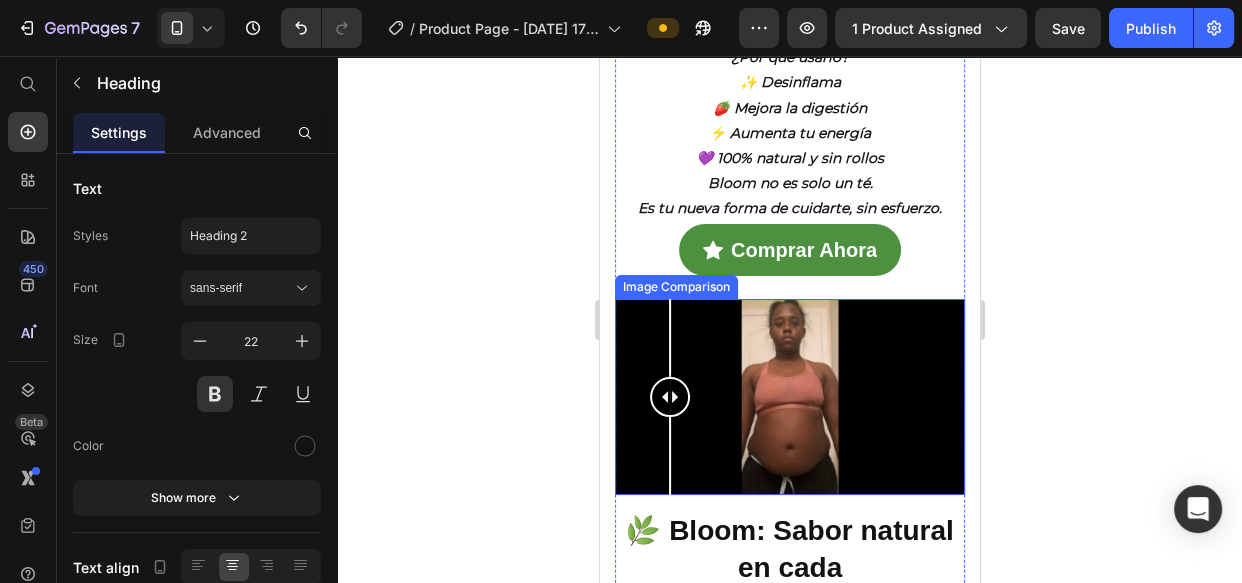 click at bounding box center (789, 397) 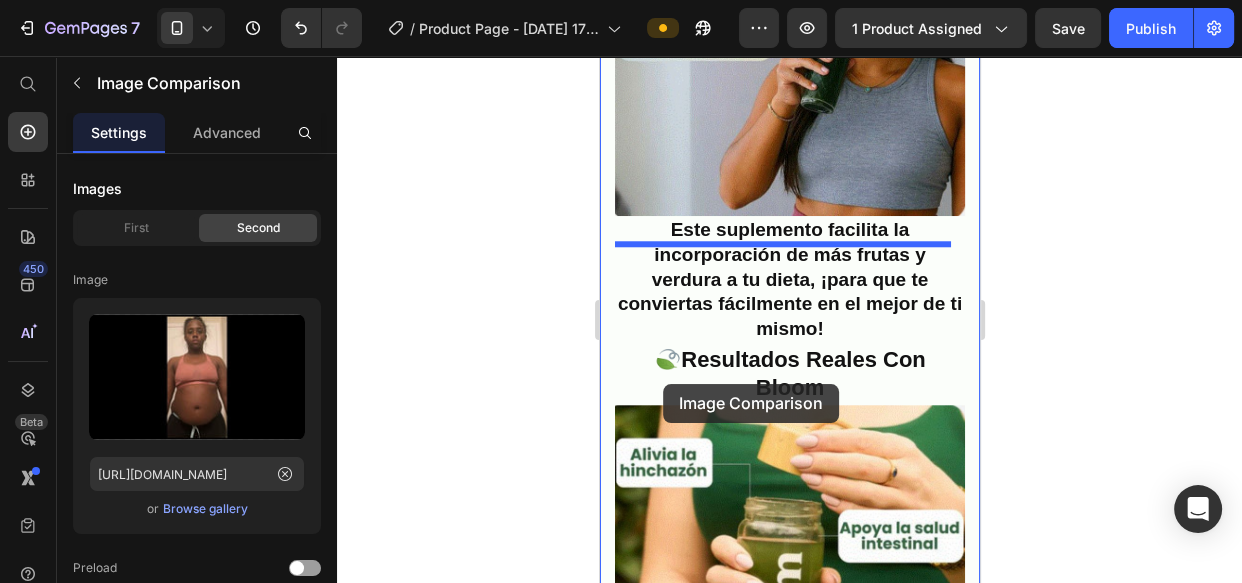 scroll, scrollTop: 1819, scrollLeft: 0, axis: vertical 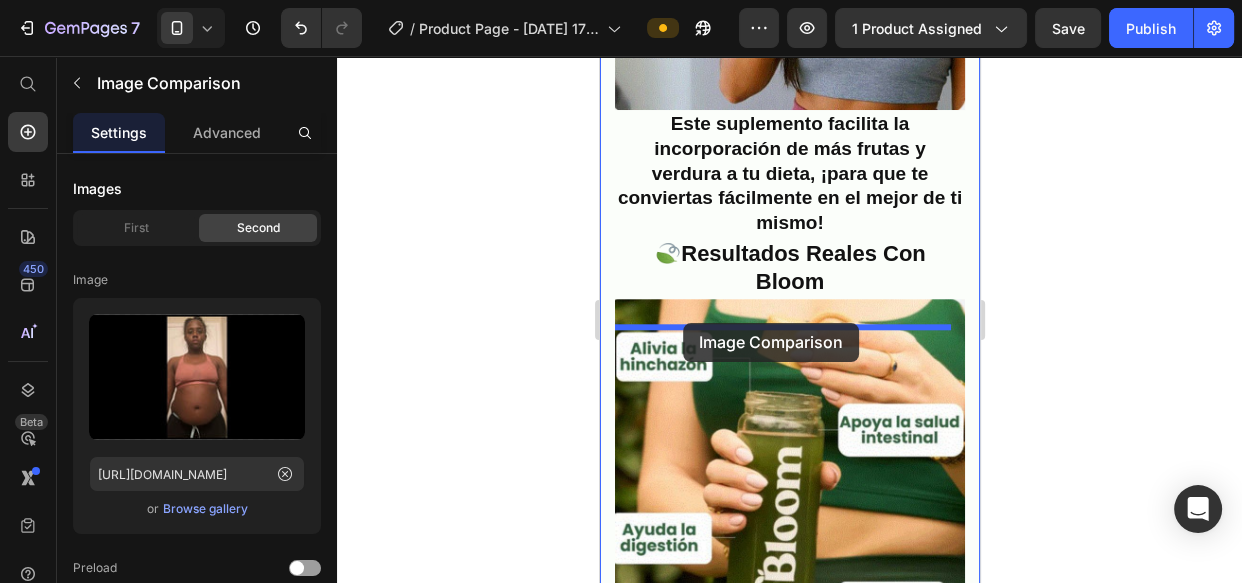 drag, startPoint x: 634, startPoint y: 208, endPoint x: 683, endPoint y: 323, distance: 125.004 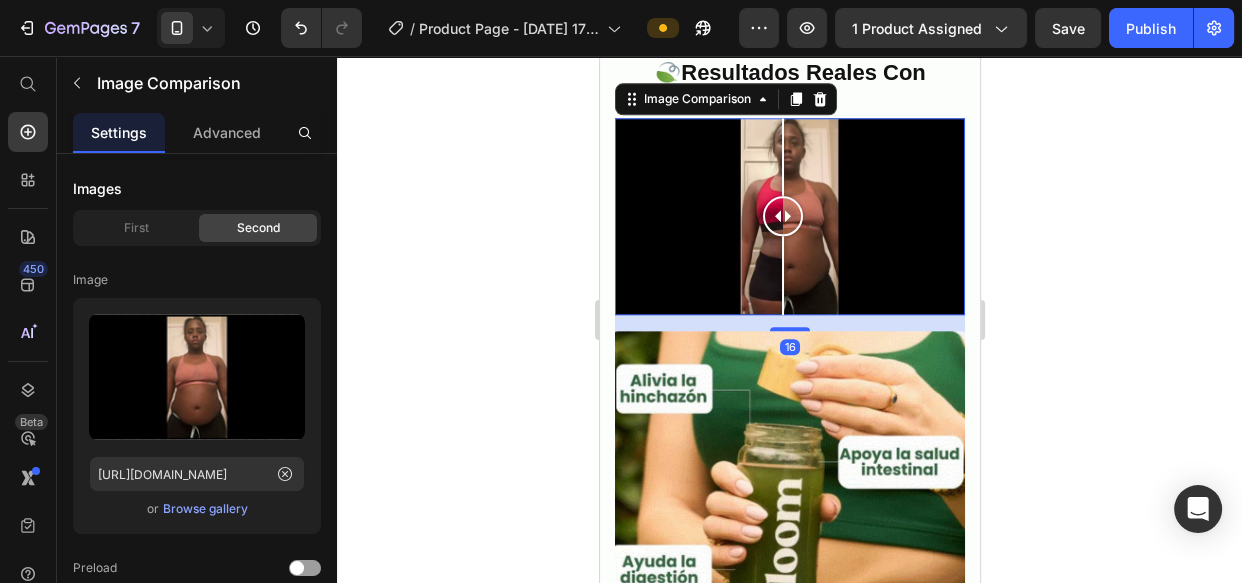 scroll, scrollTop: 2000, scrollLeft: 0, axis: vertical 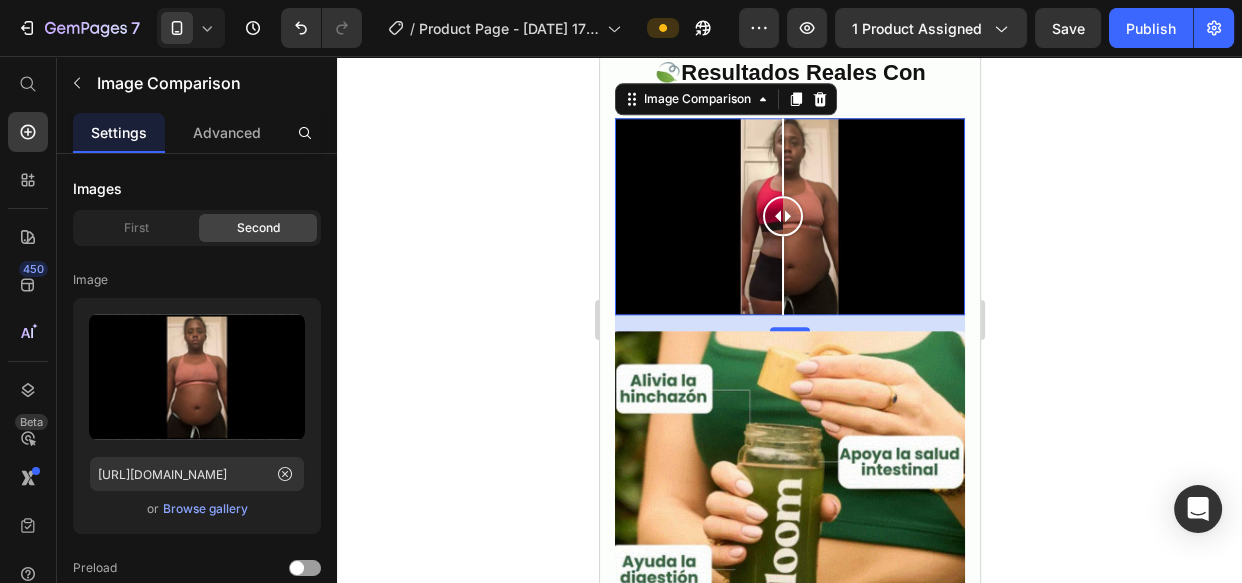 click 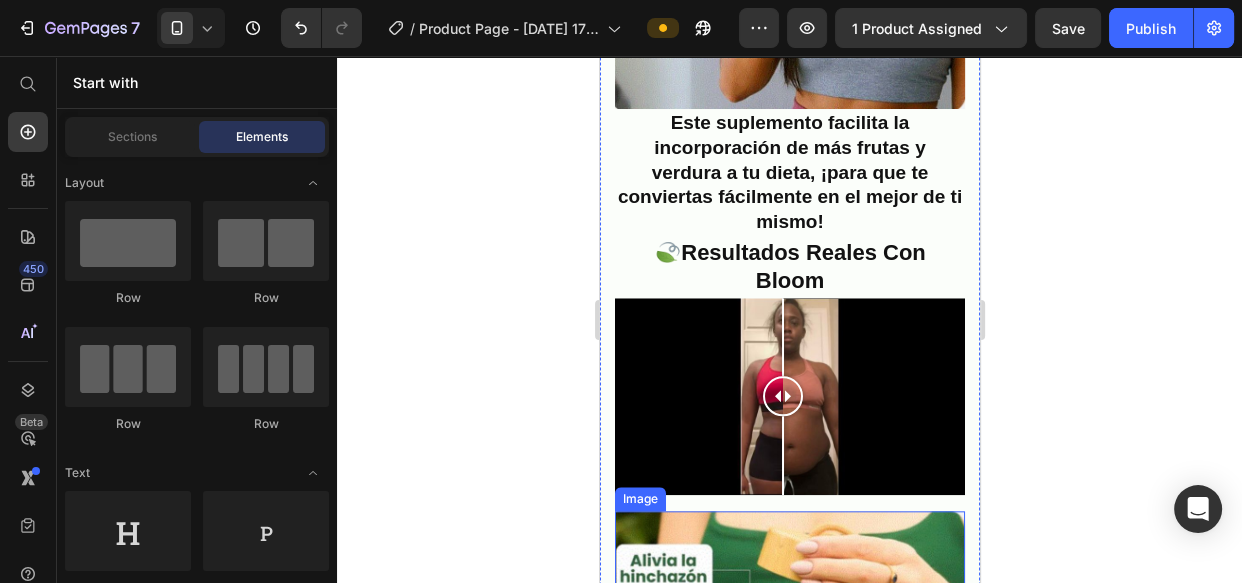 scroll, scrollTop: 1819, scrollLeft: 0, axis: vertical 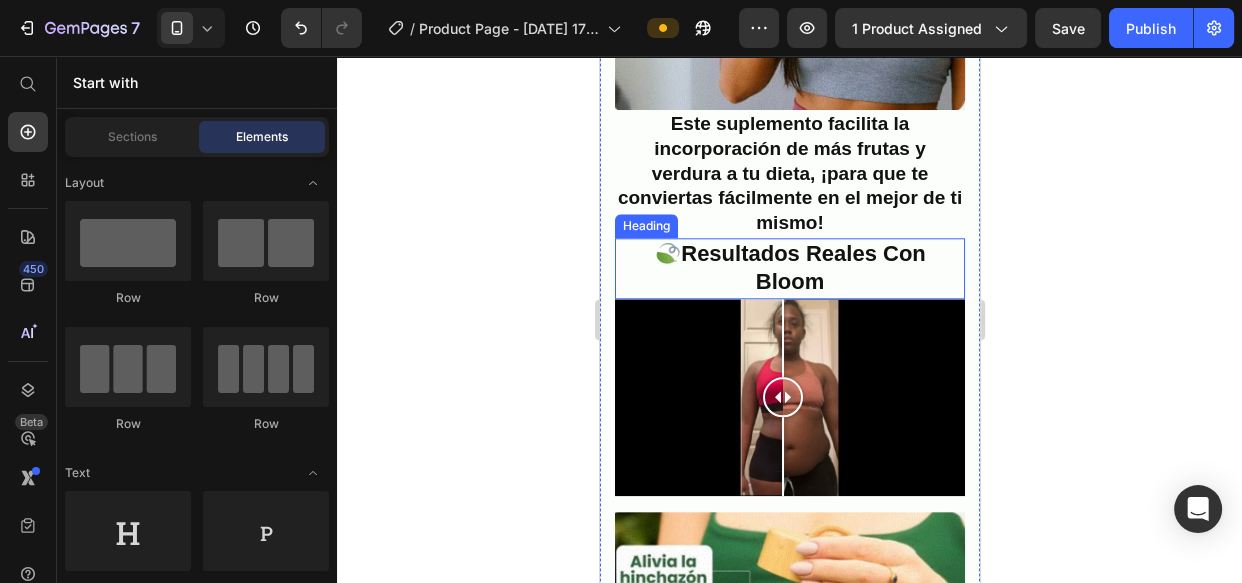 click on "🍃Resultados Reales Con Bloom" at bounding box center [789, 268] 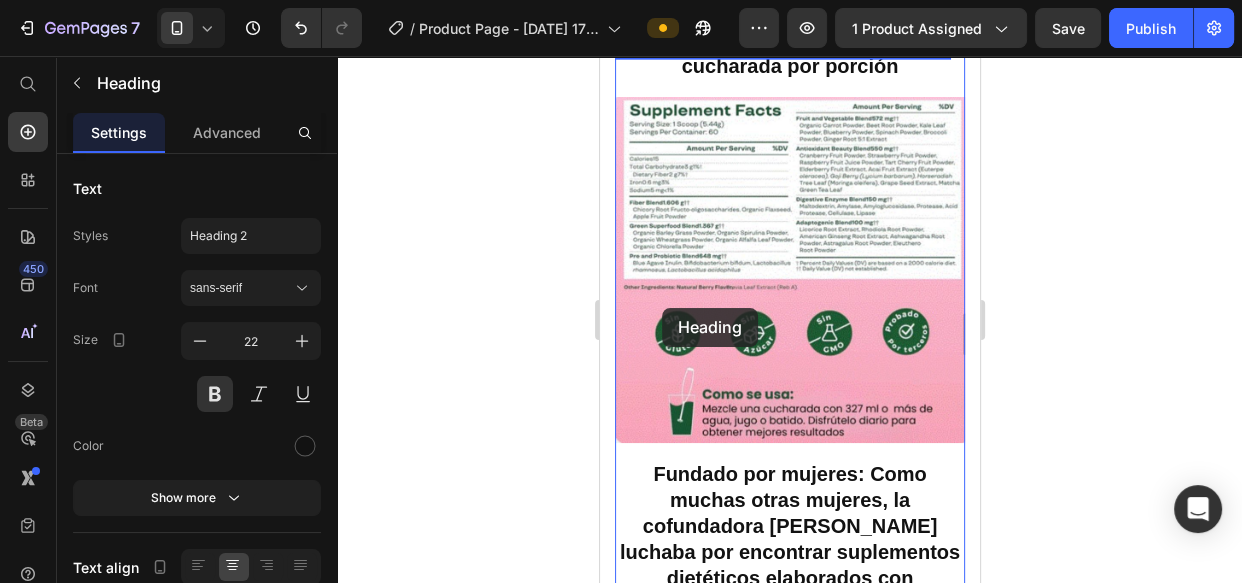 scroll, scrollTop: 4632, scrollLeft: 0, axis: vertical 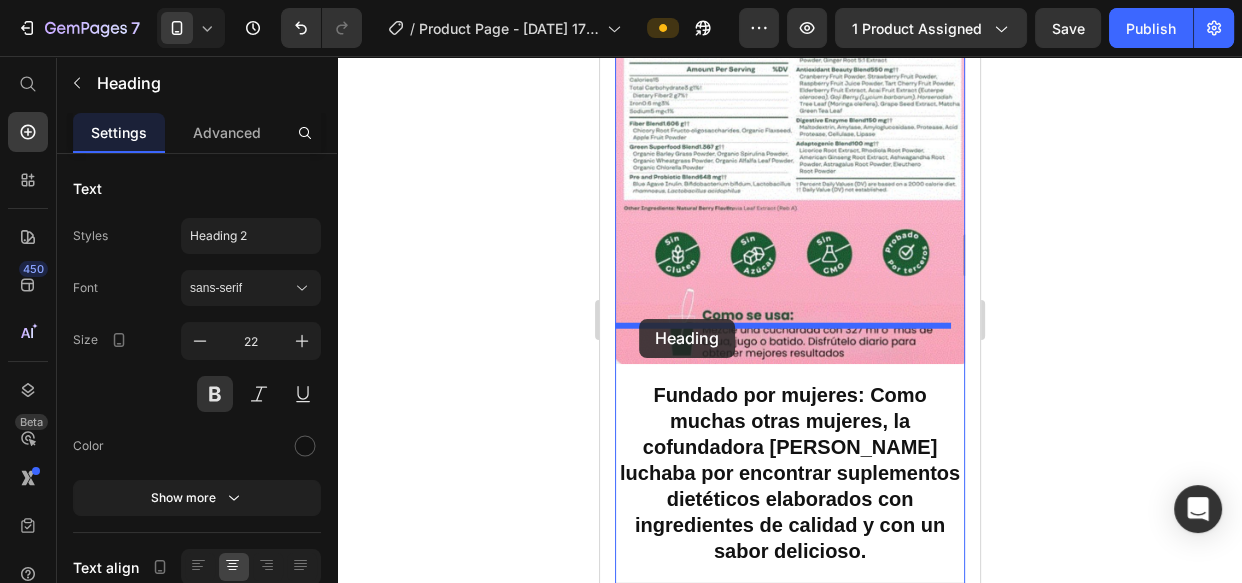 drag, startPoint x: 635, startPoint y: 250, endPoint x: 639, endPoint y: 319, distance: 69.115845 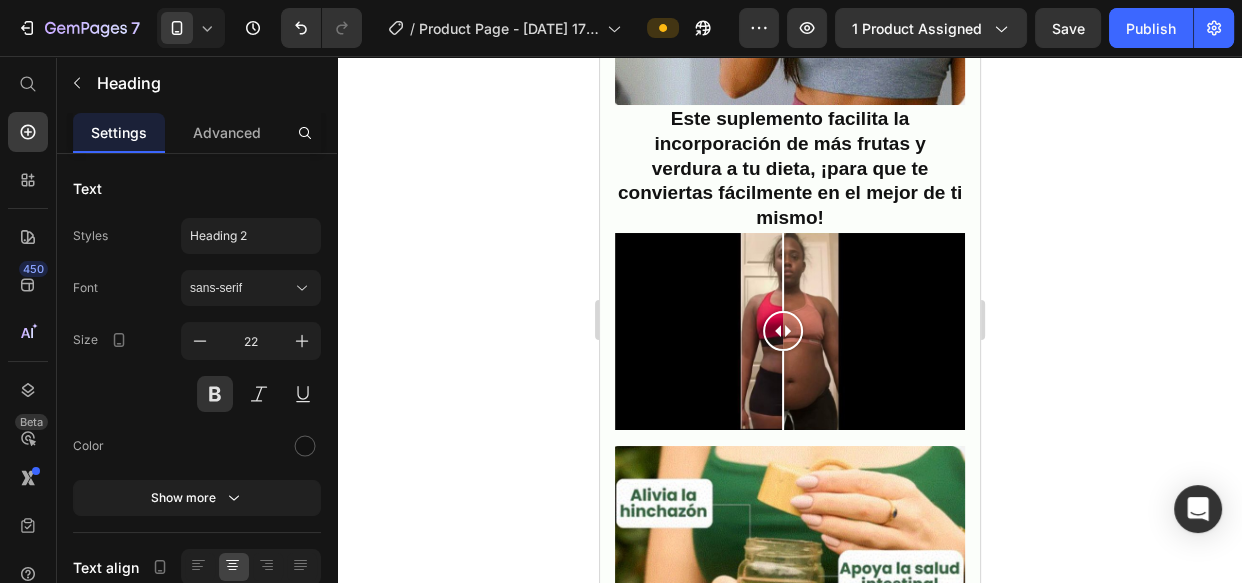 scroll, scrollTop: 1883, scrollLeft: 0, axis: vertical 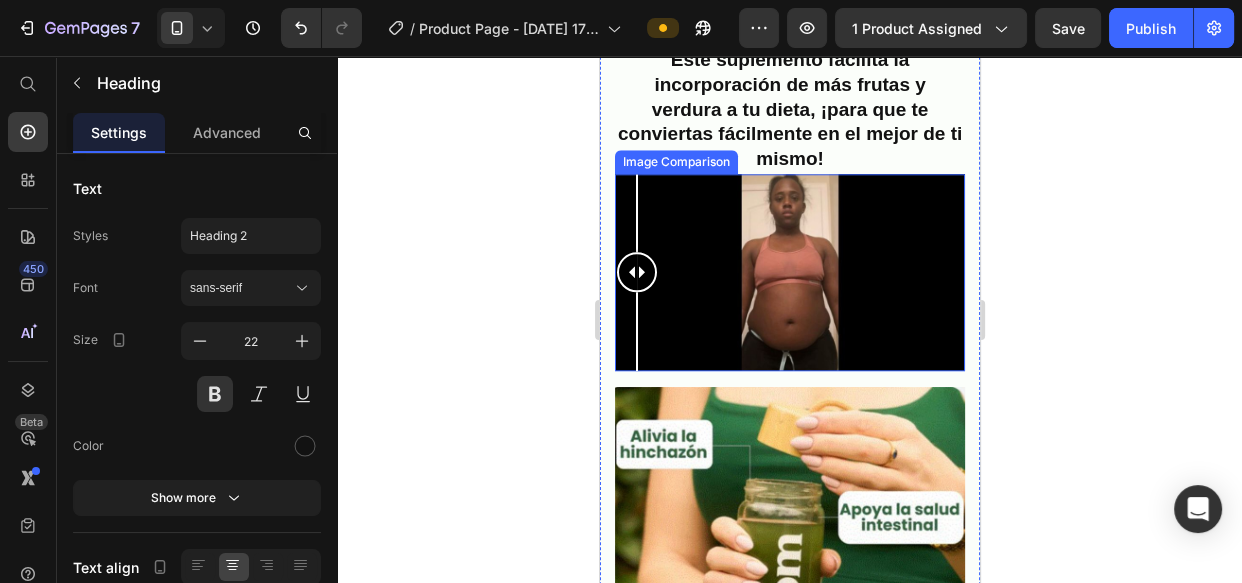 click at bounding box center (789, 272) 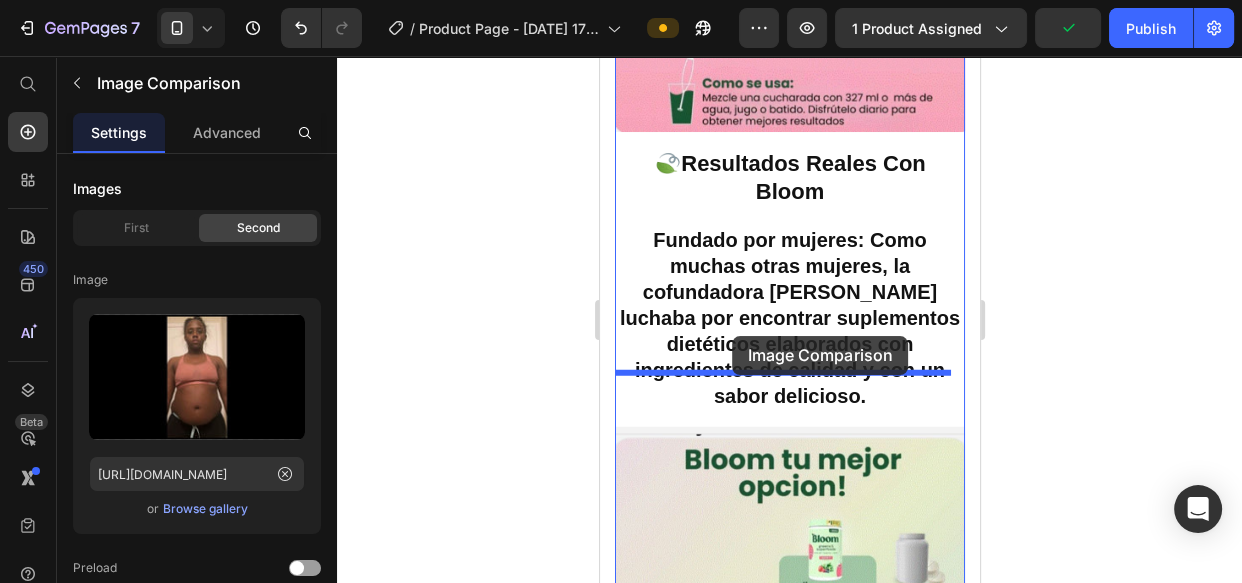 scroll, scrollTop: 4701, scrollLeft: 0, axis: vertical 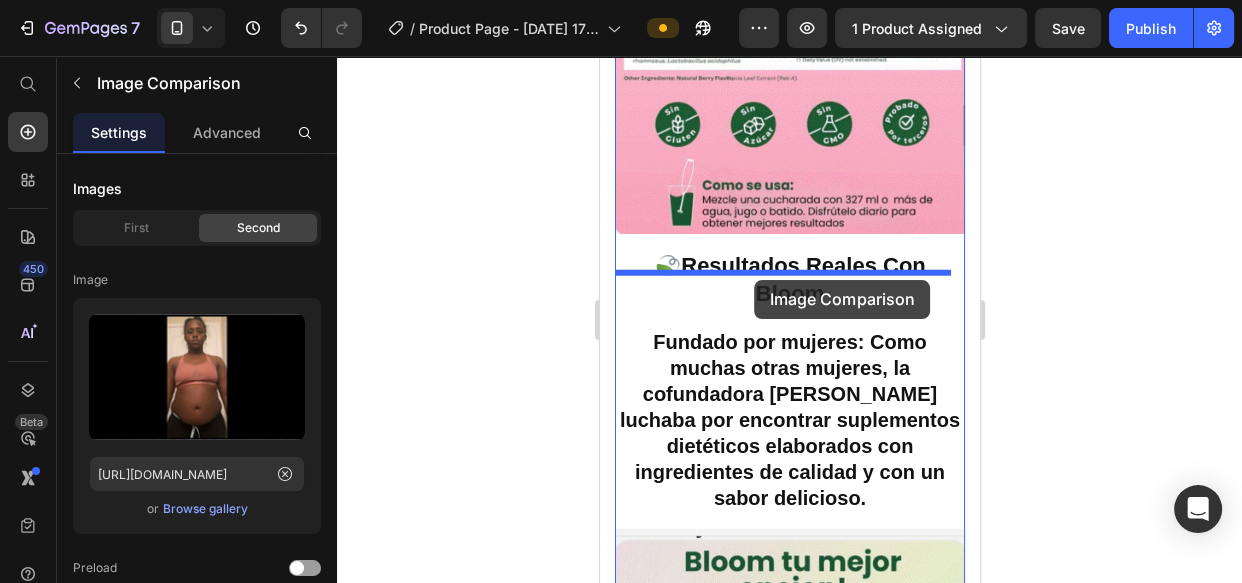 drag, startPoint x: 634, startPoint y: 190, endPoint x: 754, endPoint y: 280, distance: 150 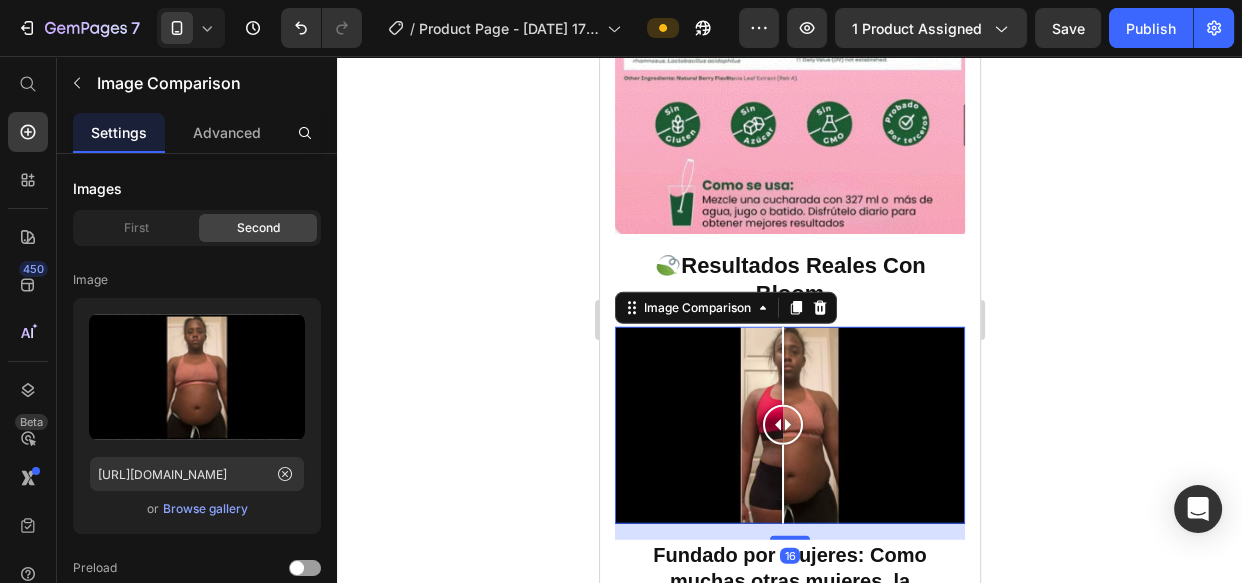 click 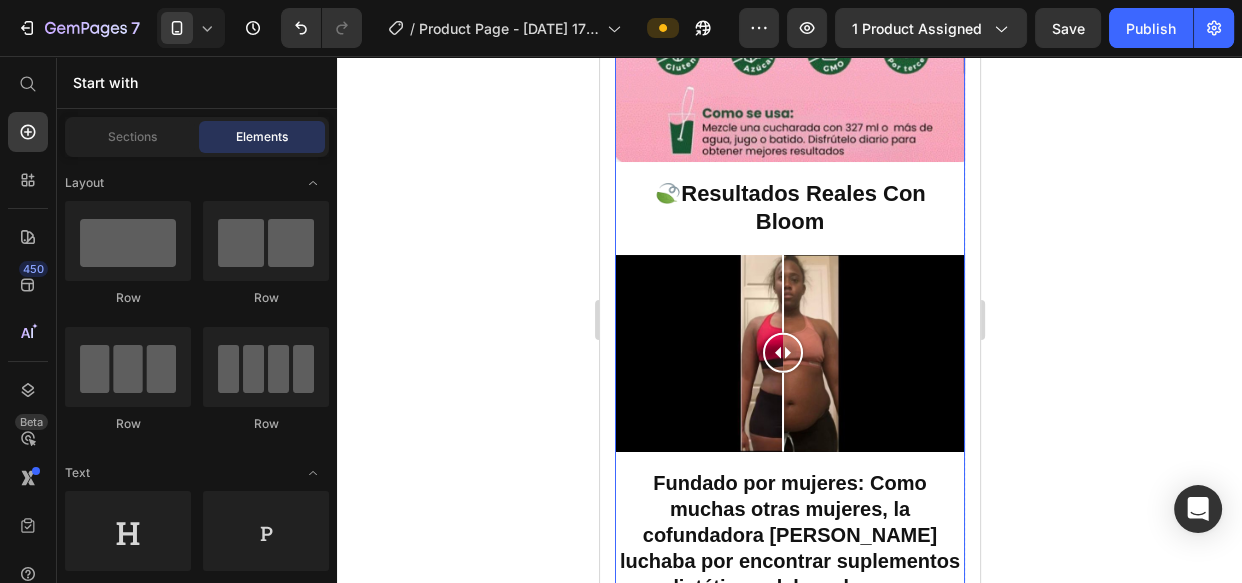 scroll, scrollTop: 4883, scrollLeft: 0, axis: vertical 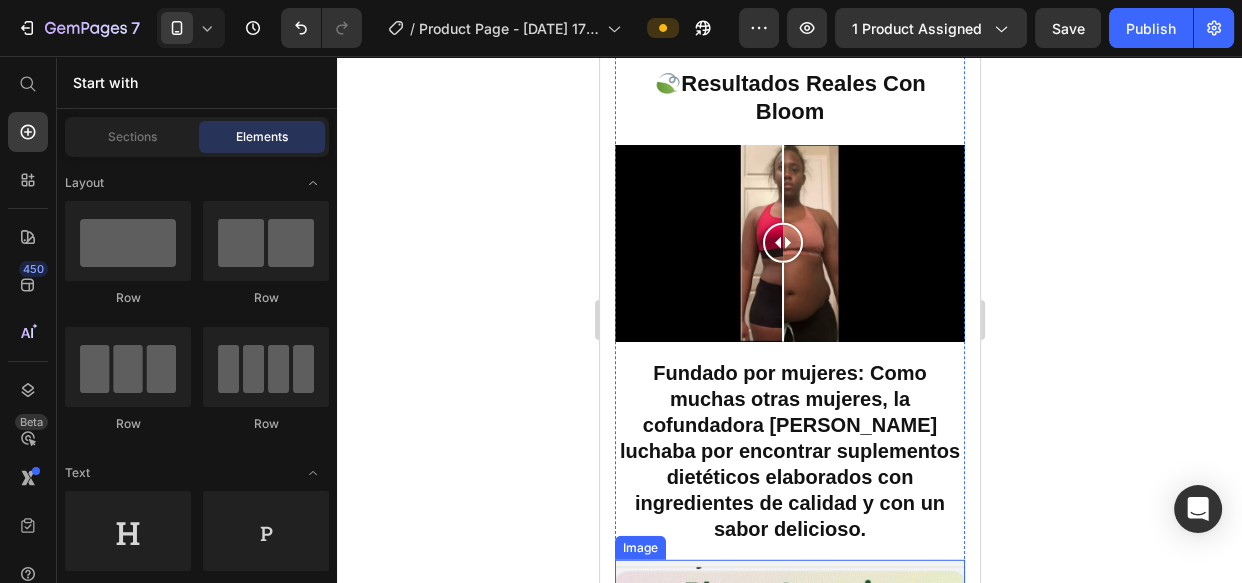 click at bounding box center (789, 741) 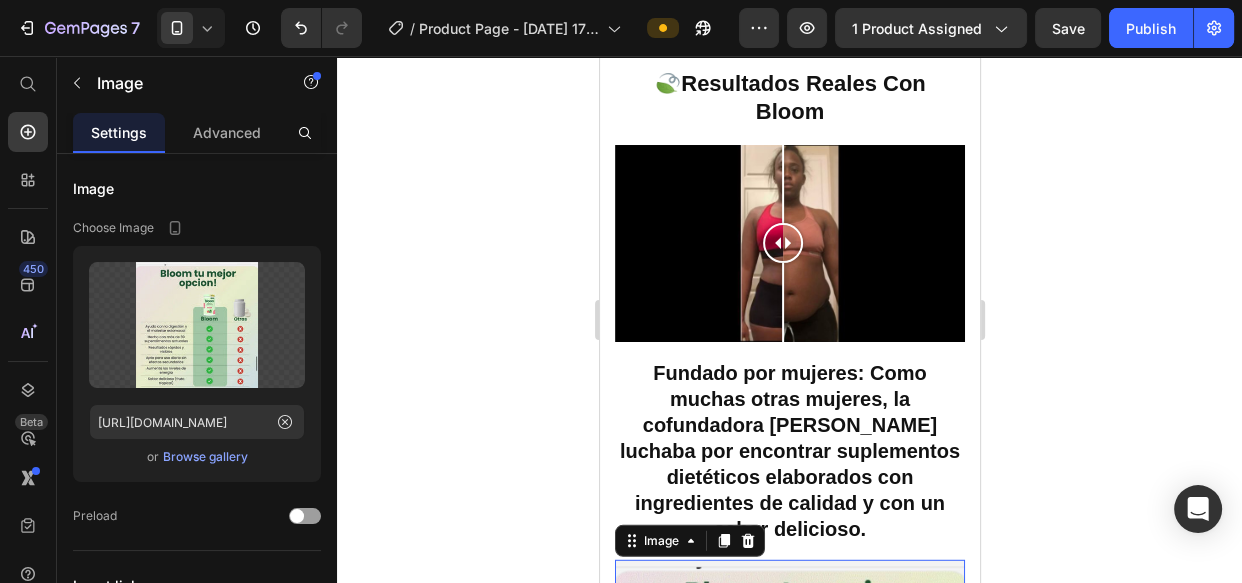 click 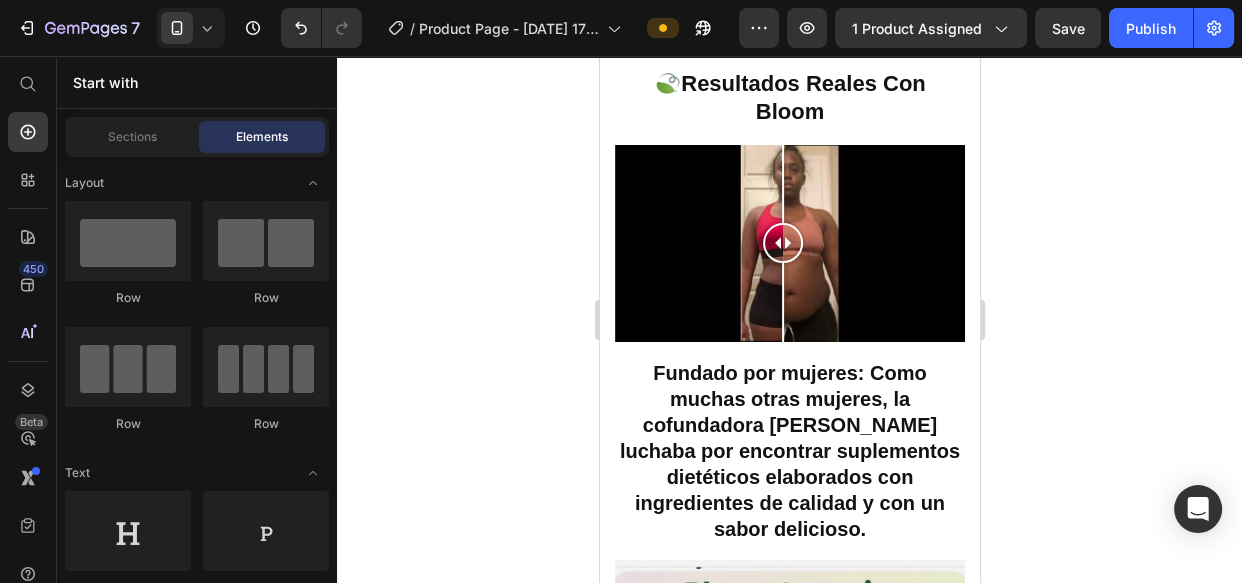 click 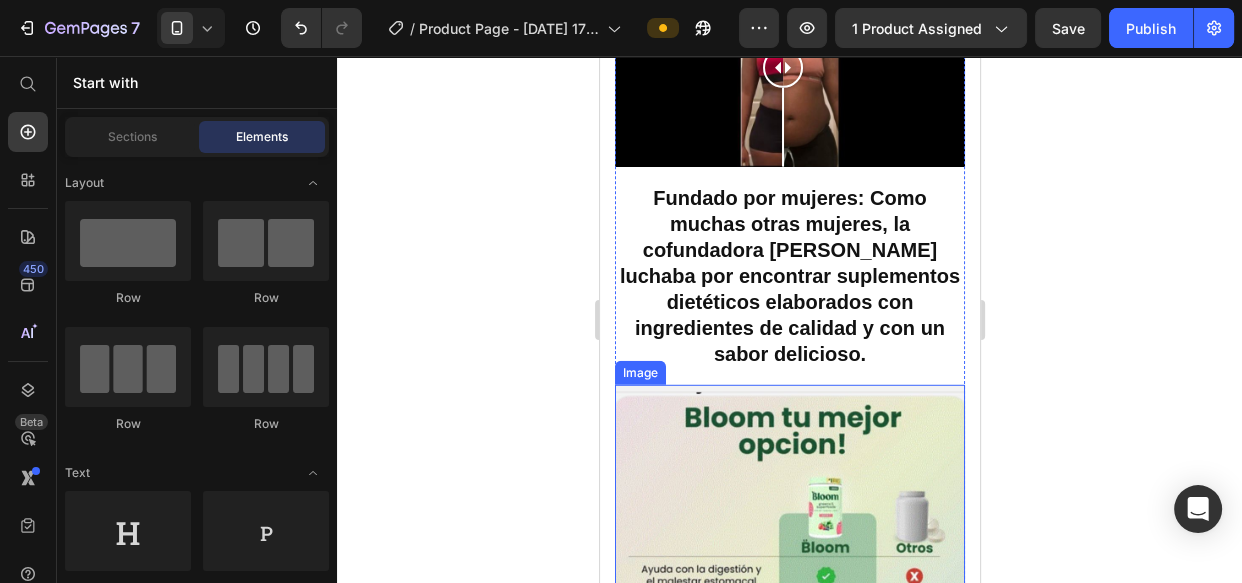scroll, scrollTop: 5065, scrollLeft: 0, axis: vertical 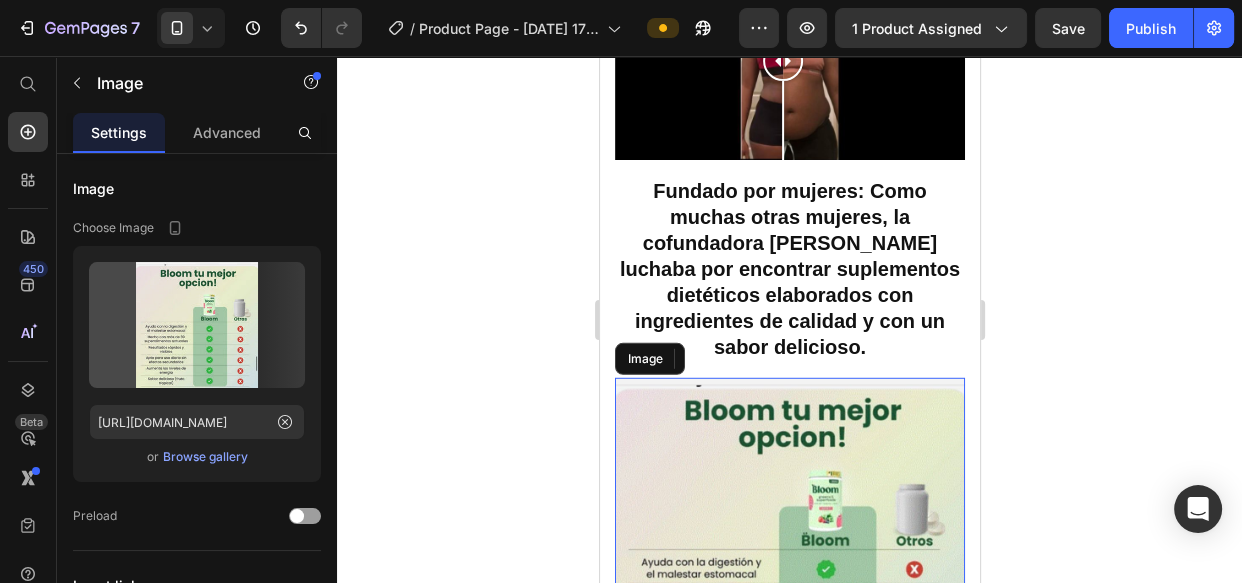click at bounding box center [789, 559] 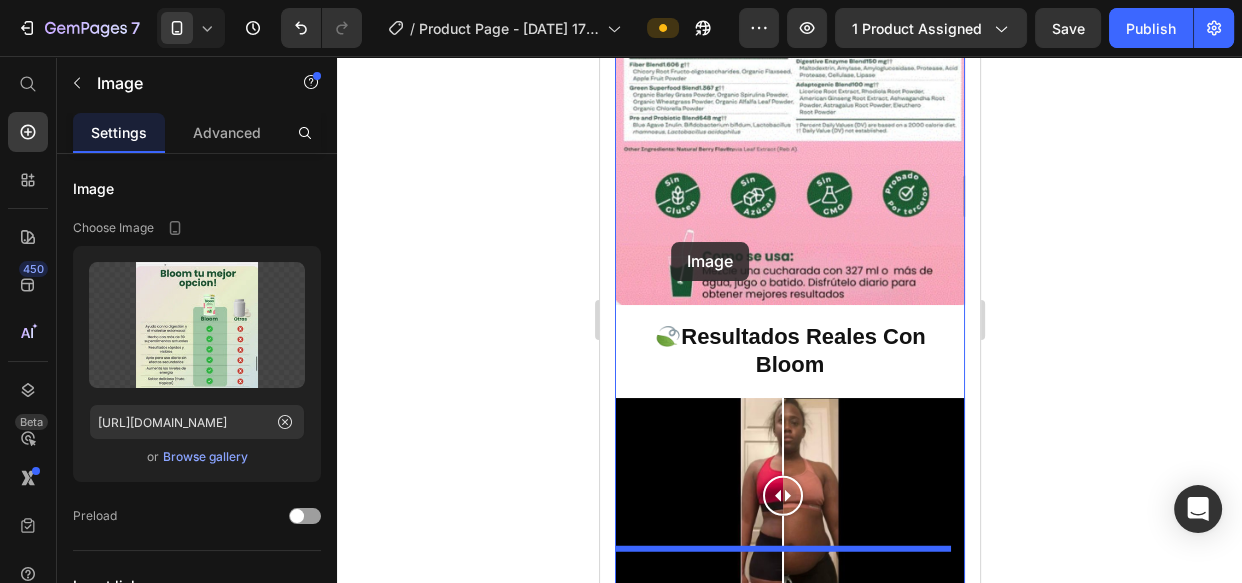 scroll, scrollTop: 4520, scrollLeft: 0, axis: vertical 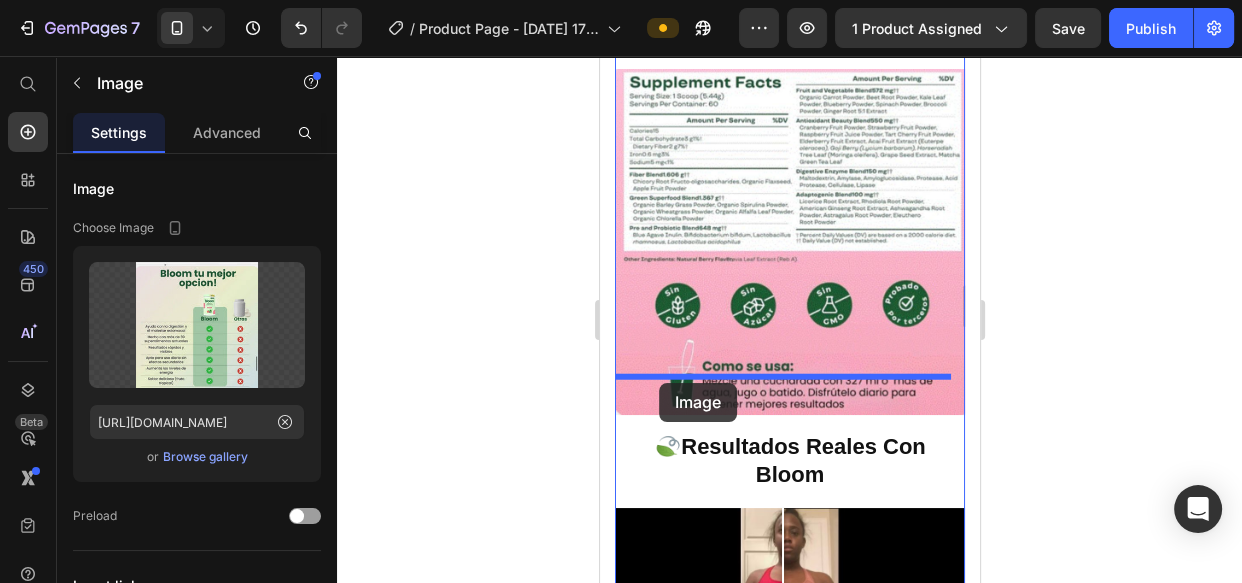 drag, startPoint x: 631, startPoint y: 296, endPoint x: 659, endPoint y: 383, distance: 91.394745 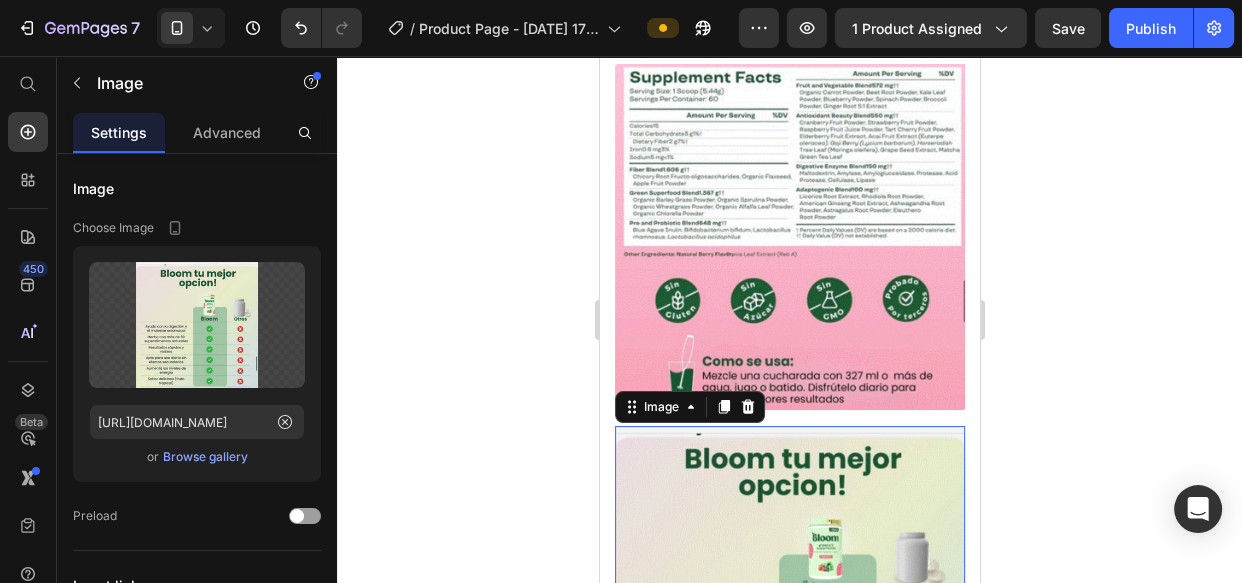 scroll, scrollTop: 4701, scrollLeft: 0, axis: vertical 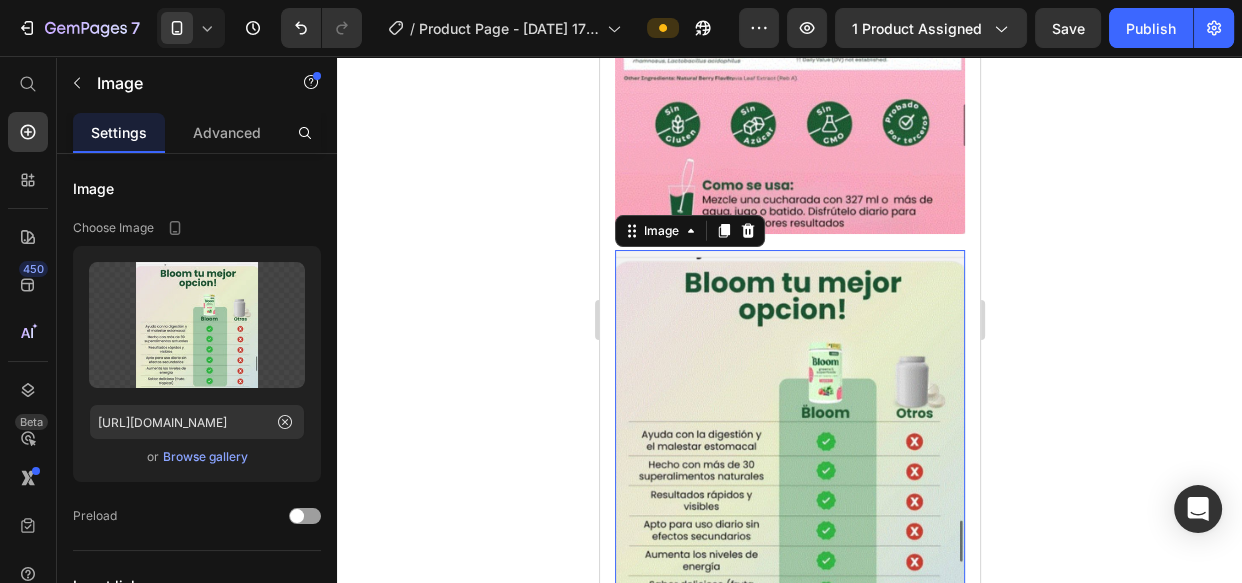 click 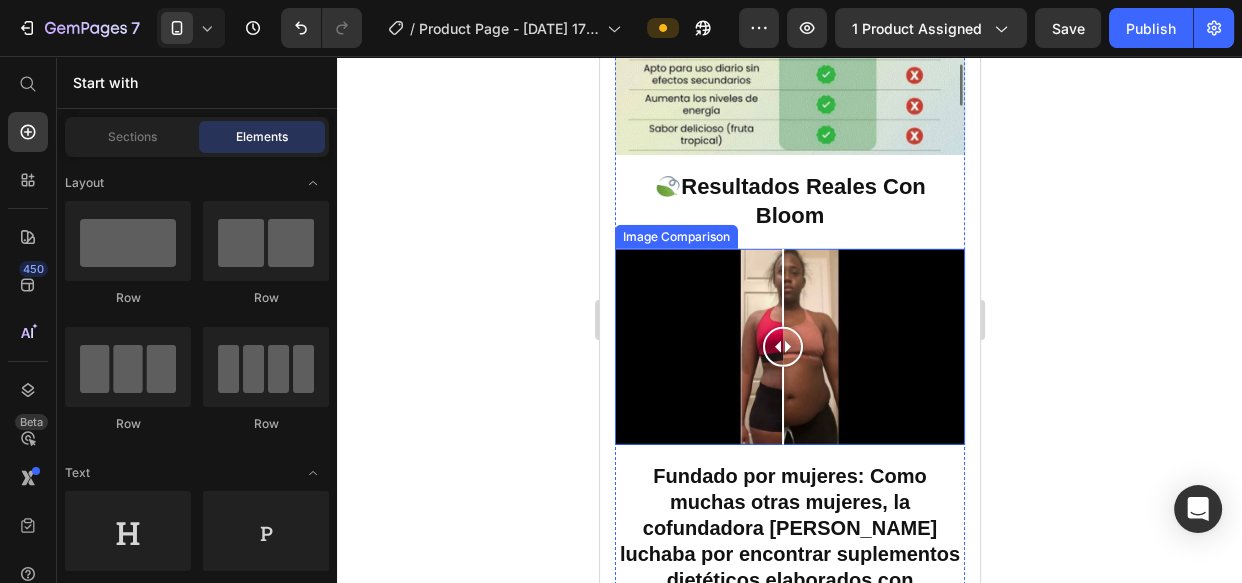 scroll, scrollTop: 5156, scrollLeft: 0, axis: vertical 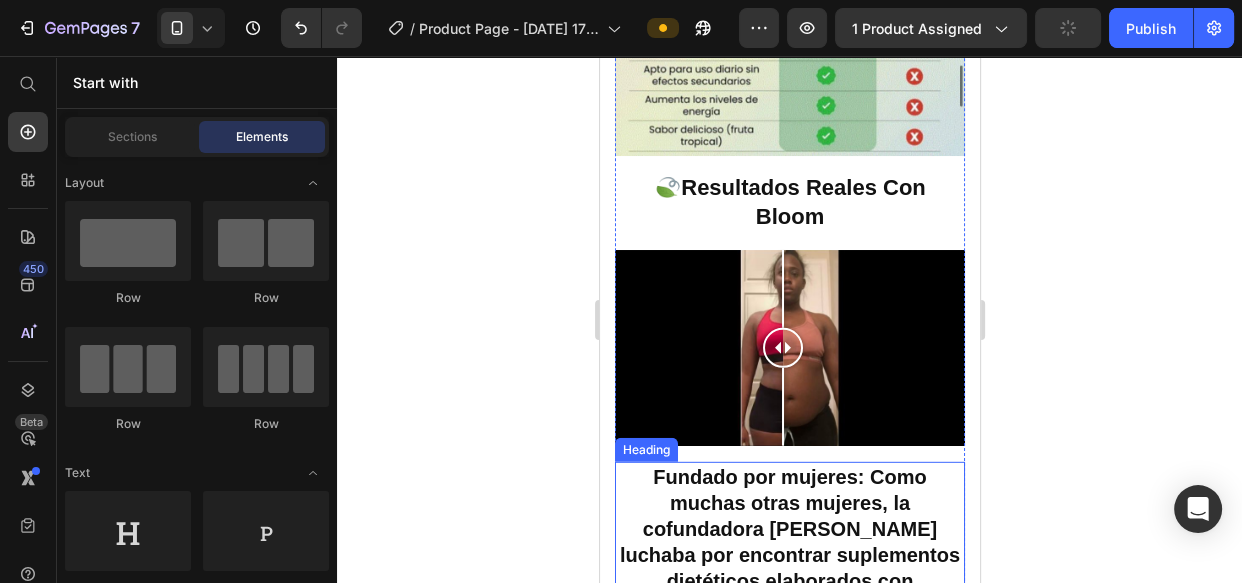 click on "Fundado por mujeres: Como muchas otras mujeres, la cofundadora Mari Llewellyn luchaba por encontrar suplementos dietéticos elaborados con ingredientes de calidad y con un sabor delicioso." at bounding box center [789, 555] 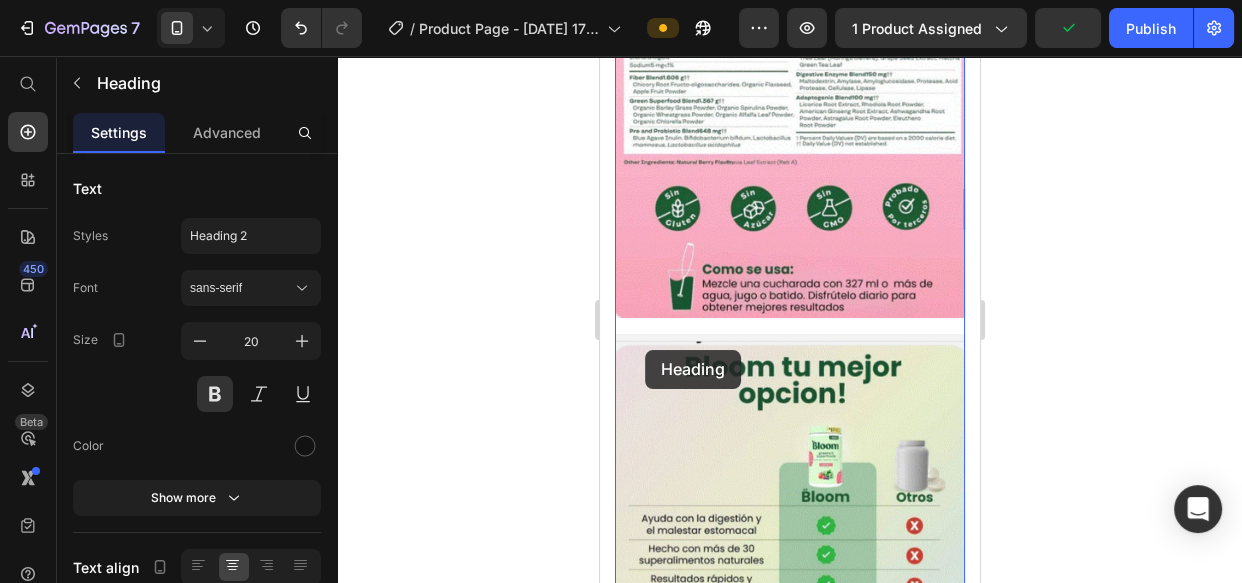 scroll, scrollTop: 4610, scrollLeft: 0, axis: vertical 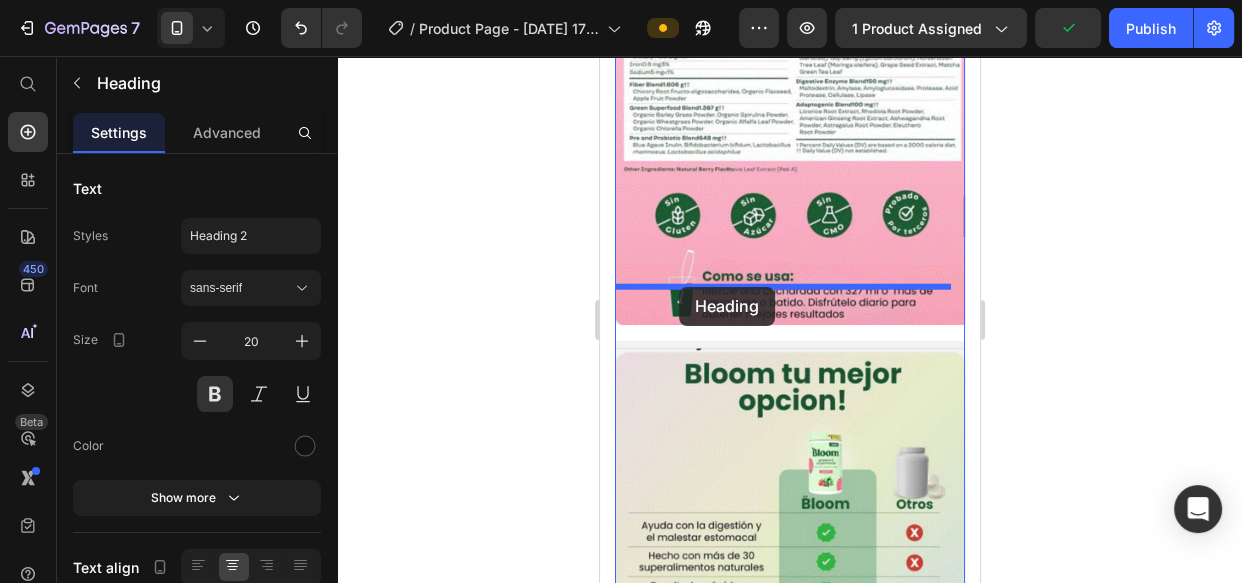 drag, startPoint x: 639, startPoint y: 359, endPoint x: 681, endPoint y: 284, distance: 85.95929 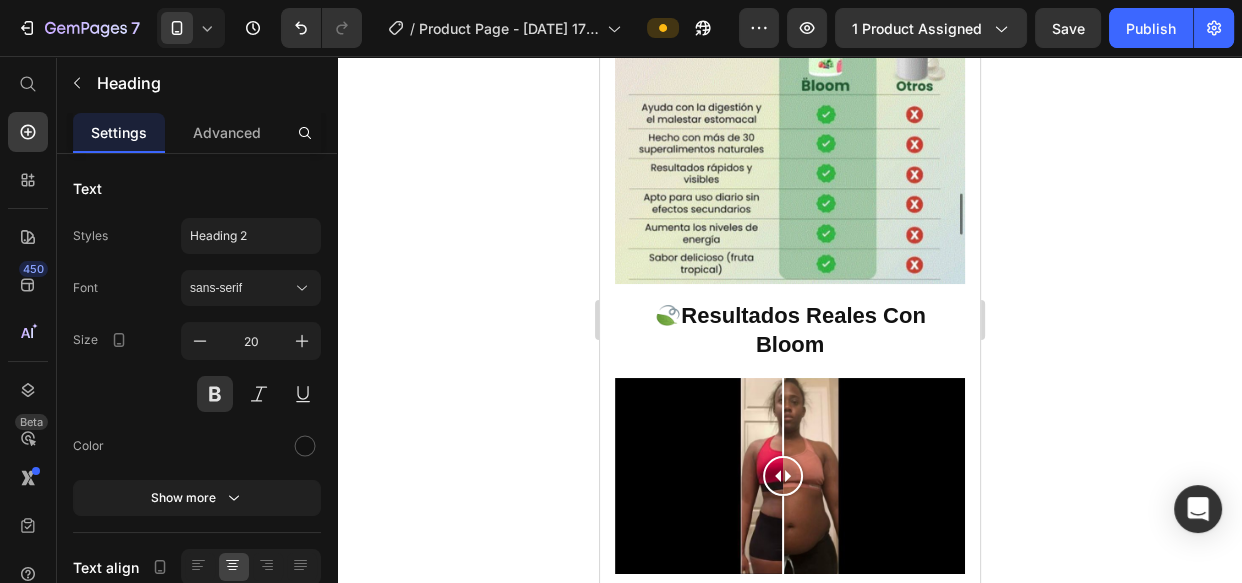 scroll, scrollTop: 5338, scrollLeft: 0, axis: vertical 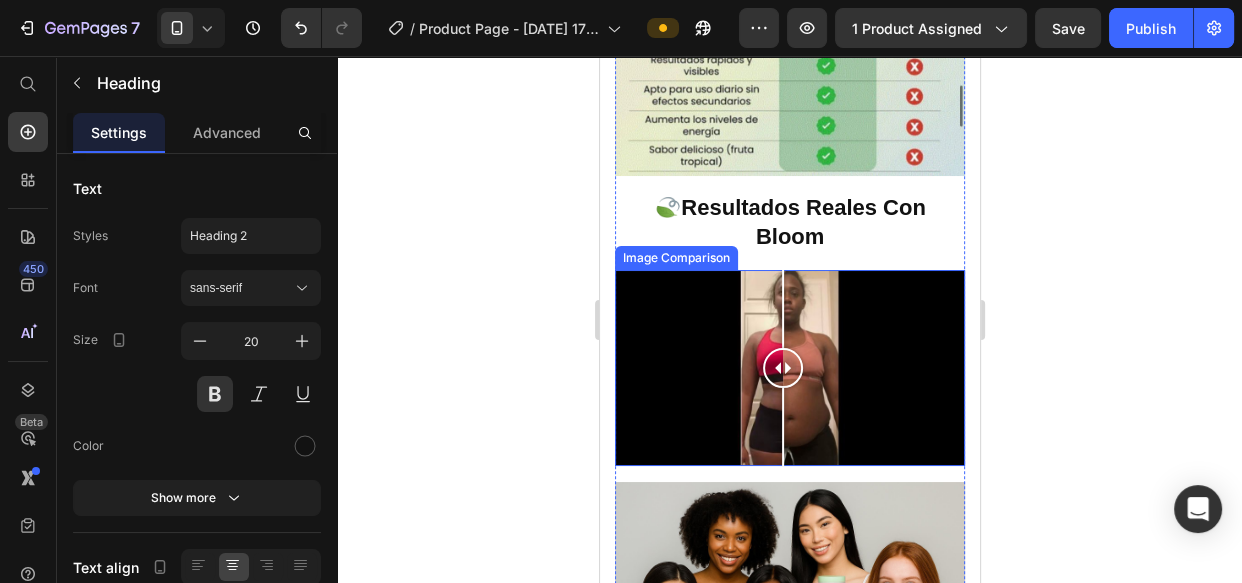 click 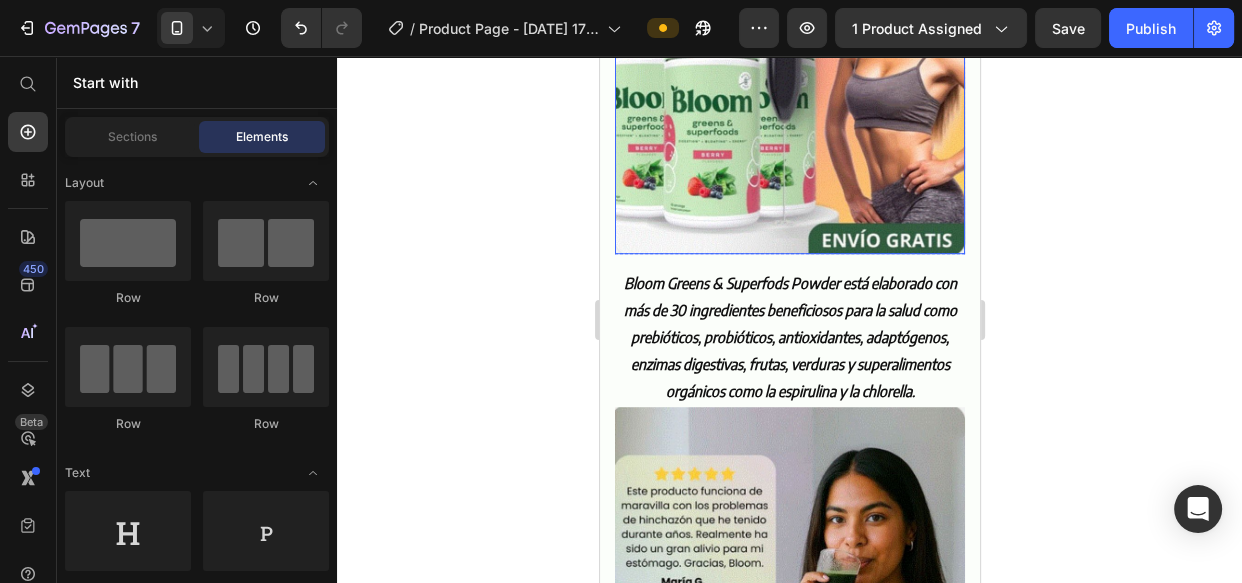 scroll, scrollTop: 1181, scrollLeft: 0, axis: vertical 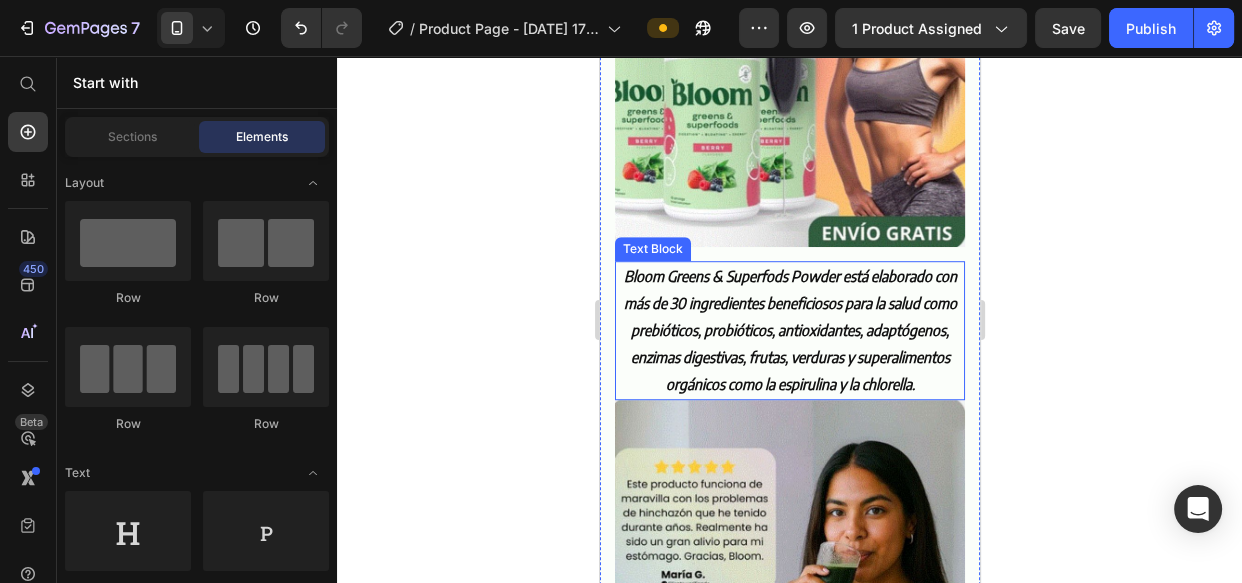 click on "Bloom Greens & Superfods Powder está elaborado con más de 30 ingredientes beneficiosos para la salud como prebióticos, probióticos, antioxidantes, adaptógenos, enzimas digestivas, frutas, verduras y superalimentos orgánicos como la espirulina y la chlorella." at bounding box center (789, 330) 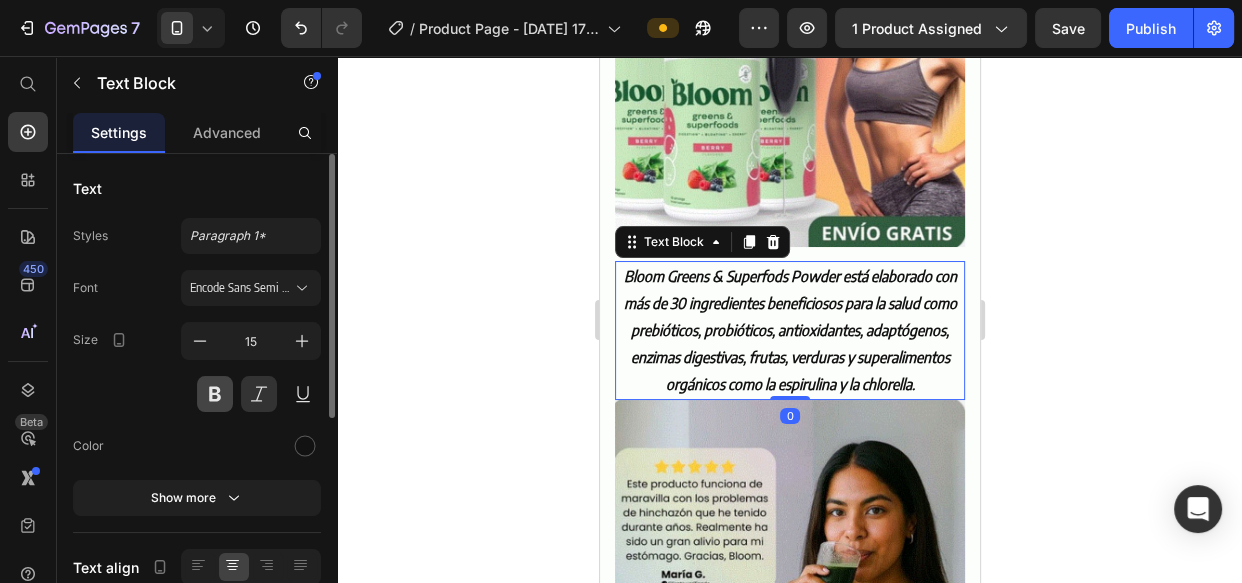 click at bounding box center [215, 394] 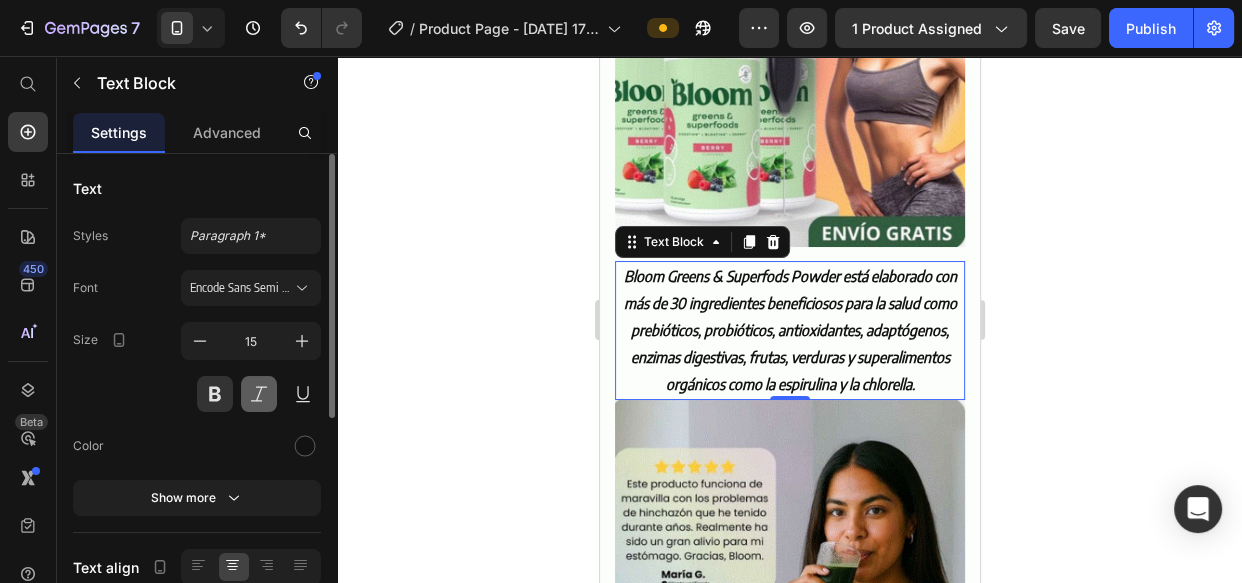click at bounding box center (259, 394) 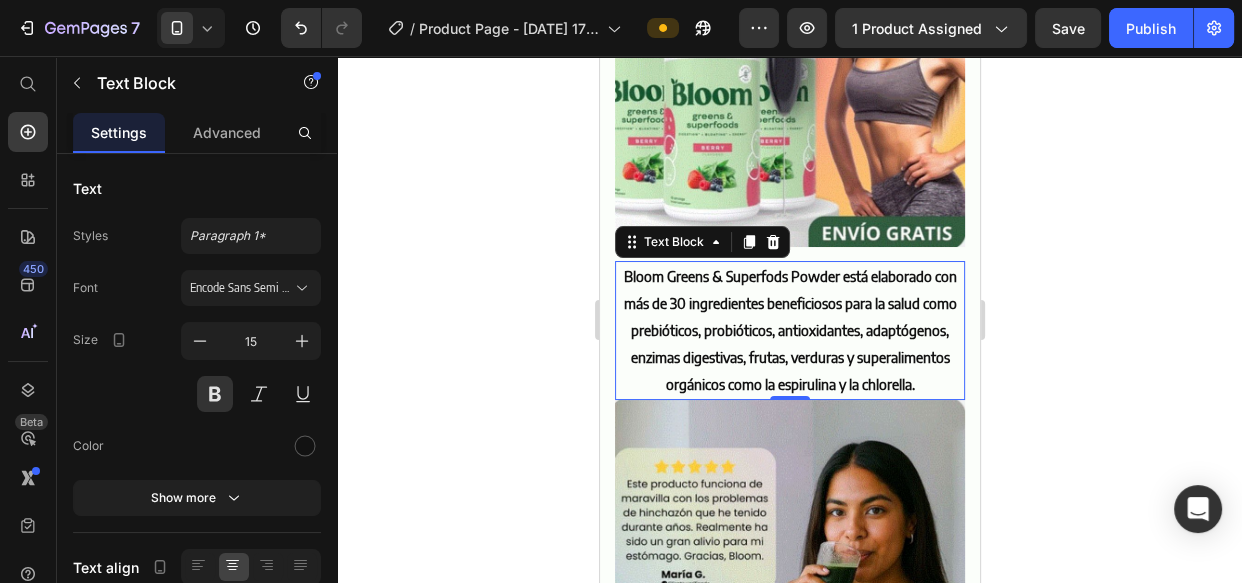 click 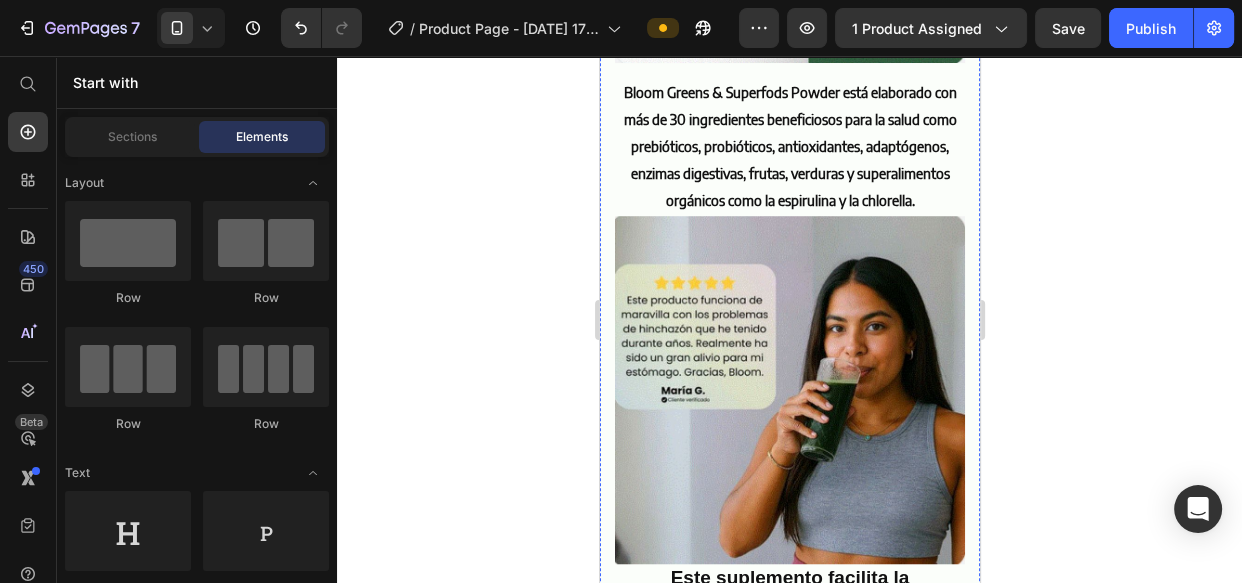 scroll, scrollTop: 1363, scrollLeft: 0, axis: vertical 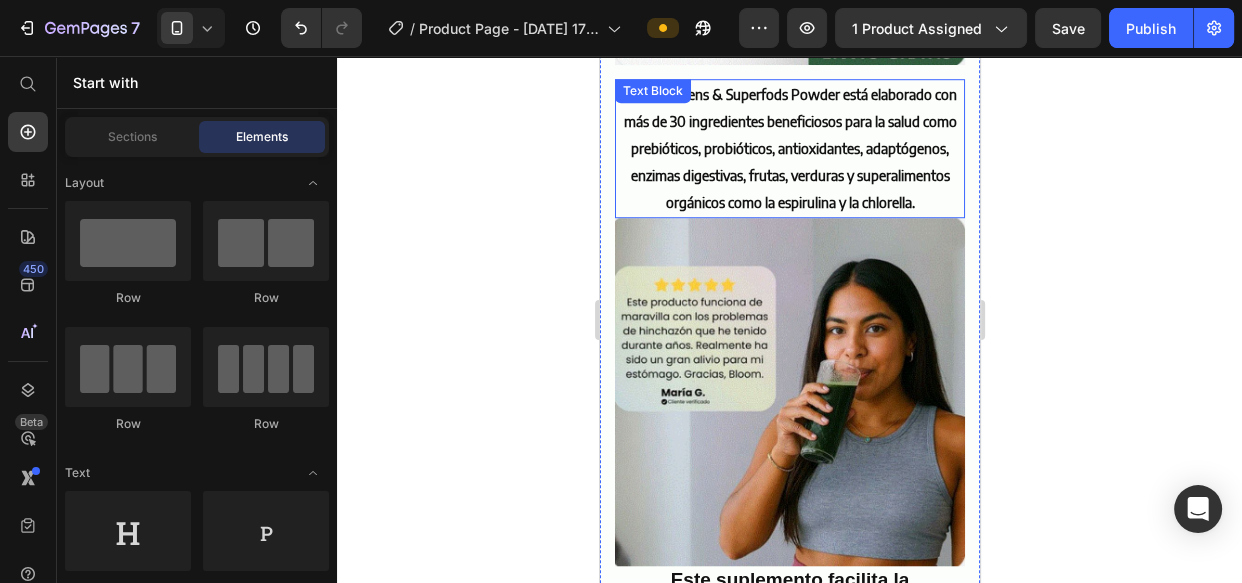 click on "Bloom Greens & Superfods Powder está elaborado con más de 30 ingredientes beneficiosos para la salud como prebióticos, probióticos, antioxidantes, adaptógenos, enzimas digestivas, frutas, verduras y superalimentos orgánicos como la espirulina y la chlorella." at bounding box center [789, 148] 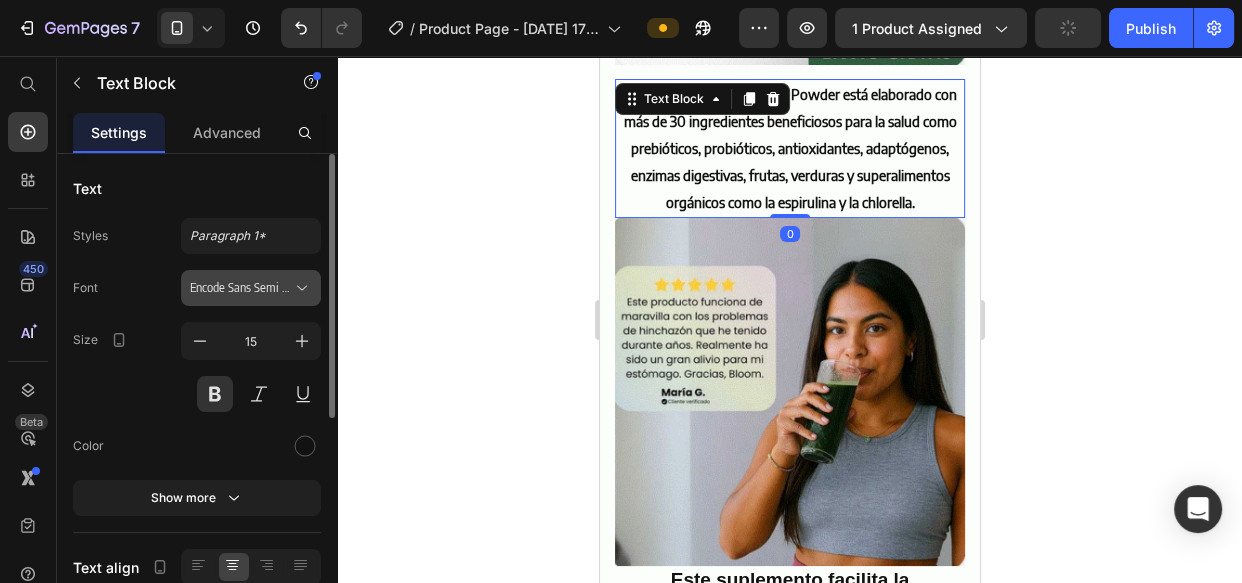 click 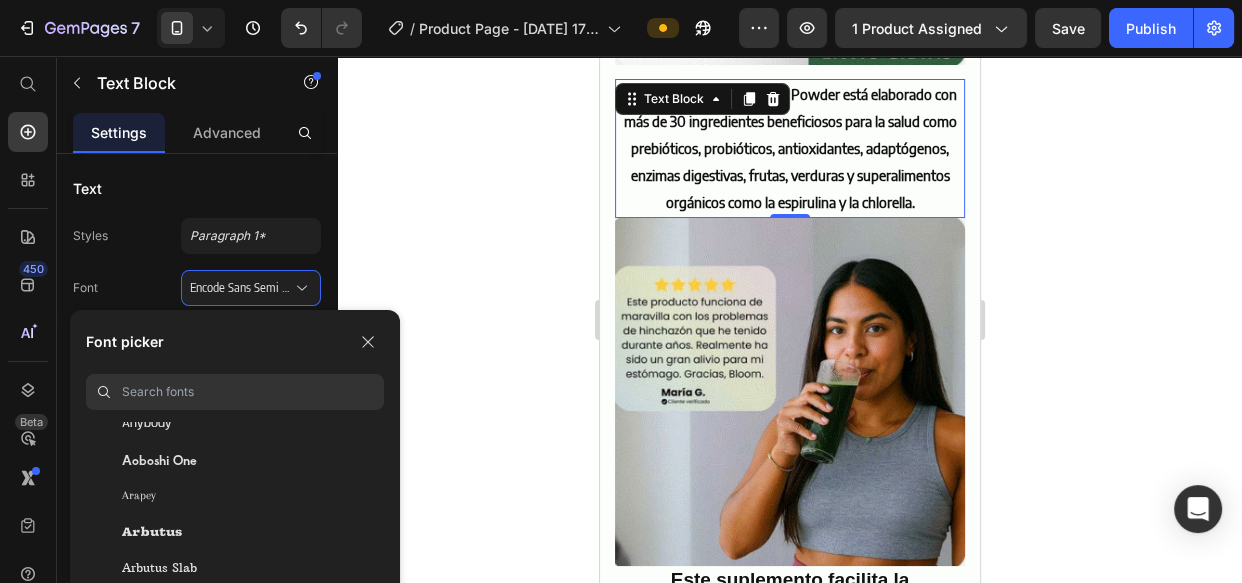 scroll, scrollTop: 3636, scrollLeft: 0, axis: vertical 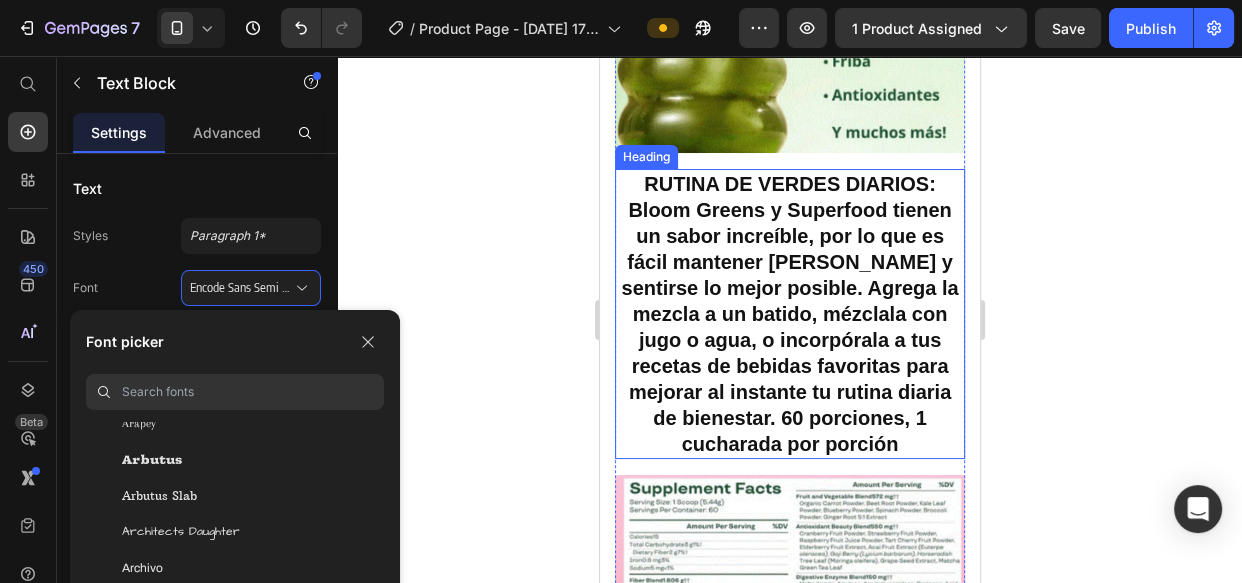 click on "RUTINA DE VERDES DIARIOS: Bloom Greens y Superfood tienen un sabor increíble, por lo que es fácil mantener la constancia y sentirse lo mejor posible. Agrega la mezcla a un batido, mézclala con jugo o agua, o incorpórala a tus recetas de bebidas favoritas para mejorar al instante tu rutina diaria de bienestar. 60 porciones, 1 cucharada por porción" at bounding box center [788, 314] 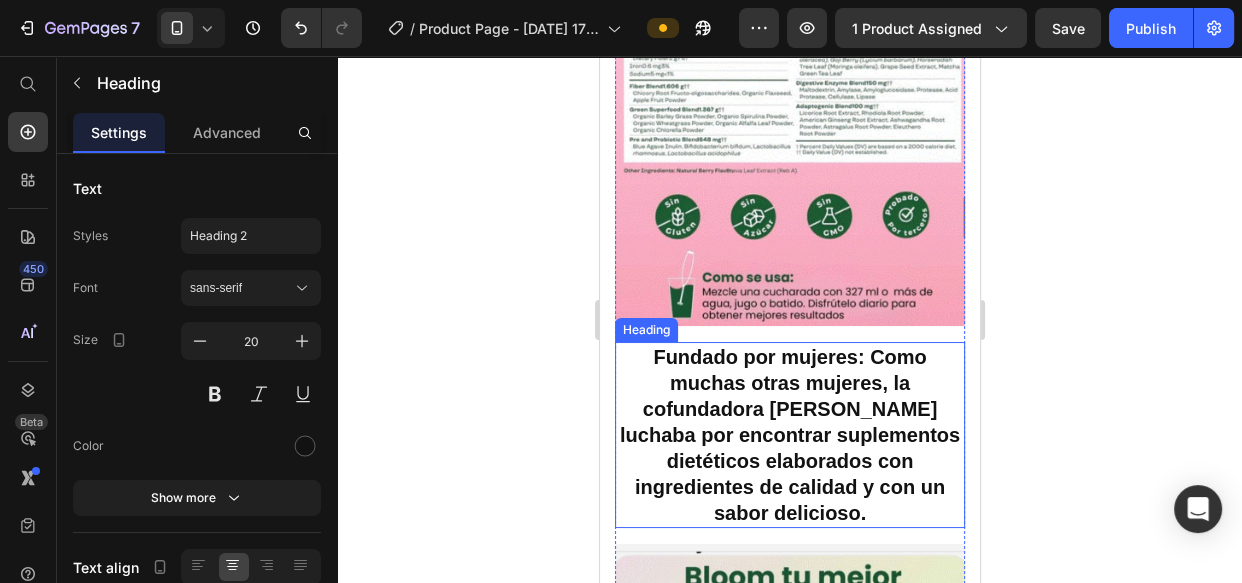 scroll, scrollTop: 4636, scrollLeft: 0, axis: vertical 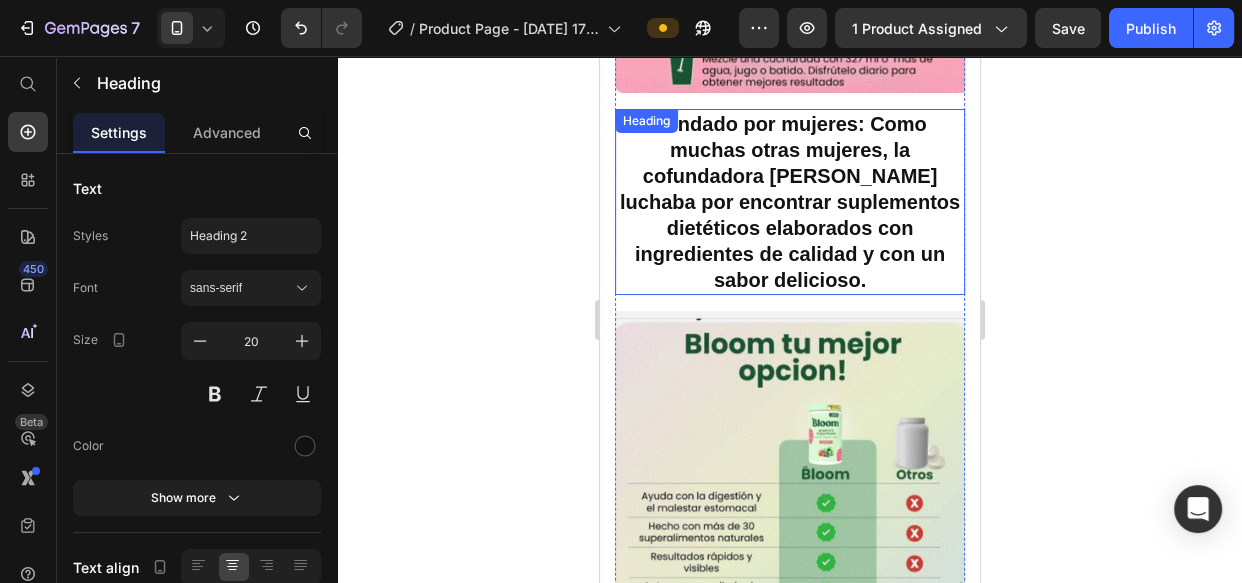 click on "Fundado por mujeres: Como muchas otras mujeres, la cofundadora Mari Llewellyn luchaba por encontrar suplementos dietéticos elaborados con ingredientes de calidad y con un sabor delicioso." at bounding box center [789, 202] 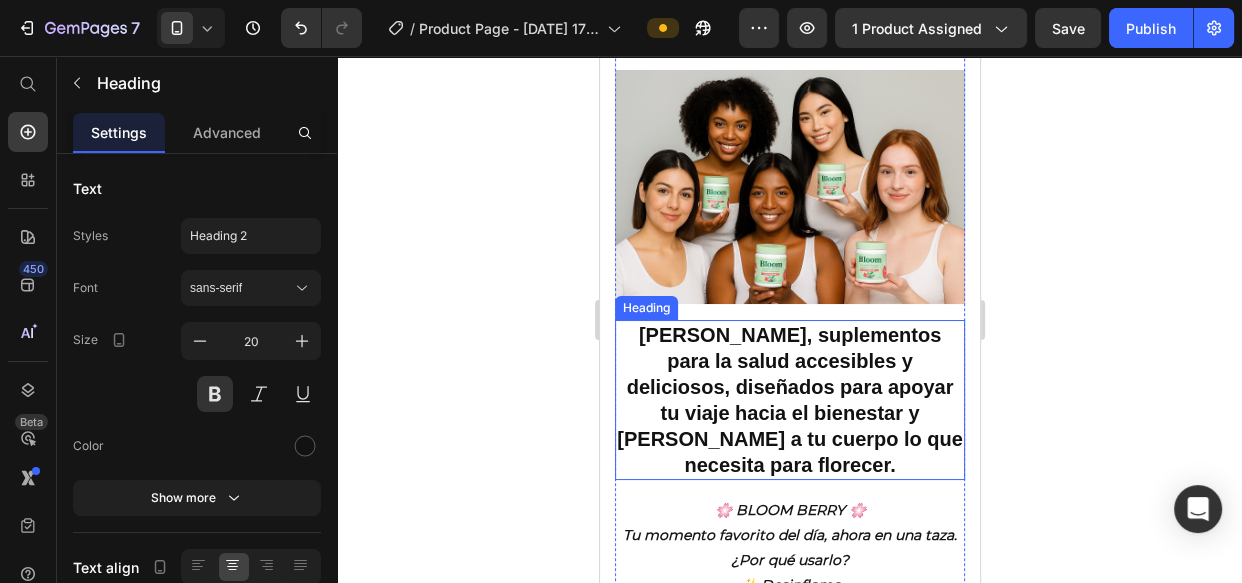 scroll, scrollTop: 5636, scrollLeft: 0, axis: vertical 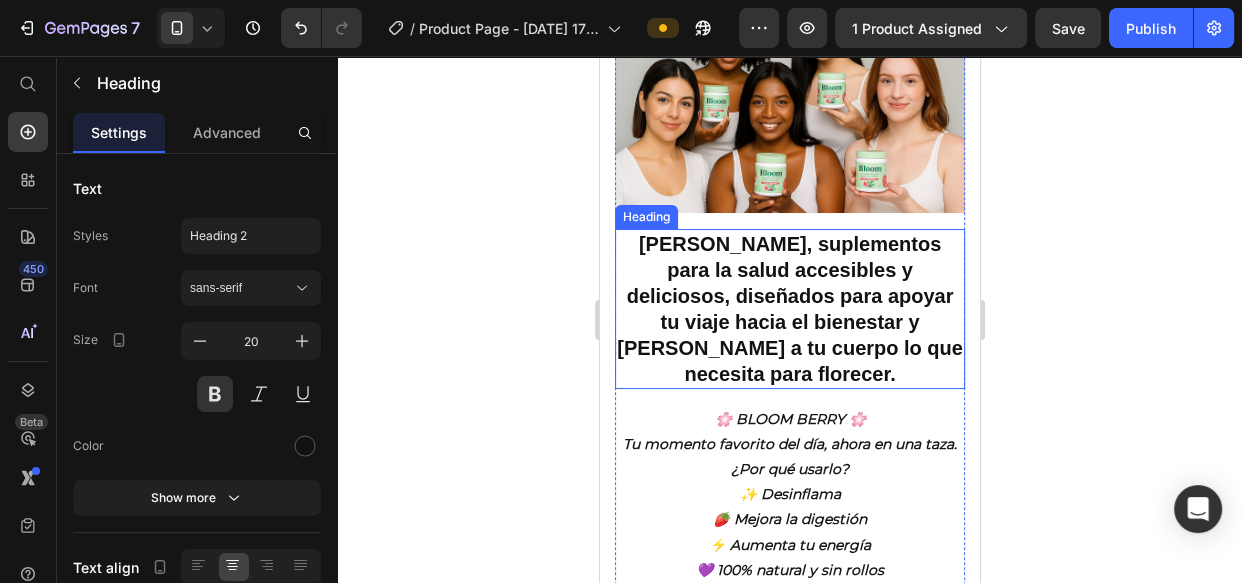 click on "Bloom, suplementos para la salud accesibles y deliciosos, diseñados para apoyar tu viaje hacia el bienestar y darle a tu cuerpo lo que necesita para florecer." at bounding box center (789, 309) 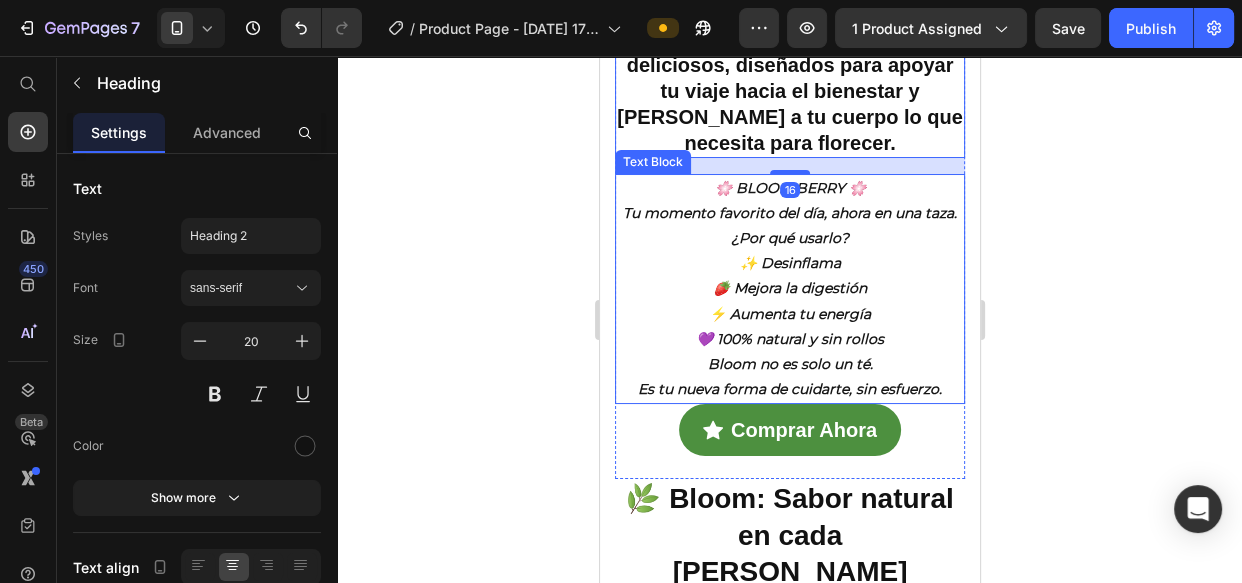 scroll, scrollTop: 6090, scrollLeft: 0, axis: vertical 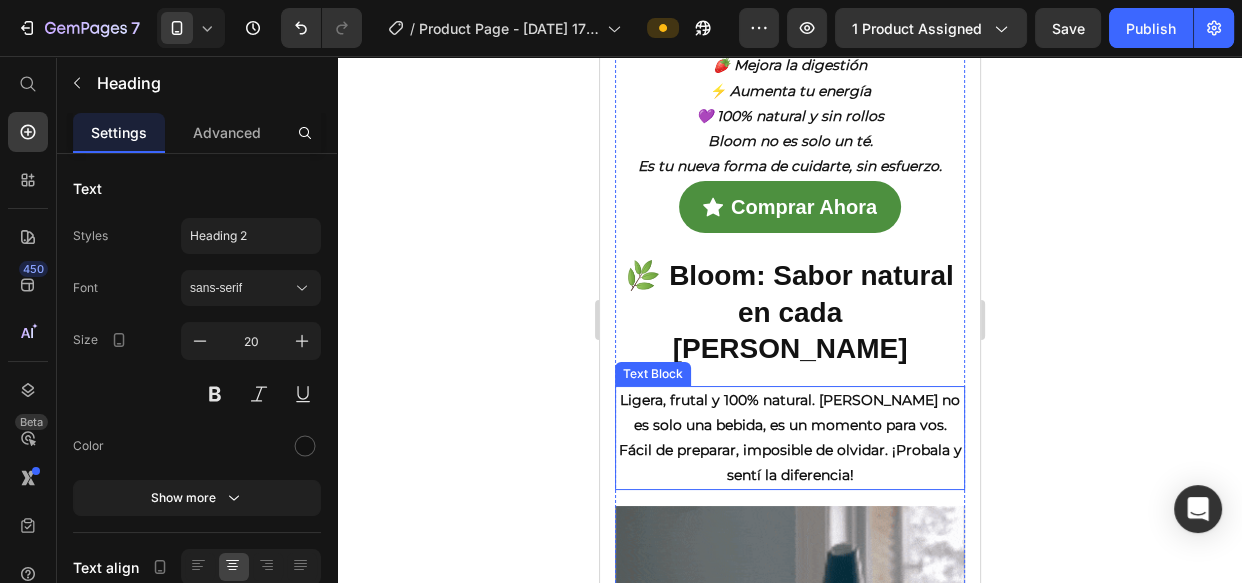 click on "Ligera, frutal y 100% natural. Bloom no es solo una bebida, es un momento para vos. Fácil de preparar, imposible de olvidar. ¡Probala y sentí la diferencia!" at bounding box center (789, 438) 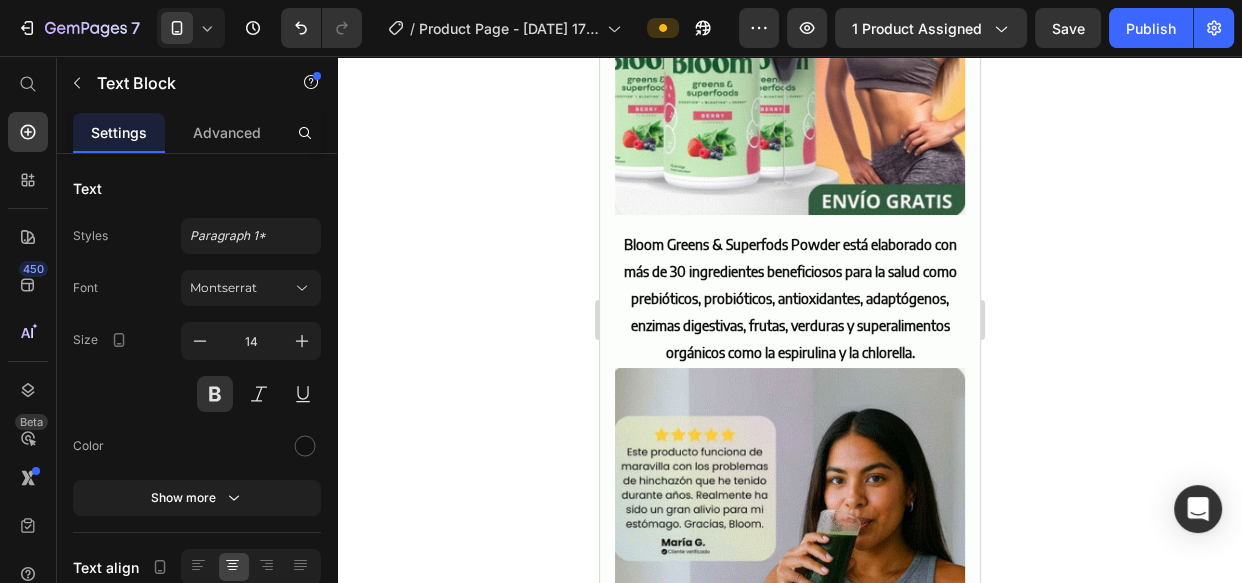 scroll, scrollTop: 1272, scrollLeft: 0, axis: vertical 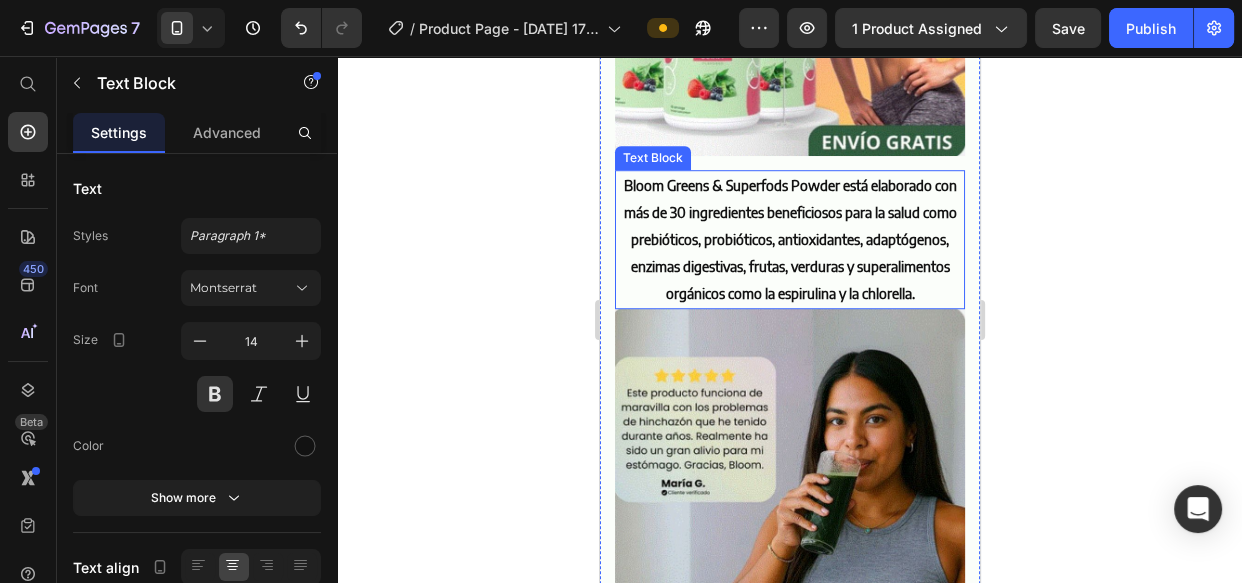 click on "Bloom Greens & Superfods Powder está elaborado con más de 30 ingredientes beneficiosos para la salud como prebióticos, probióticos, antioxidantes, adaptógenos, enzimas digestivas, frutas, verduras y superalimentos orgánicos como la espirulina y la chlorella." at bounding box center (789, 239) 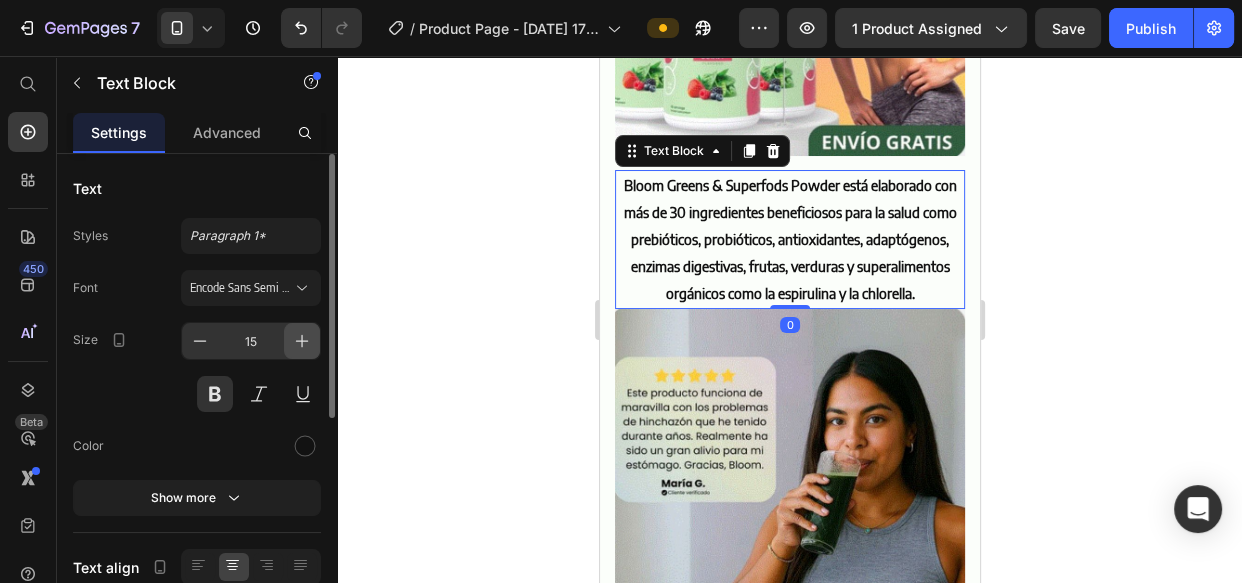 click 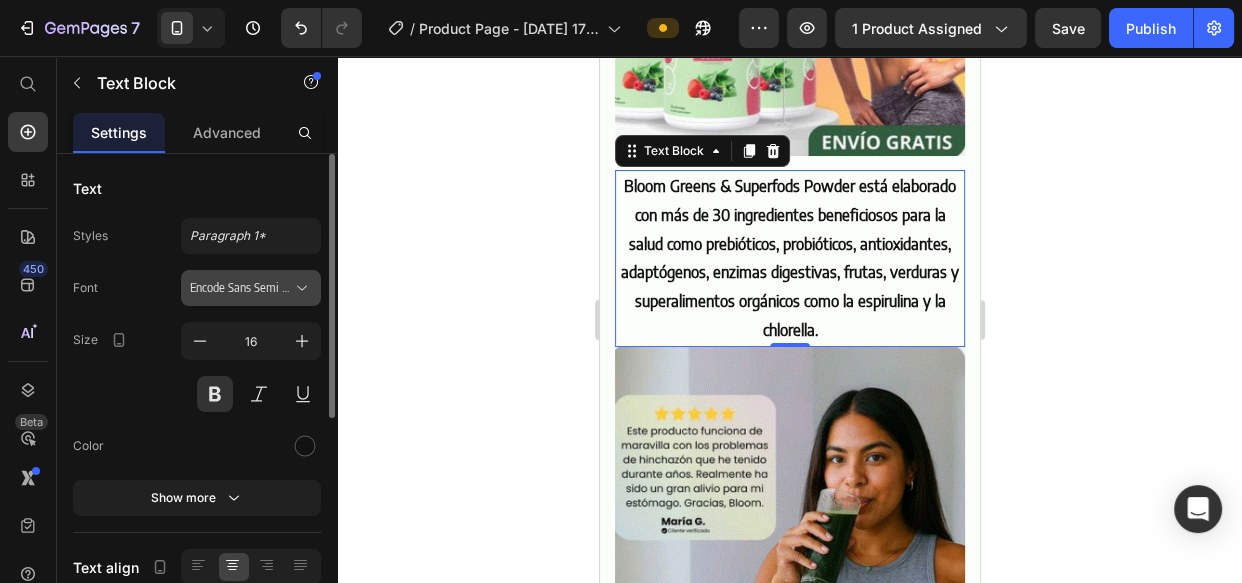 click 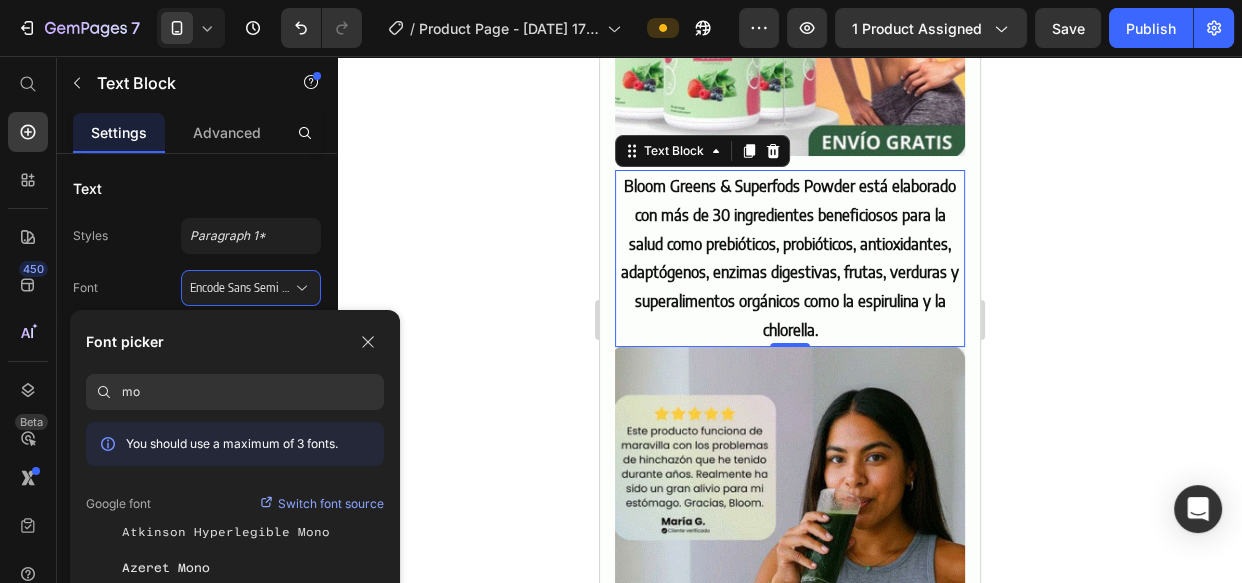 type on "m" 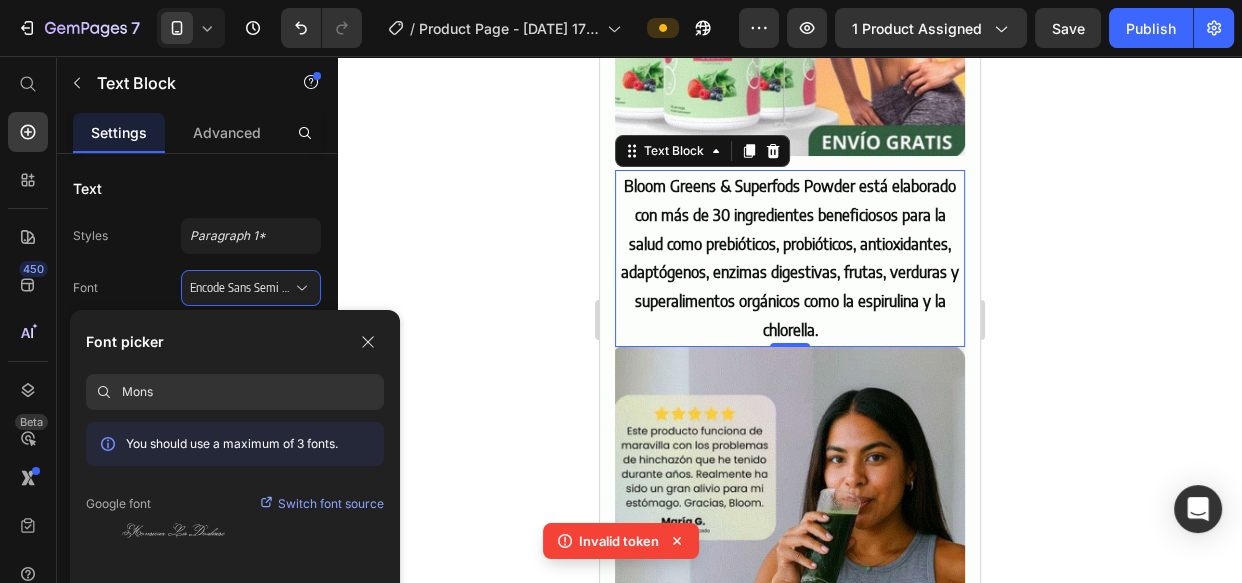 scroll, scrollTop: 90, scrollLeft: 0, axis: vertical 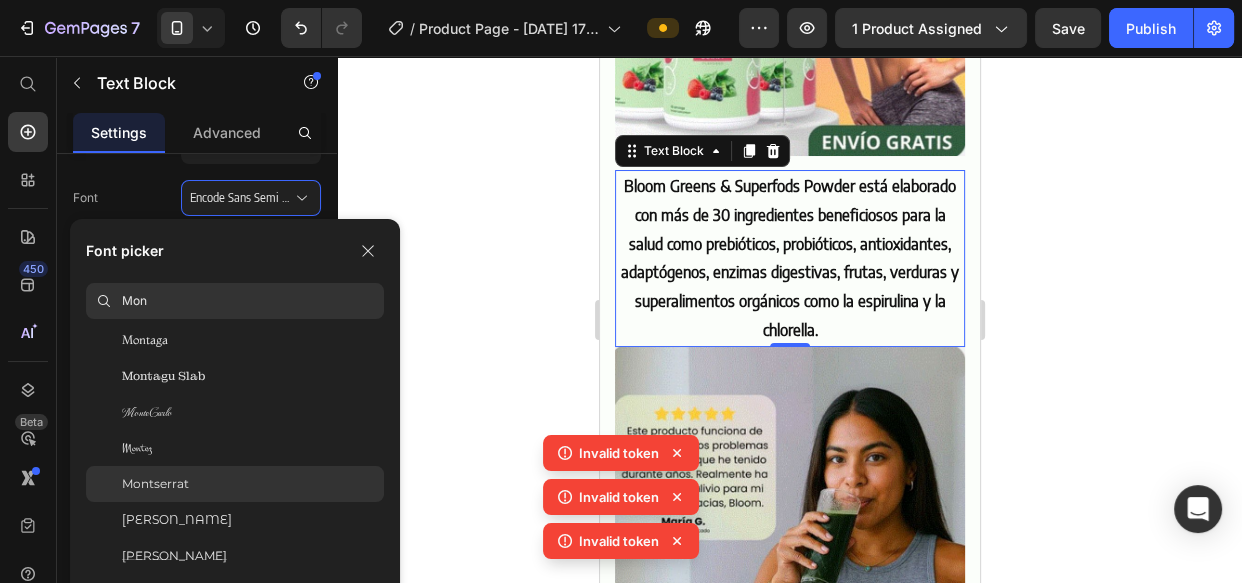 type on "Mon" 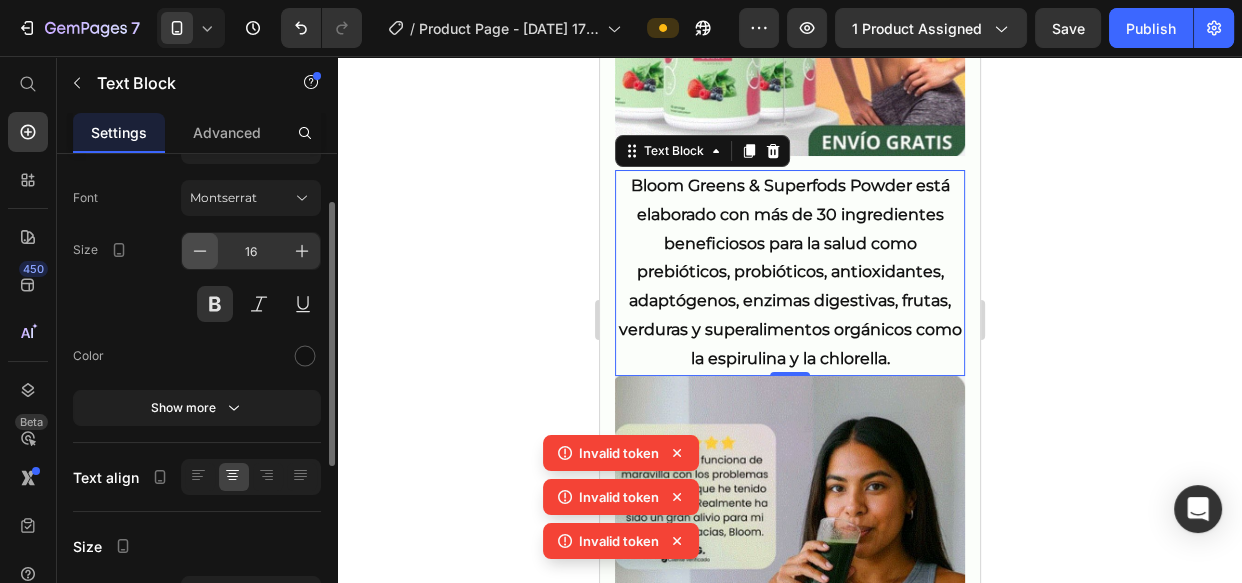 click at bounding box center (200, 251) 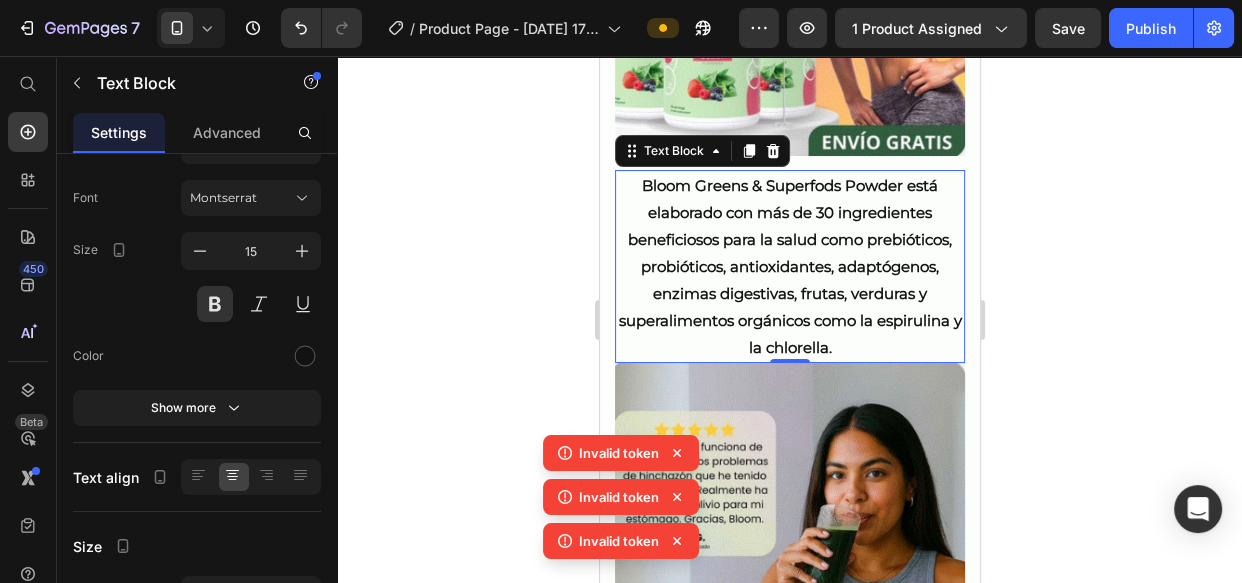 click 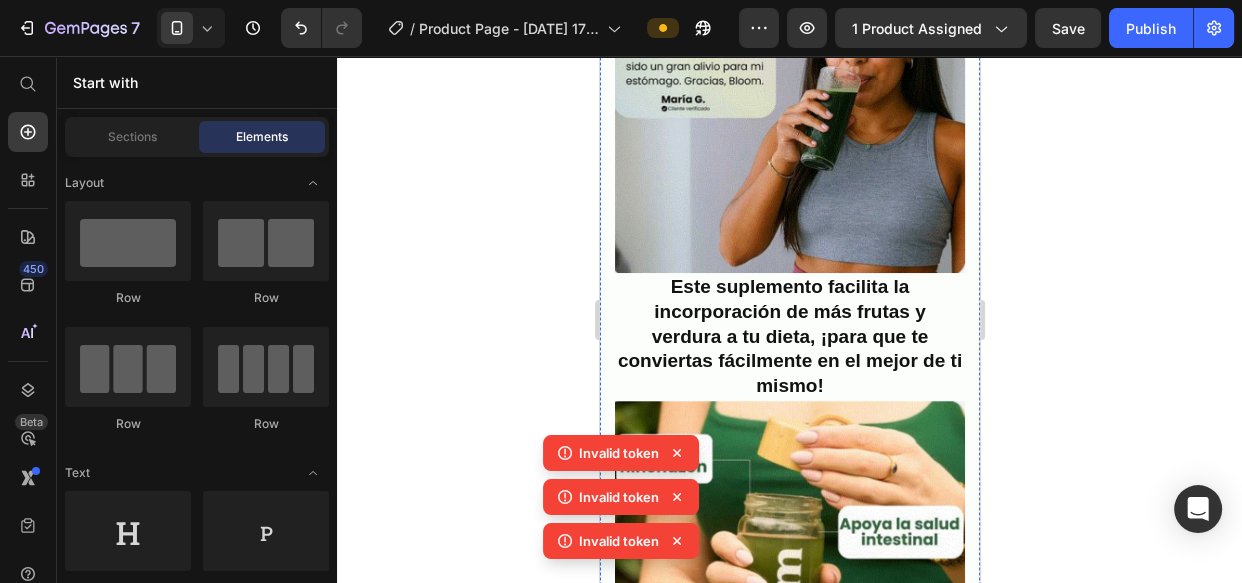 scroll, scrollTop: 1818, scrollLeft: 0, axis: vertical 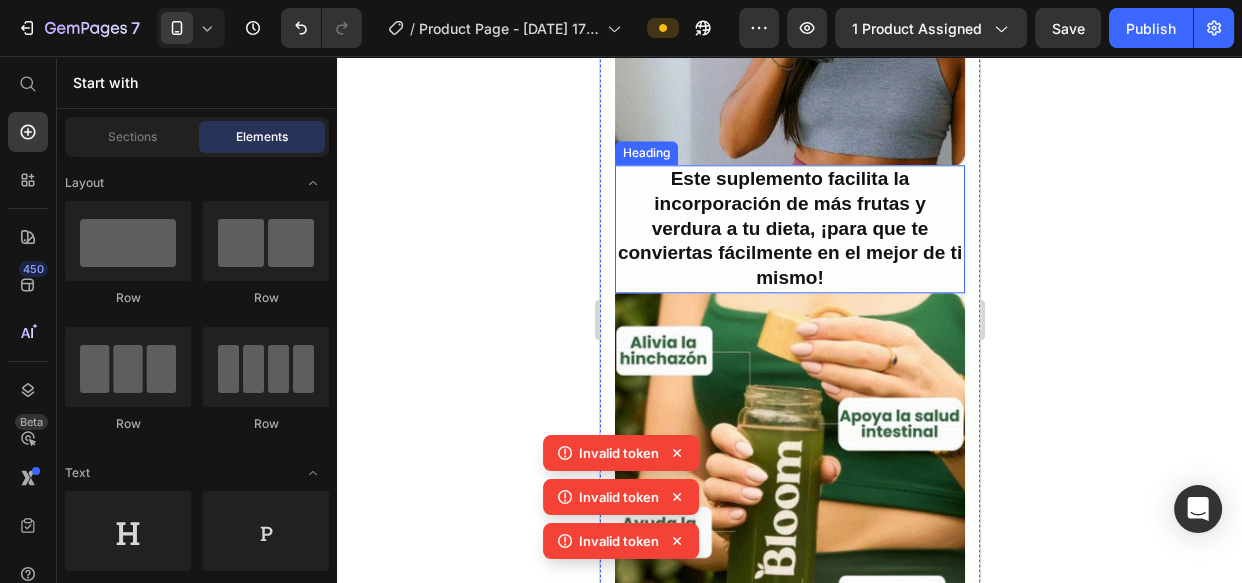 click on "Este suplemento facilita la incorporación de más frutas y verdura a tu dieta, ¡para que te conviertas fácilmente en el mejor de ti mismo!" at bounding box center [789, 229] 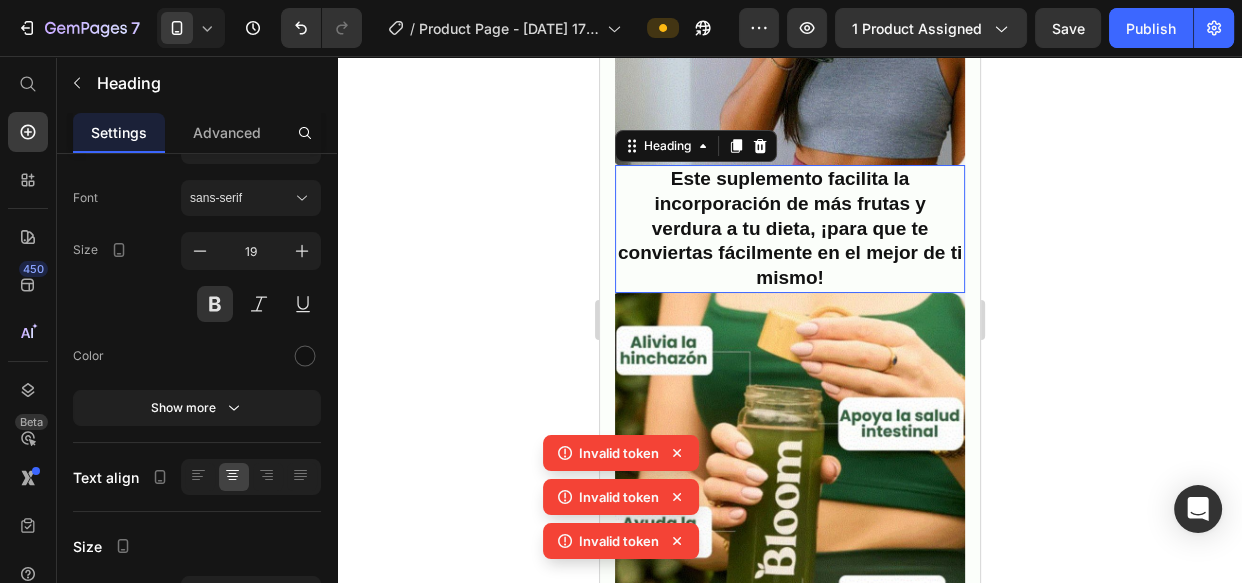 scroll, scrollTop: 0, scrollLeft: 0, axis: both 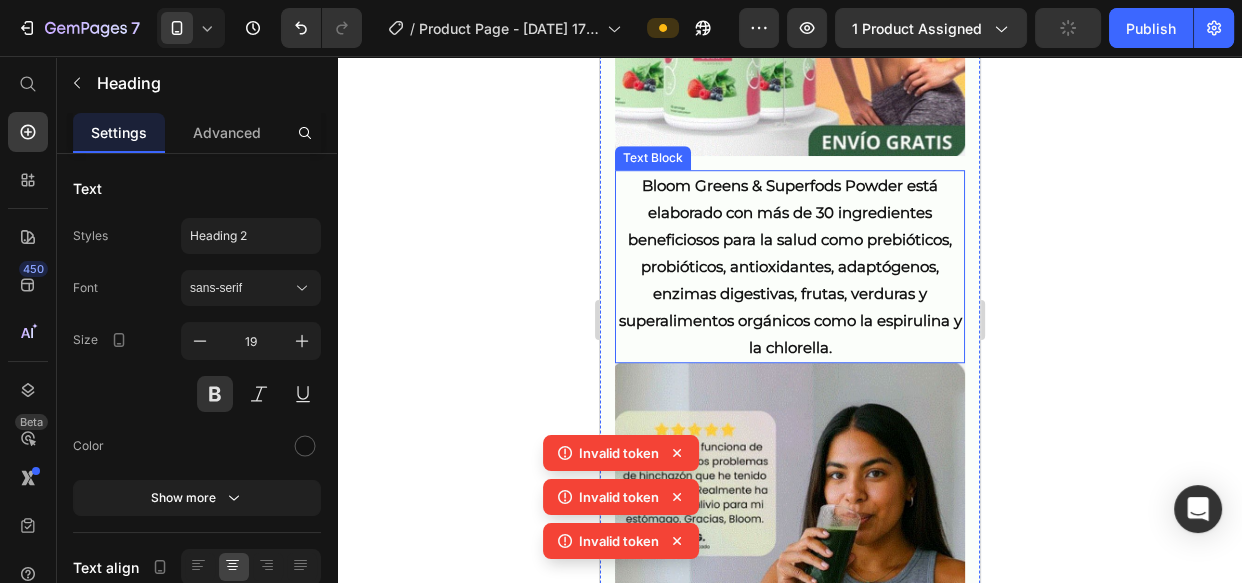 click on "Bloom Greens & Superfods Powder está elaborado con más de 30 ingredientes beneficiosos para la salud como prebióticos, probióticos, antioxidantes, adaptógenos, enzimas digestivas, frutas, verduras y superalimentos orgánicos como la espirulina y la chlorella." at bounding box center (789, 266) 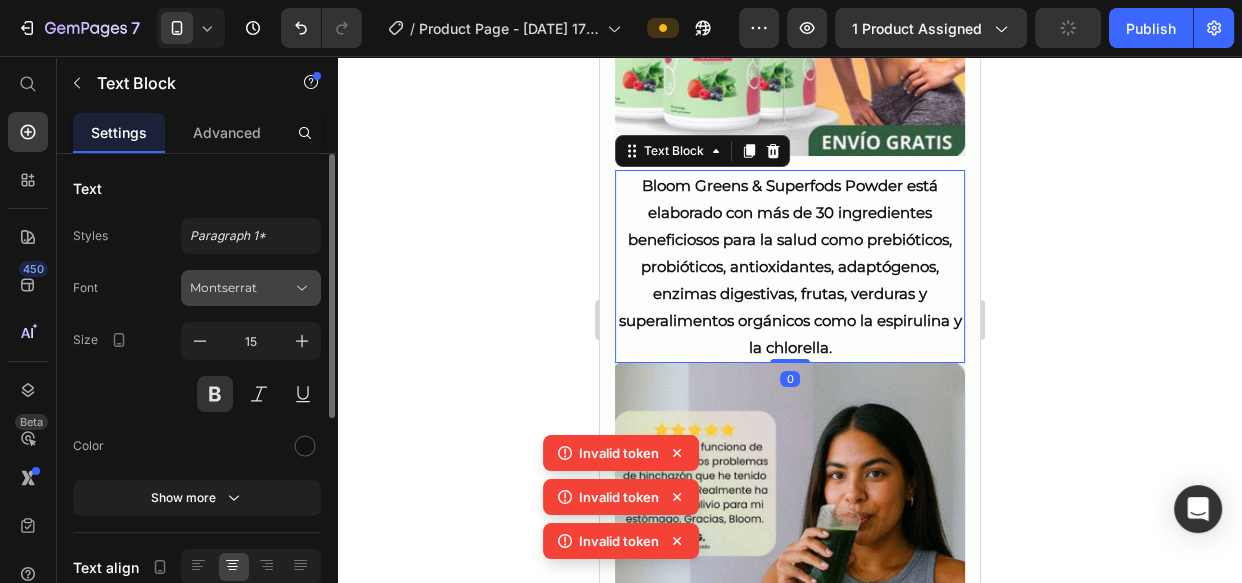 click 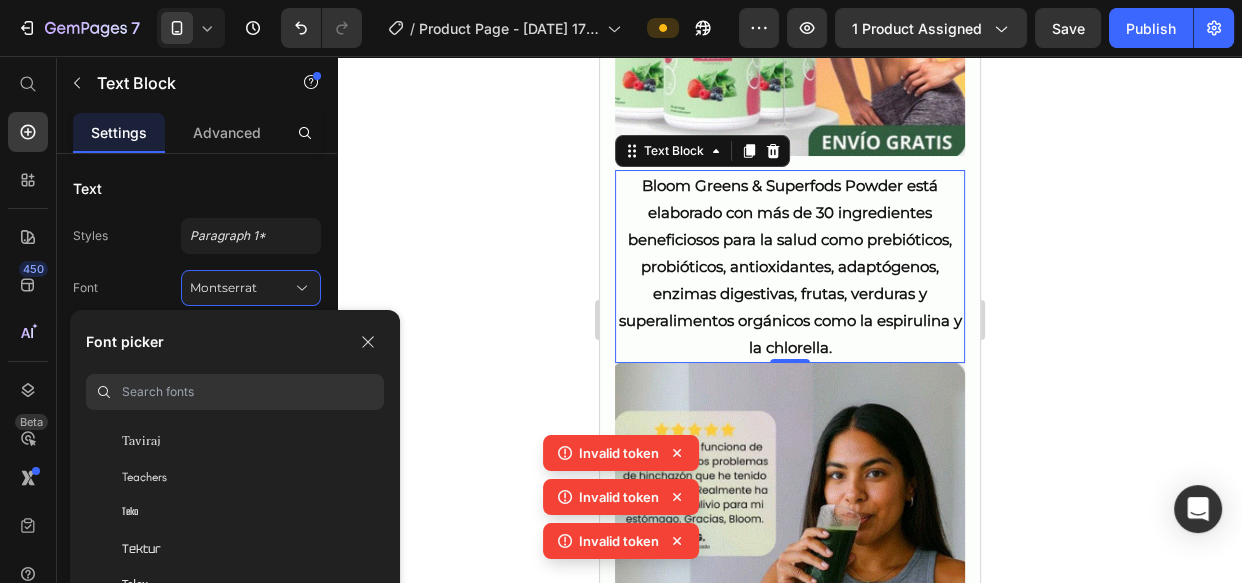 scroll, scrollTop: 61545, scrollLeft: 0, axis: vertical 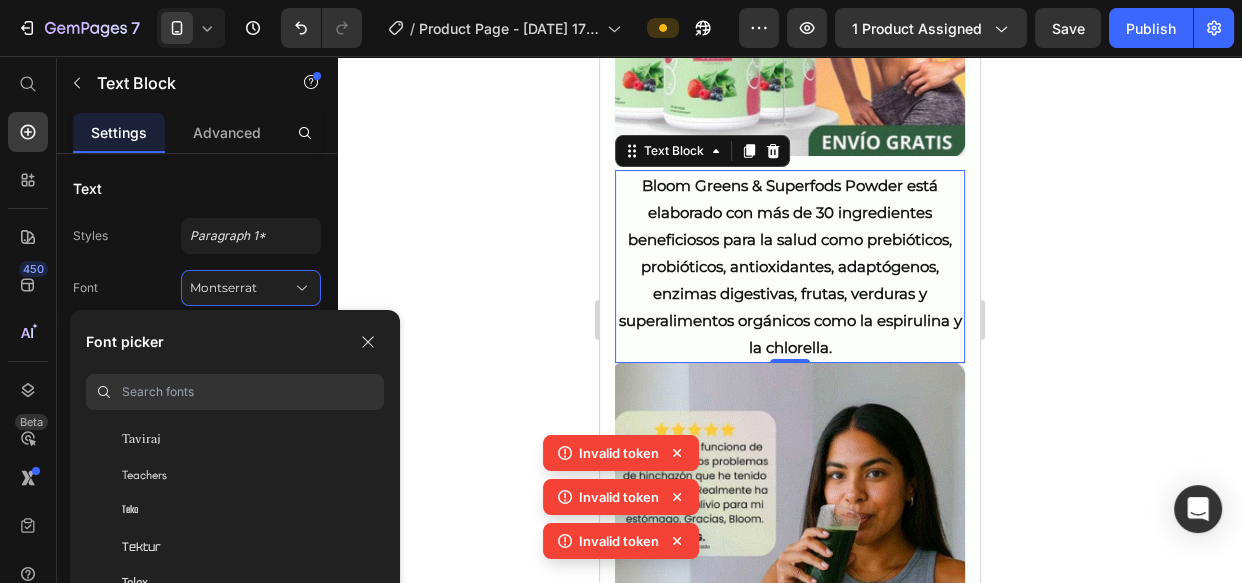 click 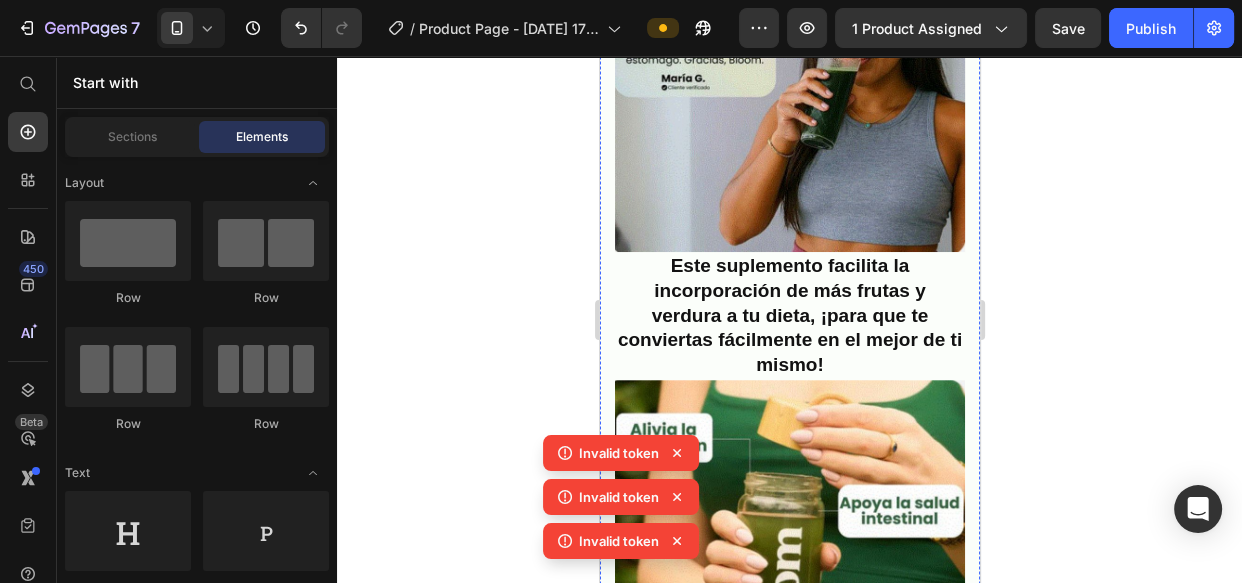 scroll, scrollTop: 1818, scrollLeft: 0, axis: vertical 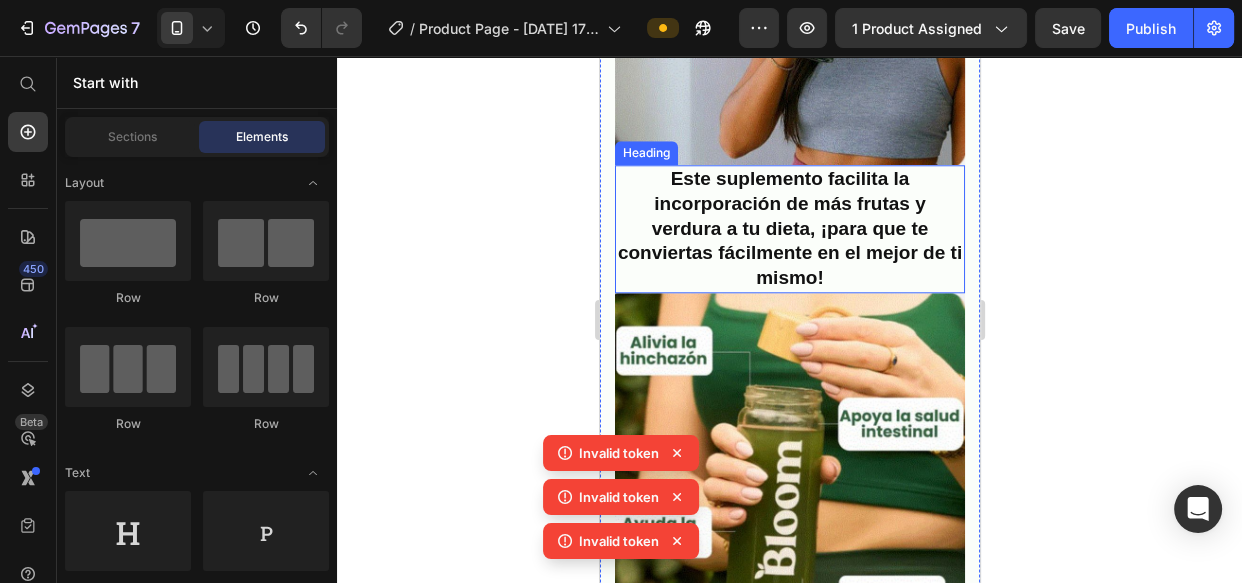 click on "Este suplemento facilita la incorporación de más frutas y verdura a tu dieta, ¡para que te conviertas fácilmente en el mejor de ti mismo!" at bounding box center [789, 228] 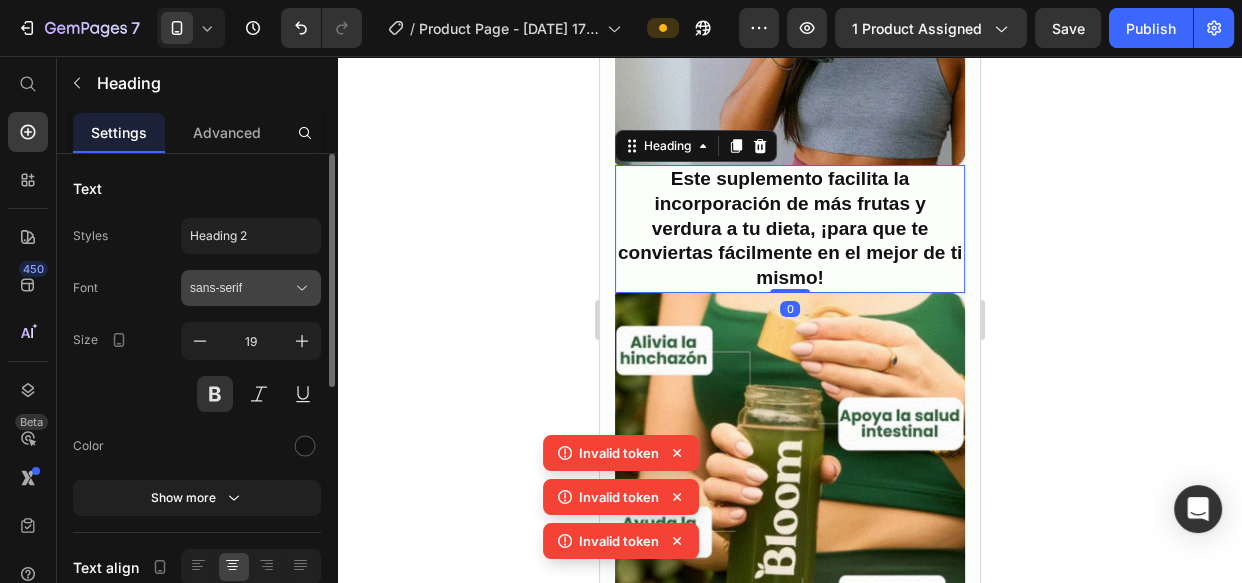 click on "sans-serif" at bounding box center (251, 288) 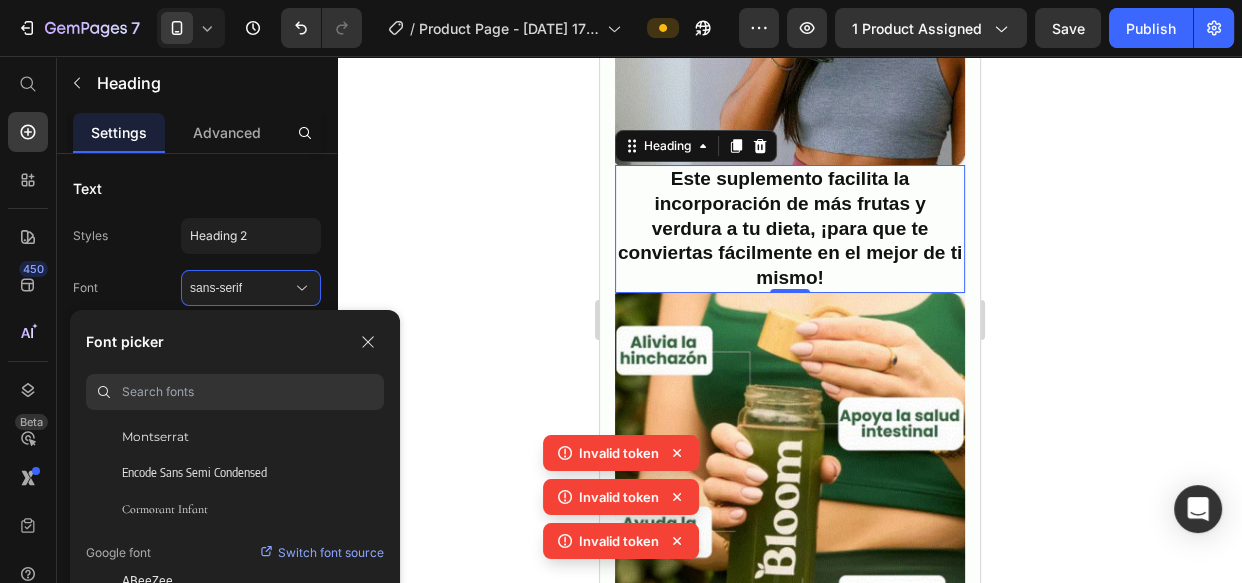 scroll, scrollTop: 181, scrollLeft: 0, axis: vertical 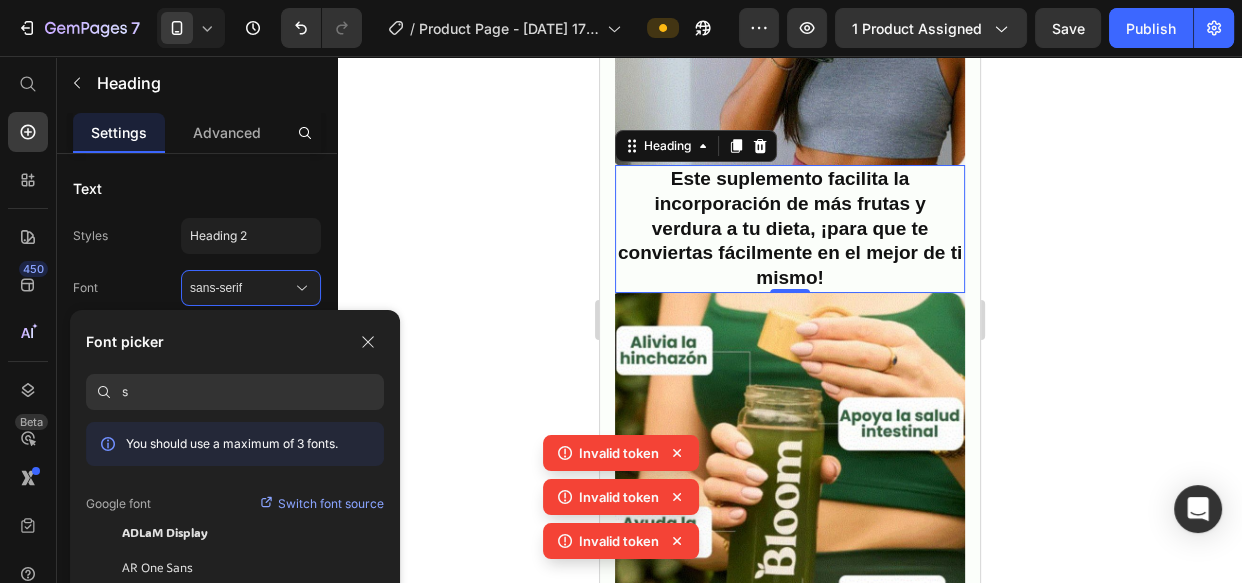 type on "sa" 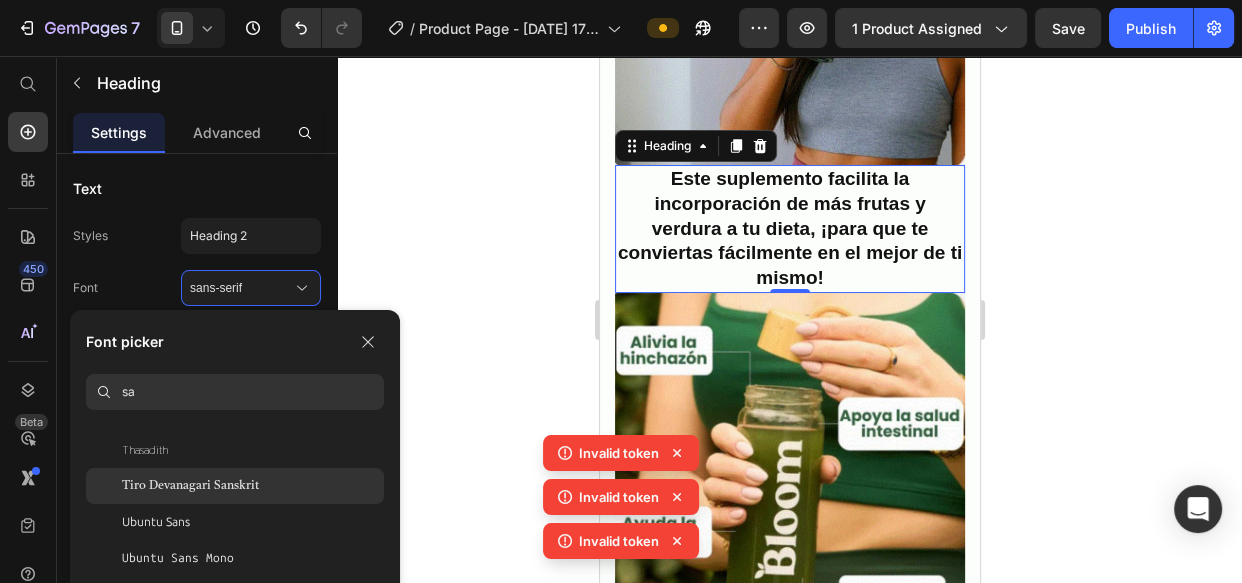 scroll, scrollTop: 10956, scrollLeft: 0, axis: vertical 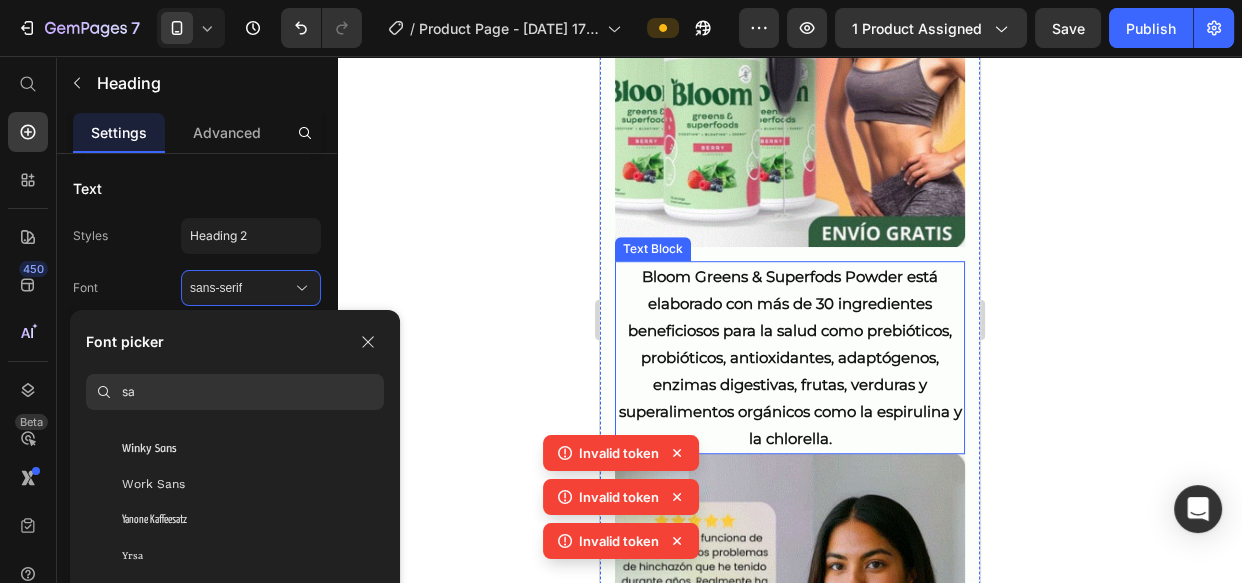 drag, startPoint x: 641, startPoint y: 288, endPoint x: 624, endPoint y: 285, distance: 17.262676 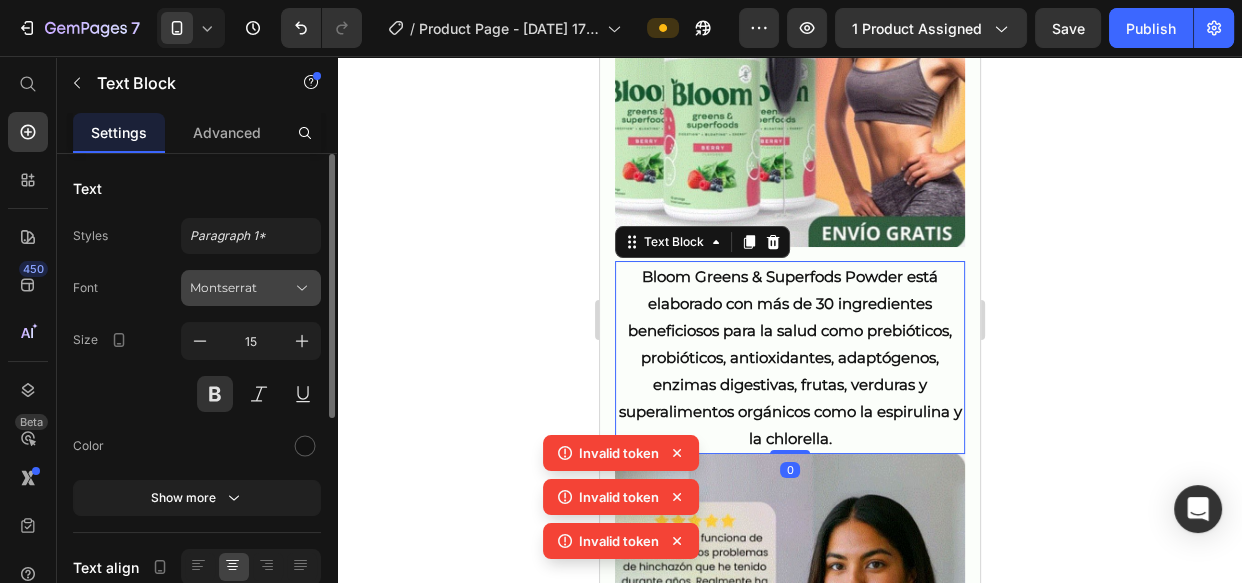 click 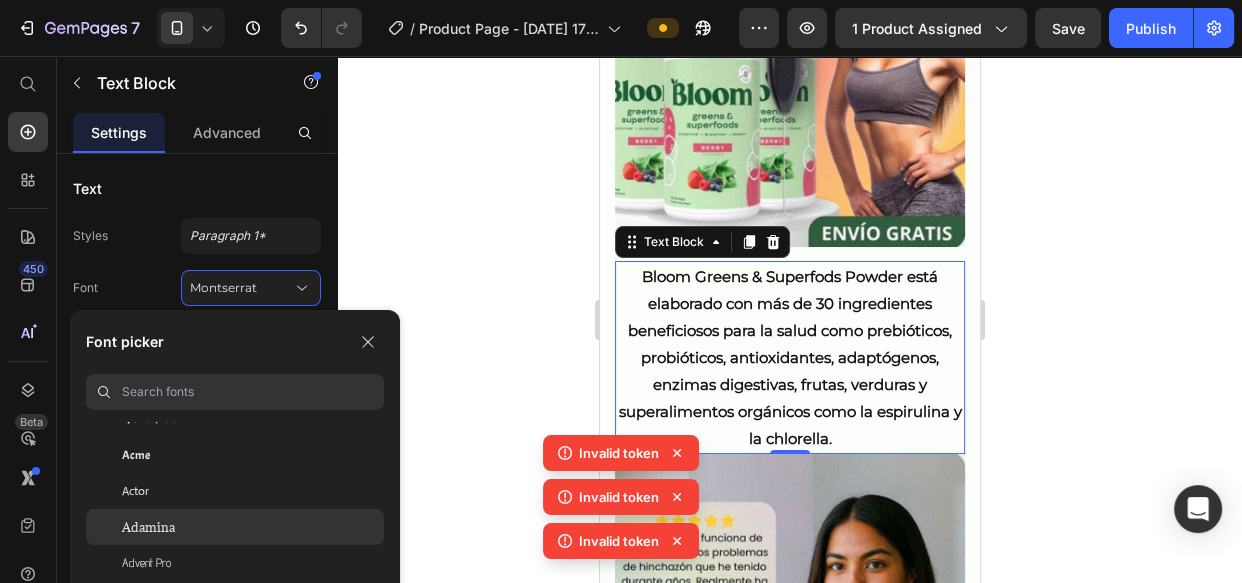 scroll, scrollTop: 636, scrollLeft: 0, axis: vertical 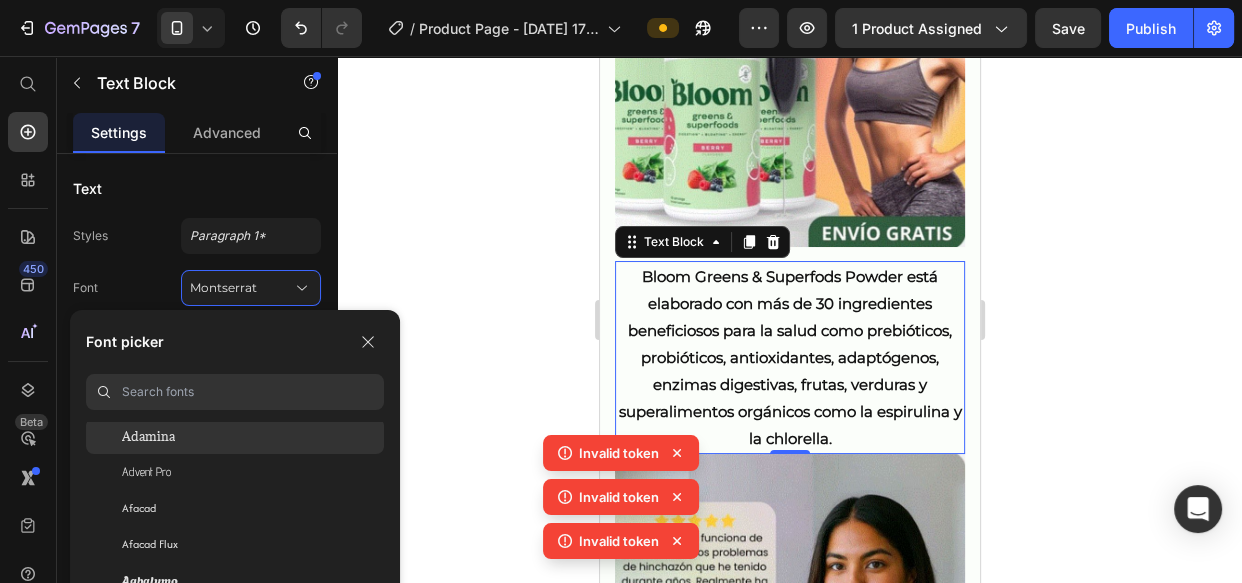 click on "Adamina" 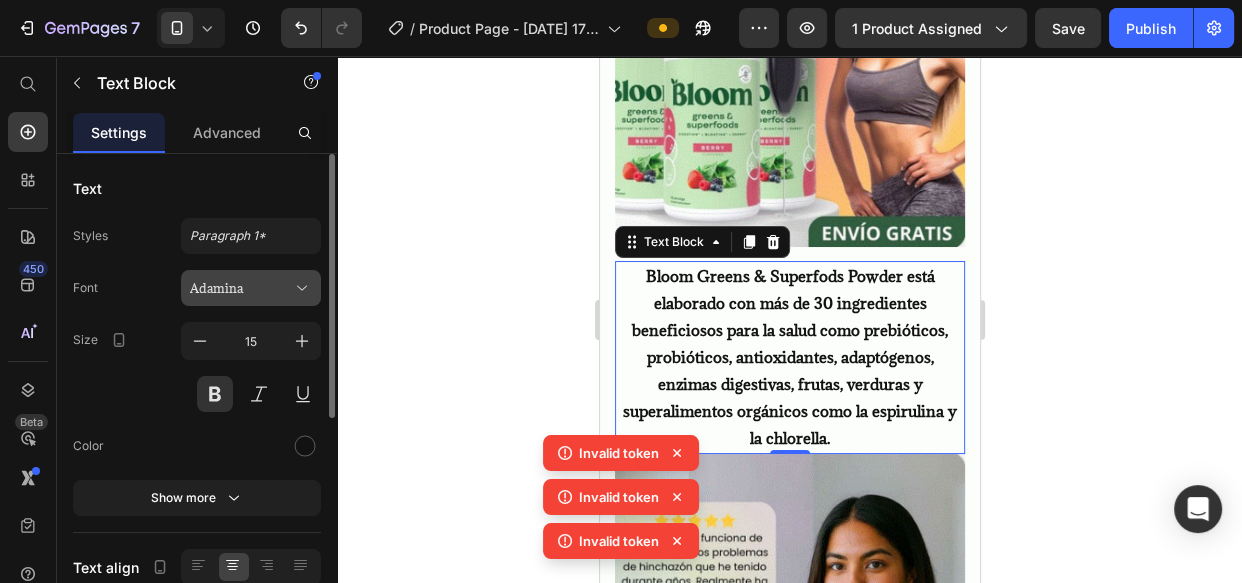 click 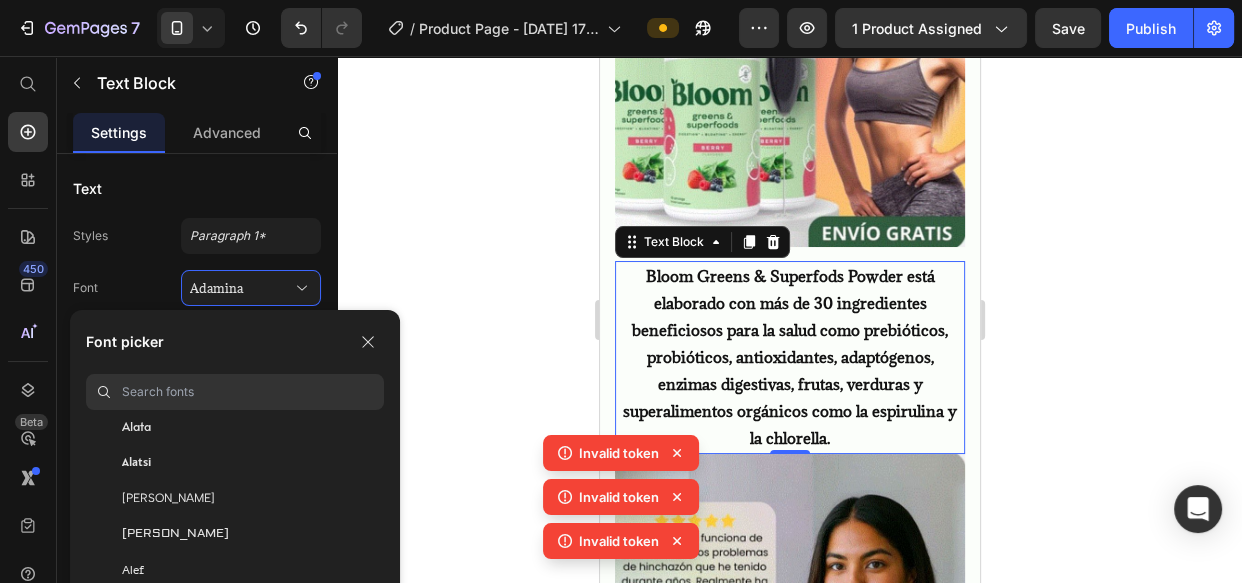 scroll, scrollTop: 1090, scrollLeft: 0, axis: vertical 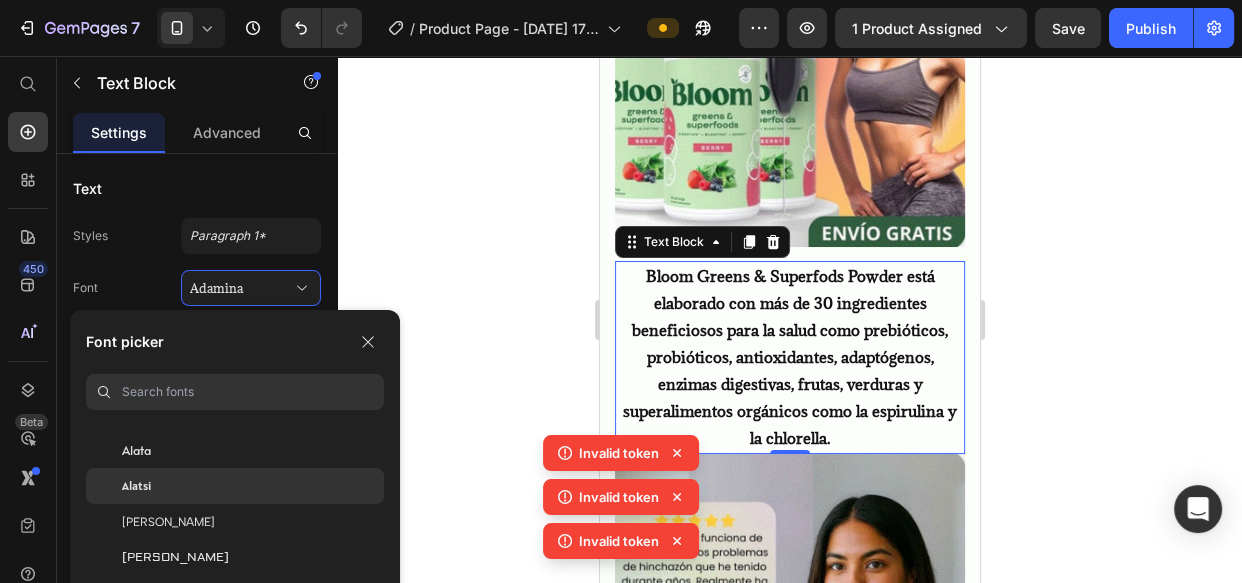 click on "Alatsi" at bounding box center (136, 486) 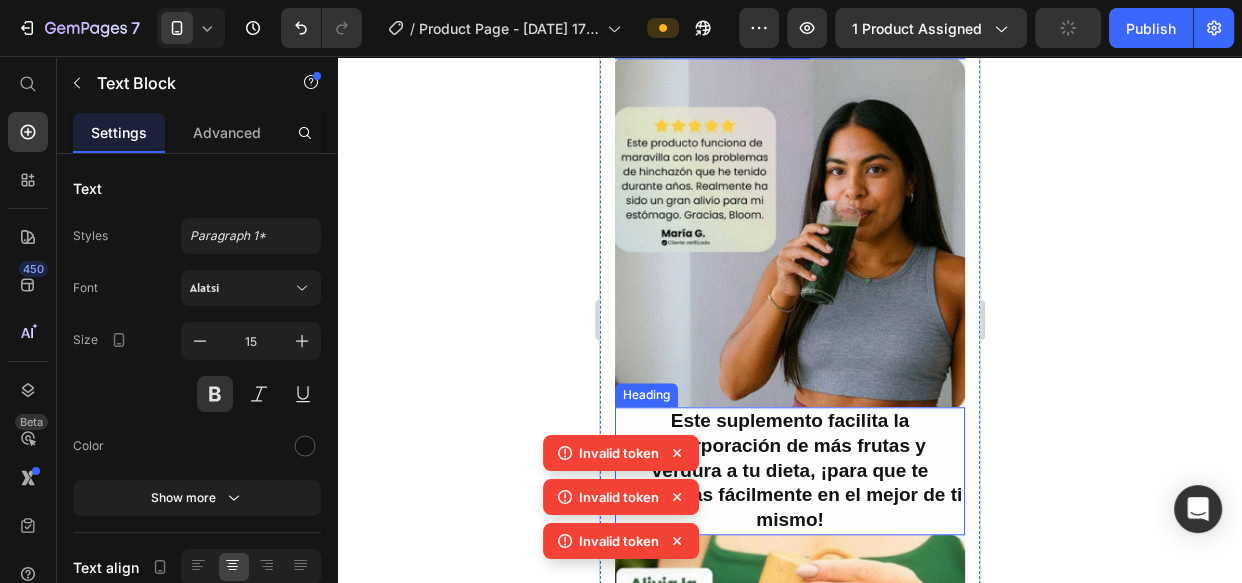 scroll, scrollTop: 1727, scrollLeft: 0, axis: vertical 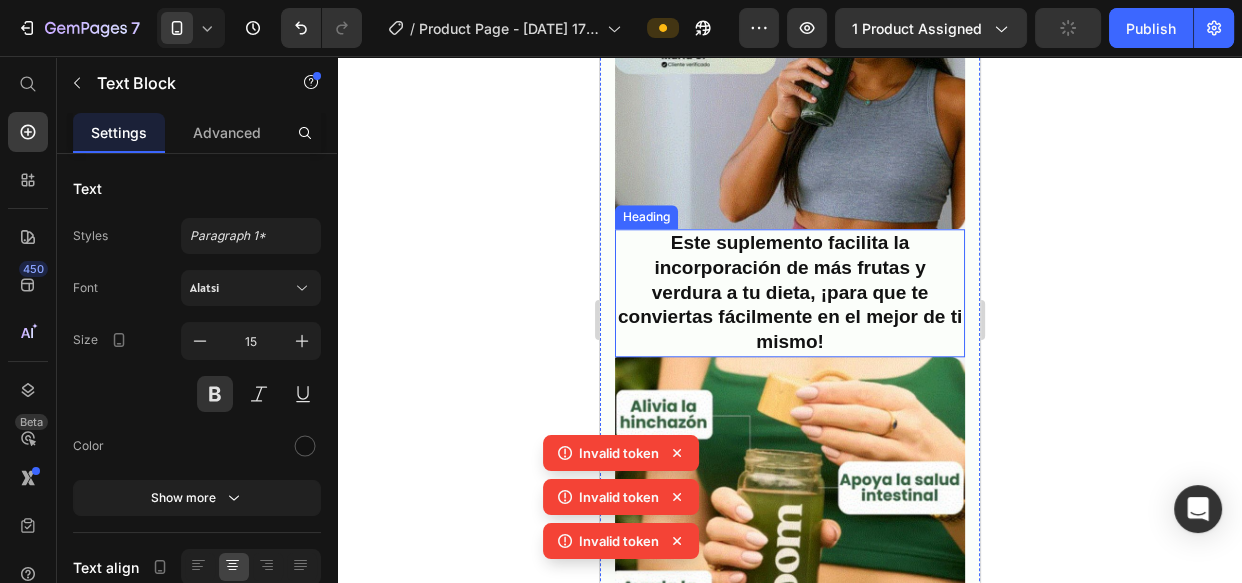 click on "Este suplemento facilita la incorporación de más frutas y verdura a tu dieta, ¡para que te conviertas fácilmente en el mejor de ti mismo!" at bounding box center (789, 292) 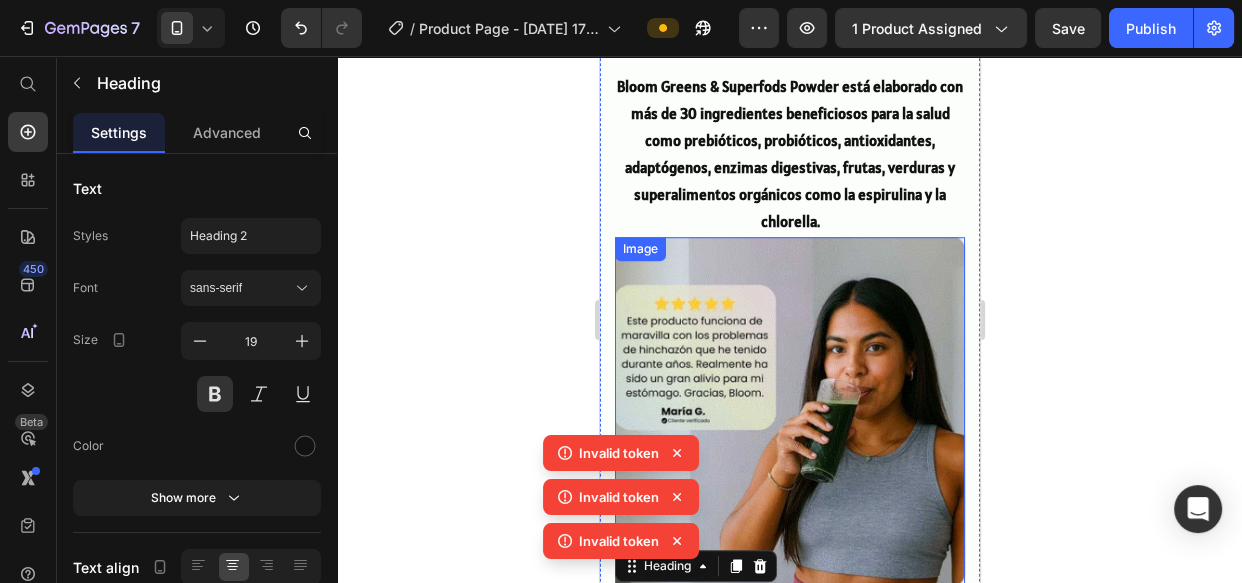 scroll, scrollTop: 1363, scrollLeft: 0, axis: vertical 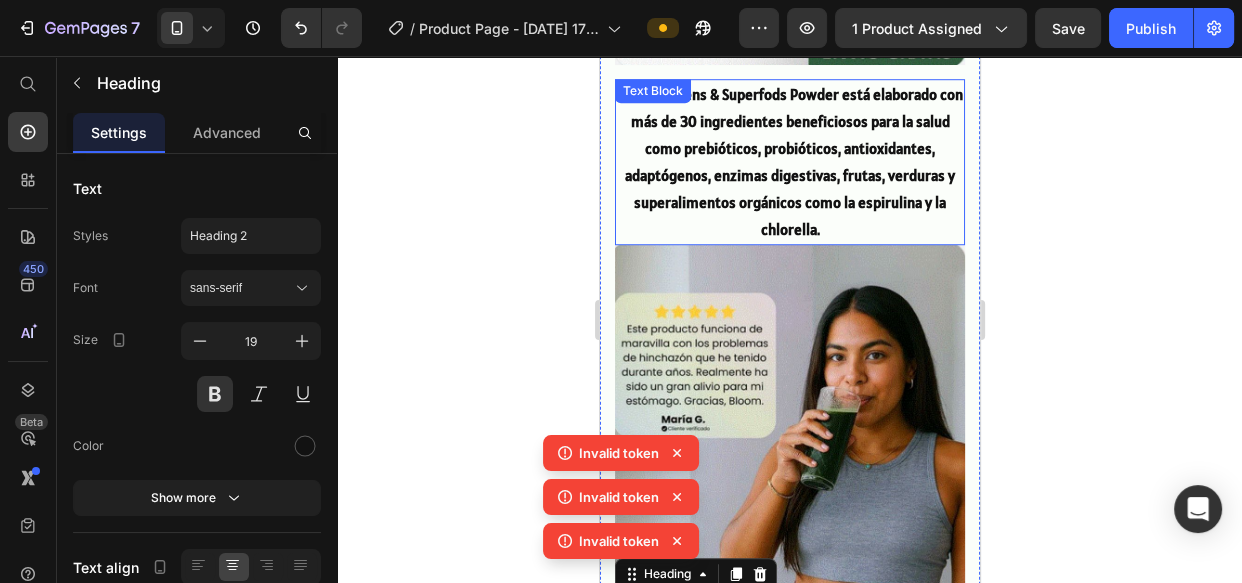 click on "Bloom Greens & Superfods Powder está elaborado con más de 30 ingredientes beneficiosos para la salud como prebióticos, probióticos, antioxidantes, adaptógenos, enzimas digestivas, frutas, verduras y superalimentos orgánicos como la espirulina y la chlorella." at bounding box center [789, 162] 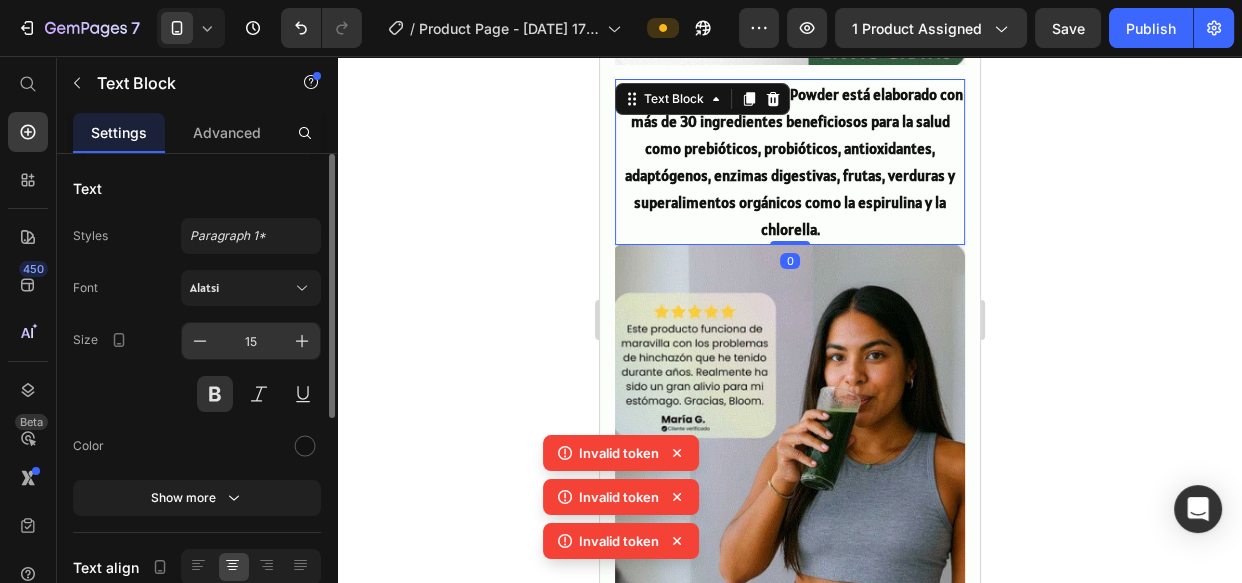 drag, startPoint x: 205, startPoint y: 347, endPoint x: 234, endPoint y: 341, distance: 29.614185 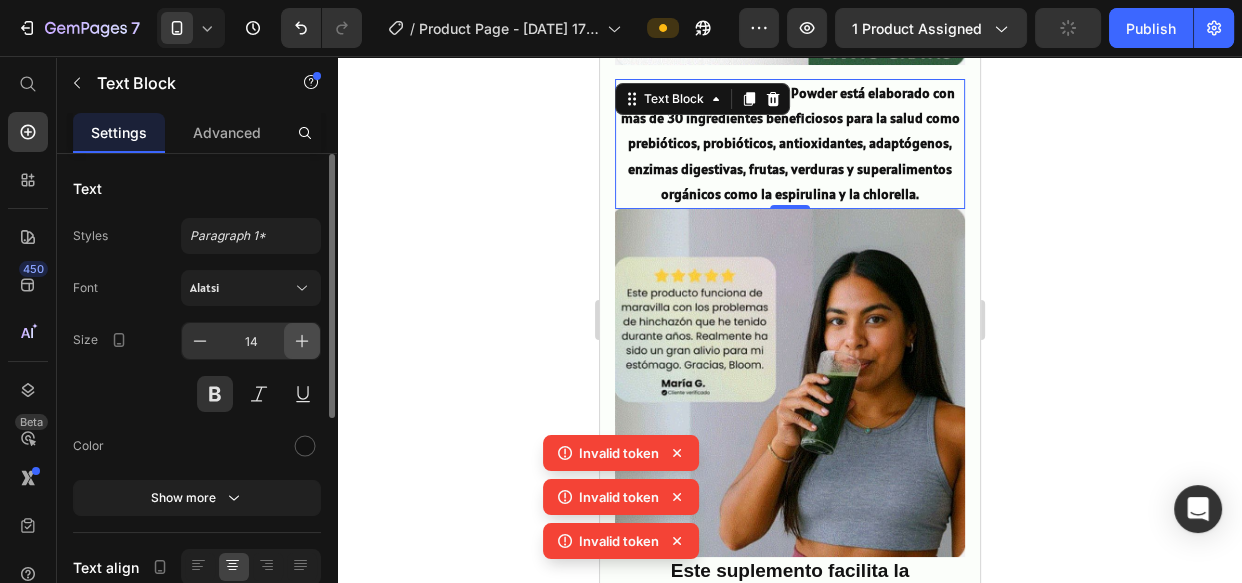 click at bounding box center (302, 341) 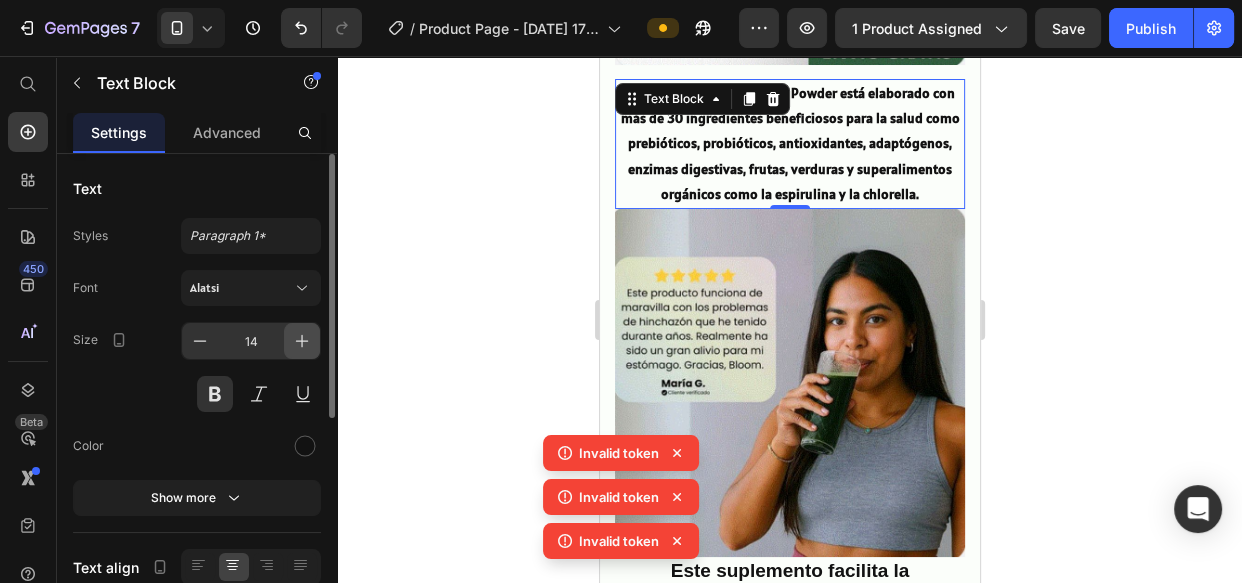 click at bounding box center (302, 341) 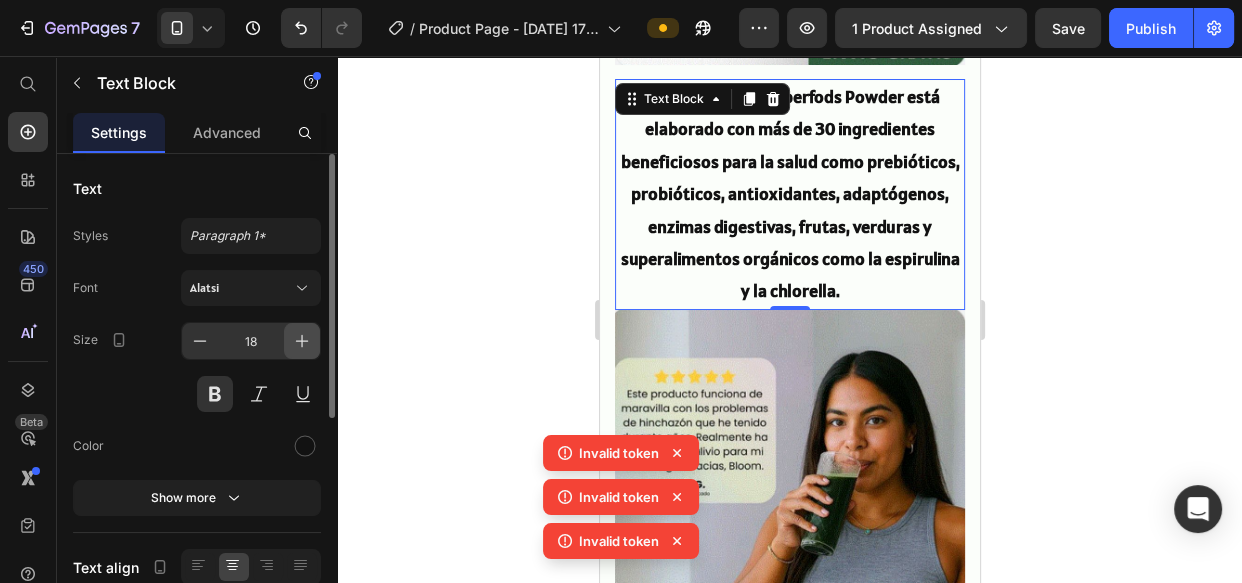 click 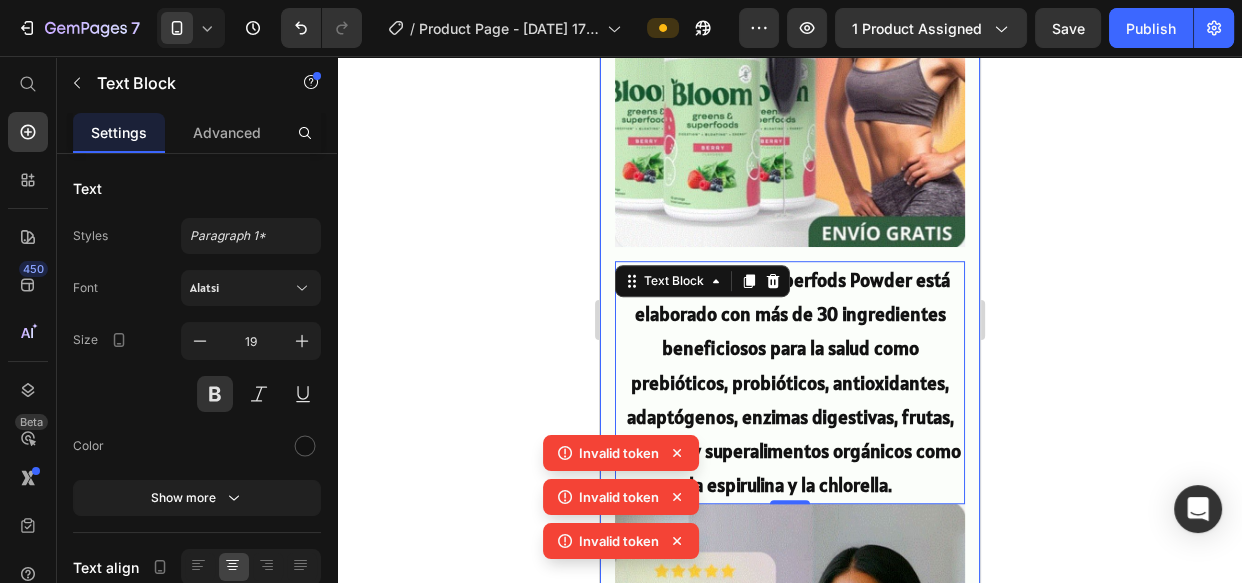 scroll, scrollTop: 1000, scrollLeft: 0, axis: vertical 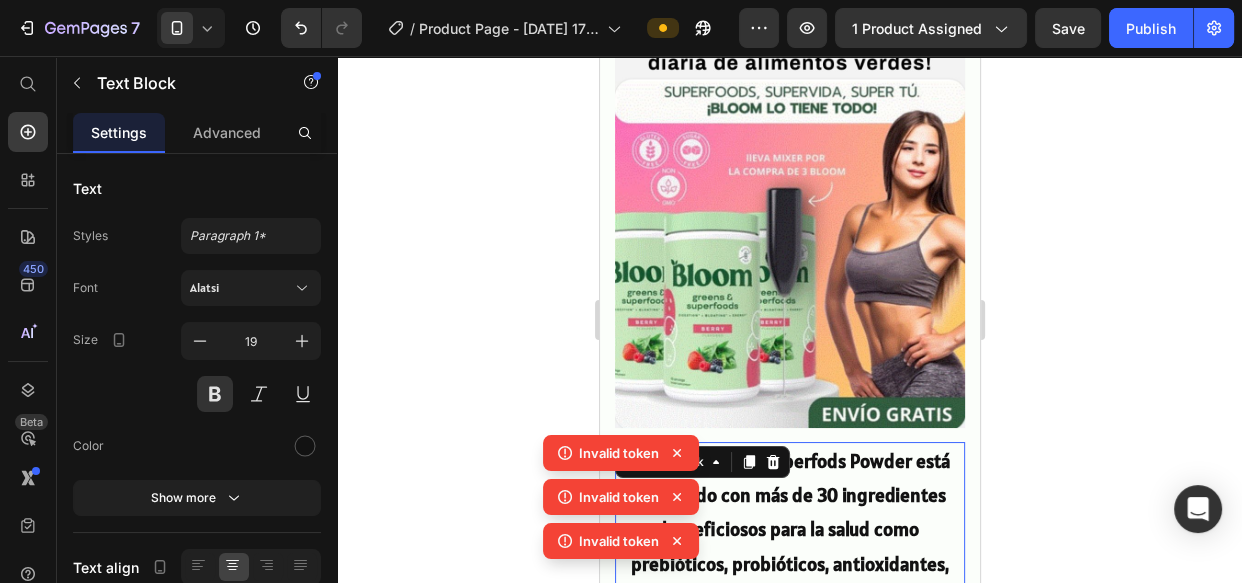 click 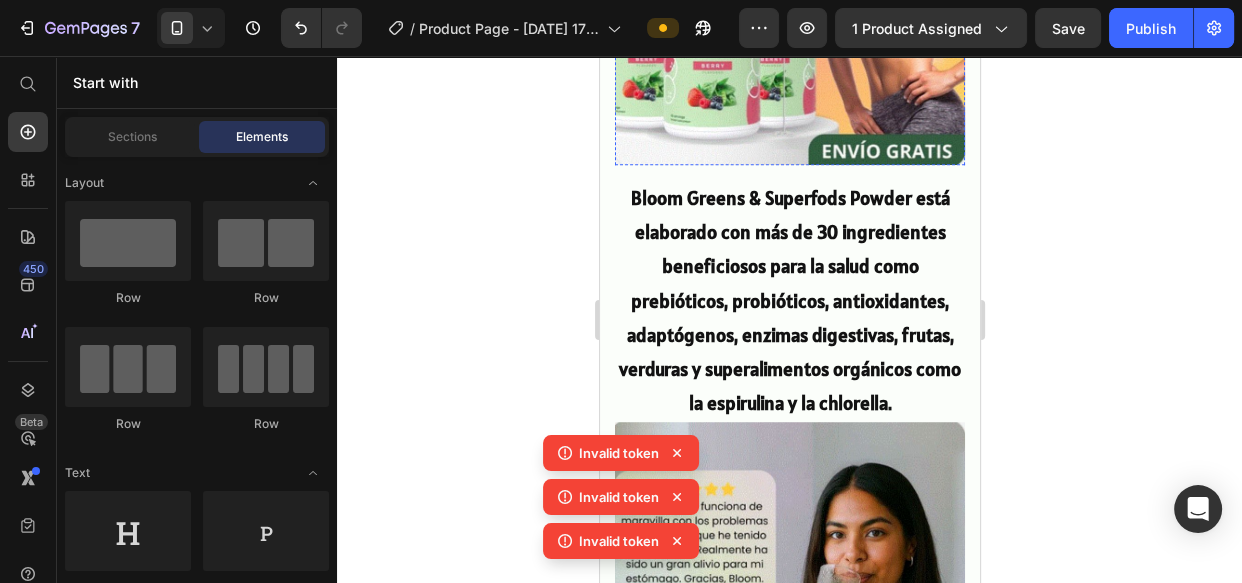 scroll, scrollTop: 1272, scrollLeft: 0, axis: vertical 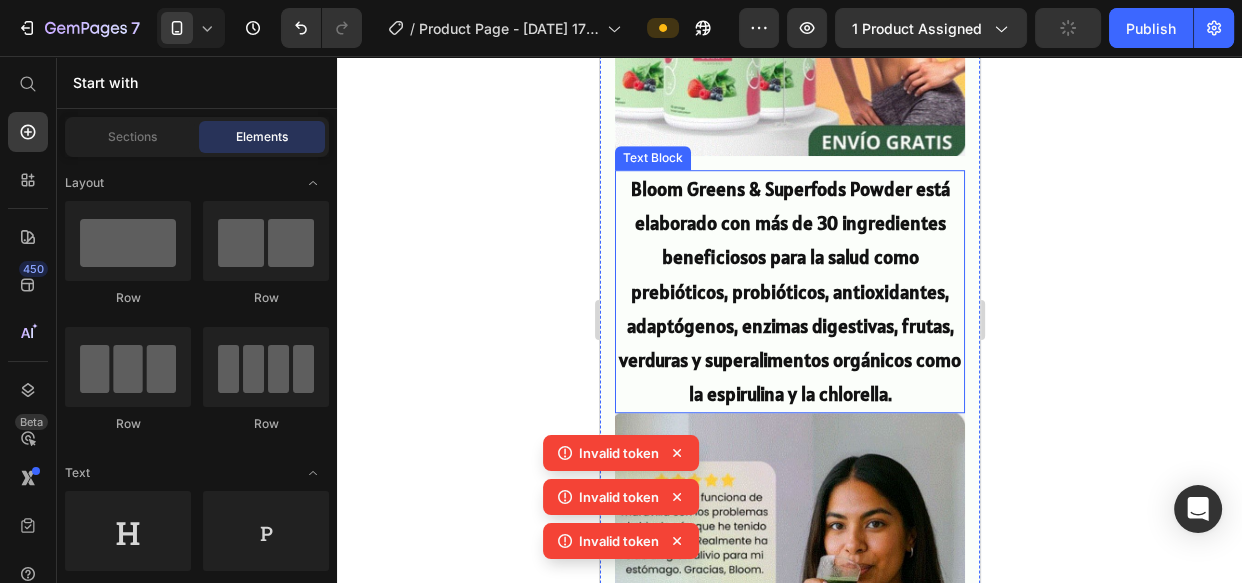 click on "Bloom Greens & Superfods Powder está elaborado con más de 30 ingredientes beneficiosos para la salud como prebióticos, probióticos, antioxidantes, adaptógenos, enzimas digestivas, frutas, verduras y superalimentos orgánicos como la espirulina y la chlorella." at bounding box center [789, 291] 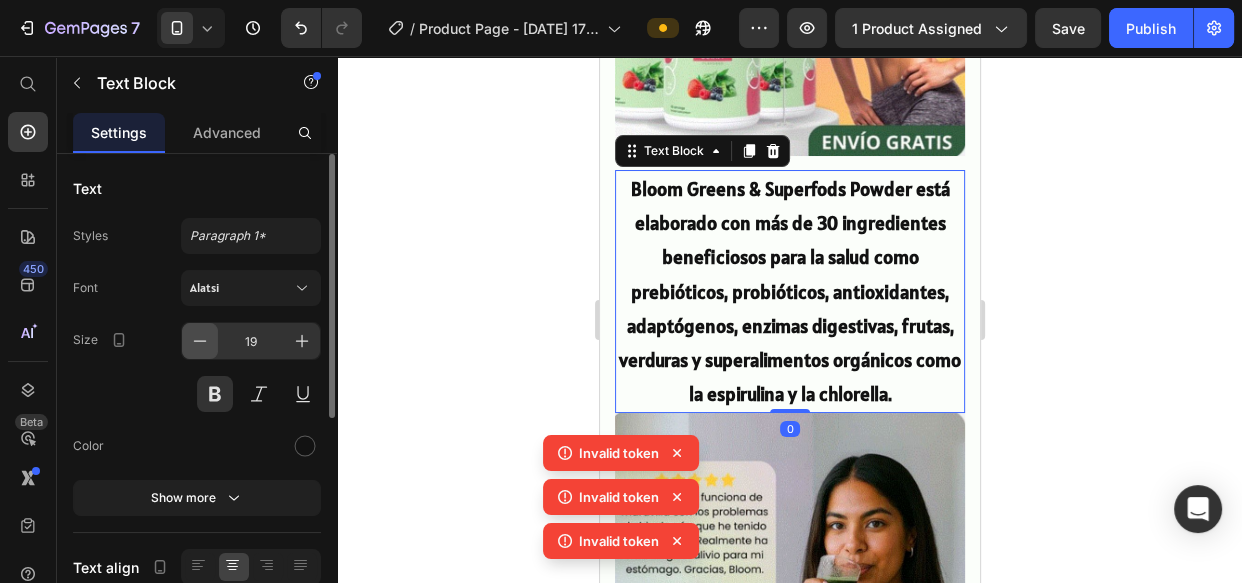 click at bounding box center (200, 341) 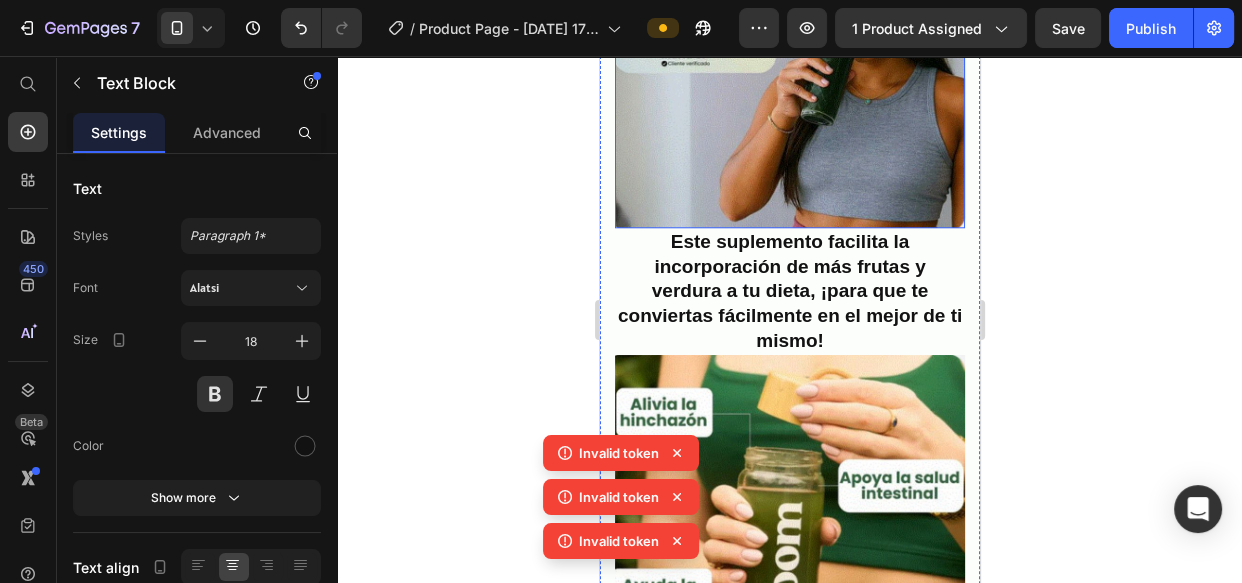 scroll, scrollTop: 1818, scrollLeft: 0, axis: vertical 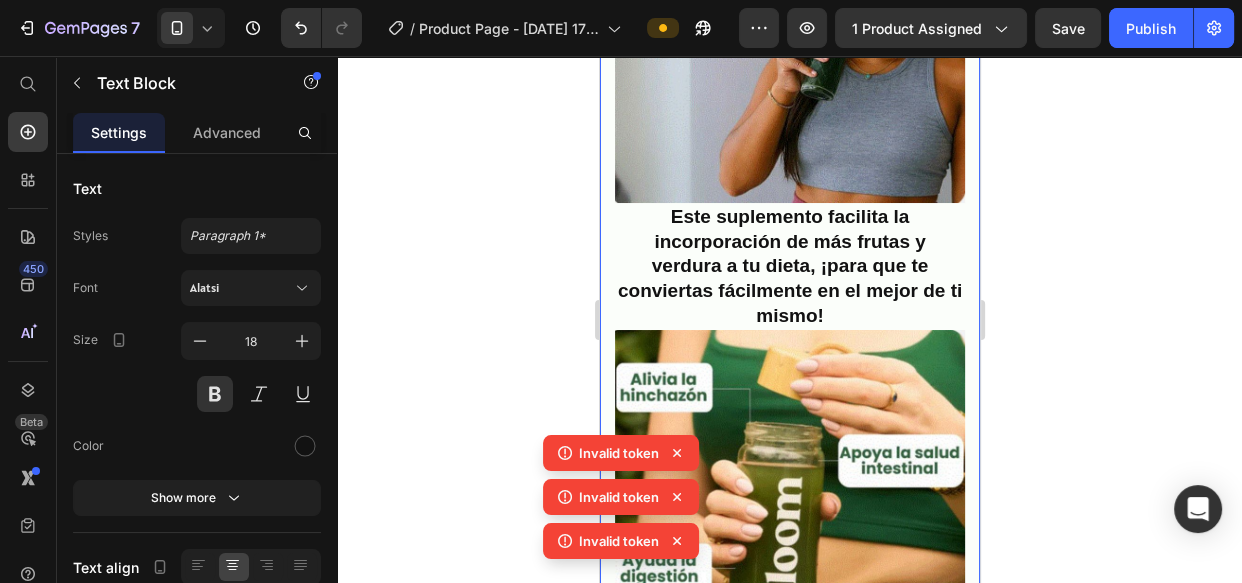 click on "Este suplemento facilita la incorporación de más frutas y verdura a tu dieta, ¡para que te conviertas fácilmente en el mejor de ti mismo!" at bounding box center (789, 267) 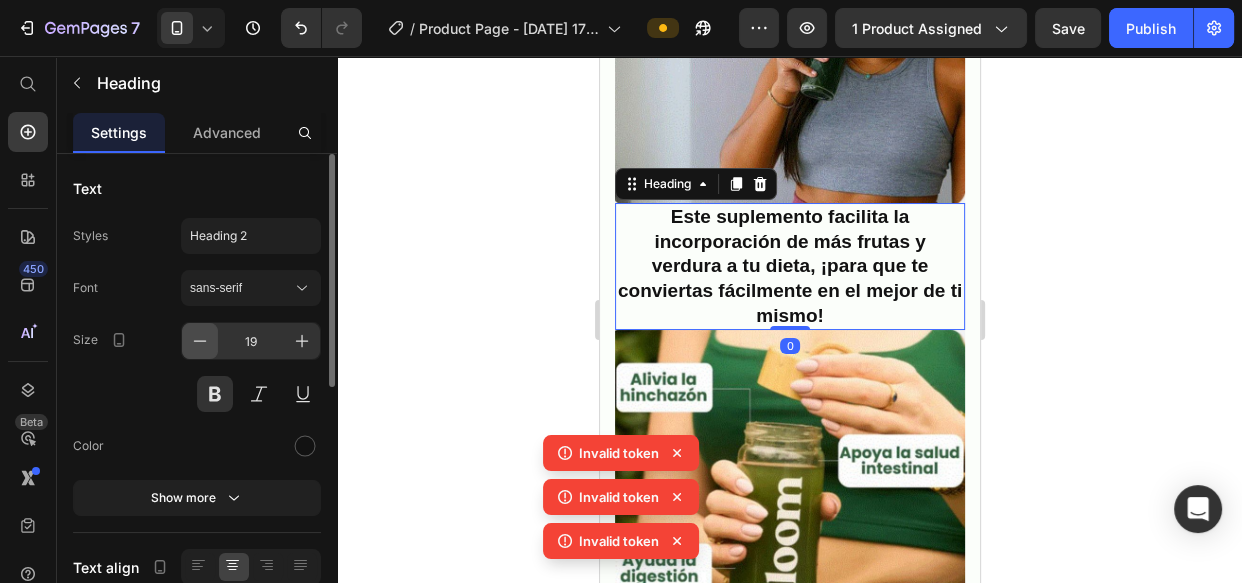 click 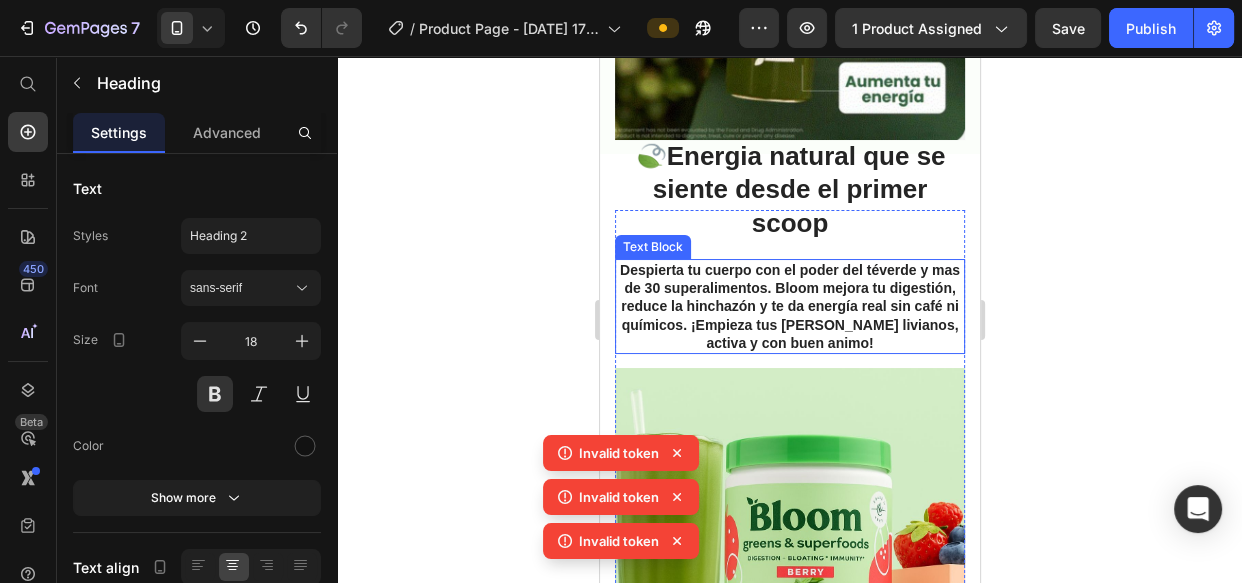 scroll, scrollTop: 2363, scrollLeft: 0, axis: vertical 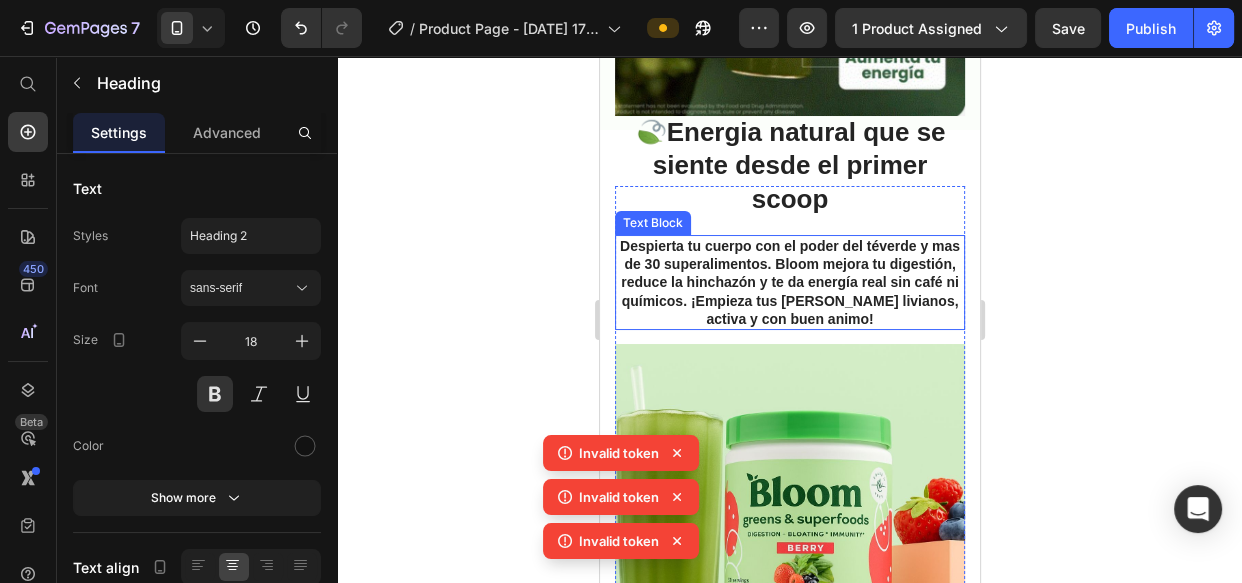 click on "Despierta tu cuerpo con el poder del t é   verde y mas de 30 superalimentos. Bloom mejora tu digestión, reduce la hinchazón y te da energía real sin café ni químicos. ¡Empieza tus días livianos, activa y con buen animo!" at bounding box center [789, 282] 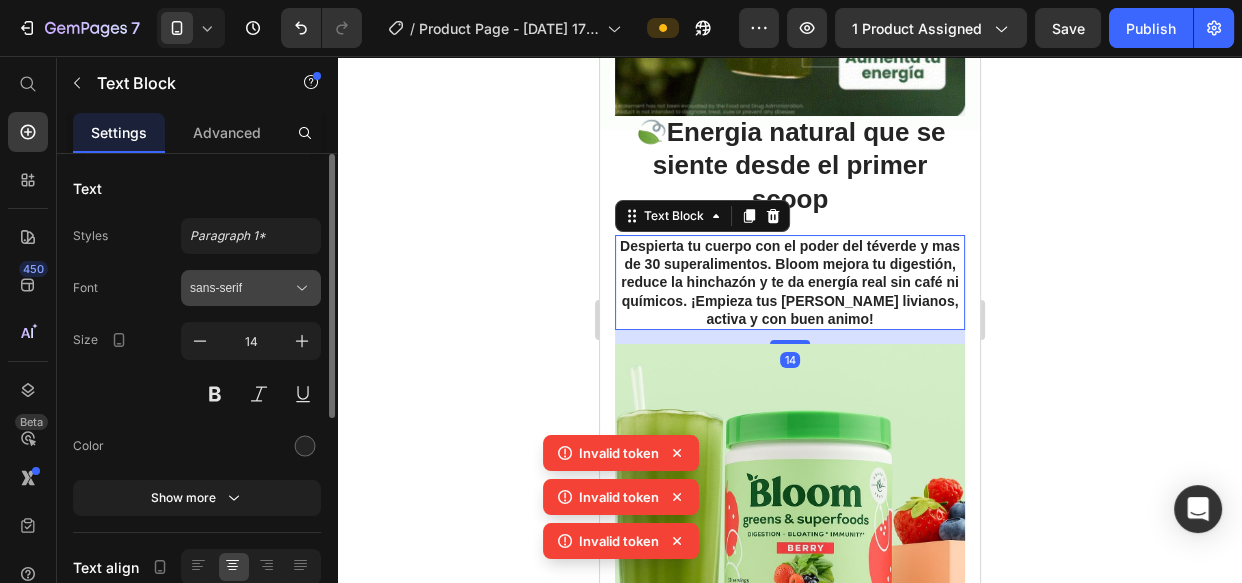 click 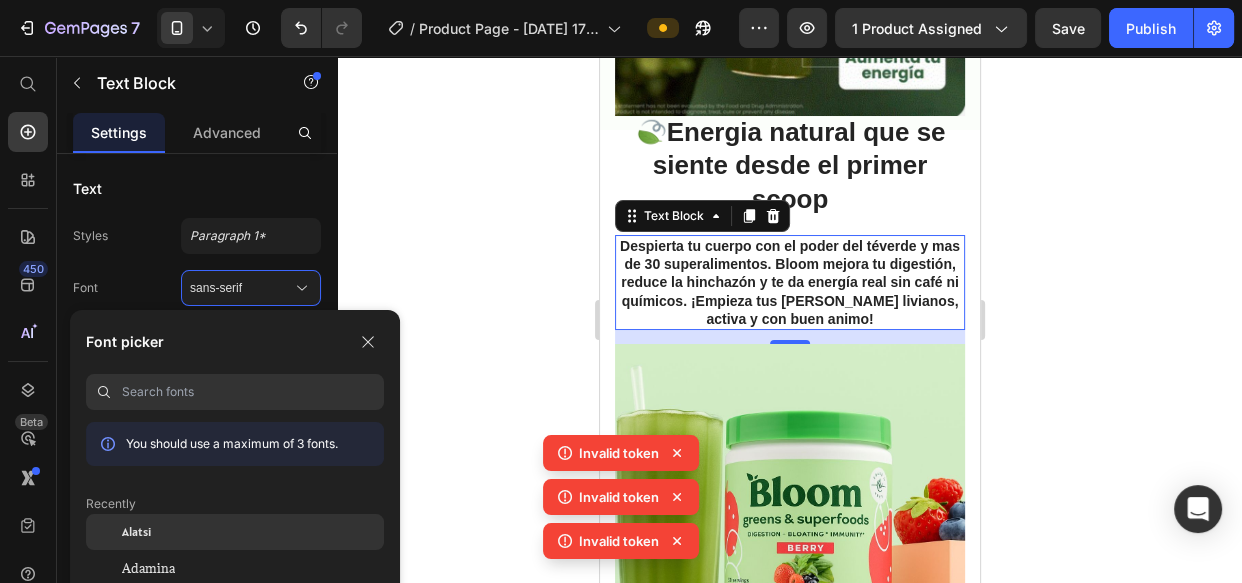 click on "Alatsi" 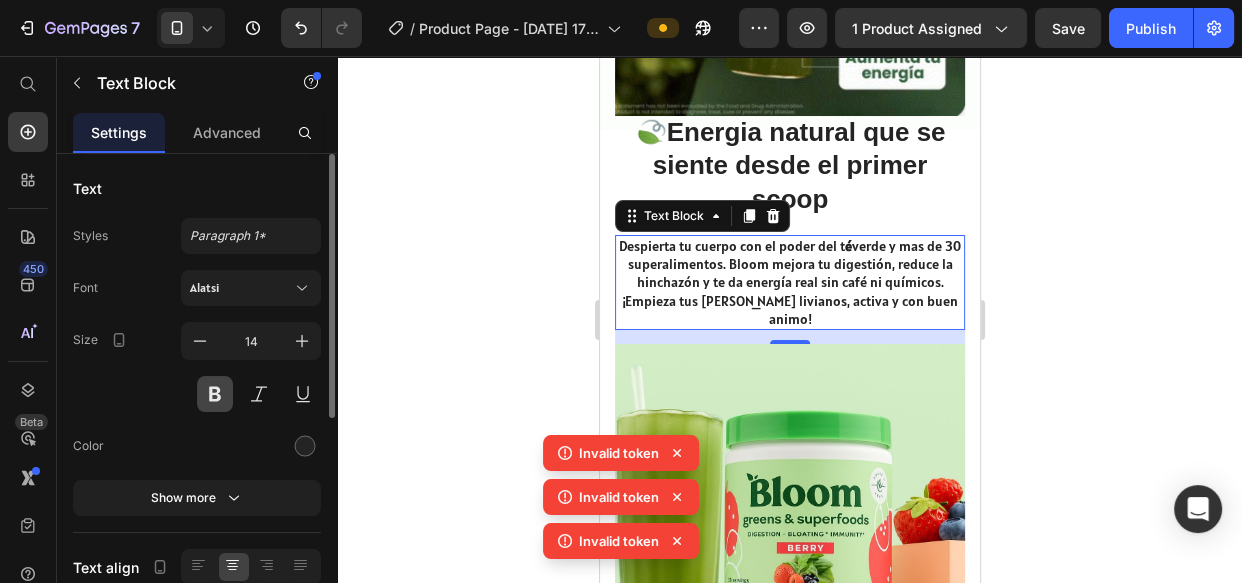 click at bounding box center (215, 394) 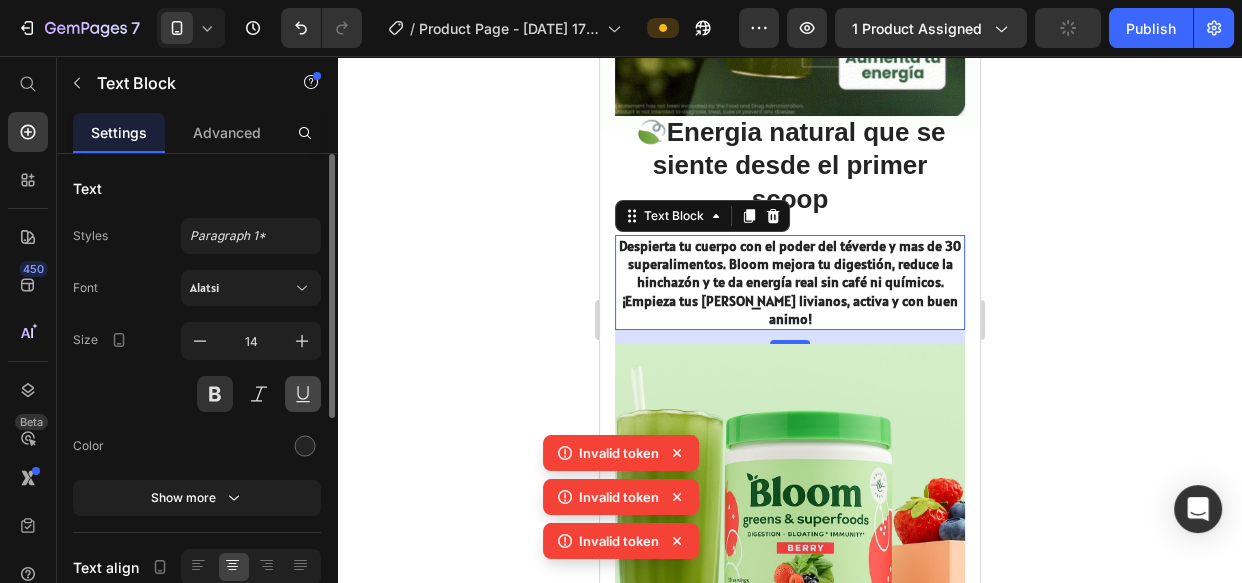 click at bounding box center (303, 394) 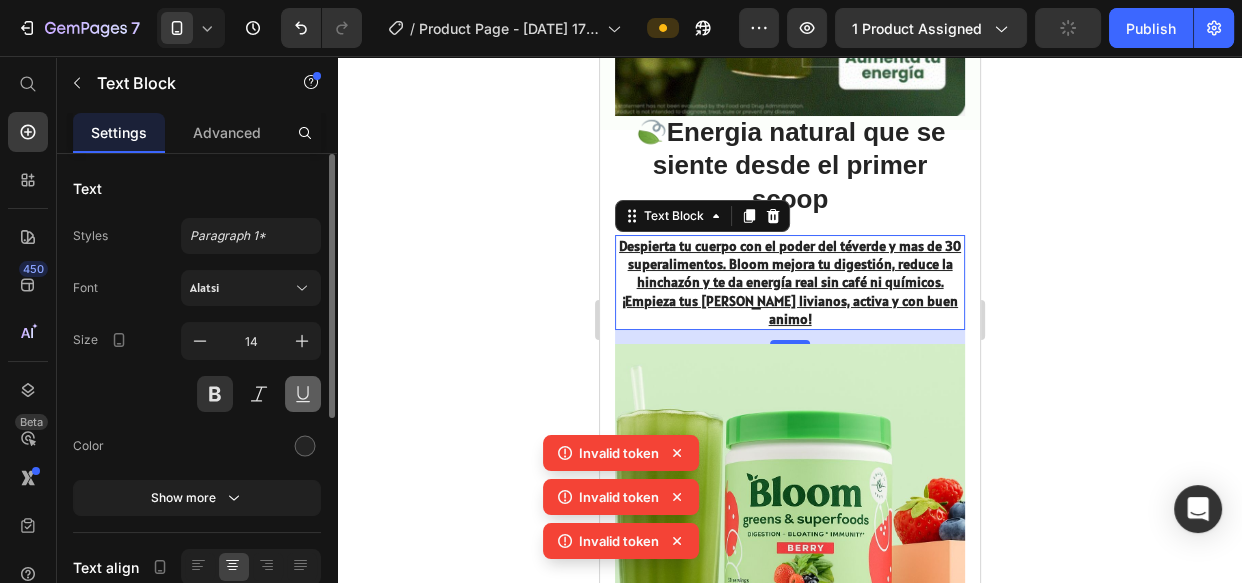 click at bounding box center [303, 394] 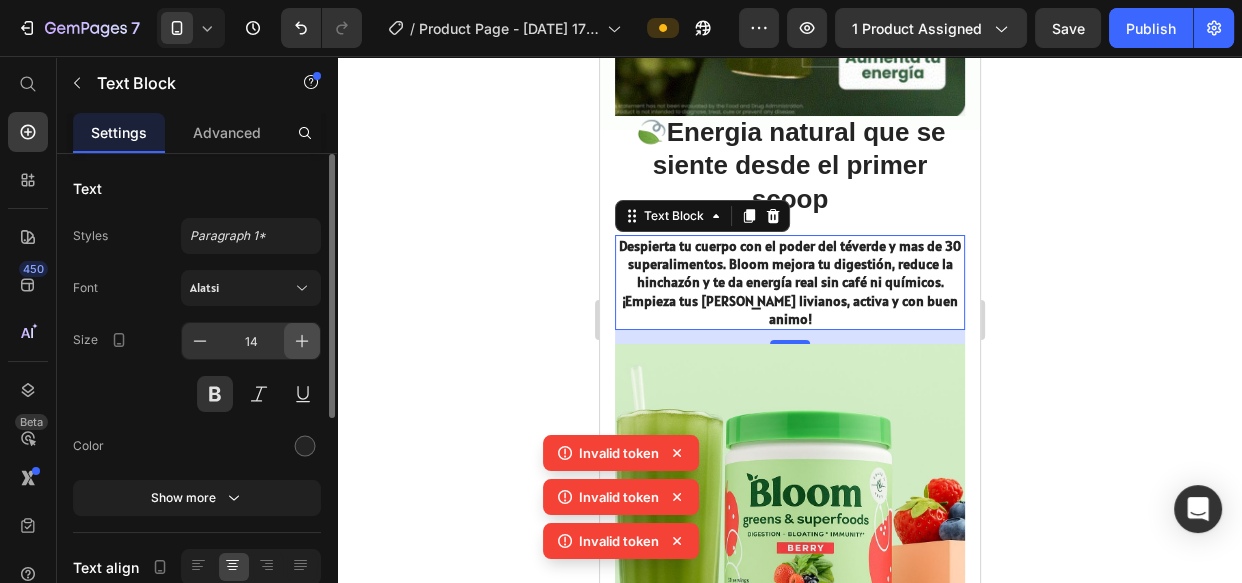click 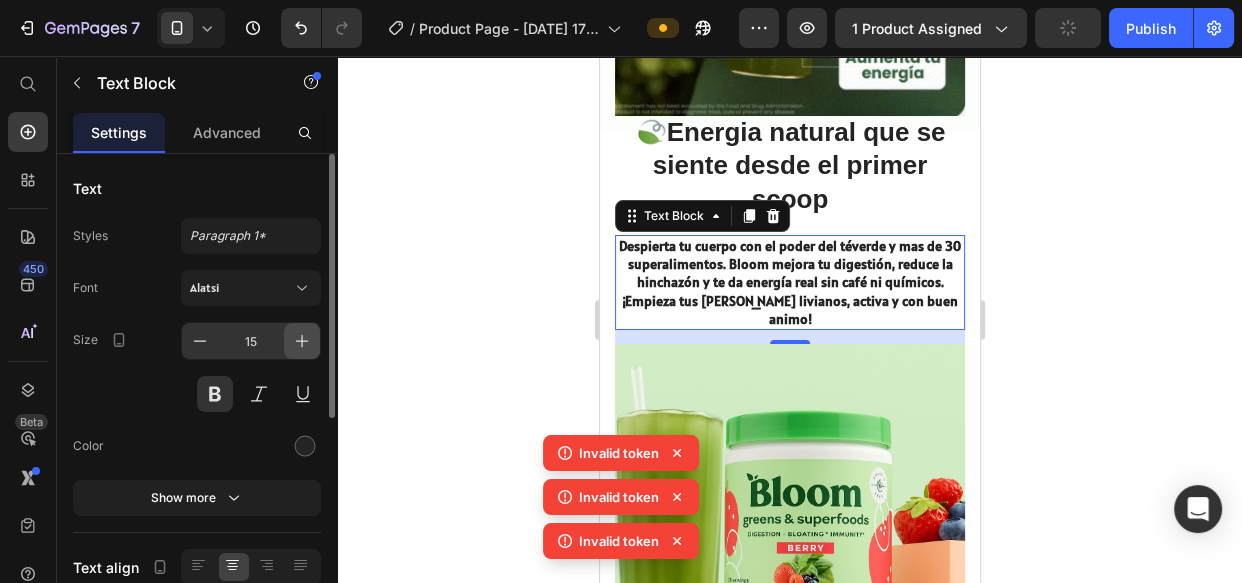 click 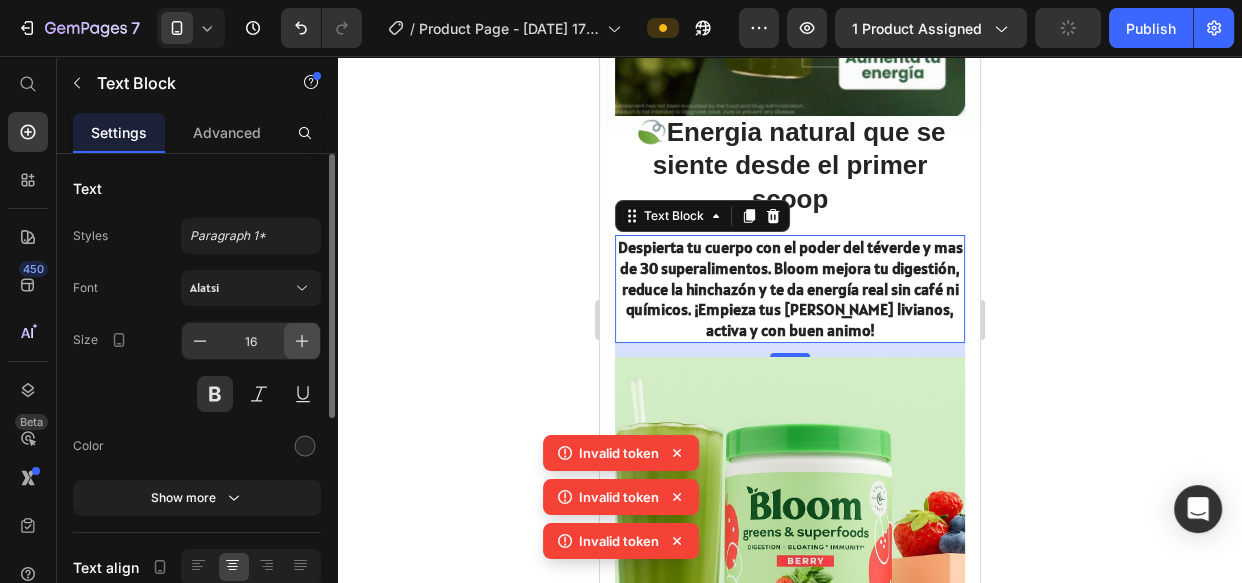 click 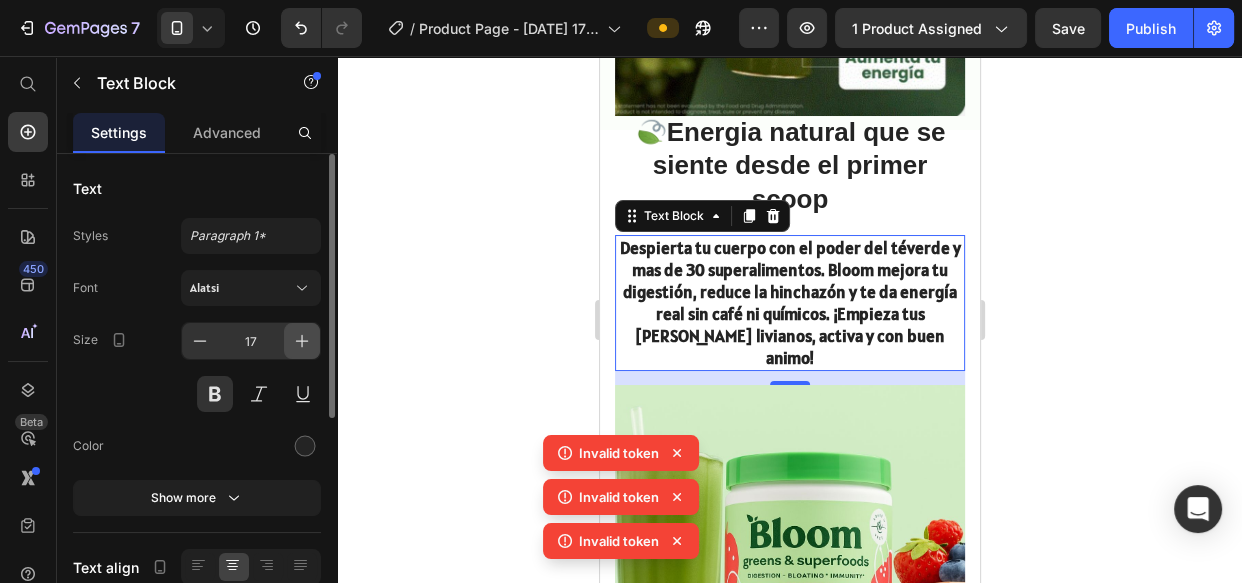 click 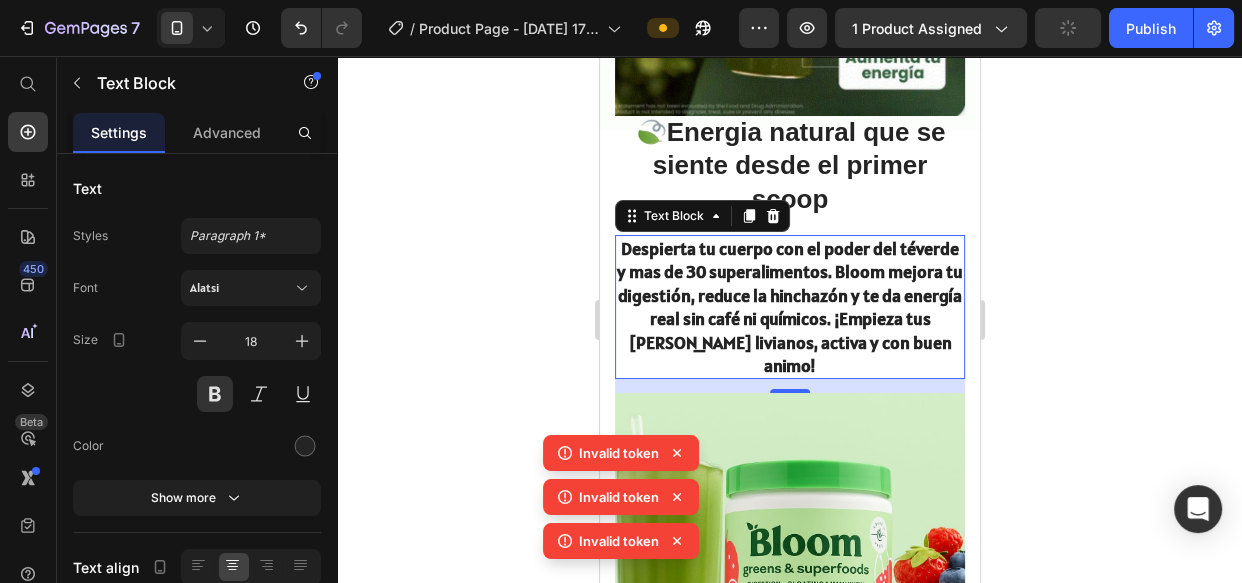 drag, startPoint x: 435, startPoint y: 255, endPoint x: 187, endPoint y: 210, distance: 252.04959 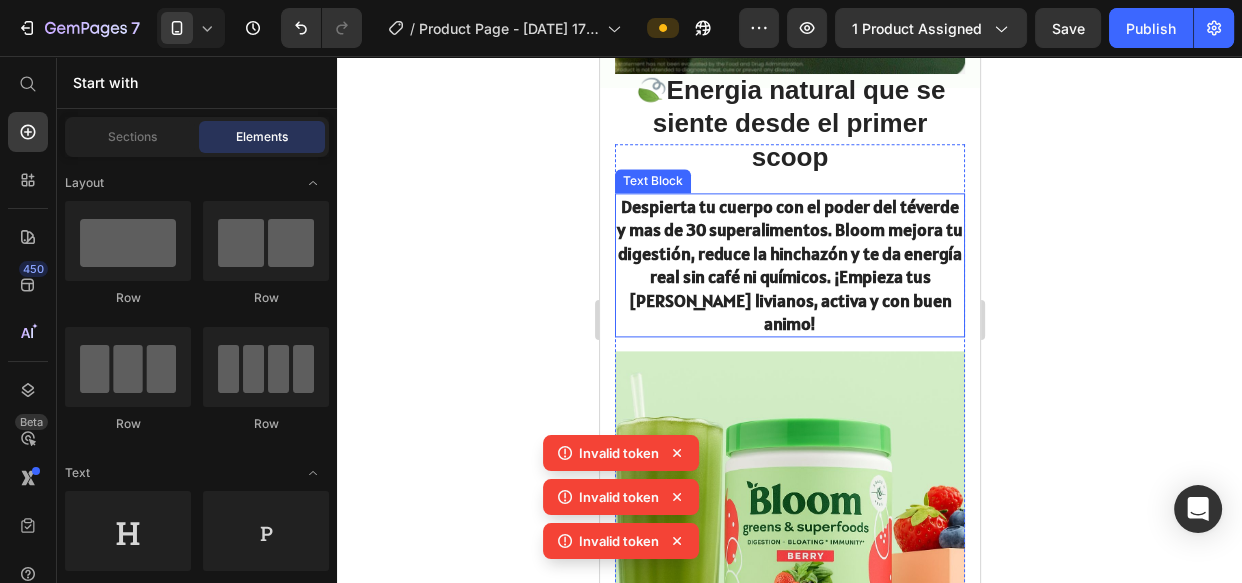 scroll, scrollTop: 2454, scrollLeft: 0, axis: vertical 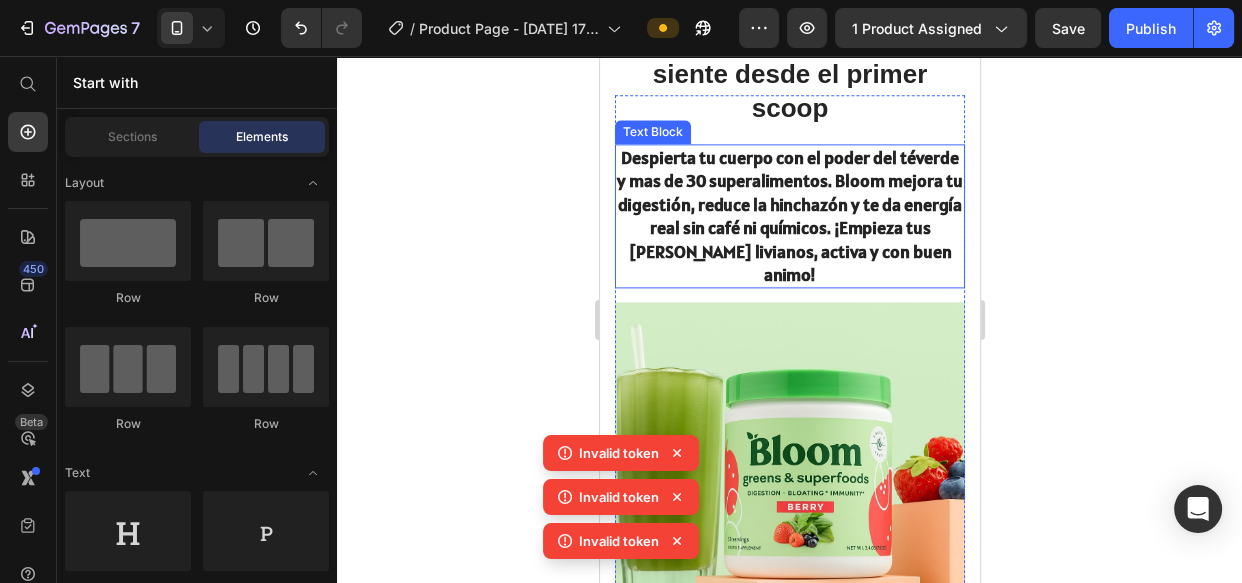 click on "Despierta tu cuerpo con el poder del t é   verde y mas de 30 superalimentos. Bloom mejora tu digestión, reduce la hinchazón y te da energía real sin café ni químicos. ¡Empieza tus días livianos, activa y con buen animo!" at bounding box center [789, 216] 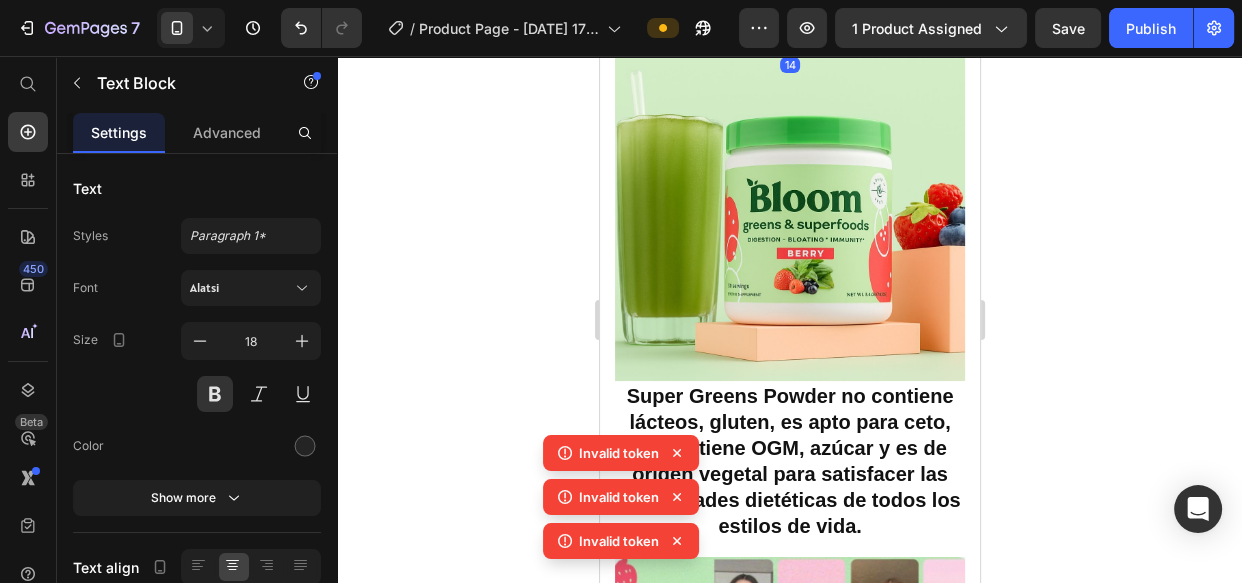 scroll, scrollTop: 2727, scrollLeft: 0, axis: vertical 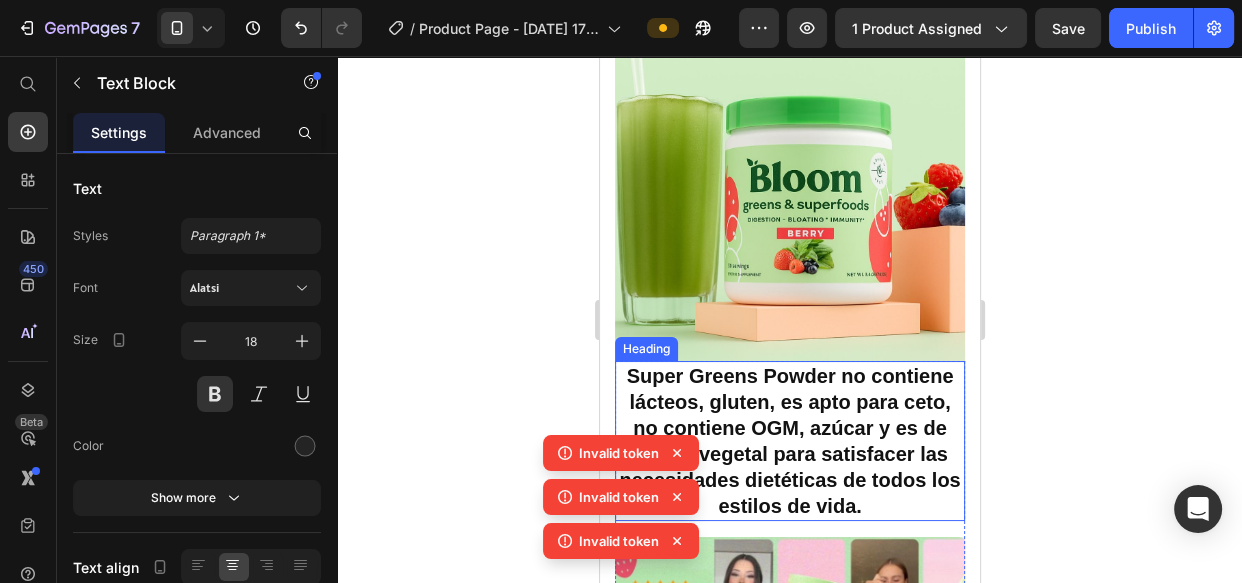 click on "Super Greens Powder no contiene lácteos, gluten, es apto para ceto, no contiene OGM, azúcar y es de origen vegetal para satisfacer las necesidades dietéticas de todos los estilos de vida." at bounding box center (788, 441) 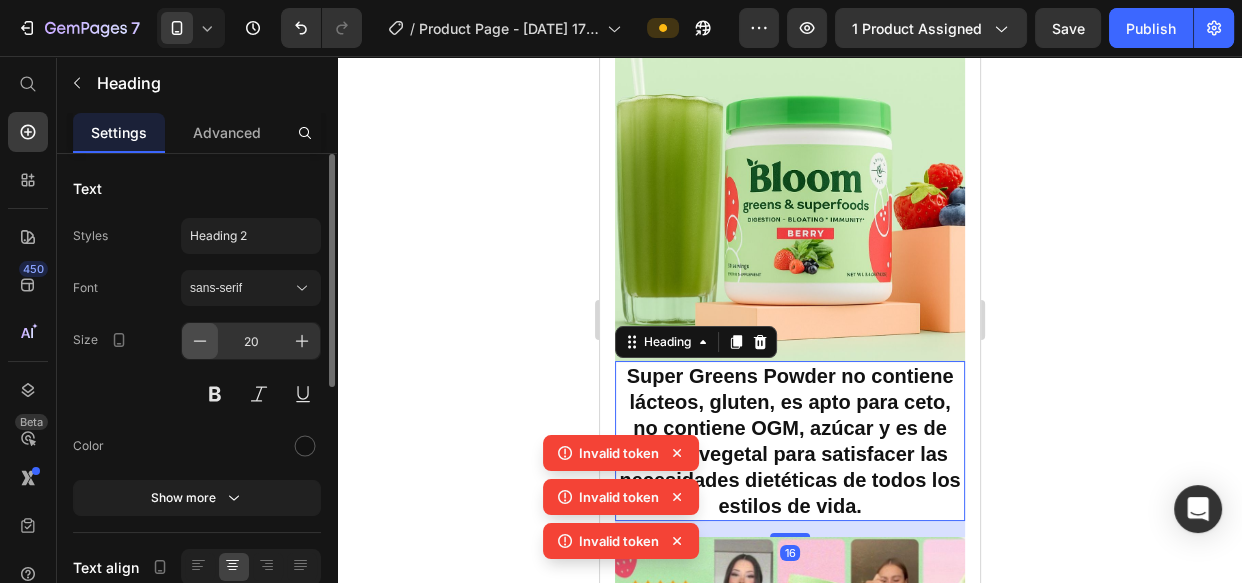 click at bounding box center [200, 341] 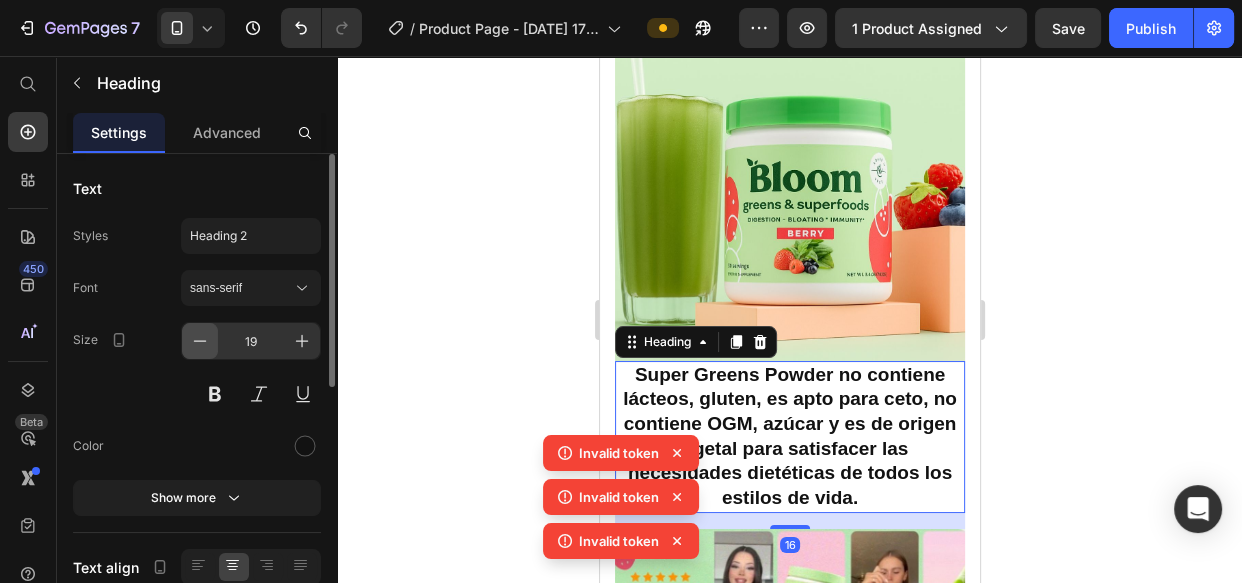 click at bounding box center (200, 341) 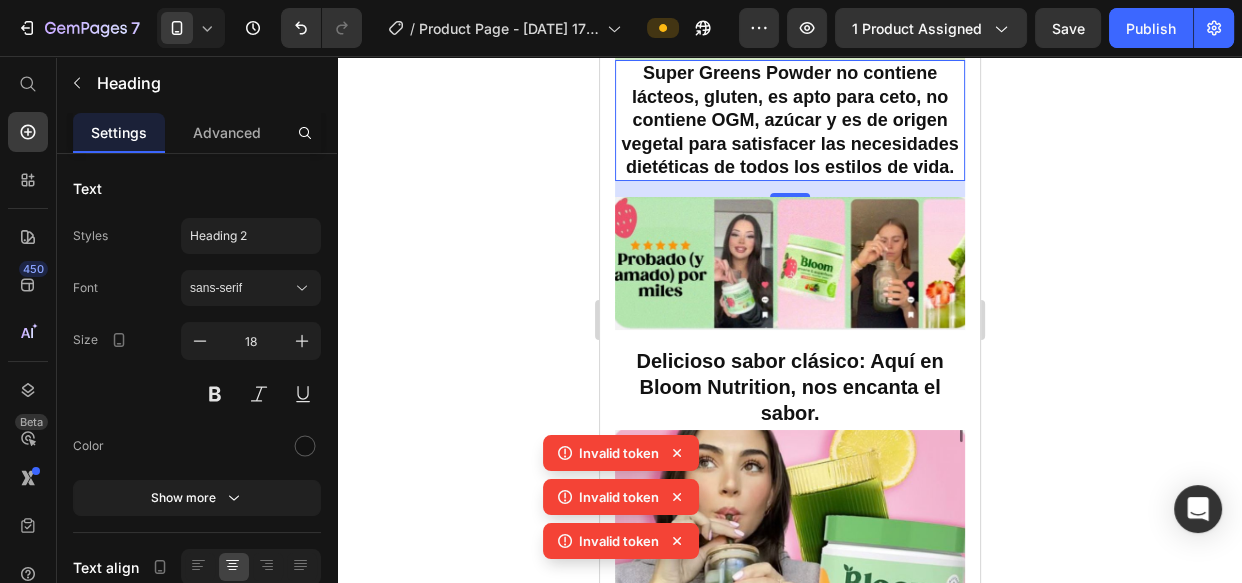 scroll, scrollTop: 3181, scrollLeft: 0, axis: vertical 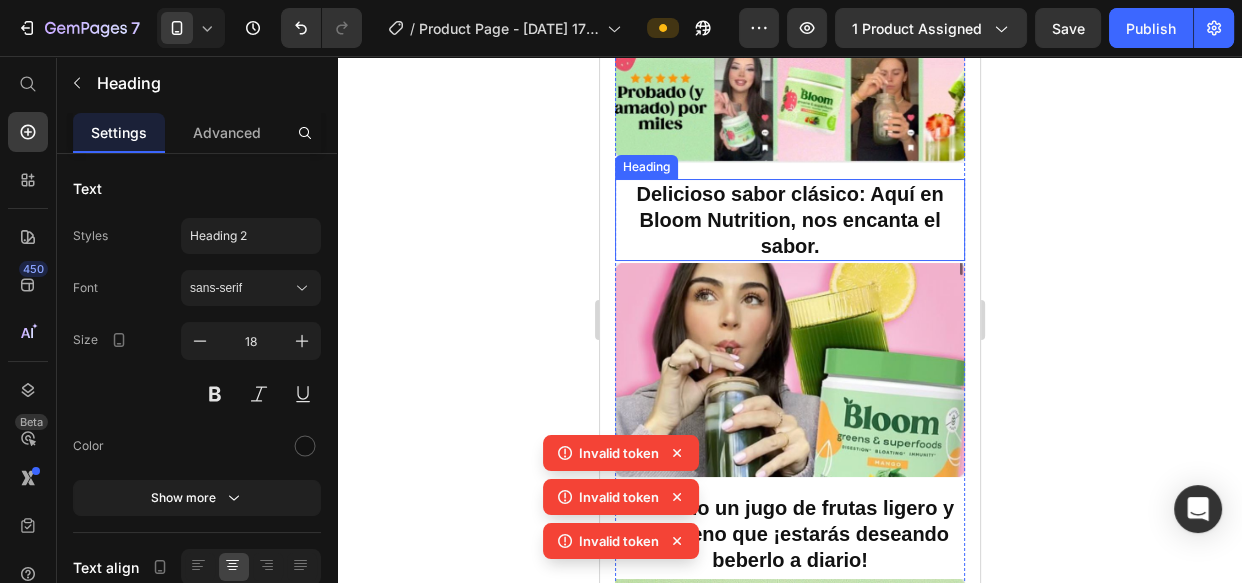 click on "Delicioso sabor clásico: Aquí en Bloom Nutrition, nos encanta el sabor." at bounding box center [789, 220] 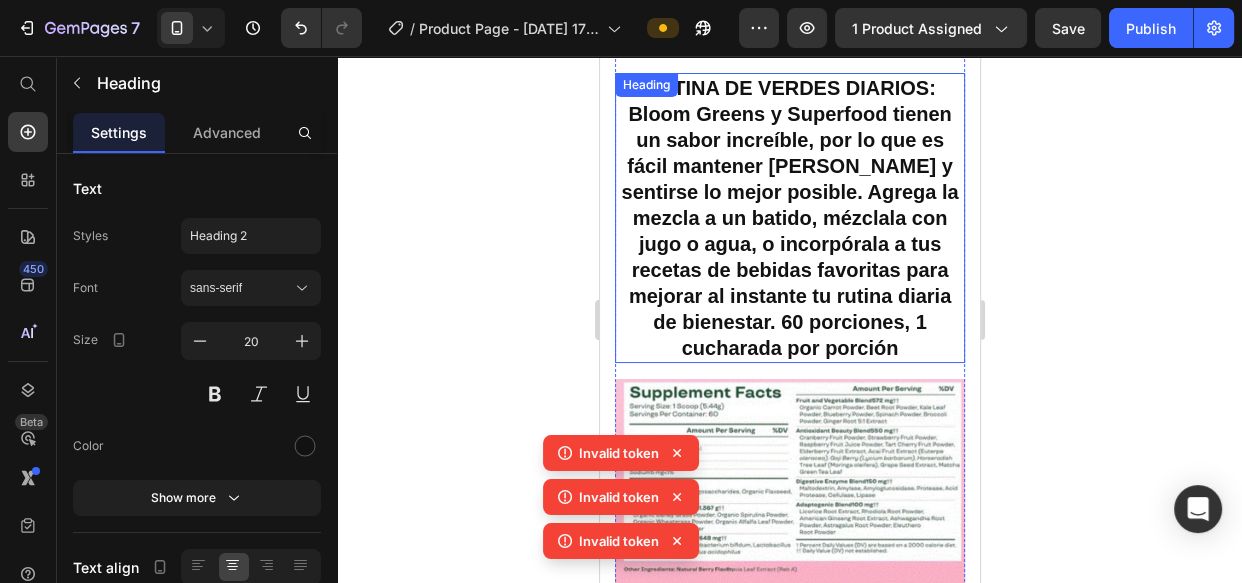 scroll, scrollTop: 4090, scrollLeft: 0, axis: vertical 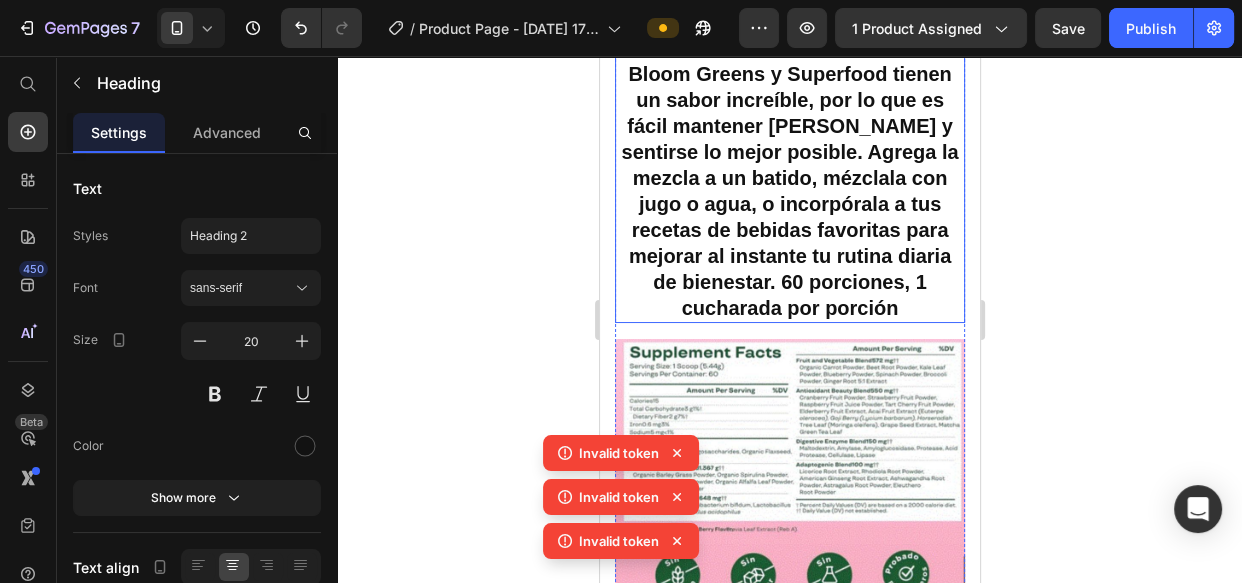 click on "RUTINA DE VERDES DIARIOS: Bloom Greens y Superfood tienen un sabor increíble, por lo que es fácil mantener la constancia y sentirse lo mejor posible. Agrega la mezcla a un batido, mézclala con jugo o agua, o incorpórala a tus recetas de bebidas favoritas para mejorar al instante tu rutina diaria de bienestar. 60 porciones, 1 cucharada por porción" at bounding box center [788, 178] 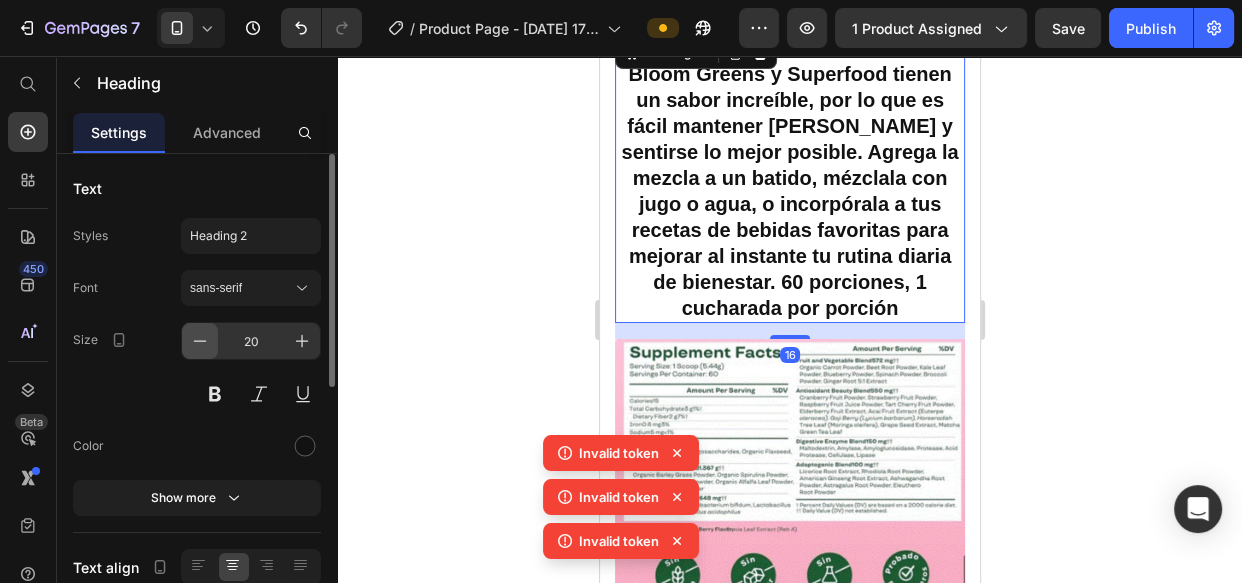 click 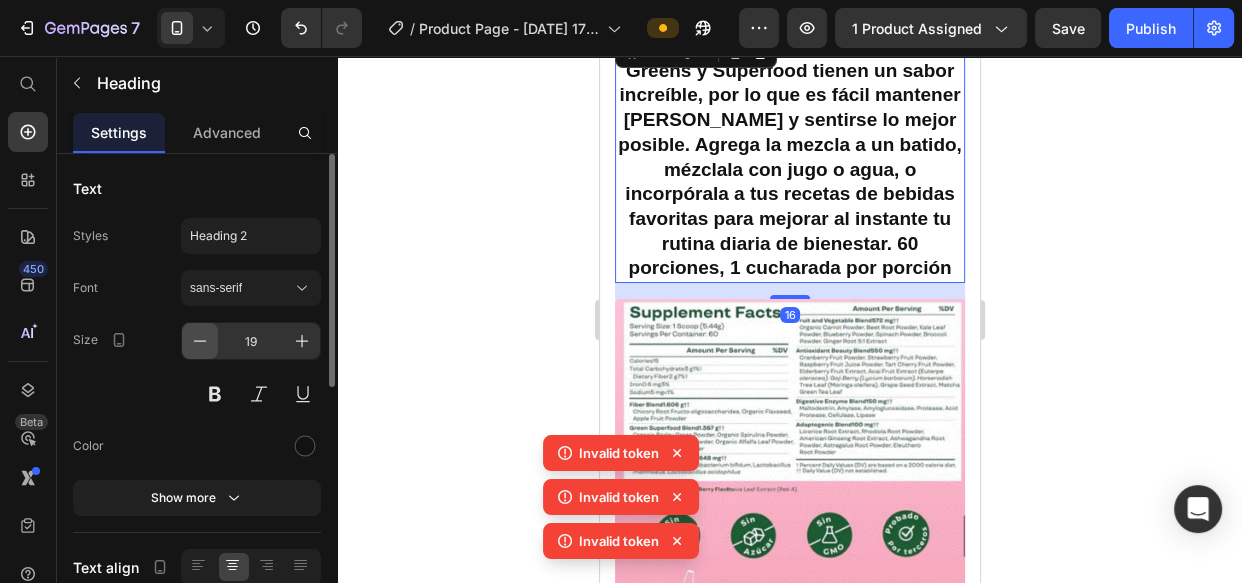 click 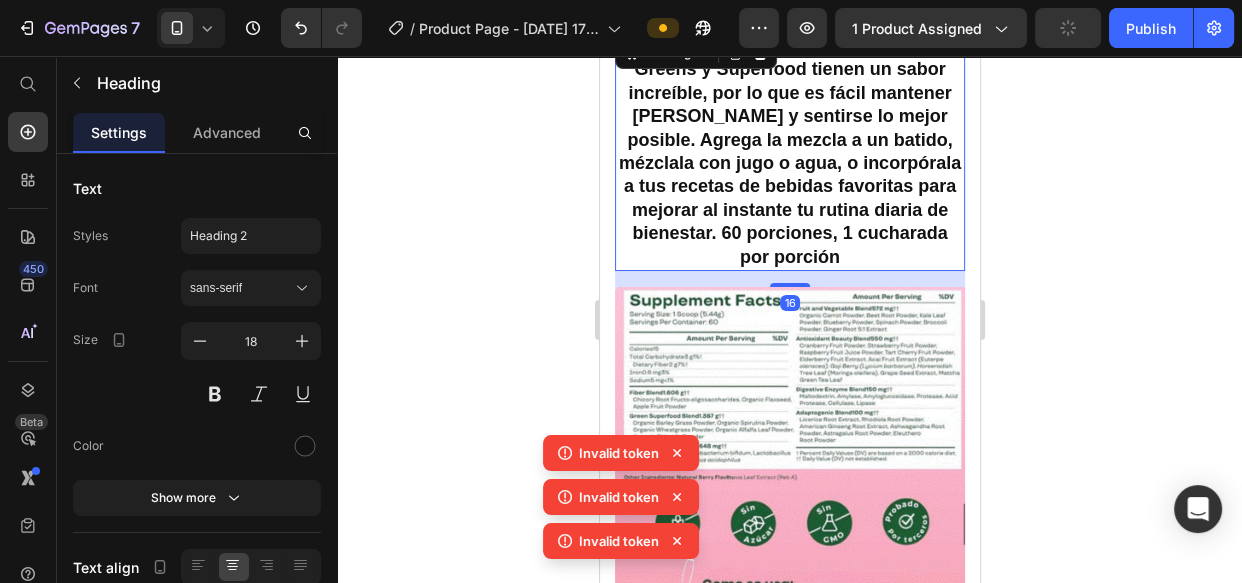 scroll, scrollTop: 3909, scrollLeft: 0, axis: vertical 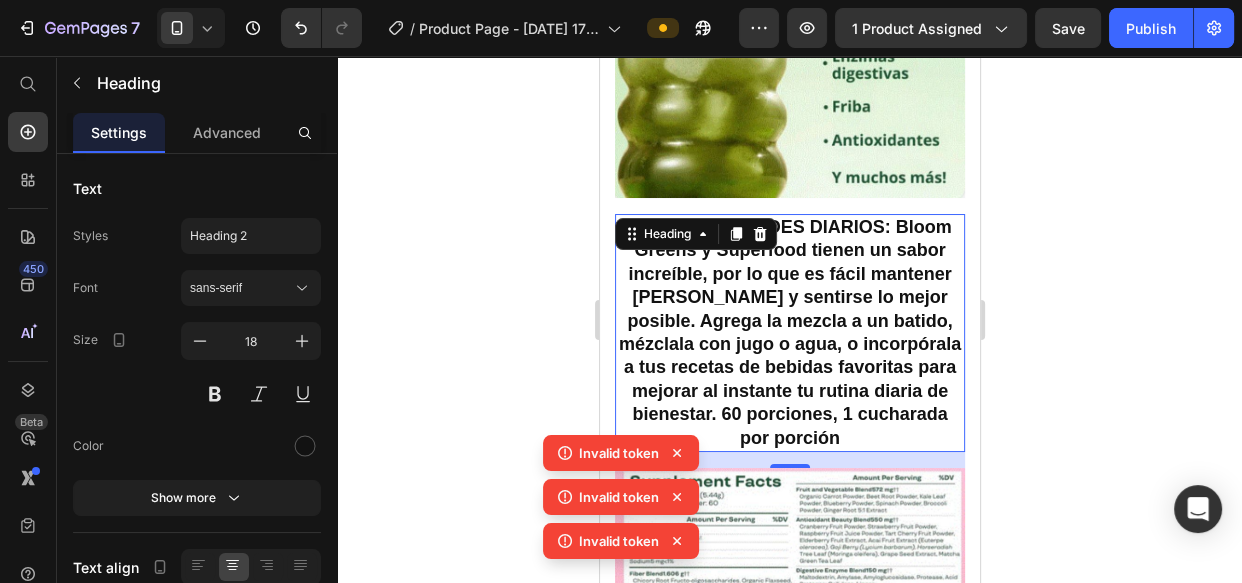 drag, startPoint x: 542, startPoint y: 200, endPoint x: 562, endPoint y: 193, distance: 21.189621 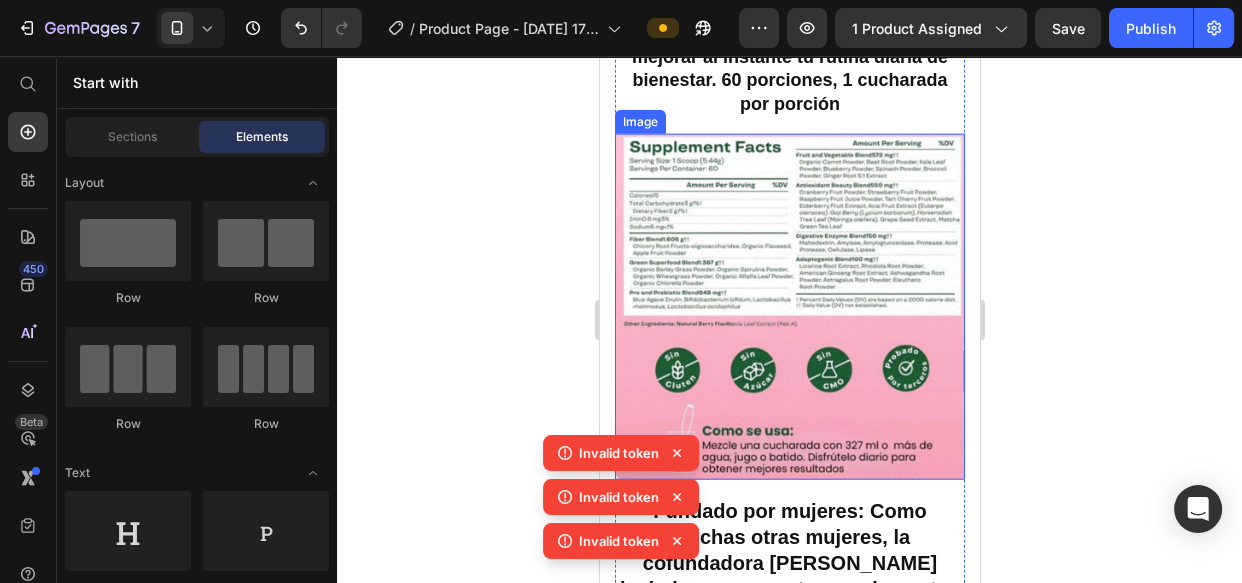 scroll, scrollTop: 4545, scrollLeft: 0, axis: vertical 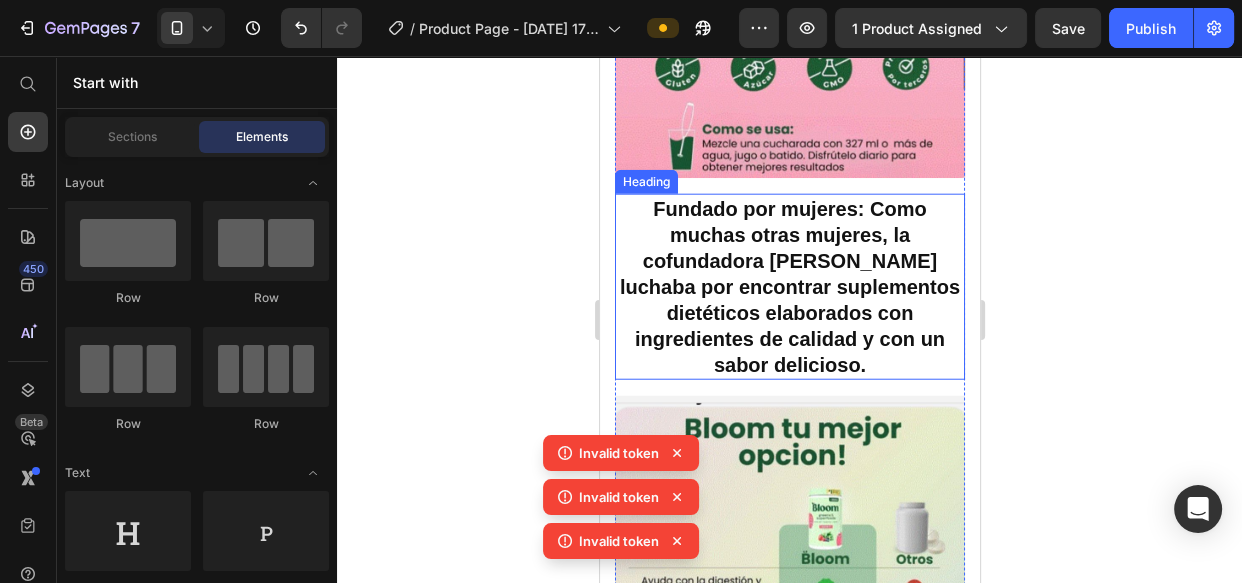 click on "Fundado por mujeres: Como muchas otras mujeres, la cofundadora Mari Llewellyn luchaba por encontrar suplementos dietéticos elaborados con ingredientes de calidad y con un sabor delicioso." at bounding box center [789, 287] 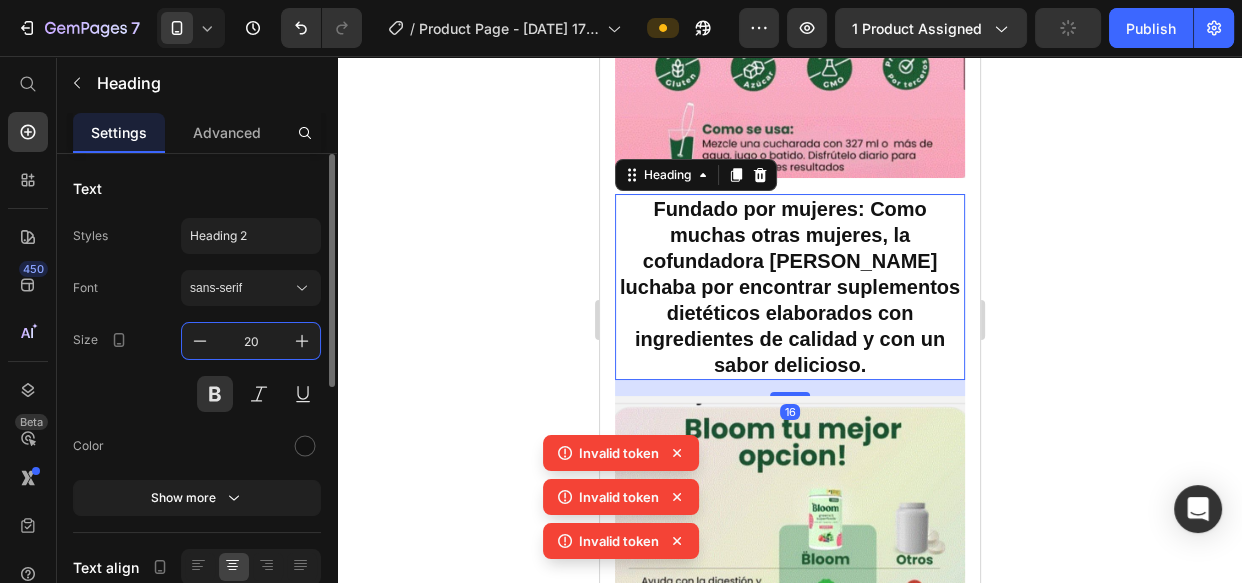 click on "20" at bounding box center (251, 341) 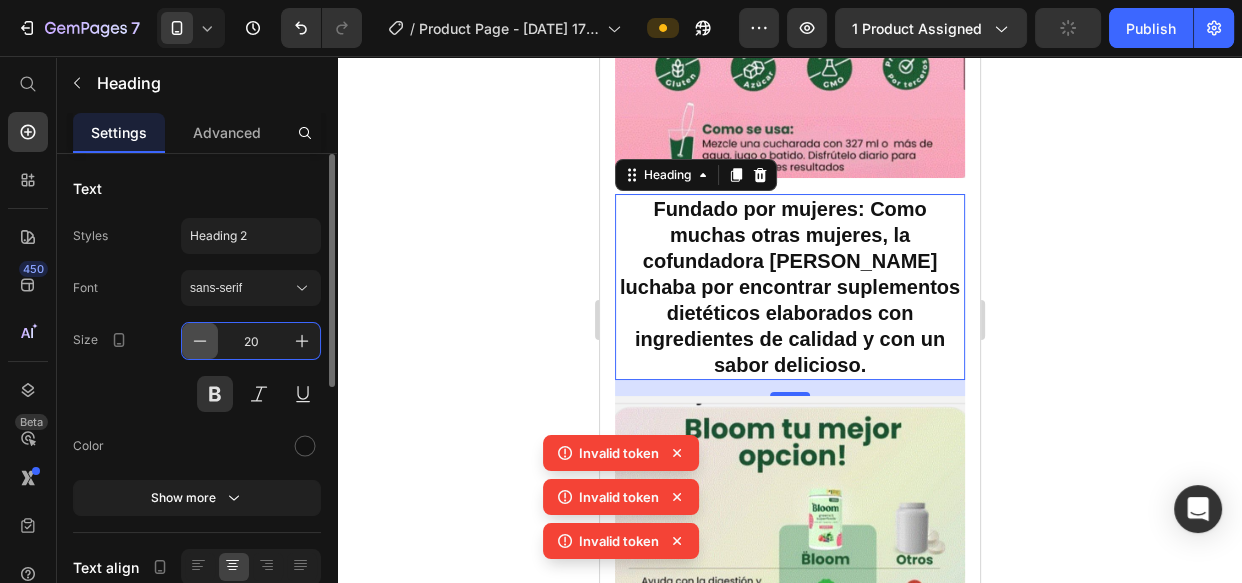 click at bounding box center (200, 341) 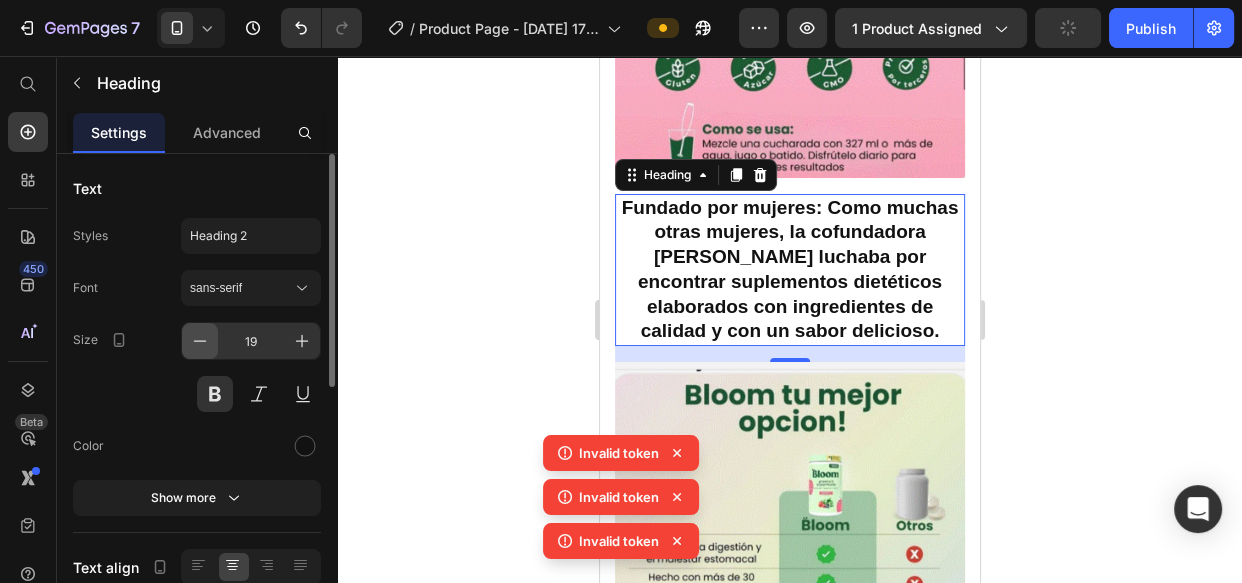 click at bounding box center (200, 341) 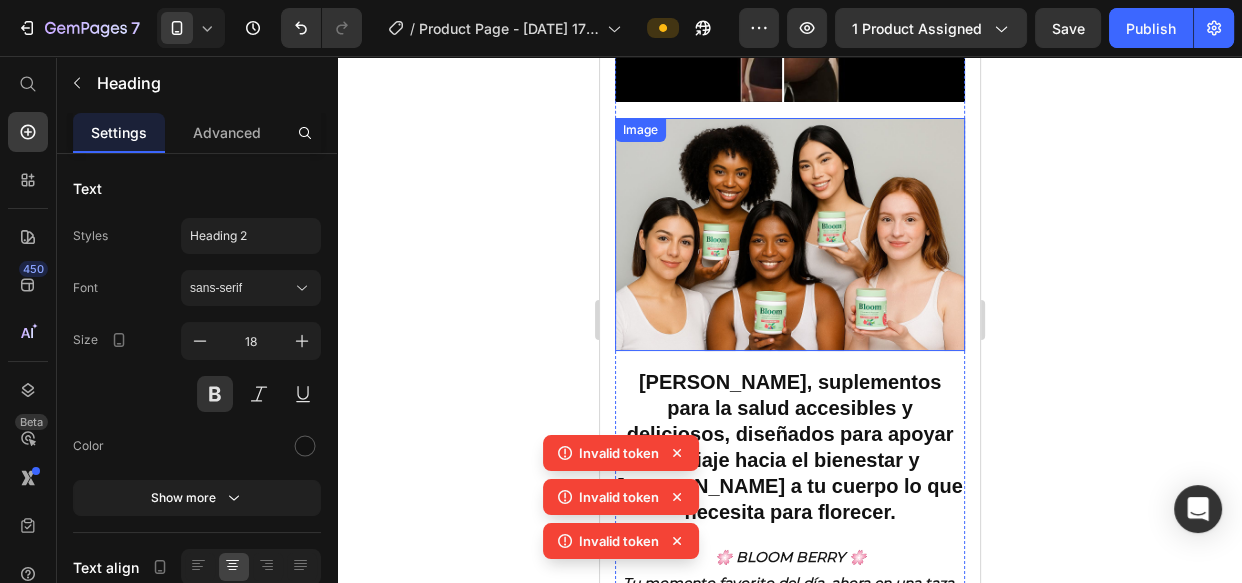 scroll, scrollTop: 5454, scrollLeft: 0, axis: vertical 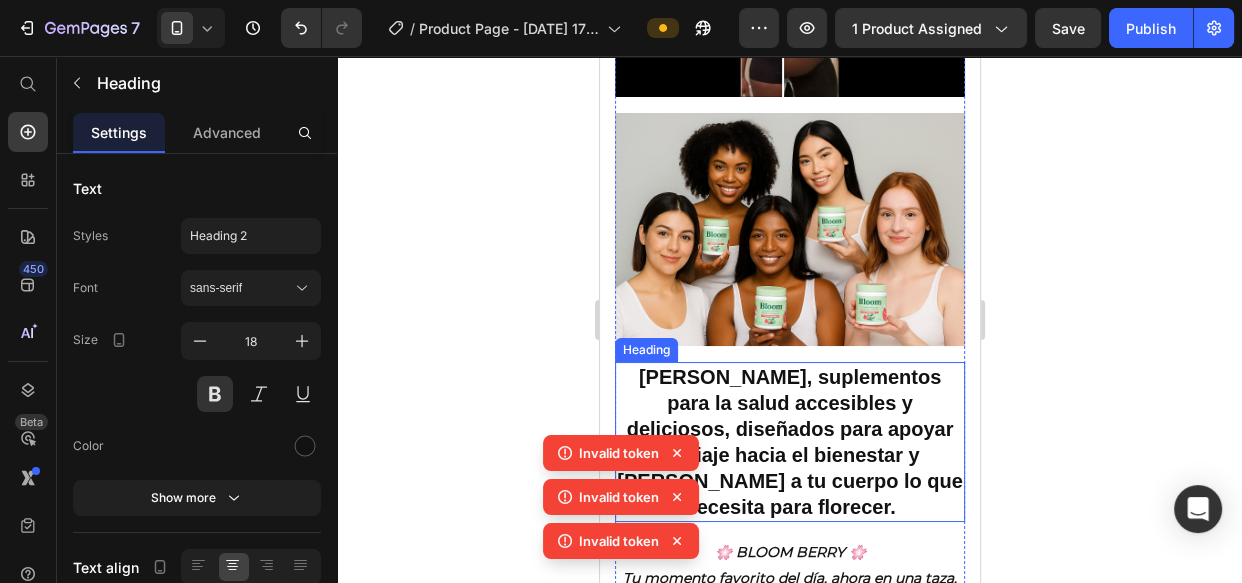 click on "Bloom, suplementos para la salud accesibles y deliciosos, diseñados para apoyar tu viaje hacia el bienestar y darle a tu cuerpo lo que necesita para florecer." at bounding box center [789, 442] 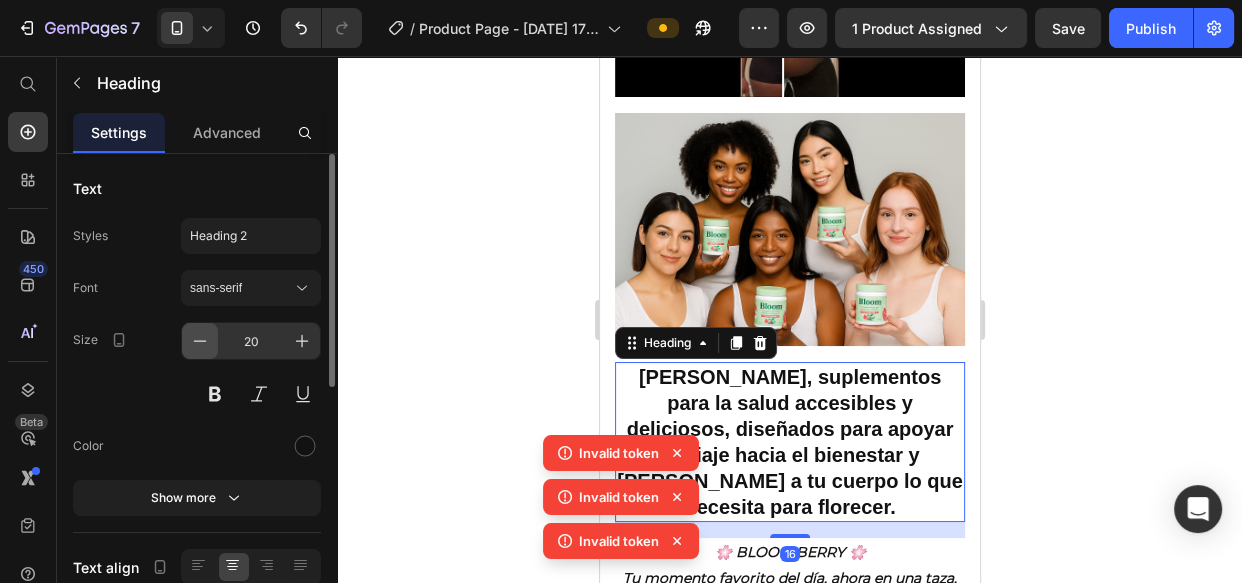 click 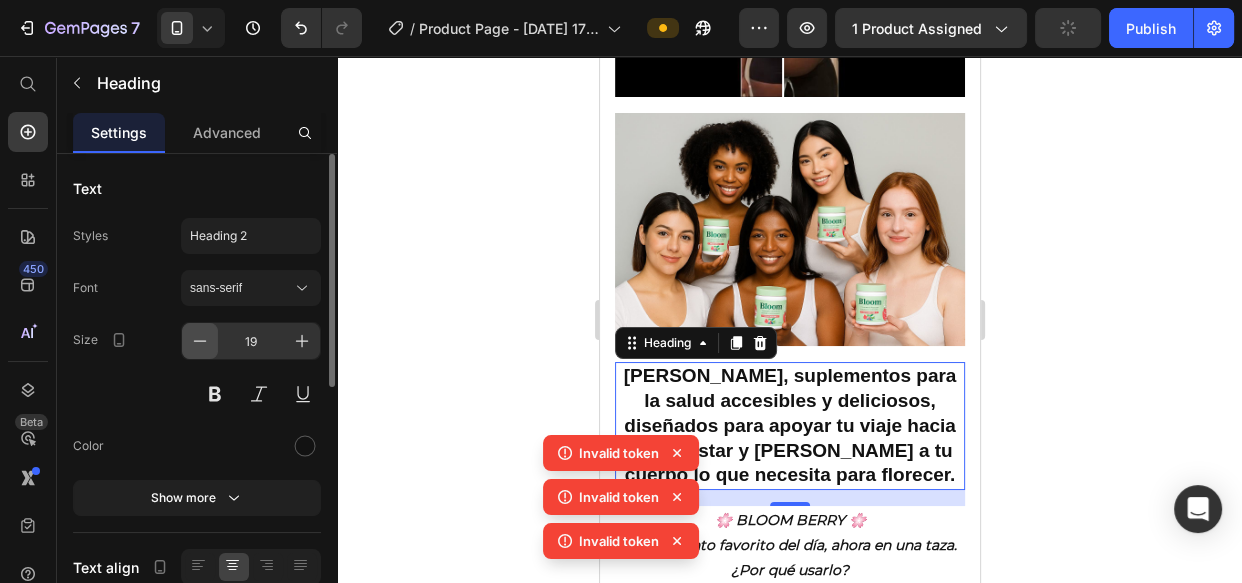 click 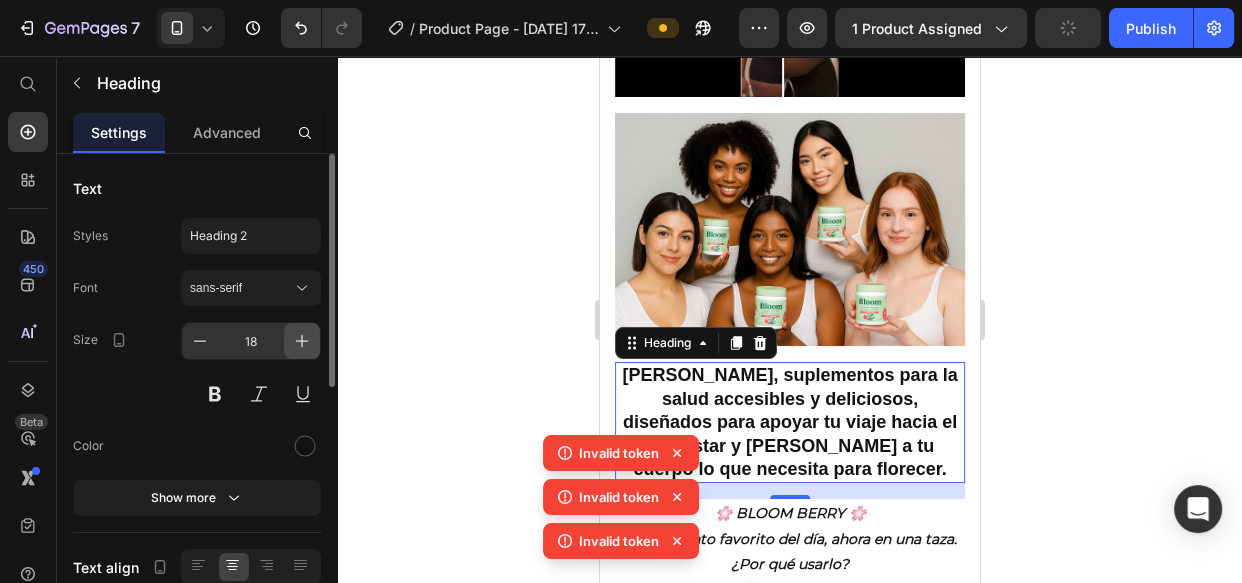 click 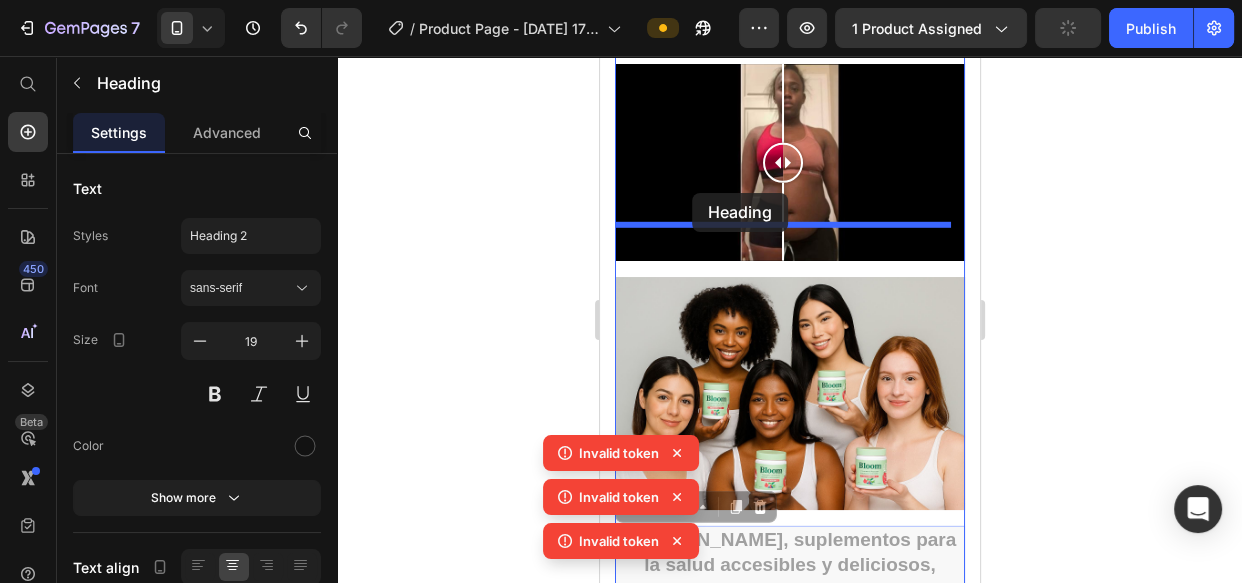 scroll, scrollTop: 5272, scrollLeft: 0, axis: vertical 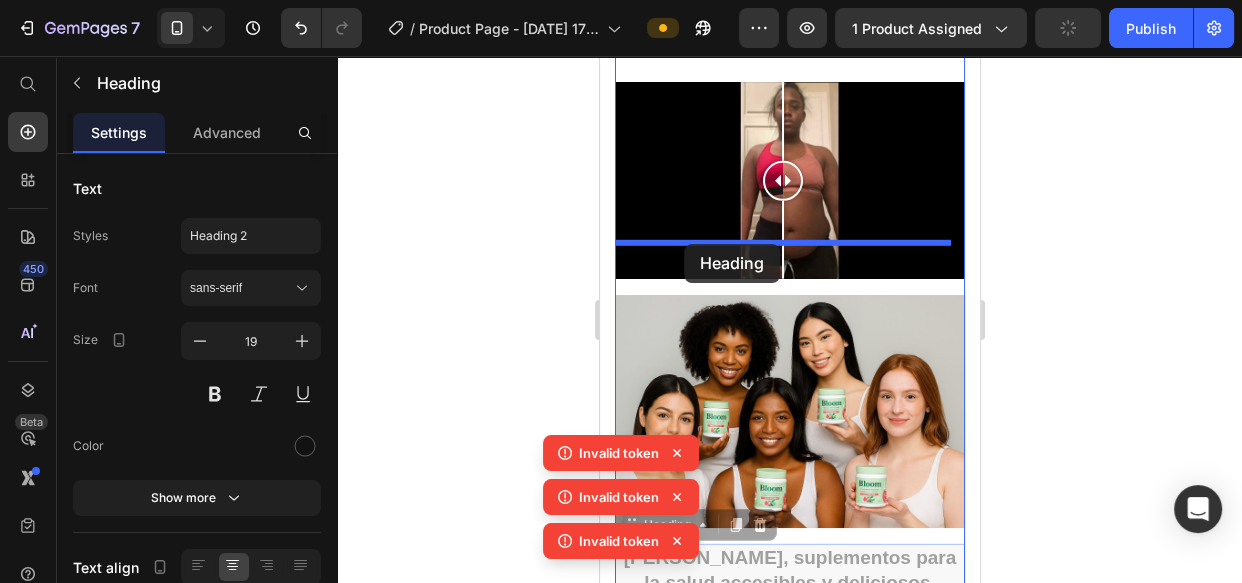 drag, startPoint x: 638, startPoint y: 288, endPoint x: 684, endPoint y: 238, distance: 67.941154 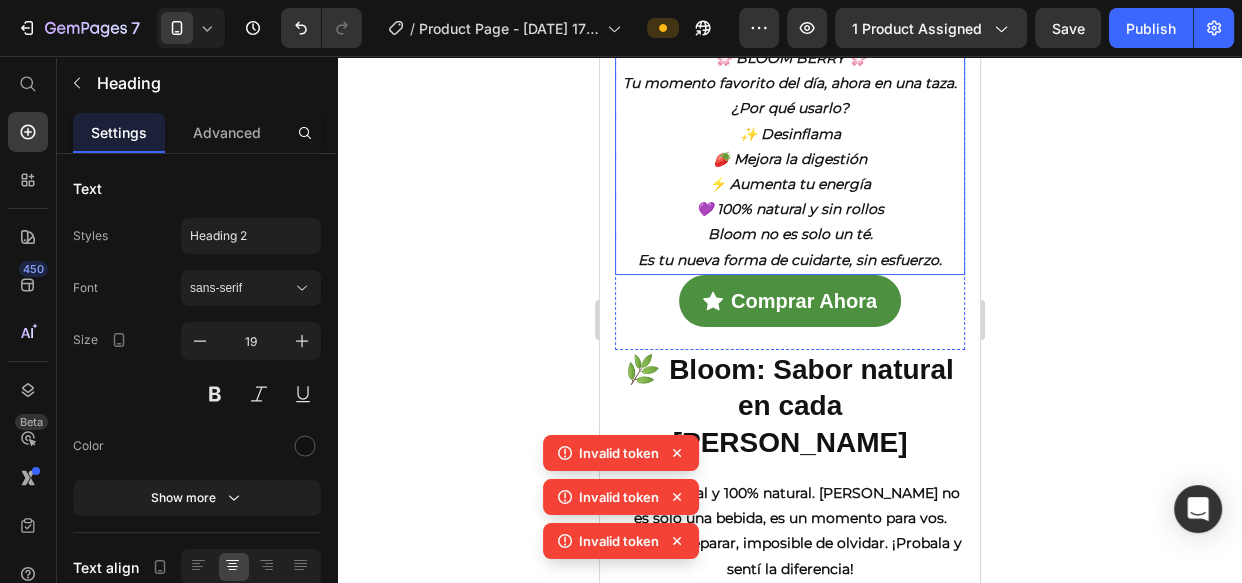 scroll, scrollTop: 6000, scrollLeft: 0, axis: vertical 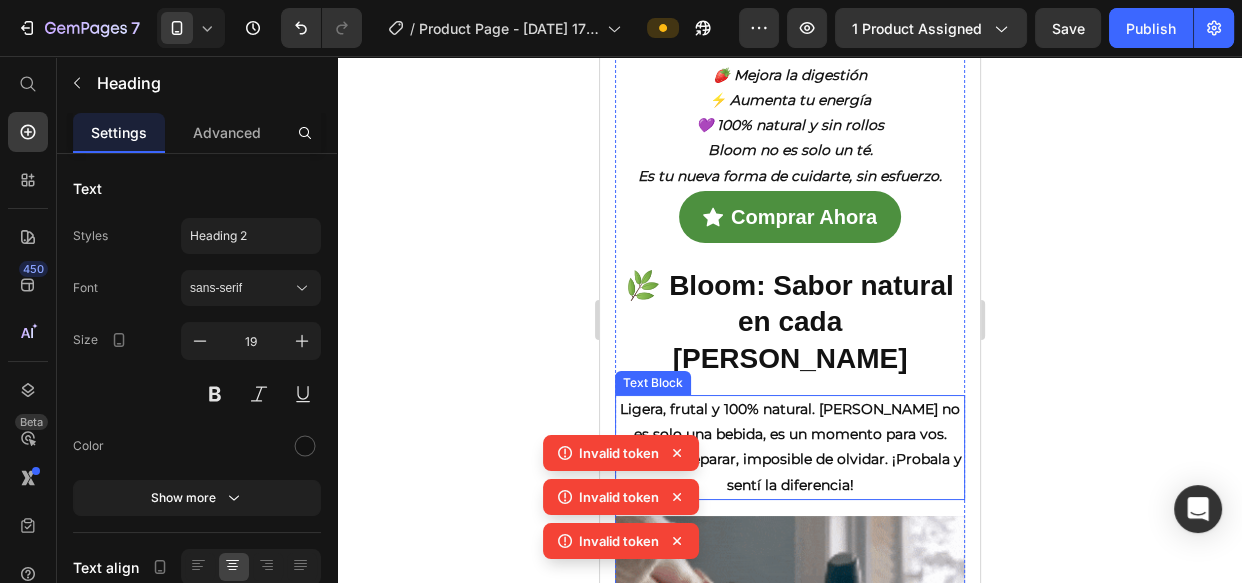 click on "Ligera, frutal y 100% natural. Bloom no es solo una bebida, es un momento para vos. Fácil de preparar, imposible de olvidar. ¡Probala y sentí la diferencia!" at bounding box center [789, 447] 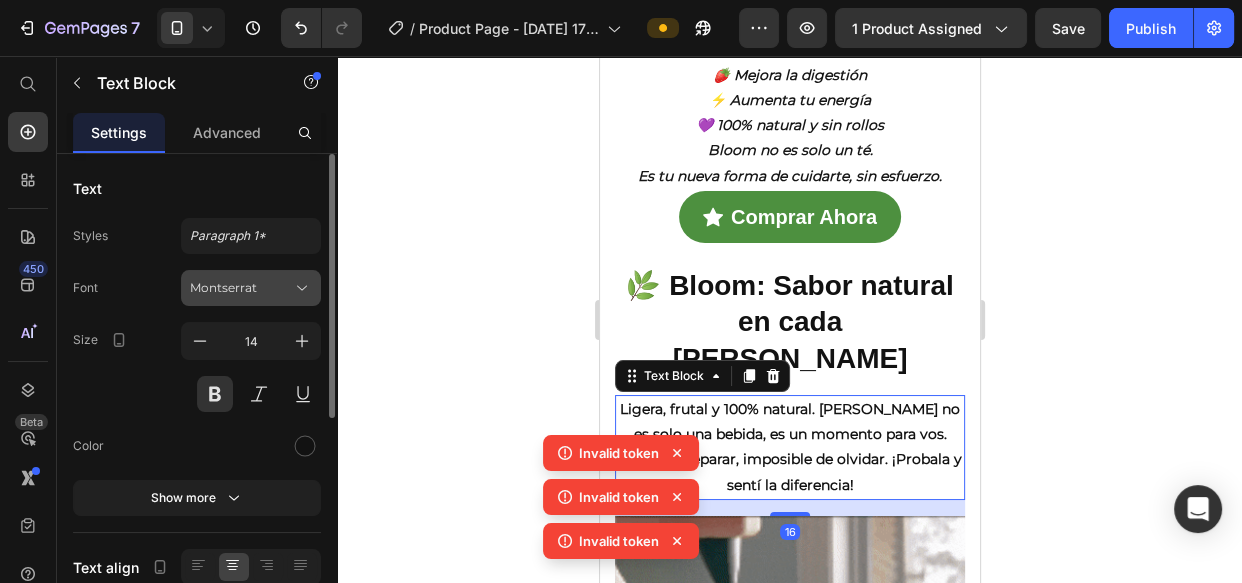 click 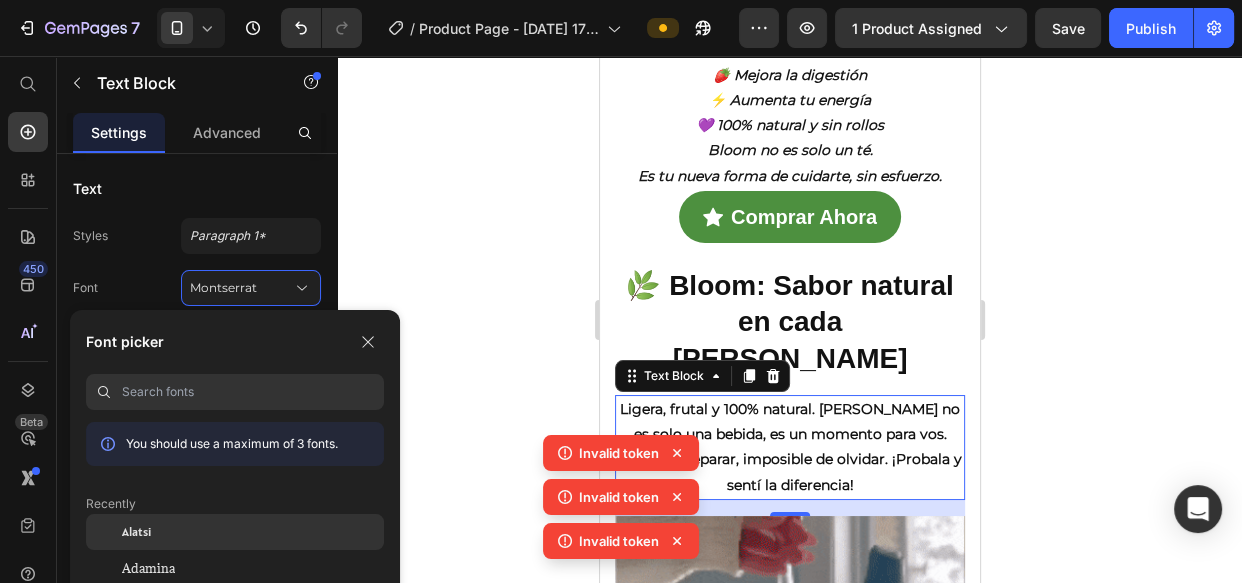 click on "Alatsi" at bounding box center [136, 532] 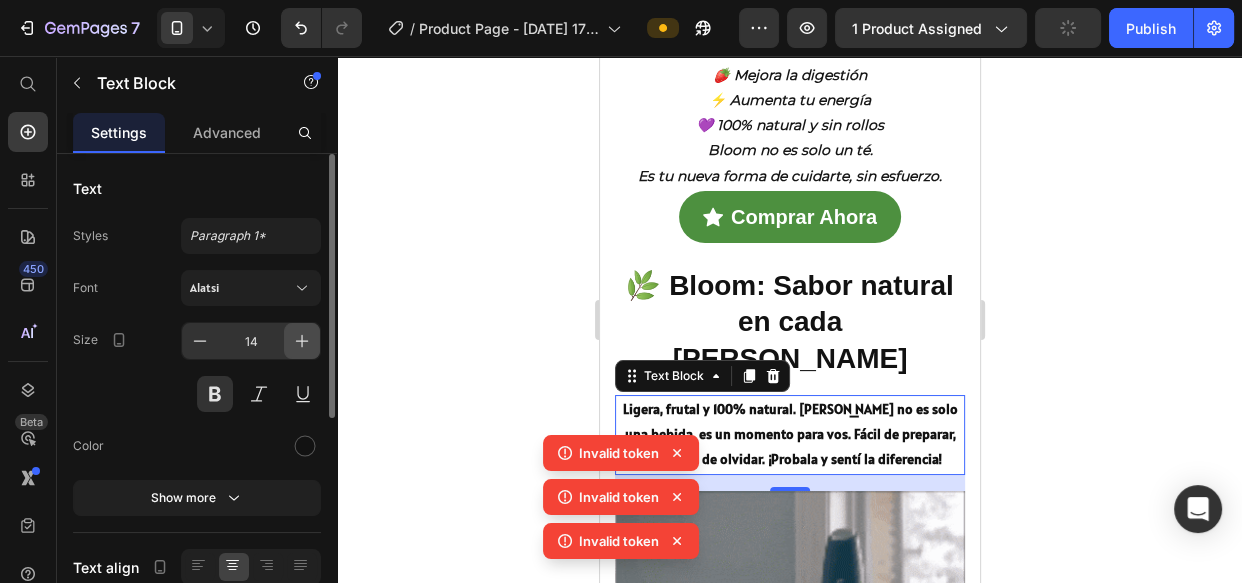 click 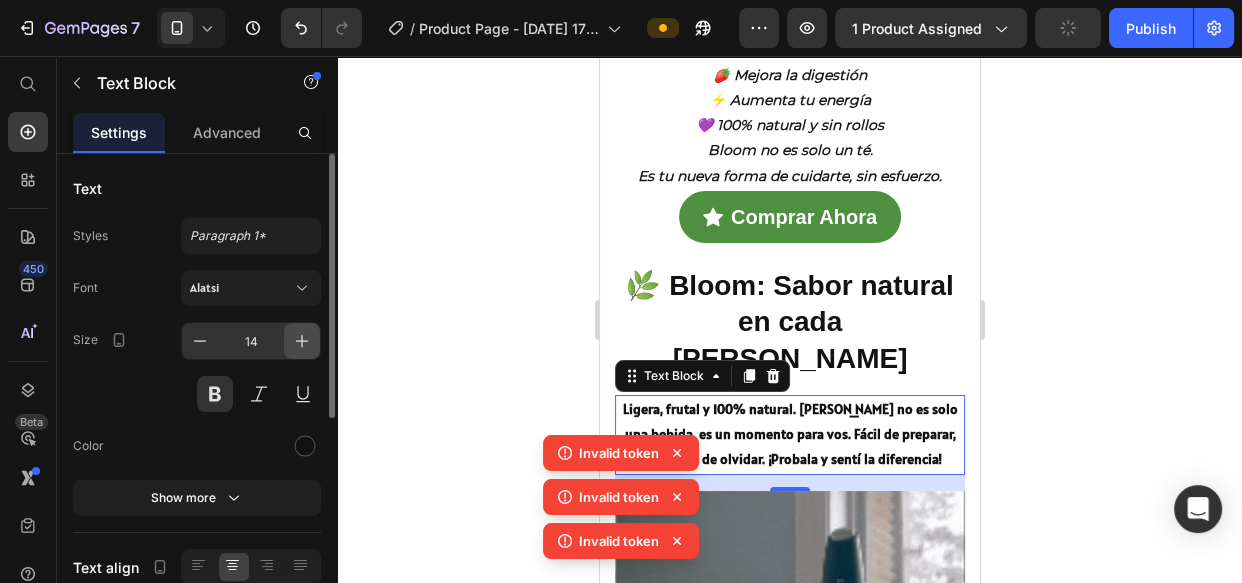 click 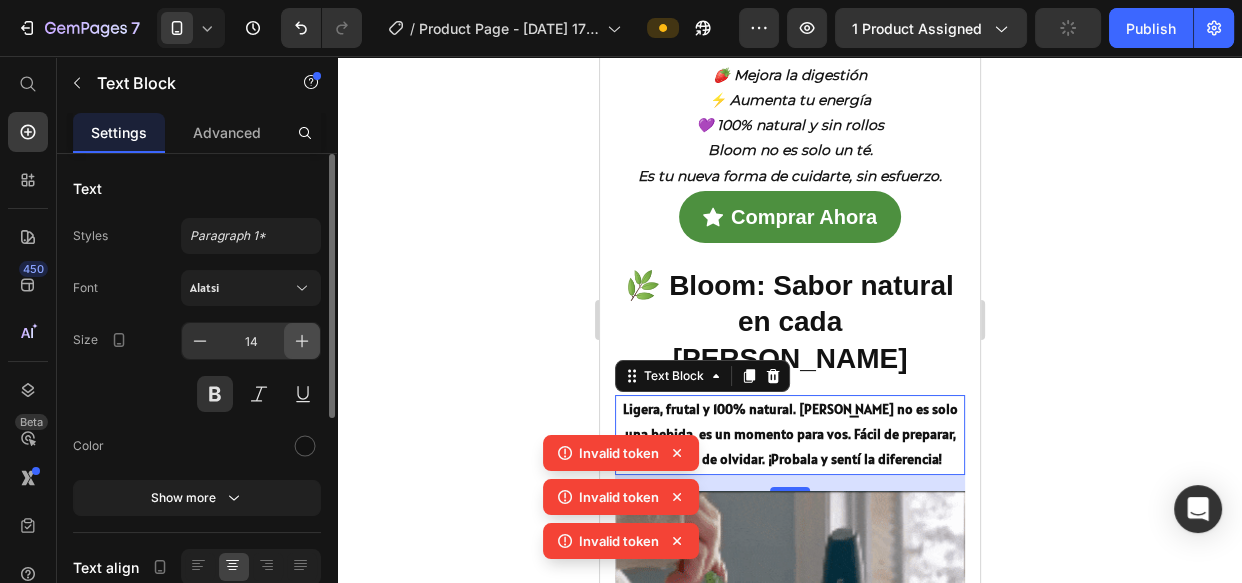 click 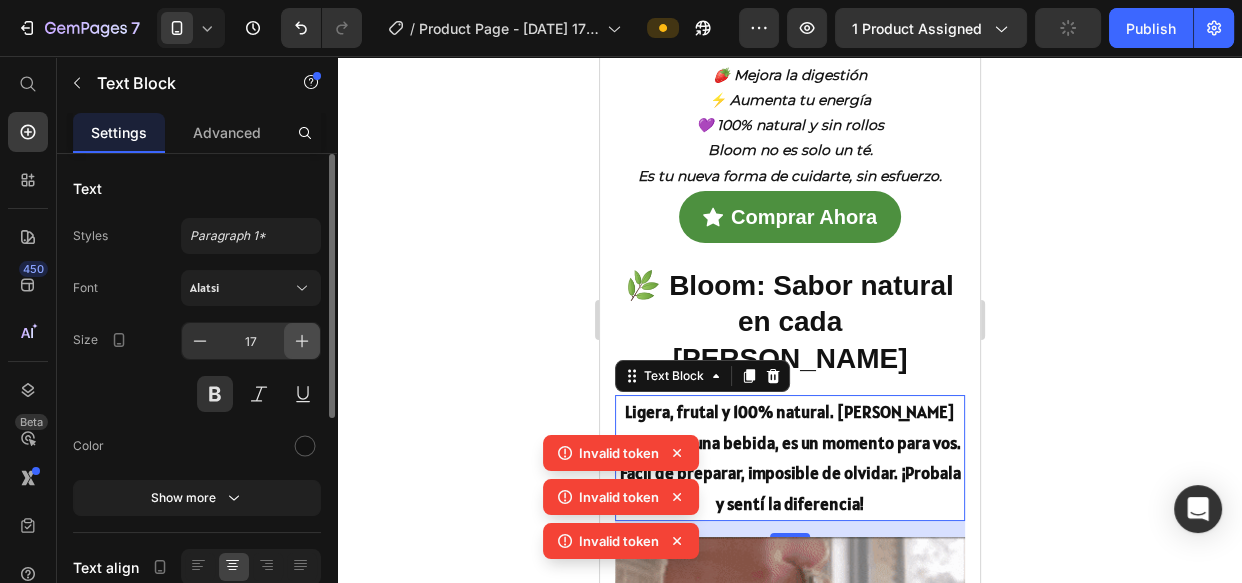 click 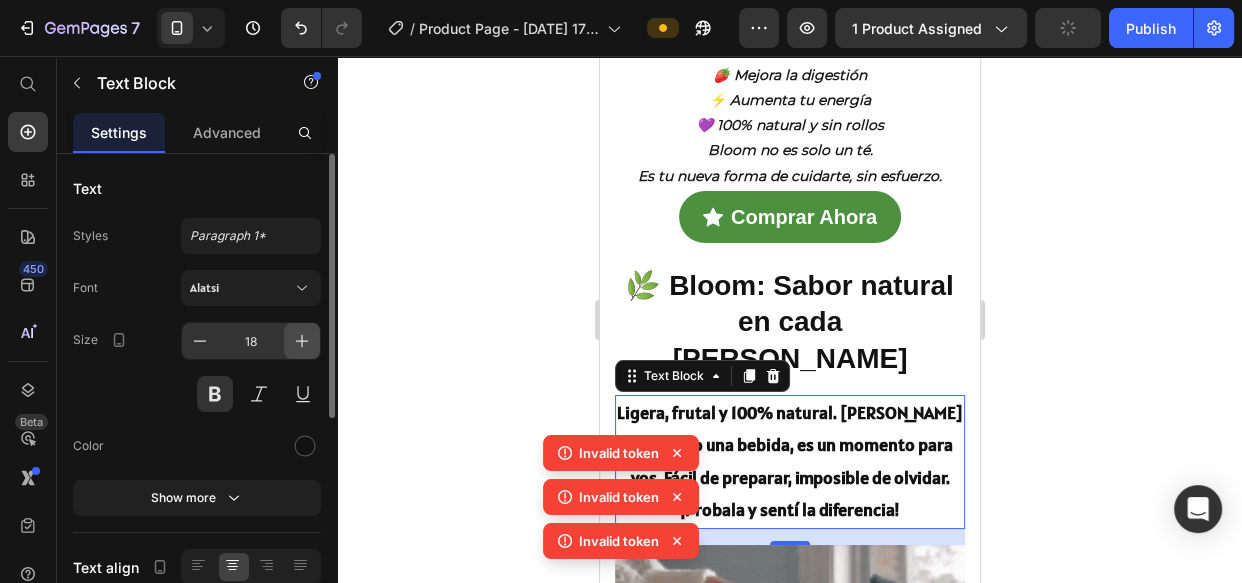 click 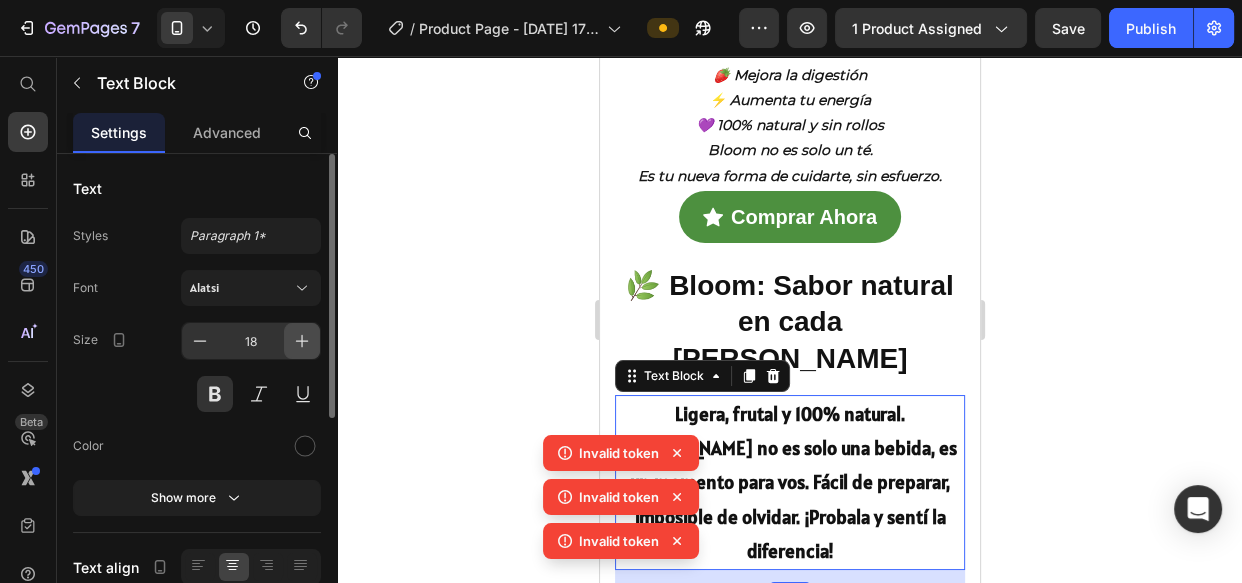 type on "19" 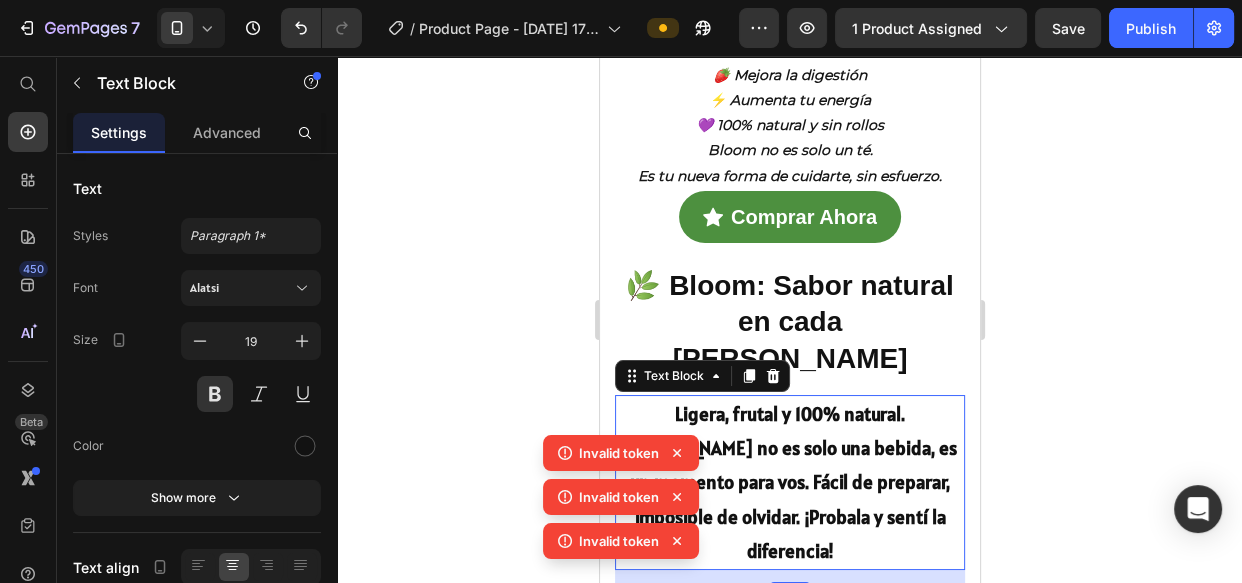 drag, startPoint x: 444, startPoint y: 311, endPoint x: 541, endPoint y: 286, distance: 100.16985 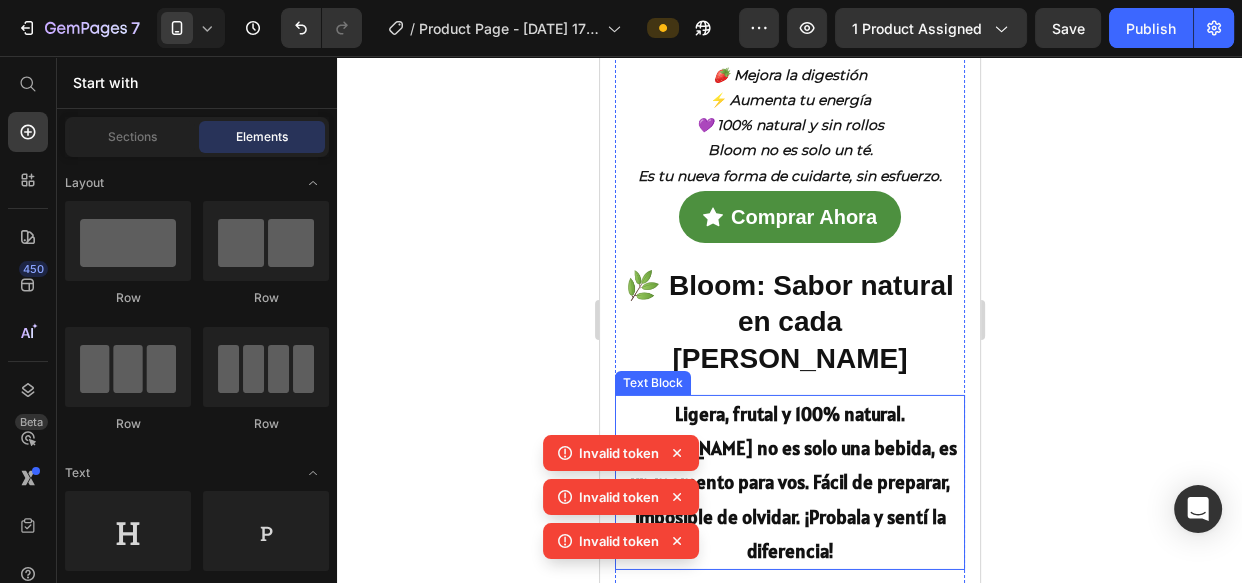 click on "Ligera, frutal y 100% natural. Bloom no es solo una bebida, es un momento para vos. Fácil de preparar, imposible de olvidar. ¡Probala y sentí la diferencia!" at bounding box center [789, 482] 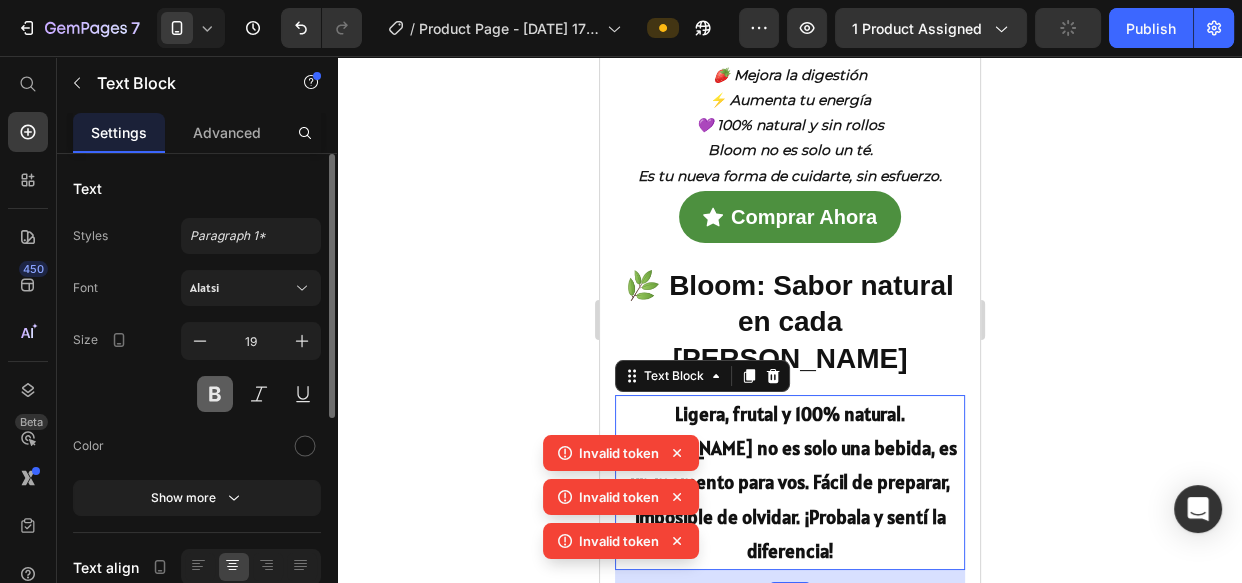 click at bounding box center (215, 394) 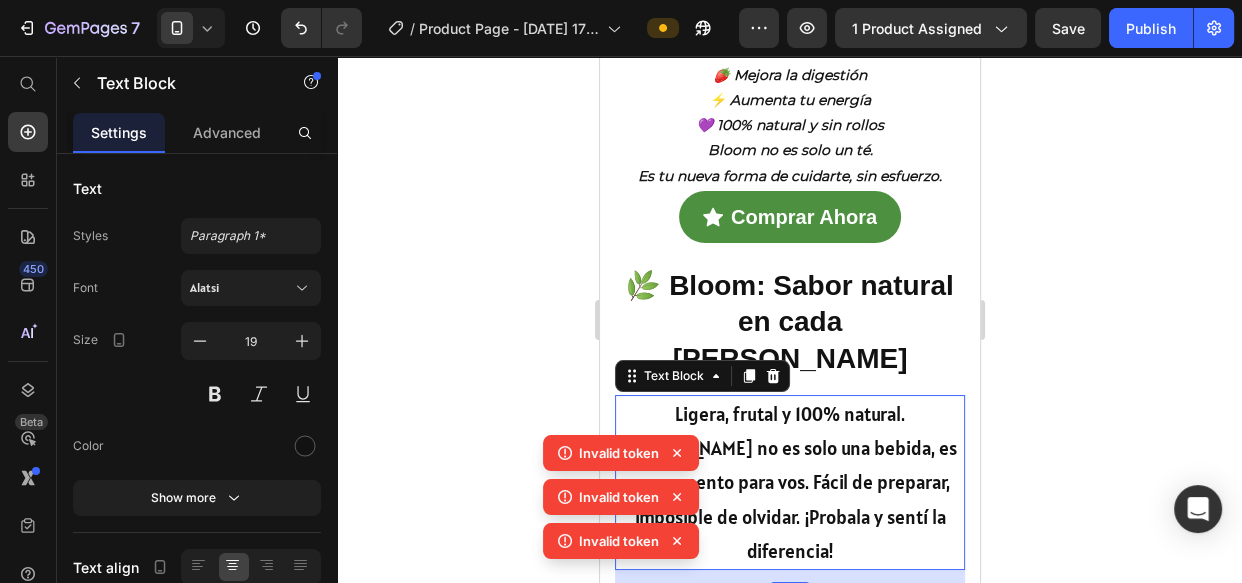 click 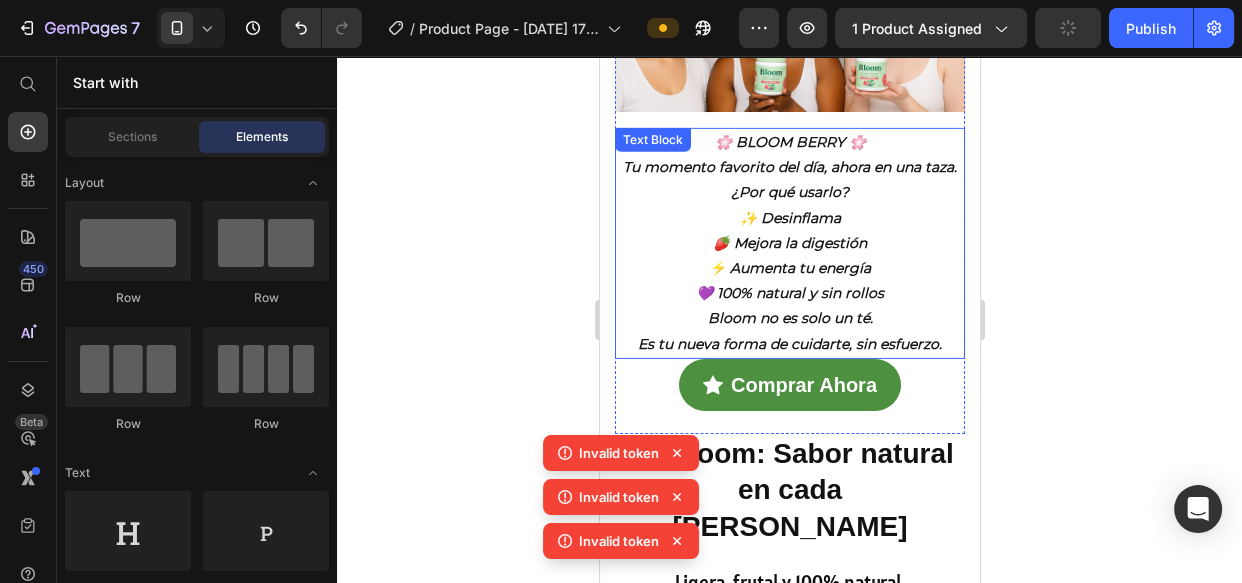 scroll, scrollTop: 5818, scrollLeft: 0, axis: vertical 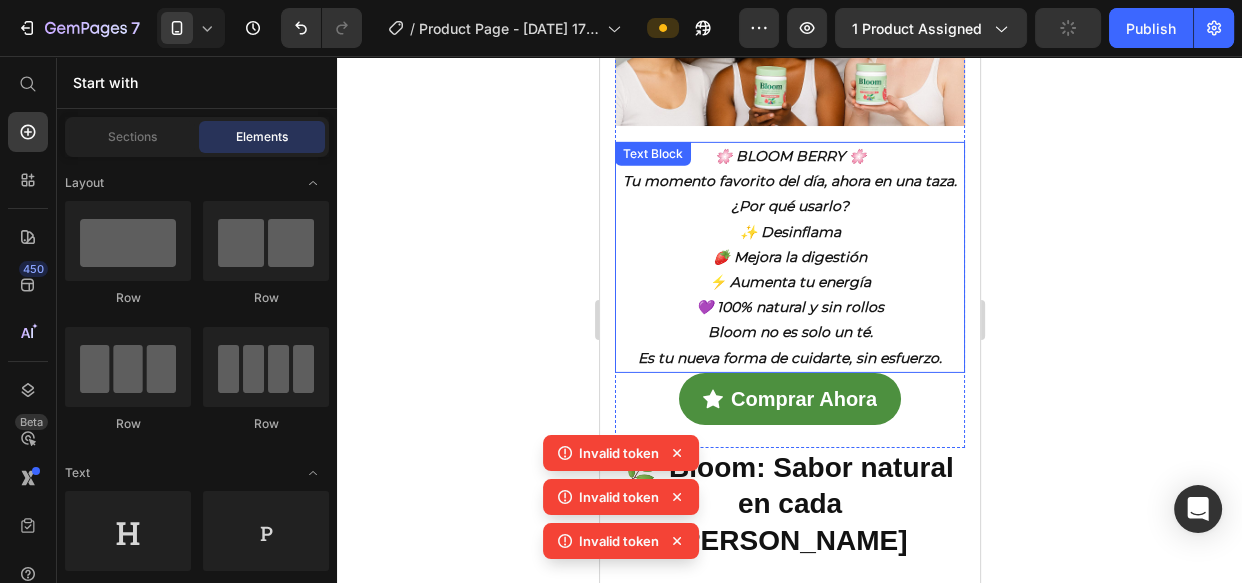 click on "¿Por qué usarlo? ✨ Desinflama 🍓 Mejora la digestión ⚡ Aumenta tu energía 💜 100% natural y sin rollos" at bounding box center [789, 257] 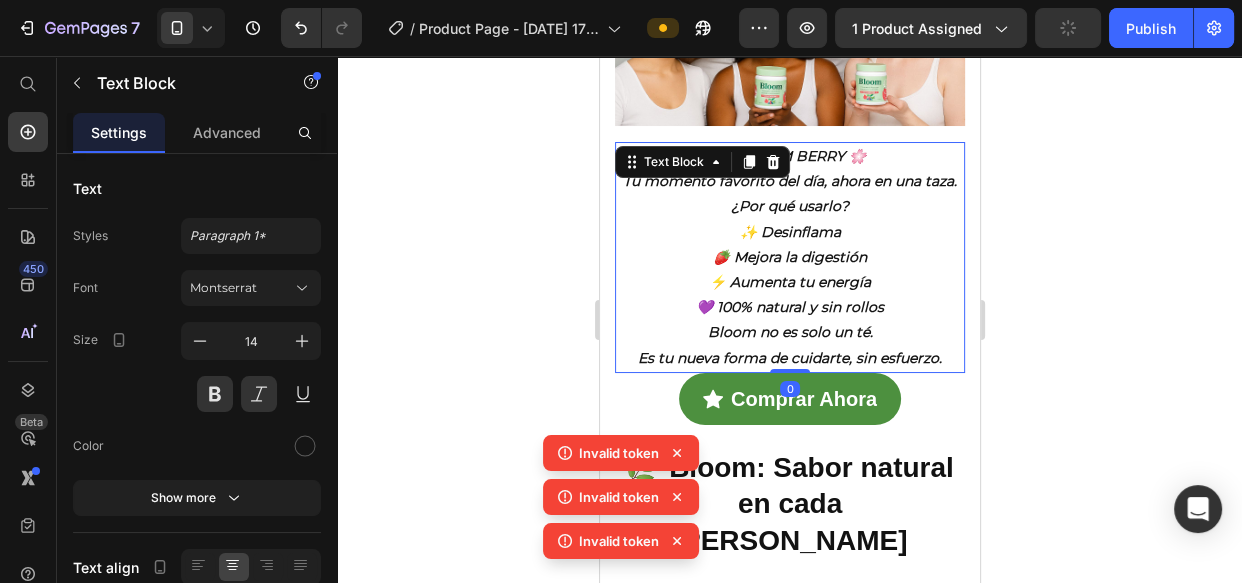 click on "Montserrat" at bounding box center [241, 288] 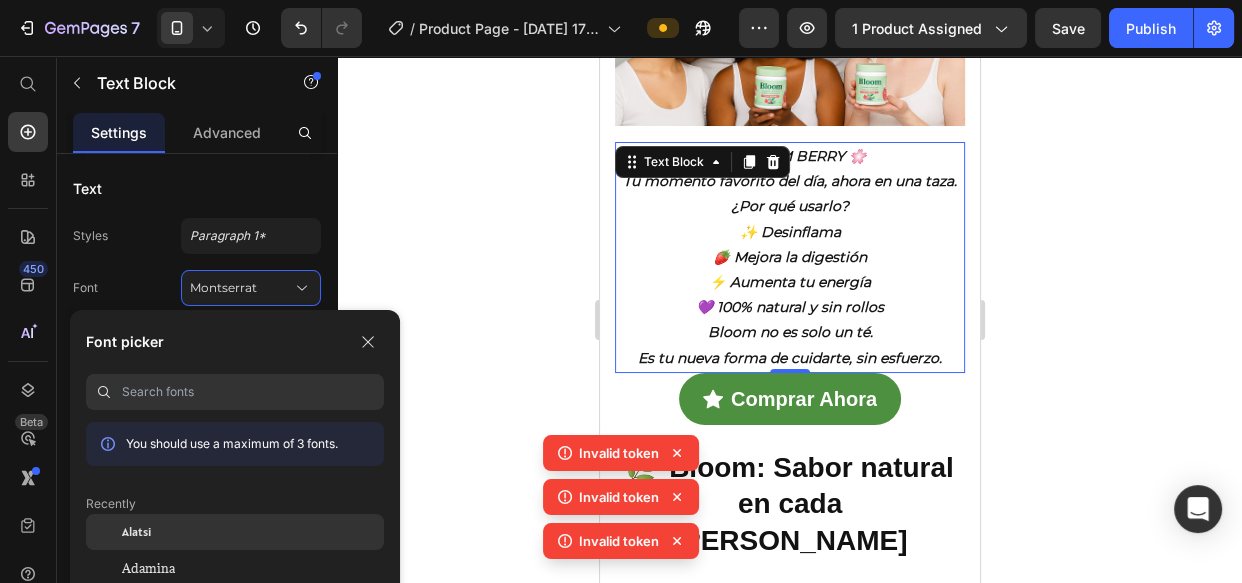 click on "Alatsi" 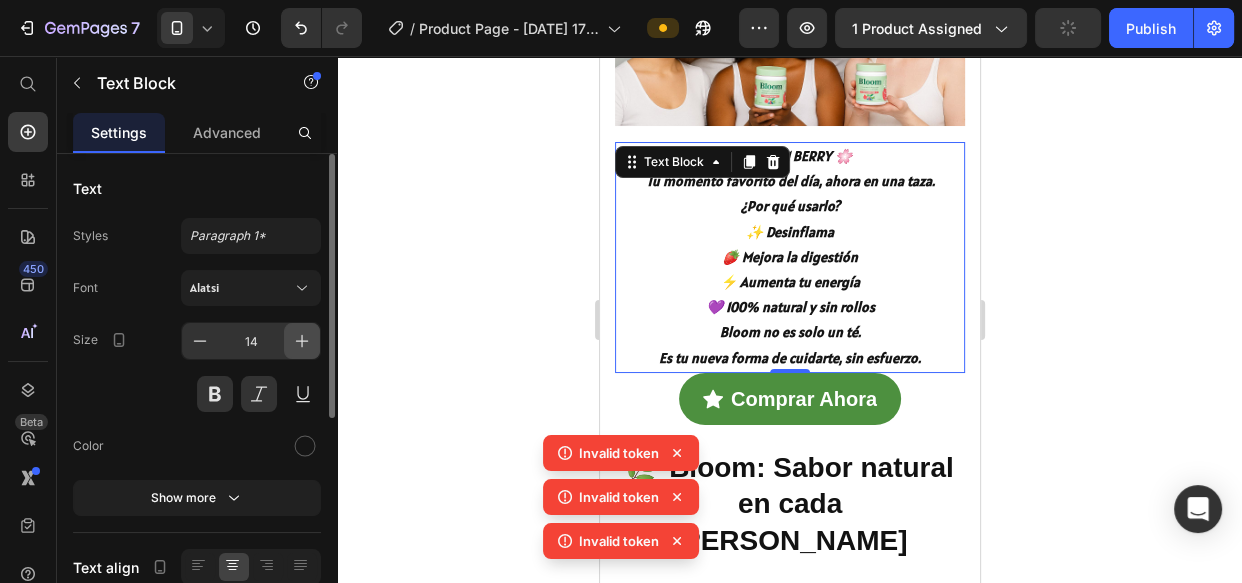 click at bounding box center [302, 341] 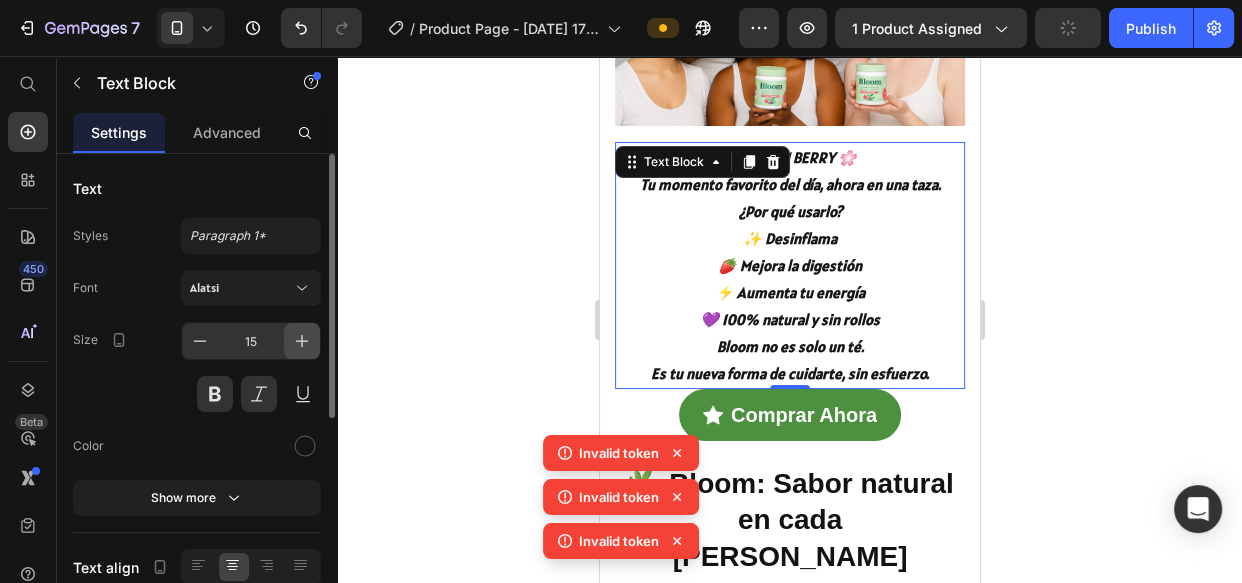 click at bounding box center (302, 341) 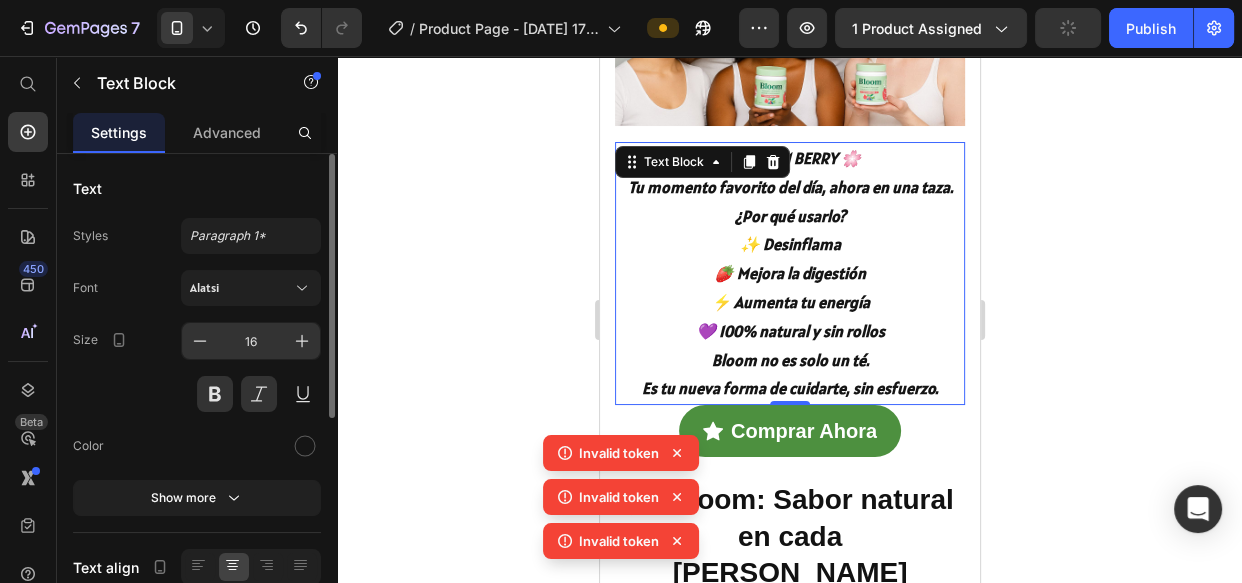 click on "16" 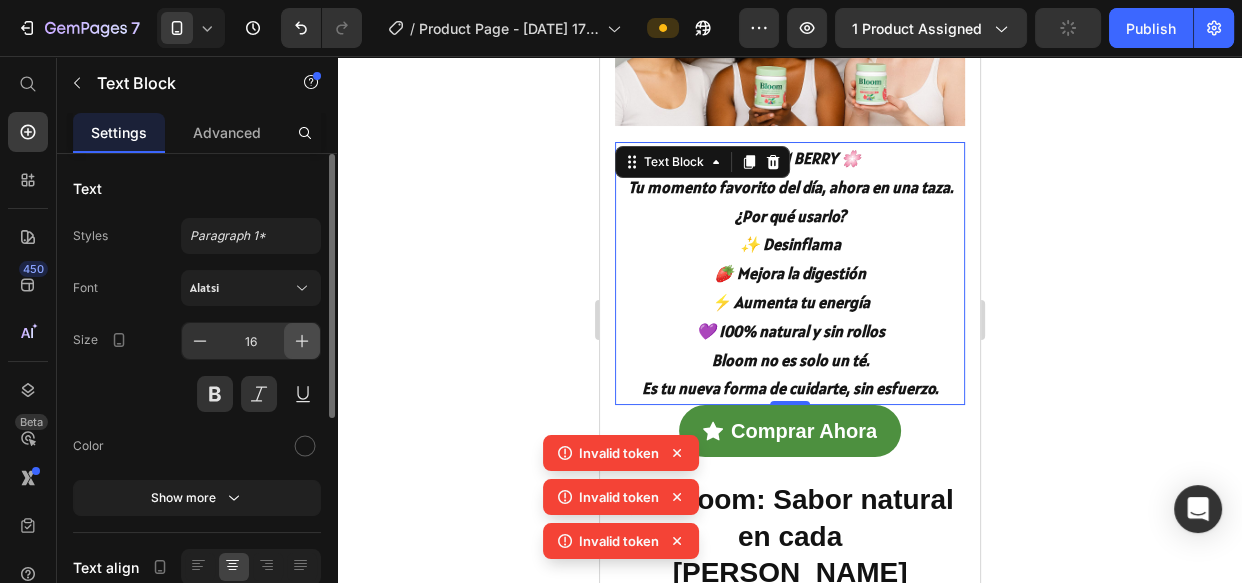 click at bounding box center [302, 341] 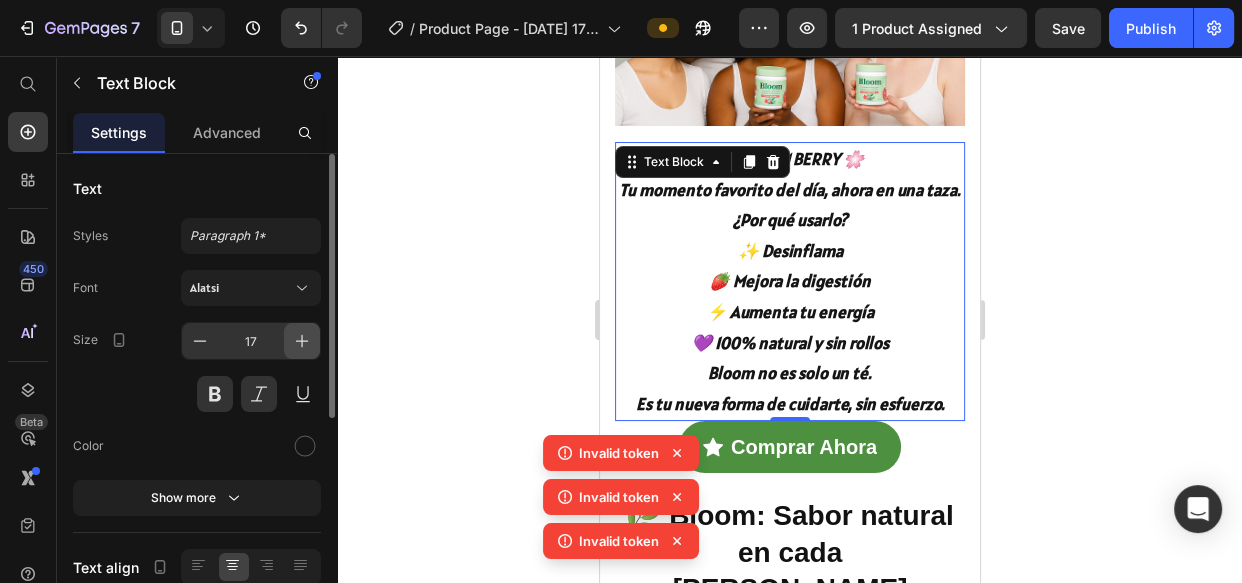 click 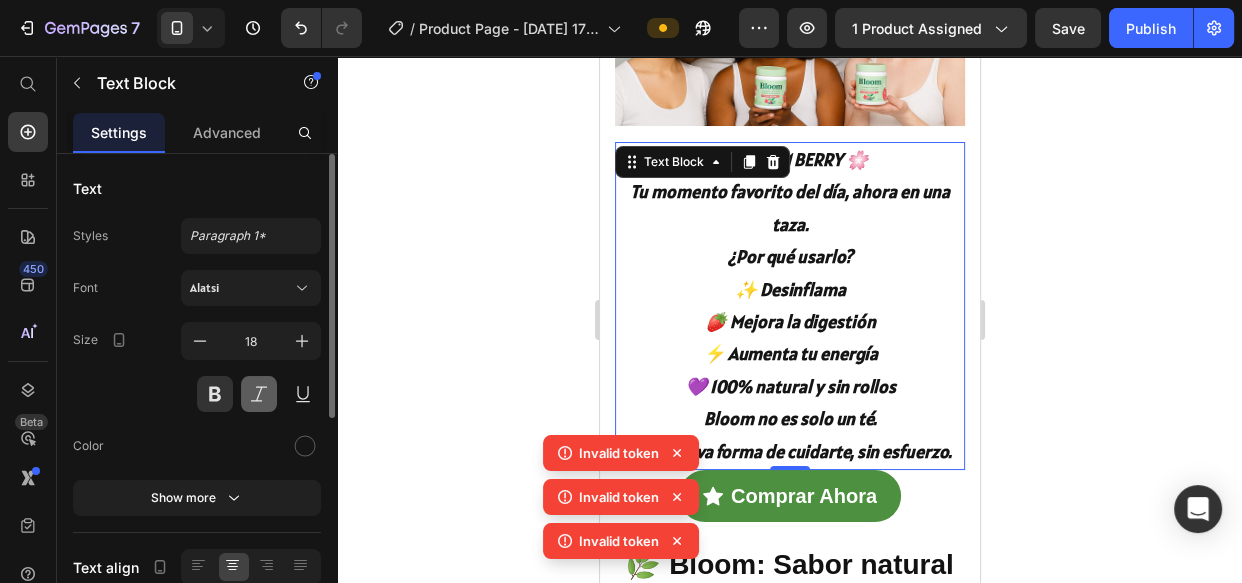 click at bounding box center (259, 394) 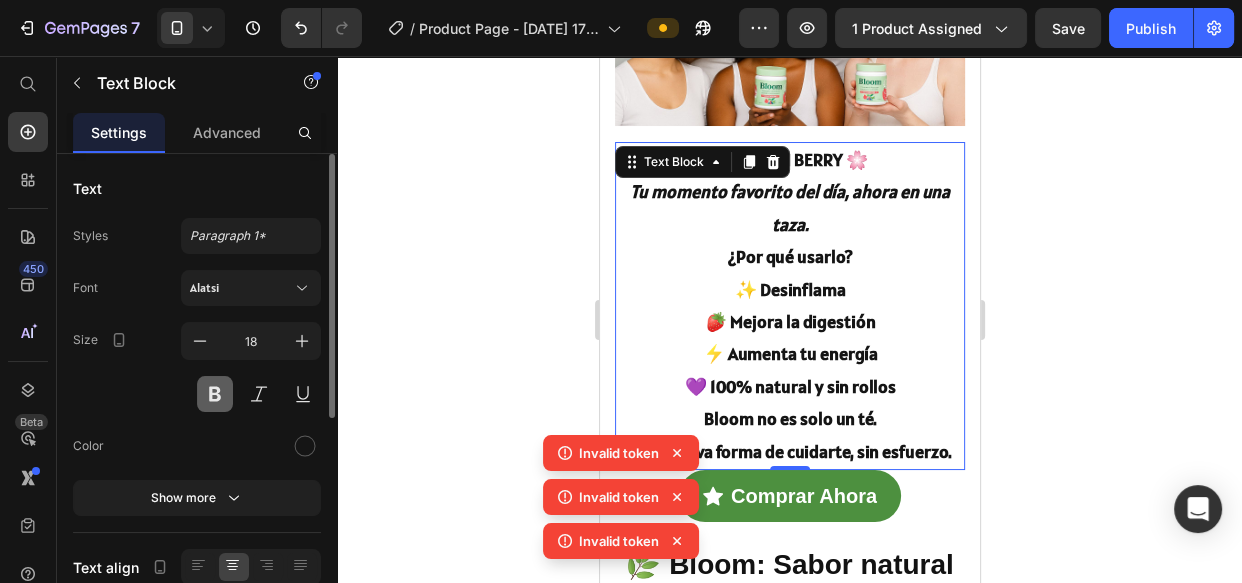 click at bounding box center (215, 394) 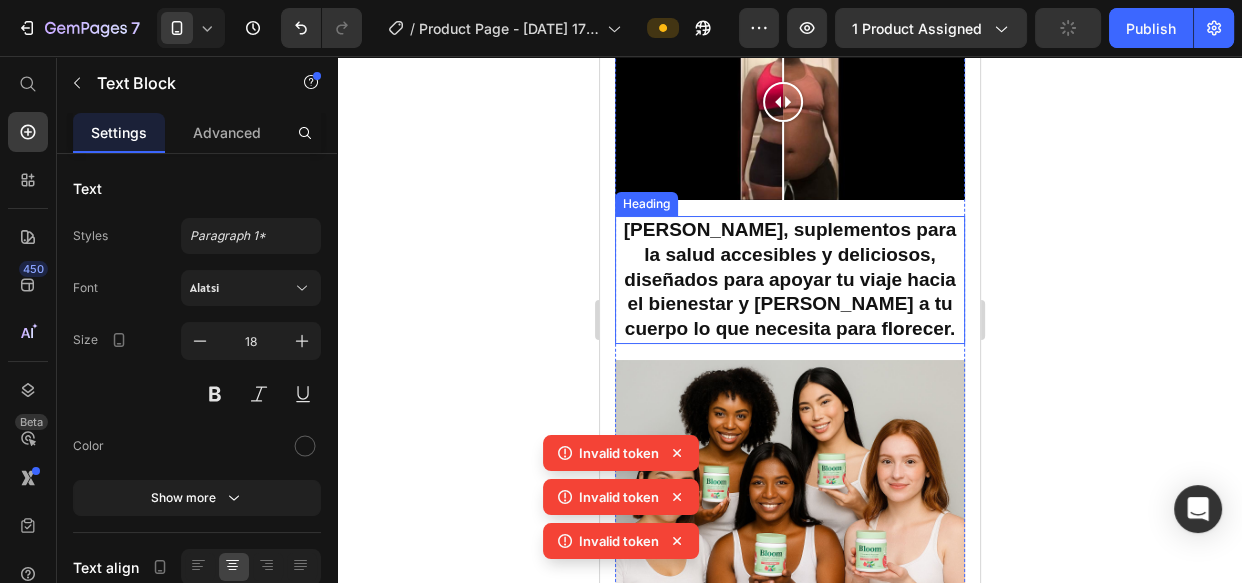 scroll, scrollTop: 5272, scrollLeft: 0, axis: vertical 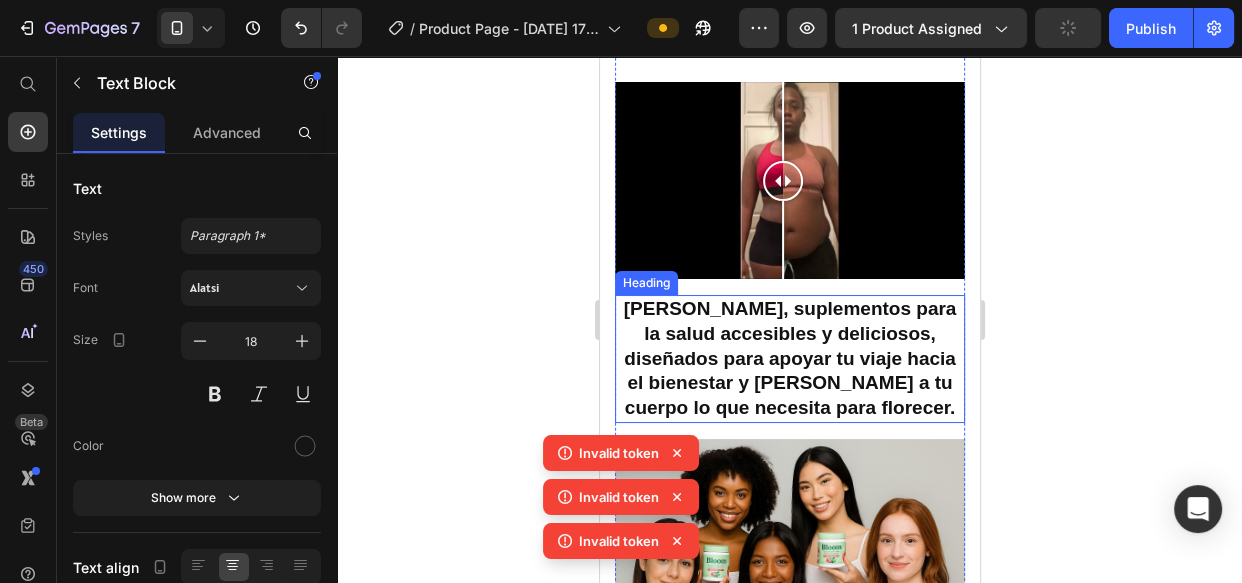 click on "🍃Energia natural que se siente desde el primer scoop Heading Despierta tu cuerpo con el poder del t é   verde y mas de 30 superalimentos. Bloom mejora tu digestión, reduce la hinchazón y te da energía real sin café ni químicos. ¡Empieza tus días livianos, activa y con buen animo! Text Block Image Super Greens Powder no contiene lácteos, gluten, es apto para ceto, no contiene OGM, azúcar y es de origen vegetal para satisfacer las necesidades dietéticas de todos los estilos de vida. Heading Image Delicioso sabor clásico: Aquí en Bloom Nutrition, nos encanta el sabor. Heading Image Es como un jugo de frutas ligero y tan bueno que ¡estarás deseando beberlo a diario! Heading Image Heading Image Fundado por mujeres: Como muchas otras mujeres, la cofundadora Mari Llewellyn luchaba por encontrar suplementos dietéticos elaborados con ingredientes de calidad y con un sabor delicioso.  Heading Image 🍃Resultados Reales Con Bloom Heading Image Comparison Heading Image 🌸 BLOOM BERRY 🌸   0" at bounding box center [789, -229] 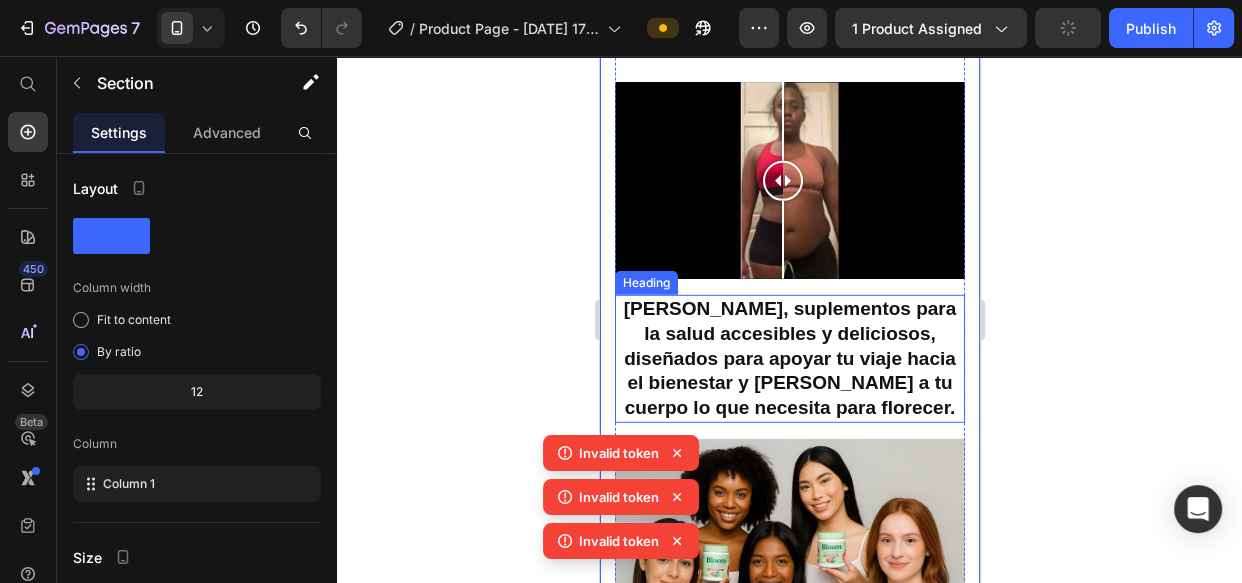 click on "Bloom, suplementos para la salud accesibles y deliciosos, diseñados para apoyar tu viaje hacia el bienestar y darle a tu cuerpo lo que necesita para florecer." at bounding box center (789, 359) 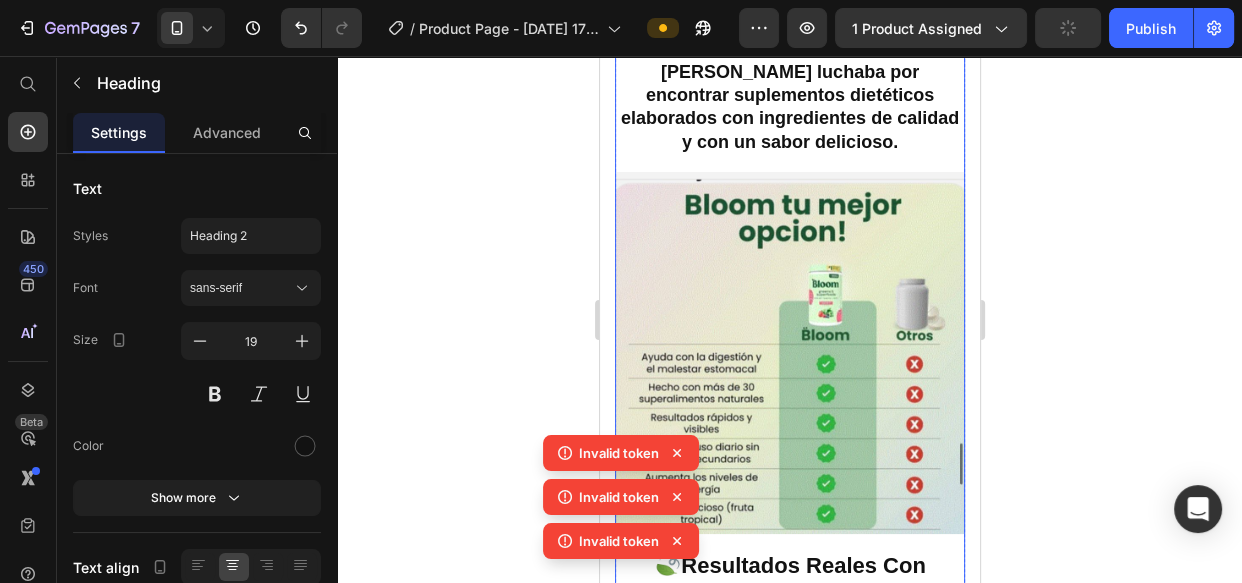 scroll, scrollTop: 4454, scrollLeft: 0, axis: vertical 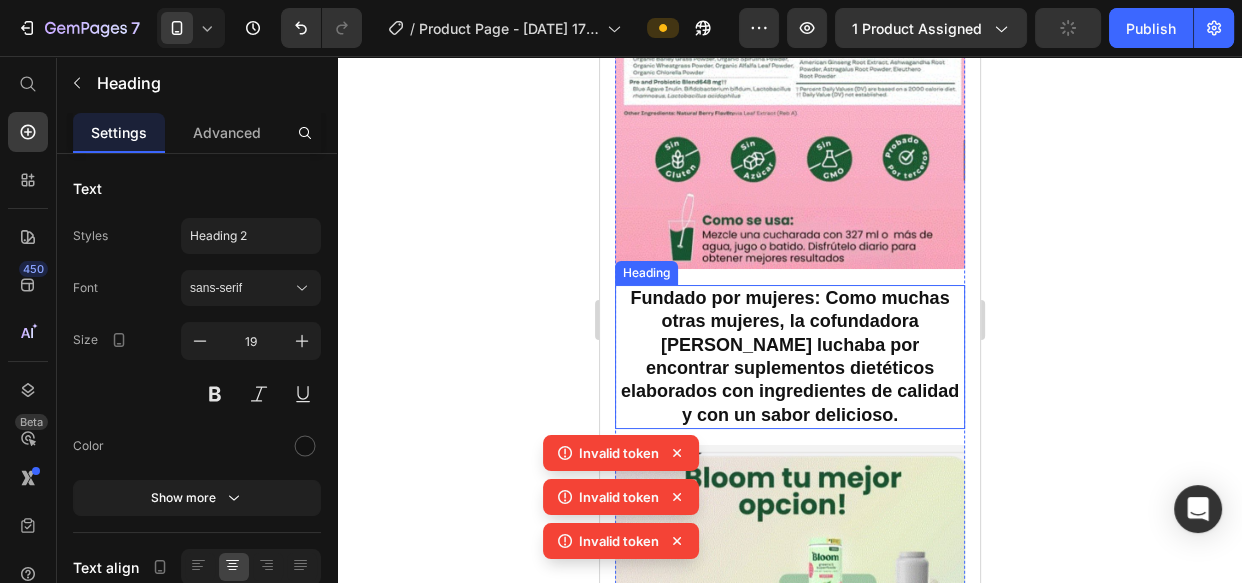 click on "Fundado por mujeres: Como muchas otras mujeres, la cofundadora Mari Llewellyn luchaba por encontrar suplementos dietéticos elaborados con ingredientes de calidad y con un sabor delicioso." at bounding box center [789, 356] 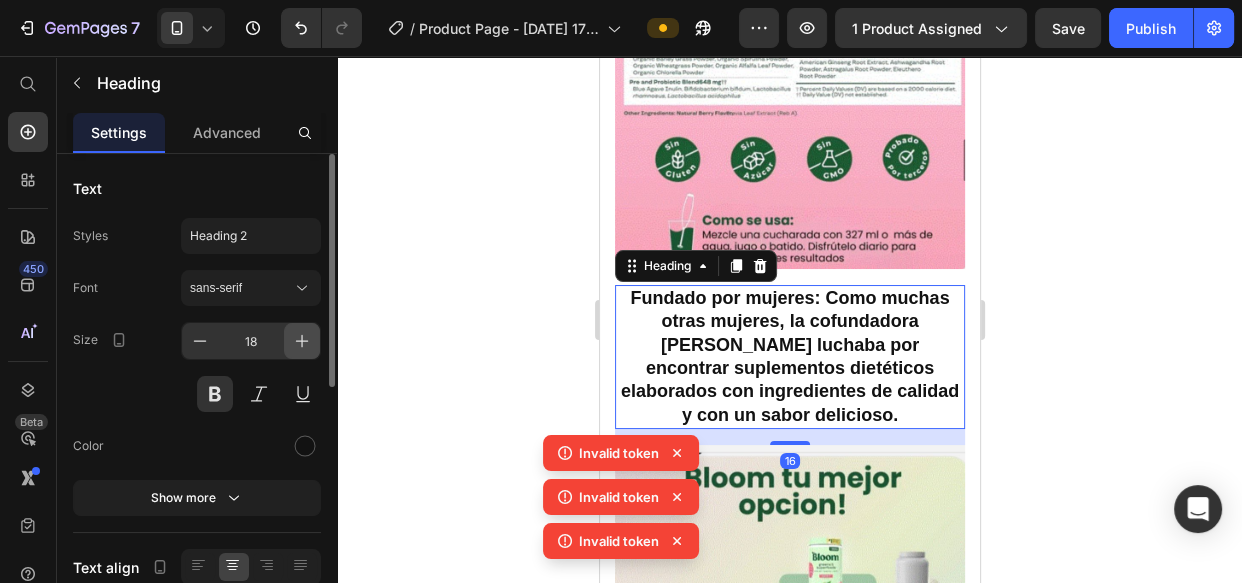 click 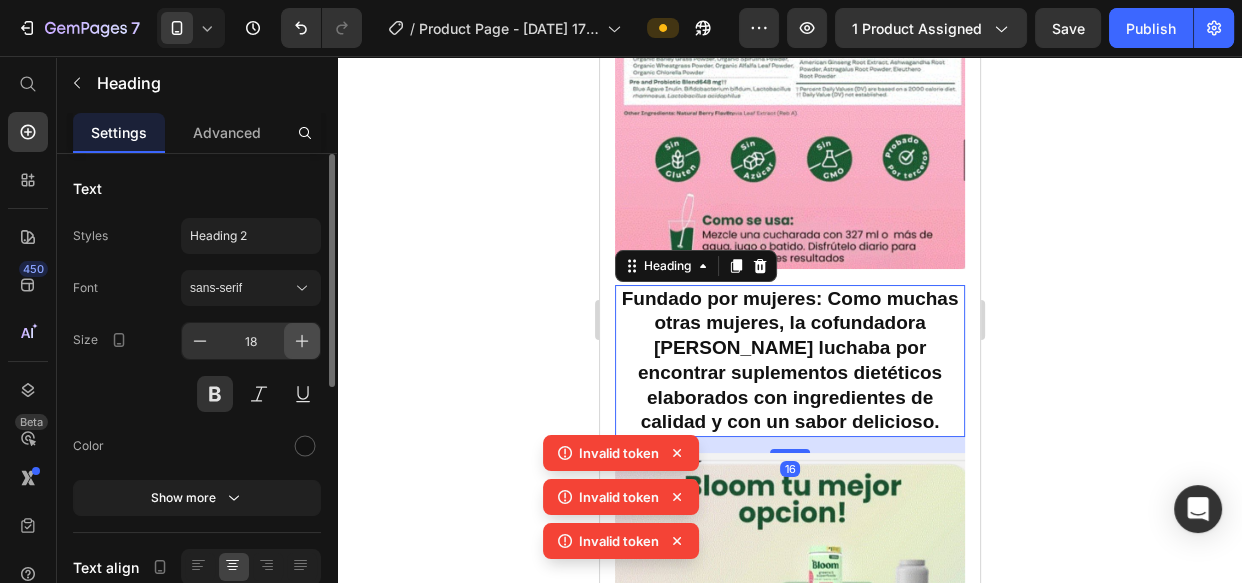 type on "19" 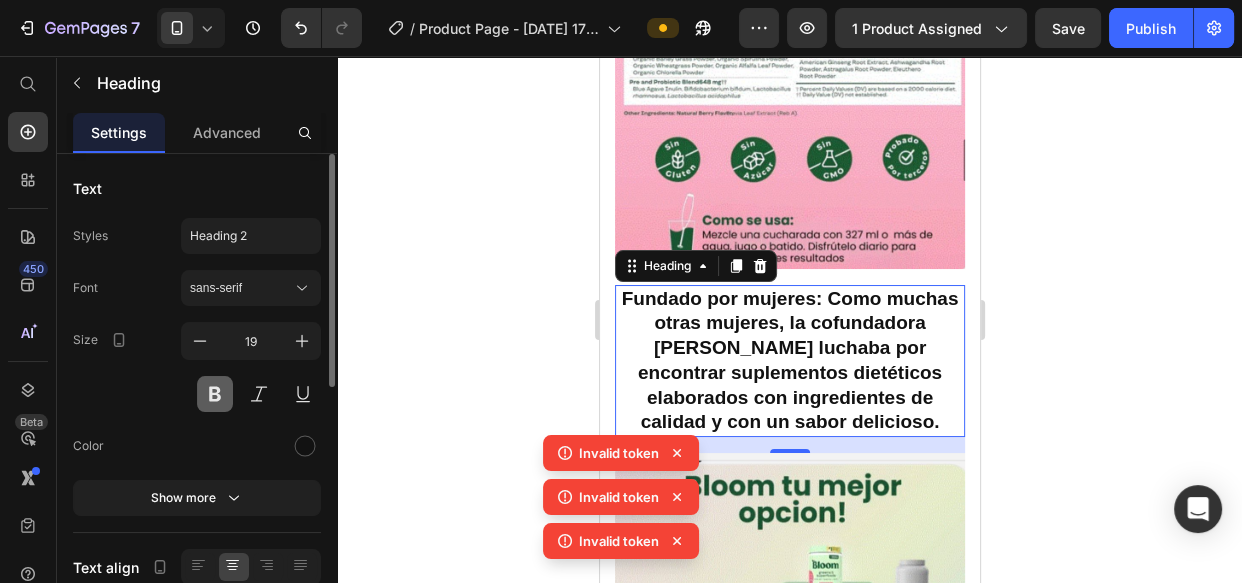 click at bounding box center [215, 394] 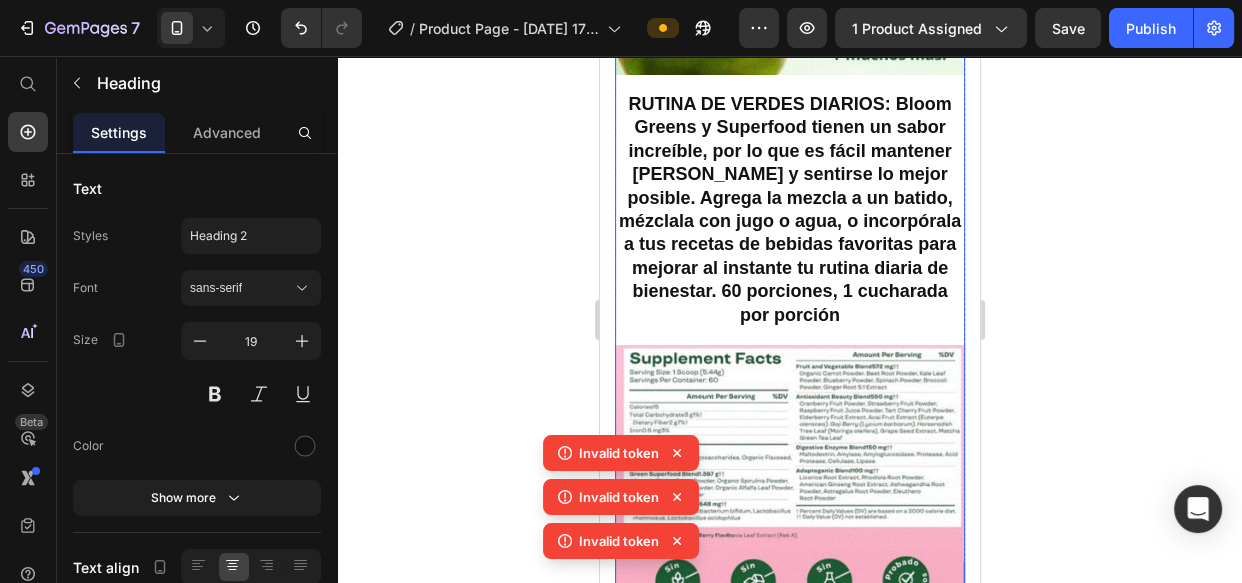 scroll, scrollTop: 4000, scrollLeft: 0, axis: vertical 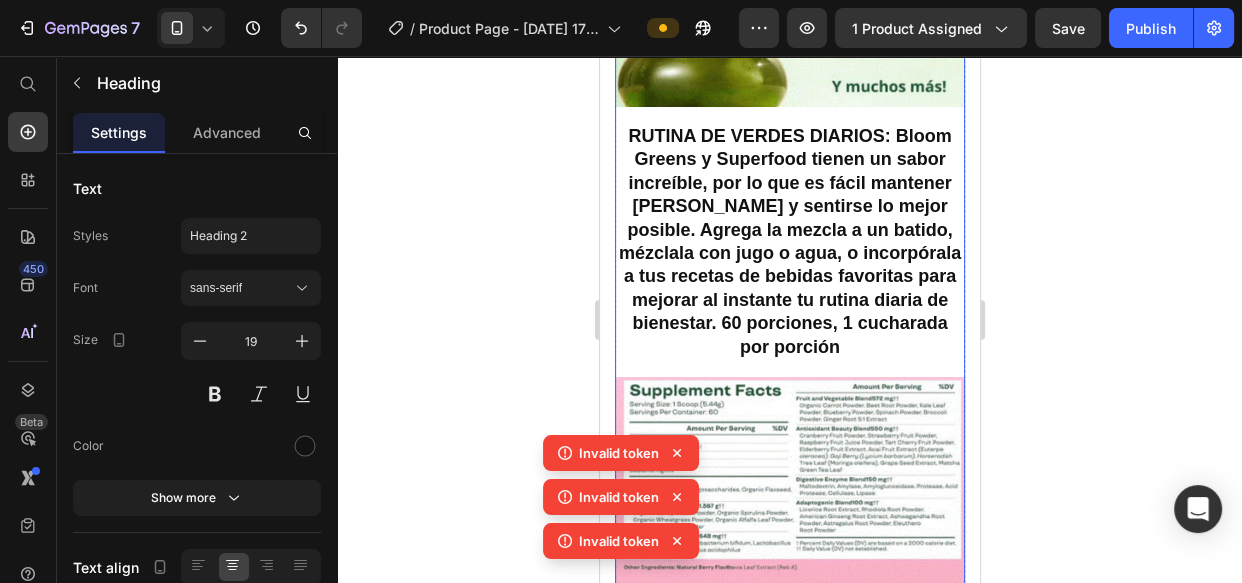 click on "RUTINA DE VERDES DIARIOS: Bloom Greens y Superfood tienen un sabor increíble, por lo que es fácil mantener la constancia y sentirse lo mejor posible. Agrega la mezcla a un batido, mézclala con jugo o agua, o incorpórala a tus recetas de bebidas favoritas para mejorar al instante tu rutina diaria de bienestar. 60 porciones, 1 cucharada por porción" at bounding box center [789, 241] 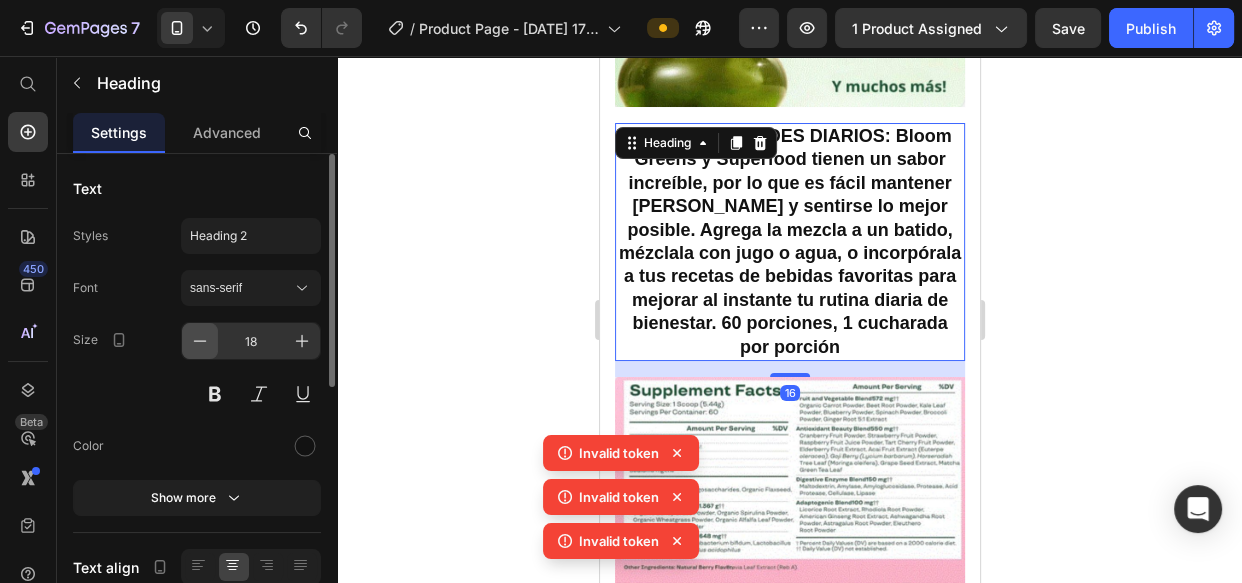 click 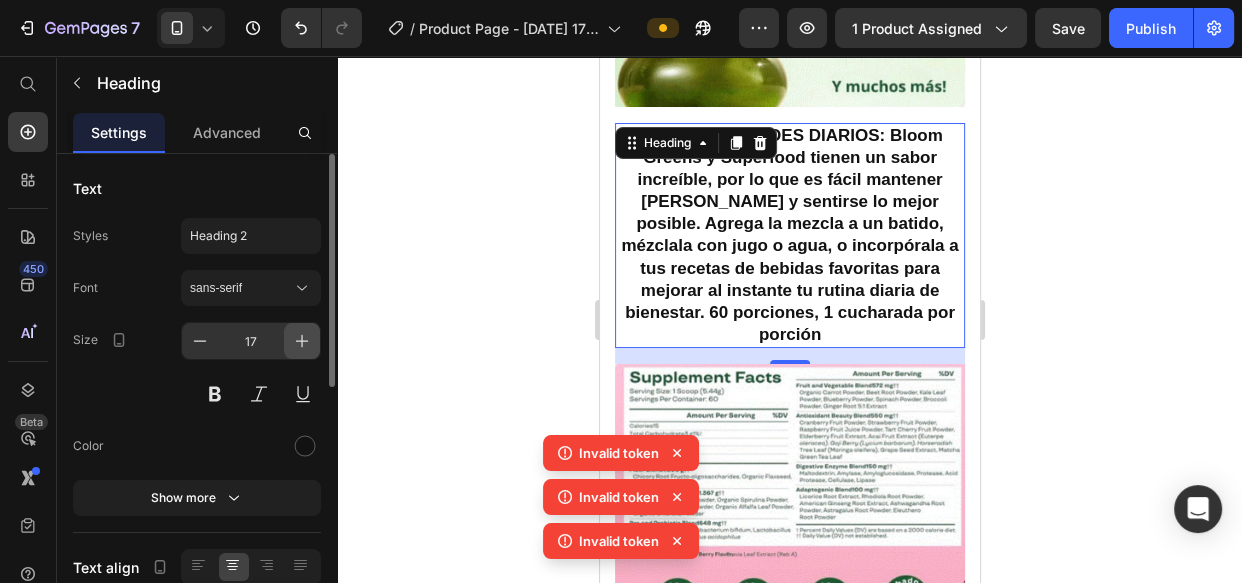 click at bounding box center [302, 341] 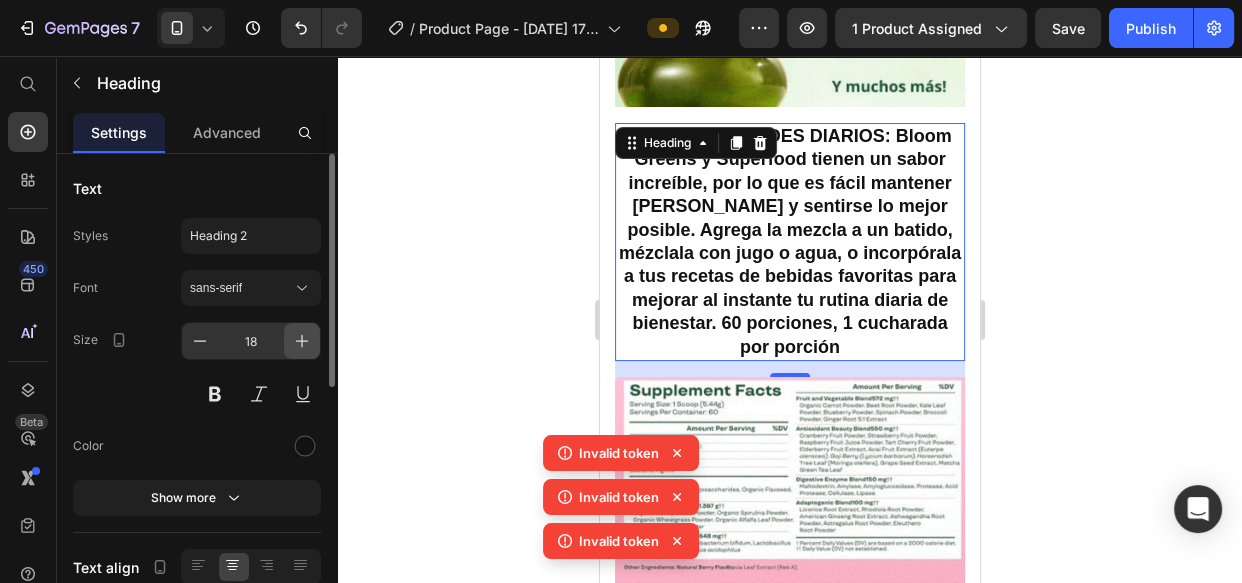 click at bounding box center [302, 341] 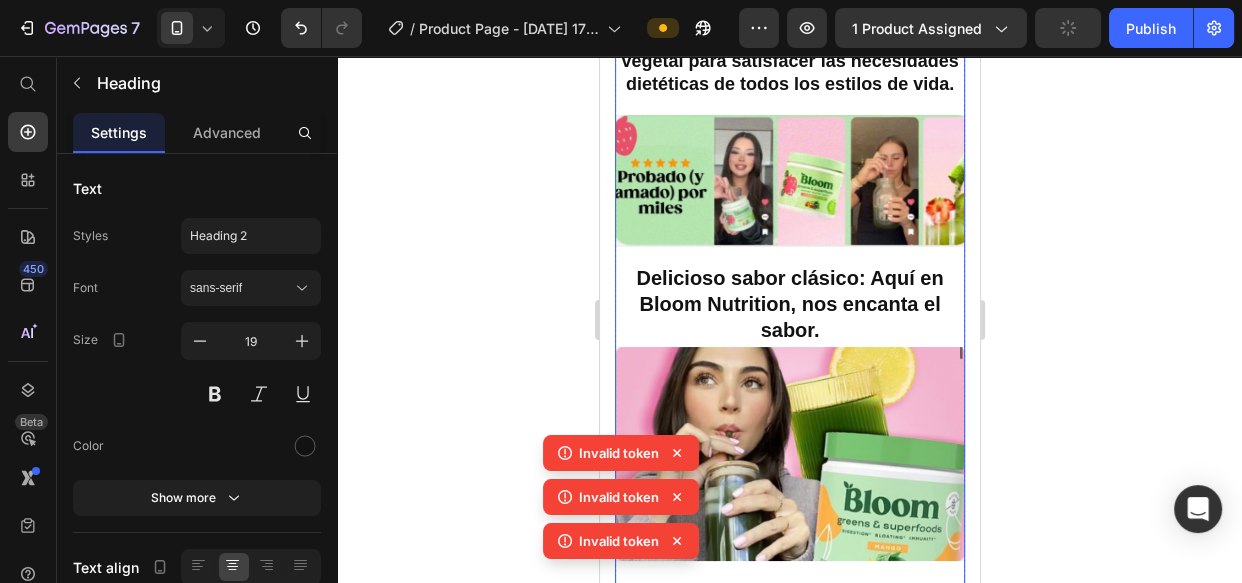 scroll, scrollTop: 1566, scrollLeft: 0, axis: vertical 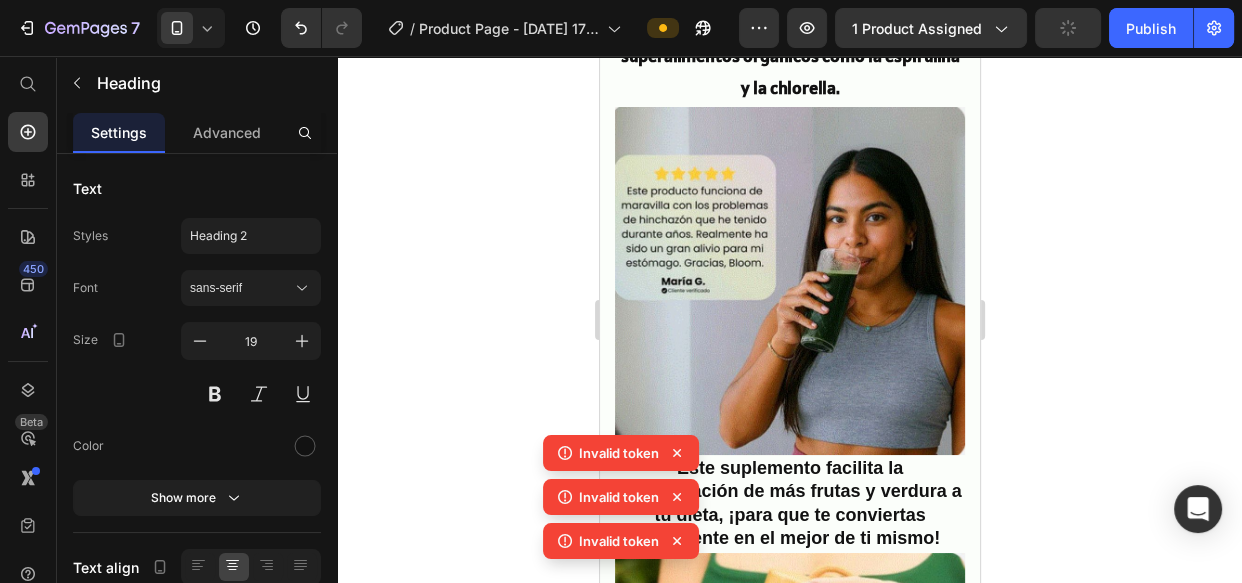 click on "Super Greens Powder no contiene lácteos, gluten, es apto para ceto, no contiene OGM, azúcar y es de origen vegetal para satisfacer las necesidades dietéticas de todos los estilos de vida." at bounding box center [788, 1582] 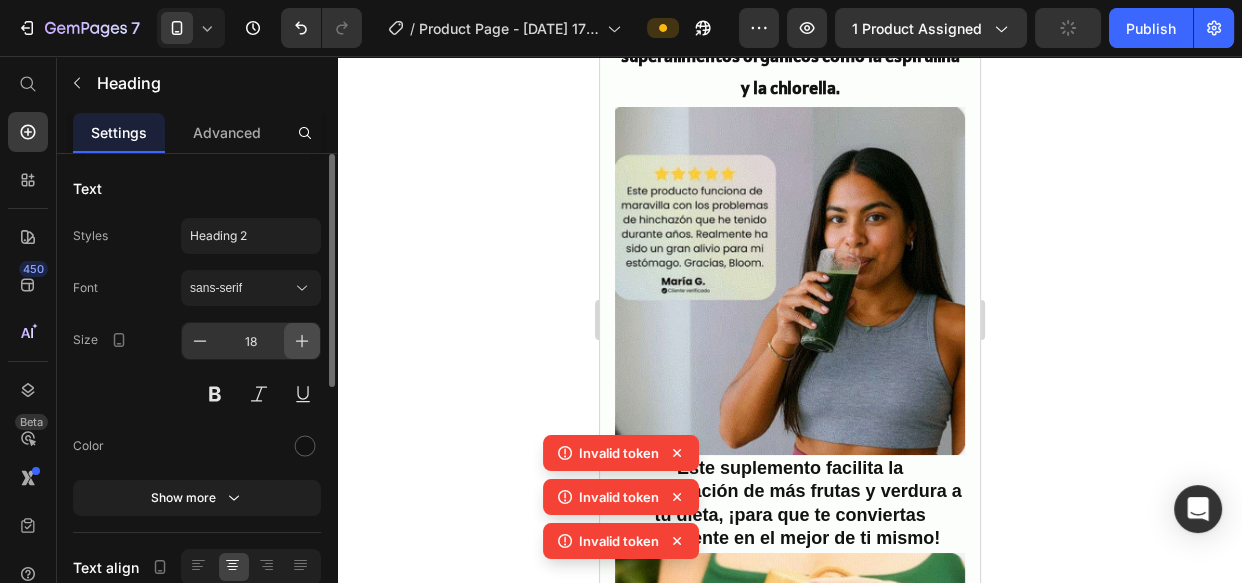 click 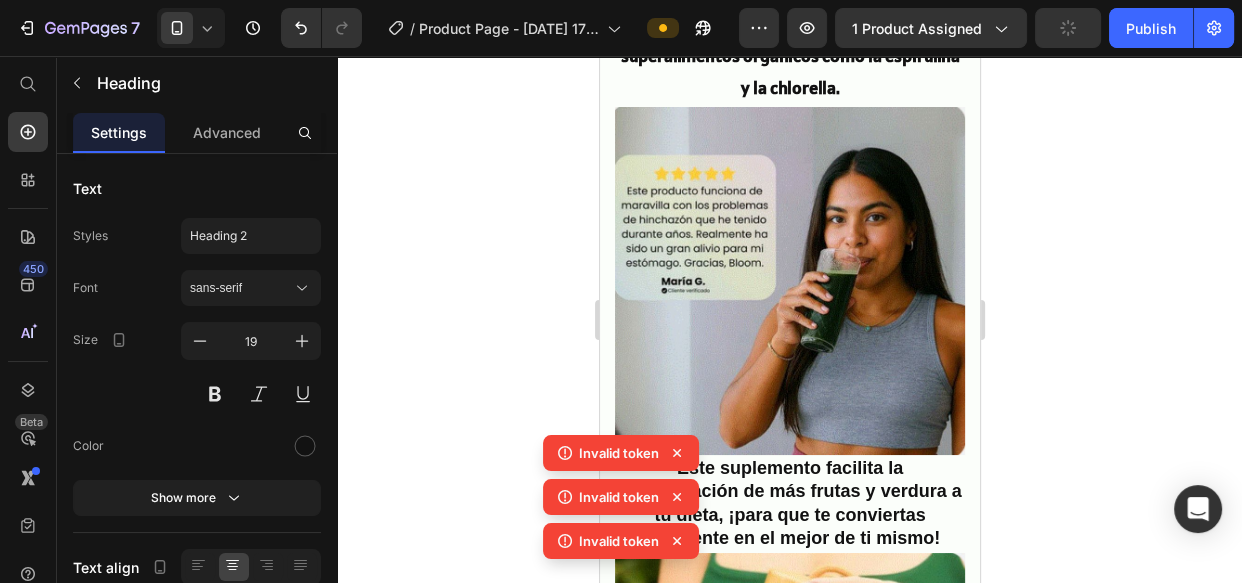 click 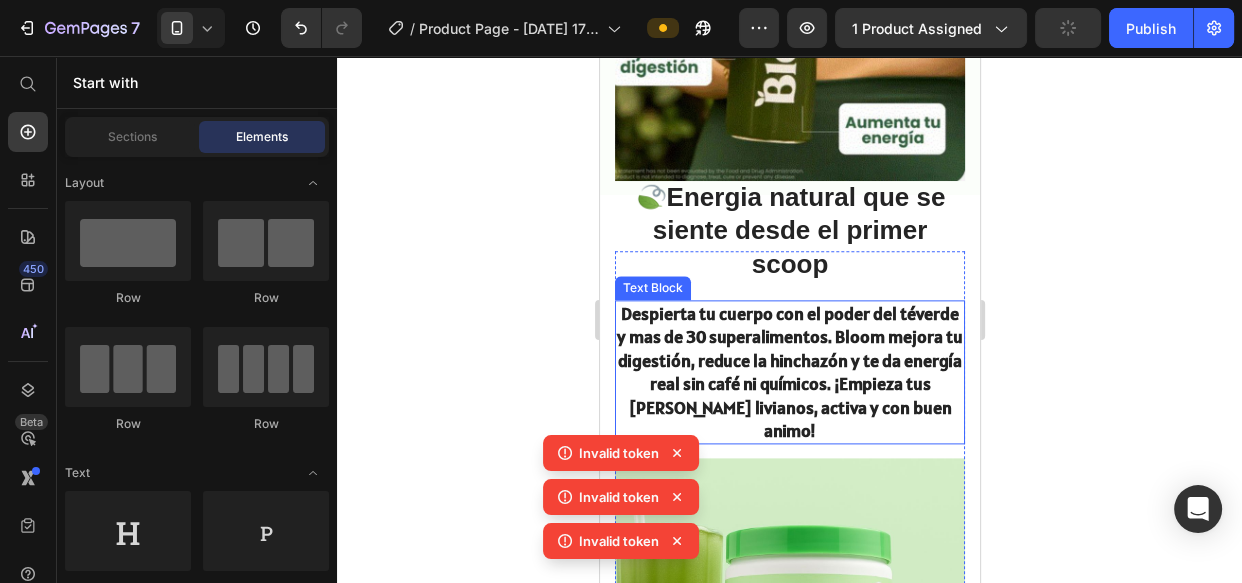 scroll, scrollTop: 2363, scrollLeft: 0, axis: vertical 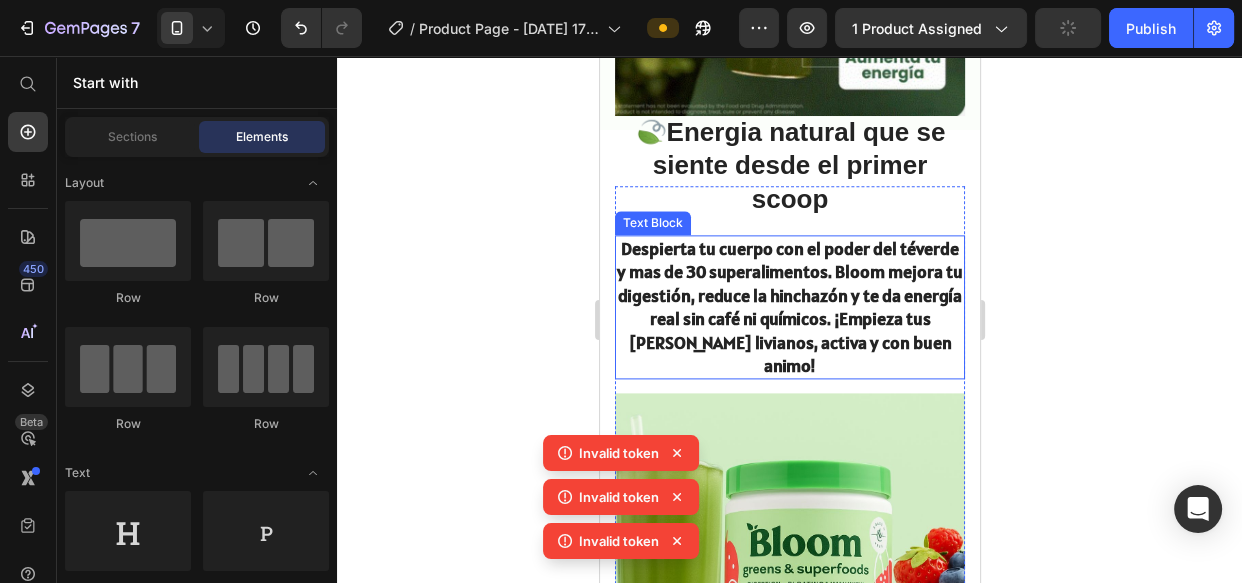 click on "Despierta tu cuerpo con el poder del t é   verde y mas de 30 superalimentos. Bloom mejora tu digestión, reduce la hinchazón y te da energía real sin café ni químicos. ¡Empieza tus días livianos, activa y con buen animo!" at bounding box center [789, 307] 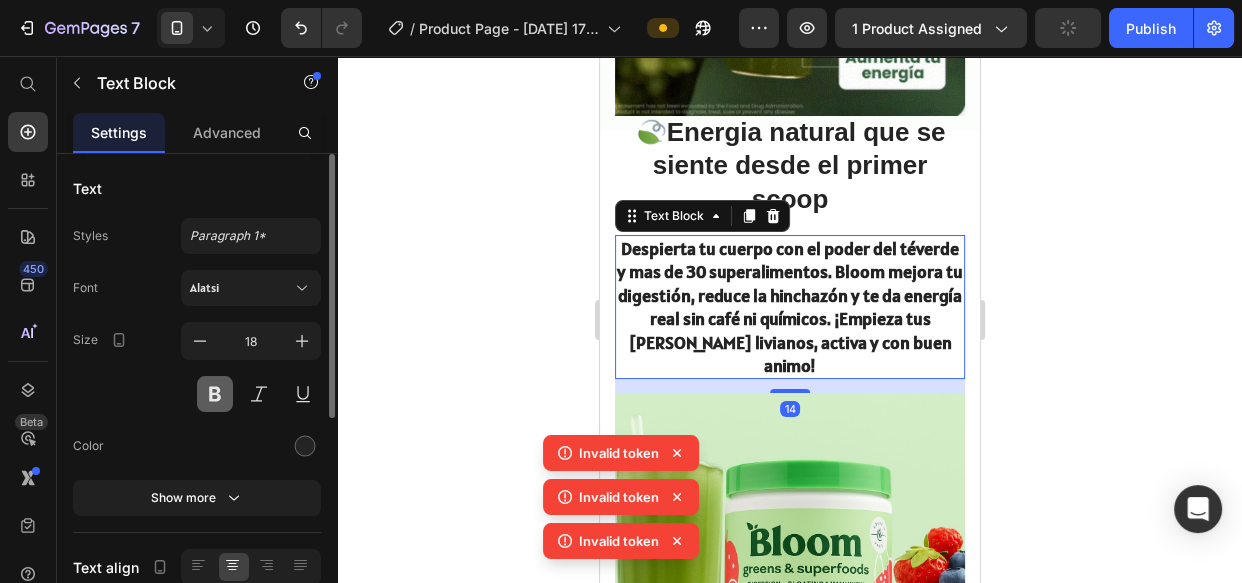 click at bounding box center [215, 394] 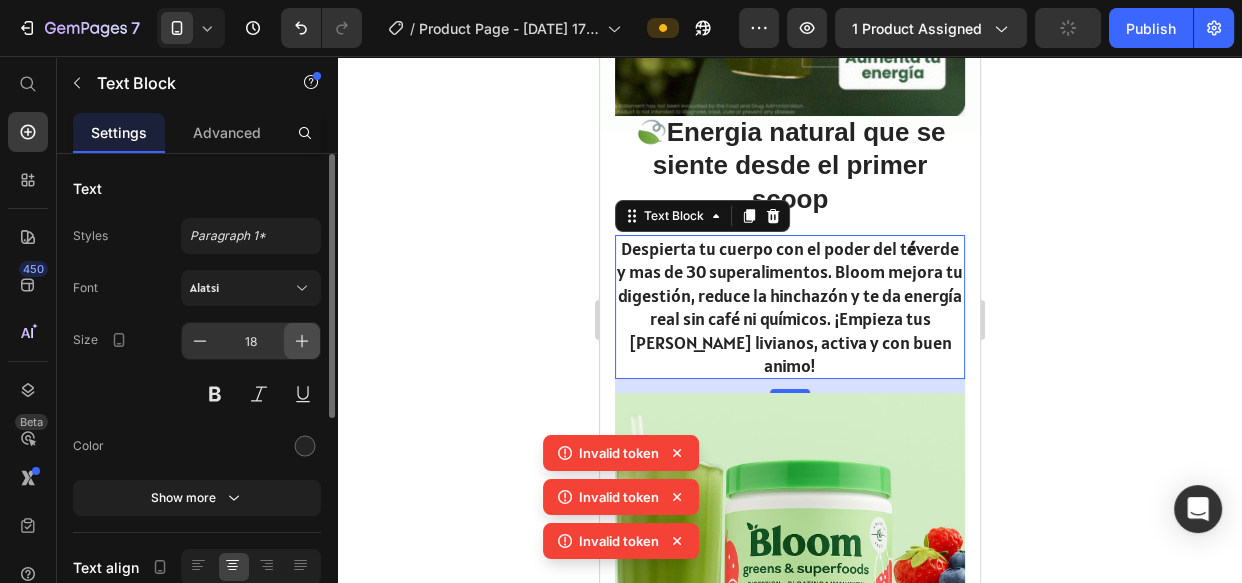 click 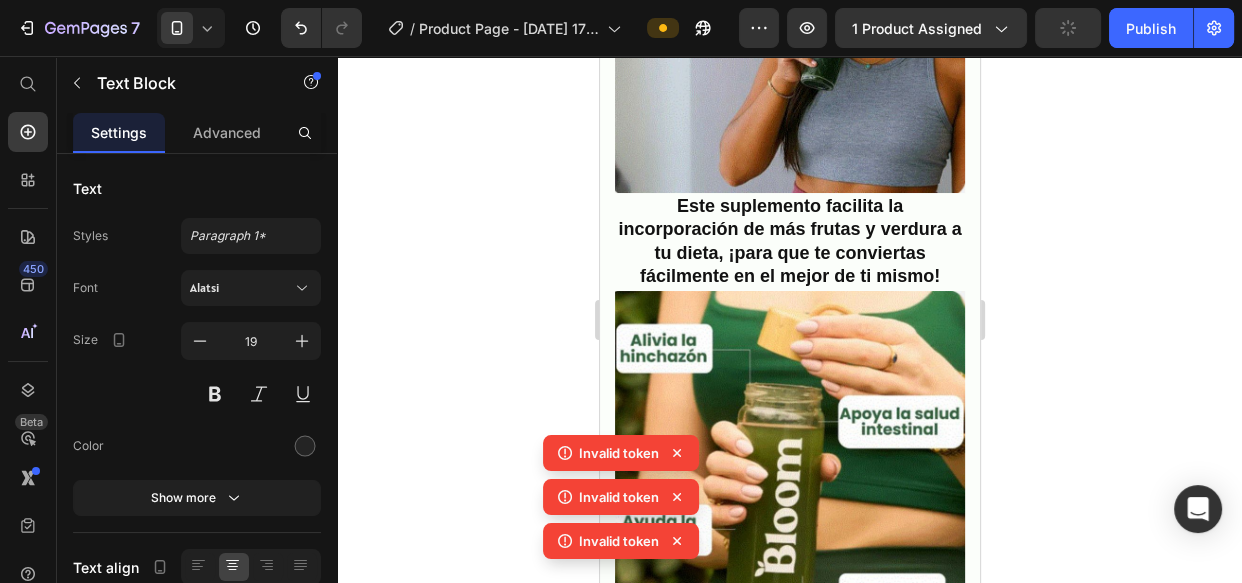 scroll, scrollTop: 1818, scrollLeft: 0, axis: vertical 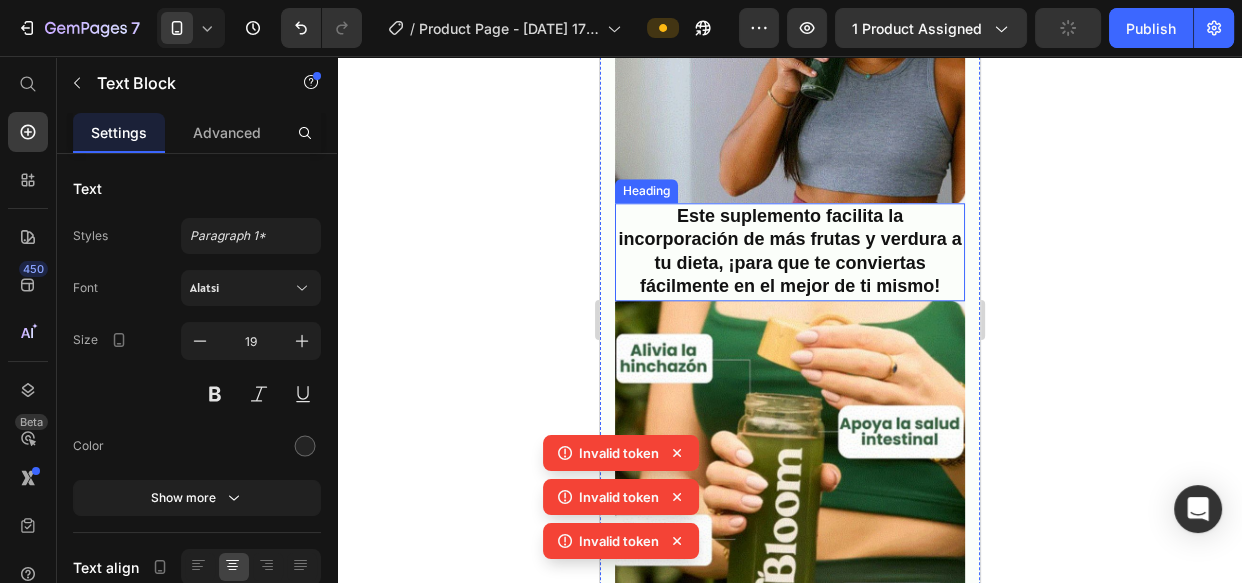 click on "Este suplemento facilita la incorporación de más frutas y verdura a tu dieta, ¡para que te conviertas fácilmente en el mejor de ti mismo!" at bounding box center (788, 251) 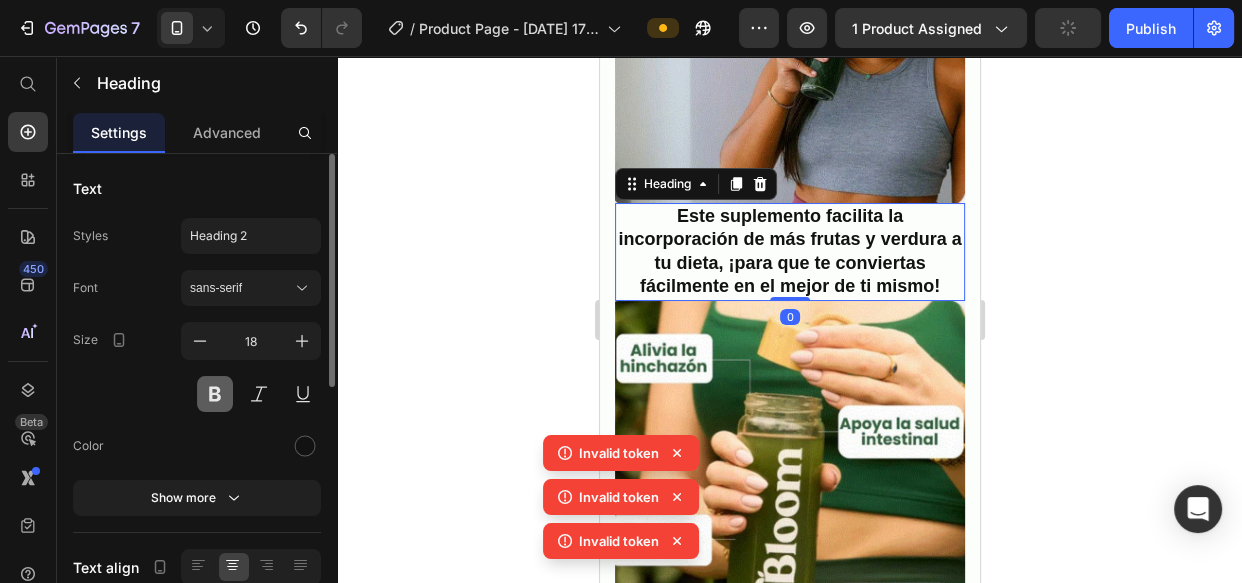 click at bounding box center [215, 394] 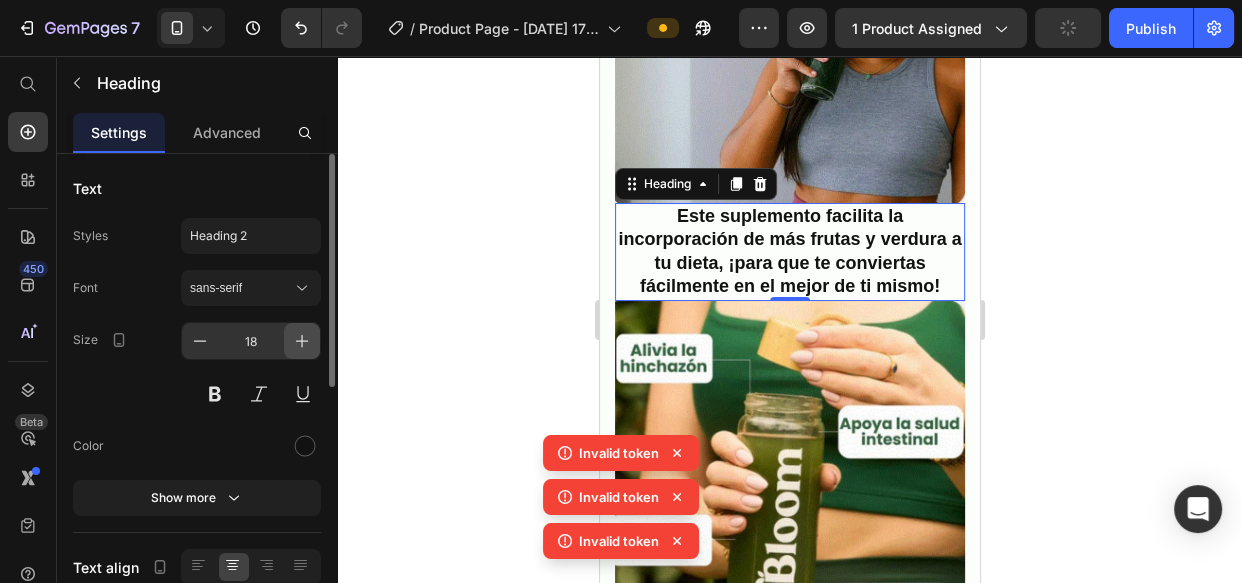 click 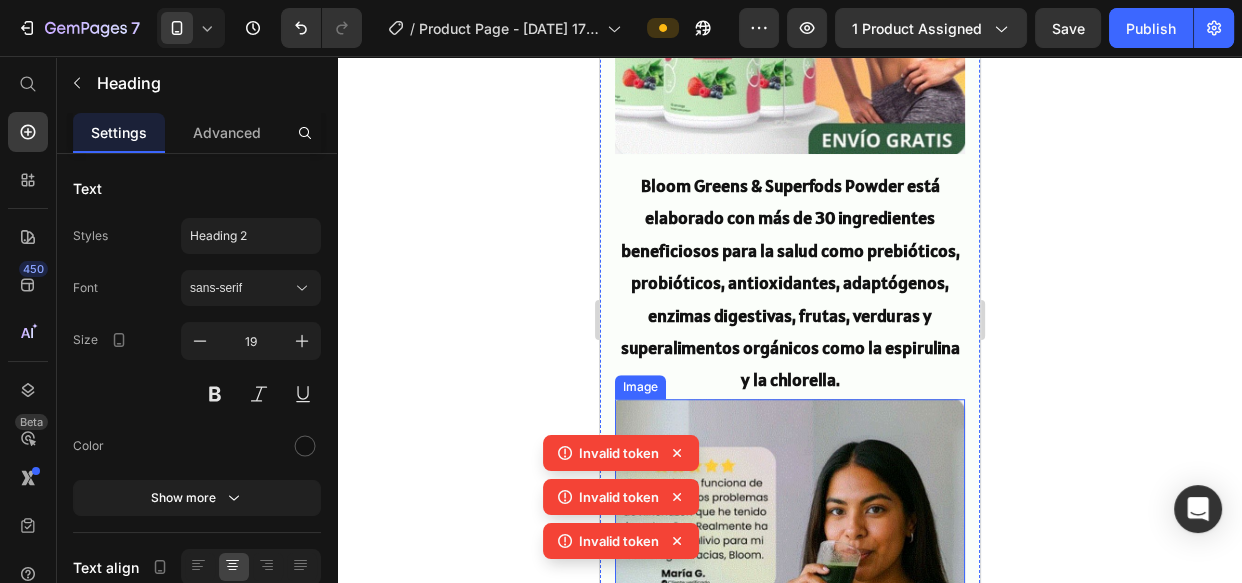 scroll, scrollTop: 1272, scrollLeft: 0, axis: vertical 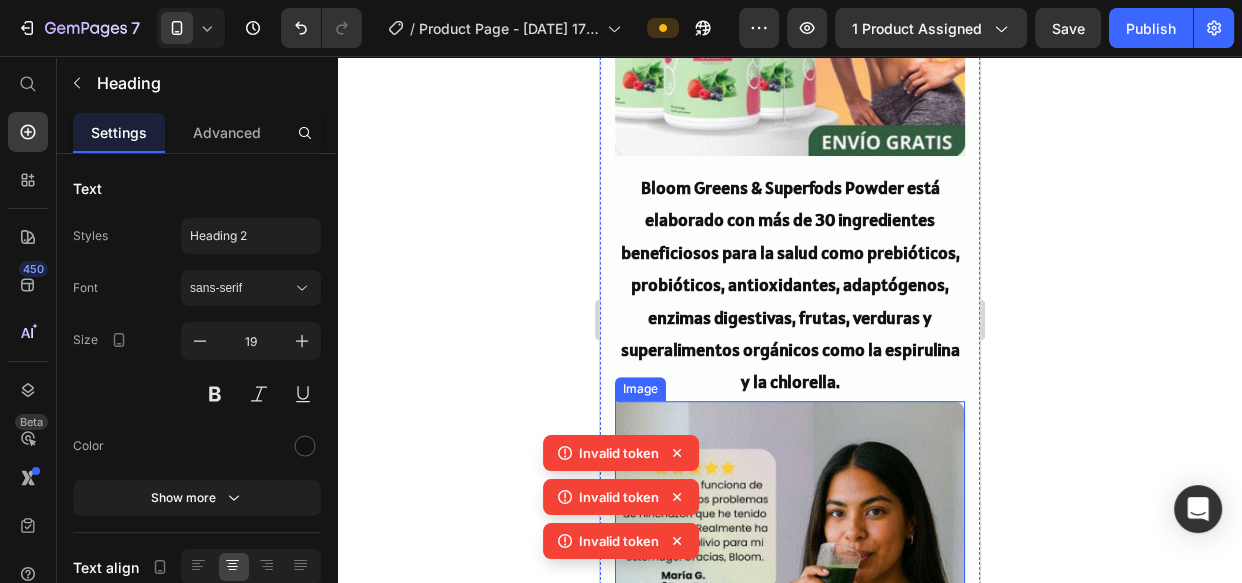 click on "Bloom Greens & Superfods Powder está elaborado con más de 30 ingredientes beneficiosos para la salud como prebióticos, probióticos, antioxidantes, adaptógenos, enzimas digestivas, frutas, verduras y superalimentos orgánicos como la espirulina y la chlorella." at bounding box center [789, 284] 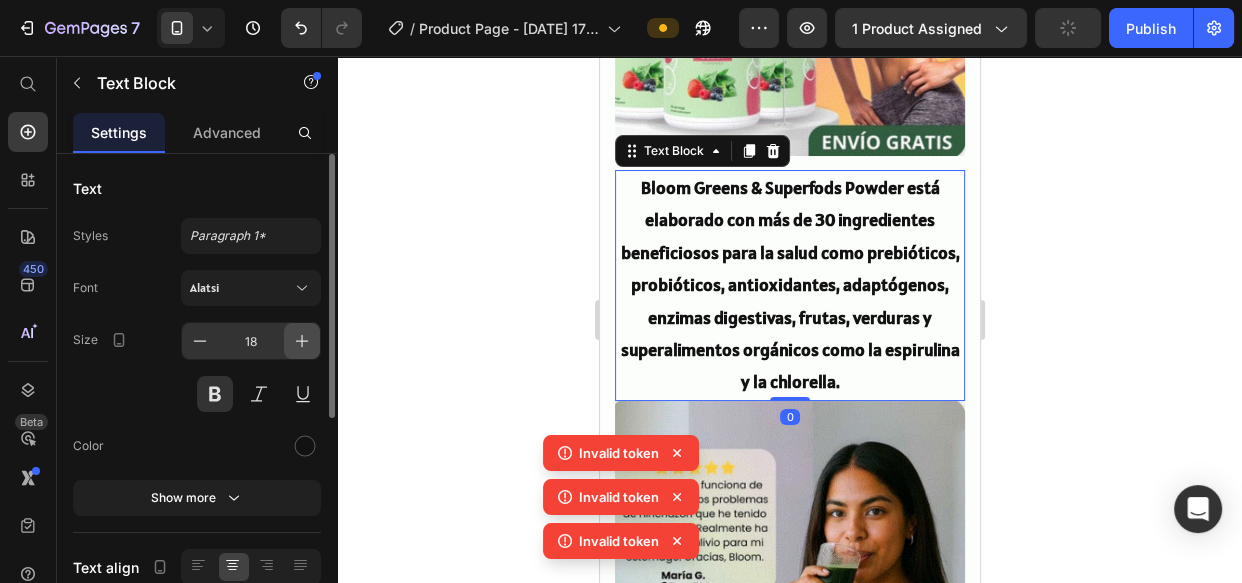 click 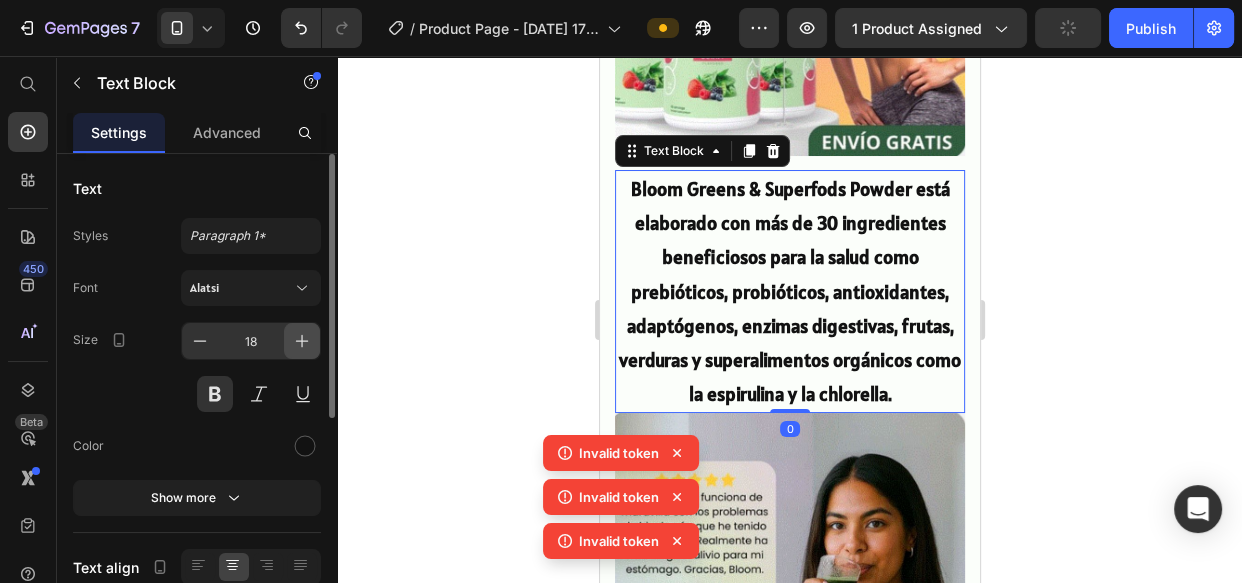 type on "19" 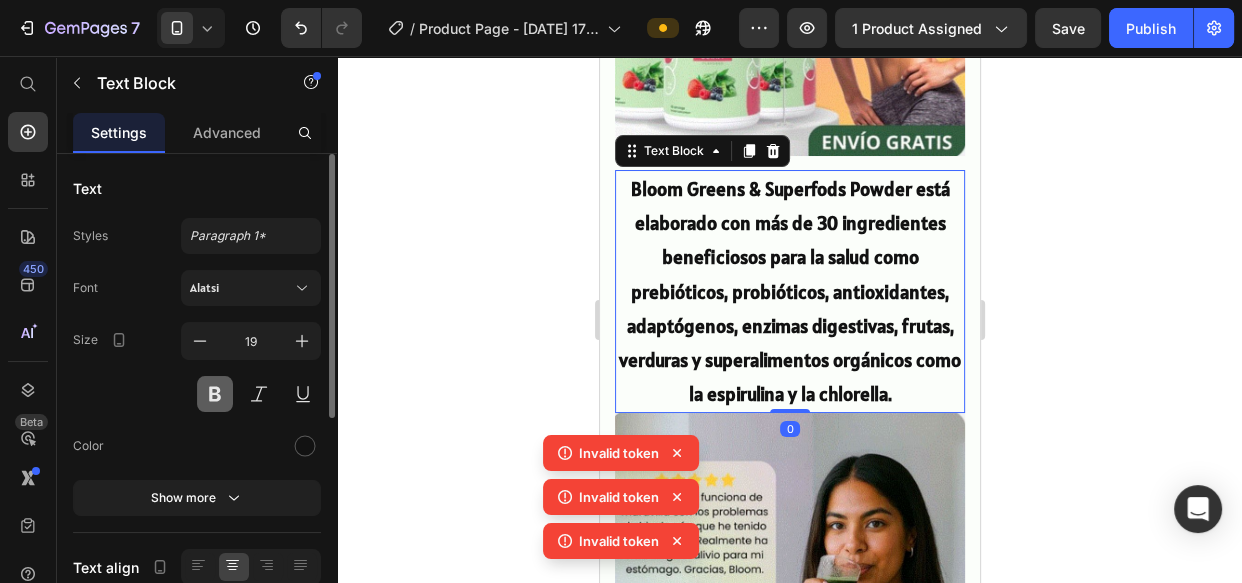 click at bounding box center [215, 394] 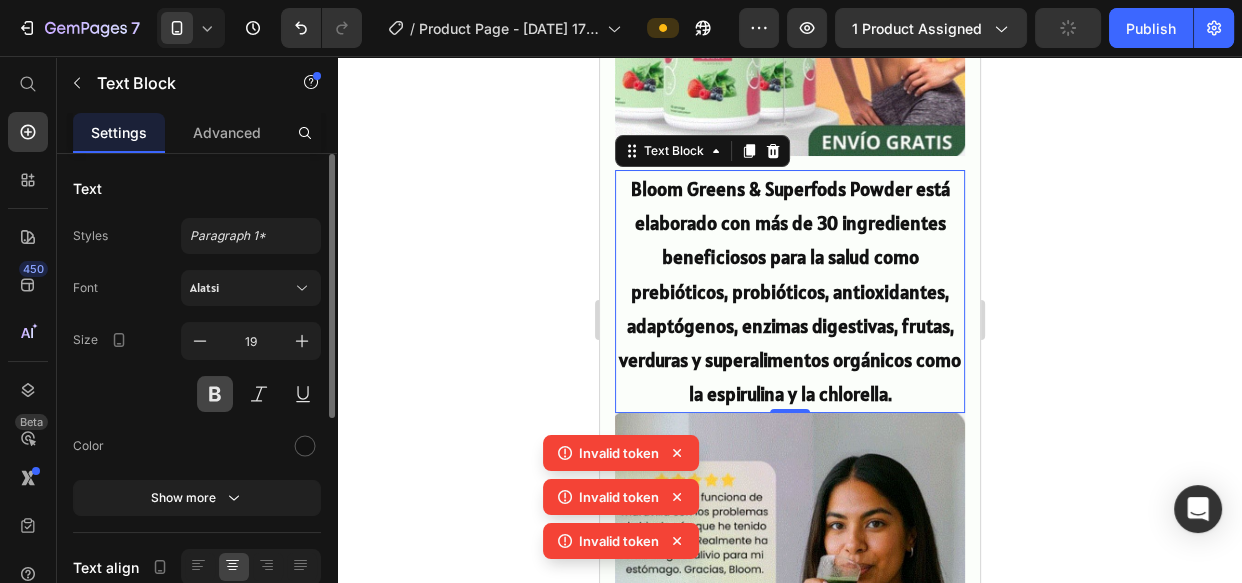click at bounding box center (215, 394) 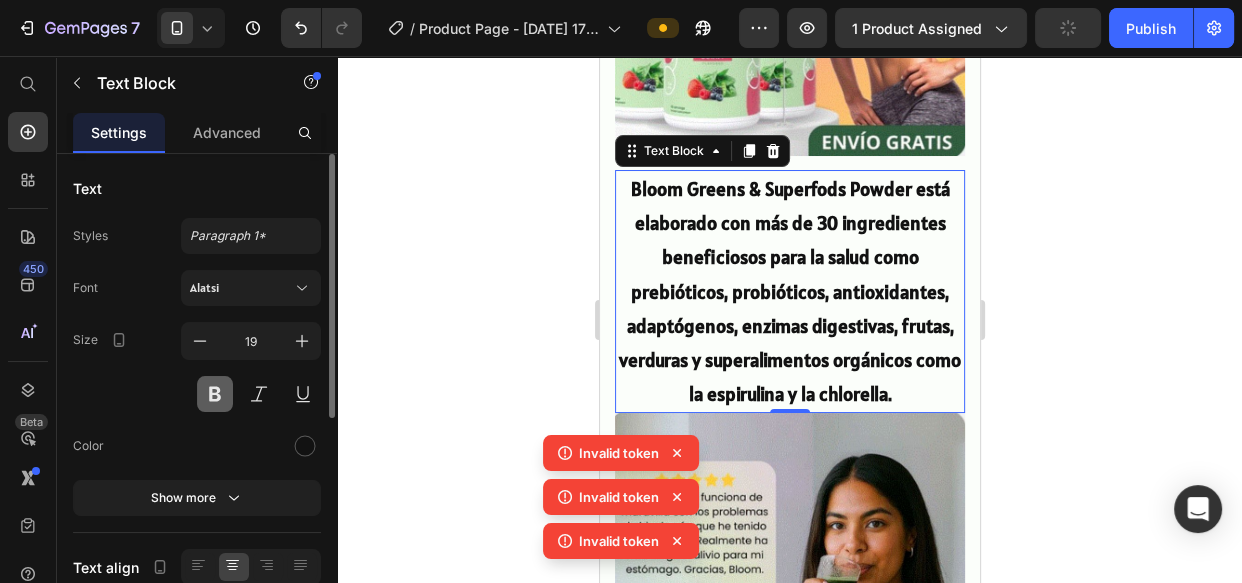 click at bounding box center (215, 394) 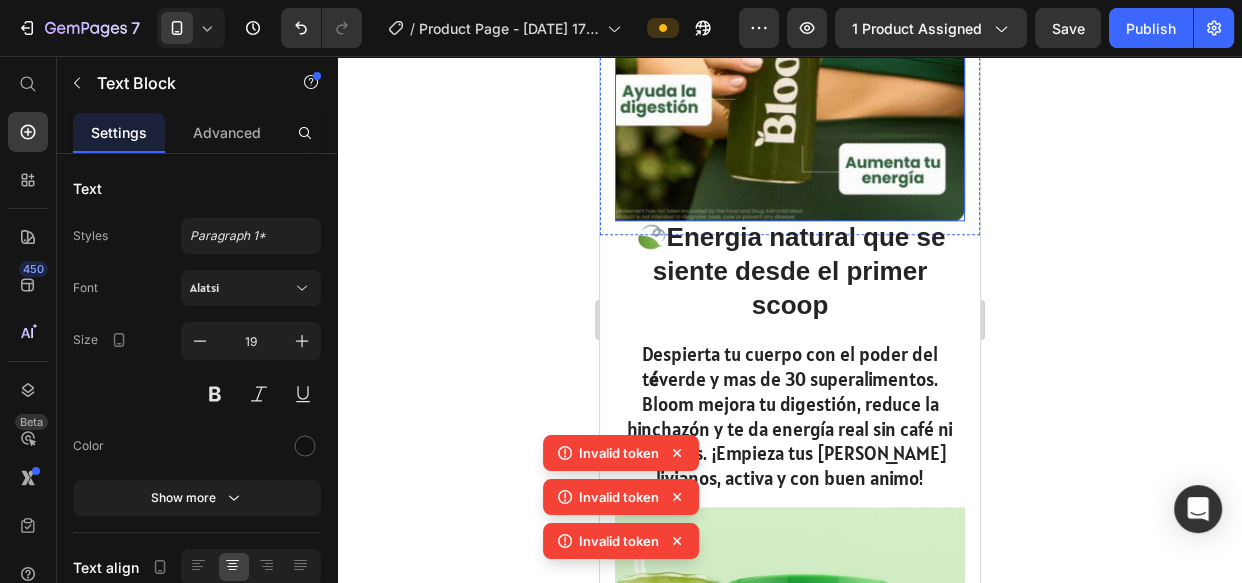 scroll, scrollTop: 2636, scrollLeft: 0, axis: vertical 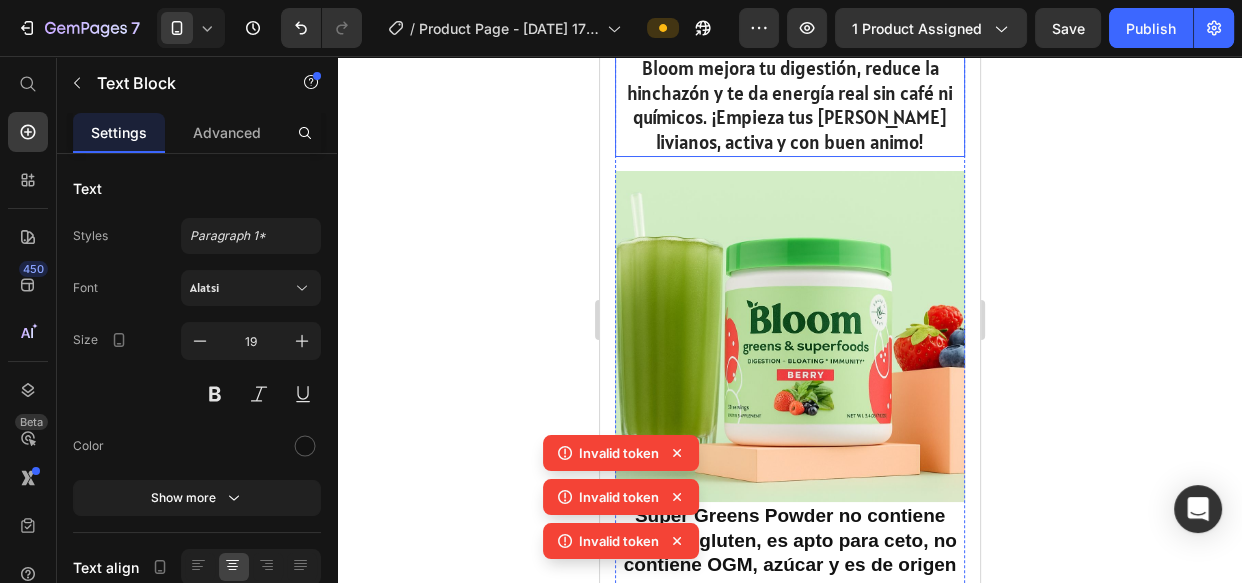 click on "Despierta tu cuerpo con el poder del t é   verde y mas de 30 superalimentos. Bloom mejora tu digestión, reduce la hinchazón y te da energía real sin café ni químicos. ¡Empieza tus días livianos, activa y con buen animo!" at bounding box center [789, 80] 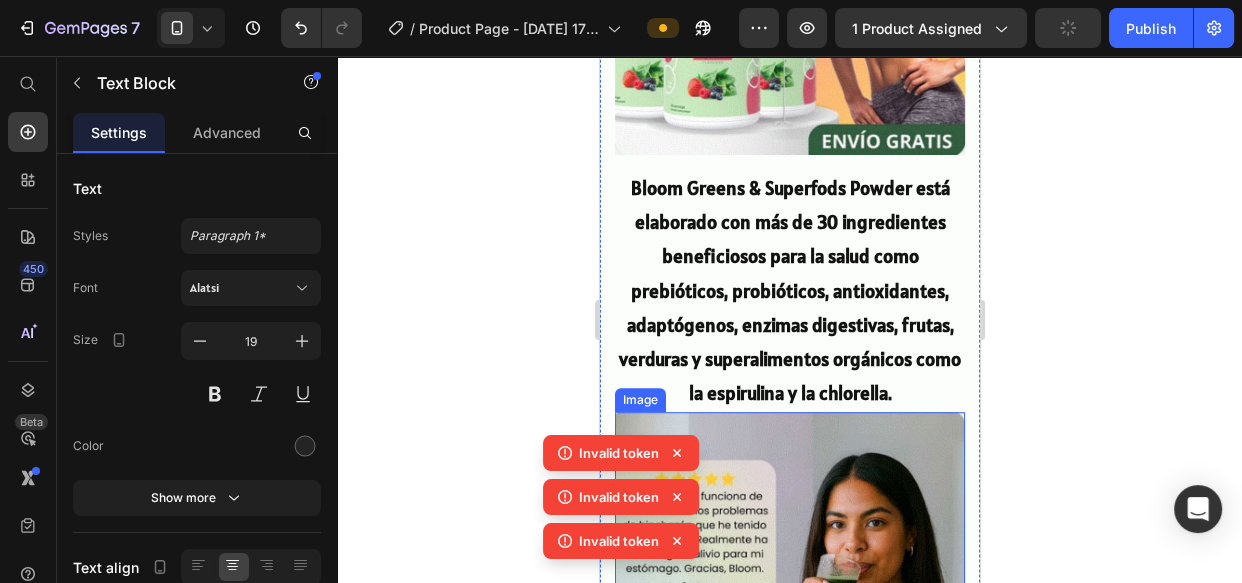 scroll, scrollTop: 1272, scrollLeft: 0, axis: vertical 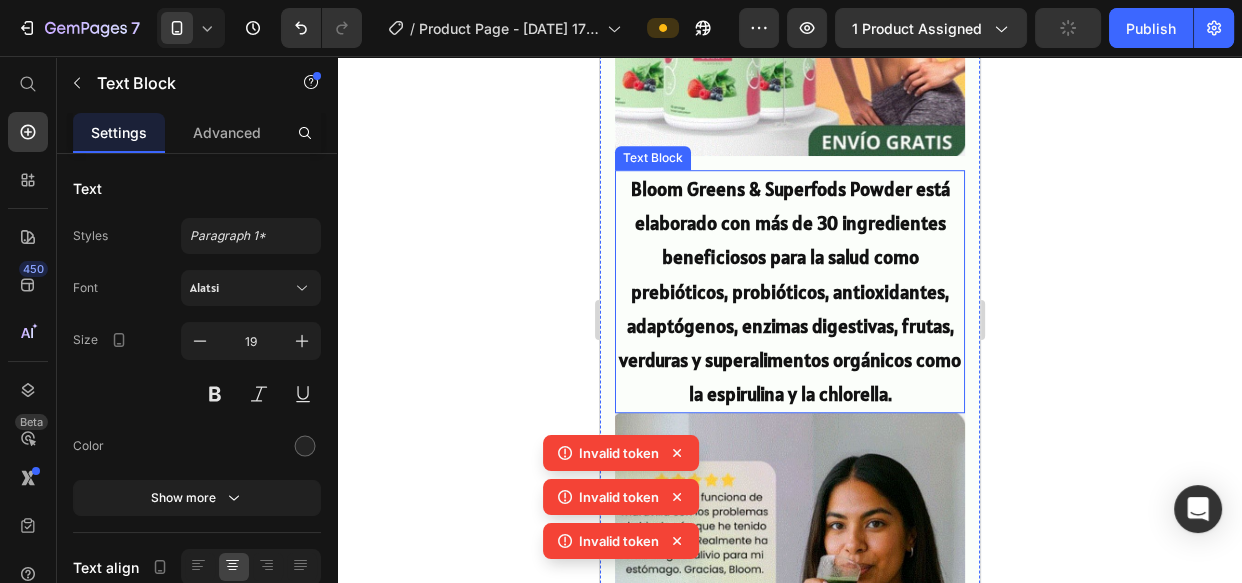 click on "Bloom Greens & Superfods Powder está elaborado con más de 30 ingredientes beneficiosos para la salud como prebióticos, probióticos, antioxidantes, adaptógenos, enzimas digestivas, frutas, verduras y superalimentos orgánicos como la espirulina y la chlorella." at bounding box center (789, 291) 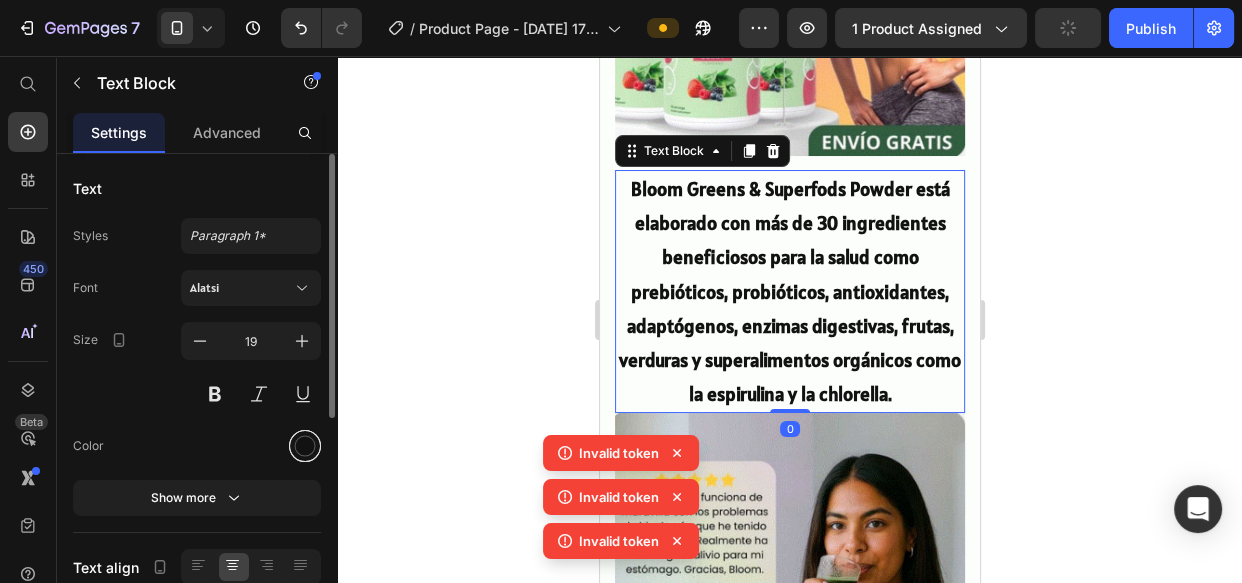 click at bounding box center [305, 446] 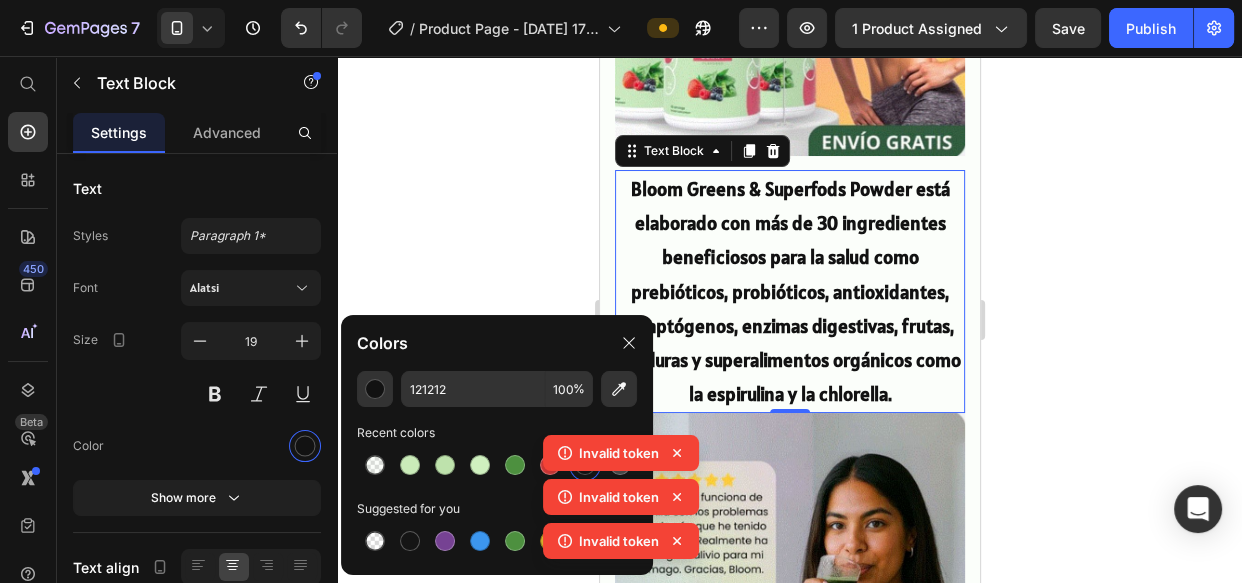 click 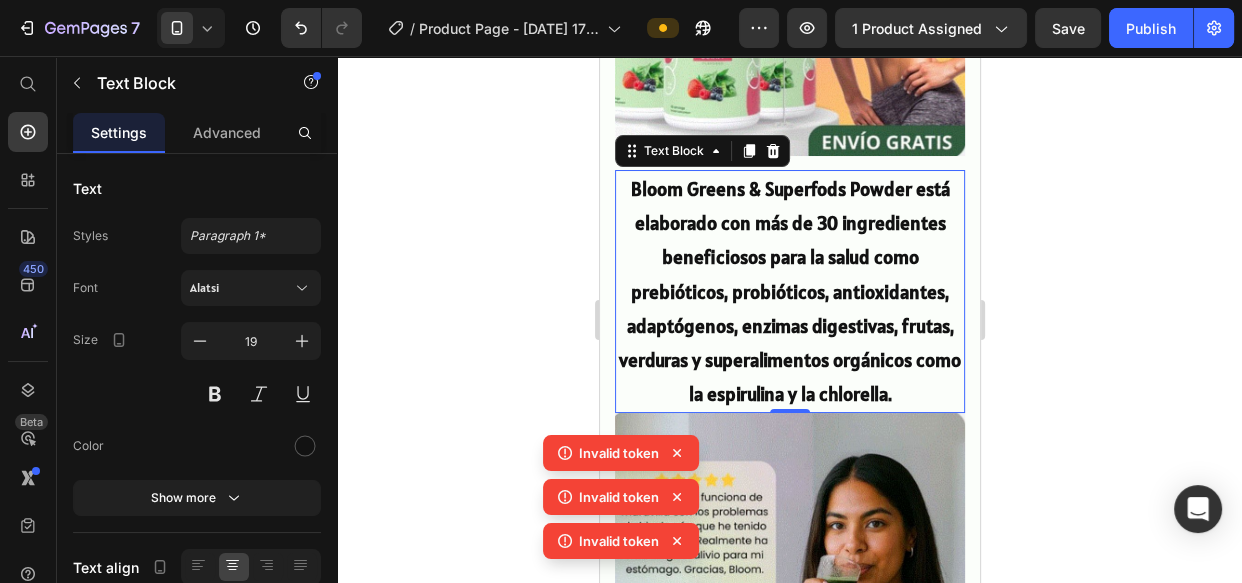 click 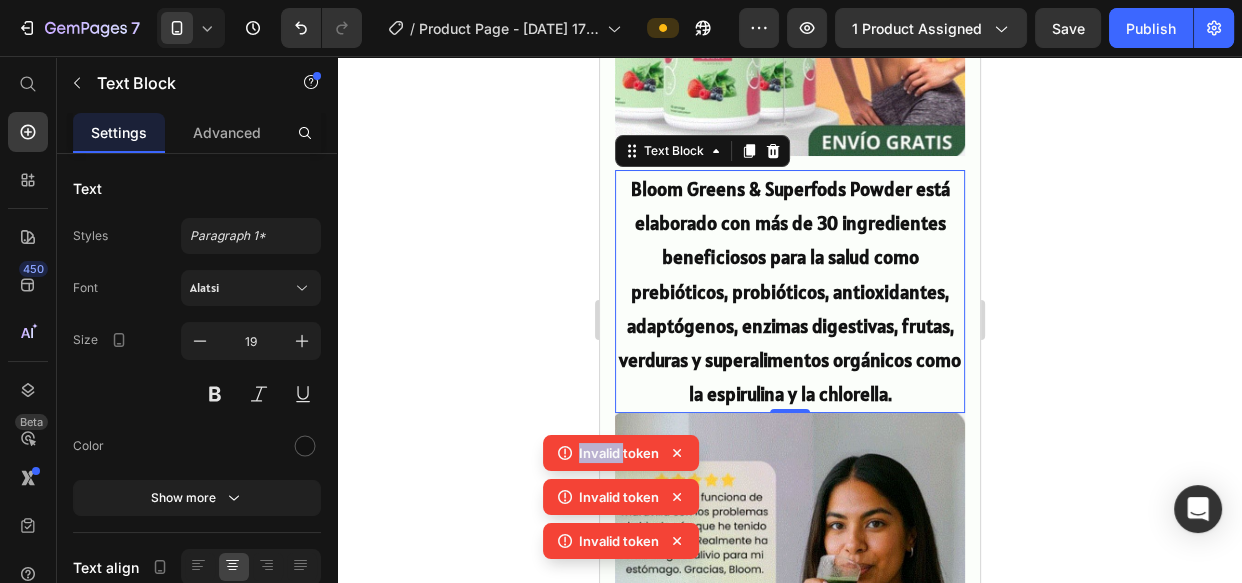 click 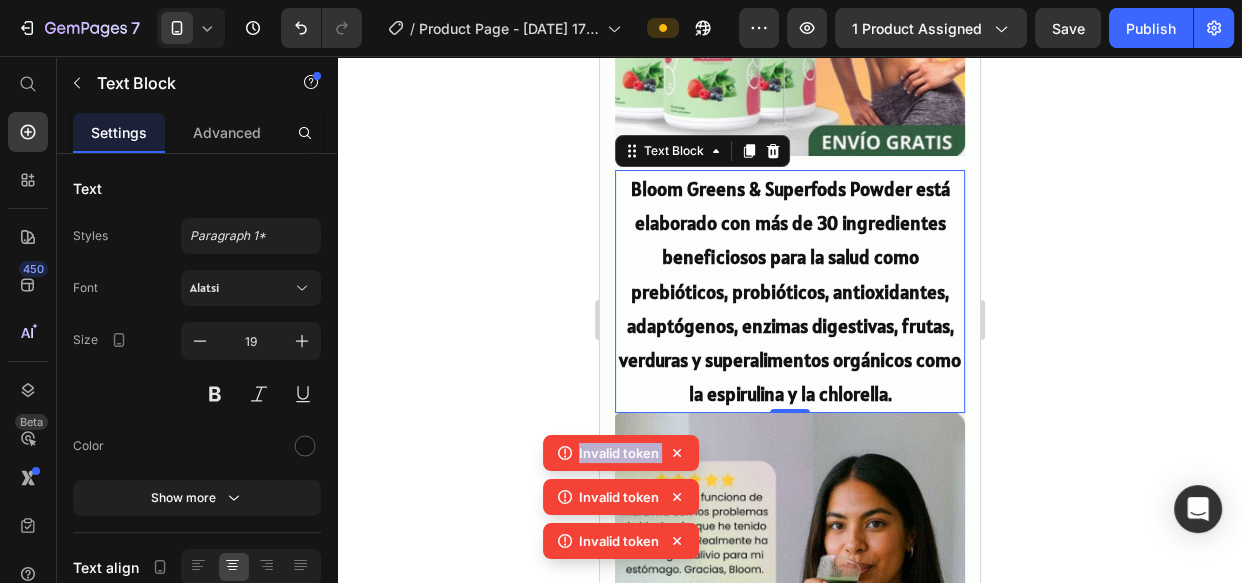 click 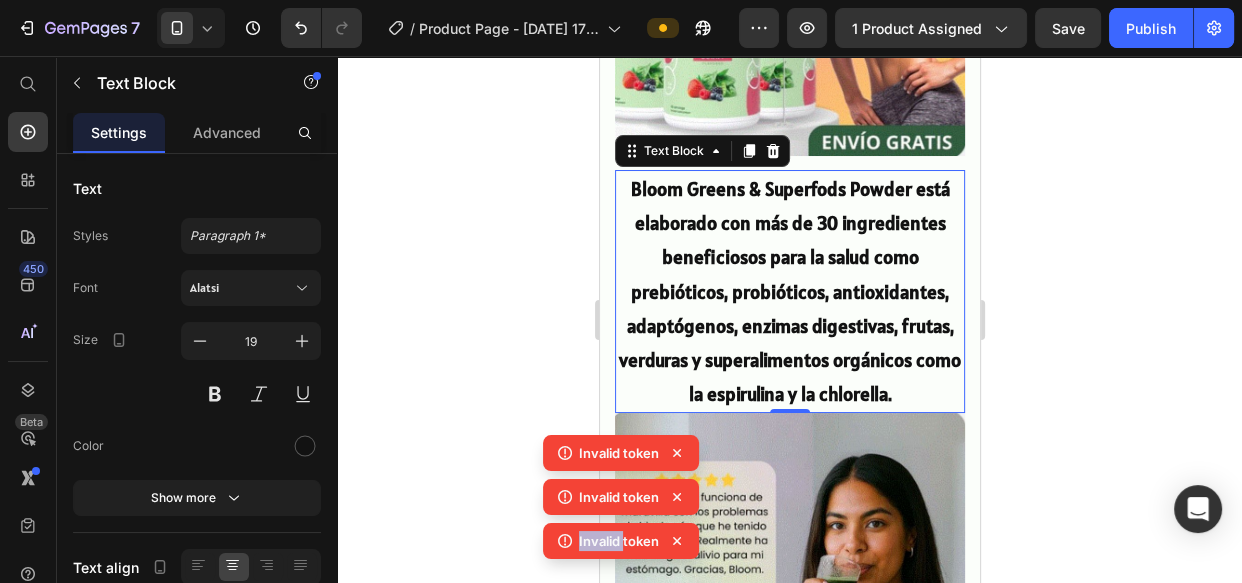 click on "Invalid token Invalid token Invalid token" at bounding box center (621, 501) 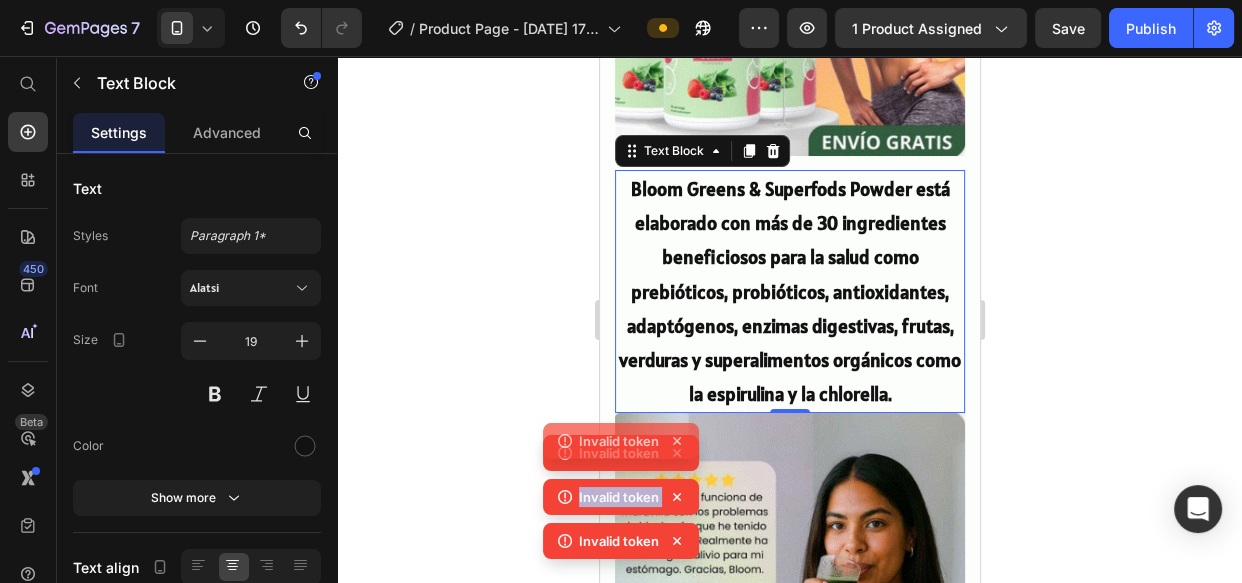 click 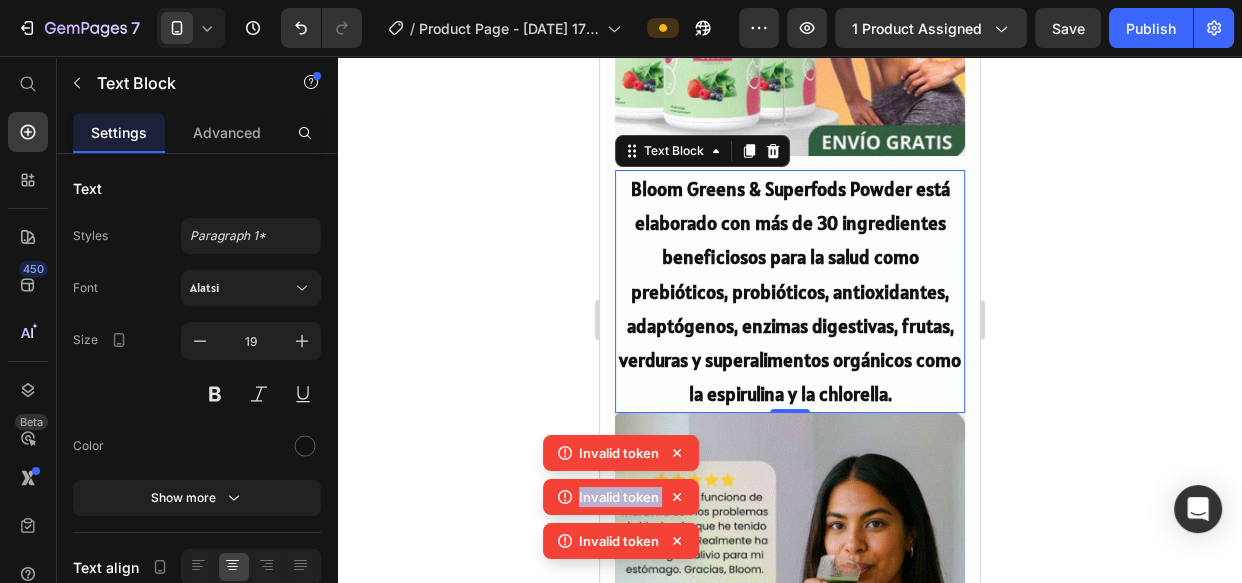 click 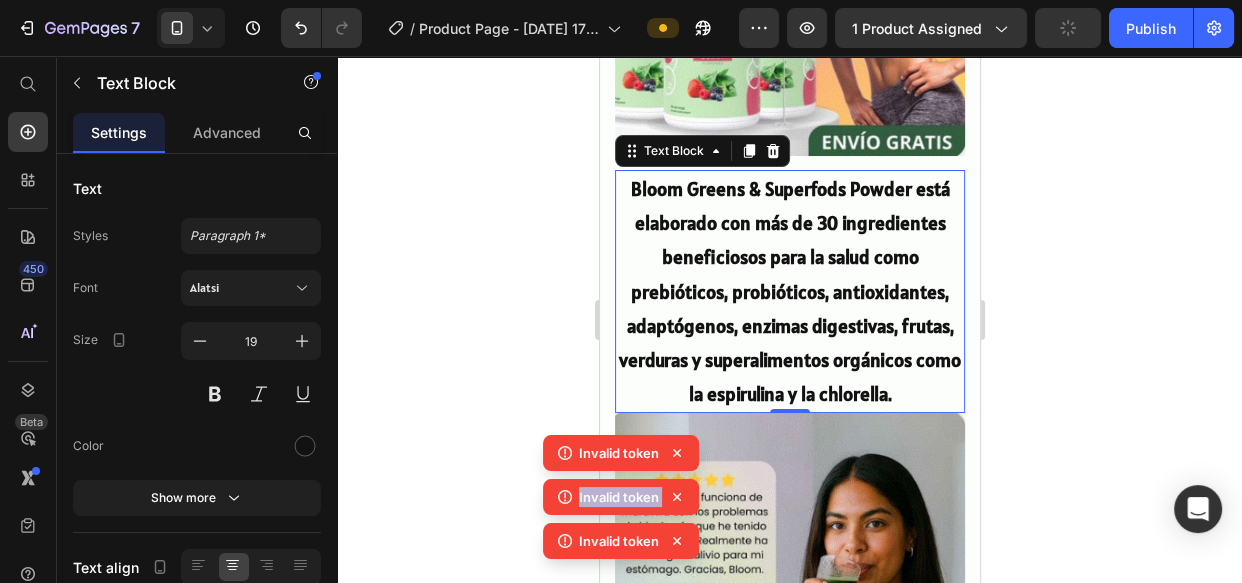click 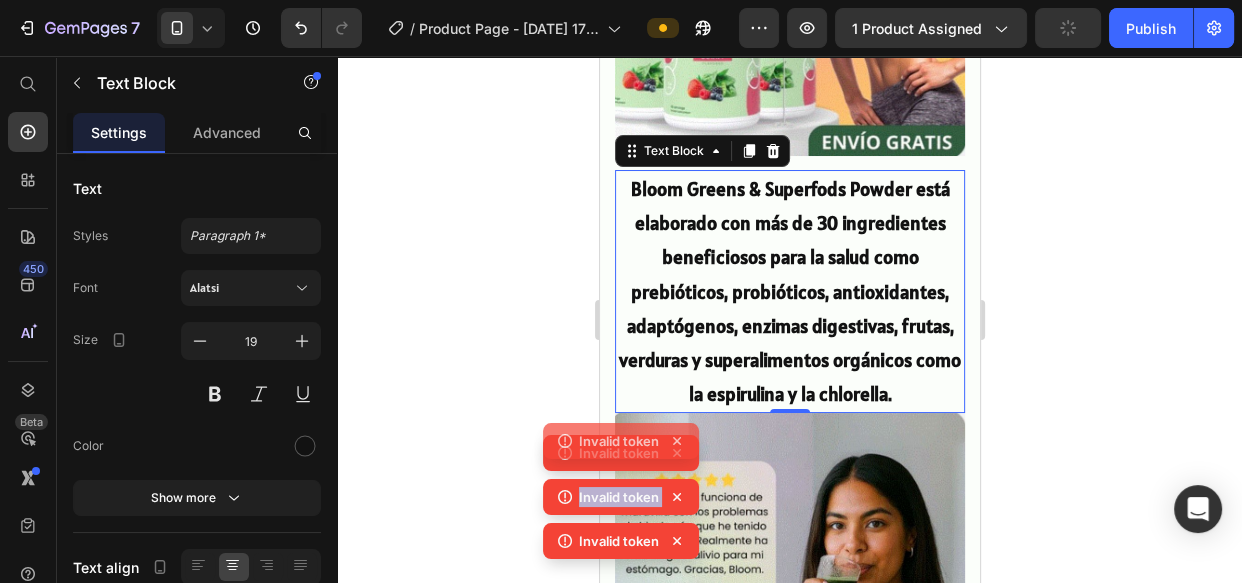 click 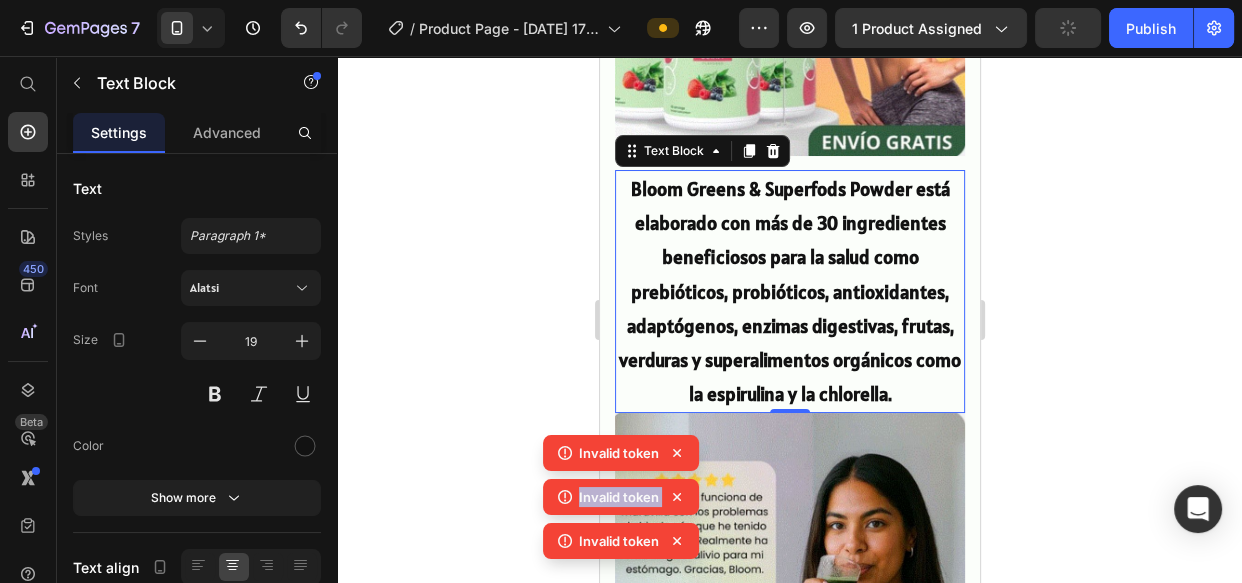 click 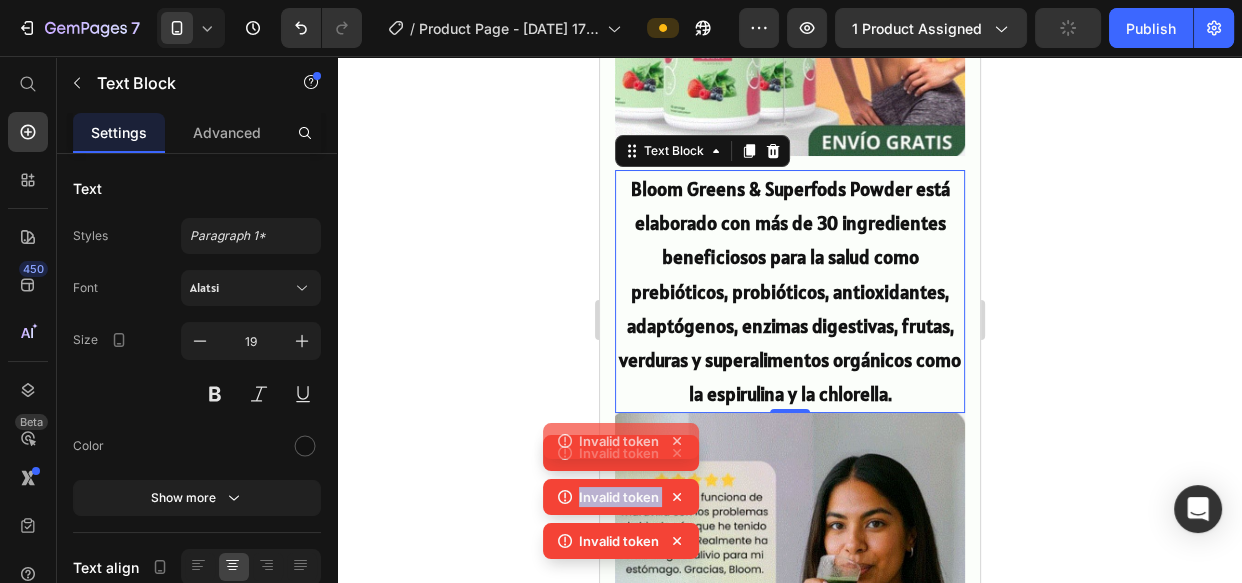 click 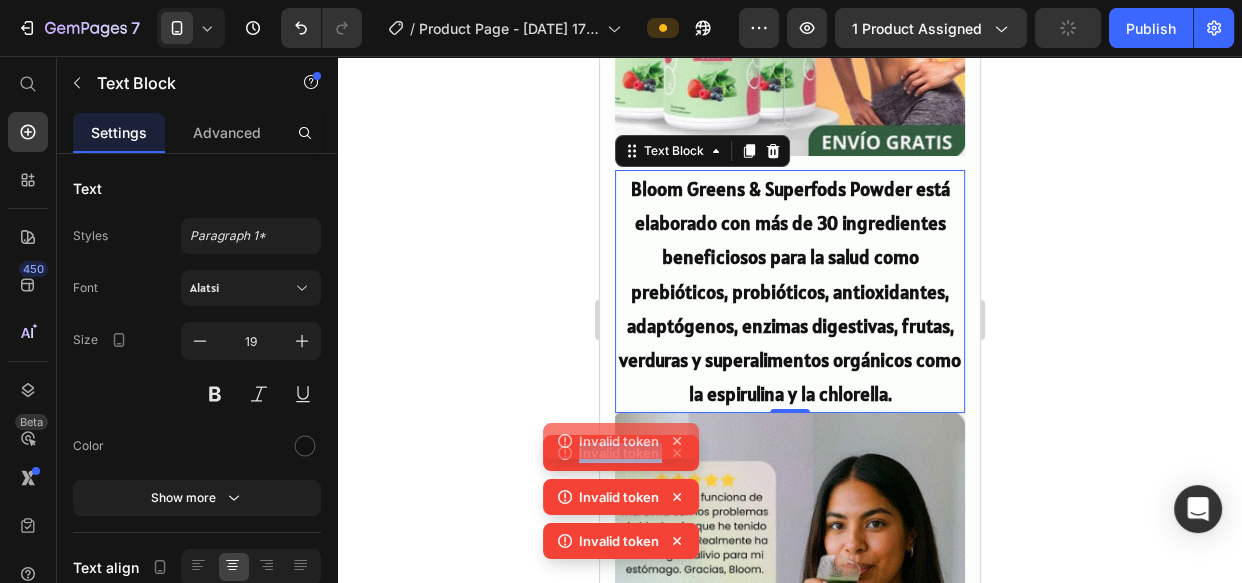 click on "Invalid token Invalid token Invalid token Invalid token" at bounding box center (621, 479) 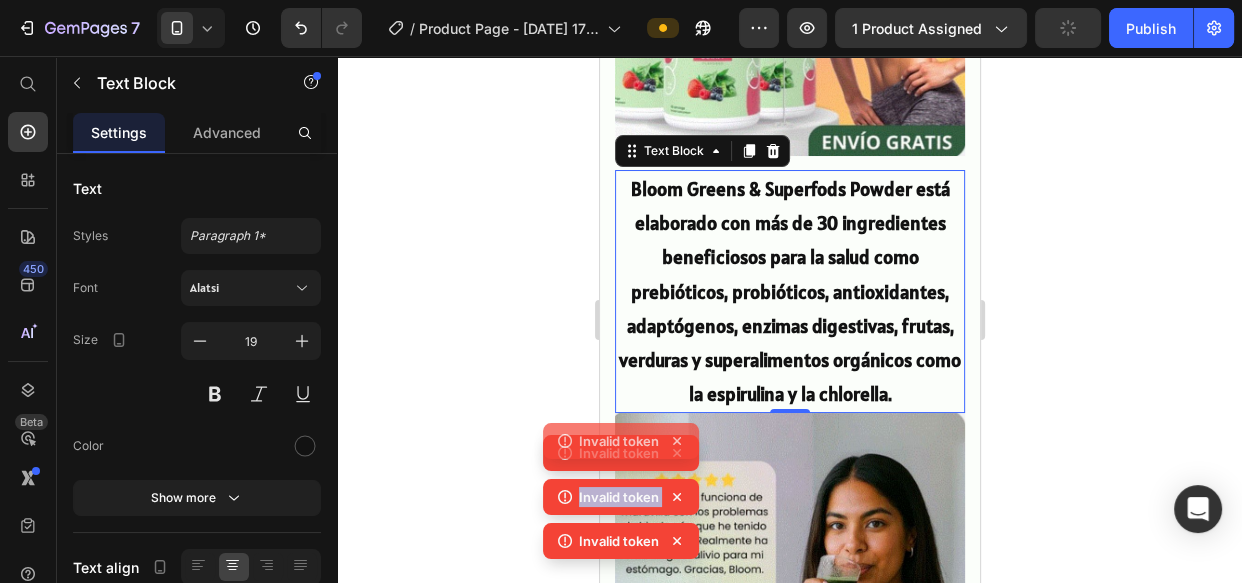 click 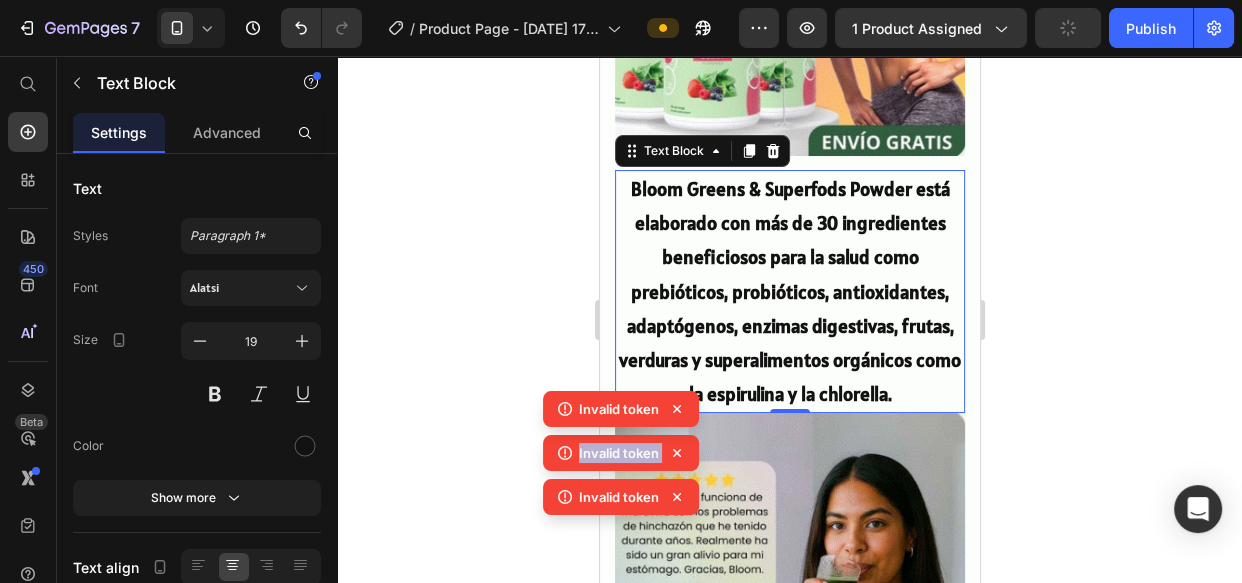 click on "Invalid token Invalid token Invalid token Invalid token" at bounding box center (621, 479) 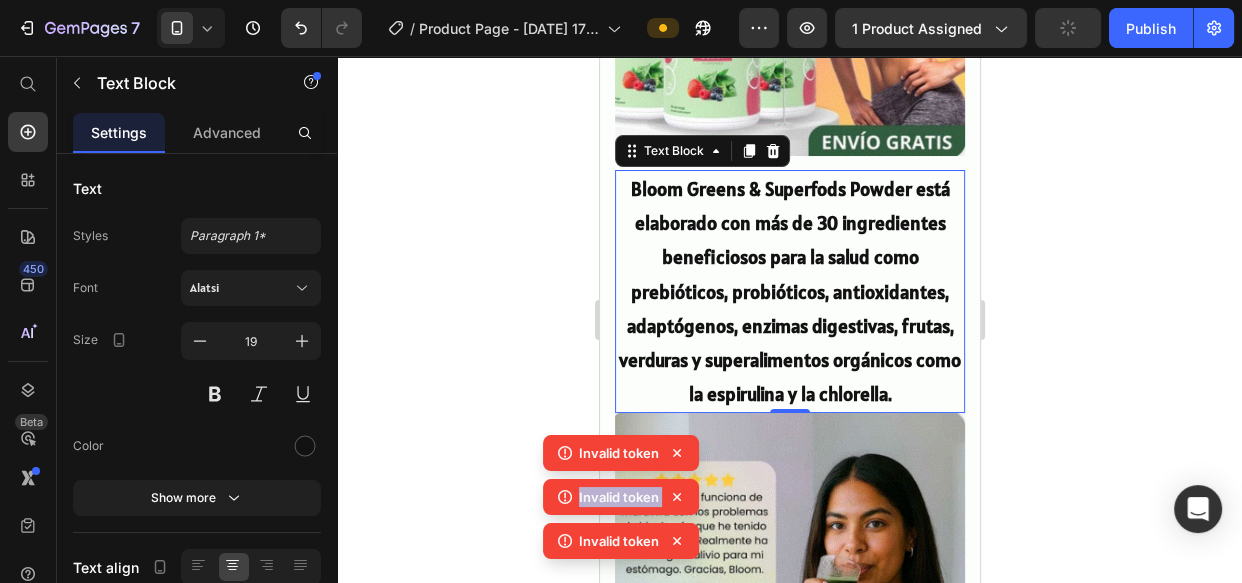 click 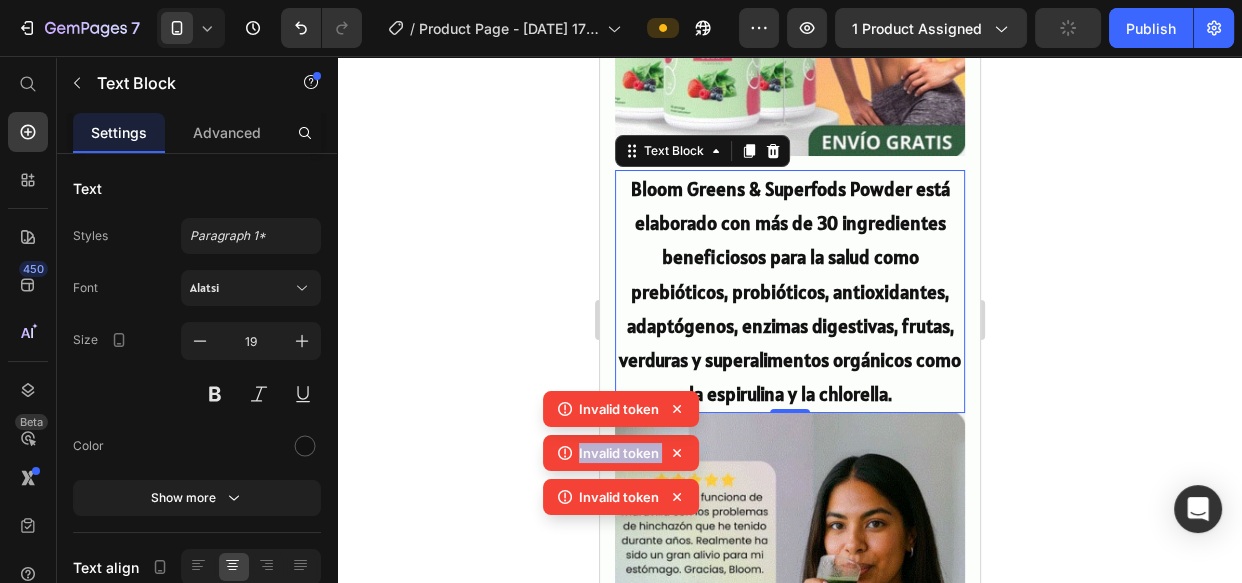 click on "Invalid token Invalid token Invalid token Invalid token" at bounding box center [621, 479] 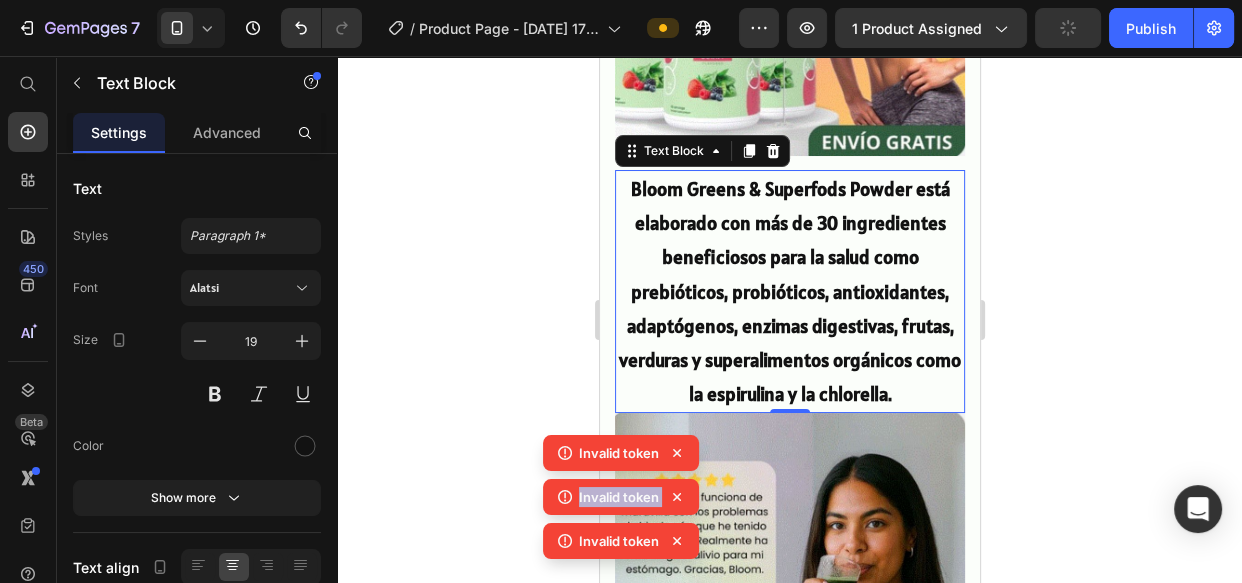 click 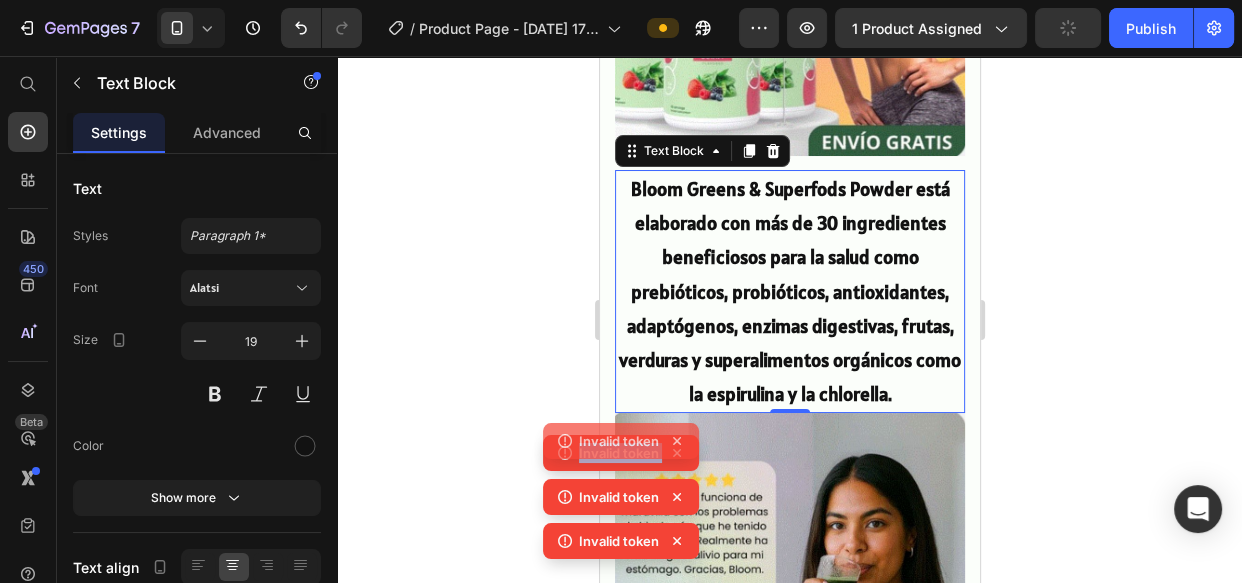 click 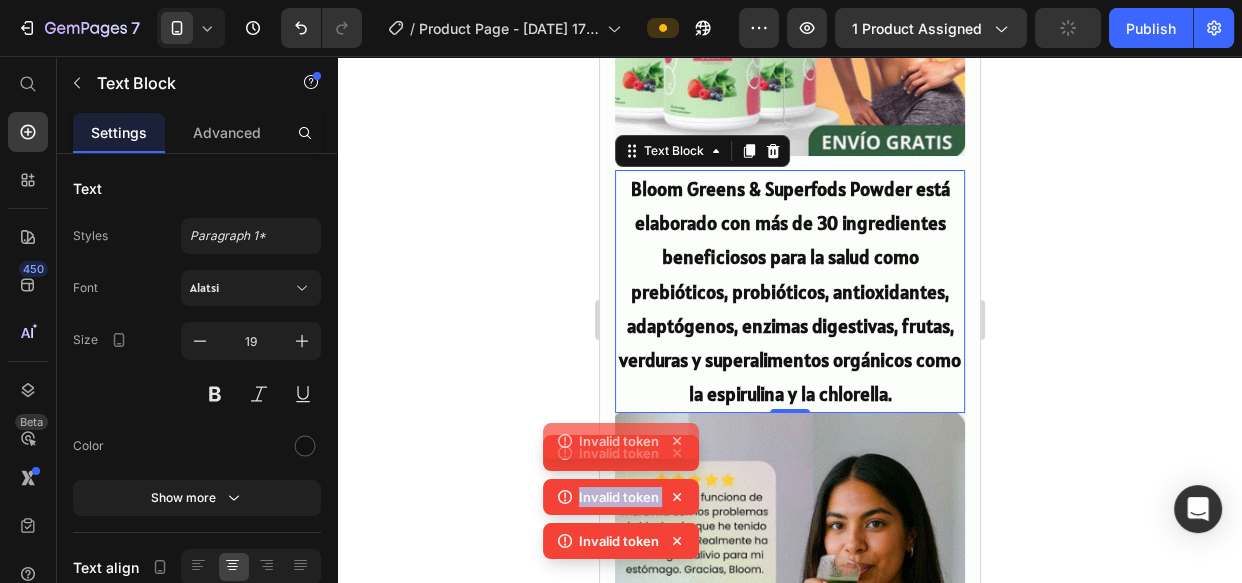click 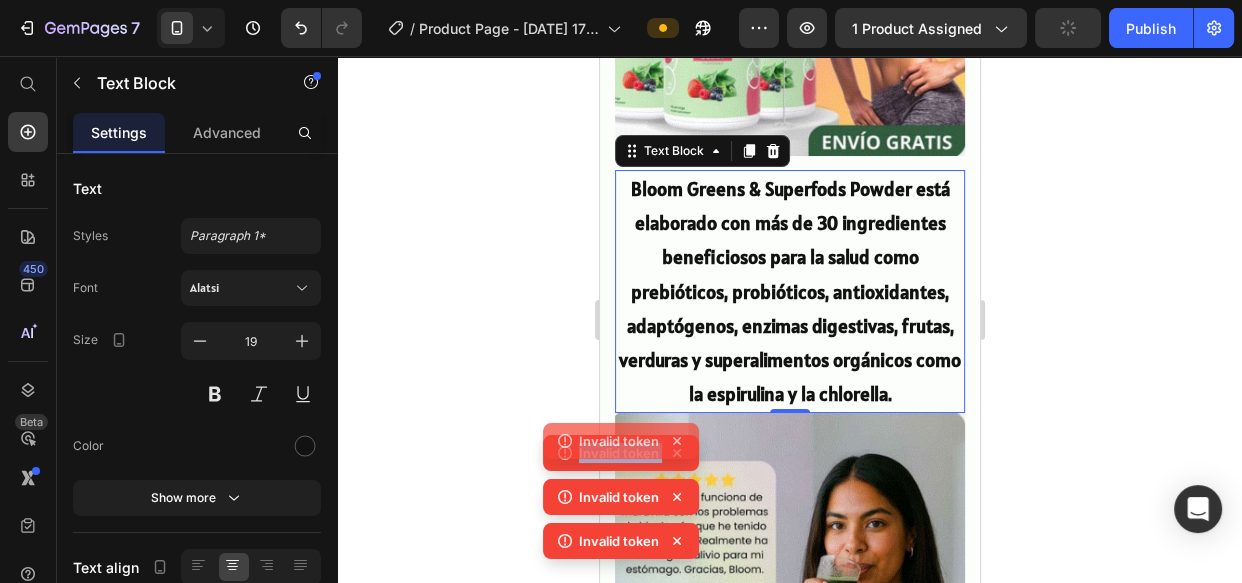 click on "Invalid token" 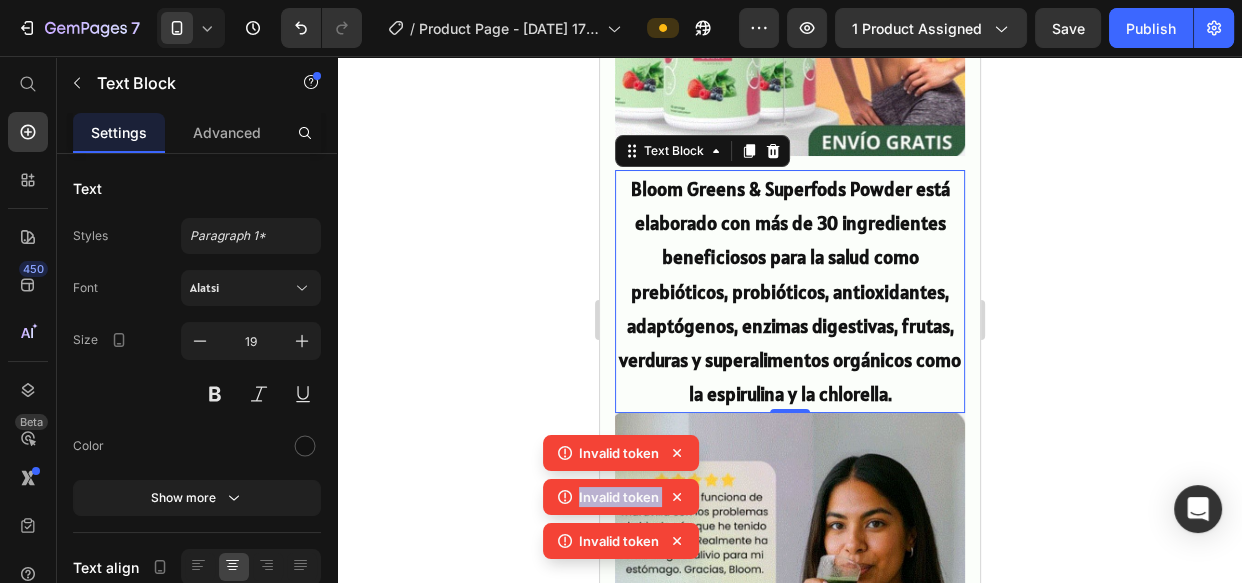 click 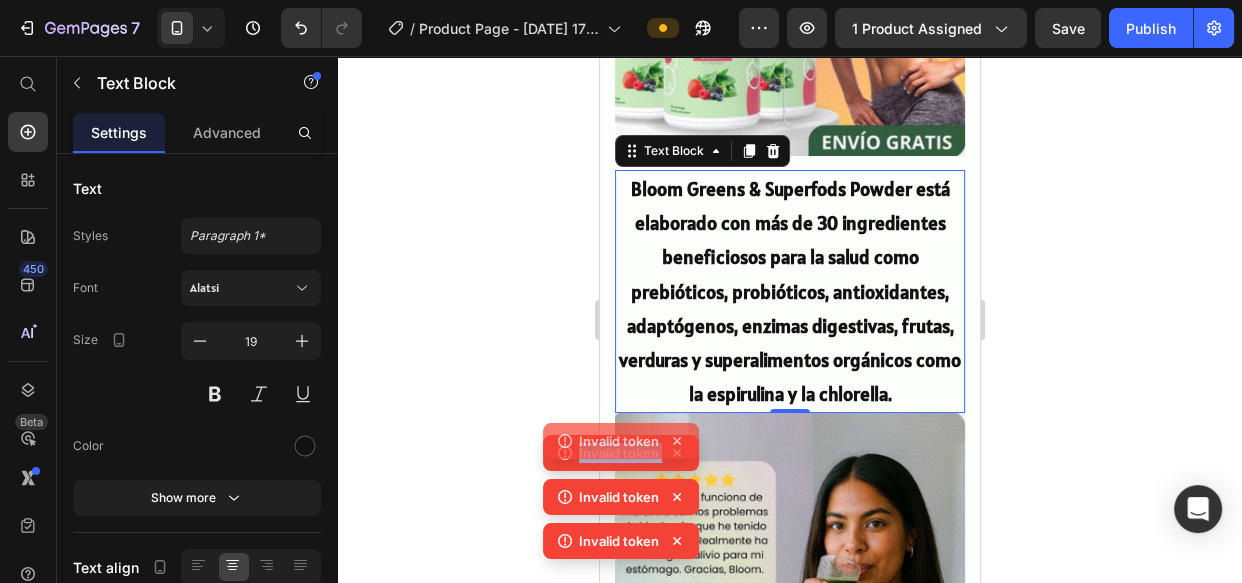 click 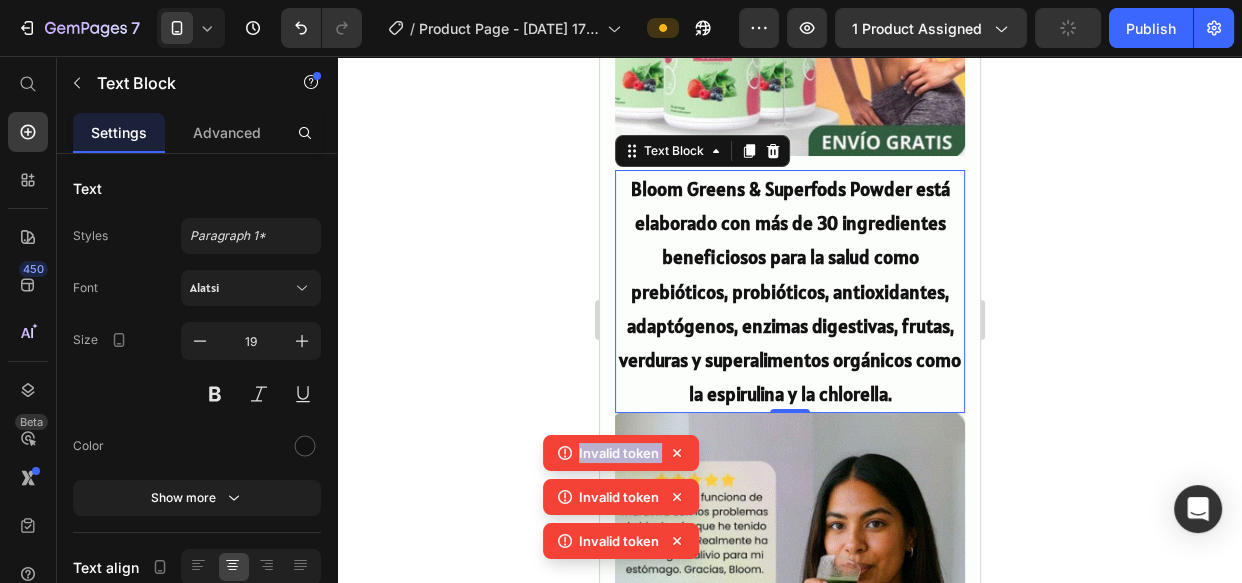 click 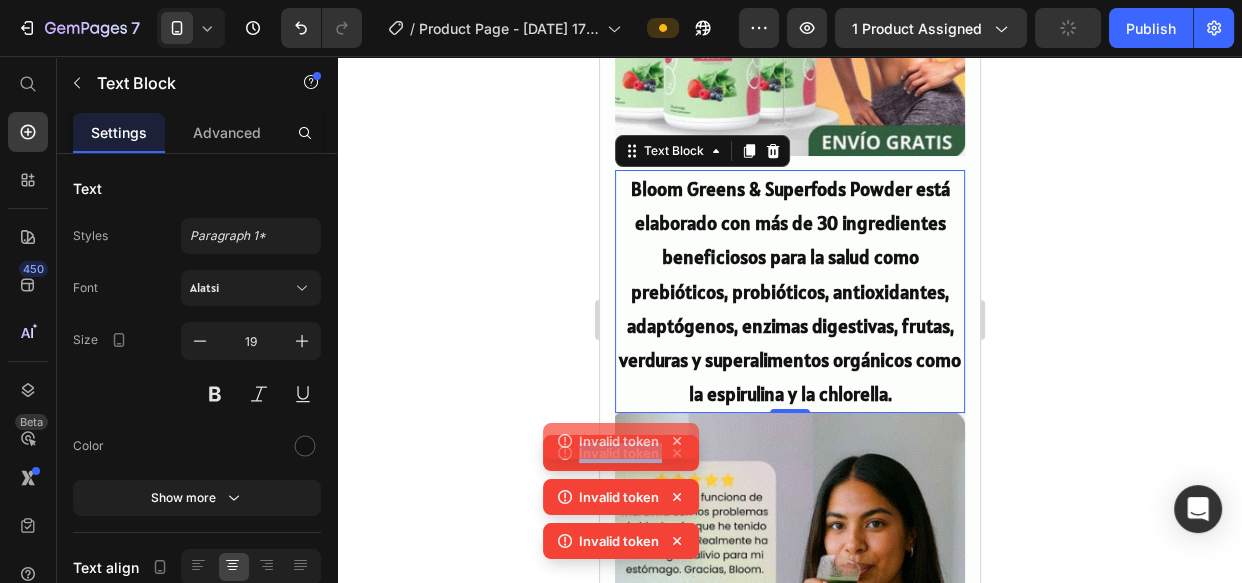 click on "Invalid token Invalid token Invalid token Invalid token" at bounding box center [621, 479] 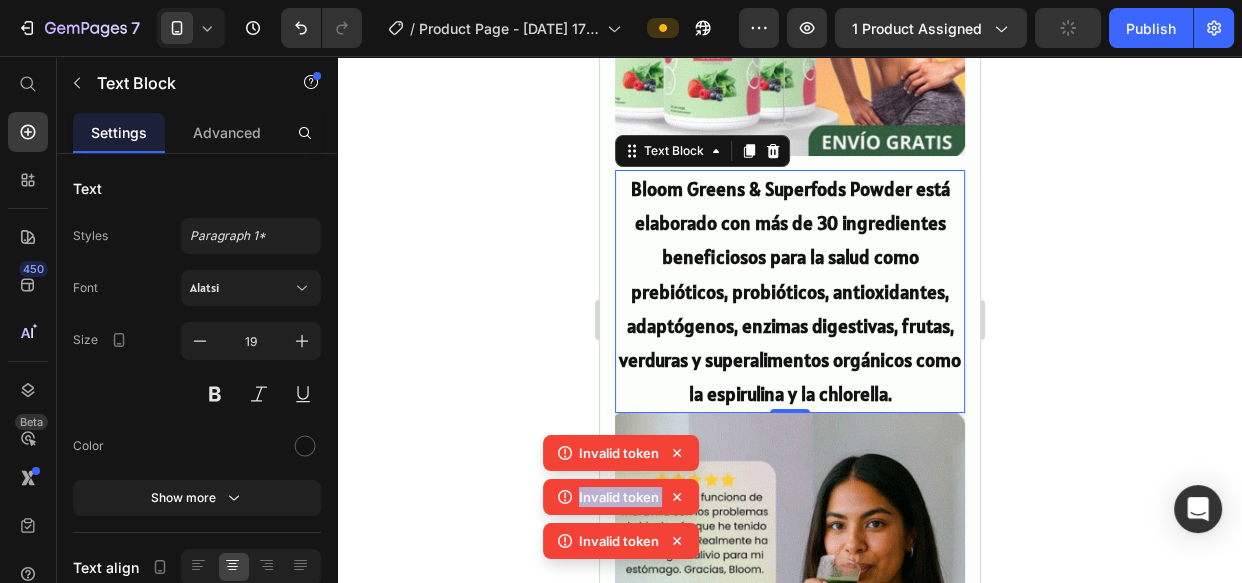 click 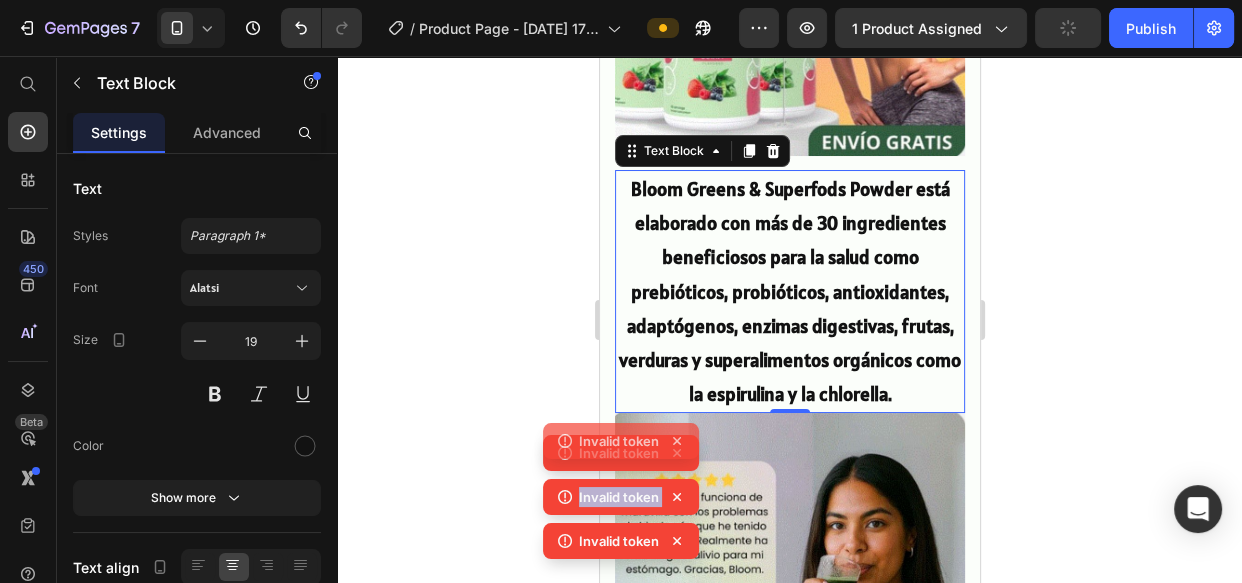 click on "Invalid token Invalid token Invalid token Invalid token" at bounding box center [621, 479] 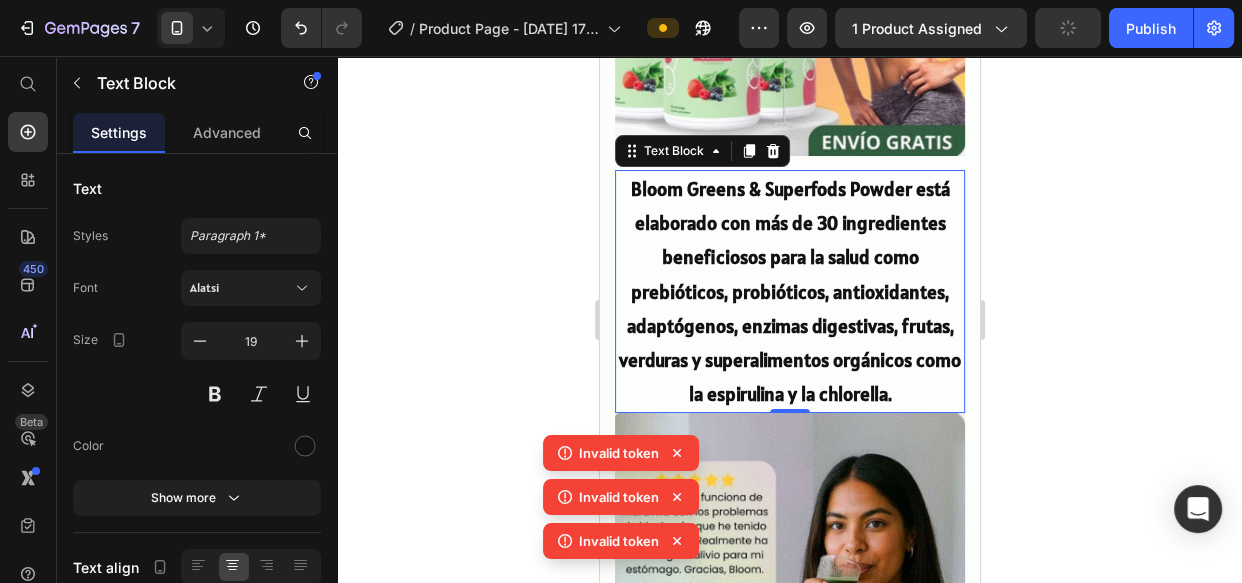 click 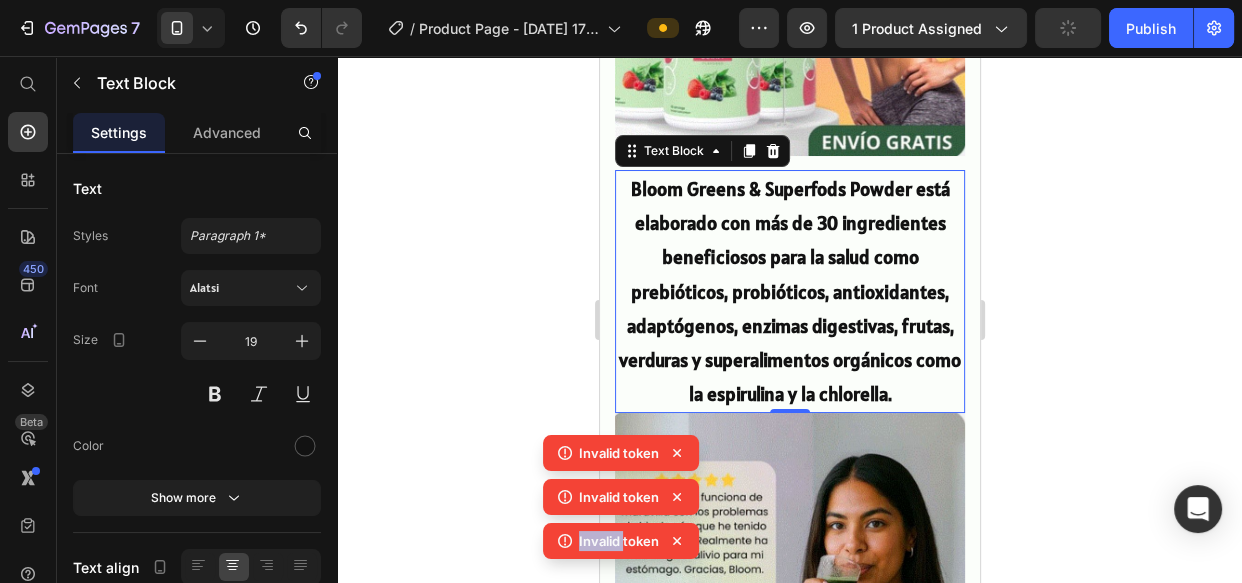 click on "Invalid token Invalid token Invalid token" at bounding box center (621, 501) 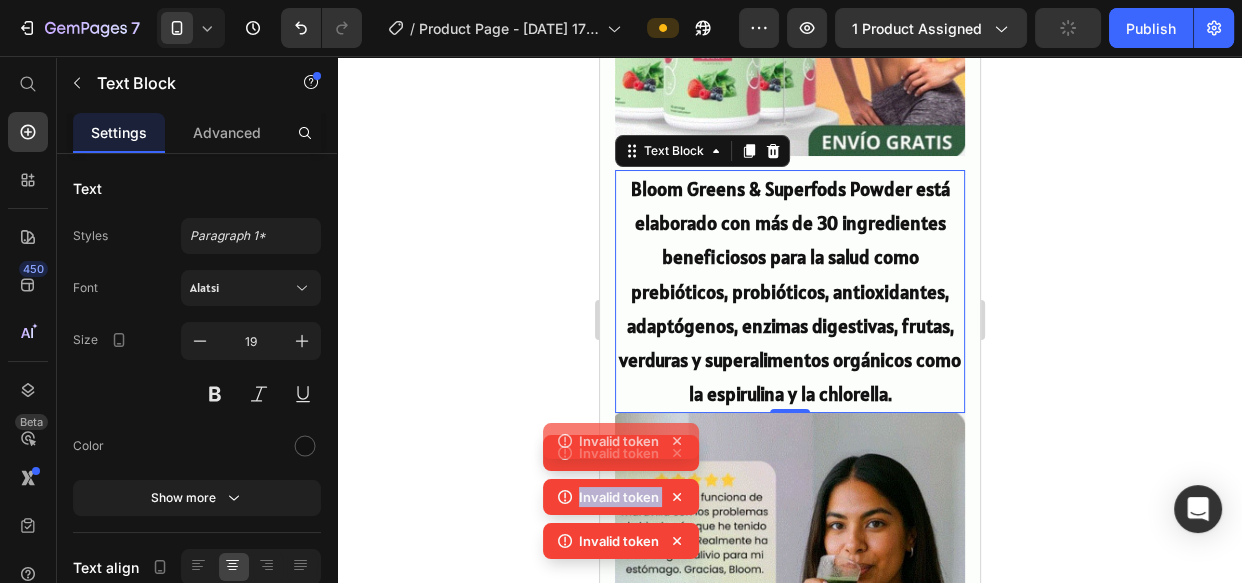 click 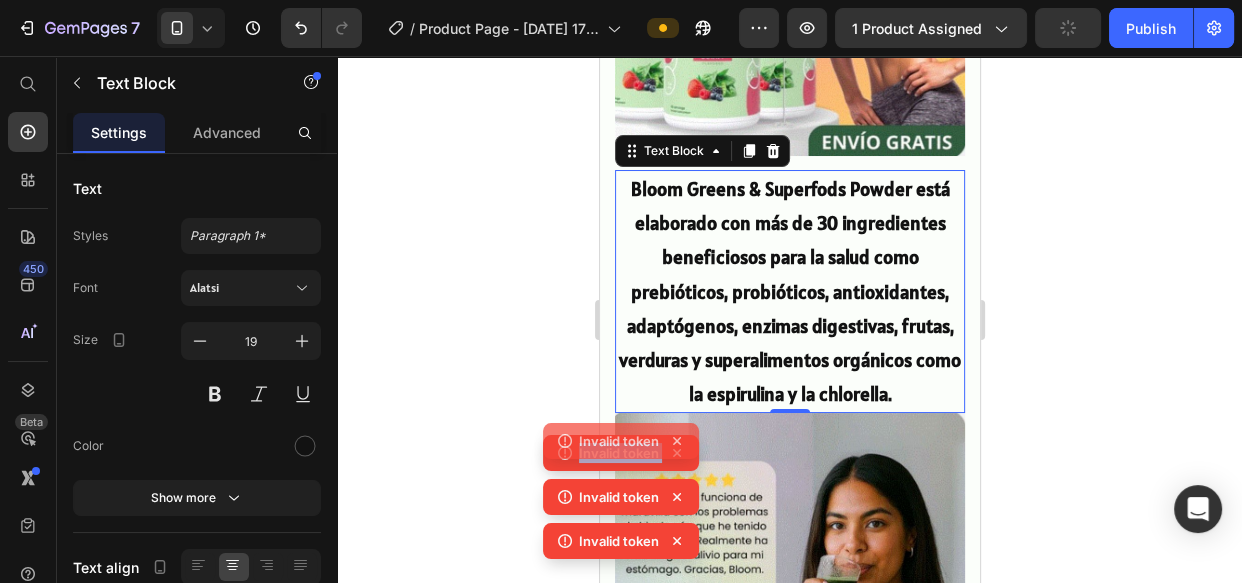 click 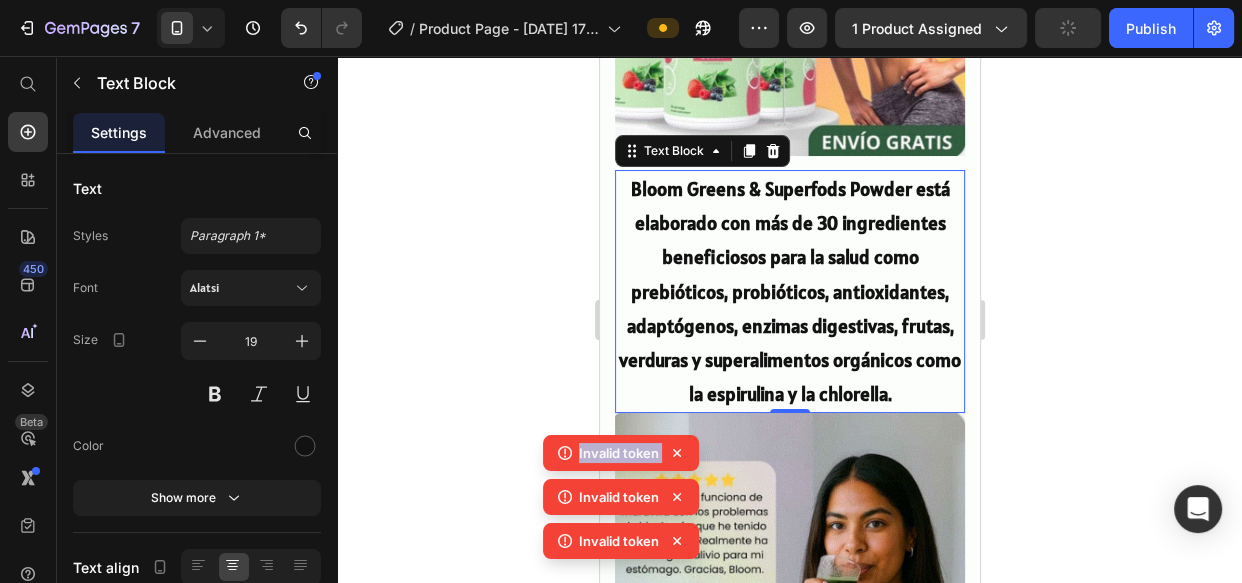 click 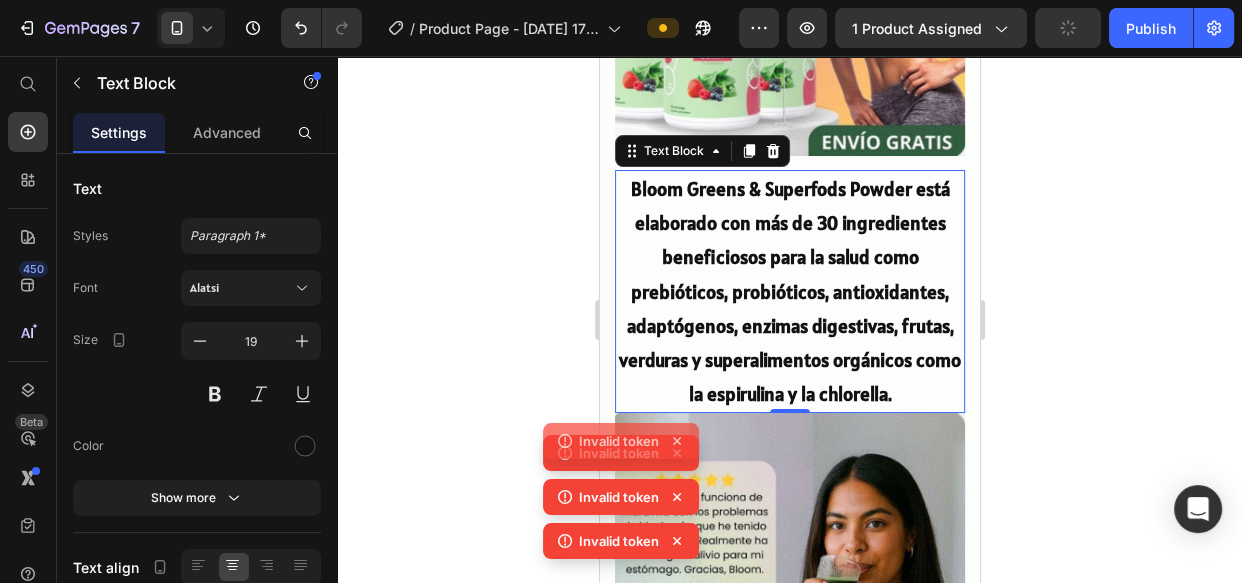 click on "Invalid token Invalid token Invalid token Invalid token" at bounding box center (621, 479) 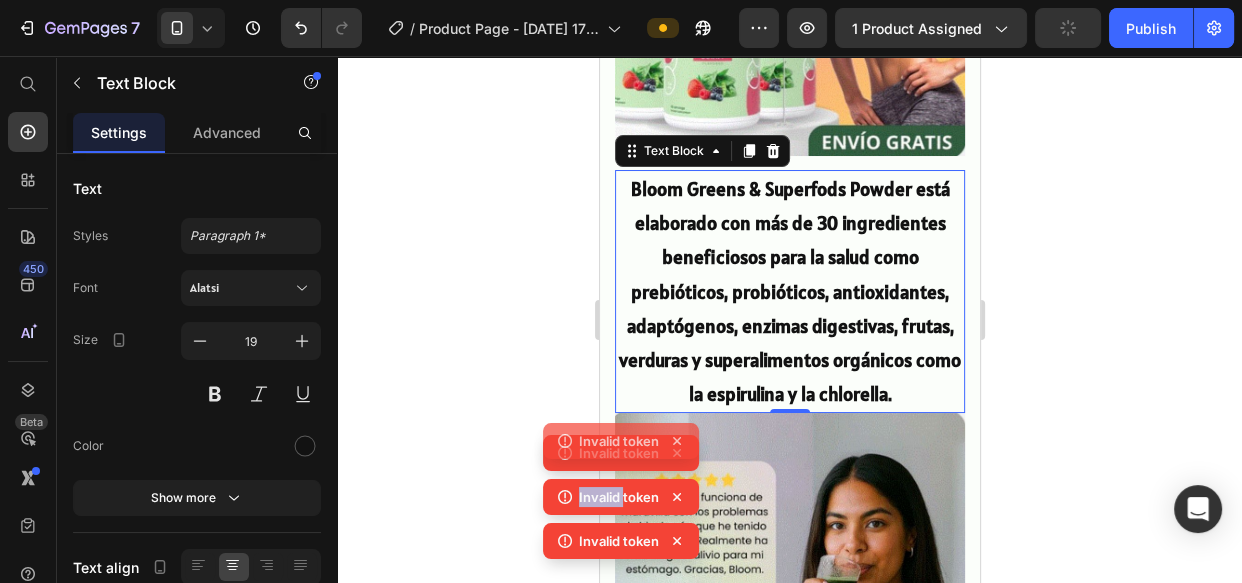 click 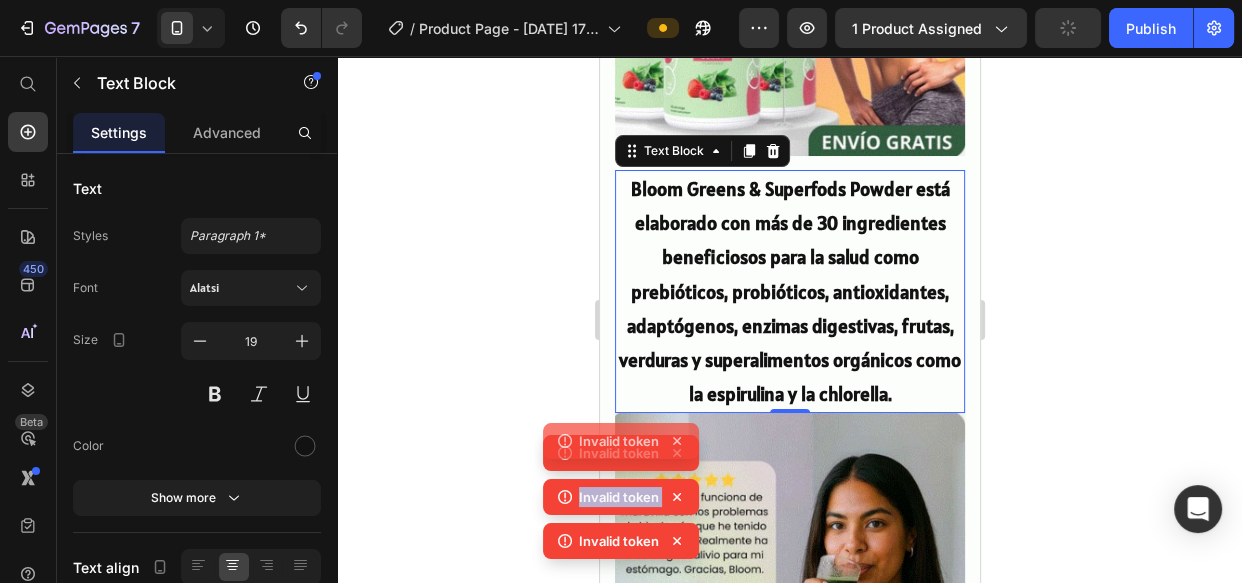 click on "Invalid token Invalid token Invalid token Invalid token" at bounding box center [621, 479] 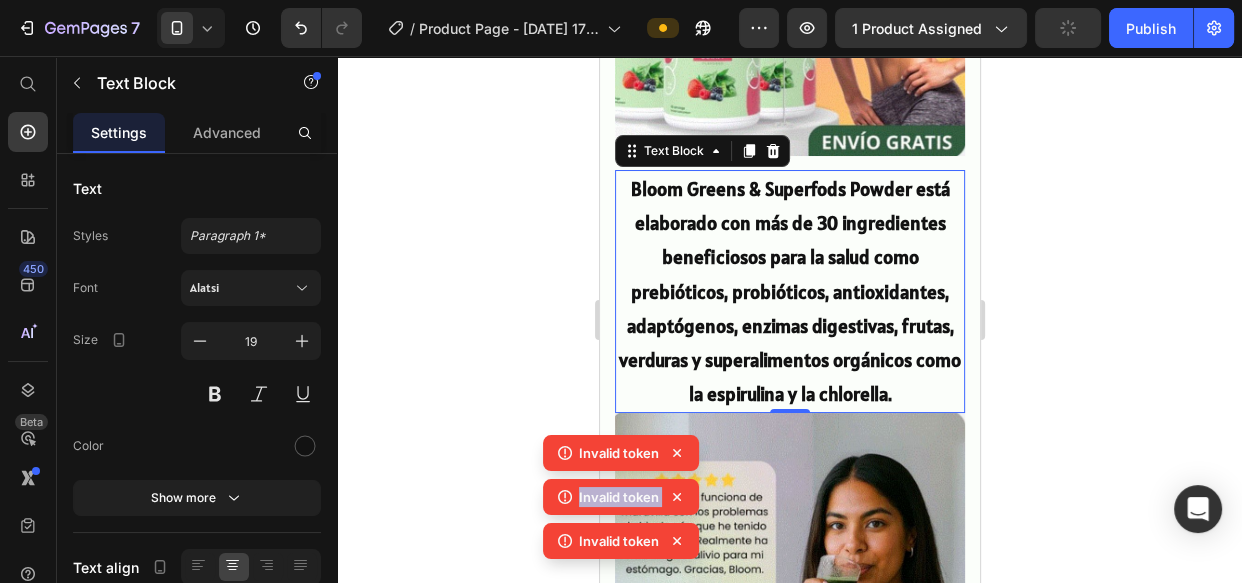 click 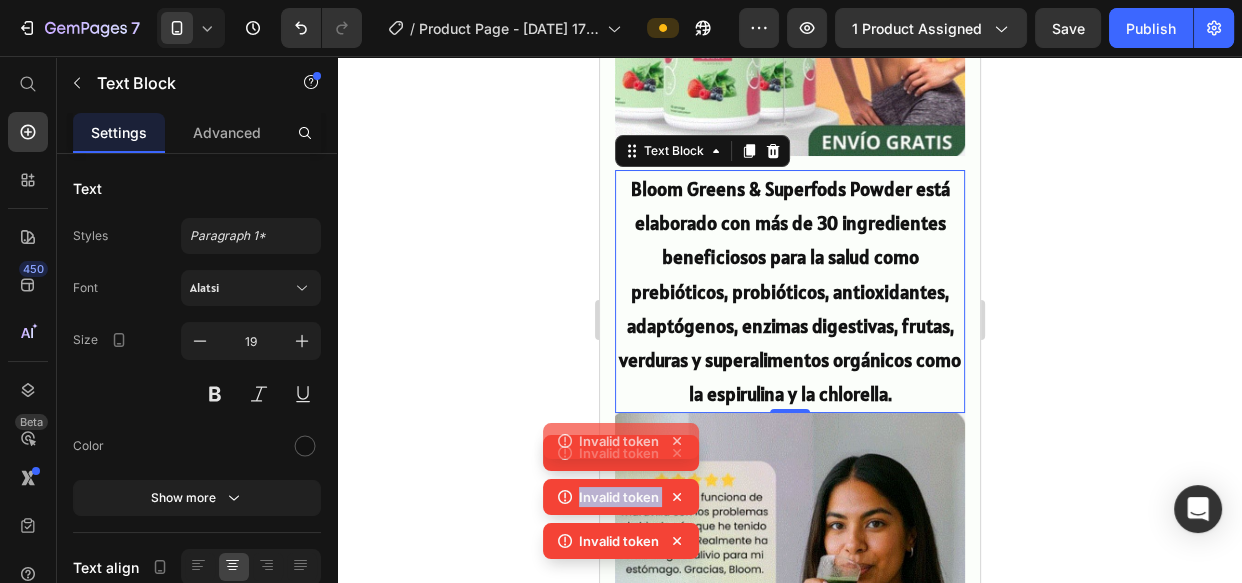 click on "Invalid token" 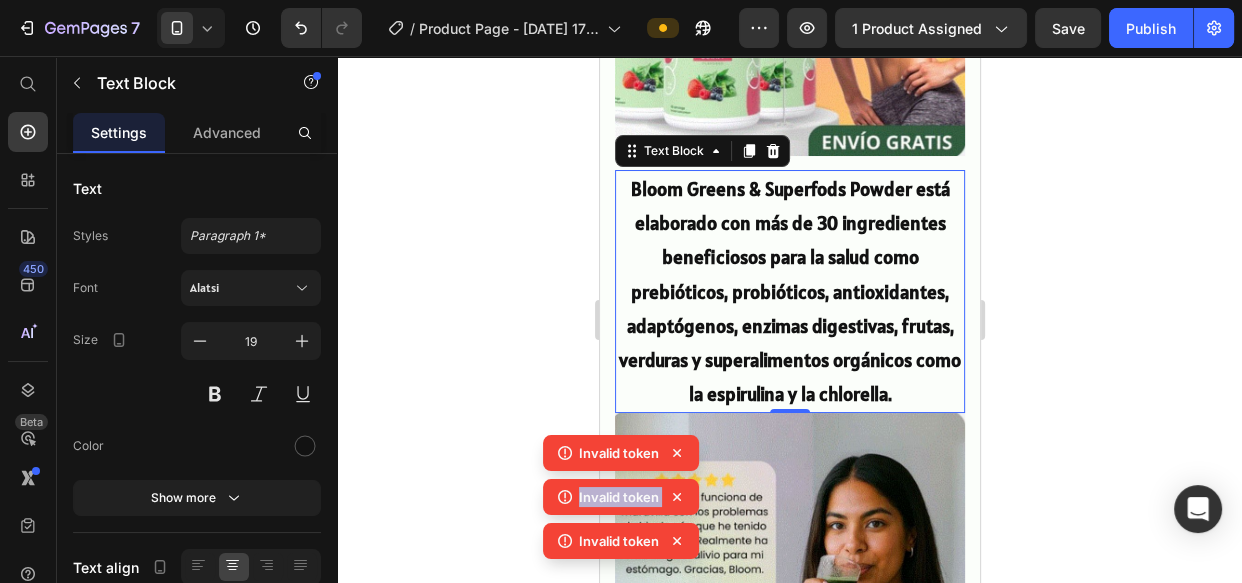 click 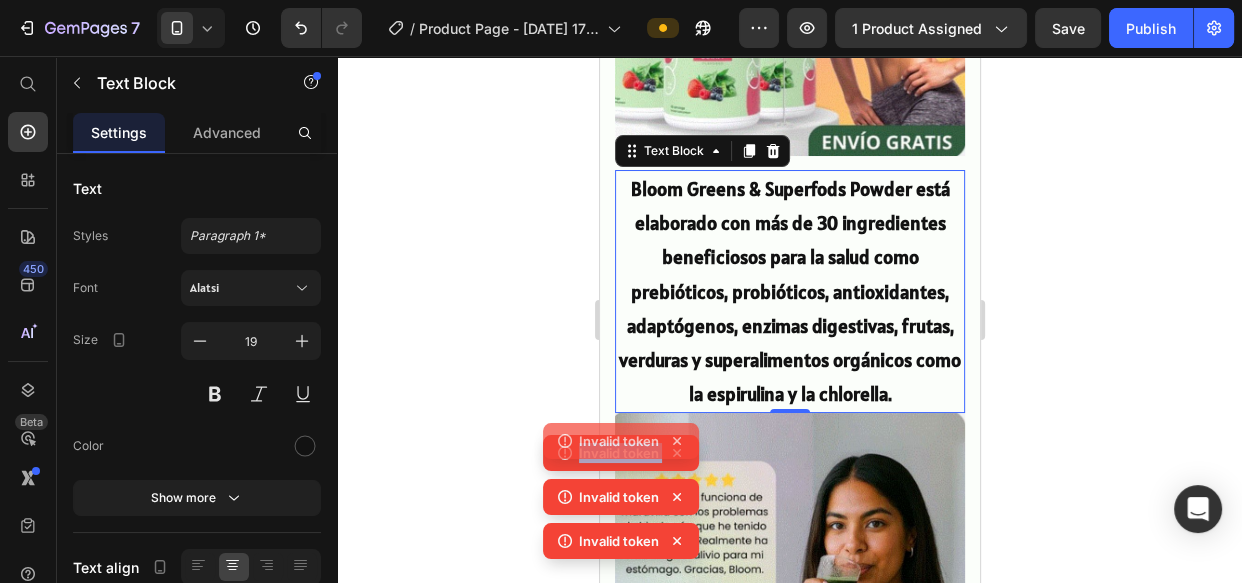 click 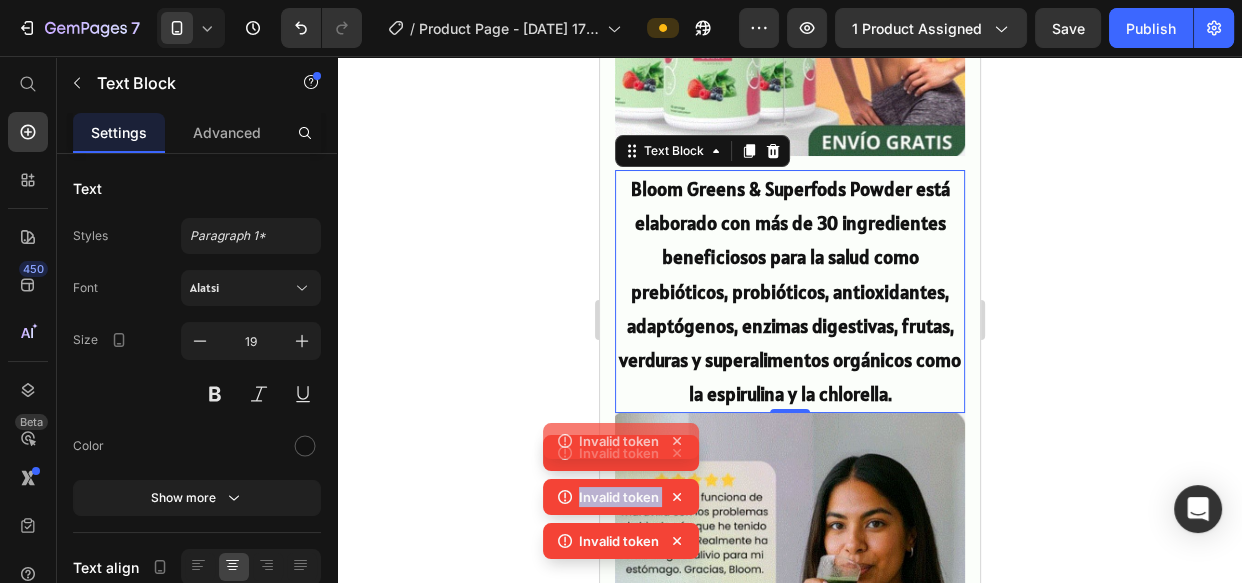 click 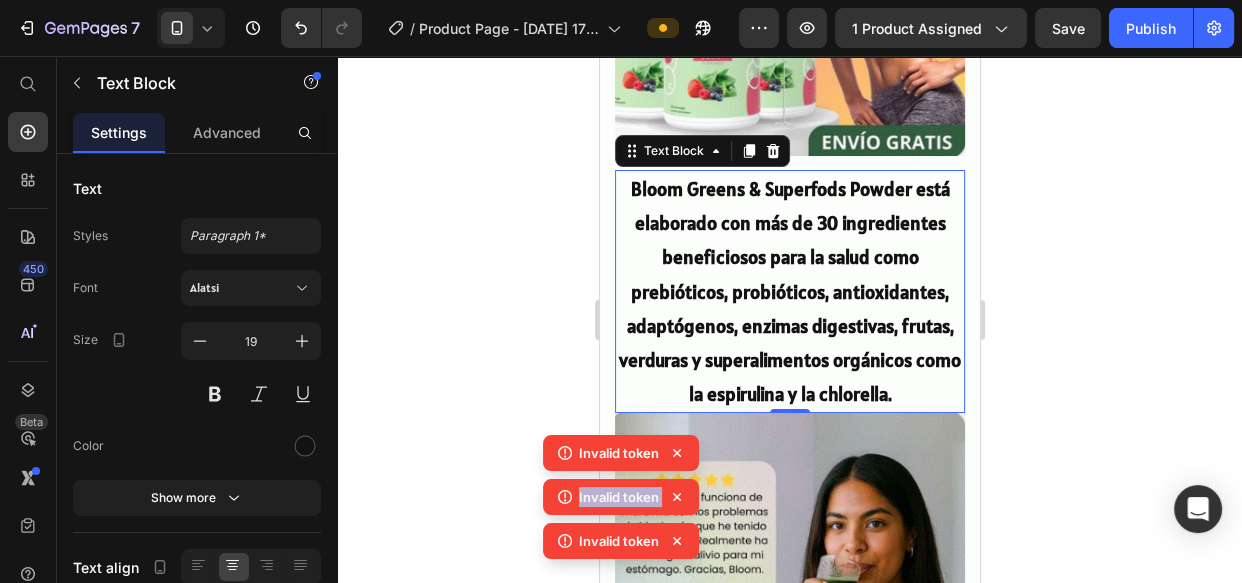 click 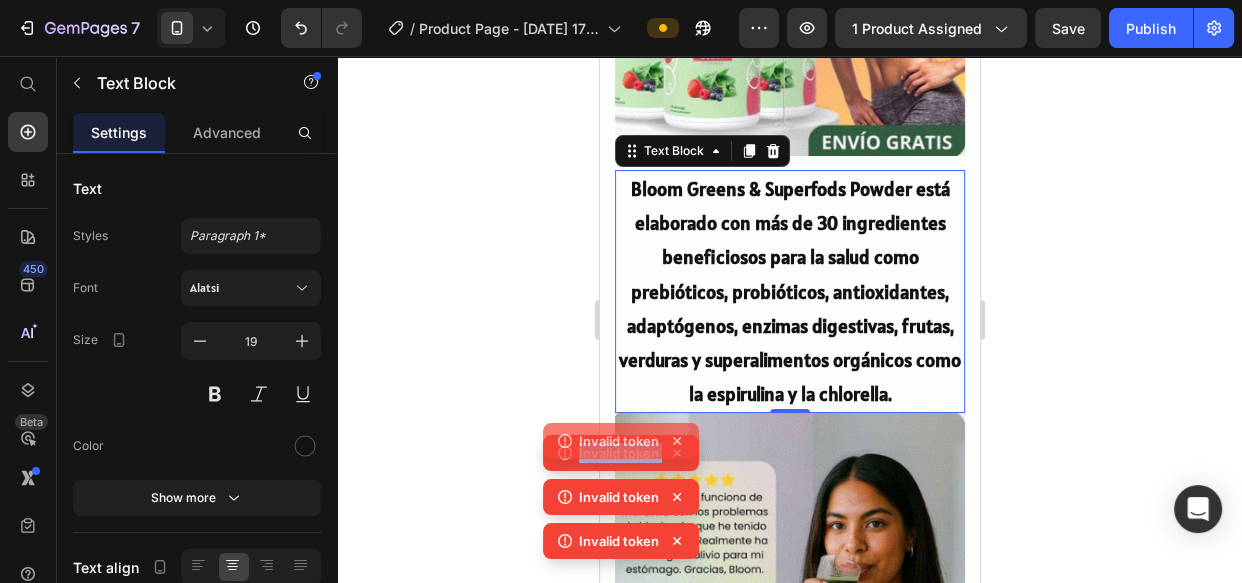 click 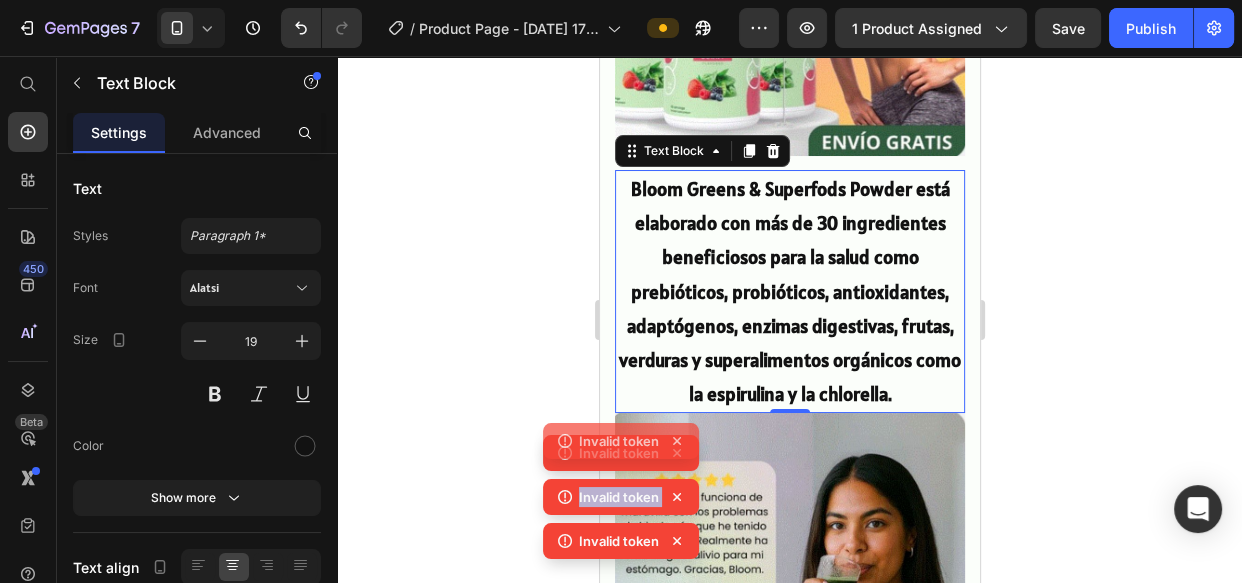 click 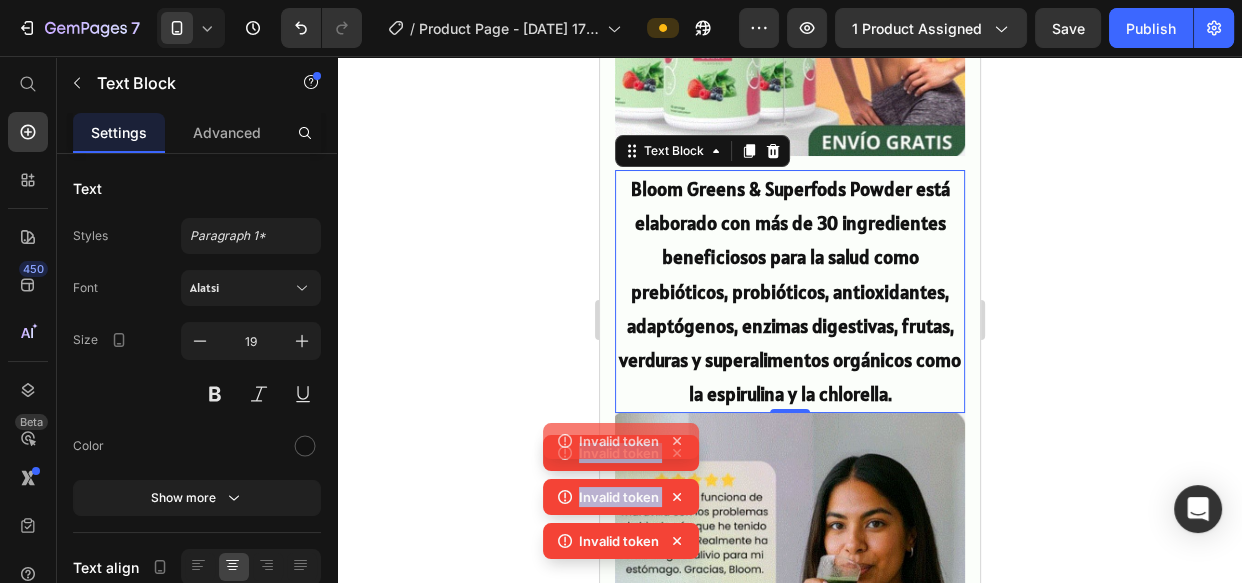 click 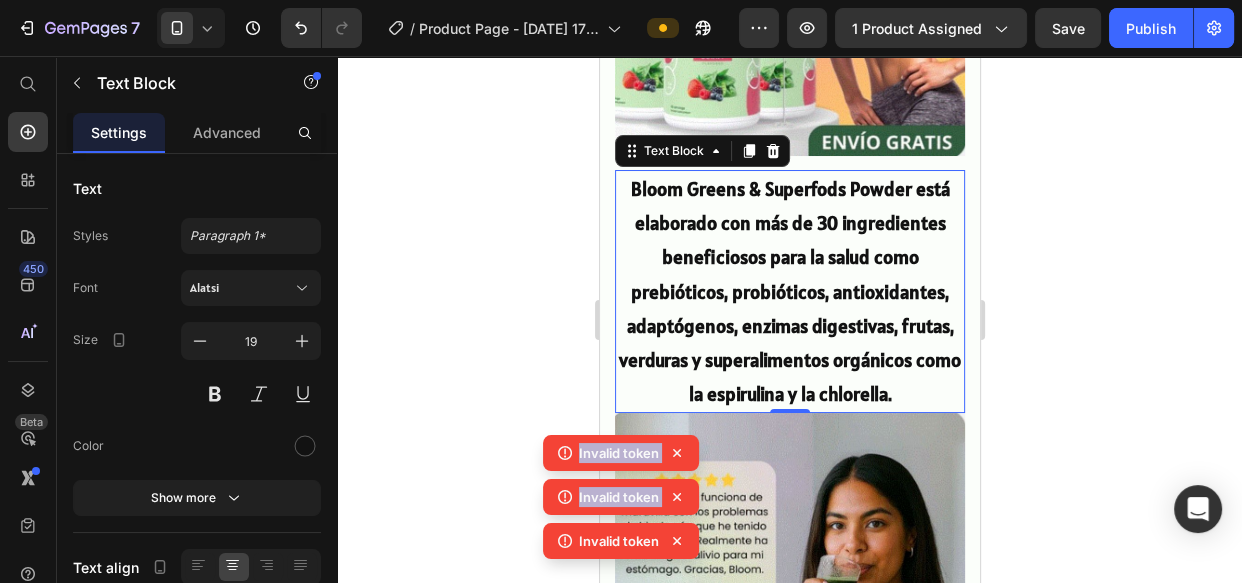 click 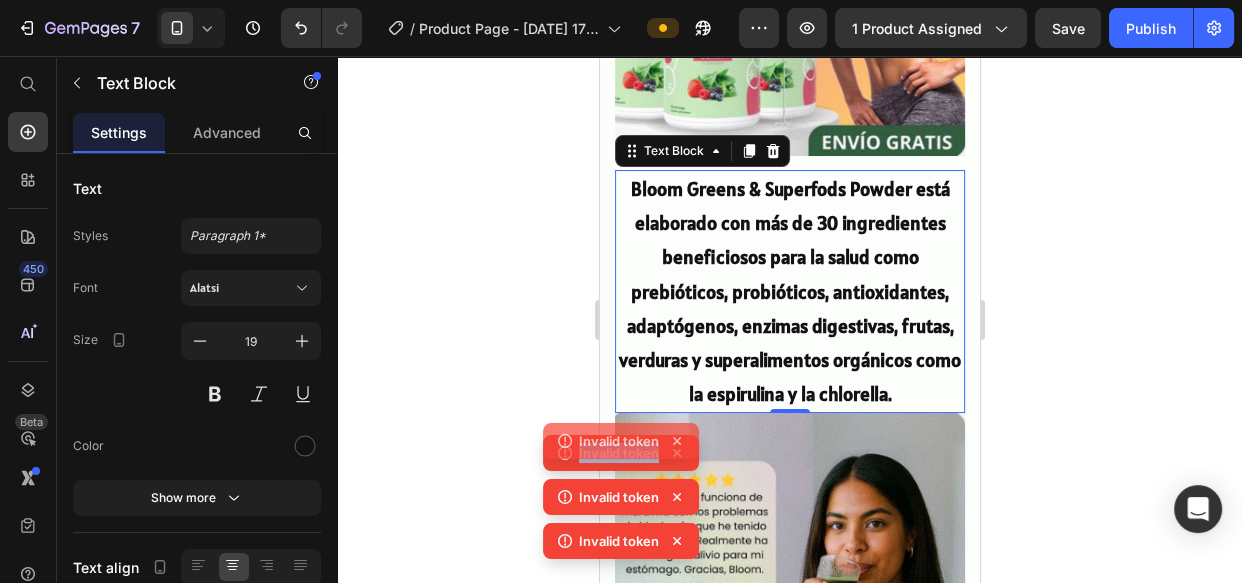 click 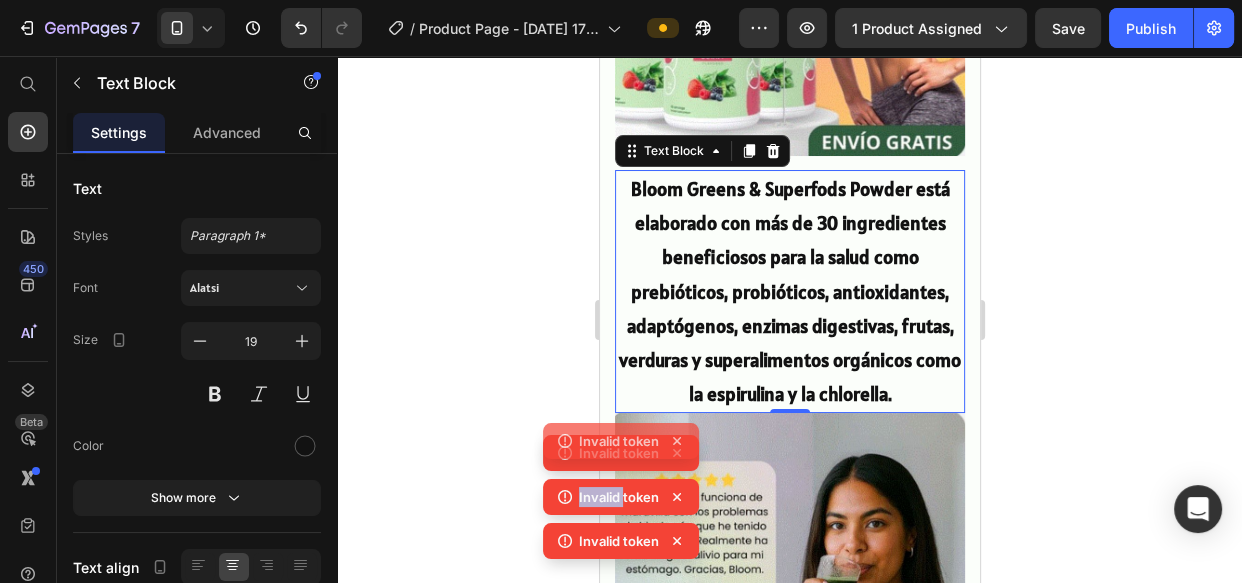 click on "Invalid token Invalid token Invalid token Invalid token" at bounding box center (621, 479) 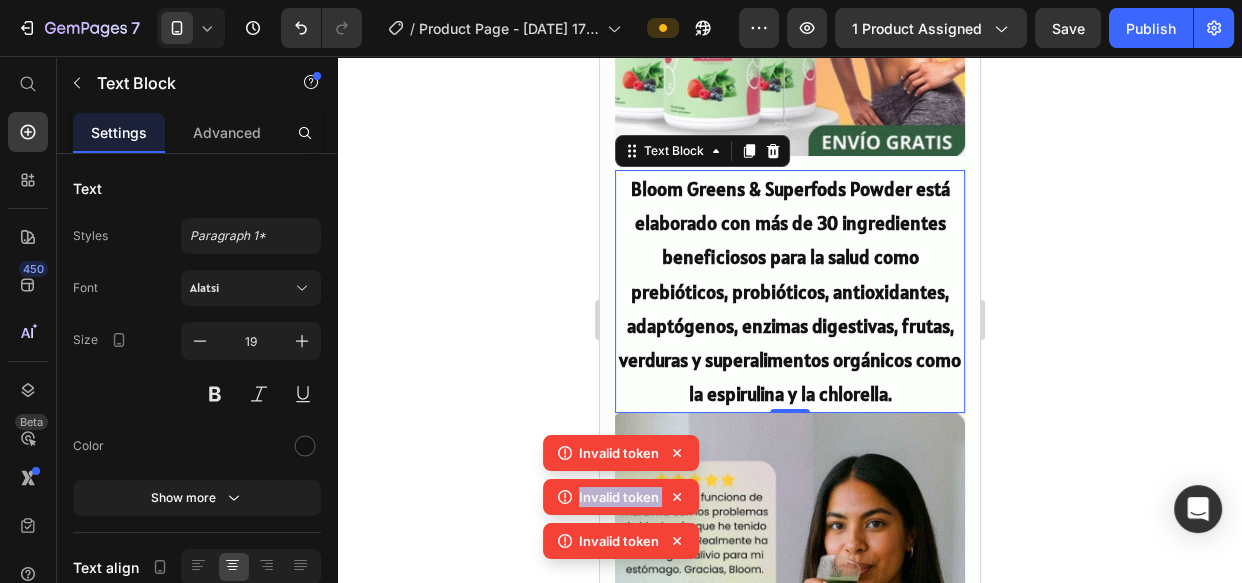click 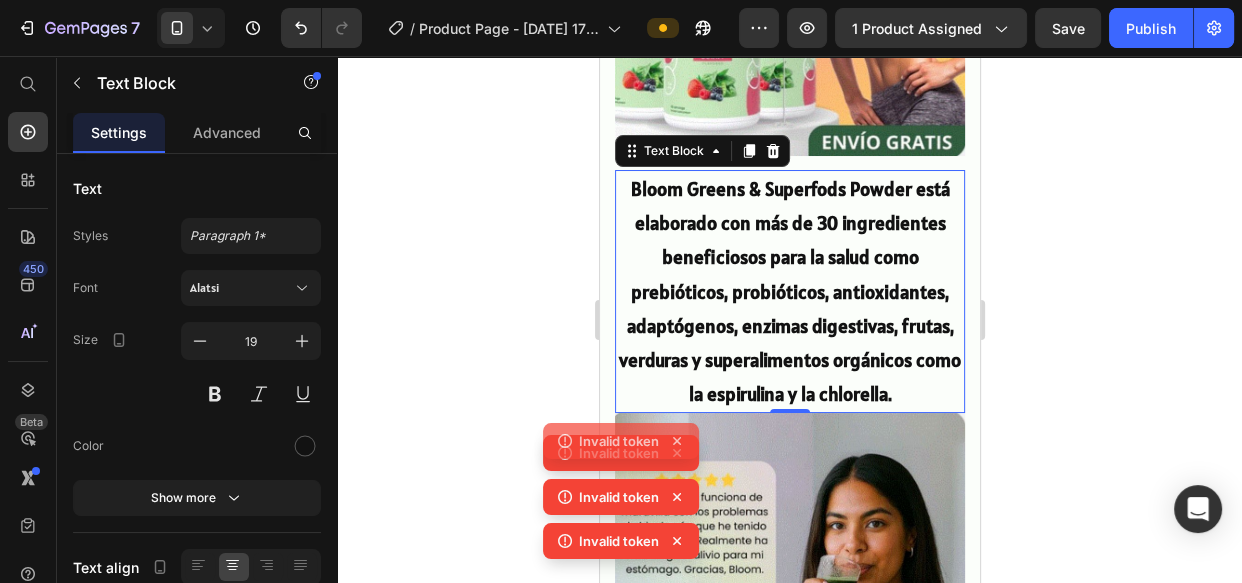 click on "Invalid token Invalid token Invalid token Invalid token" at bounding box center [621, 479] 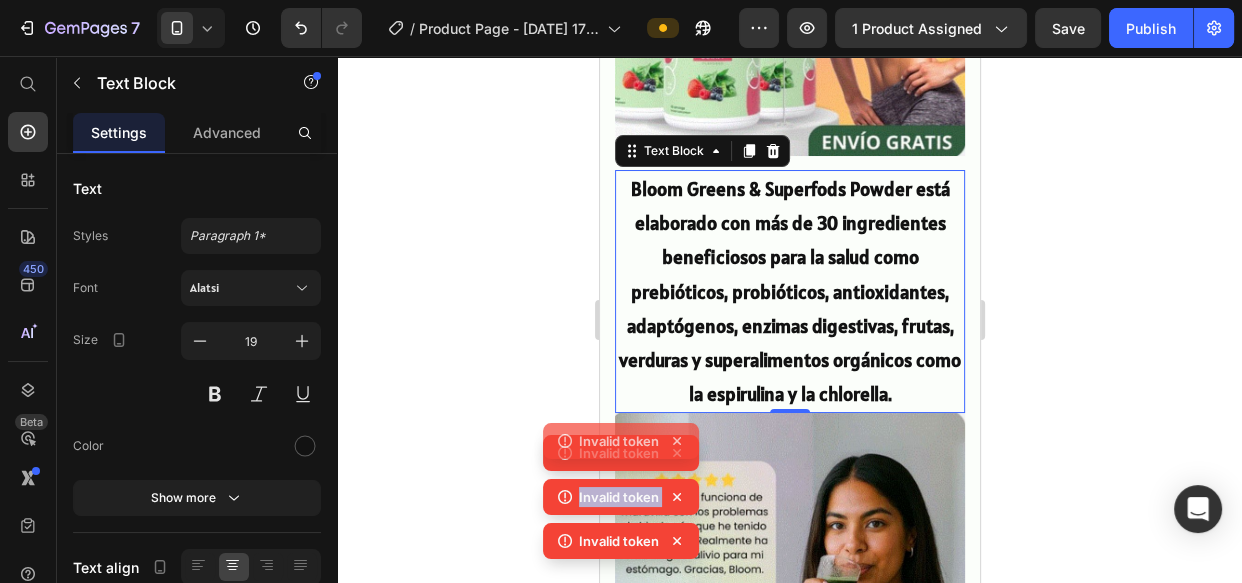 click 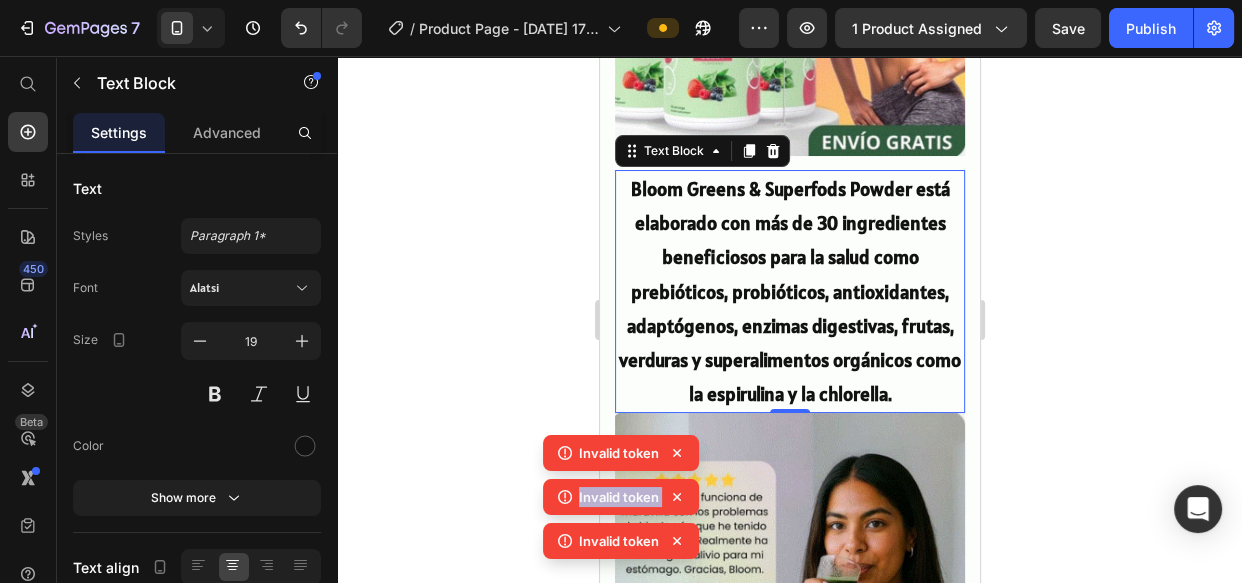 click 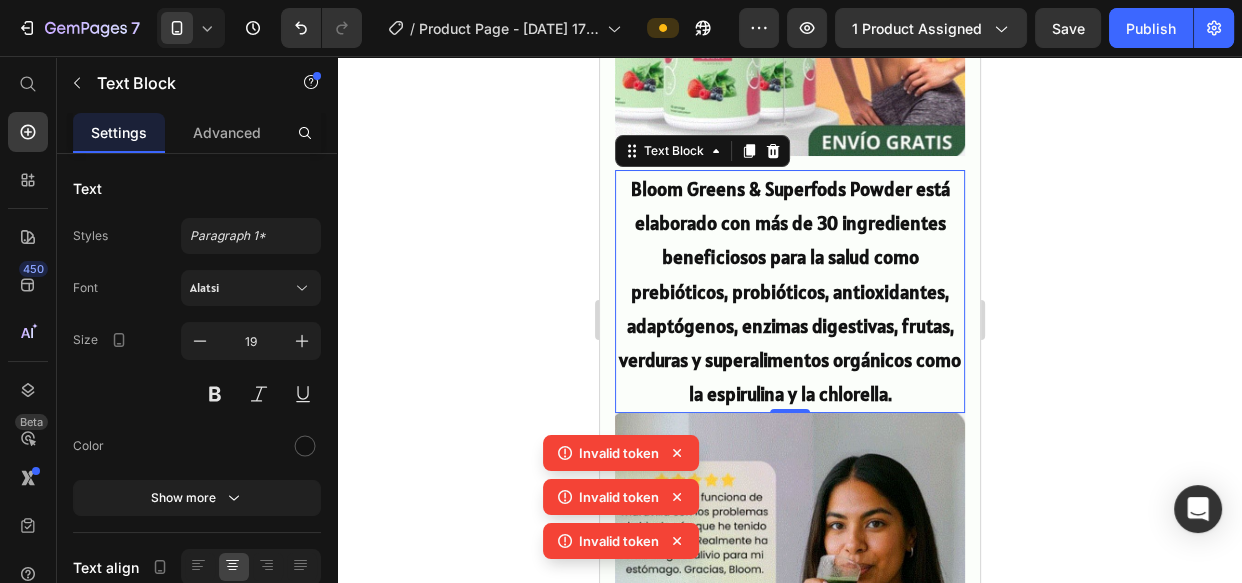 click on "Invalid token Invalid token Invalid token" at bounding box center (621, 501) 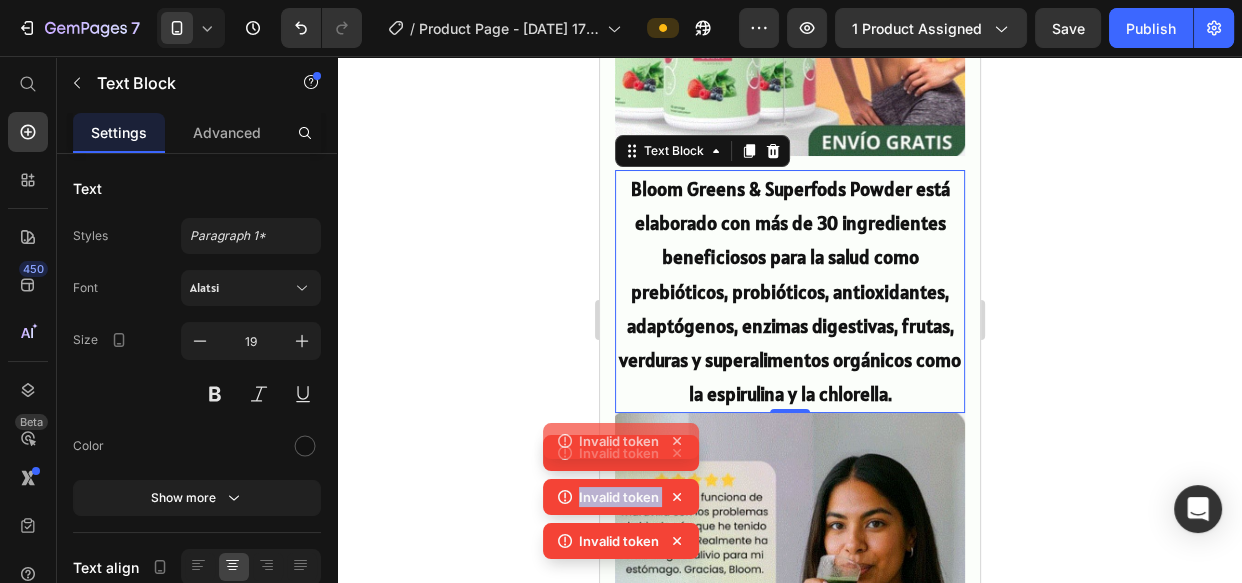 click 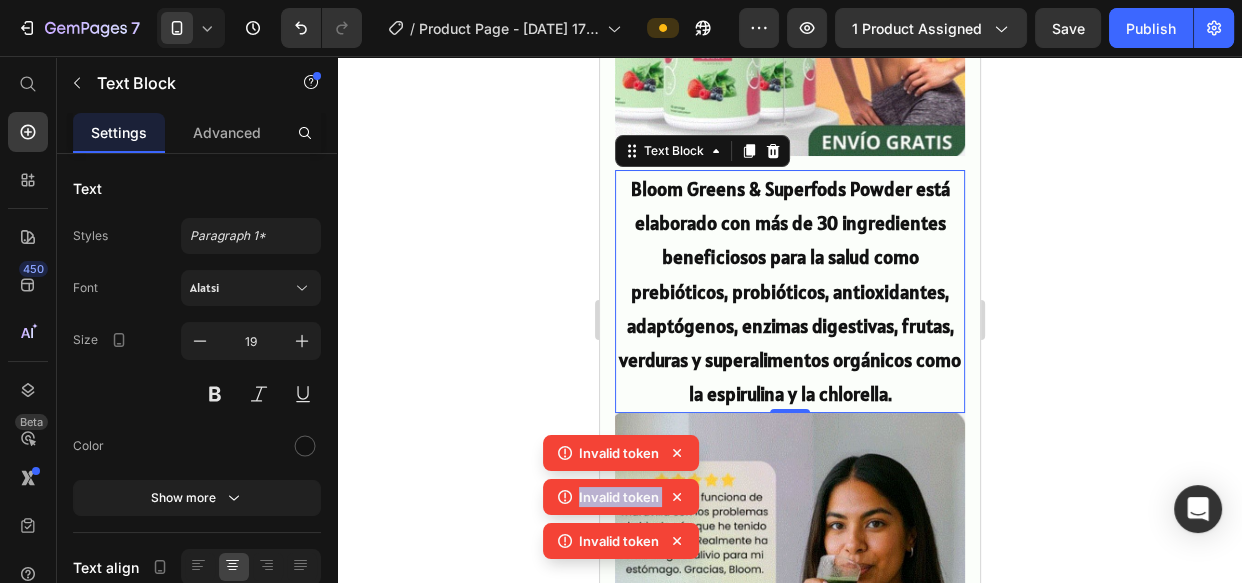 click 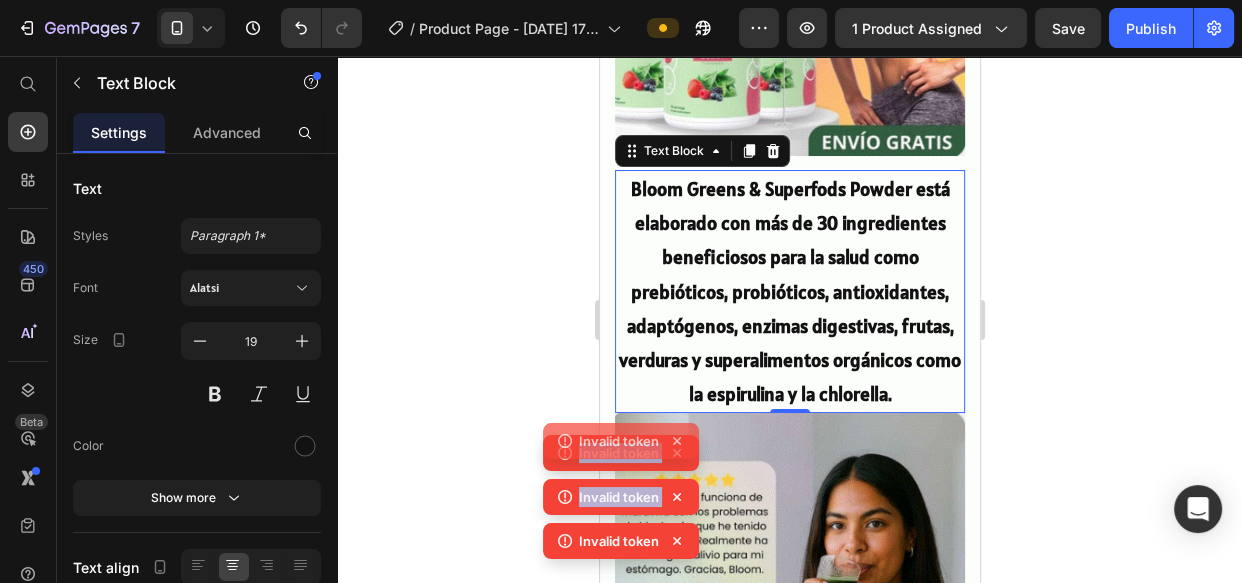 click on "Invalid token" 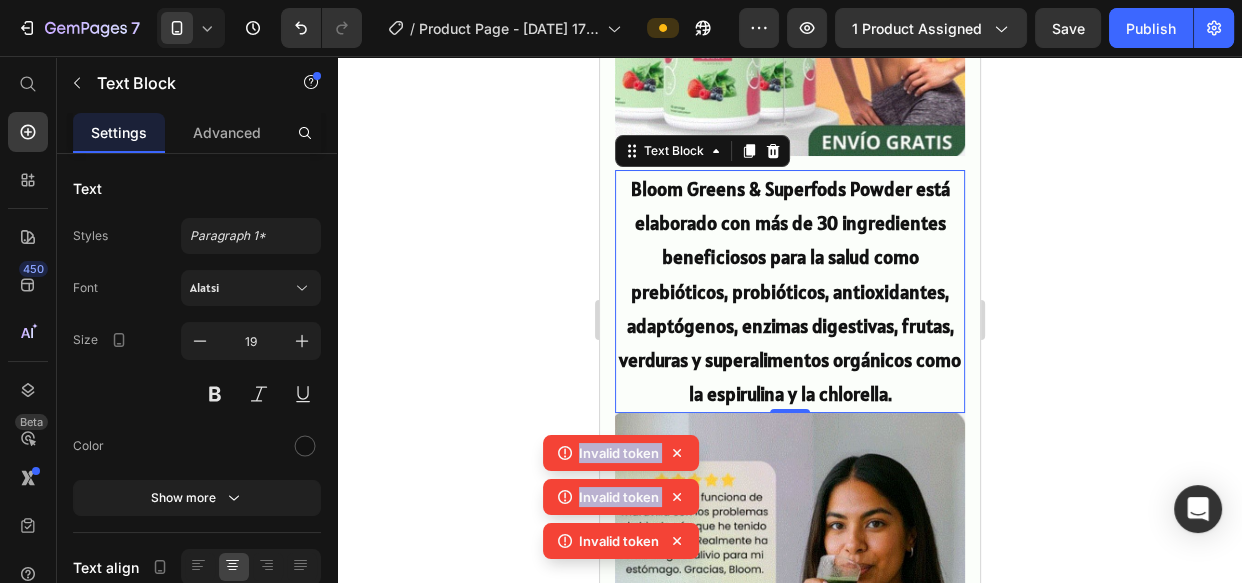 click 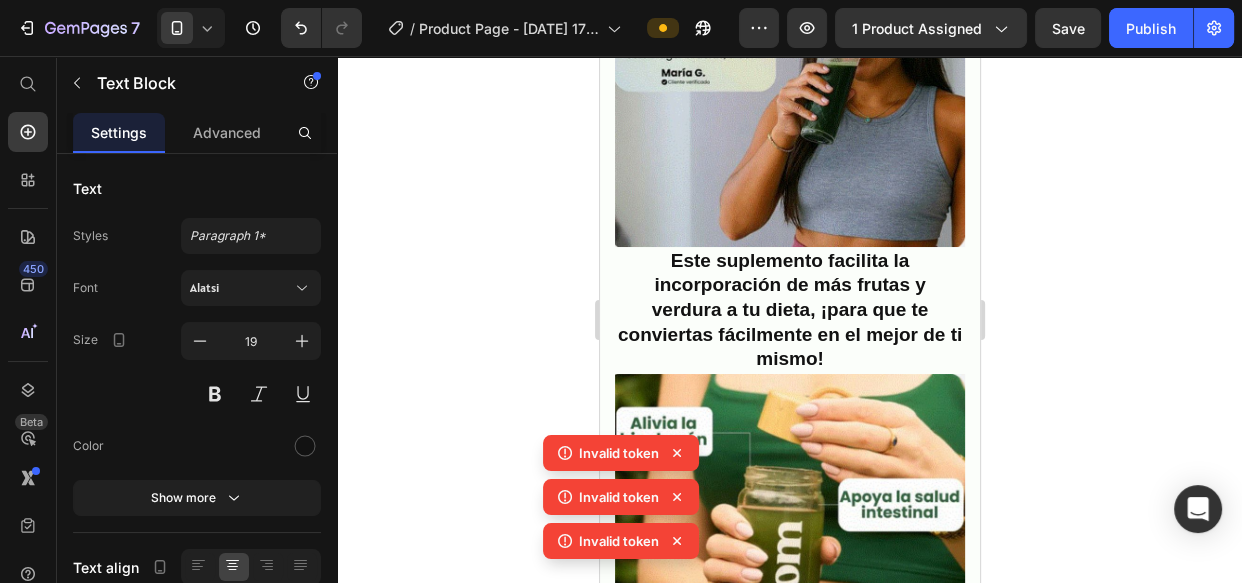 scroll, scrollTop: 1818, scrollLeft: 0, axis: vertical 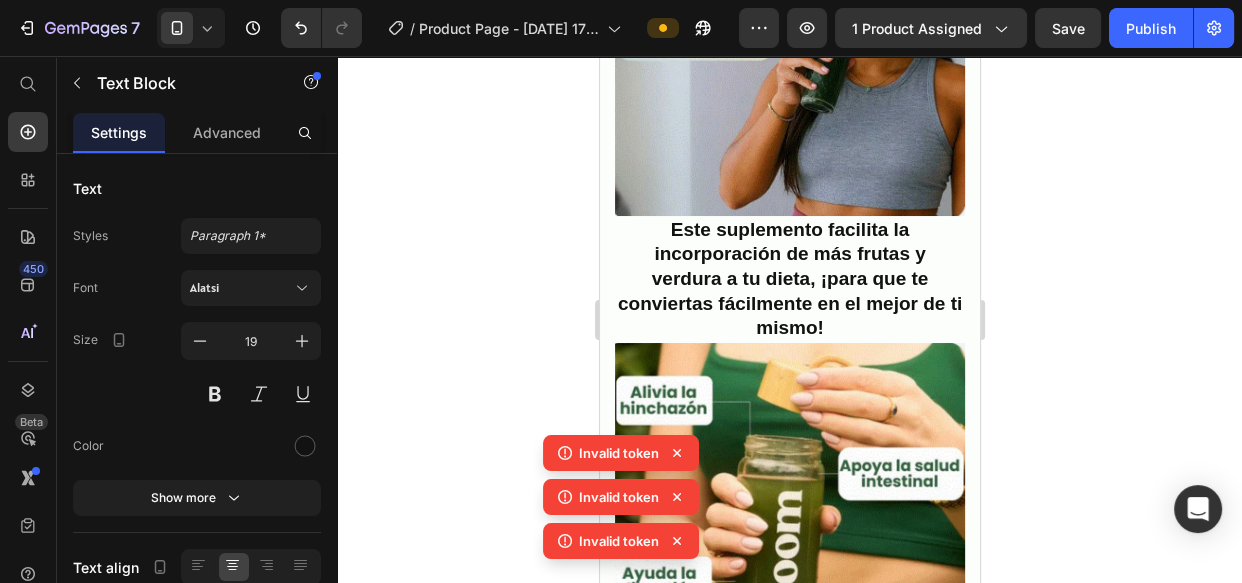 click 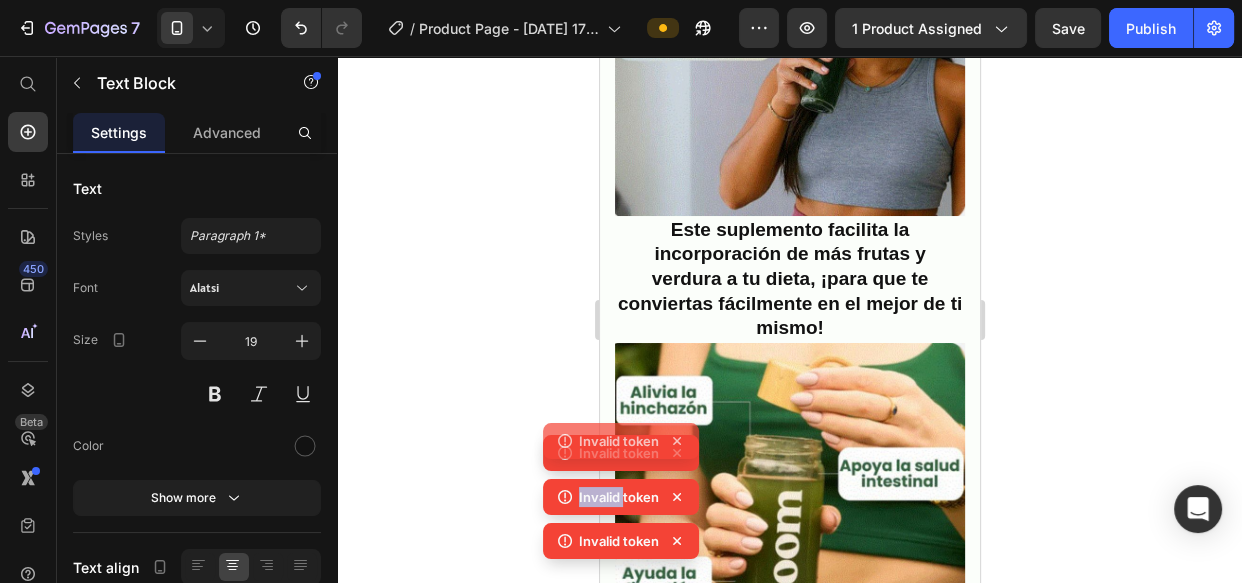 click on "Invalid token Invalid token Invalid token Invalid token" at bounding box center (621, 479) 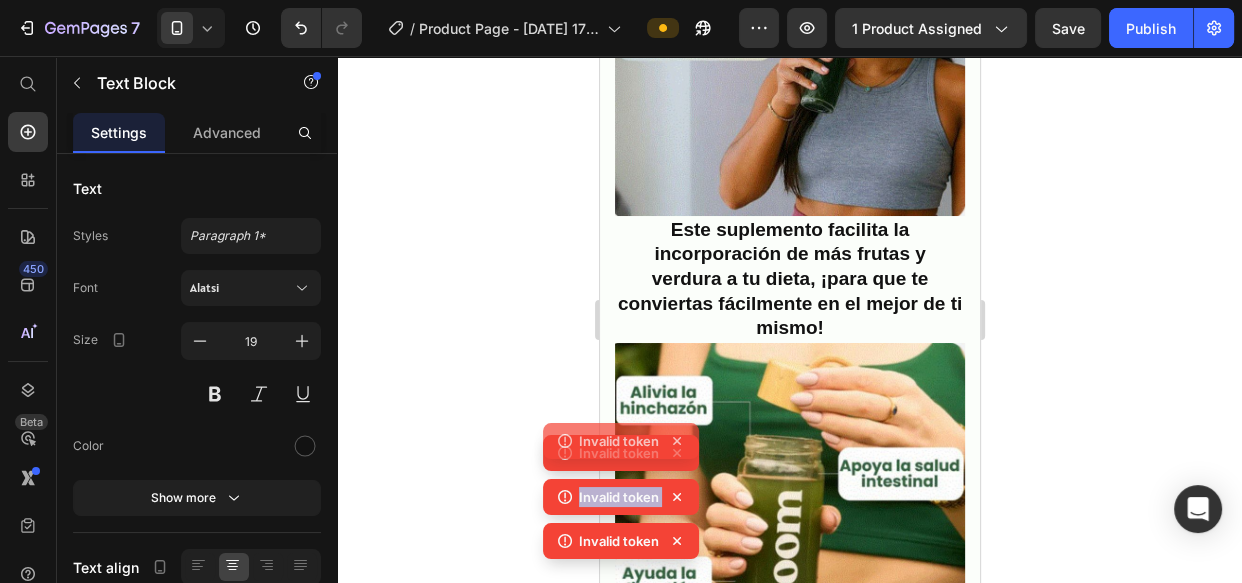 click 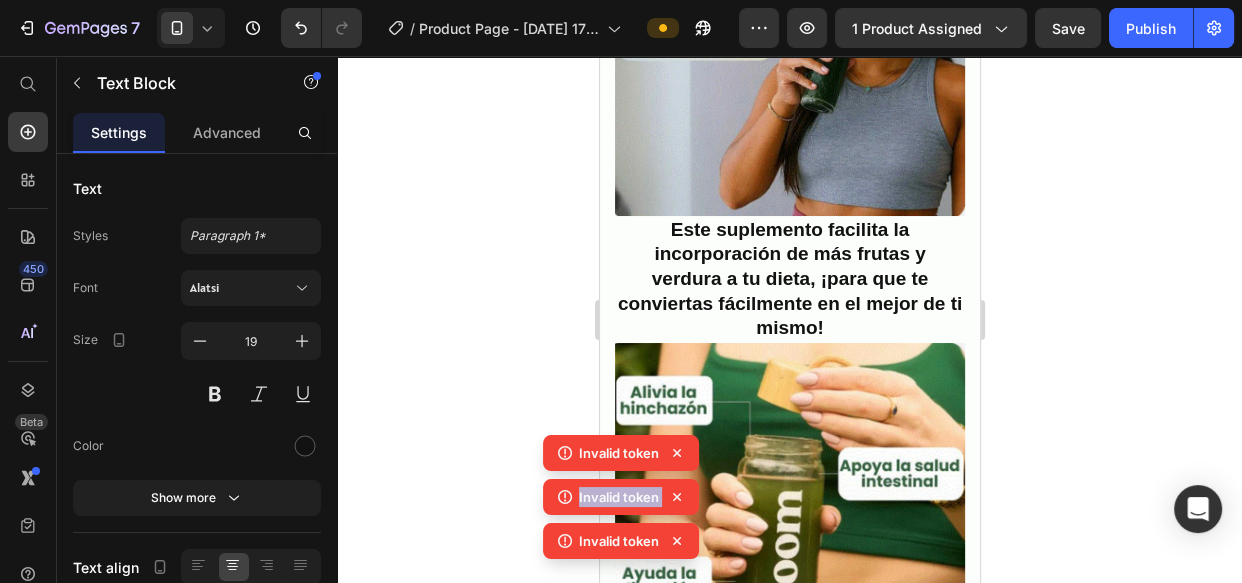 click 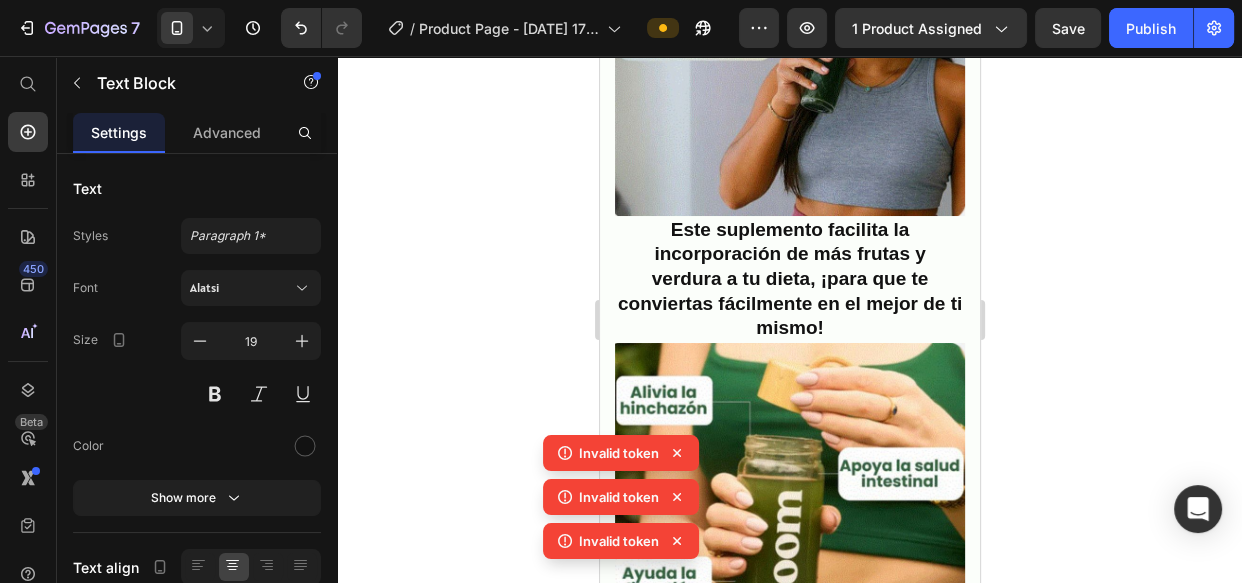 click on "Invalid token Invalid token Invalid token" at bounding box center [621, 501] 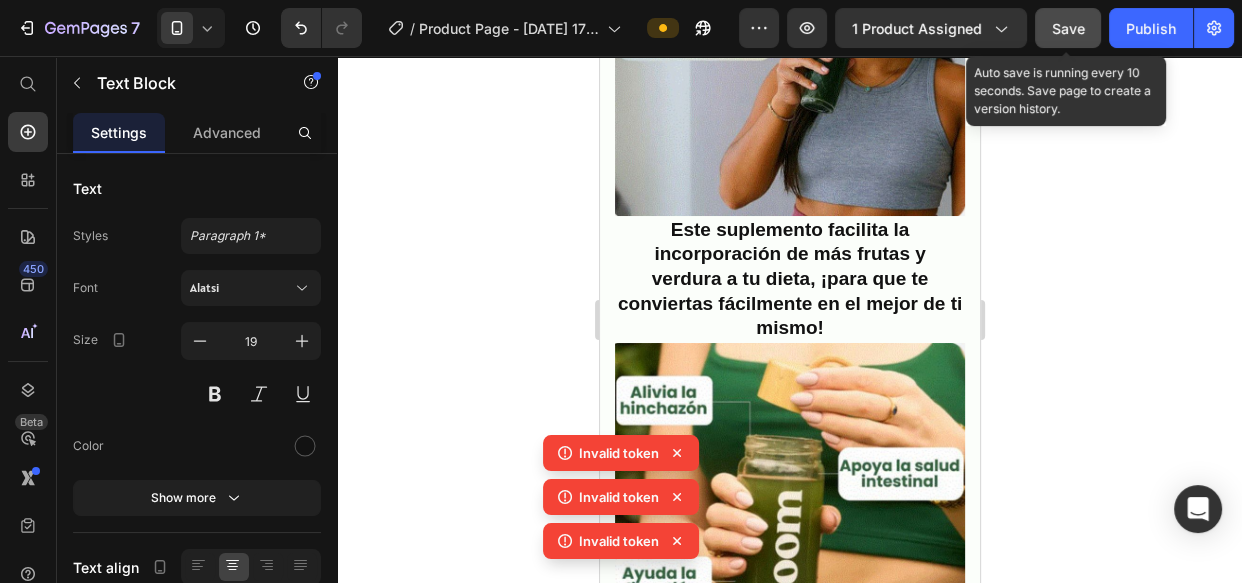 click on "Save" 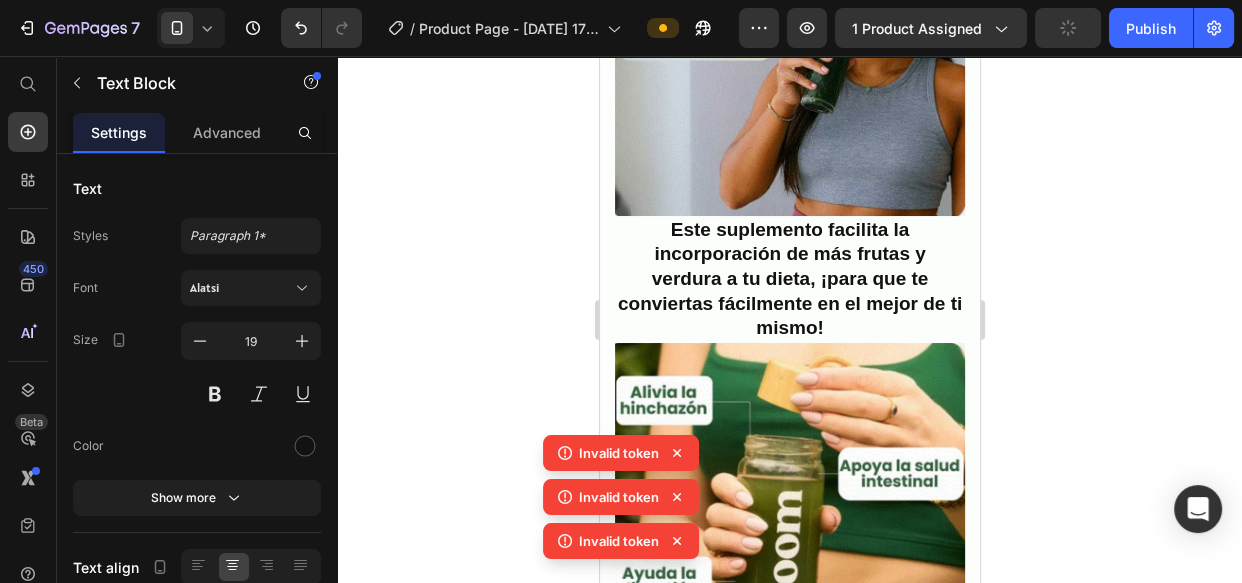 click 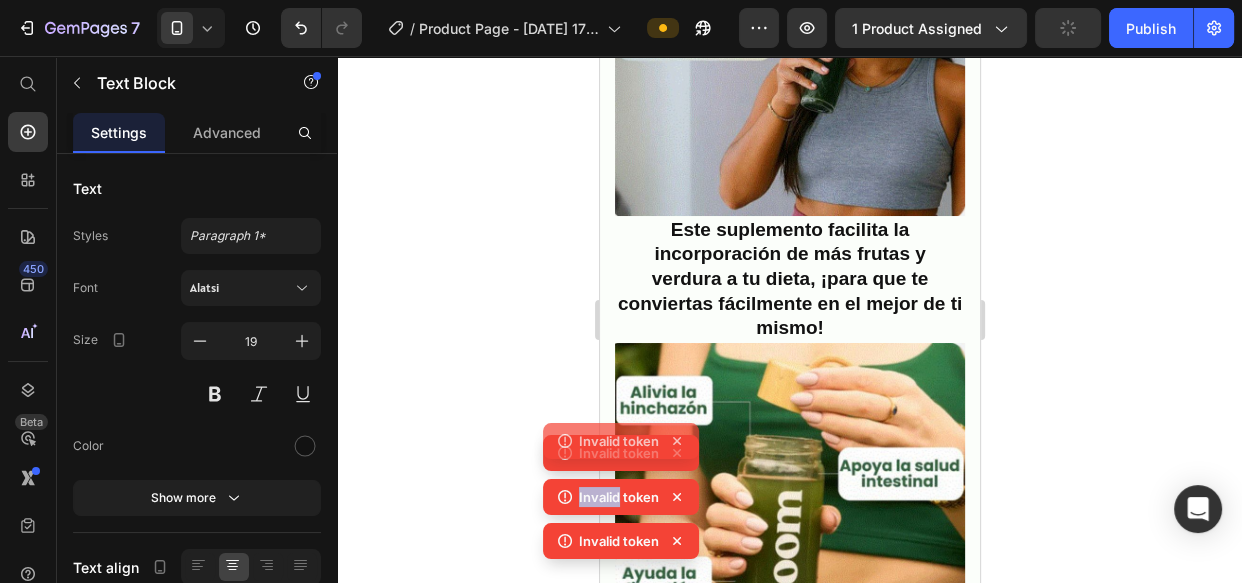 click on "Invalid token Invalid token Invalid token Invalid token" at bounding box center [621, 479] 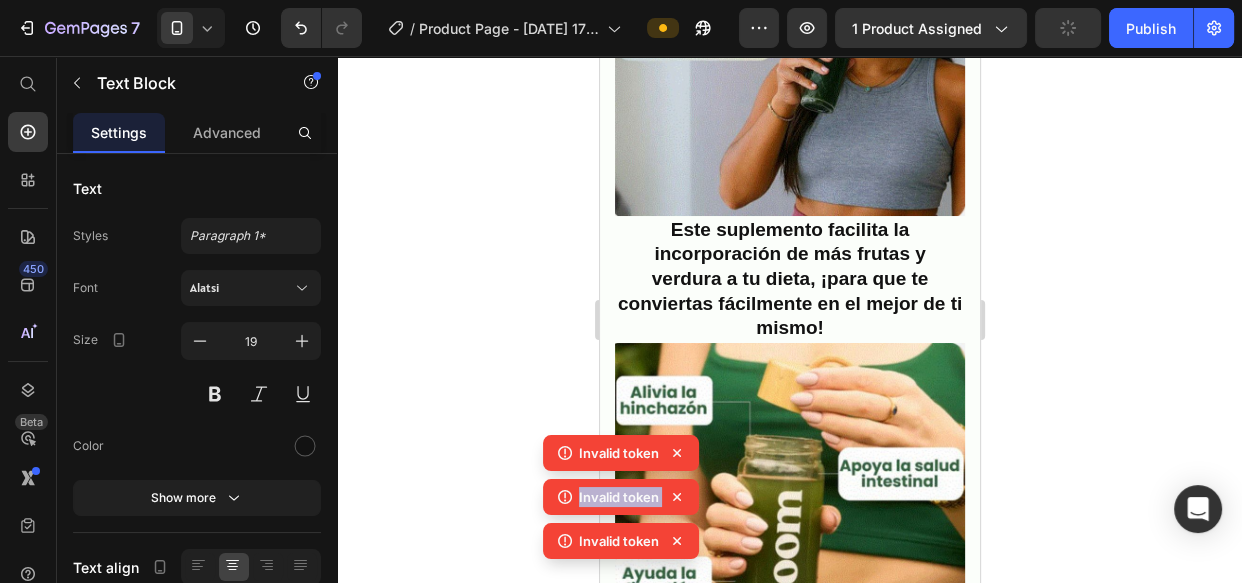 click 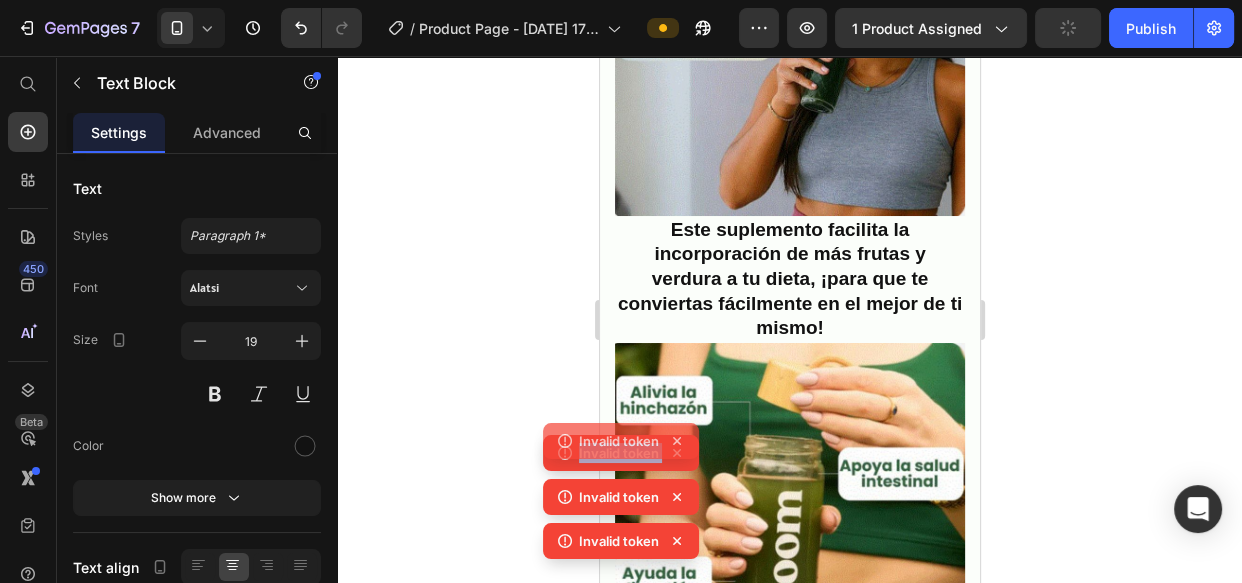 click on "Invalid token Invalid token Invalid token Invalid token" at bounding box center [621, 479] 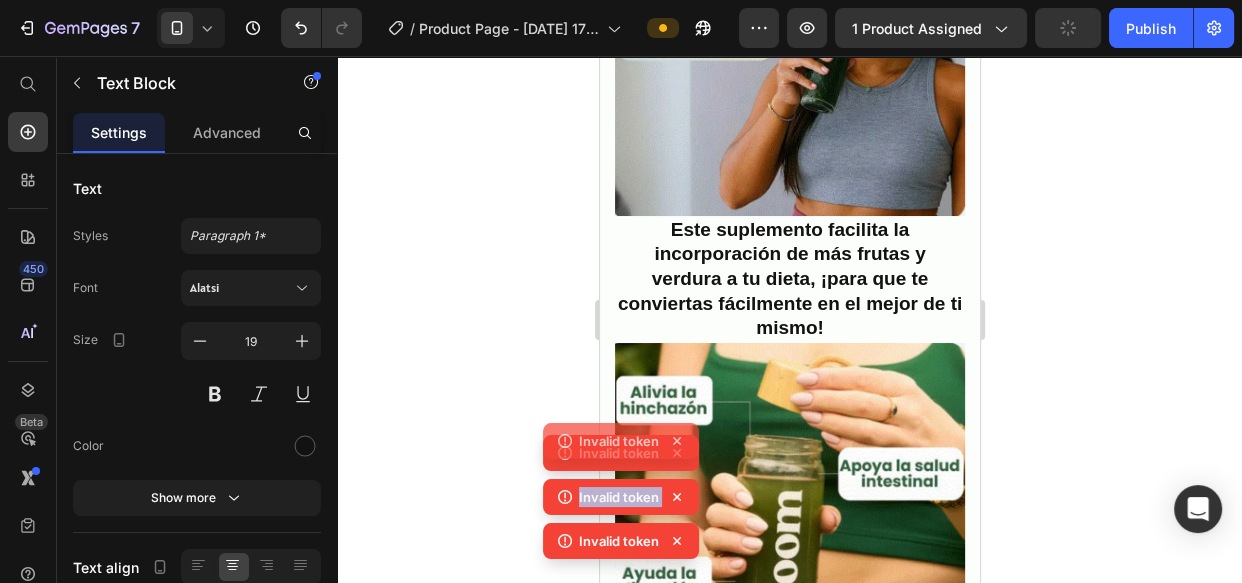 click 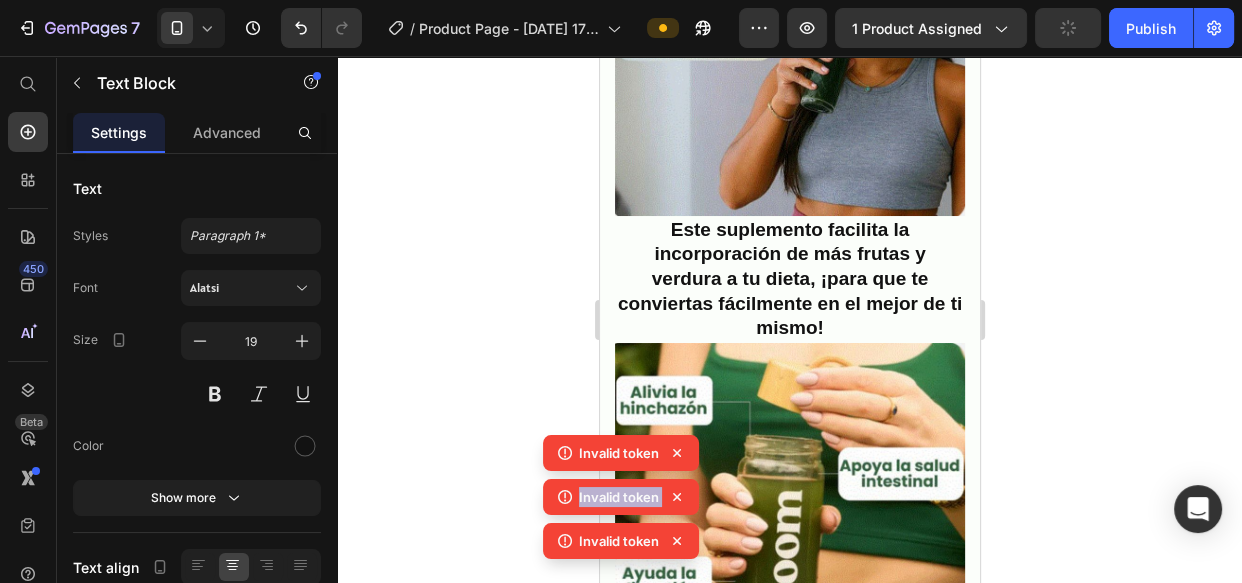 click 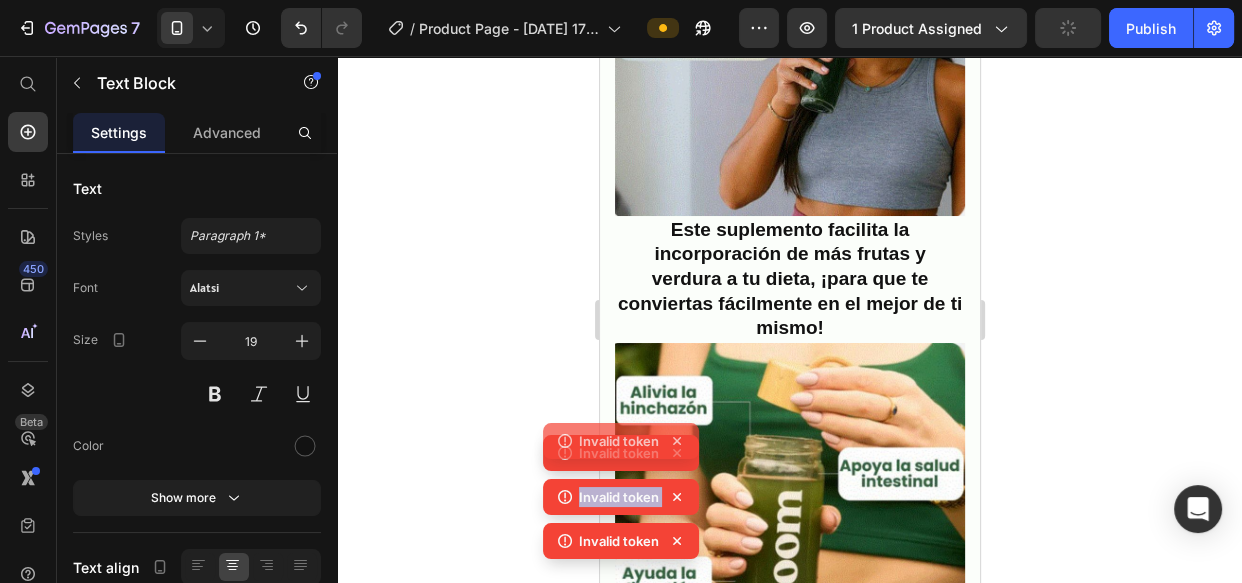 click 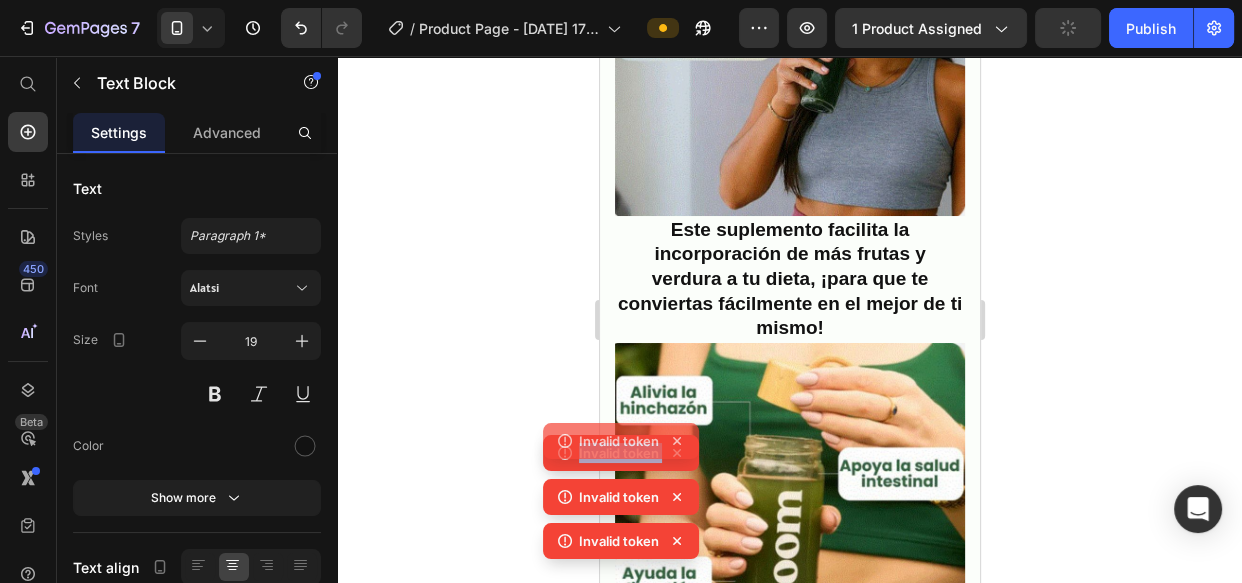 click 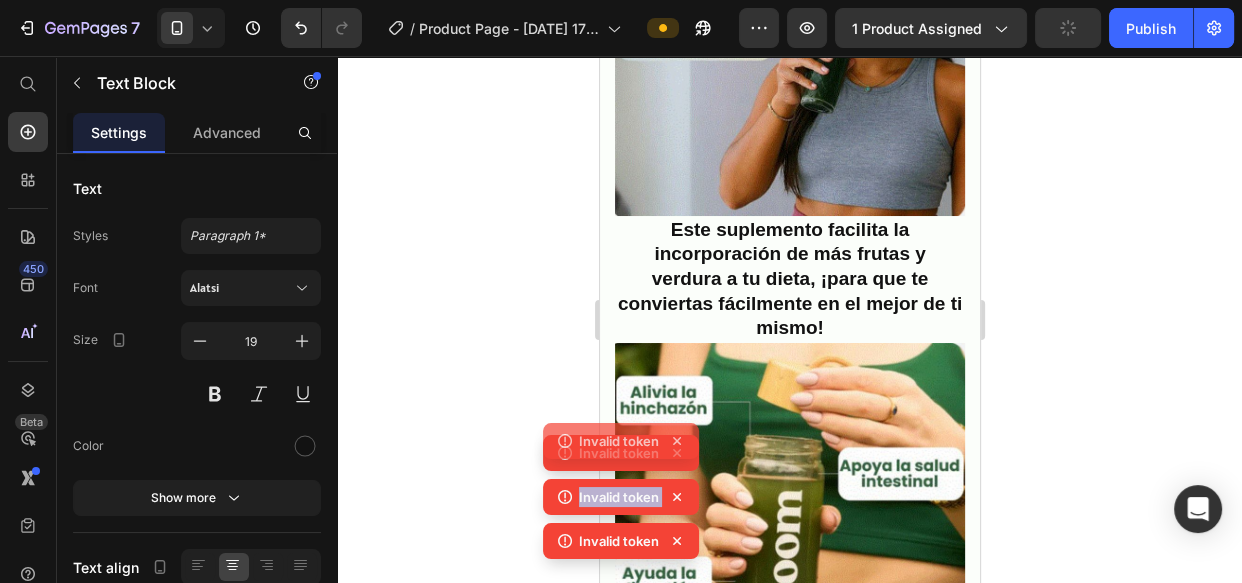 click 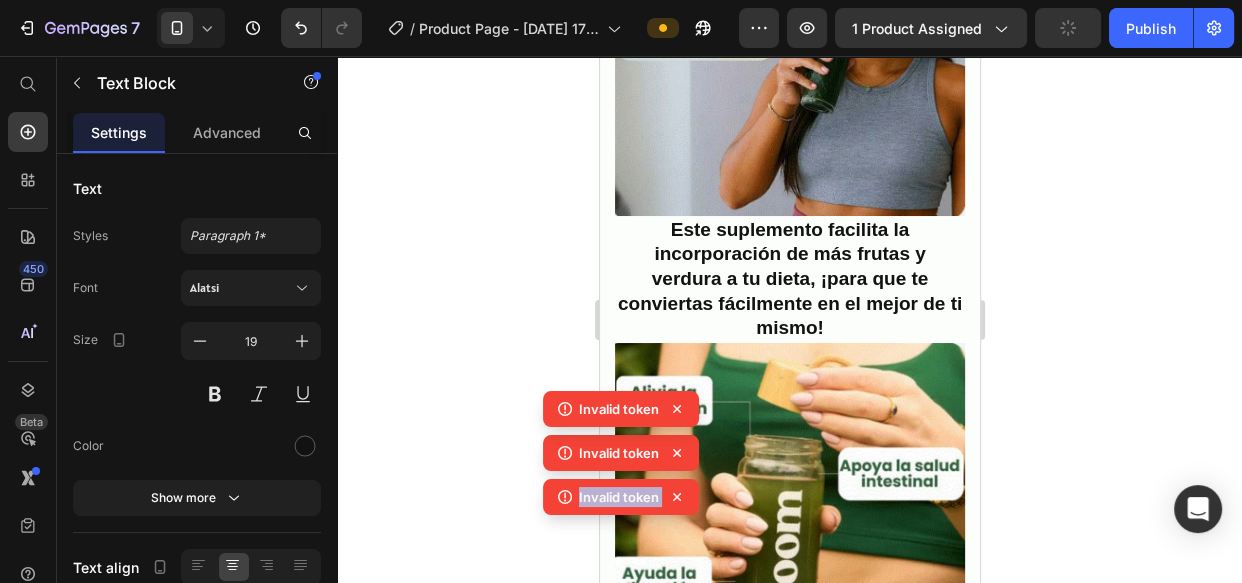 click on "Invalid token Invalid token Invalid token Invalid token" at bounding box center (621, 479) 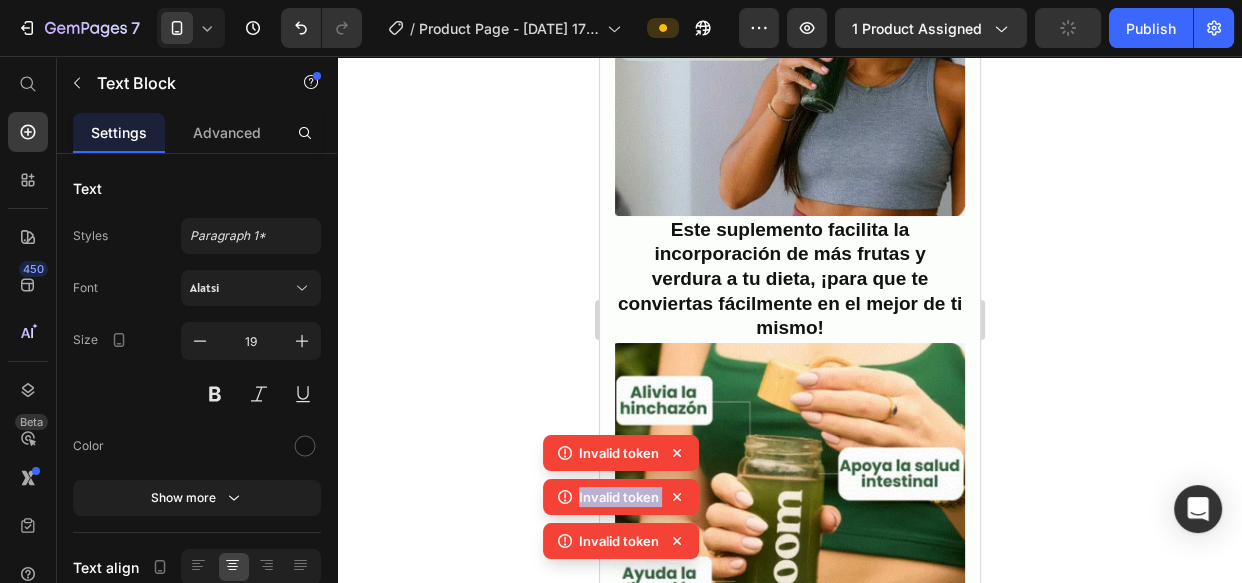 click 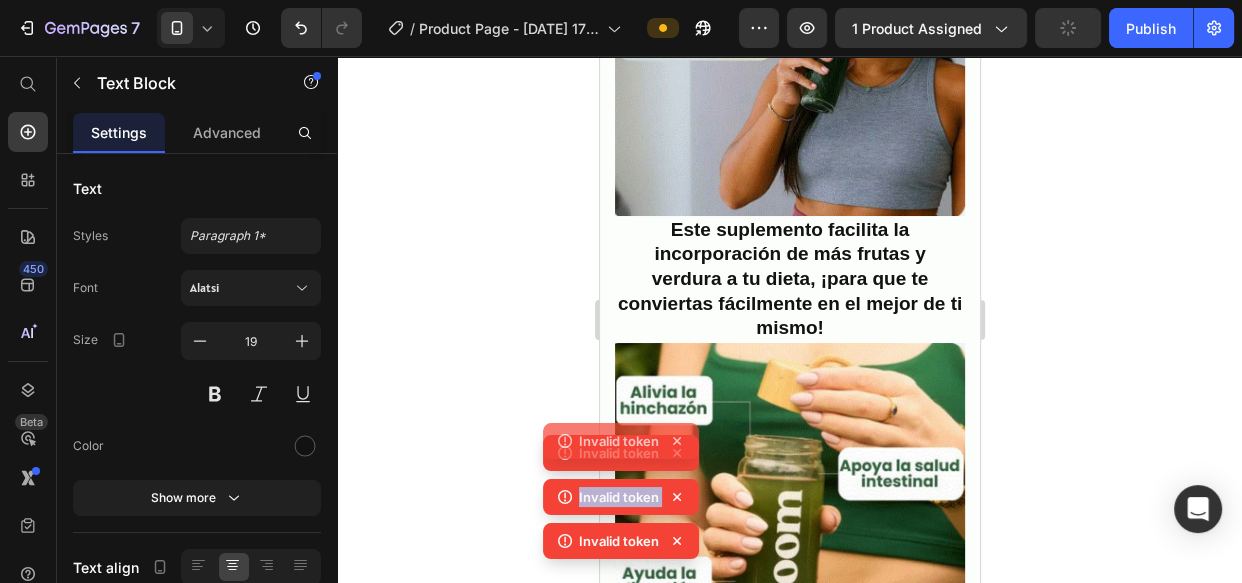 click 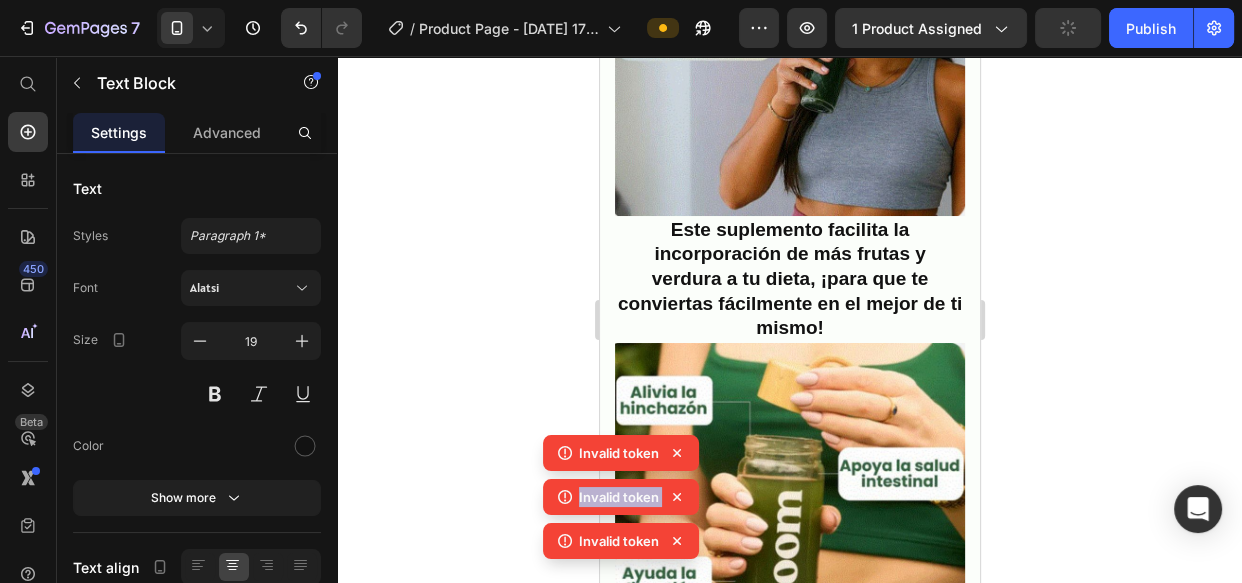 click 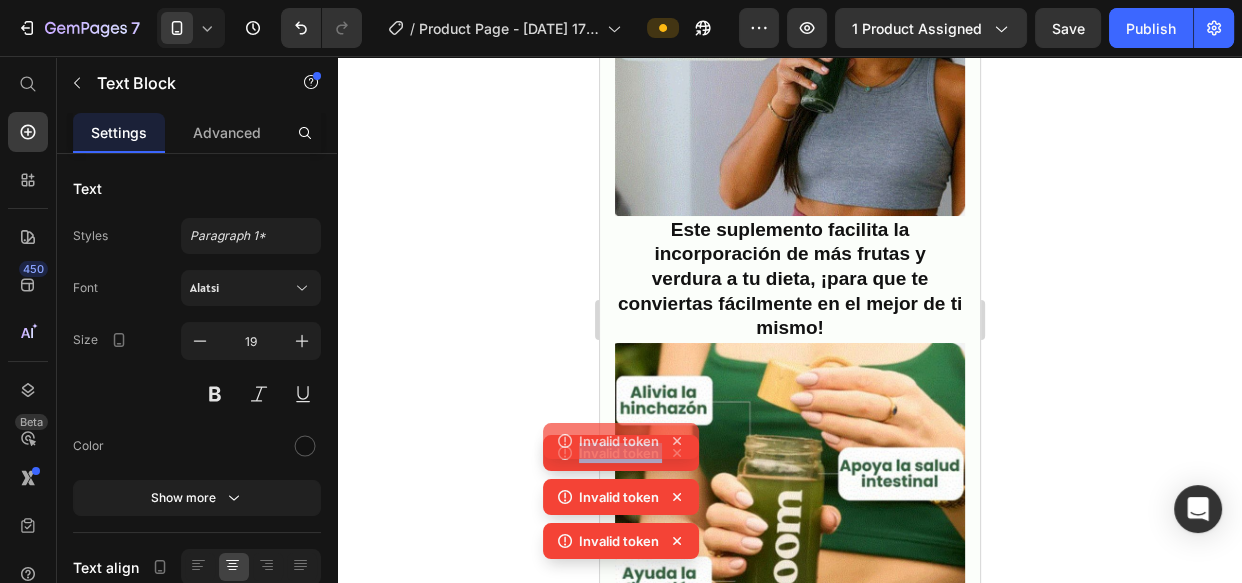 click 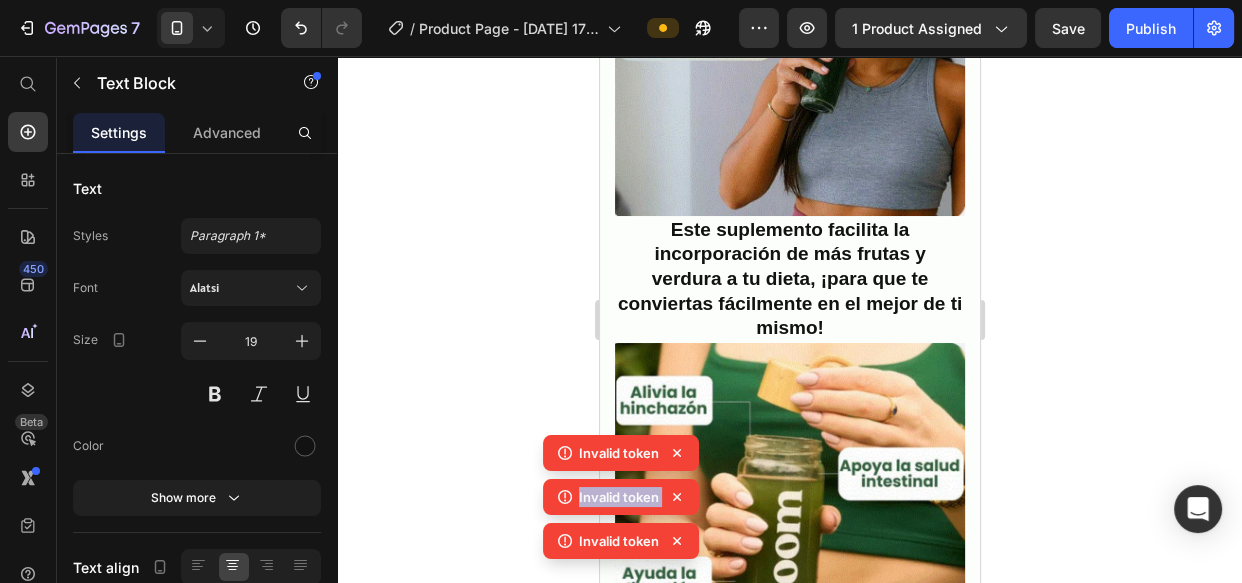 click 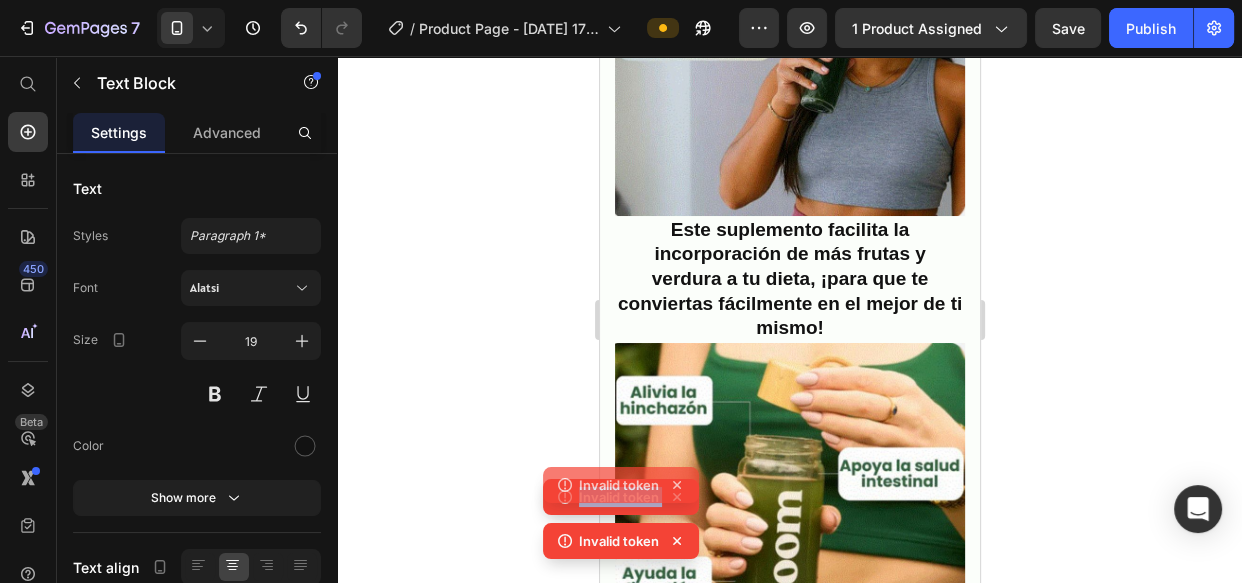 click on "Invalid token" 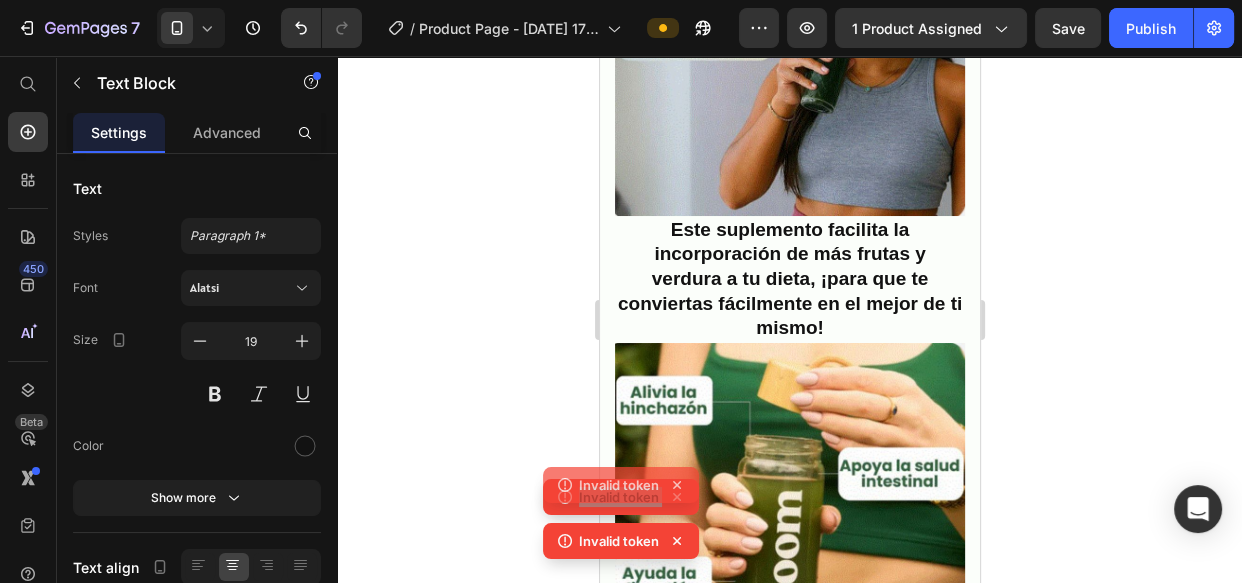 click at bounding box center (789, 523) 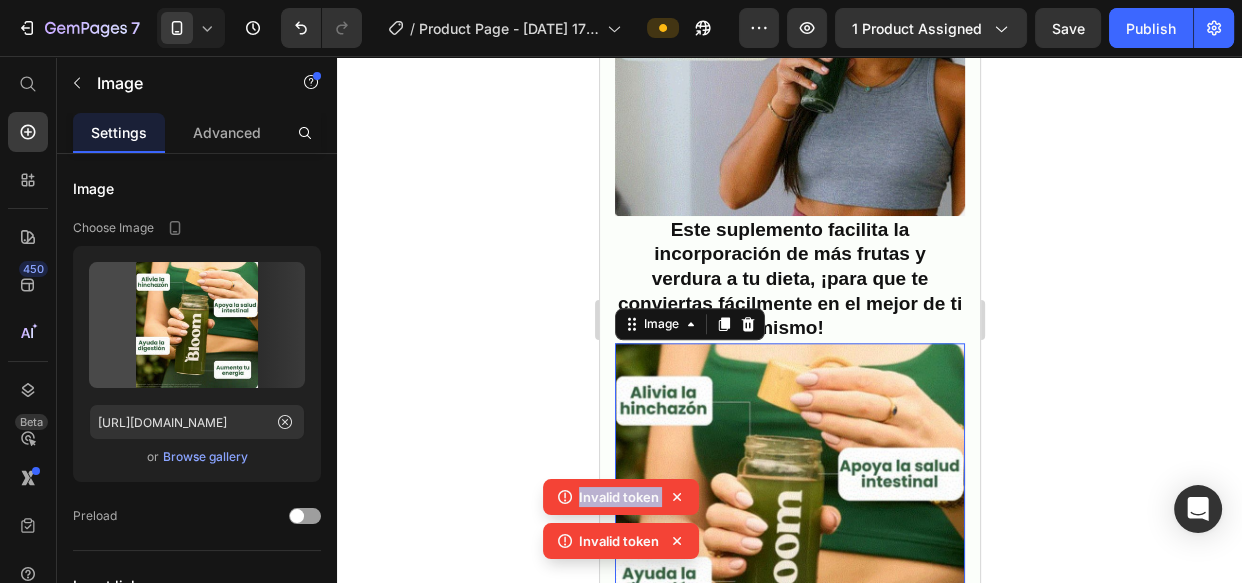 click 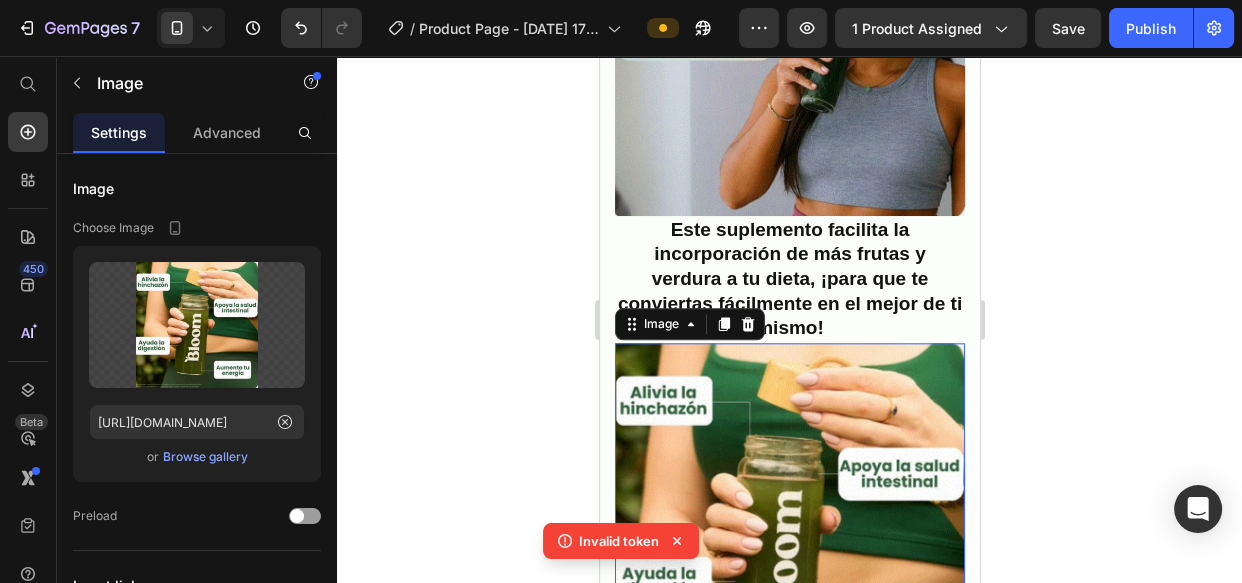click 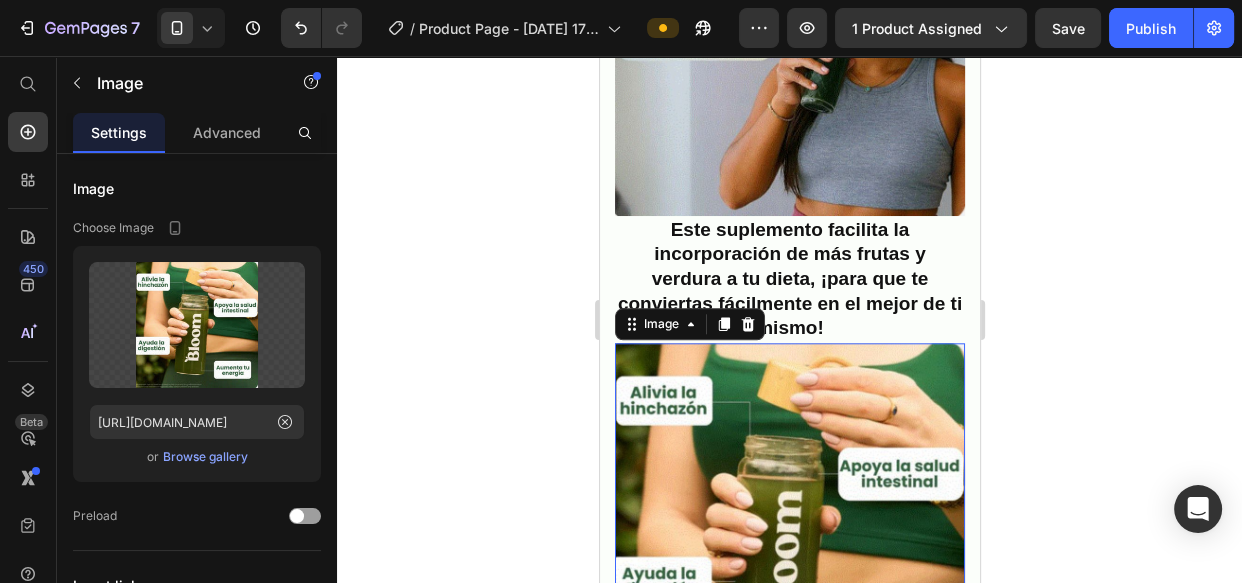 click 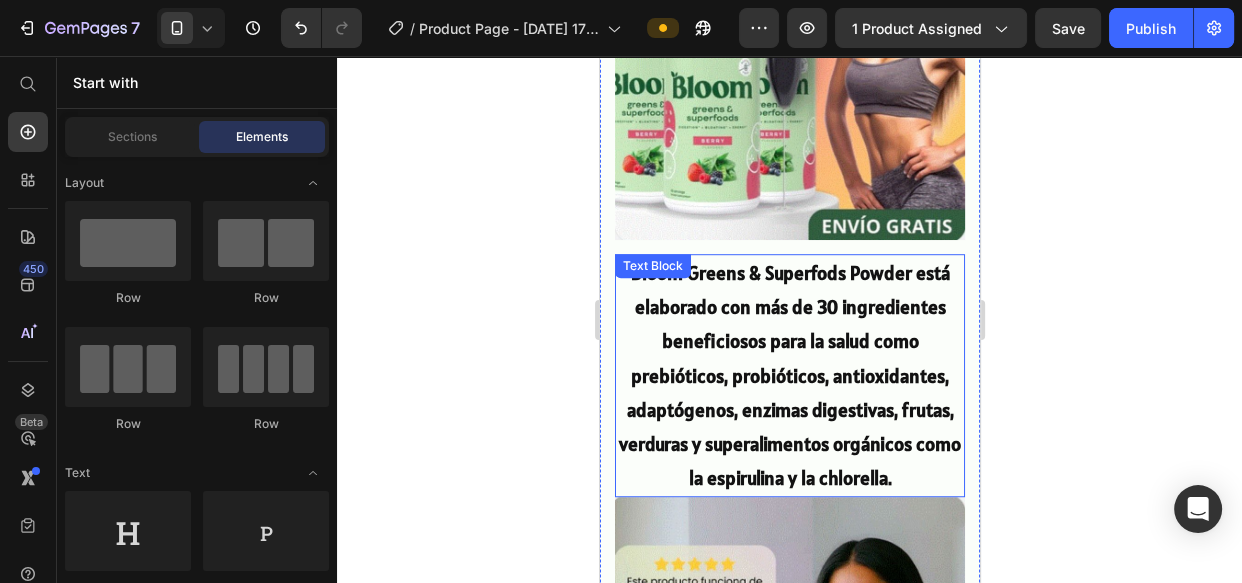 scroll, scrollTop: 1363, scrollLeft: 0, axis: vertical 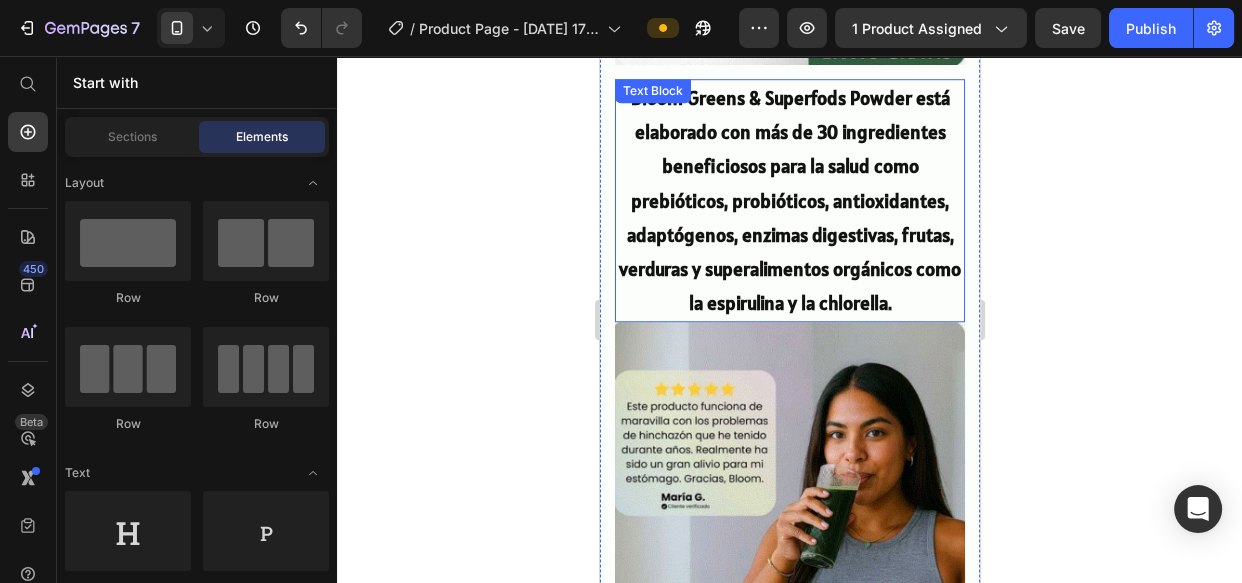 click on "Bloom Greens & Superfods Powder está elaborado con más de 30 ingredientes beneficiosos para la salud como prebióticos, probióticos, antioxidantes, adaptógenos, enzimas digestivas, frutas, verduras y superalimentos orgánicos como la espirulina y la chlorella." at bounding box center [789, 200] 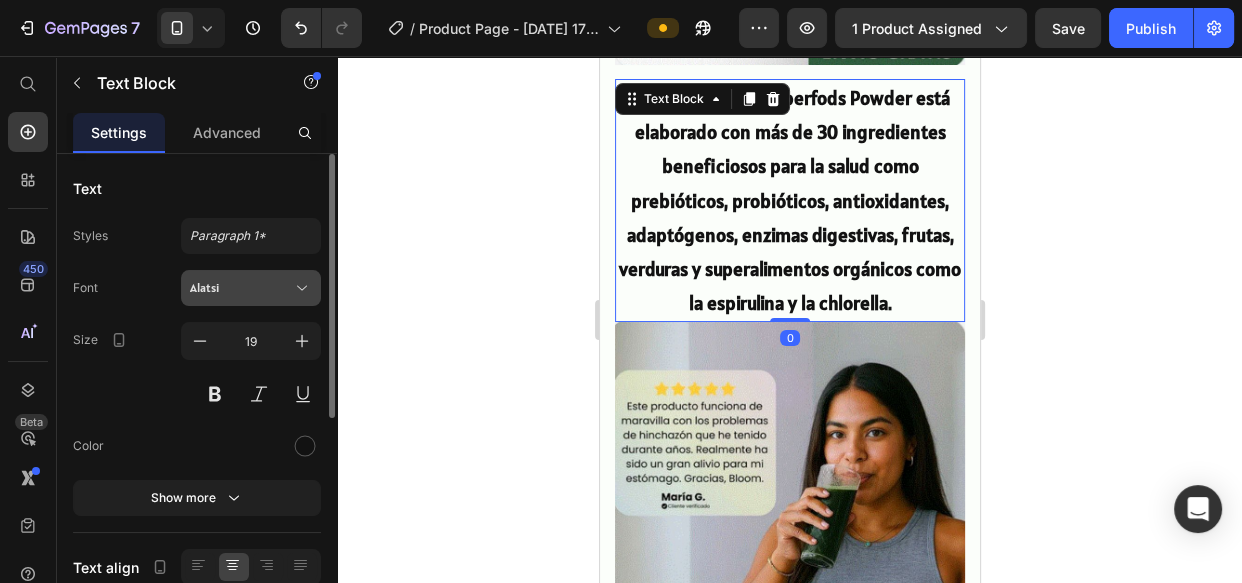 click 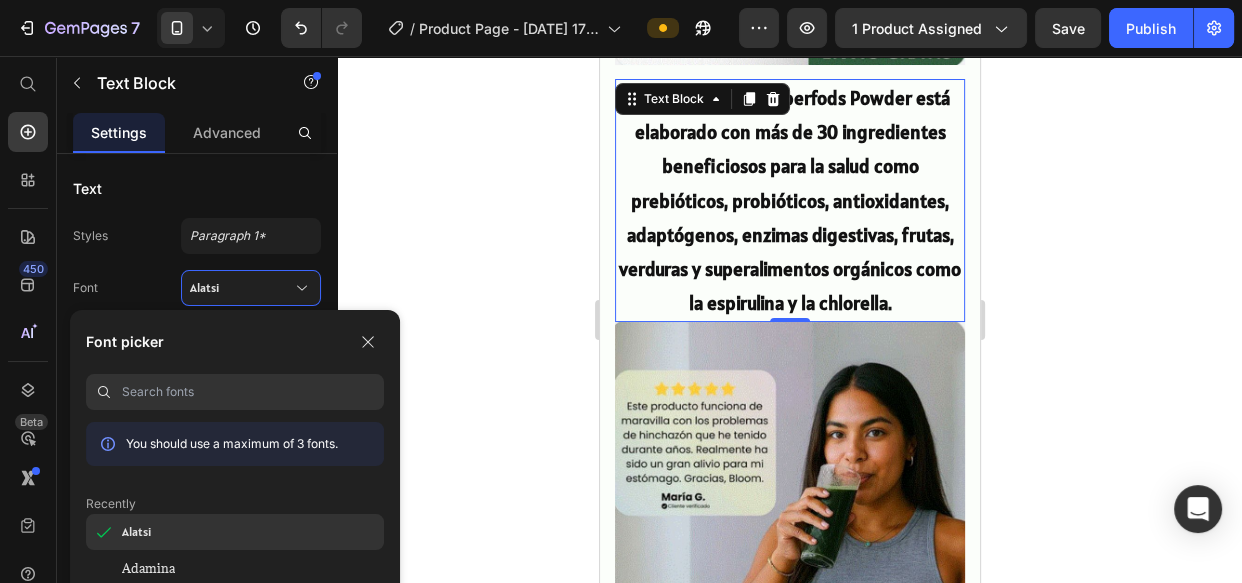 click on "Alatsi" 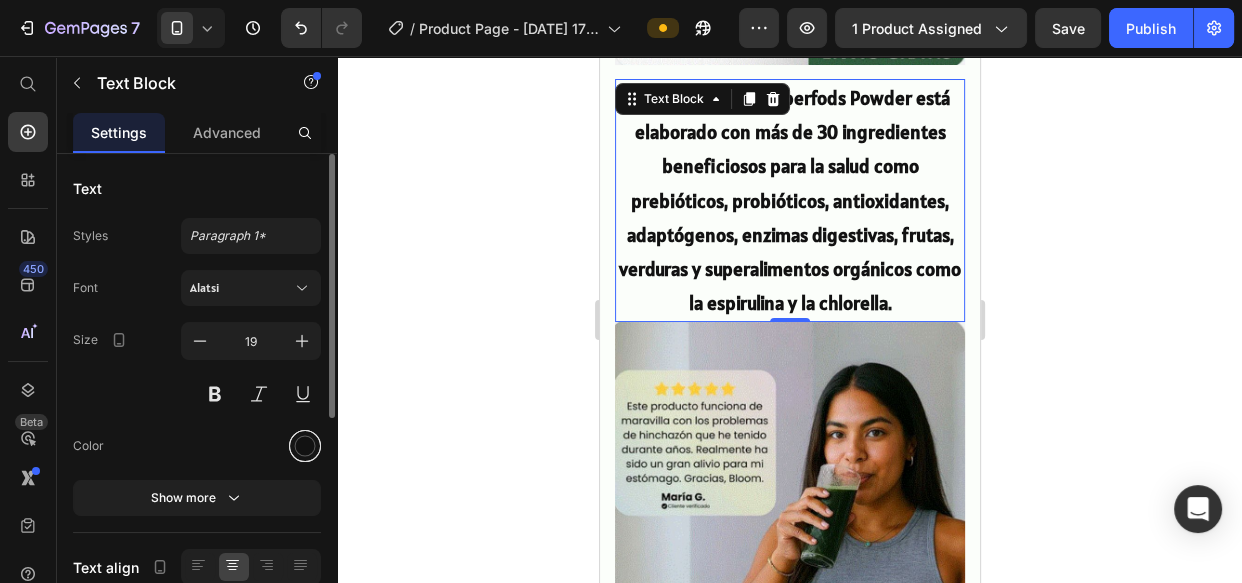 click at bounding box center (305, 446) 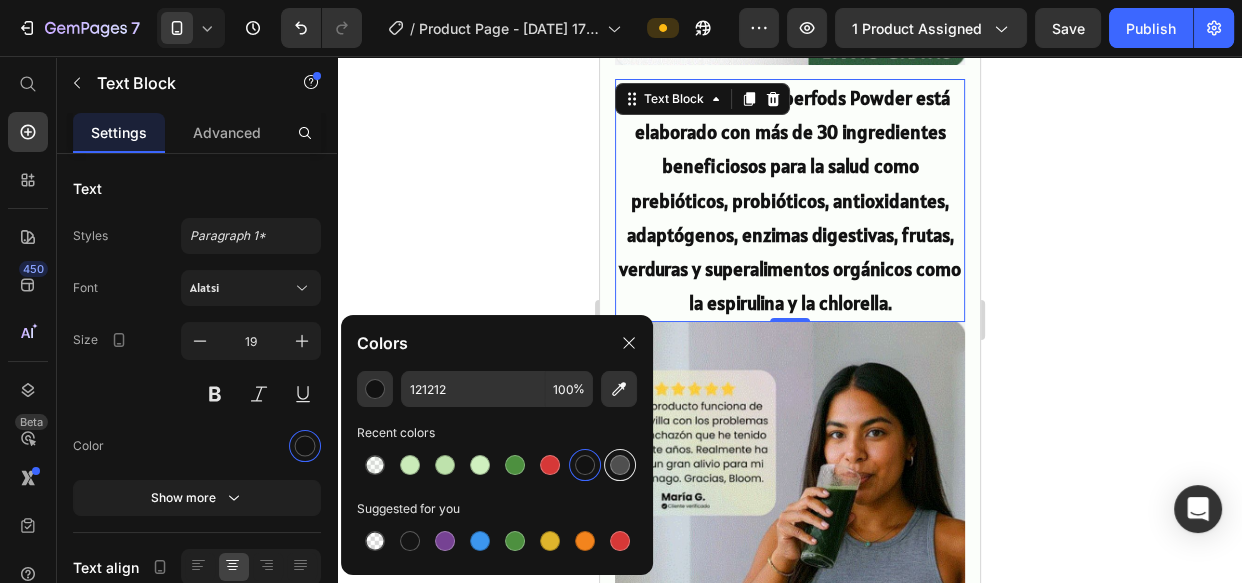 click at bounding box center [620, 465] 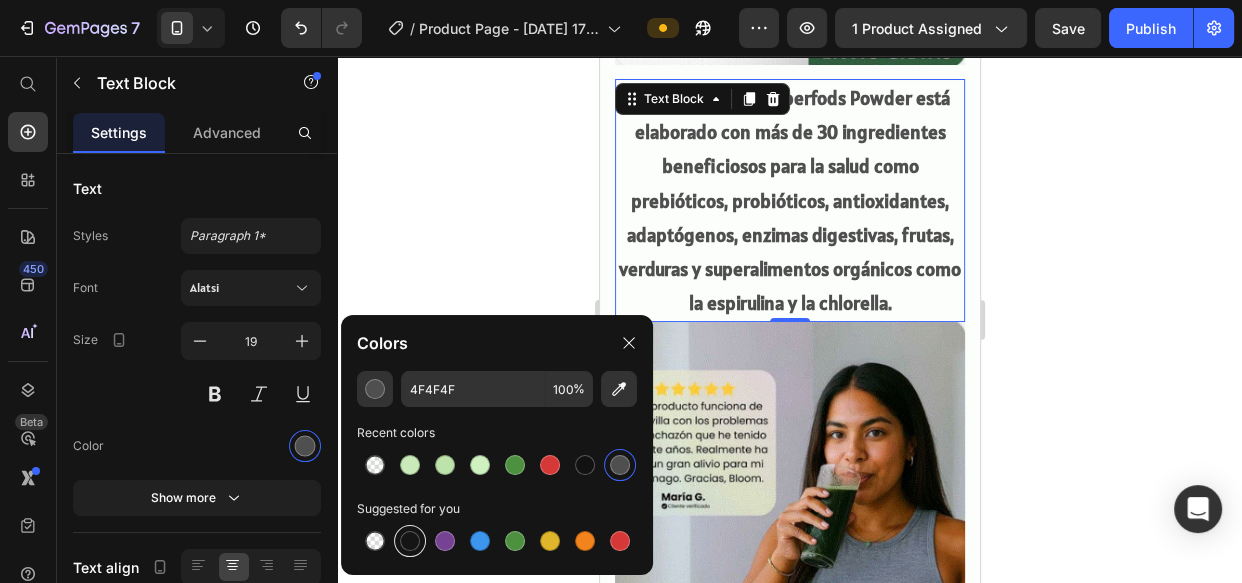 click at bounding box center [410, 541] 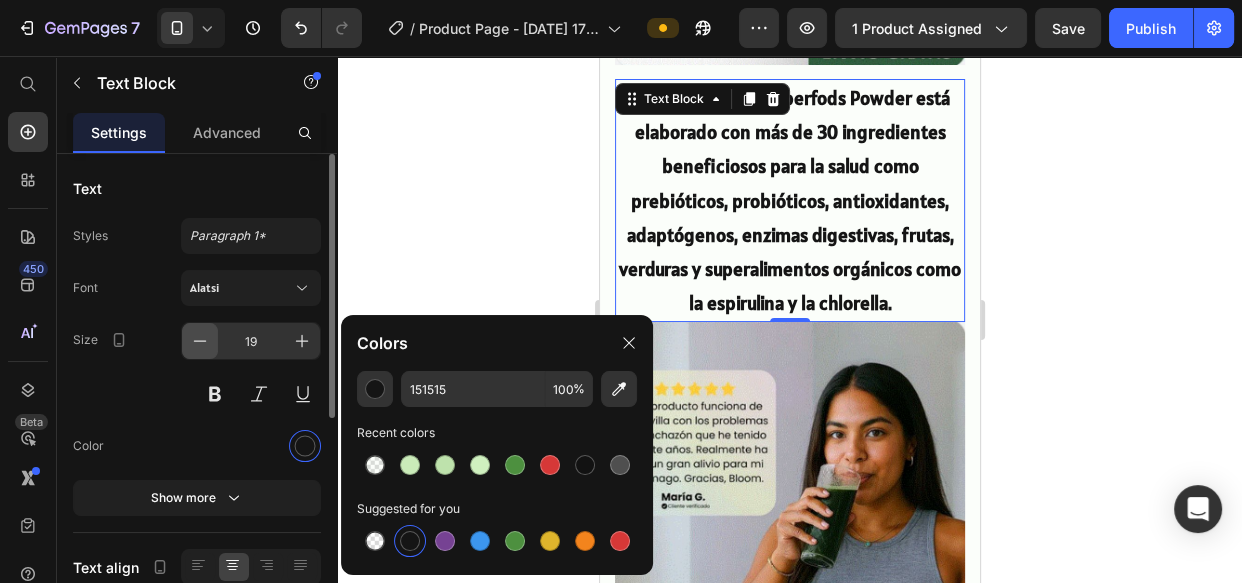 click 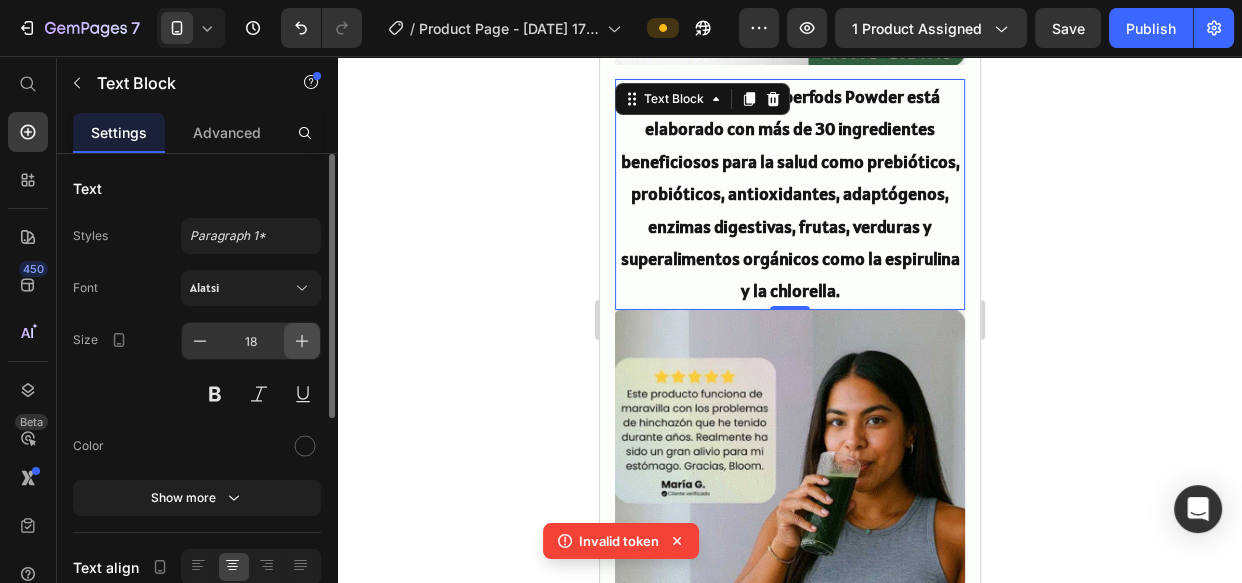 click 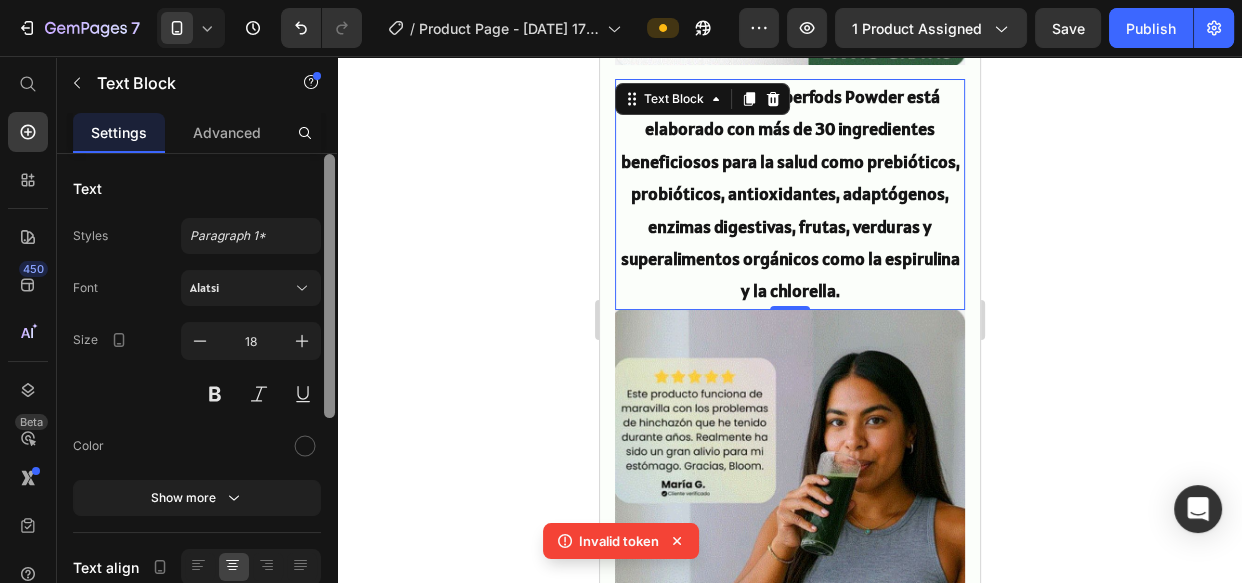 type on "19" 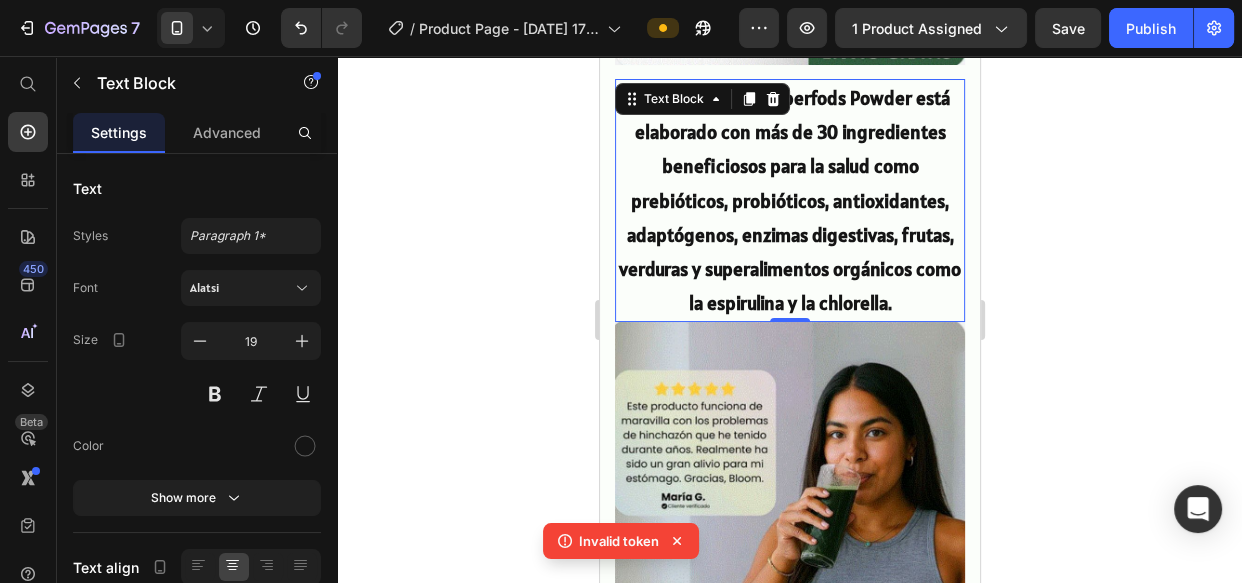 scroll, scrollTop: 1727, scrollLeft: 0, axis: vertical 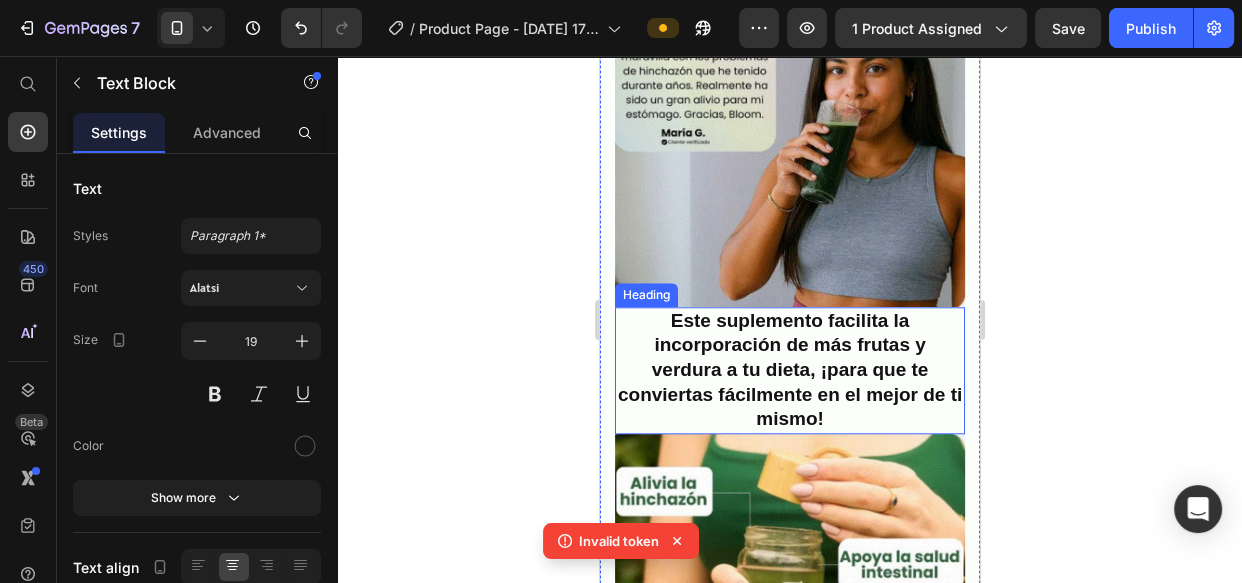 click on "Este suplemento facilita la incorporación de más frutas y verdura a tu dieta, ¡para que te conviertas fácilmente en el mejor de ti mismo!" at bounding box center [789, 370] 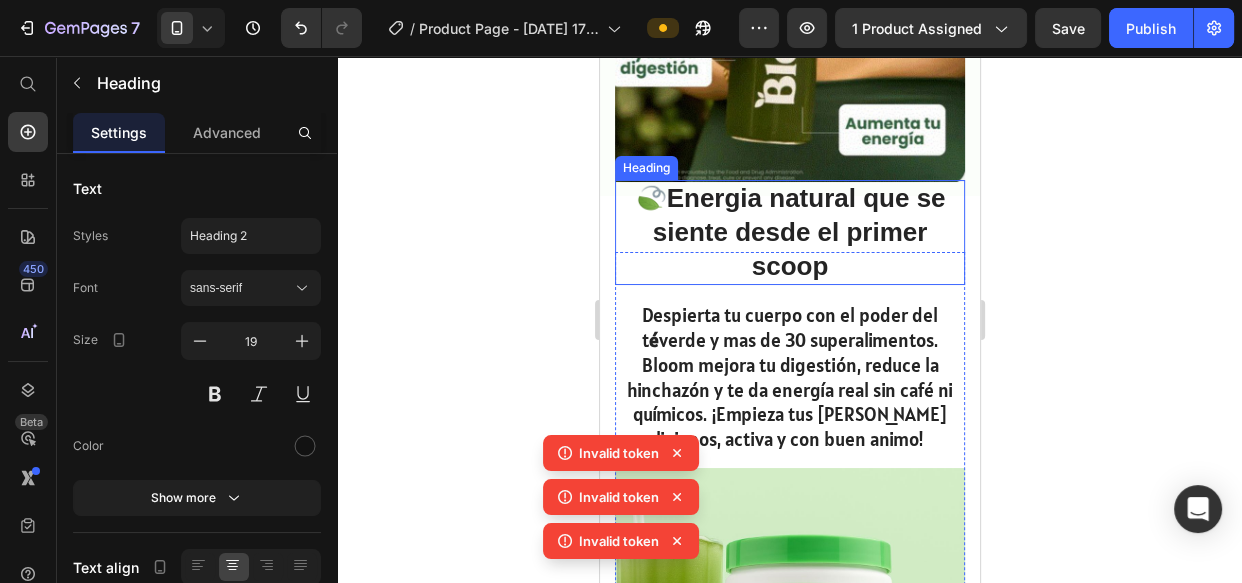 scroll, scrollTop: 2363, scrollLeft: 0, axis: vertical 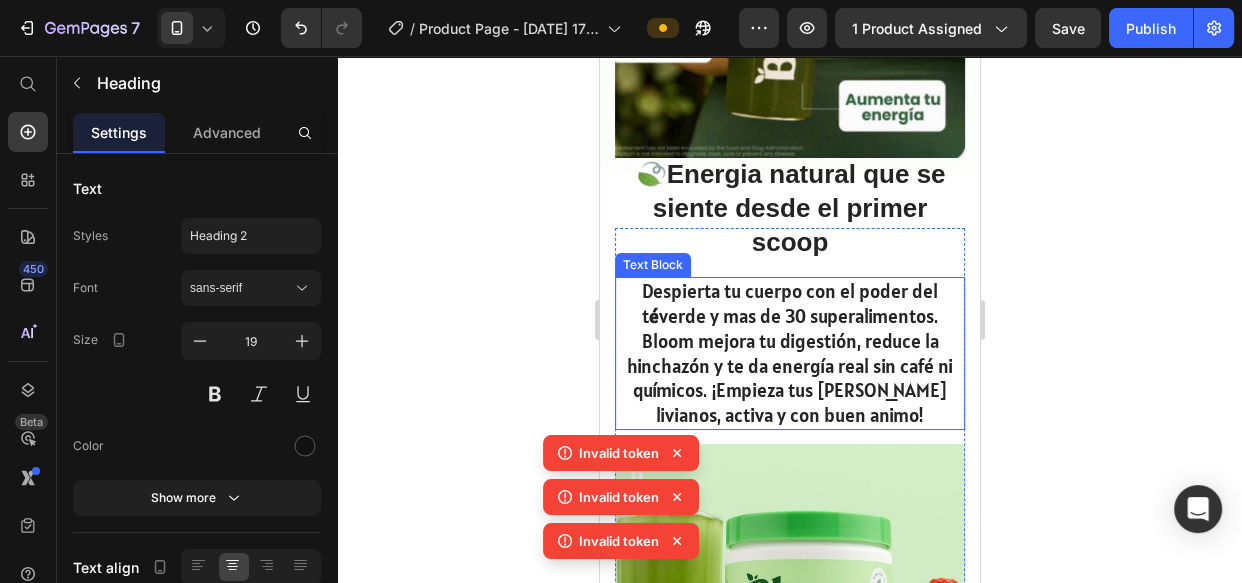 click on "Despierta tu cuerpo con el poder del t é   verde y mas de 30 superalimentos. Bloom mejora tu digestión, reduce la hinchazón y te da energía real sin café ni químicos. ¡Empieza tus días livianos, activa y con buen animo!" at bounding box center (789, 353) 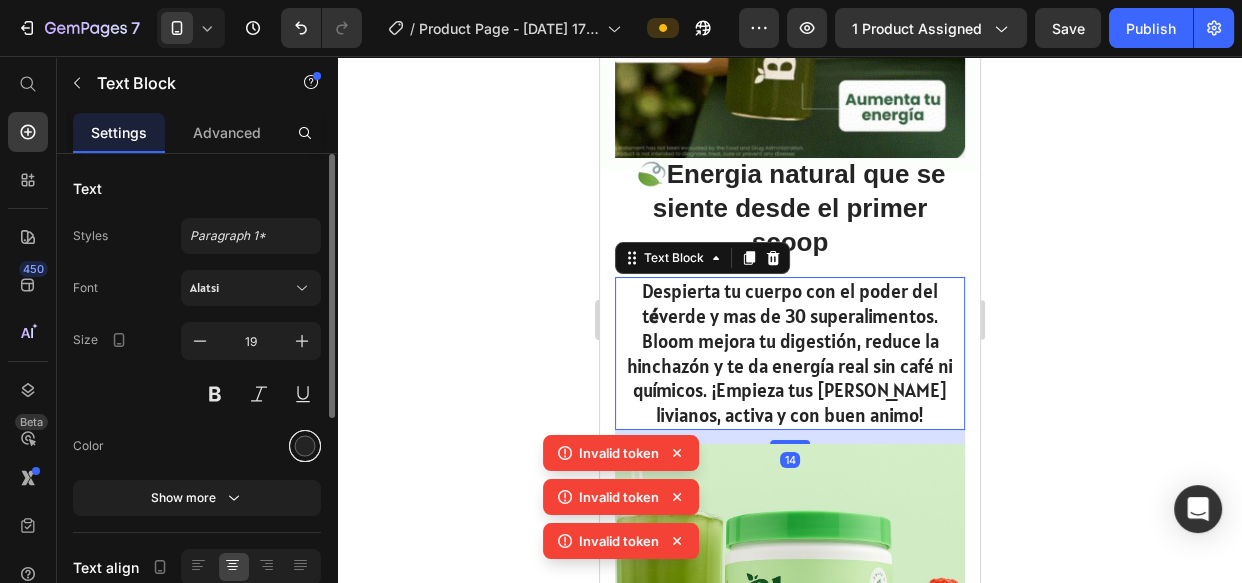 click at bounding box center [305, 446] 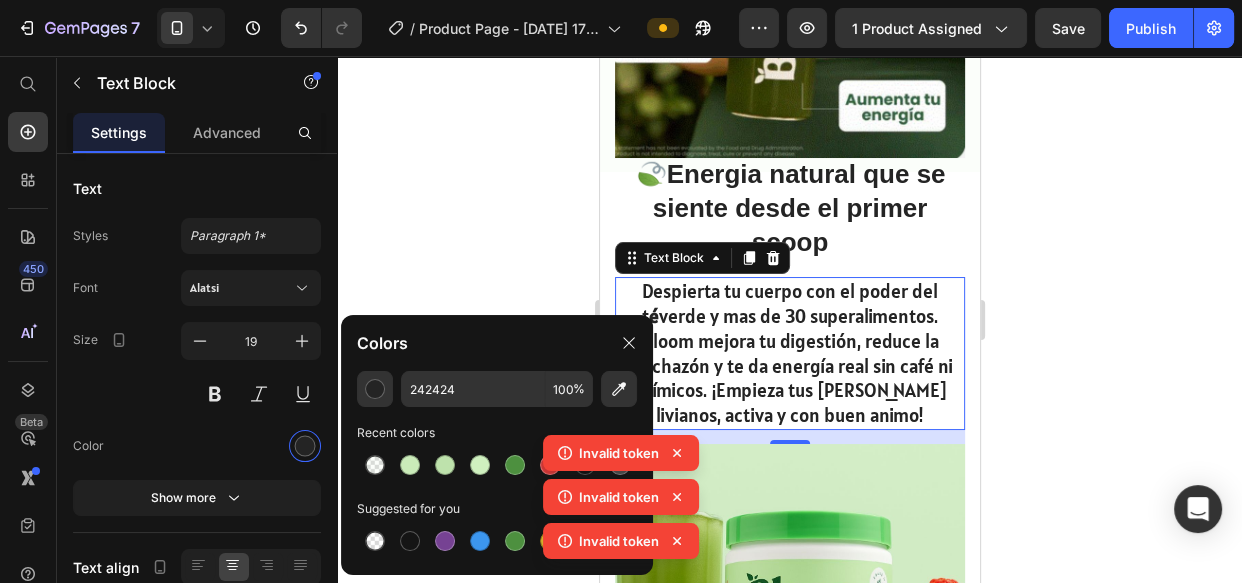 click 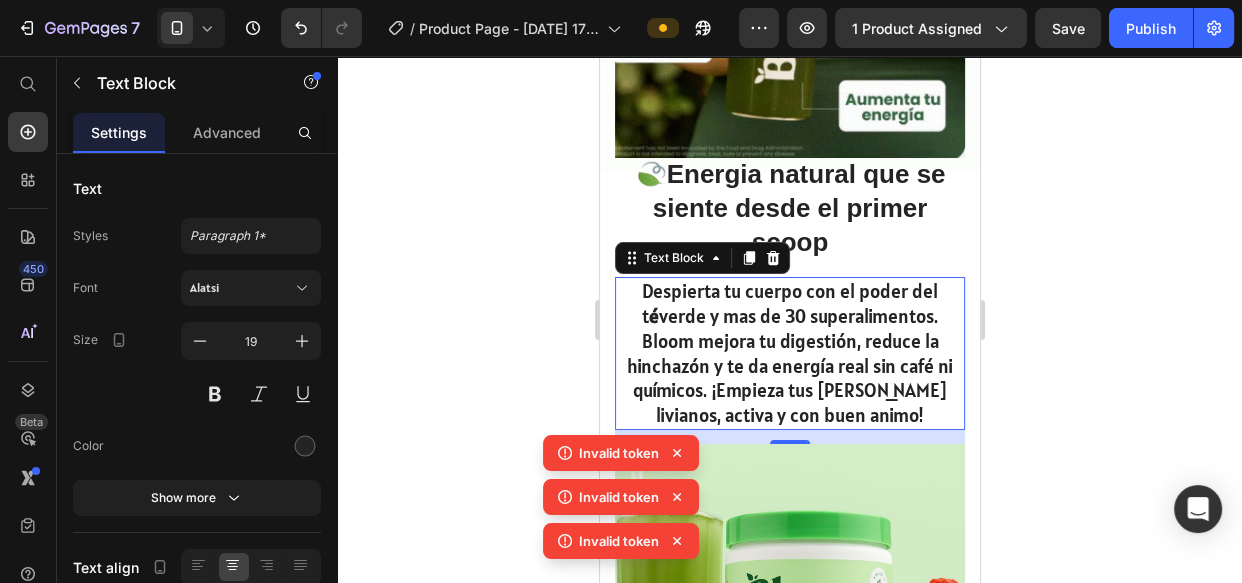 click 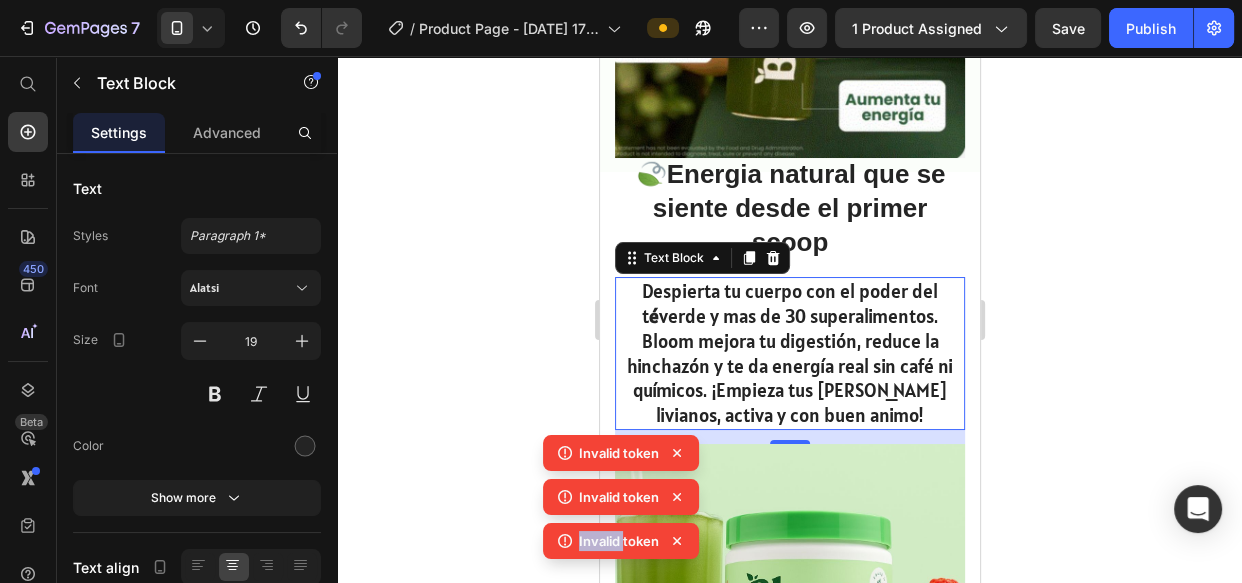 click on "Invalid token Invalid token Invalid token" at bounding box center [621, 501] 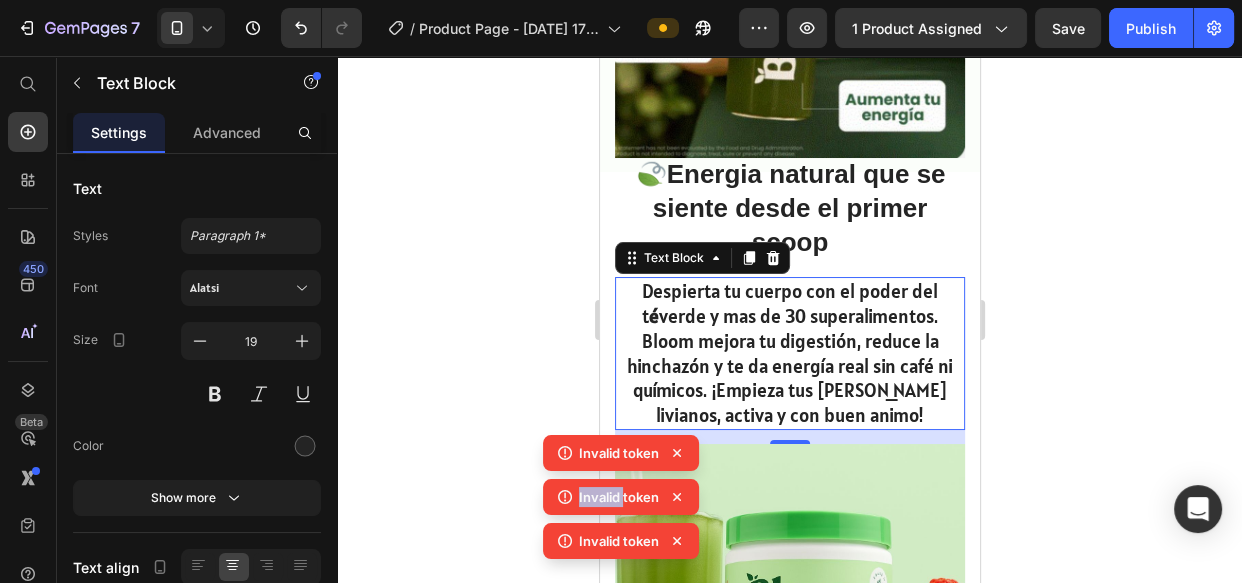 click 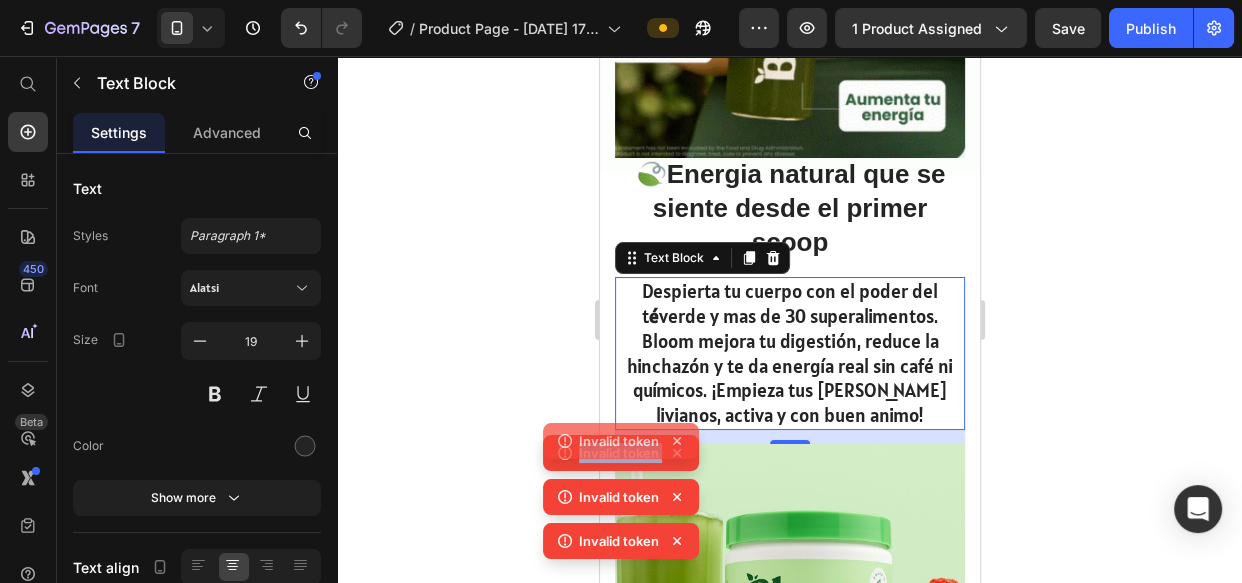 click on "Invalid token Invalid token Invalid token Invalid token" at bounding box center [621, 479] 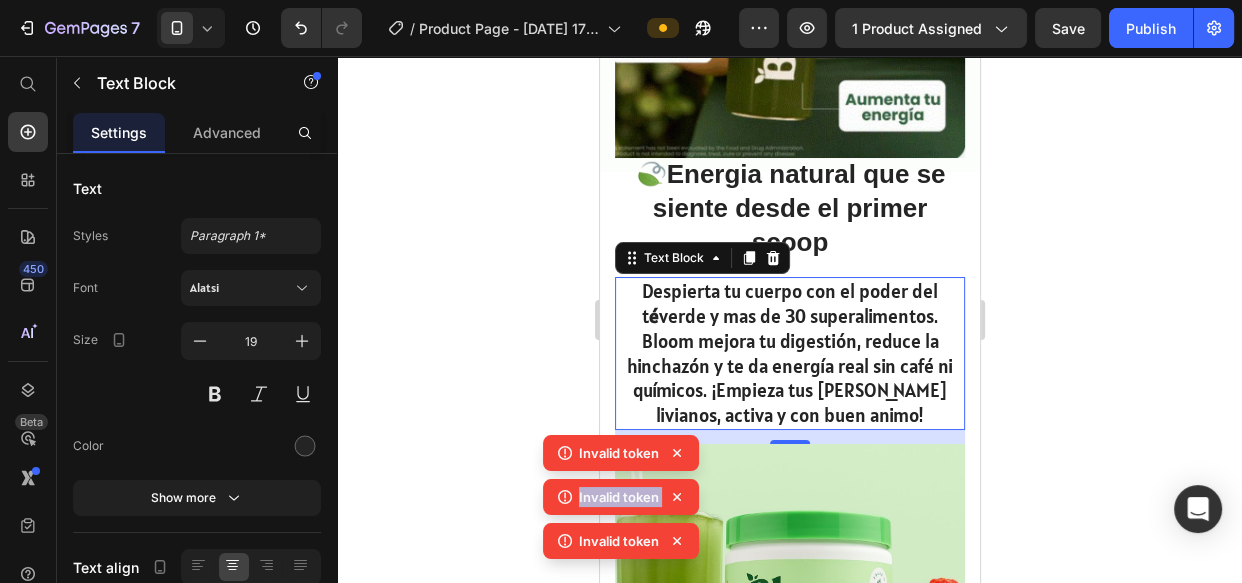 click 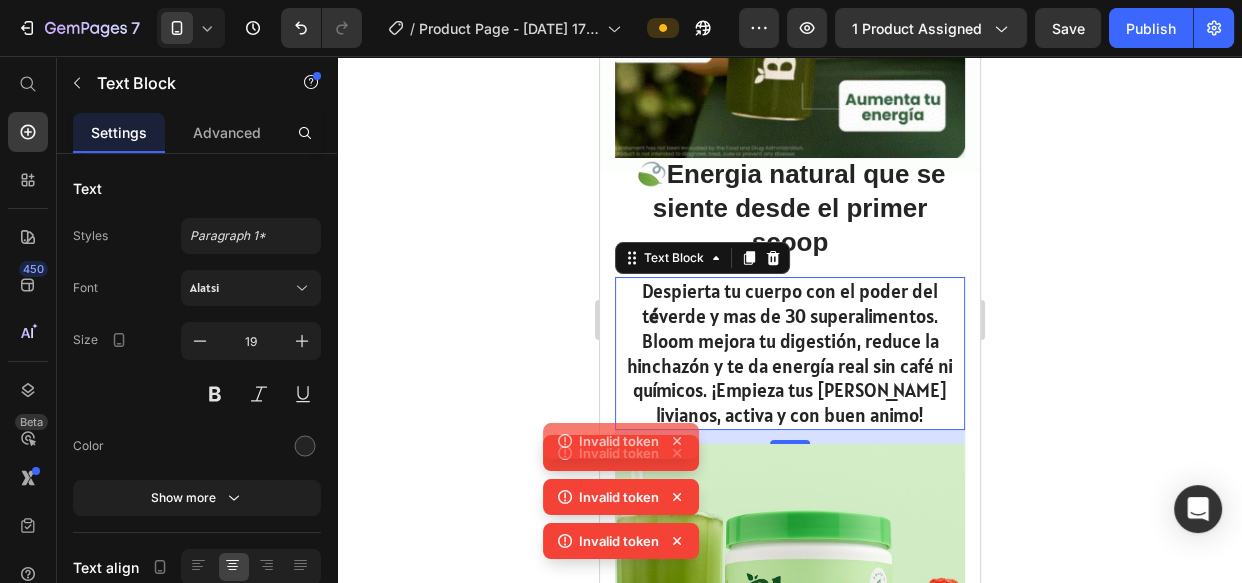 click on "Invalid token Invalid token Invalid token Invalid token" at bounding box center [621, 479] 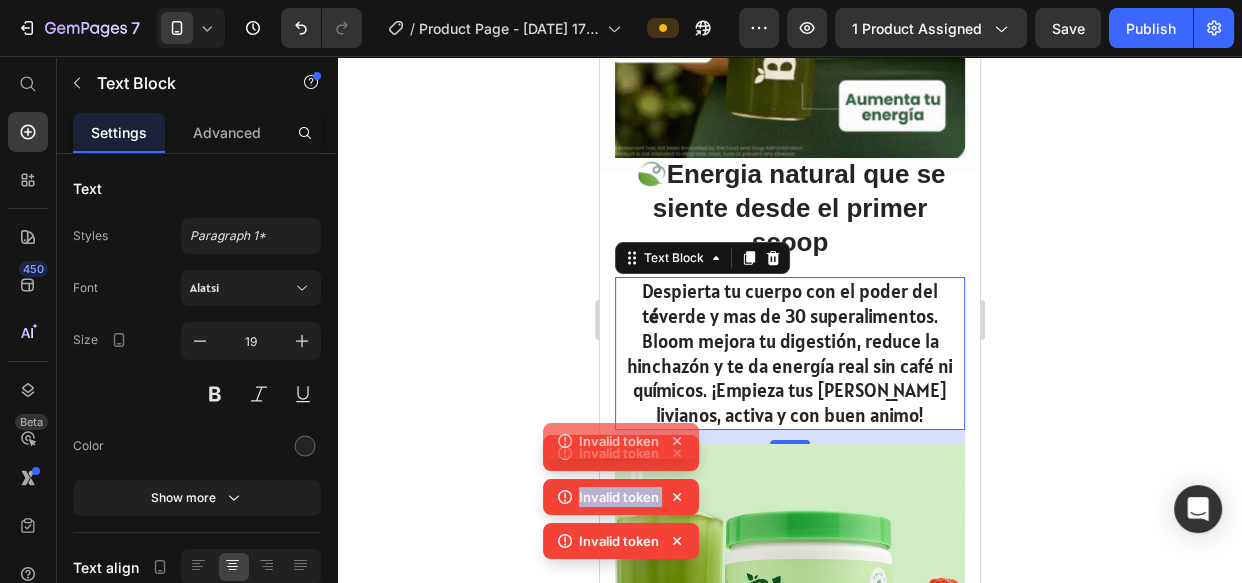 click 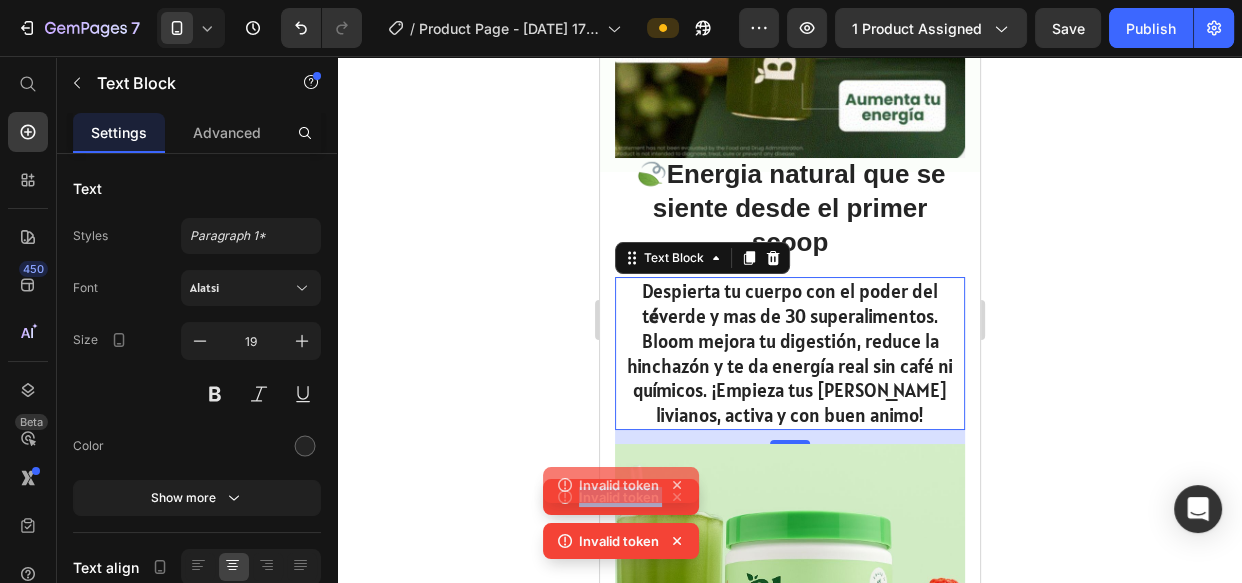 click on "Invalid token Invalid token Invalid token" at bounding box center (621, 501) 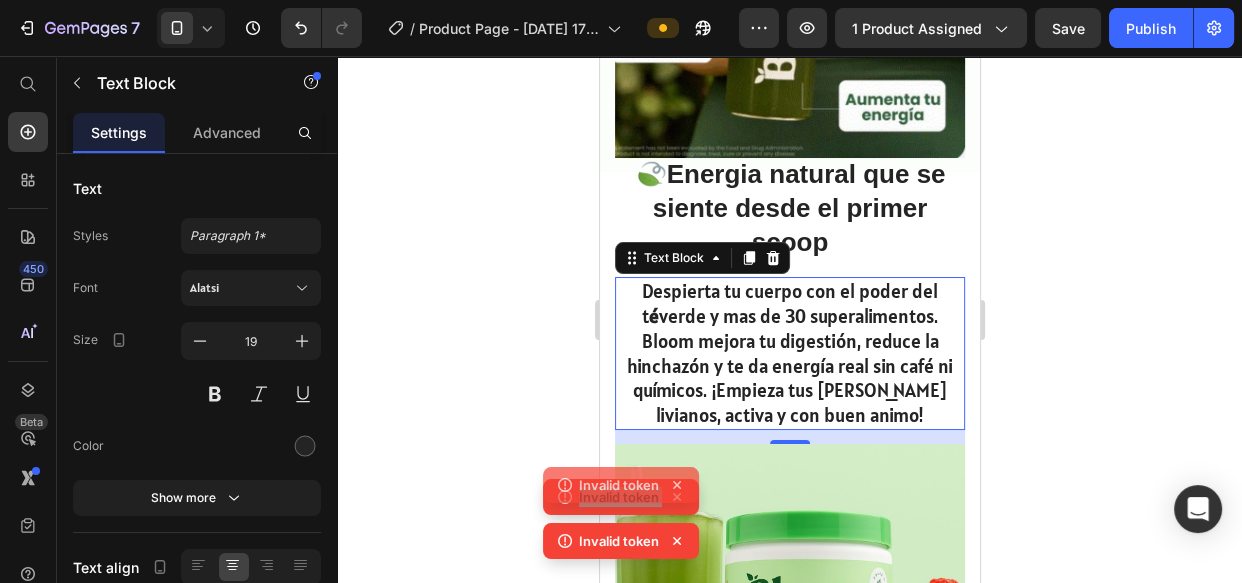 drag, startPoint x: 1279, startPoint y: 506, endPoint x: 679, endPoint y: 450, distance: 602.60767 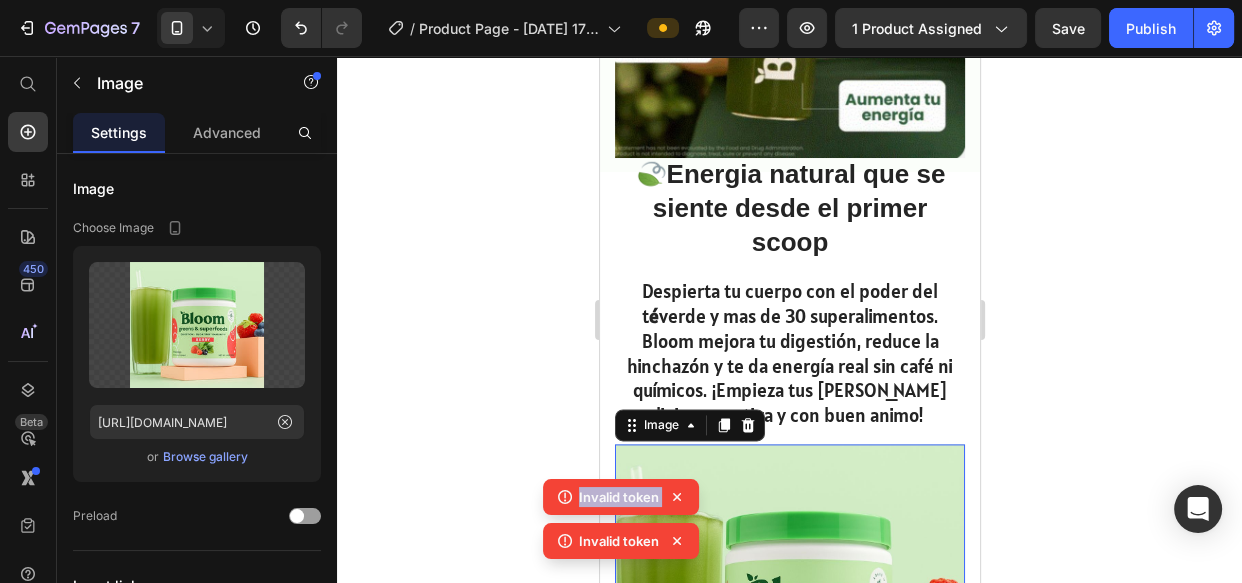 click 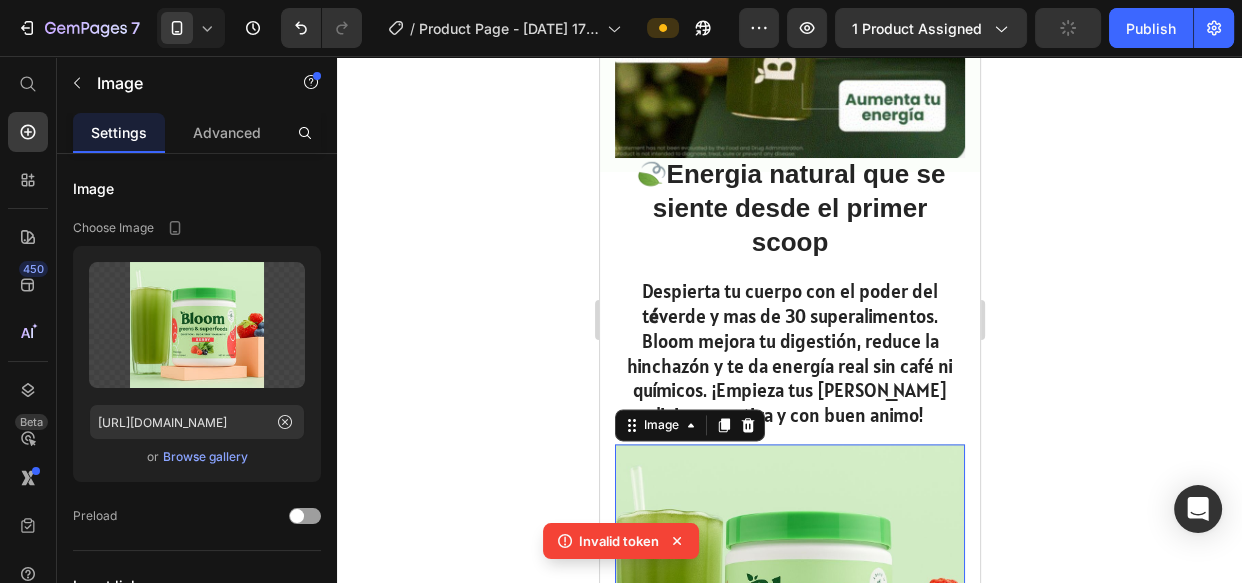click 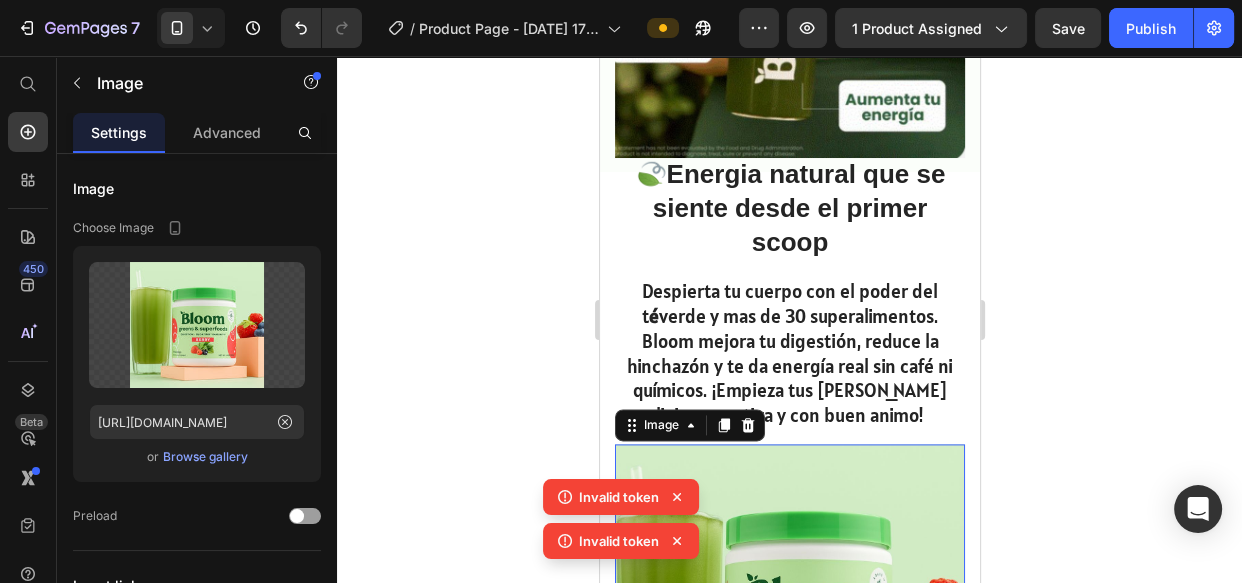 click 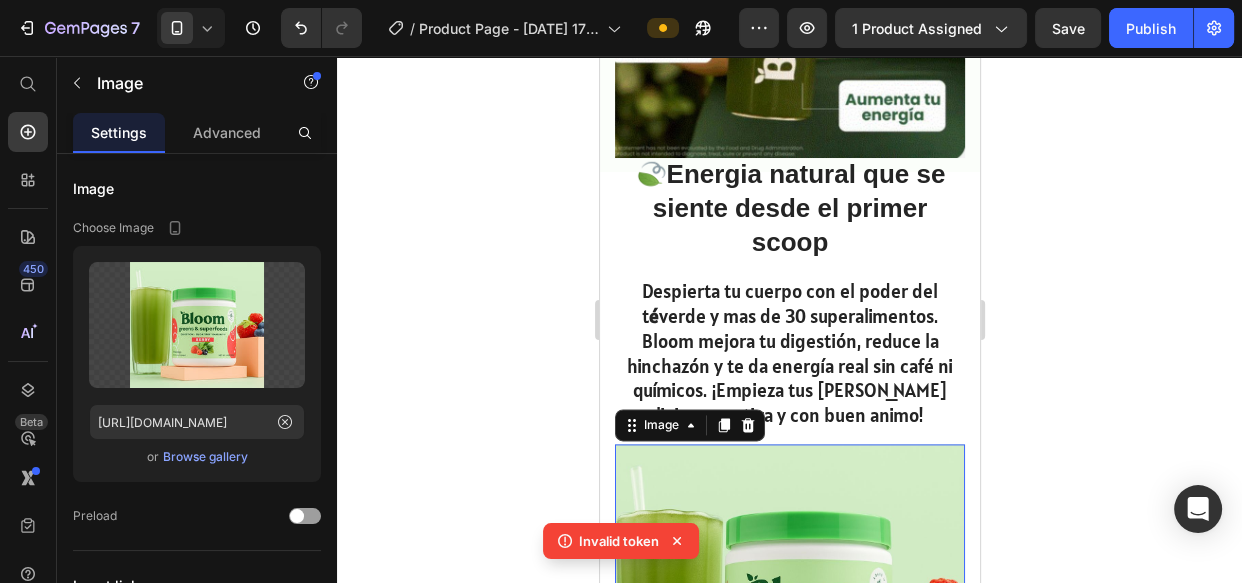 click 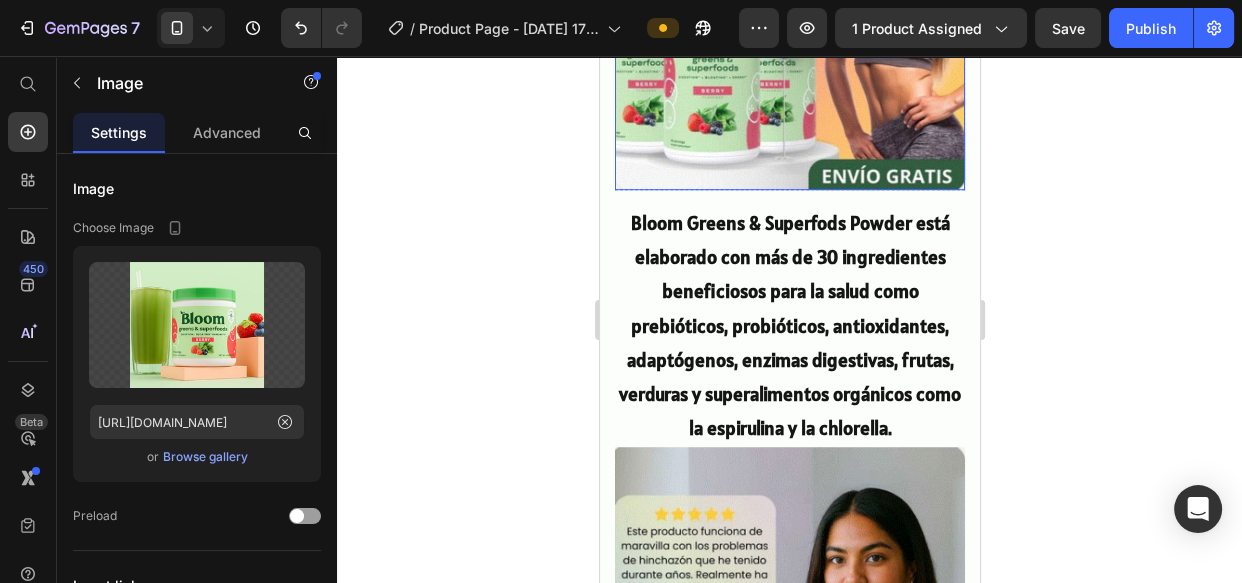 scroll, scrollTop: 1090, scrollLeft: 0, axis: vertical 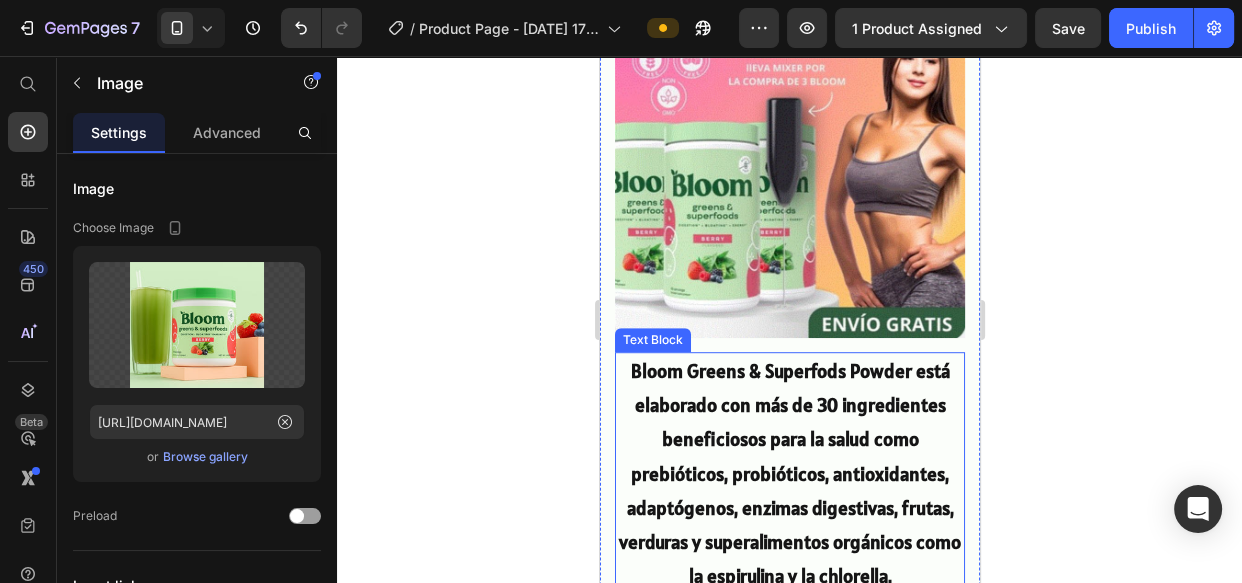 click on "Bloom Greens & Superfods Powder está elaborado con más de 30 ingredientes beneficiosos para la salud como prebióticos, probióticos, antioxidantes, adaptógenos, enzimas digestivas, frutas, verduras y superalimentos orgánicos como la espirulina y la chlorella." at bounding box center [789, 473] 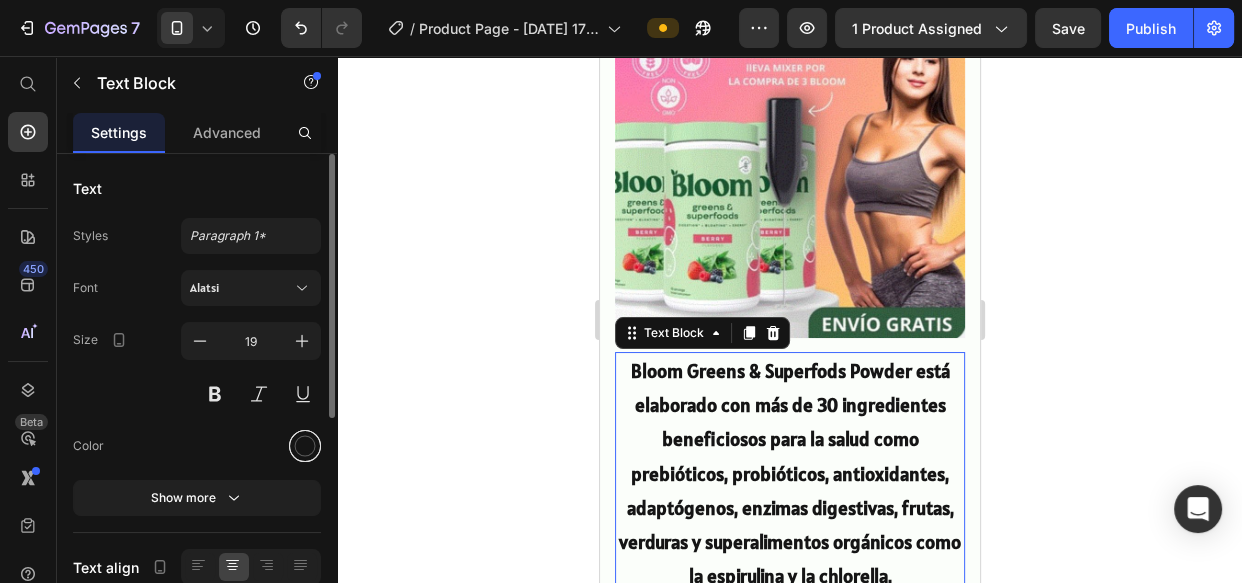 click at bounding box center [305, 446] 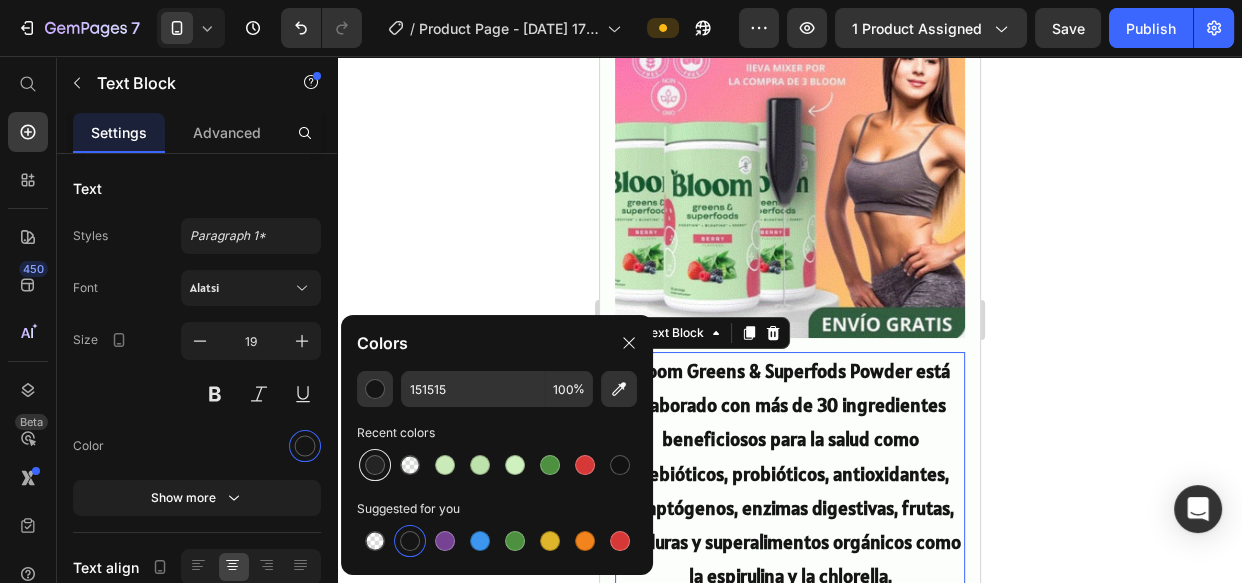click at bounding box center (375, 465) 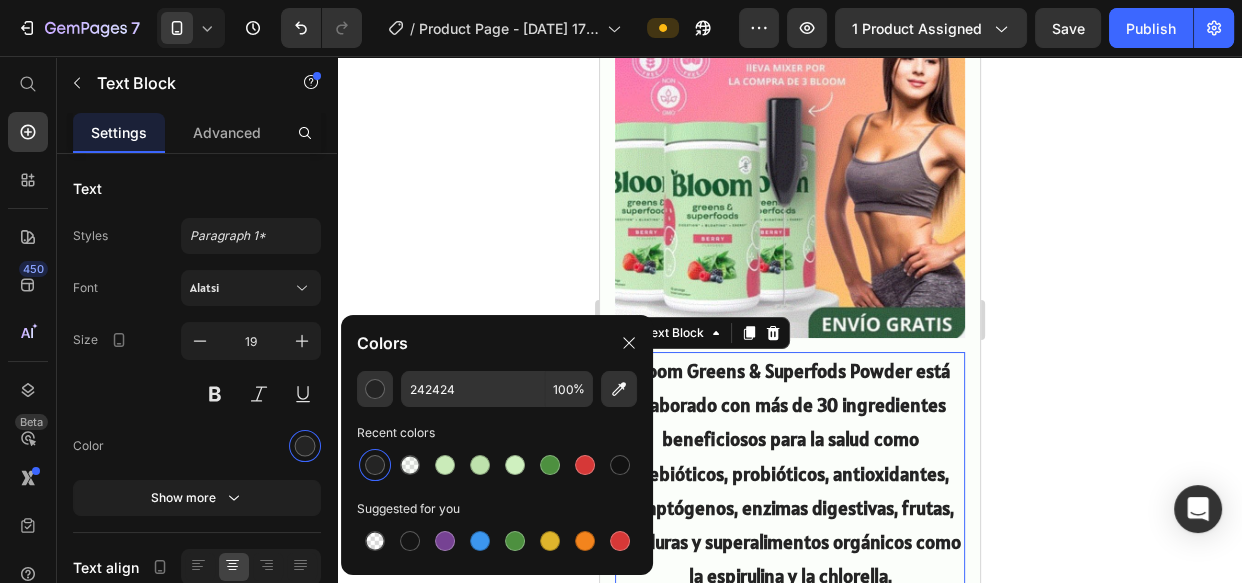 click 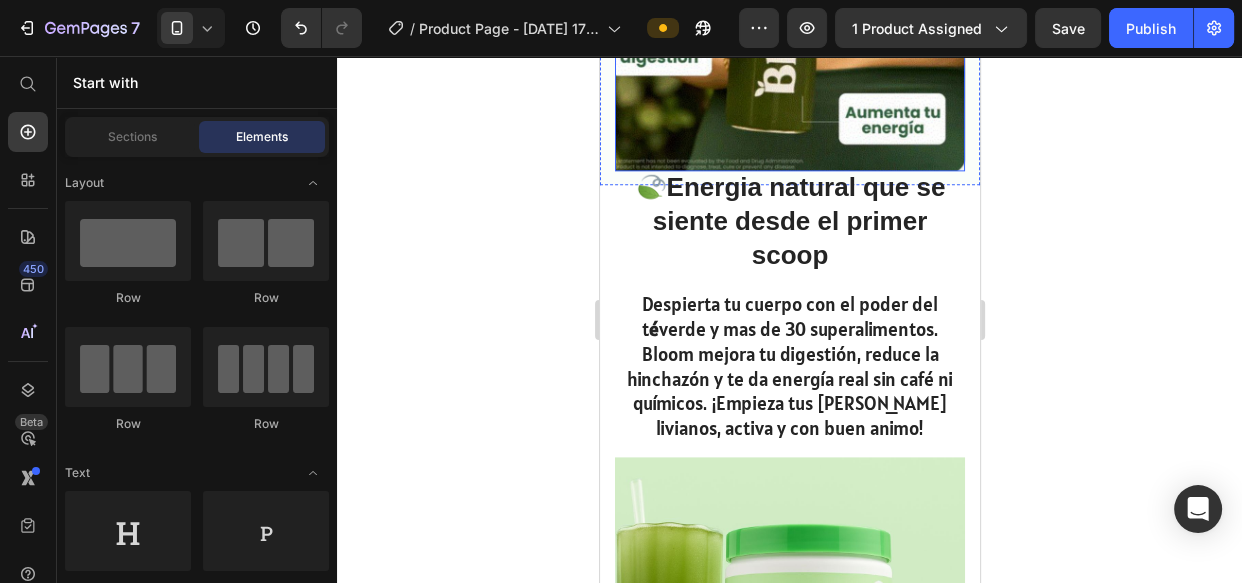 scroll, scrollTop: 2363, scrollLeft: 0, axis: vertical 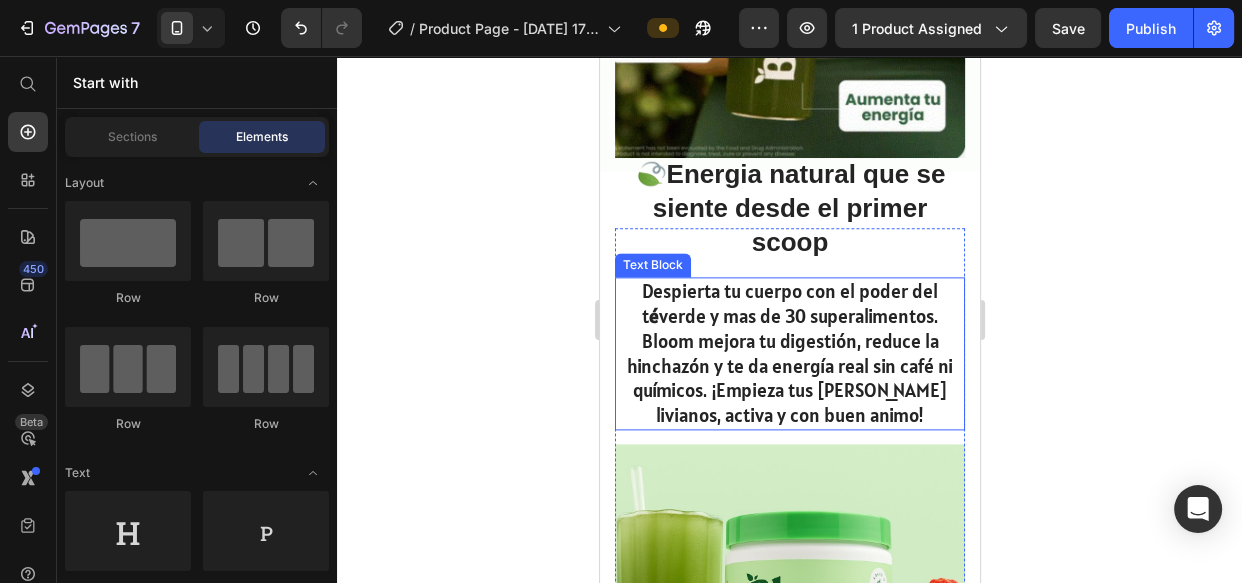 click on "Despierta tu cuerpo con el poder del t é   verde y mas de 30 superalimentos. Bloom mejora tu digestión, reduce la hinchazón y te da energía real sin café ni químicos. ¡Empieza tus días livianos, activa y con buen animo!" at bounding box center [789, 353] 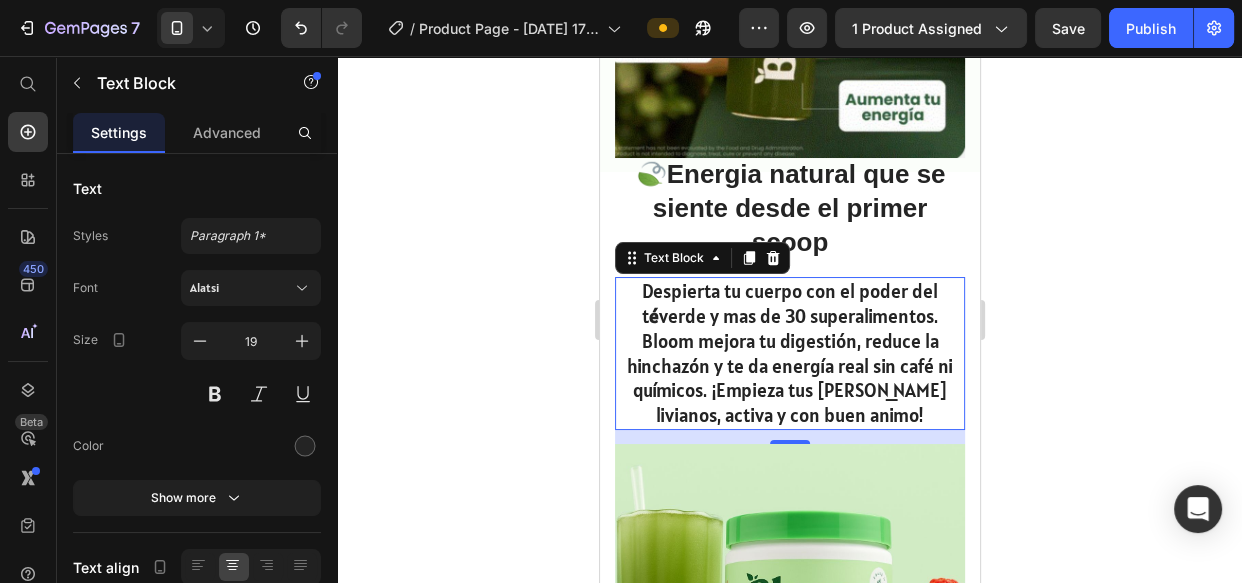 click 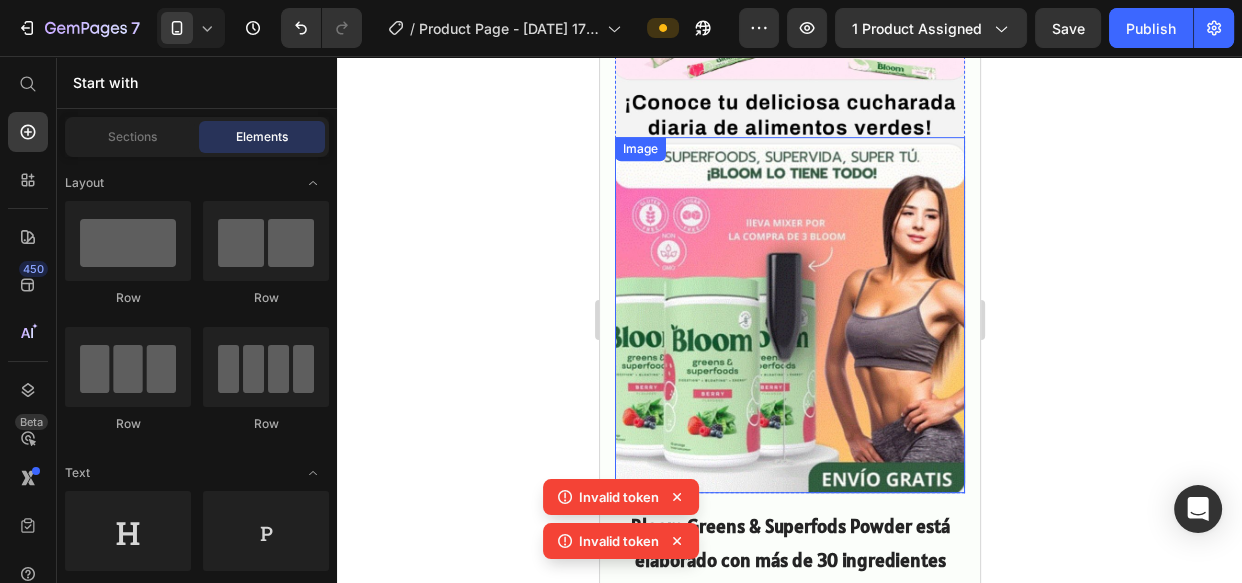 scroll, scrollTop: 1090, scrollLeft: 0, axis: vertical 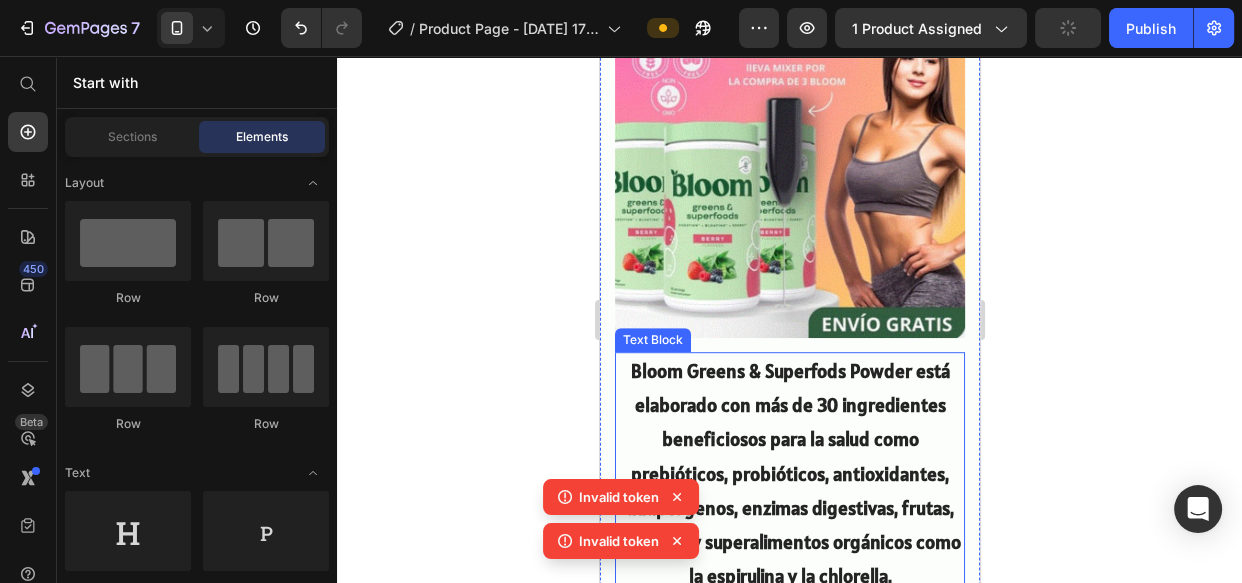 click on "Bloom Greens & Superfods Powder está elaborado con más de 30 ingredientes beneficiosos para la salud como prebióticos, probióticos, antioxidantes, adaptógenos, enzimas digestivas, frutas, verduras y superalimentos orgánicos como la espirulina y la chlorella." at bounding box center (789, 473) 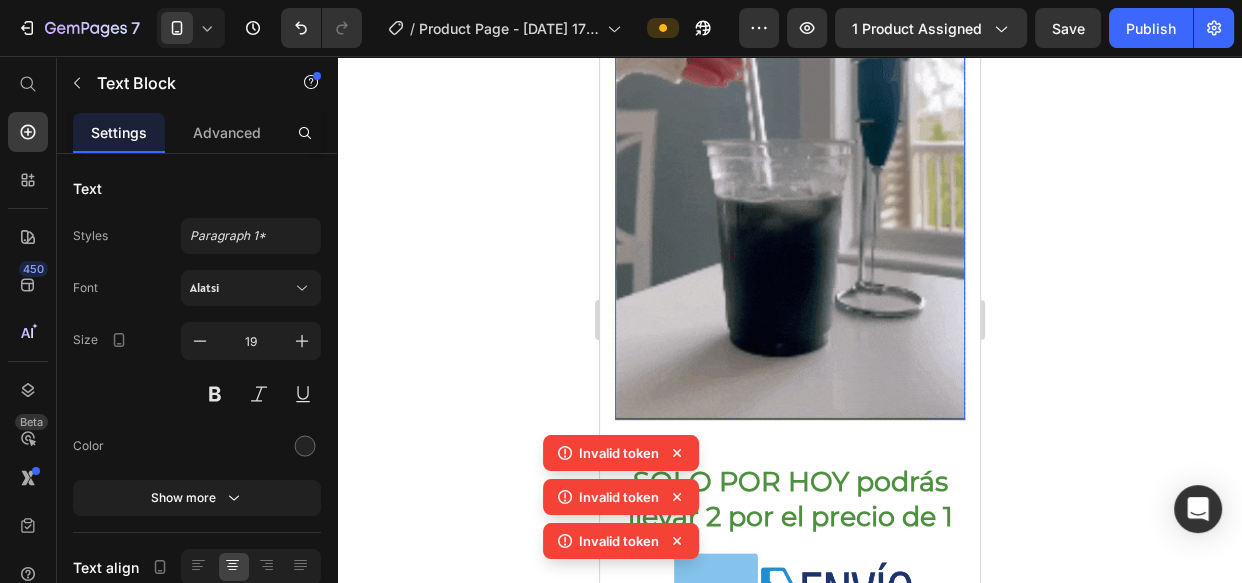 scroll, scrollTop: 6570, scrollLeft: 0, axis: vertical 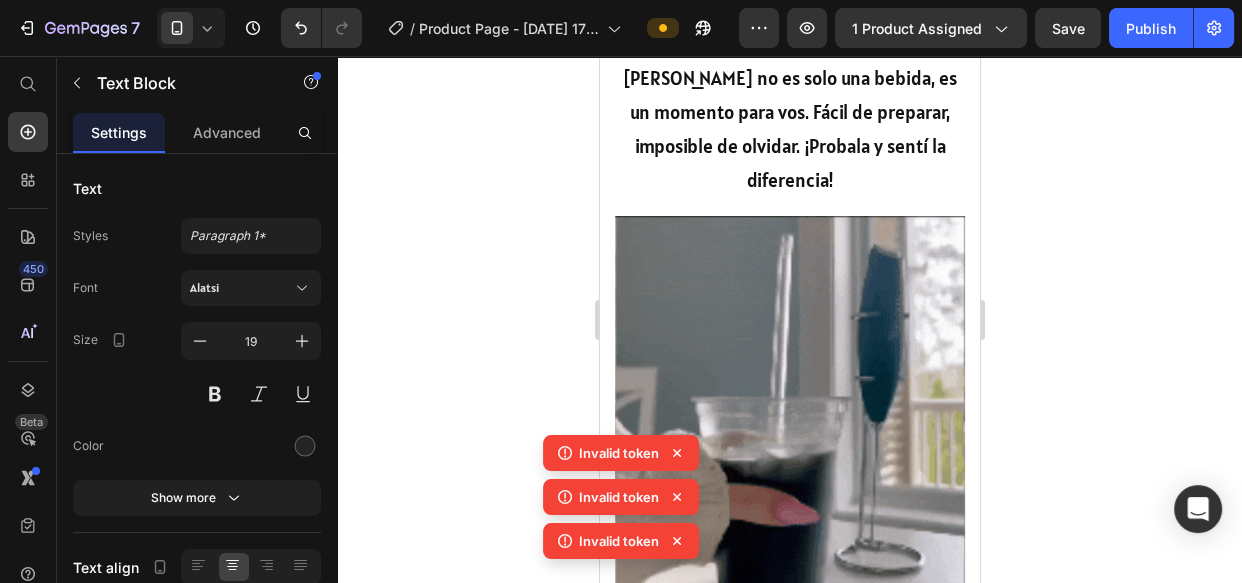 click 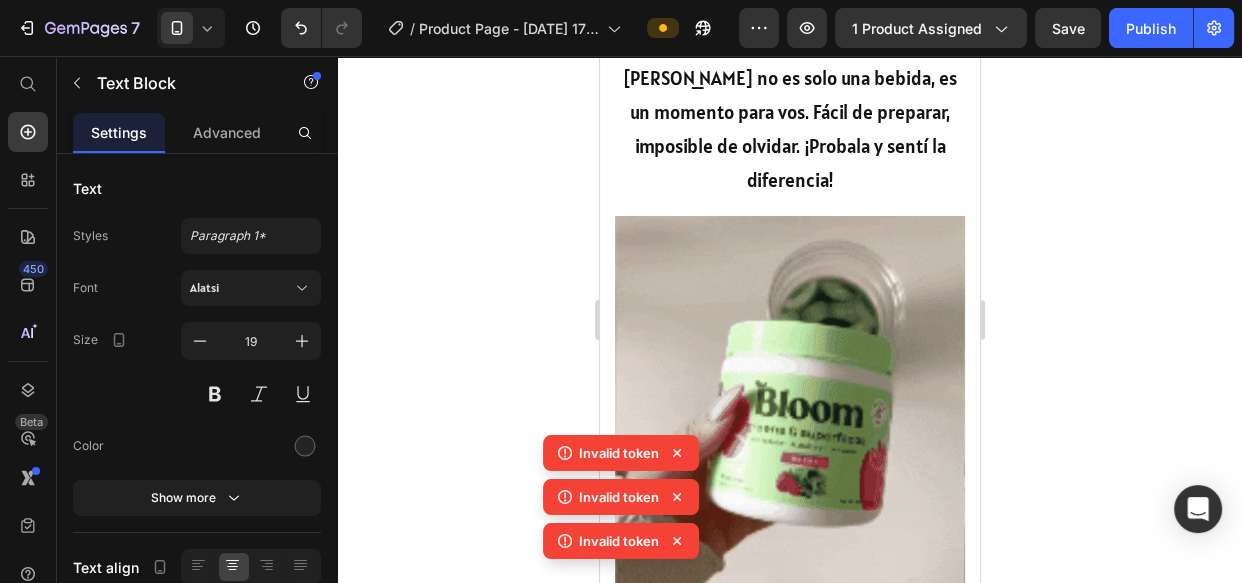 click 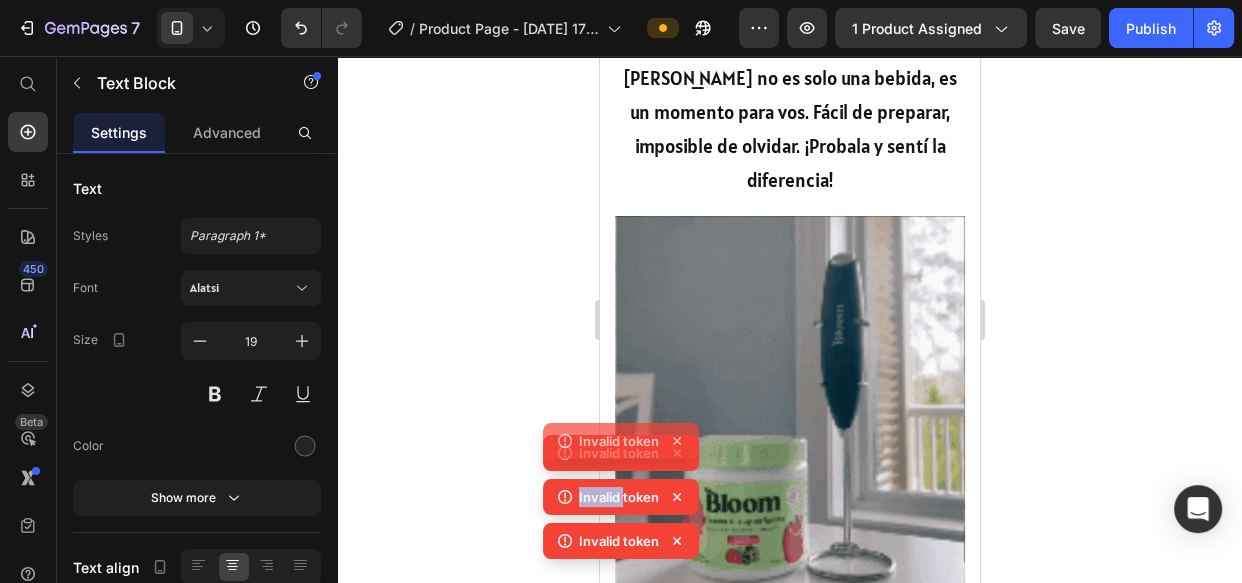 click 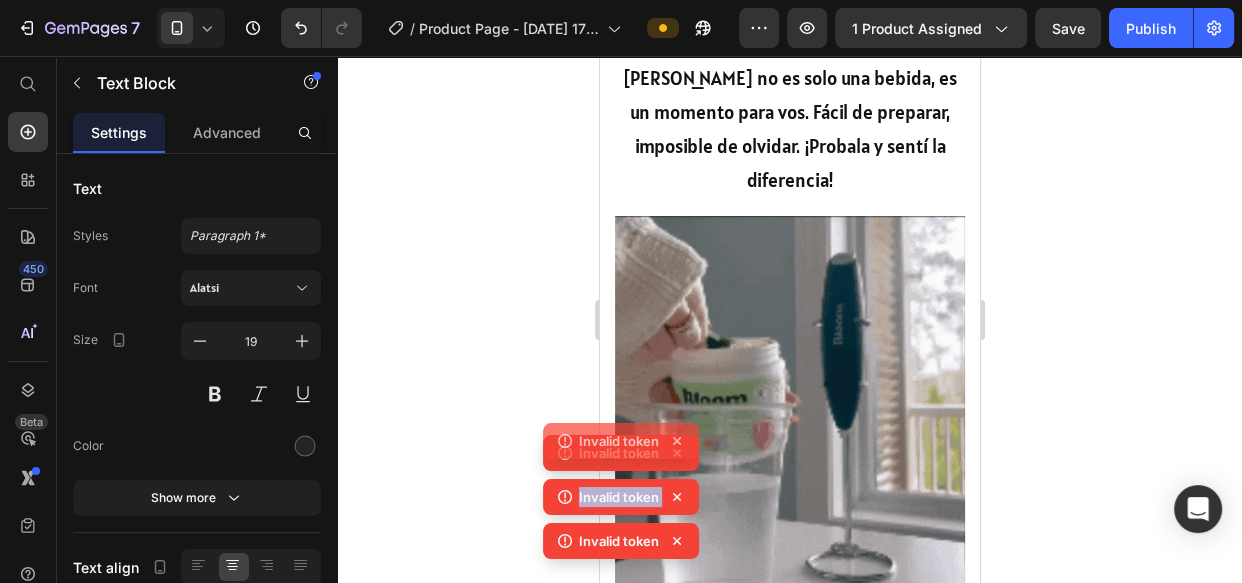 click 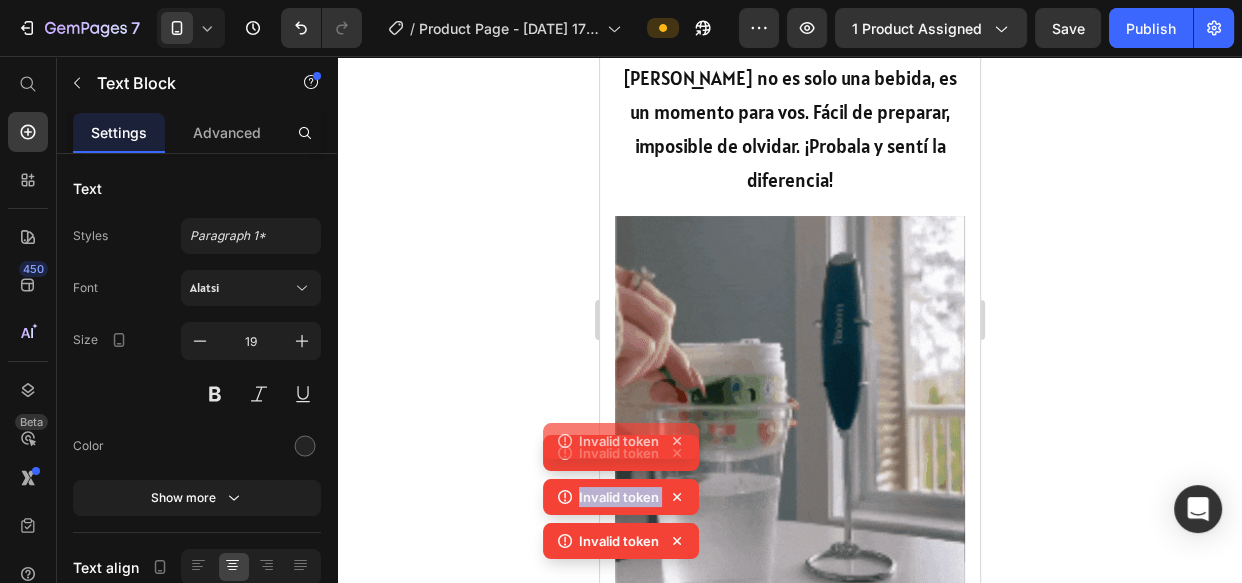 click on "Invalid token Invalid token Invalid token Invalid token" at bounding box center (621, 479) 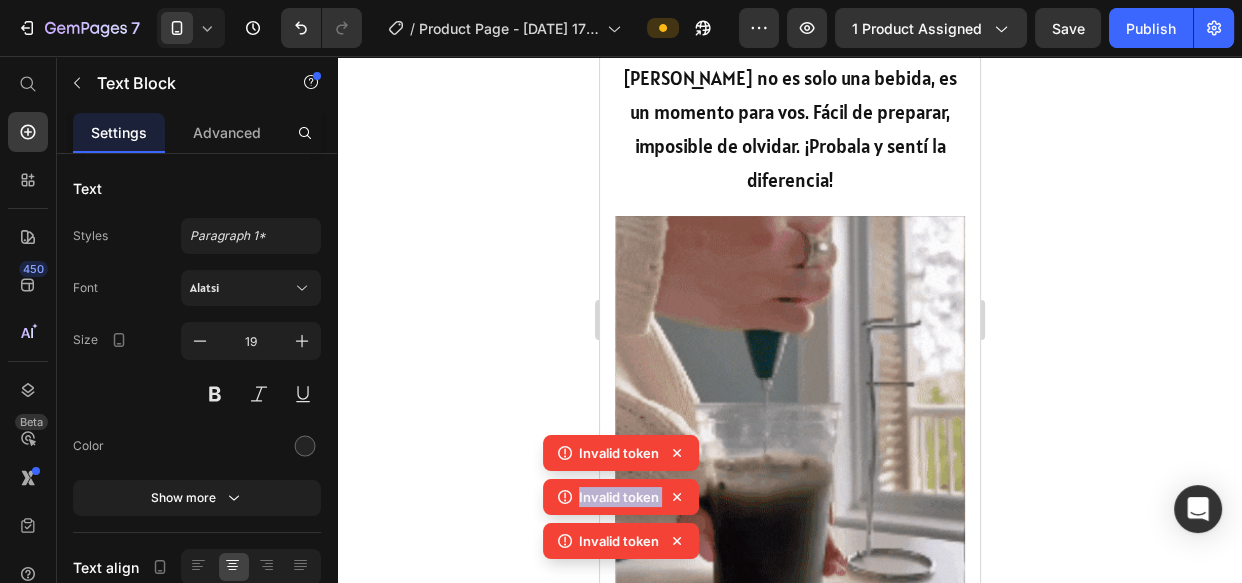 click 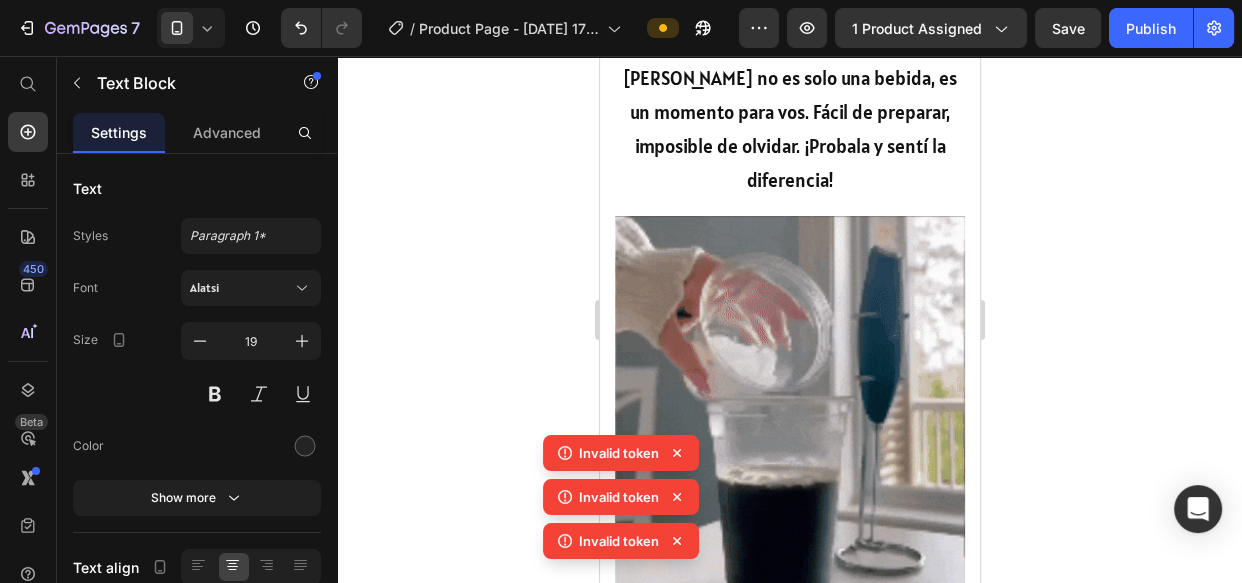 click on "Invalid token Invalid token Invalid token" at bounding box center [621, 501] 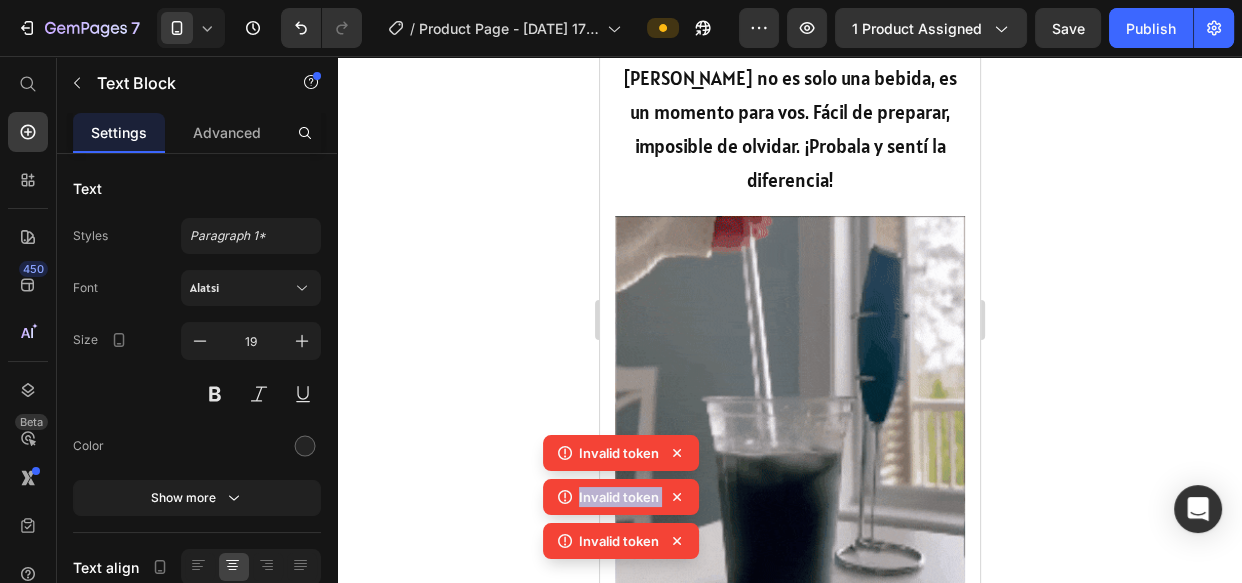 click 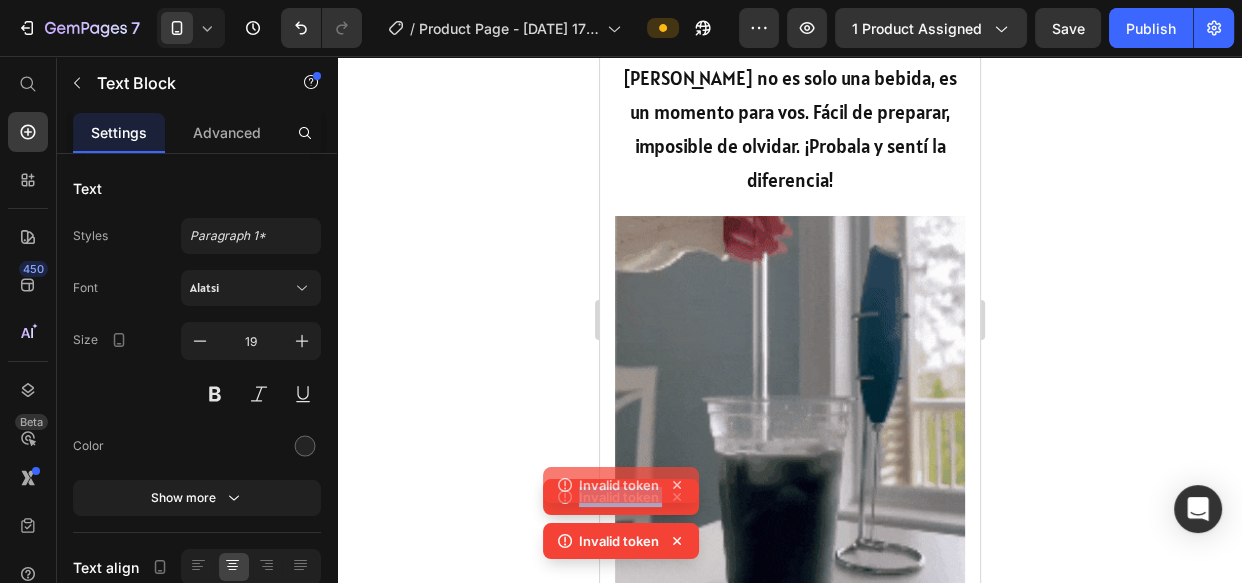 click on "Invalid token" 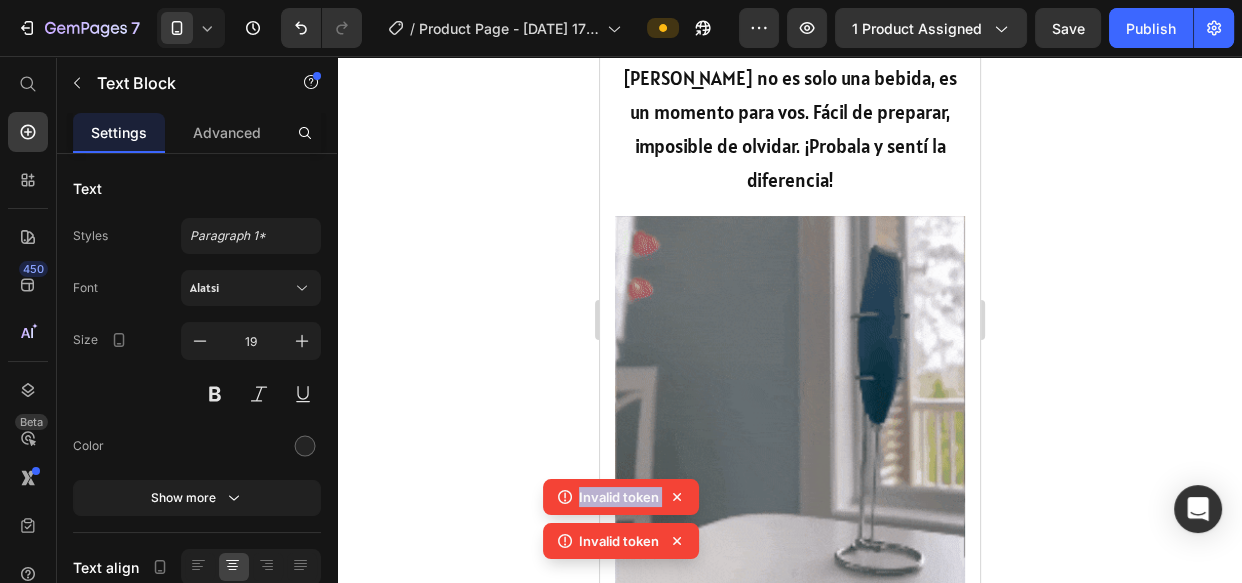 click 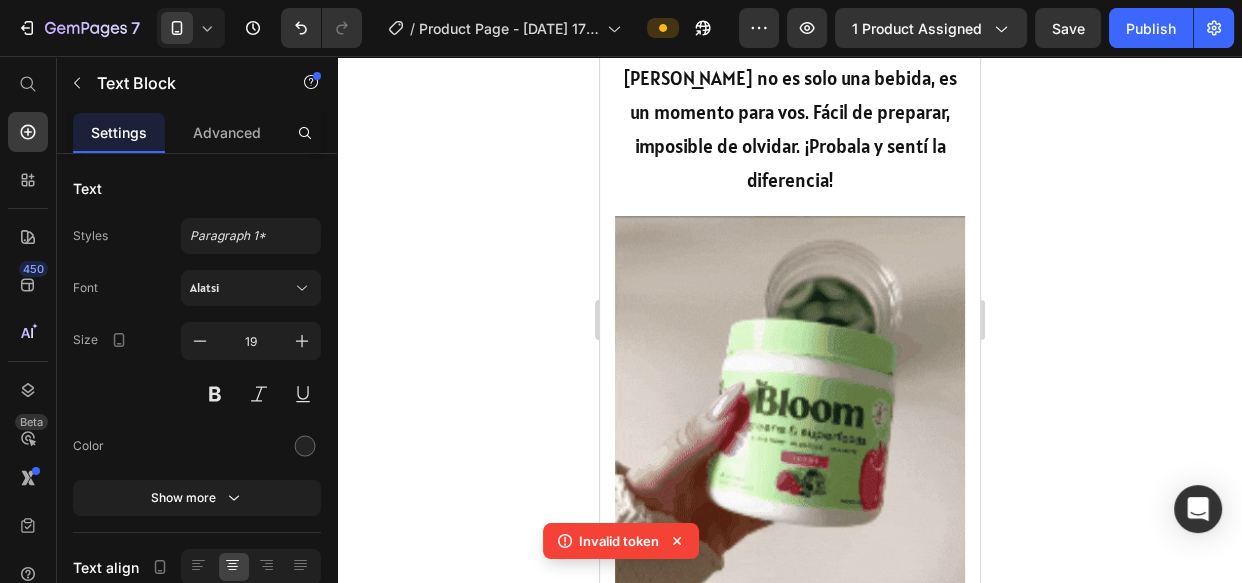 click 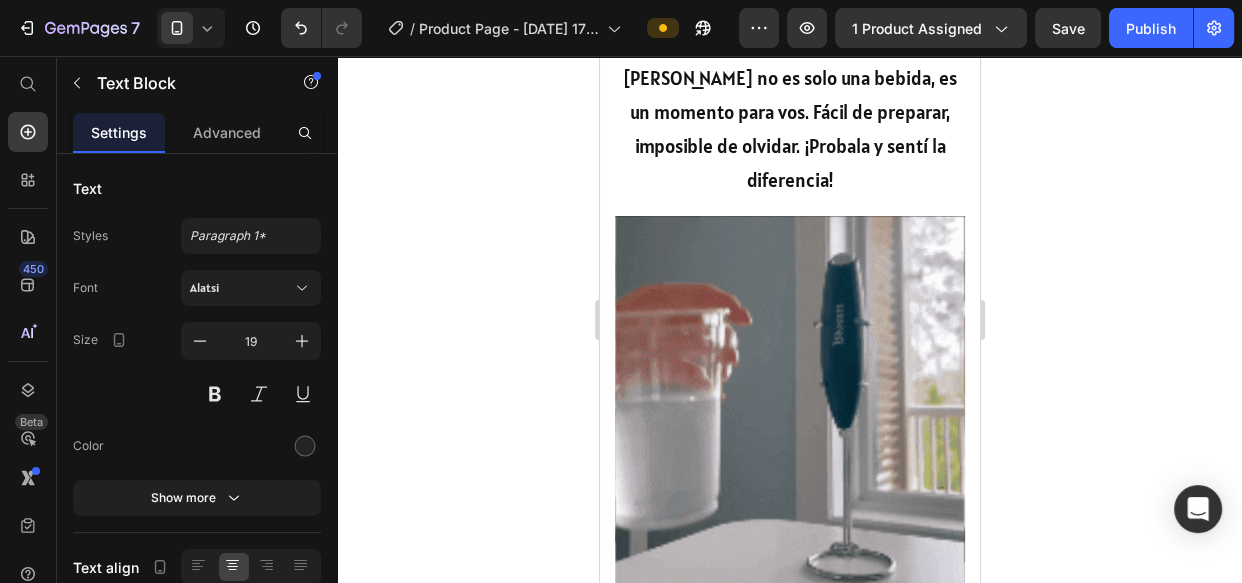 drag, startPoint x: 1200, startPoint y: 275, endPoint x: 1151, endPoint y: 262, distance: 50.695168 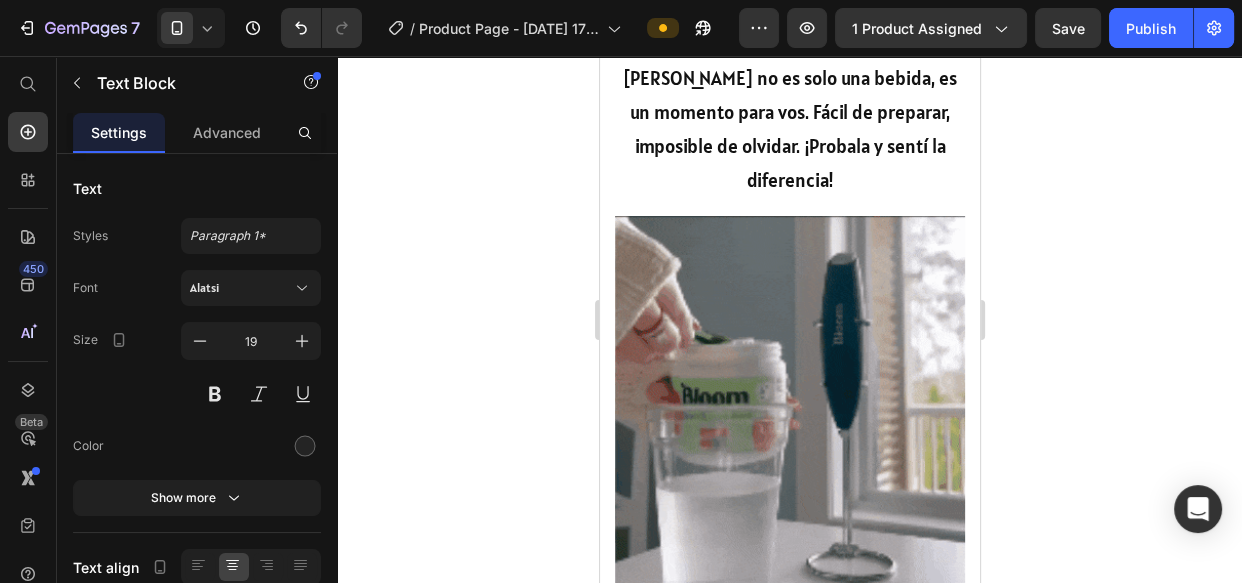 click 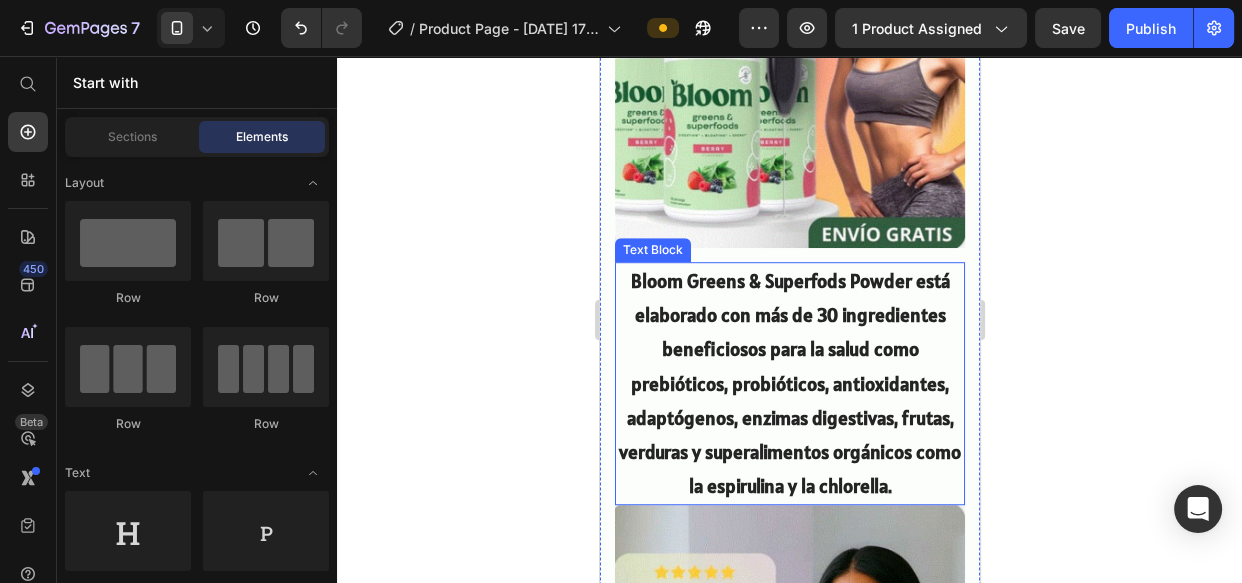 scroll, scrollTop: 1181, scrollLeft: 0, axis: vertical 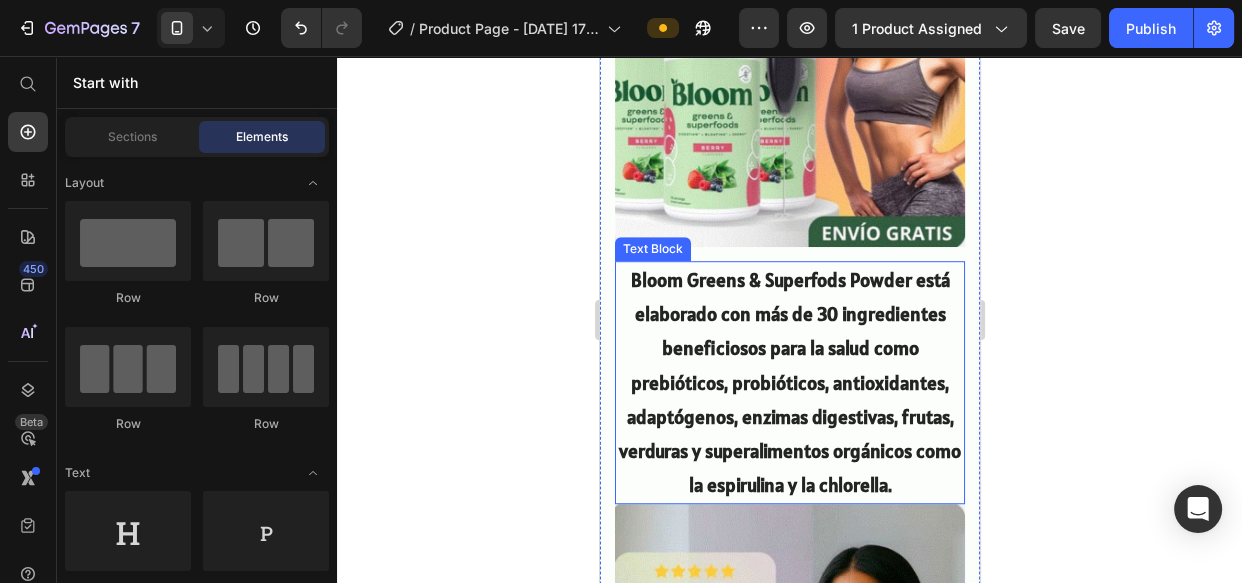 click on "Bloom Greens & Superfods Powder está elaborado con más de 30 ingredientes beneficiosos para la salud como prebióticos, probióticos, antioxidantes, adaptógenos, enzimas digestivas, frutas, verduras y superalimentos orgánicos como la espirulina y la chlorella." at bounding box center (789, 382) 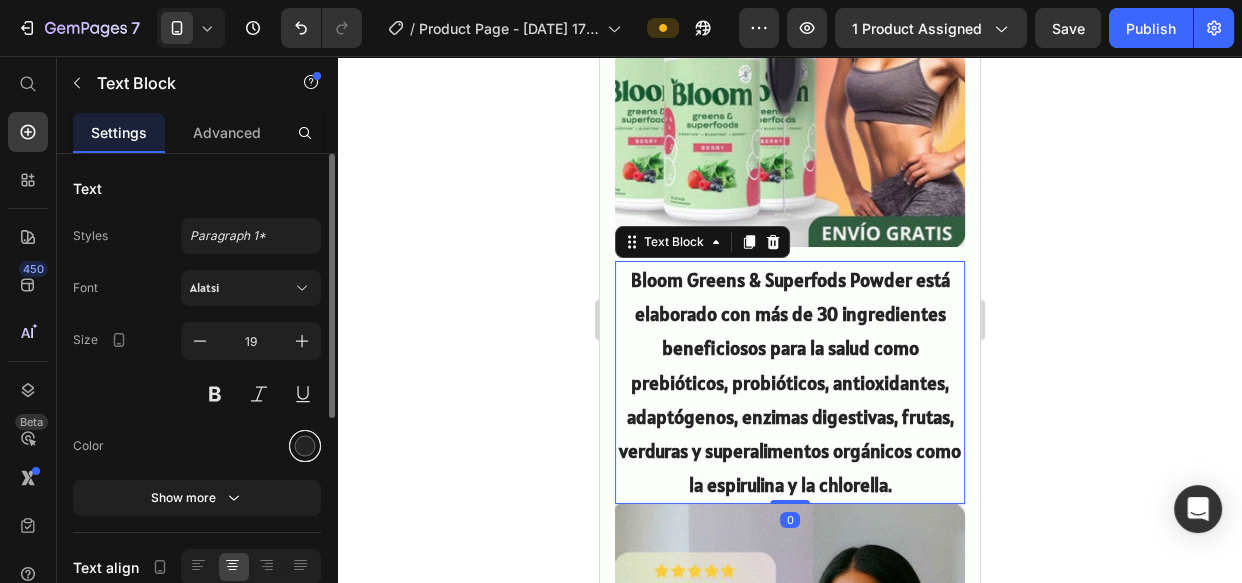 click at bounding box center (305, 446) 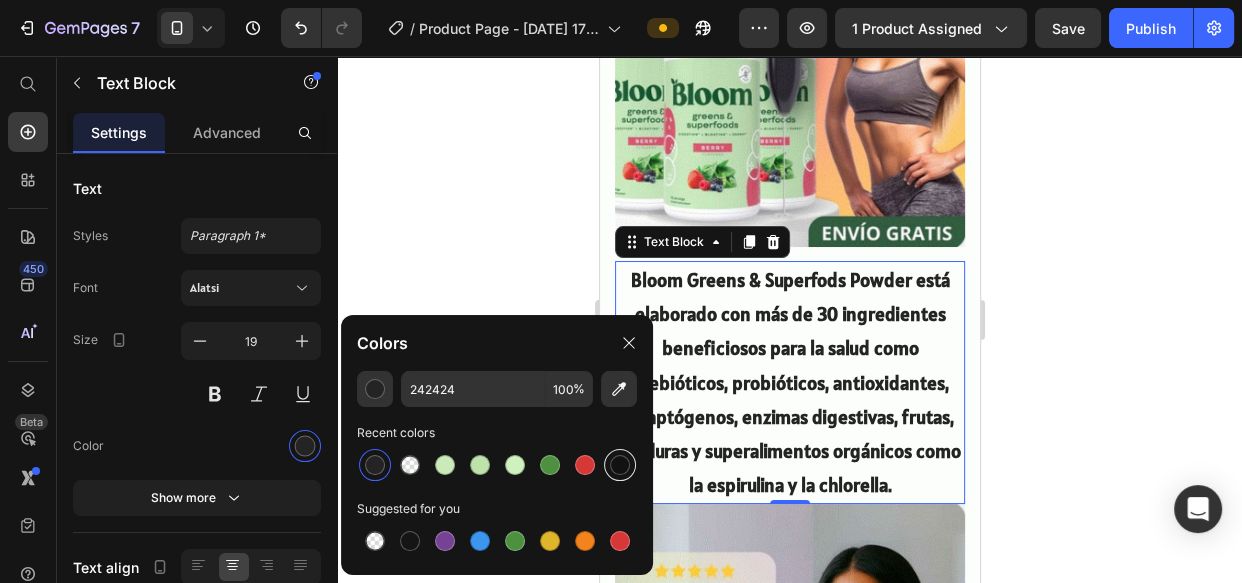 click at bounding box center (620, 465) 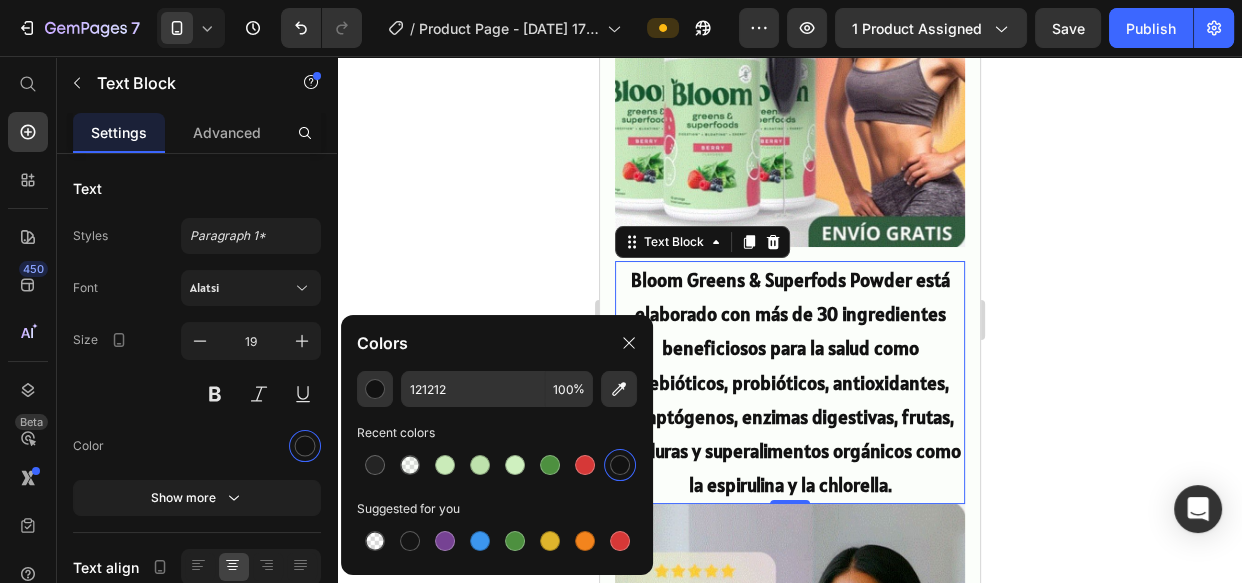 click 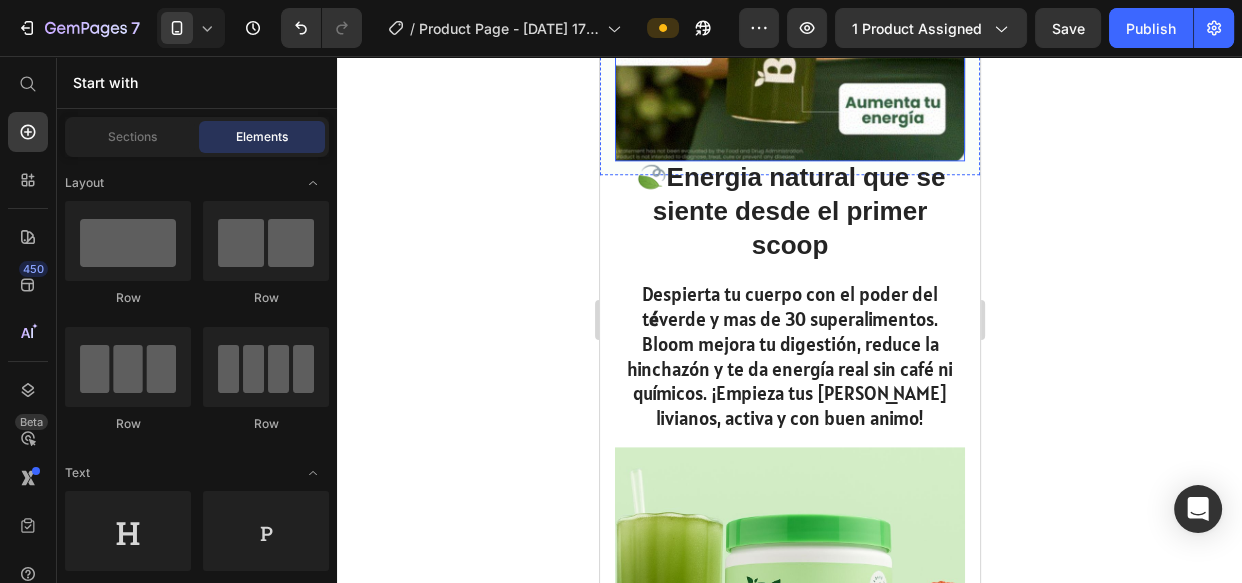 scroll, scrollTop: 2363, scrollLeft: 0, axis: vertical 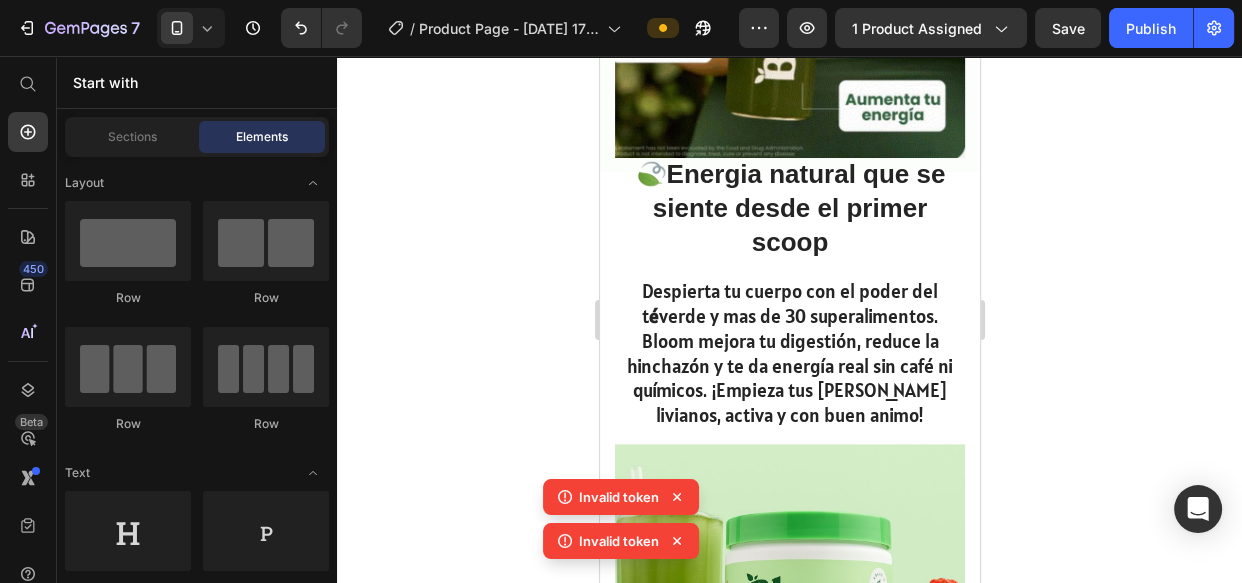 click 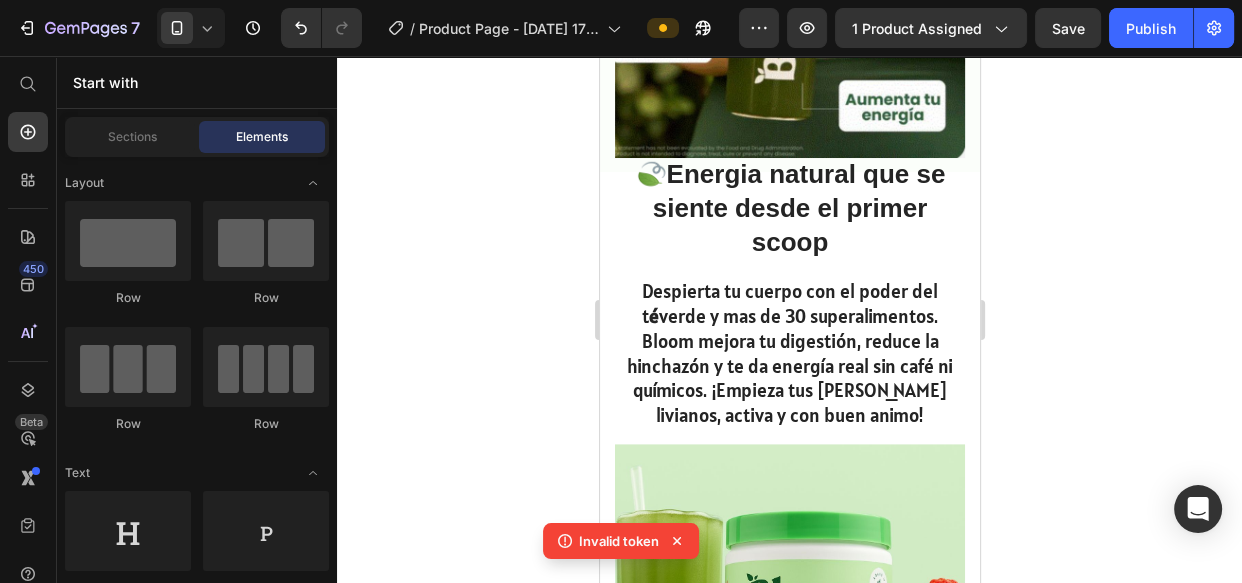 click 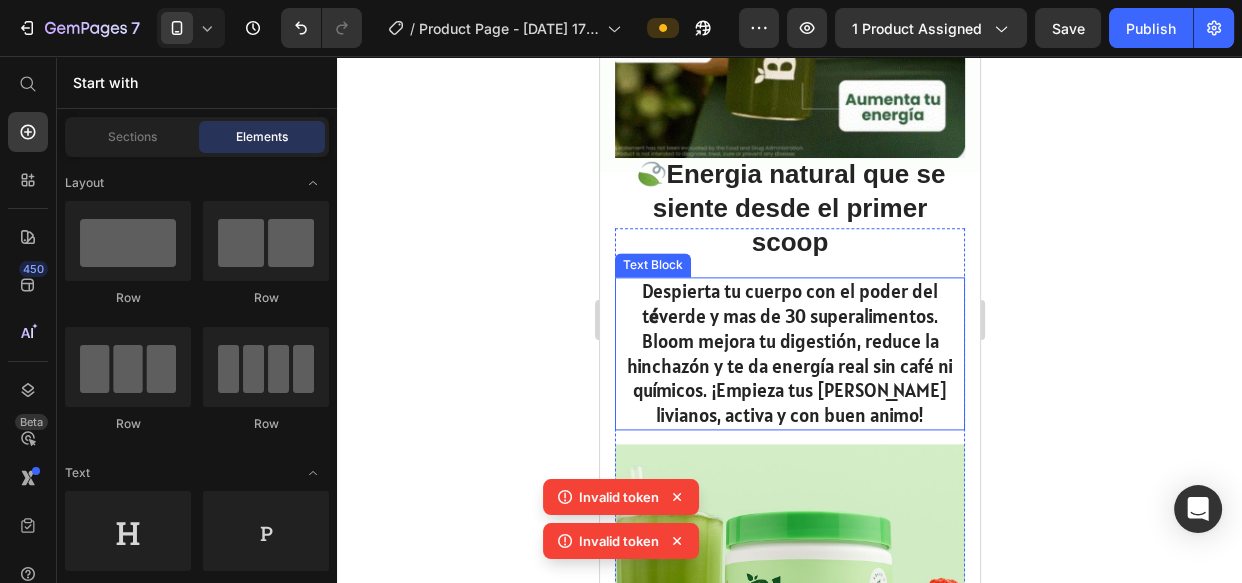 click on "Despierta tu cuerpo con el poder del t é   verde y mas de 30 superalimentos. Bloom mejora tu digestión, reduce la hinchazón y te da energía real sin café ni químicos. ¡Empieza tus días livianos, activa y con buen animo!" at bounding box center (789, 353) 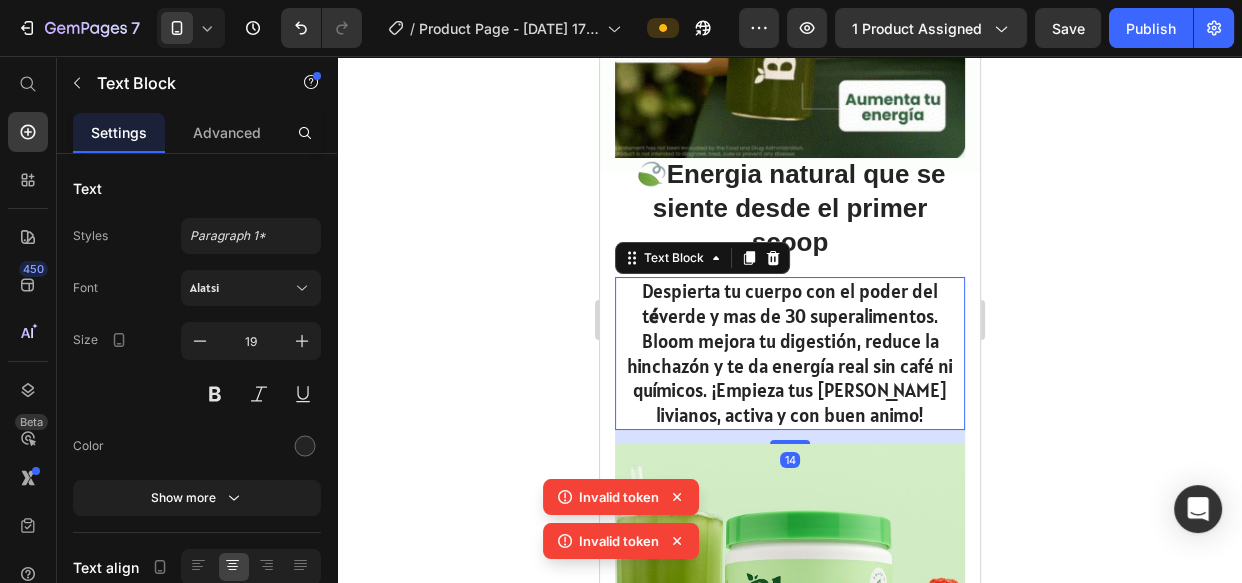 click 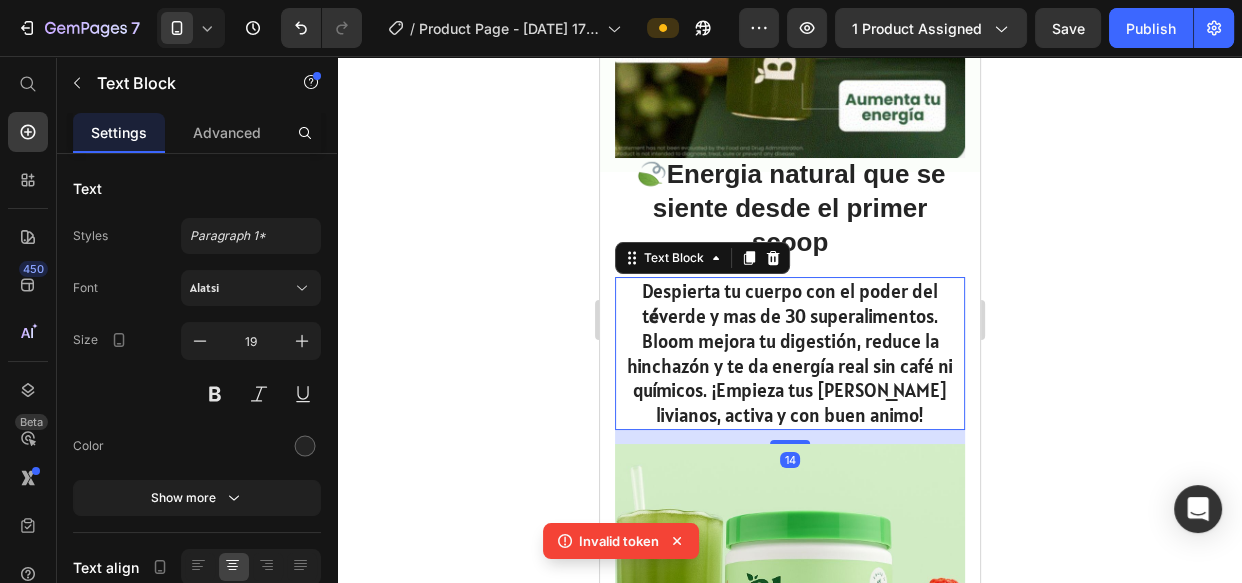 click 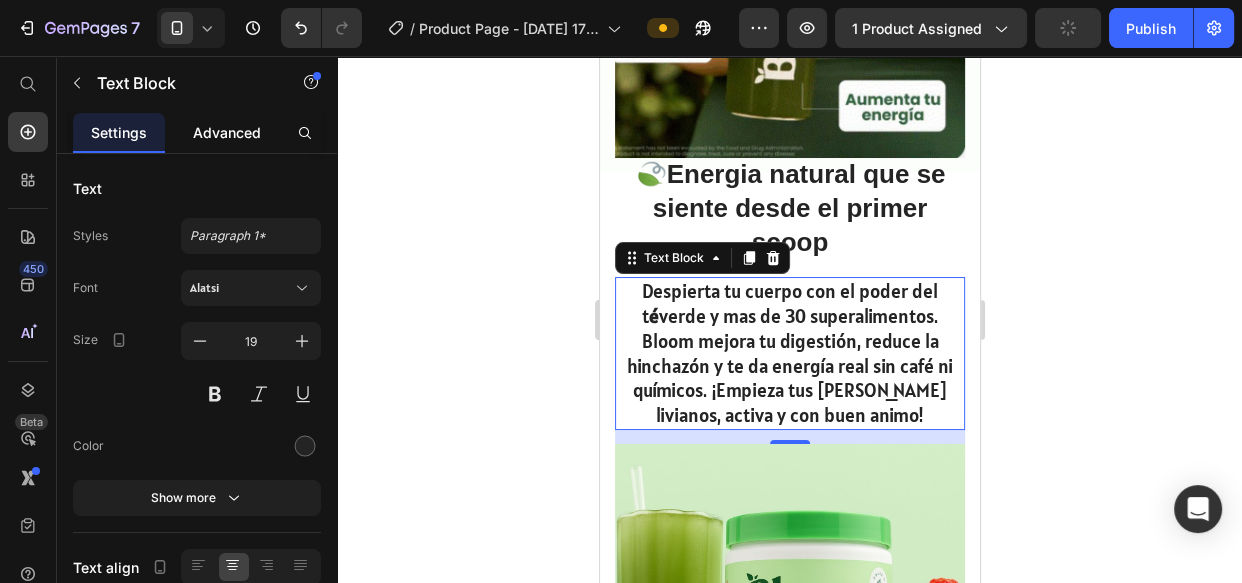 click on "Advanced" 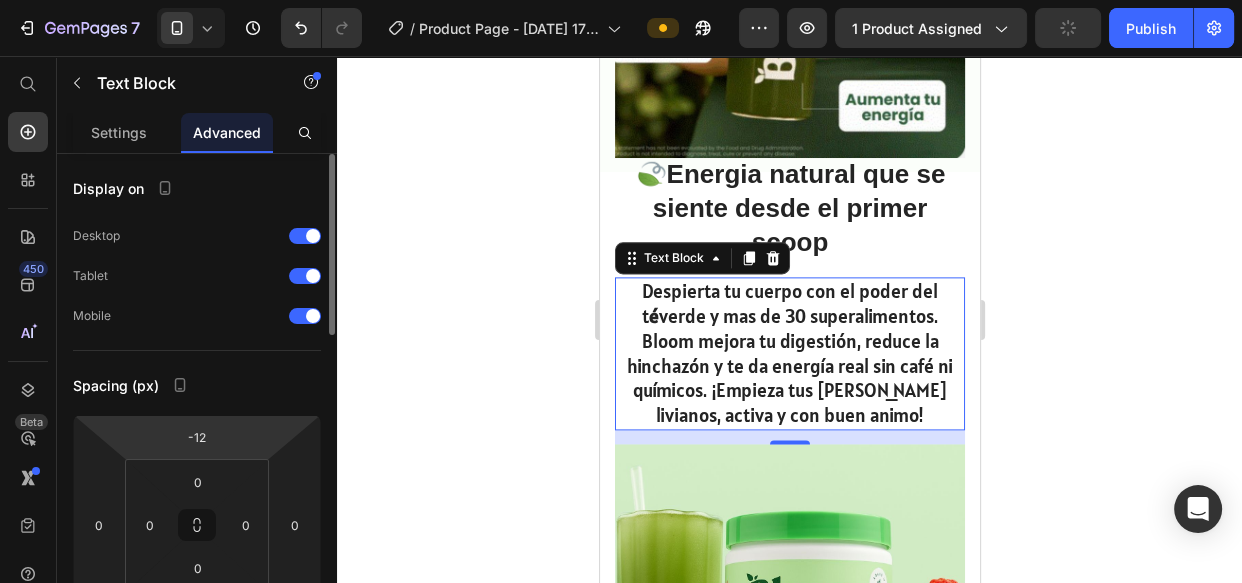 click on "-12" at bounding box center [197, 437] 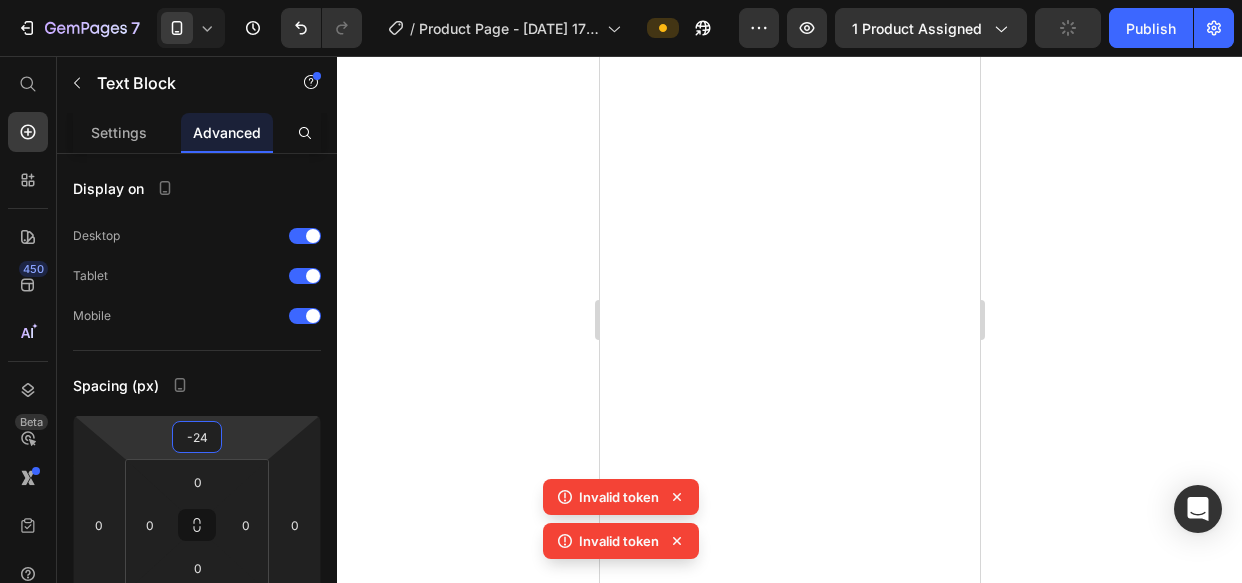 scroll, scrollTop: 0, scrollLeft: 0, axis: both 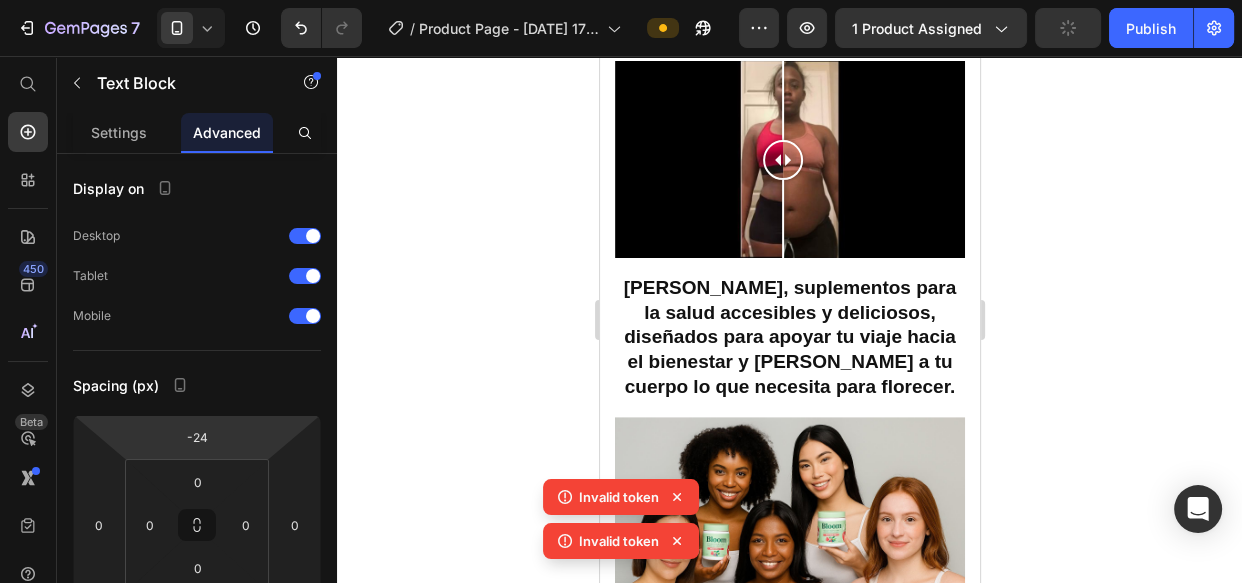 click 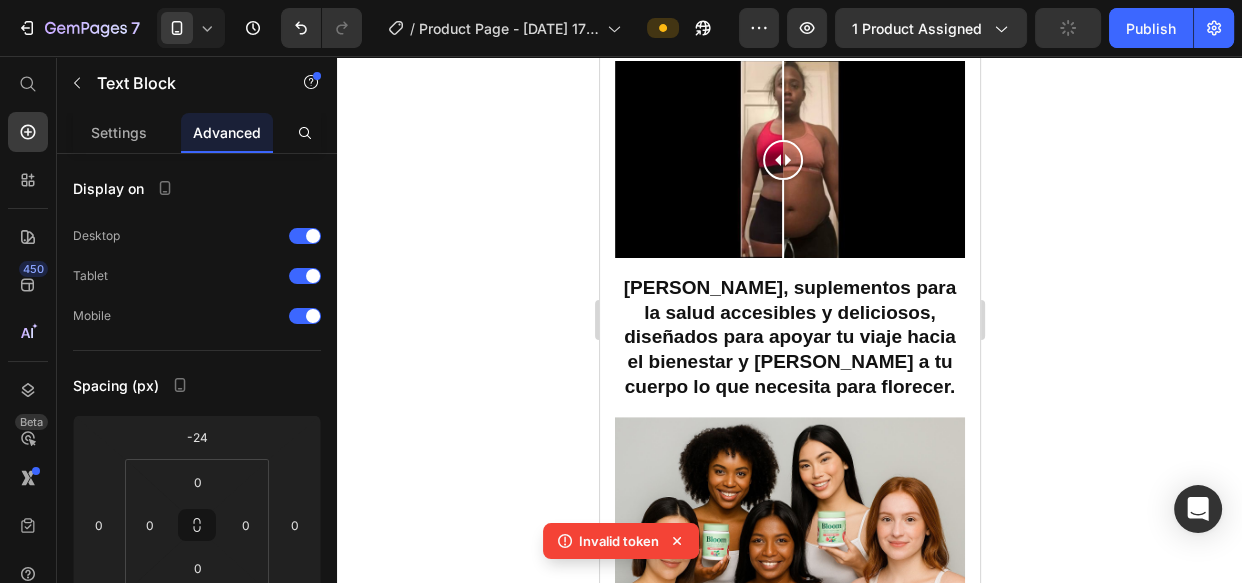 click 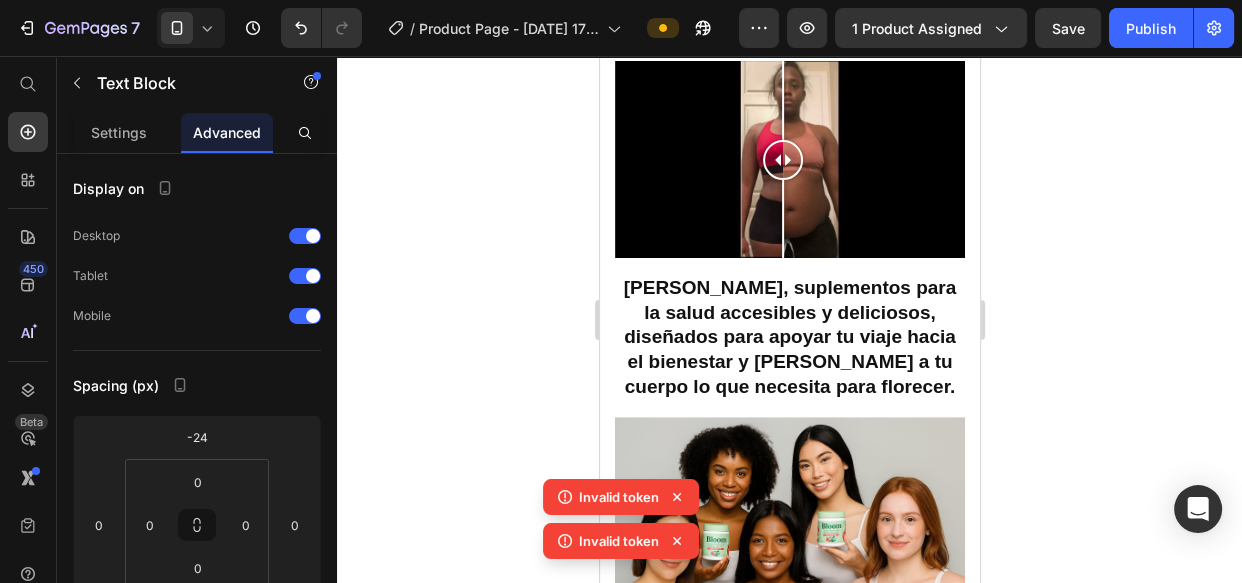 click 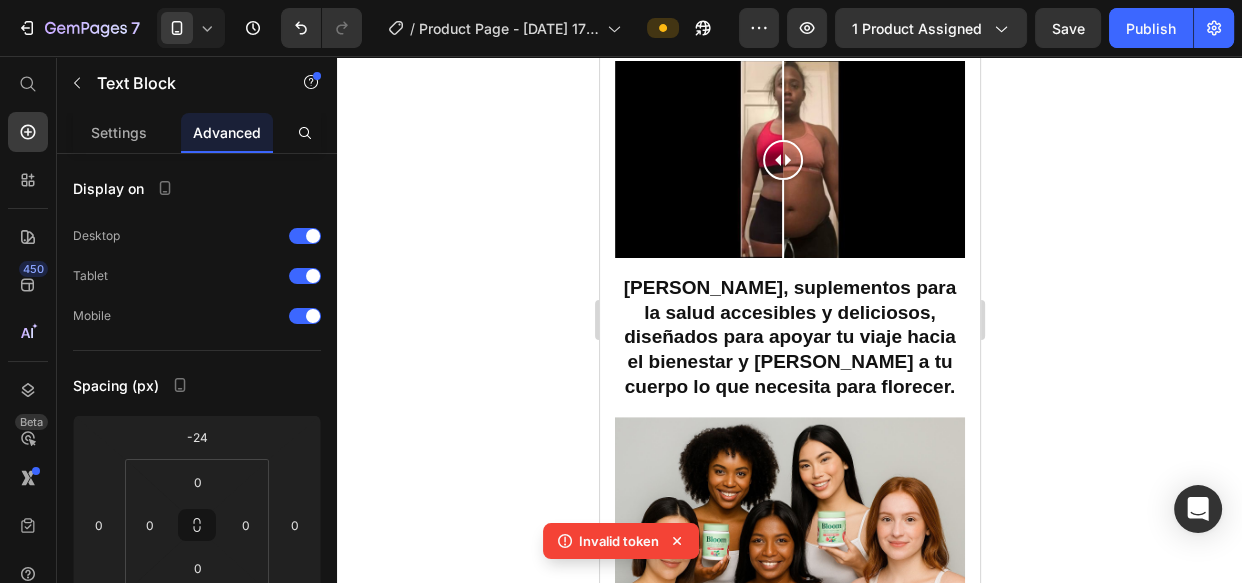 click 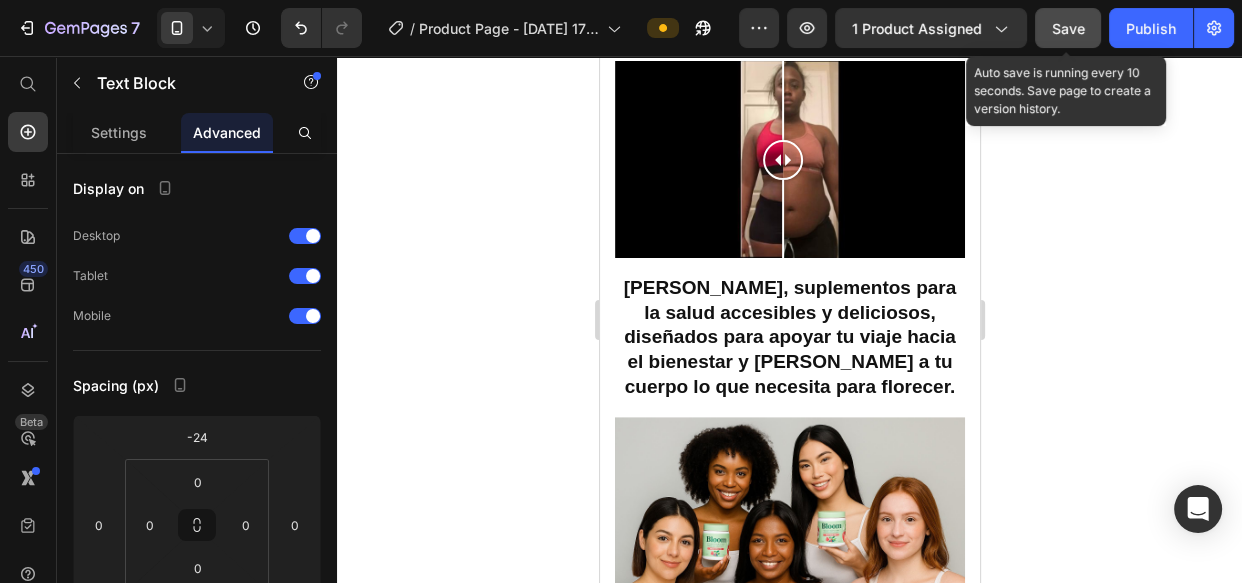 click on "Save" 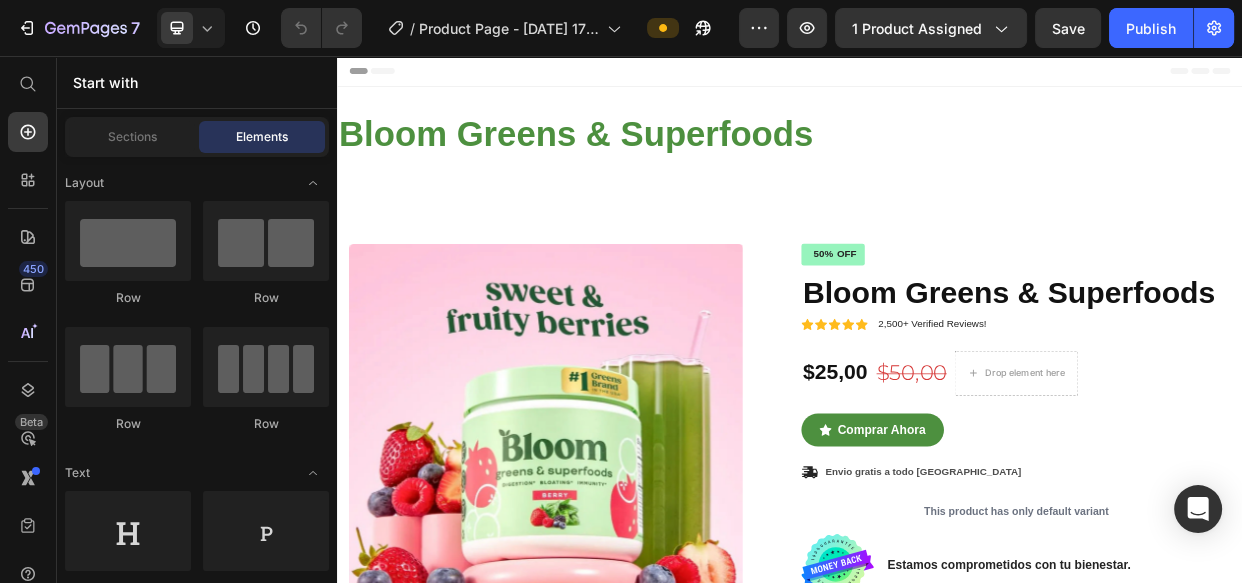 scroll, scrollTop: 0, scrollLeft: 0, axis: both 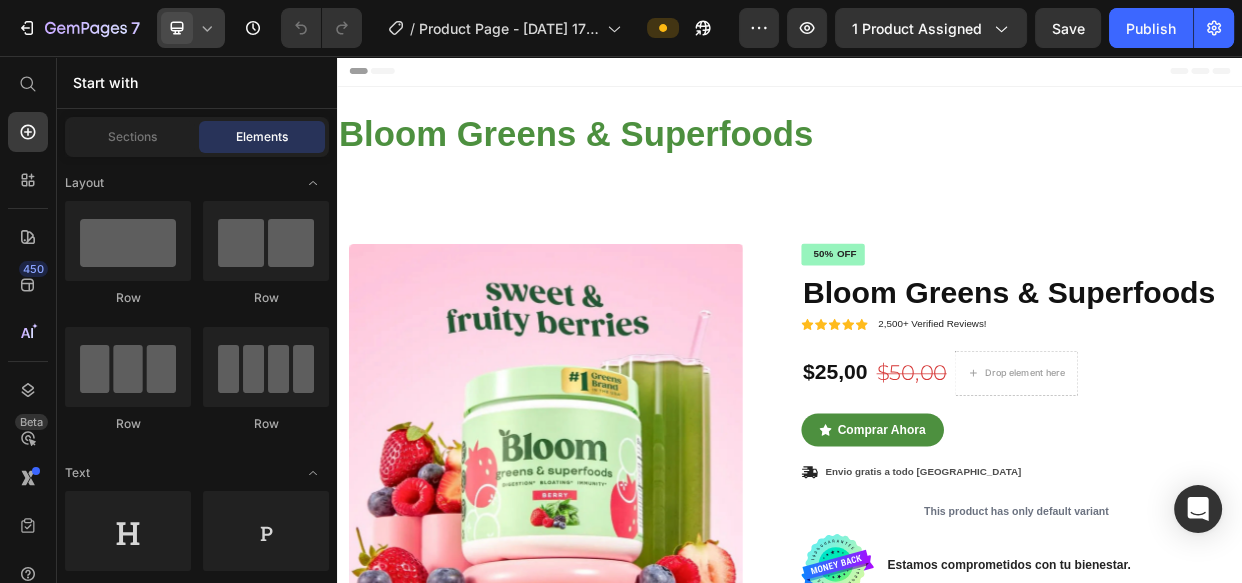 click 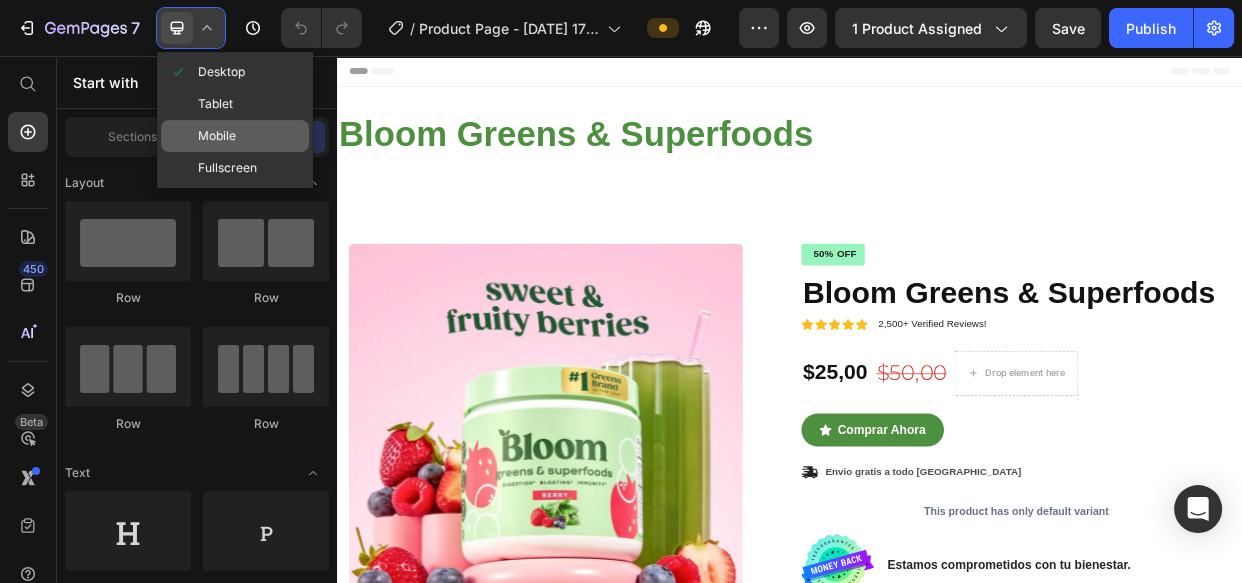 click on "Mobile" at bounding box center [217, 136] 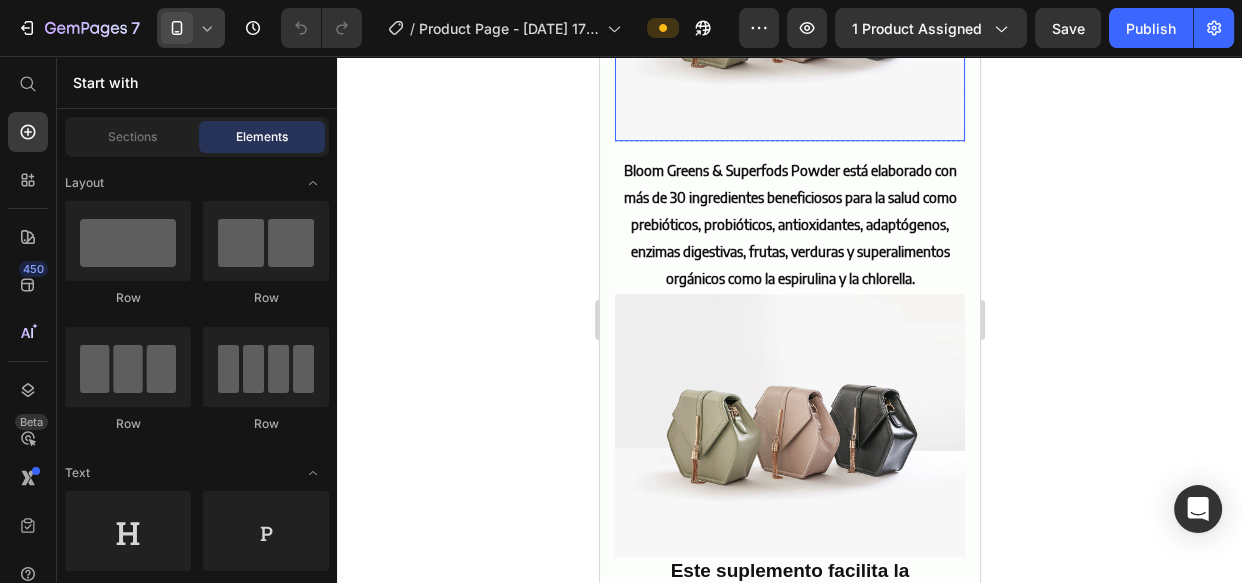 scroll, scrollTop: 1272, scrollLeft: 0, axis: vertical 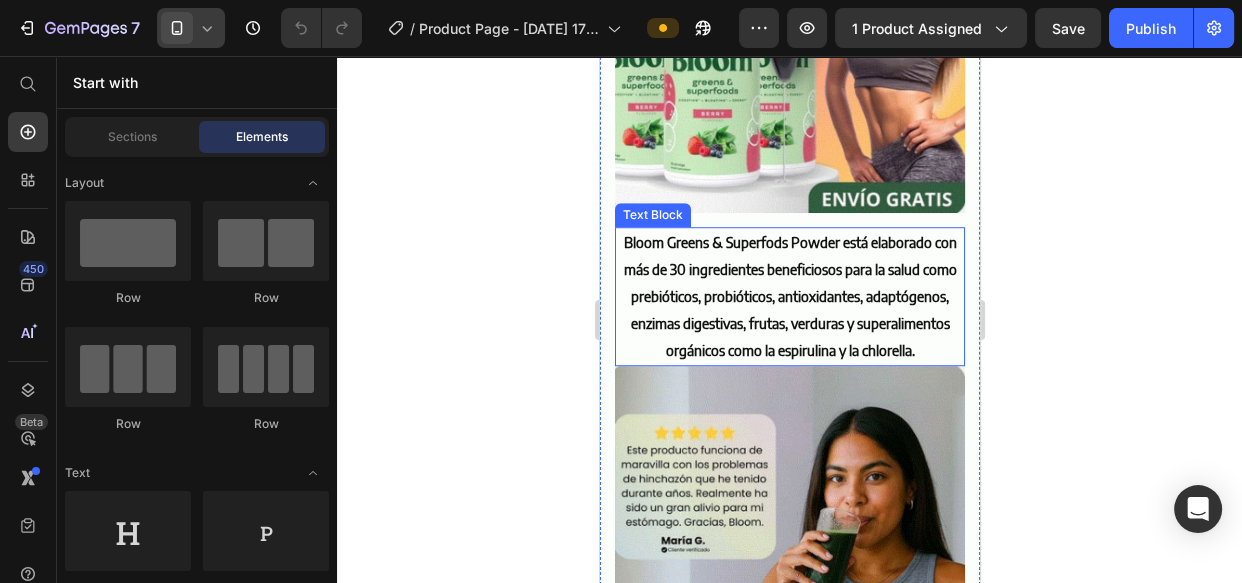 click on "Bloom Greens & Superfods Powder está elaborado con más de 30 ingredientes beneficiosos para la salud como prebióticos, probióticos, antioxidantes, adaptógenos, enzimas digestivas, frutas, verduras y superalimentos orgánicos como la espirulina y la chlorella." at bounding box center (789, 296) 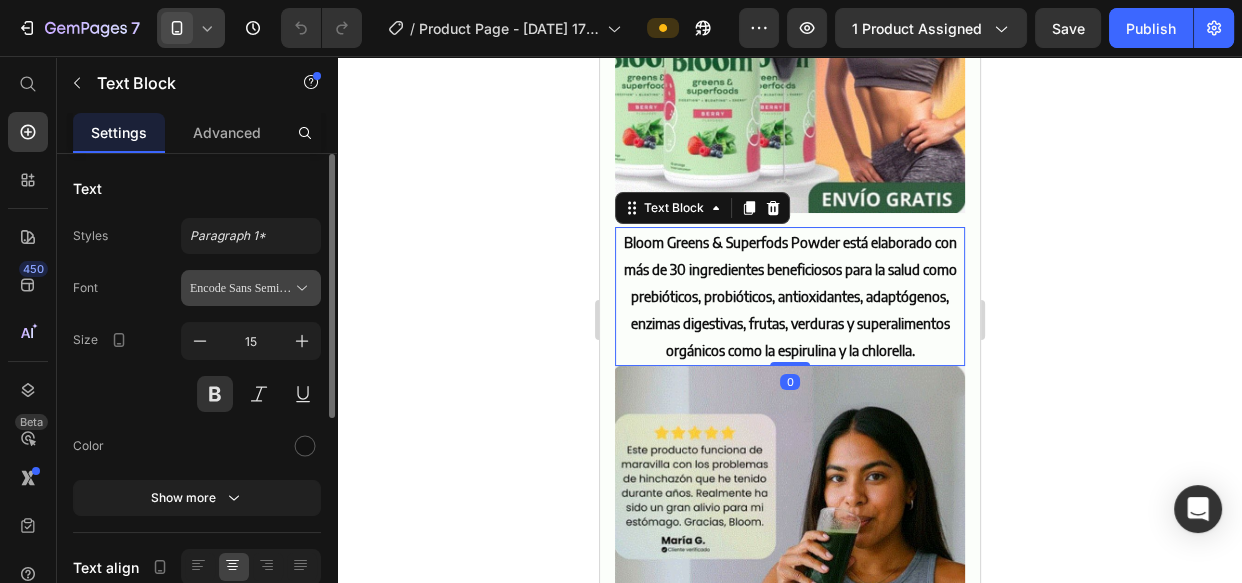 click on "Encode Sans Semi Condensed" at bounding box center (241, 288) 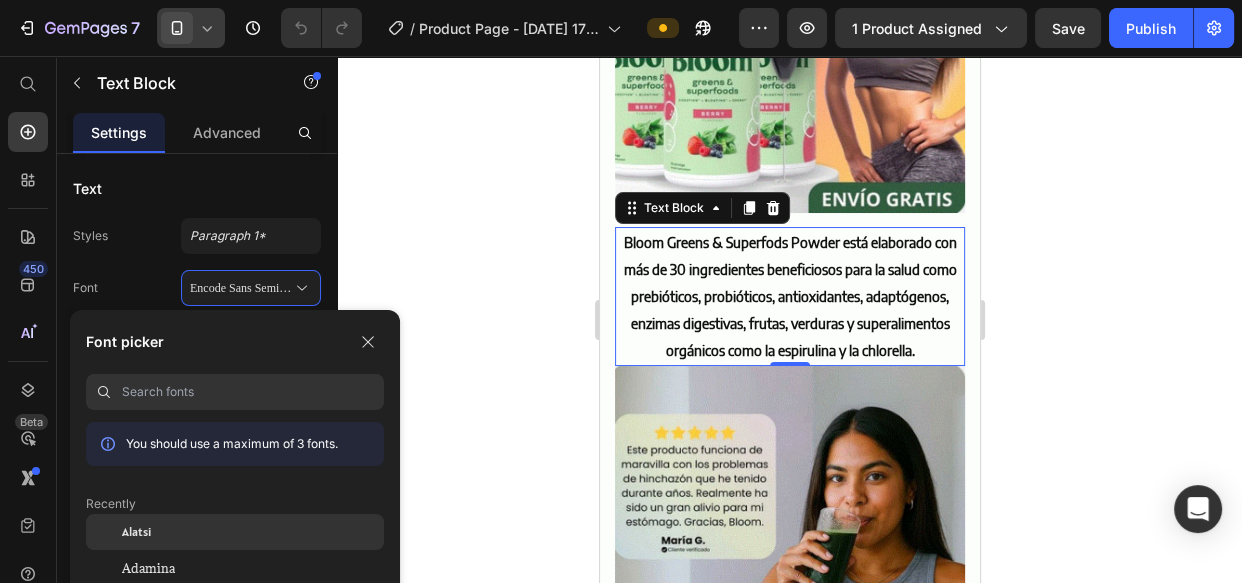 click 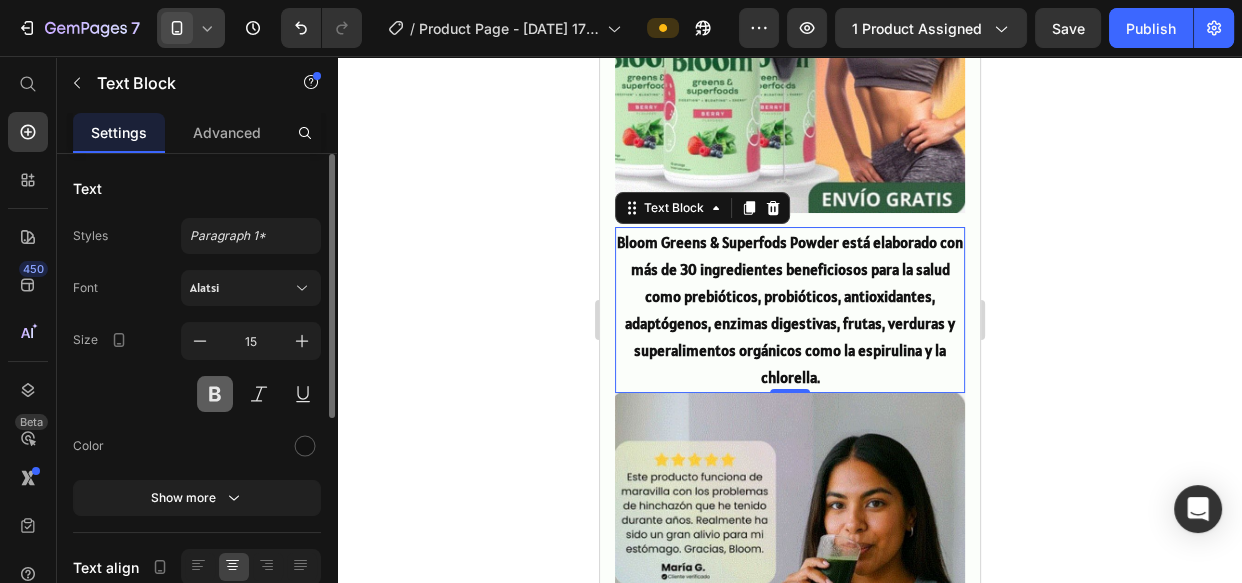 click at bounding box center [215, 394] 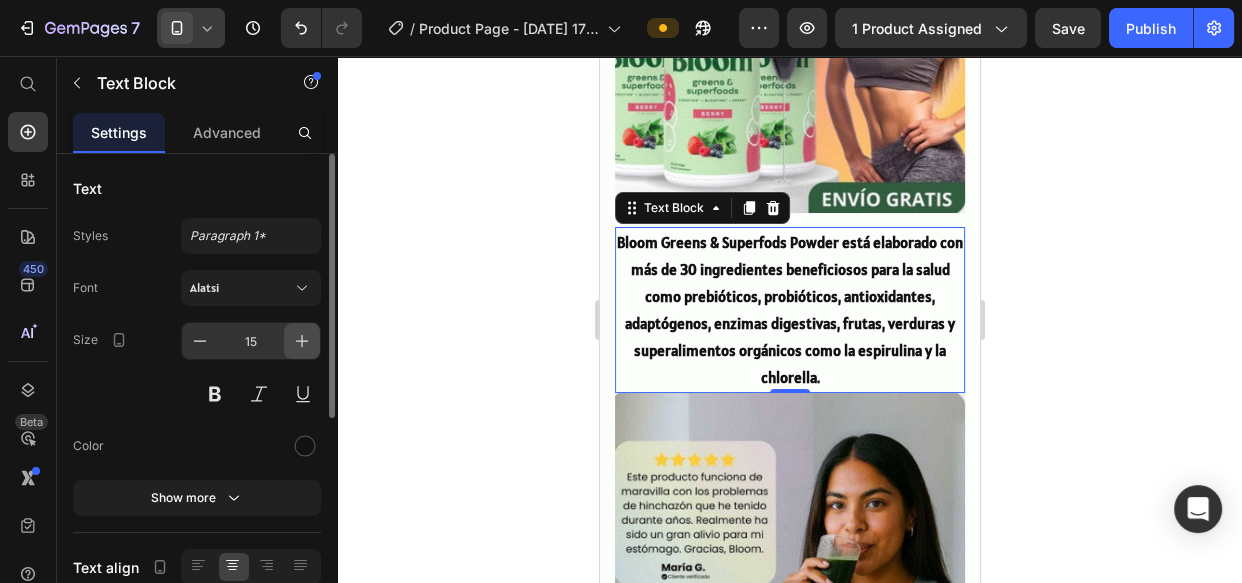 click 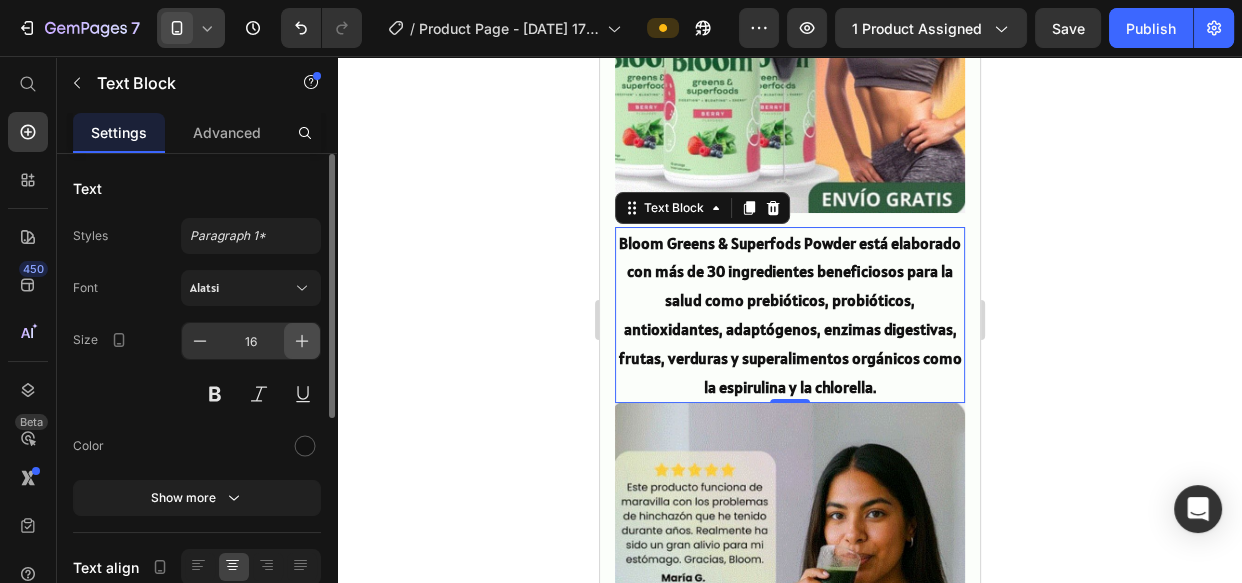 click 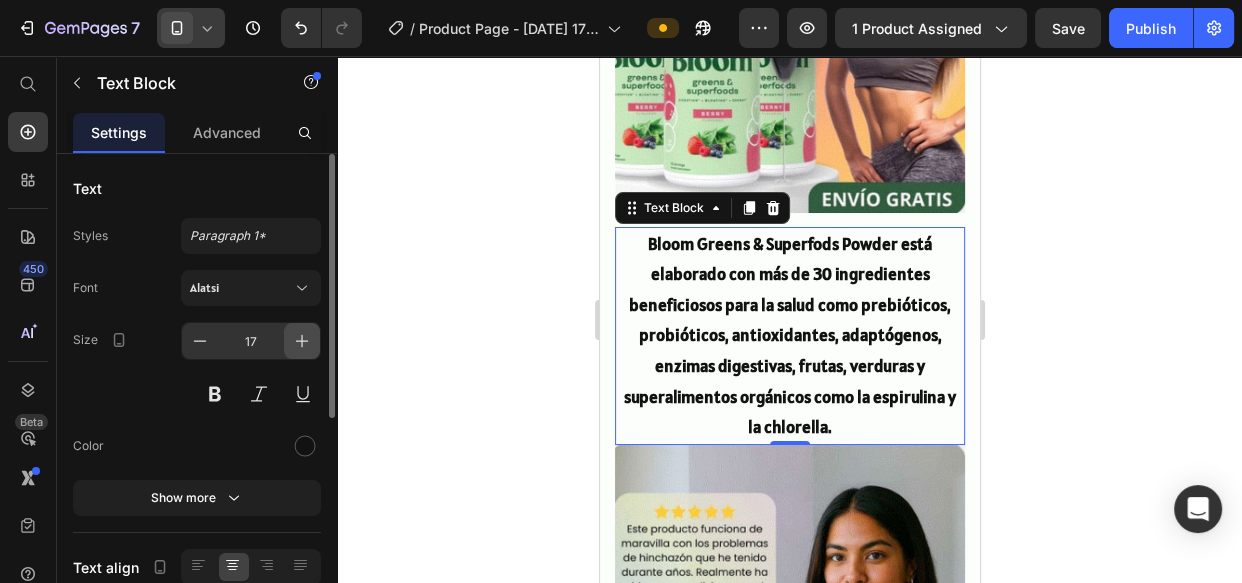 click 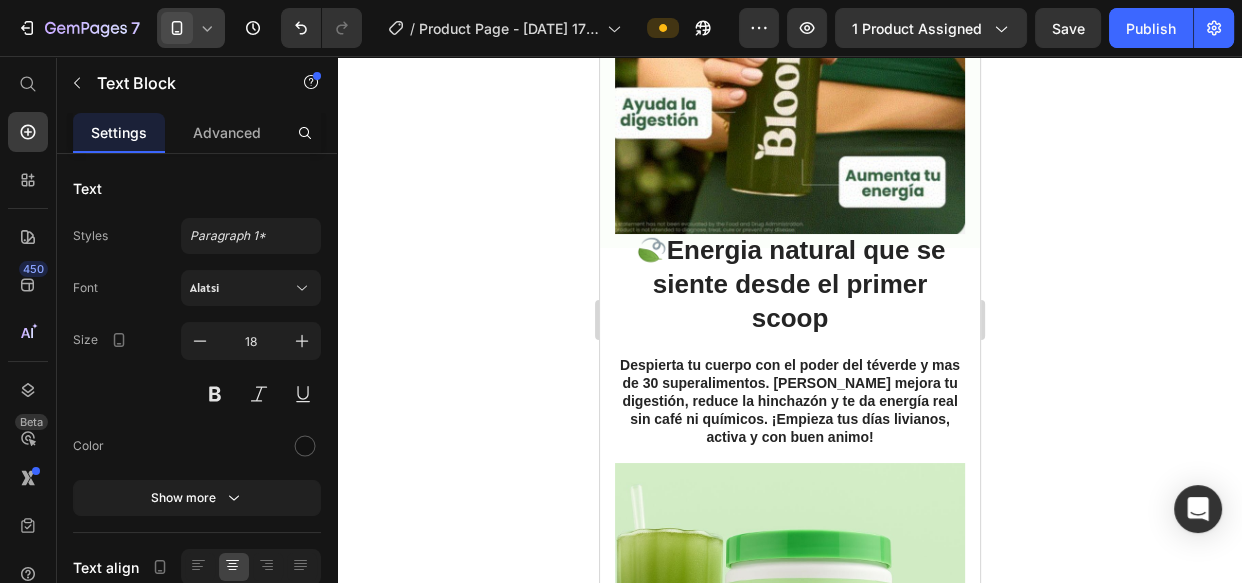 scroll, scrollTop: 2363, scrollLeft: 0, axis: vertical 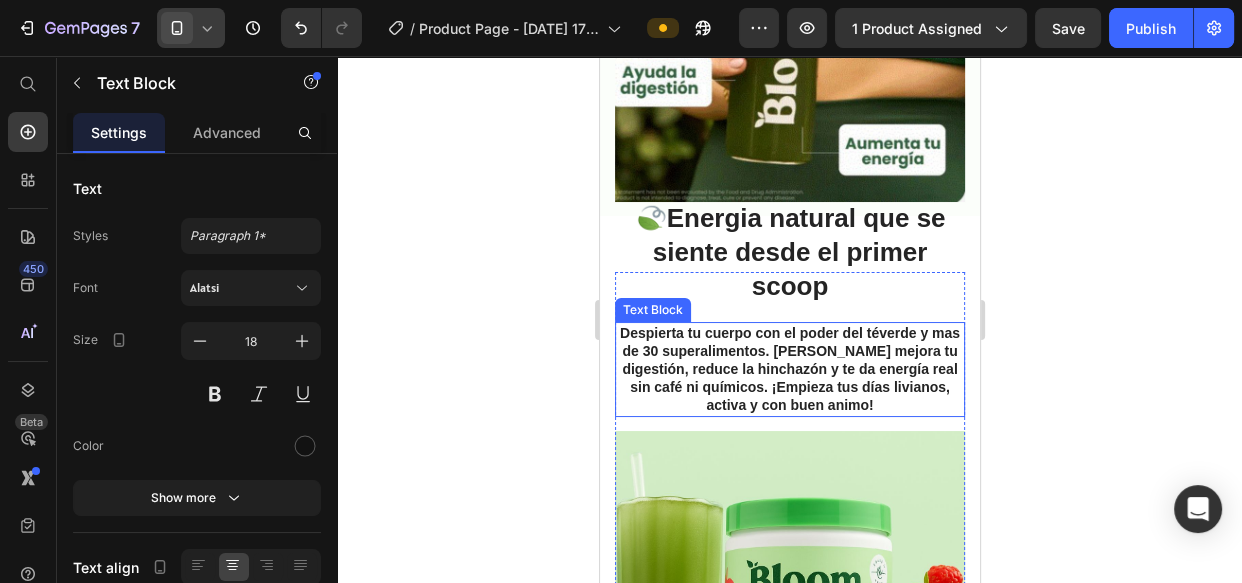 click on "Despierta tu cuerpo con el poder del t é   verde y mas de 30 superalimentos. Bloom mejora tu digestión, reduce la hinchazón y te da energía real sin café ni químicos. ¡Empieza tus días livianos, activa y con buen animo!" at bounding box center (789, 369) 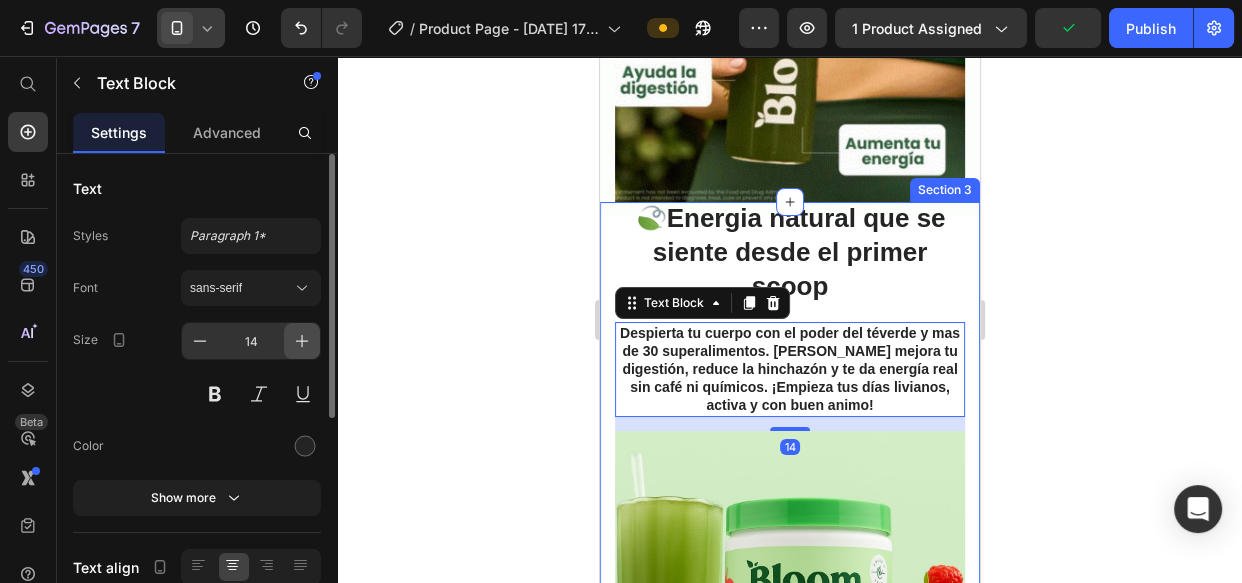 click at bounding box center [302, 341] 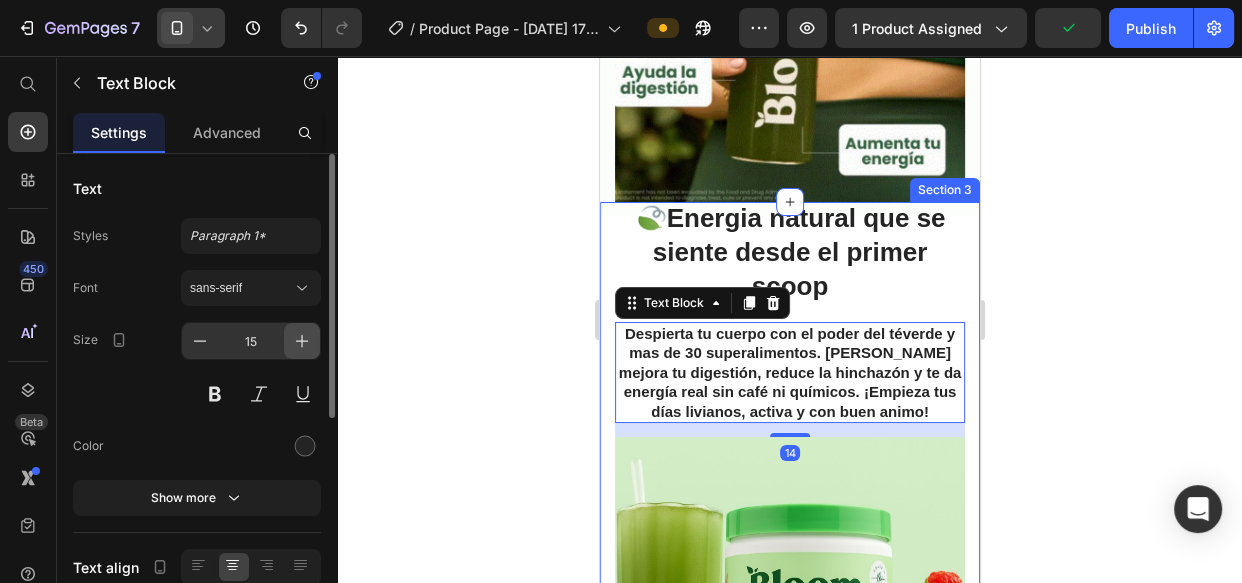 click 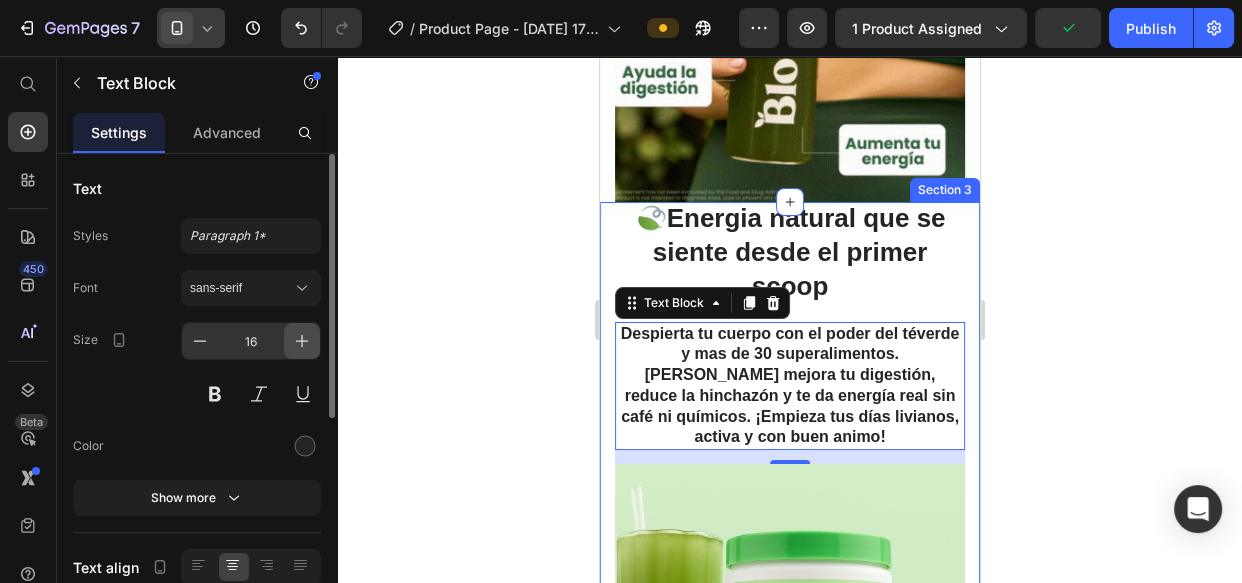 click 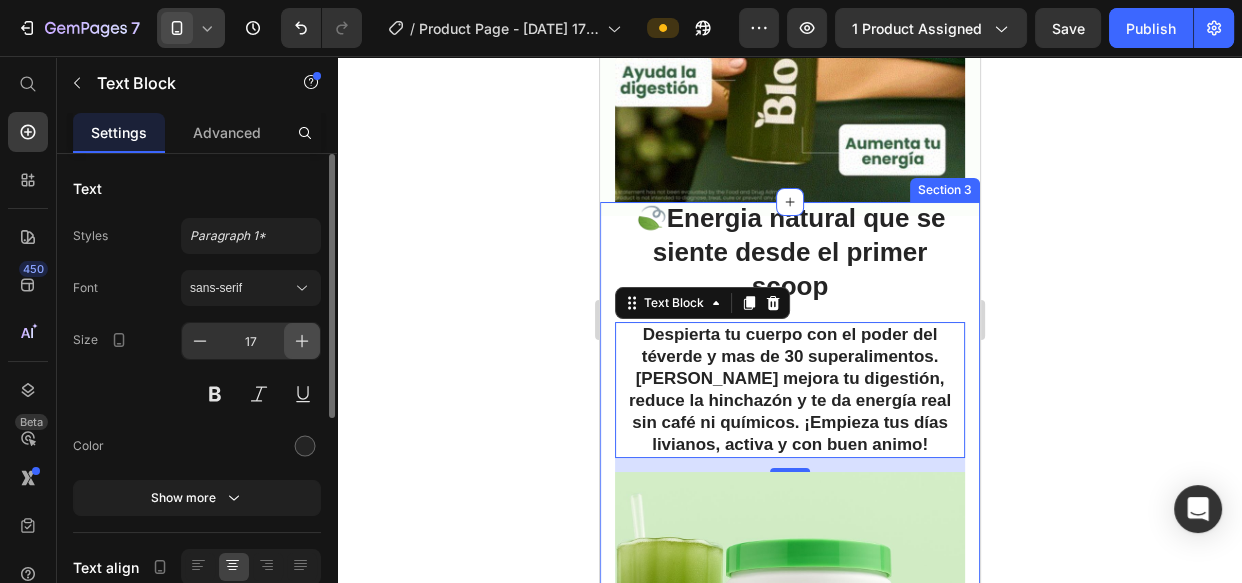 click 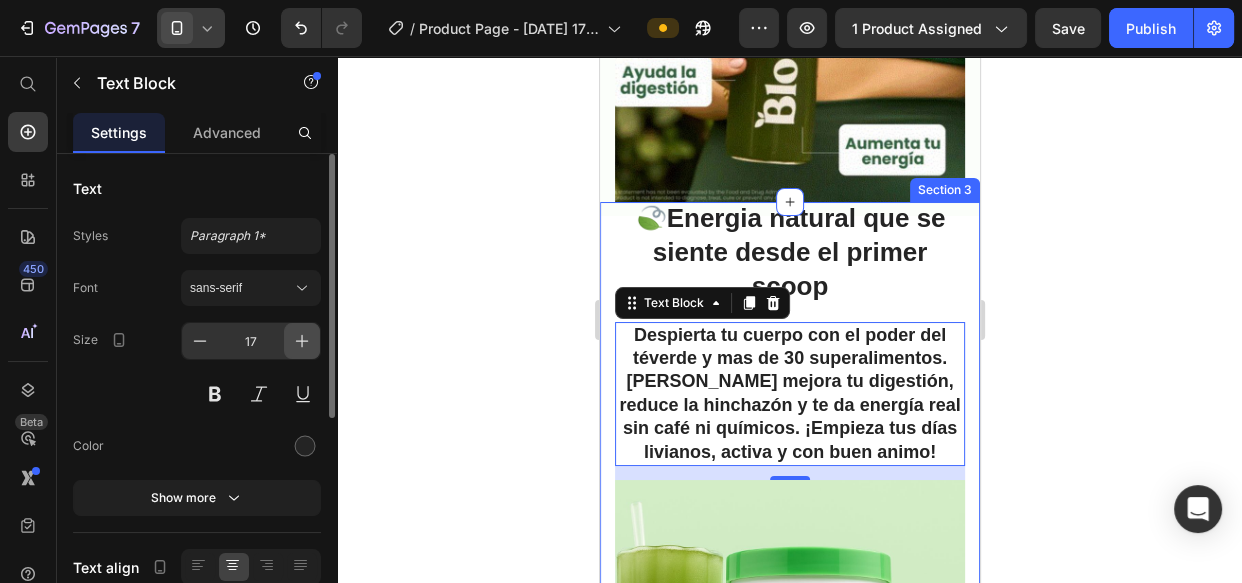 type on "18" 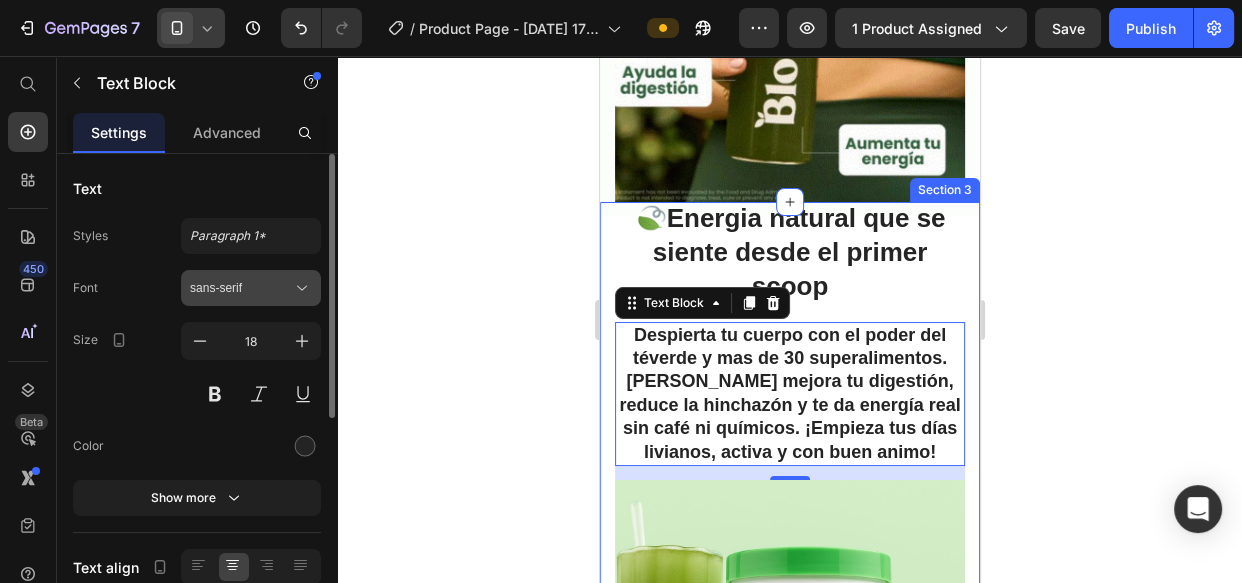 click on "sans-serif" at bounding box center [251, 288] 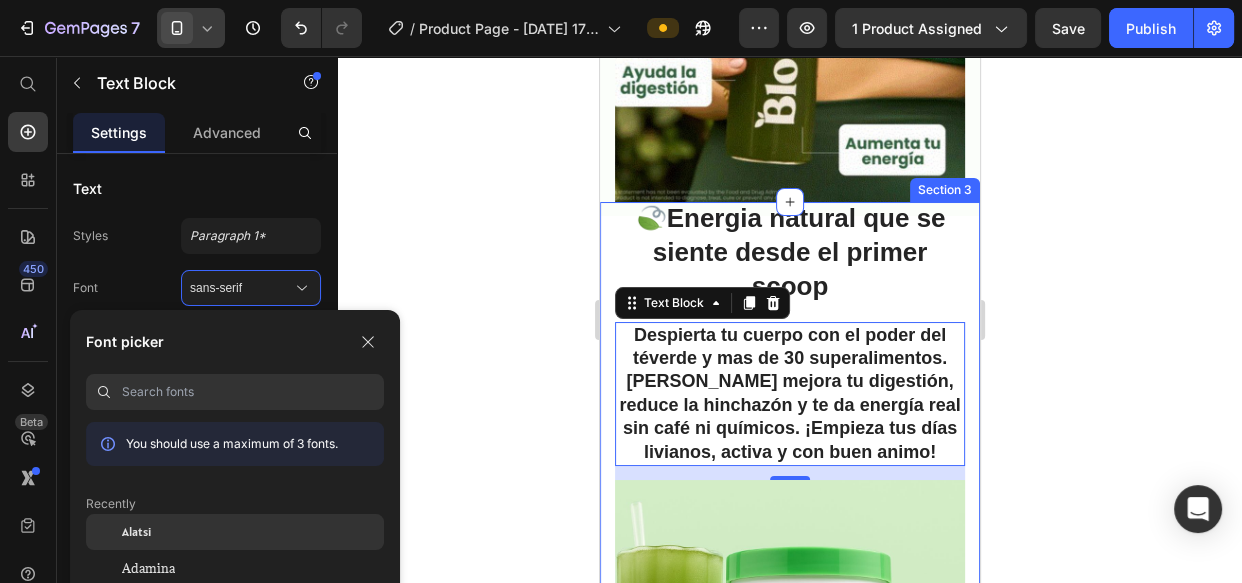 click on "Alatsi" 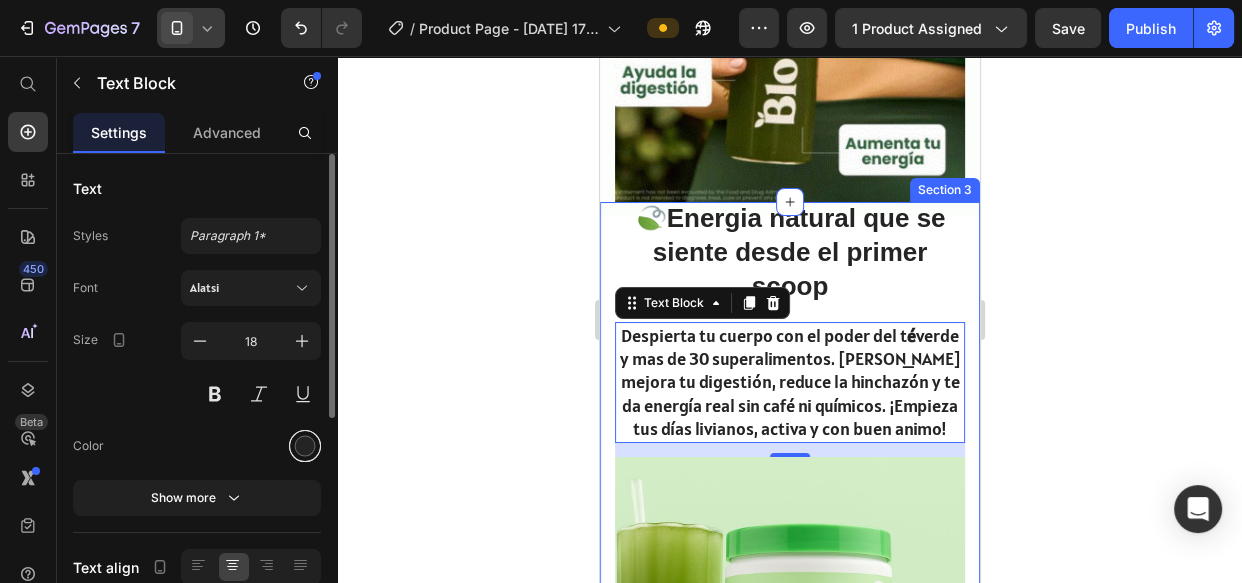 click at bounding box center (305, 446) 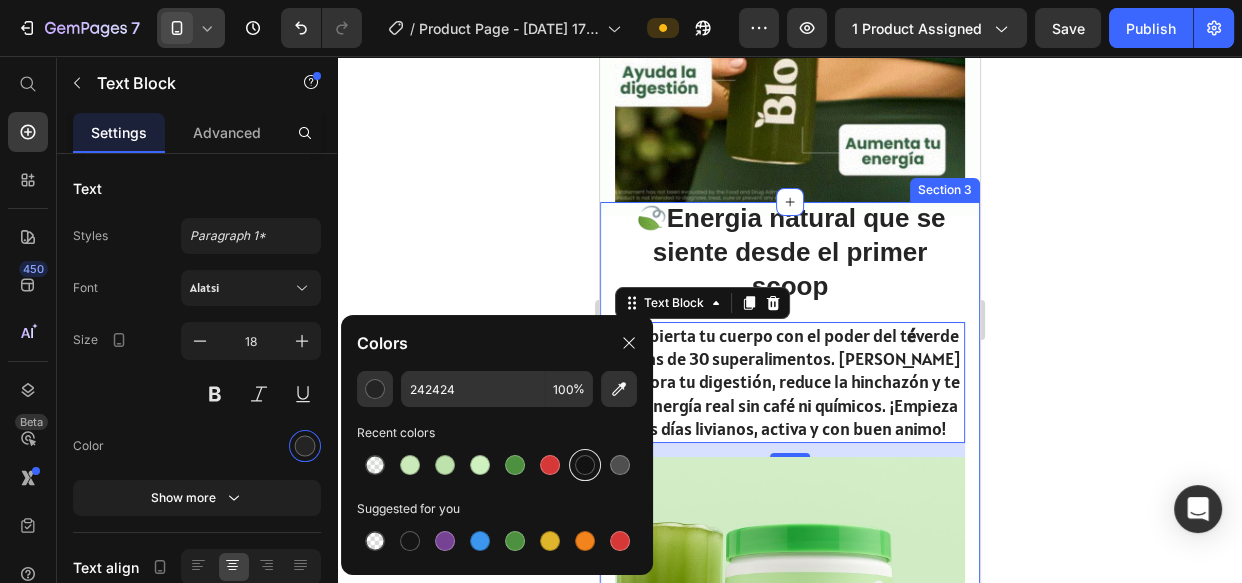click at bounding box center [585, 465] 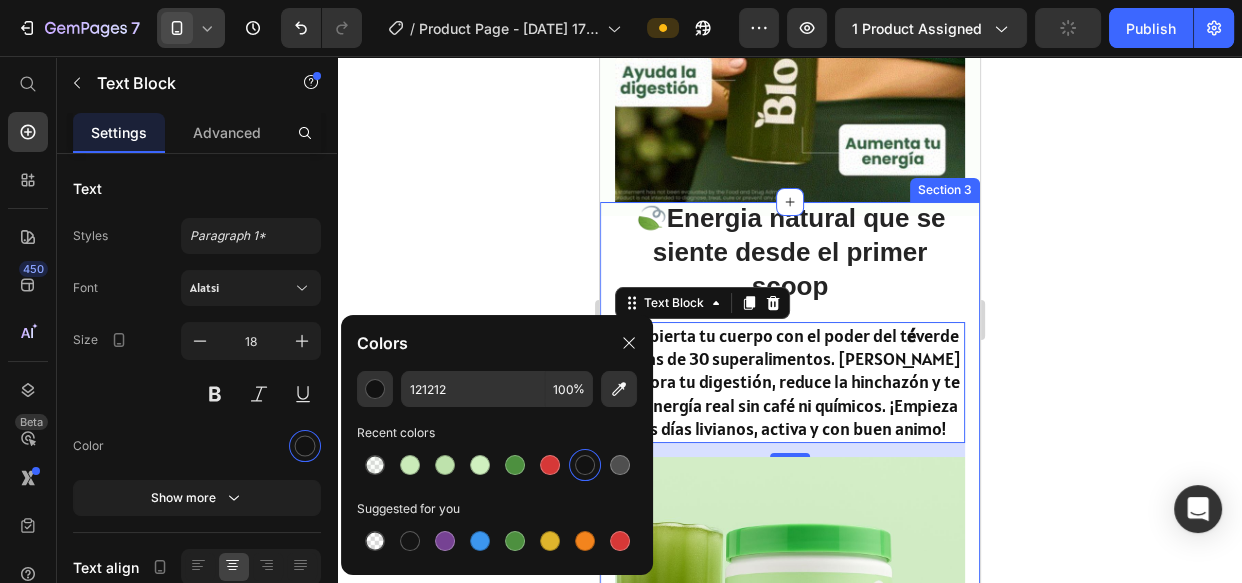 click 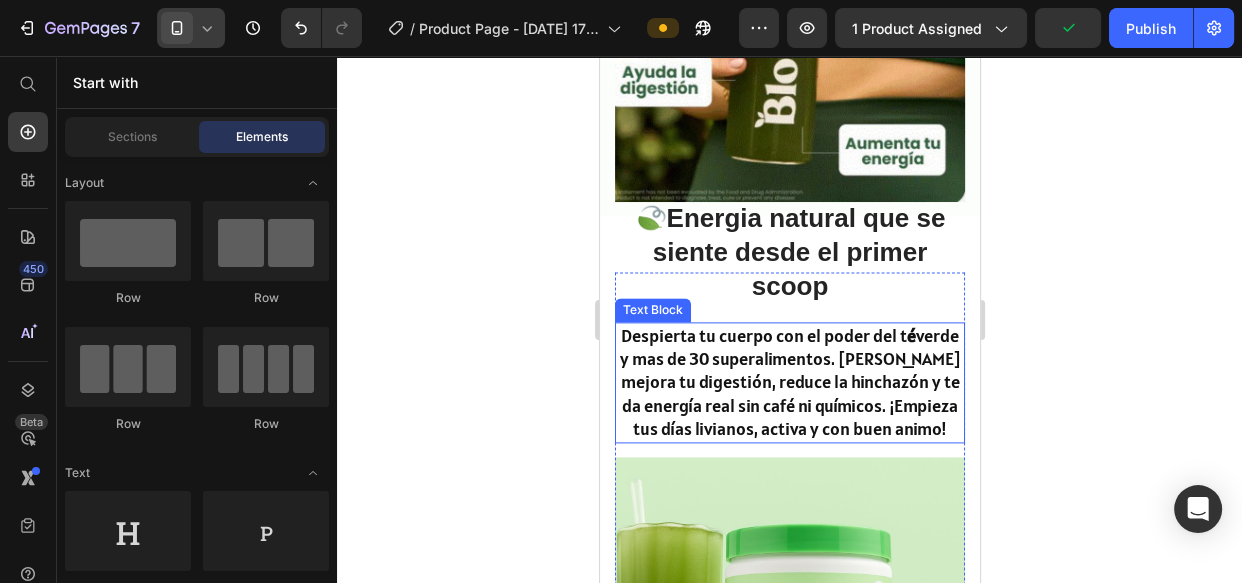 click on "Despierta tu cuerpo con el poder del t é   verde y mas de 30 superalimentos. Bloom mejora tu digestión, reduce la hinchazón y te da energía real sin café ni químicos. ¡Empieza tus días livianos, activa y con buen animo!" at bounding box center [789, 382] 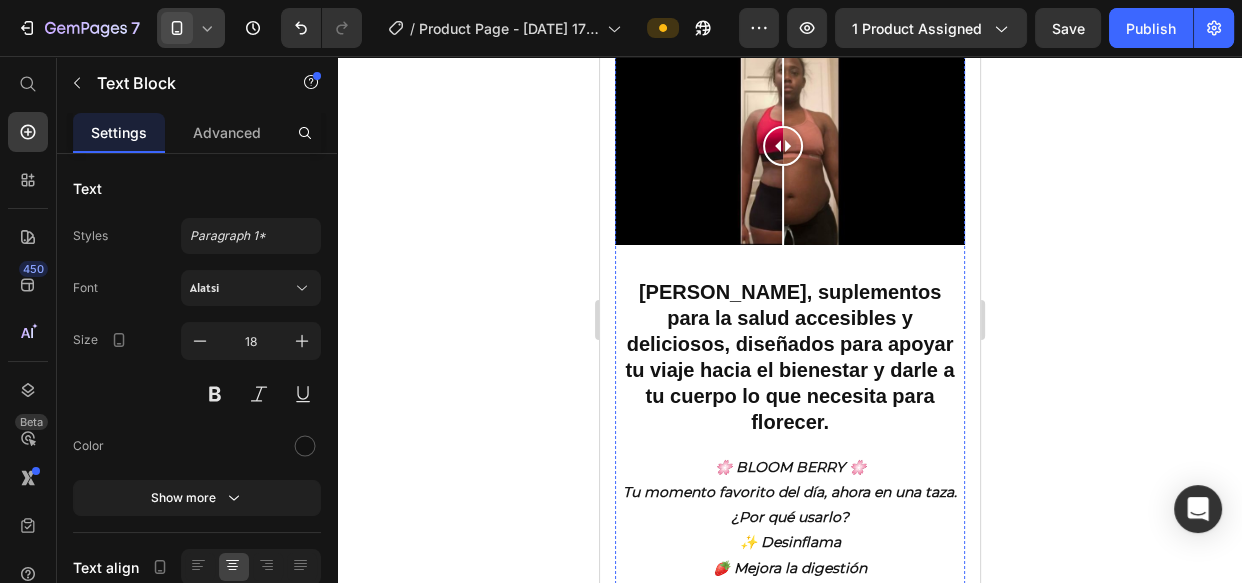 scroll, scrollTop: 4000, scrollLeft: 0, axis: vertical 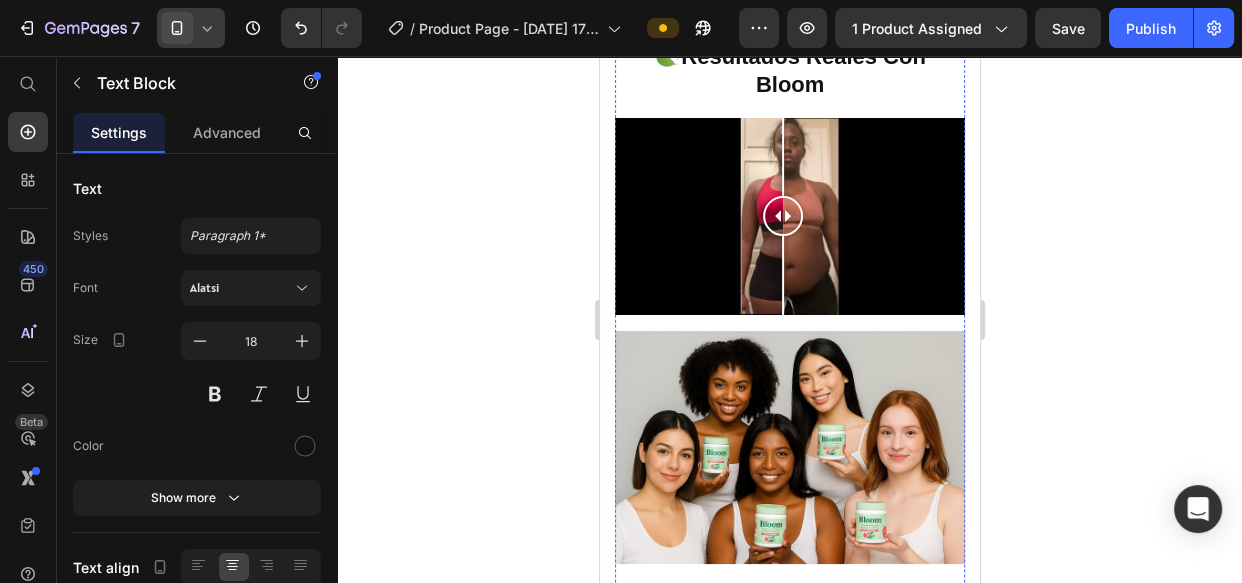 click on "RUTINA DE VERDES DIARIOS: Bloom Greens y Superfood tienen un sabor increíble, por lo que es fácil mantener la constancia y sentirse lo mejor posible. Agrega la mezcla a un batido, mézclala con jugo o agua, o incorpórala a tus recetas de bebidas favoritas para mejorar al instante tu rutina diaria de bienestar. 60 porciones, 1 cucharada por porción" at bounding box center [789, -367] 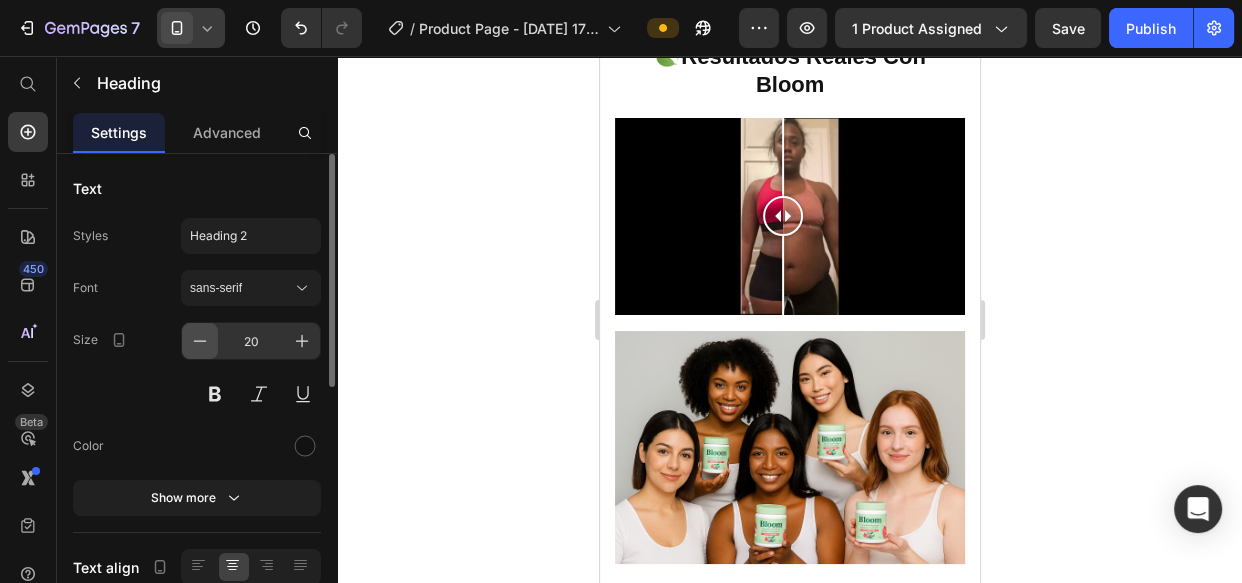 click 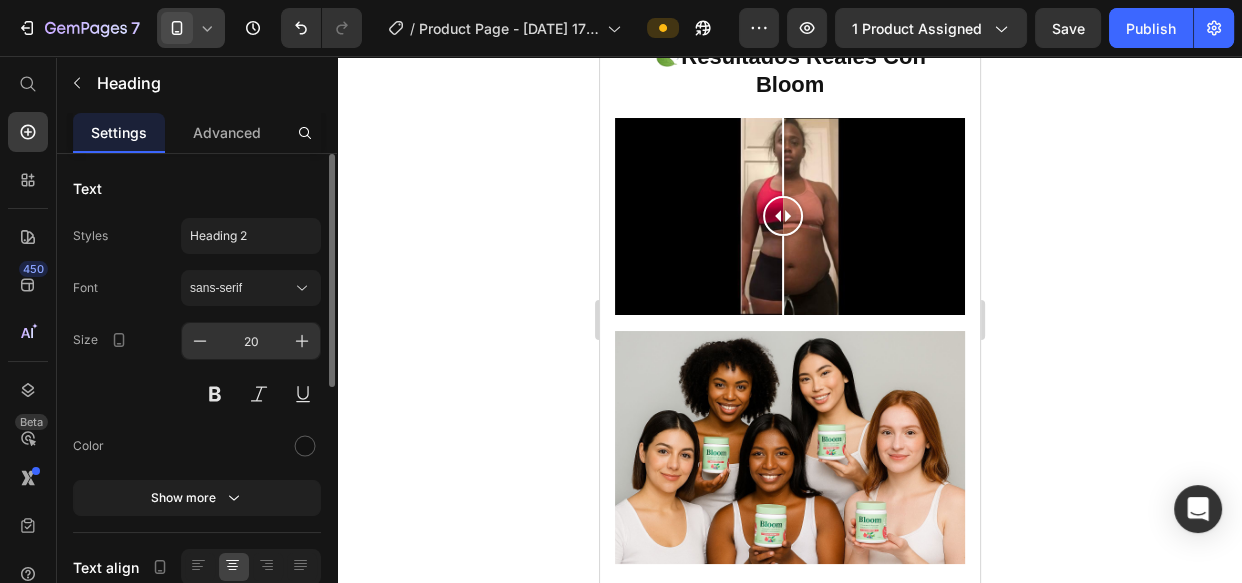 type on "19" 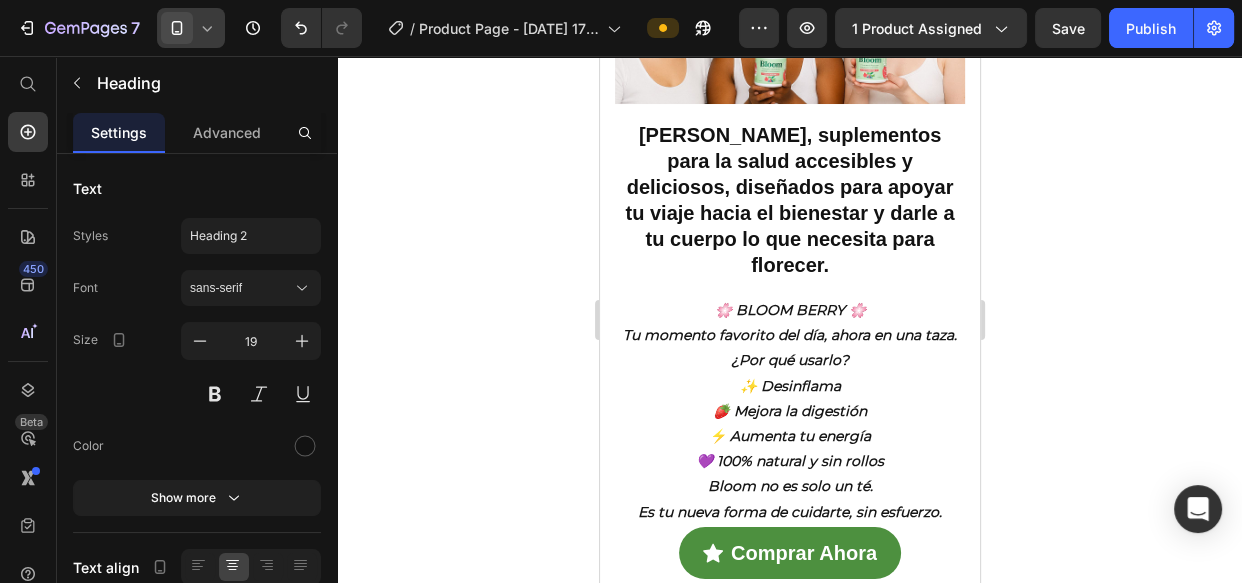 scroll, scrollTop: 4636, scrollLeft: 0, axis: vertical 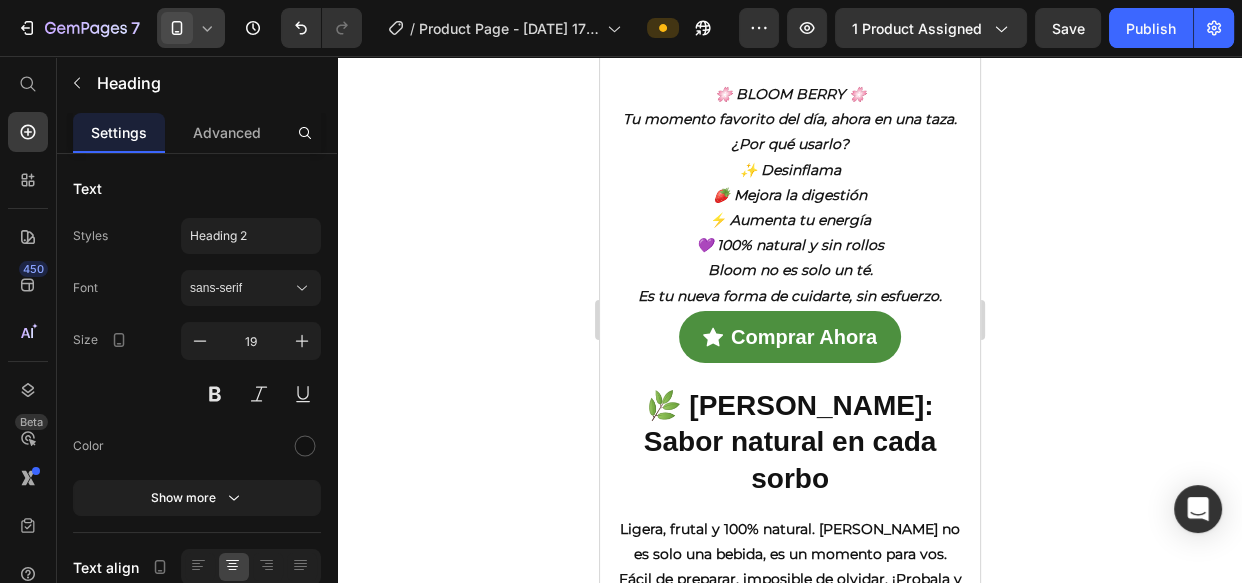 drag, startPoint x: 679, startPoint y: 307, endPoint x: 601, endPoint y: 316, distance: 78.51752 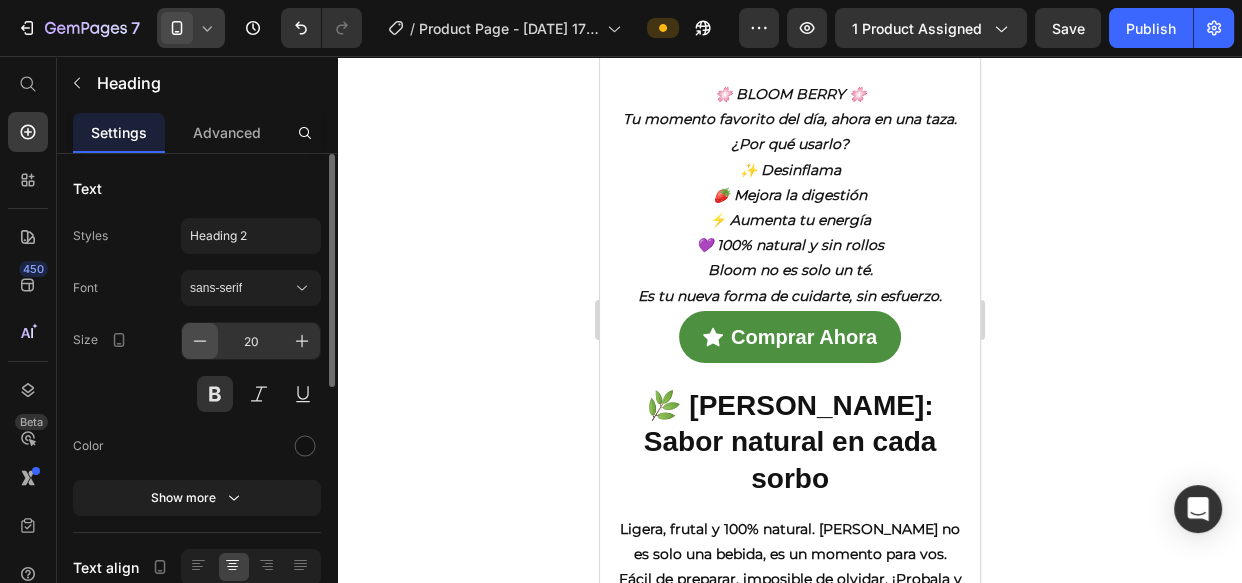 click 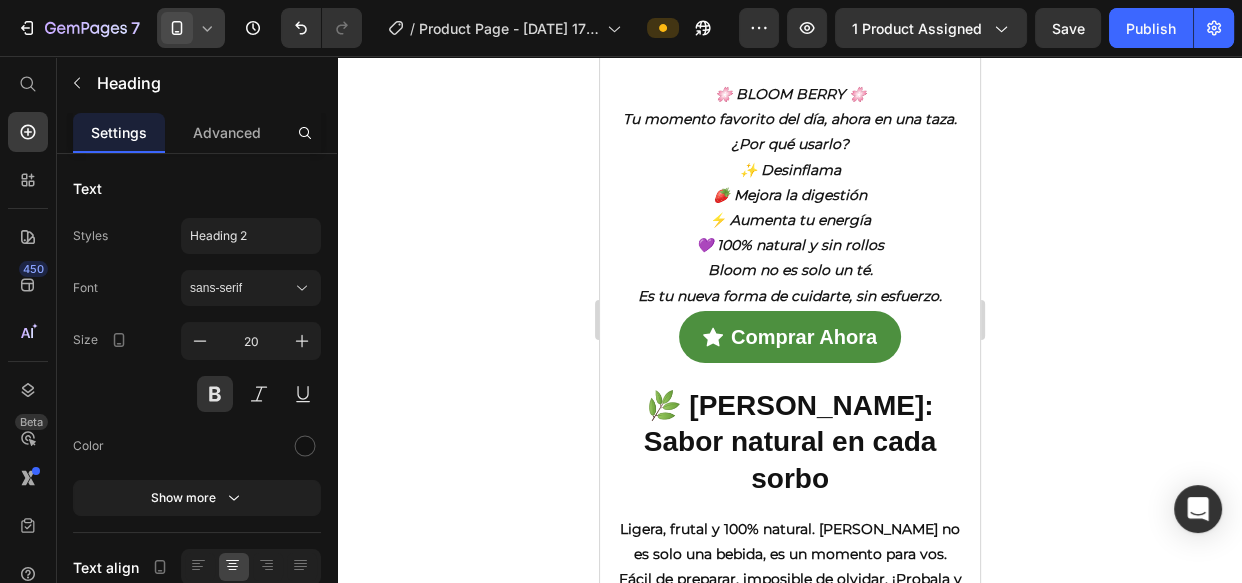 type on "19" 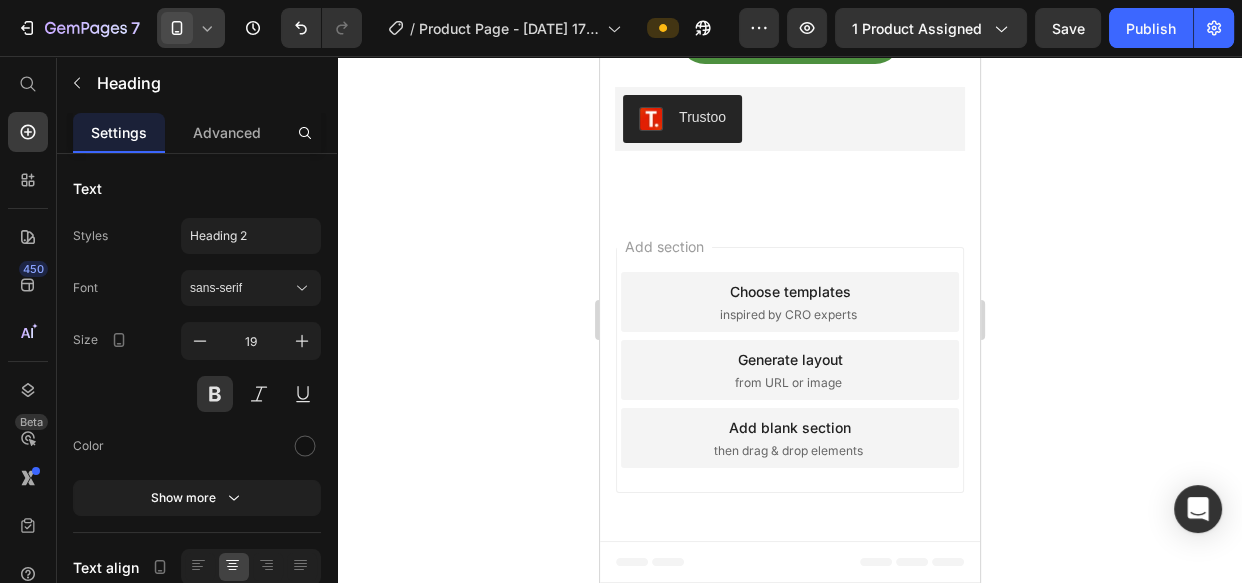 scroll, scrollTop: 5636, scrollLeft: 0, axis: vertical 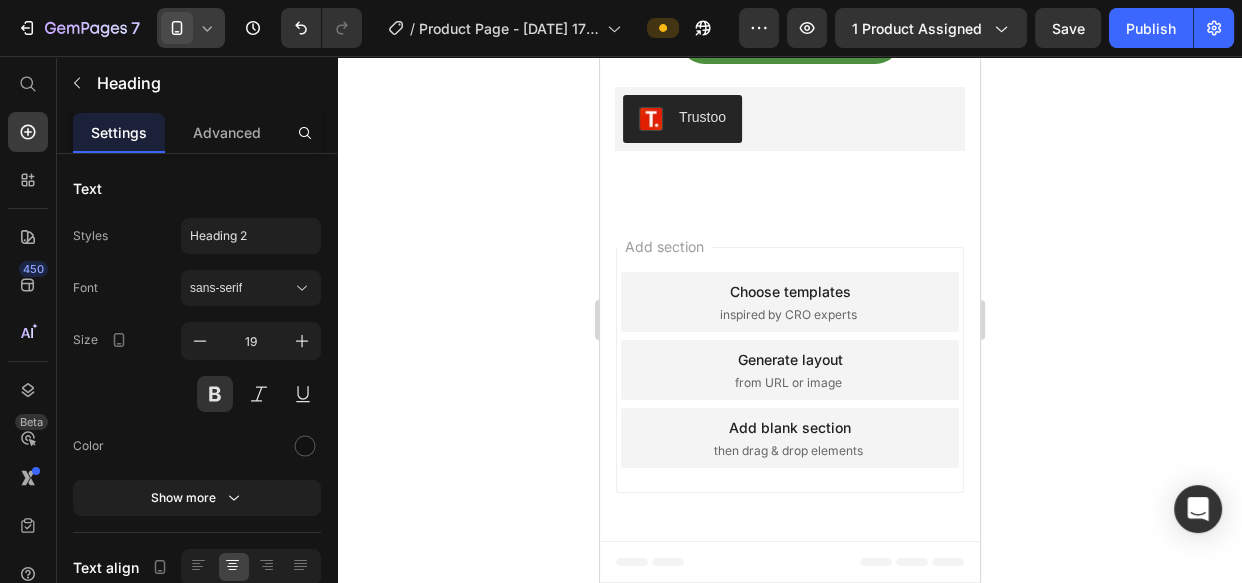 click on "Bloom, suplementos para la salud accesibles y deliciosos, diseñados para apoyar tu viaje hacia el bienestar y darle a tu cuerpo lo que necesita para florecer." at bounding box center [788, -782] 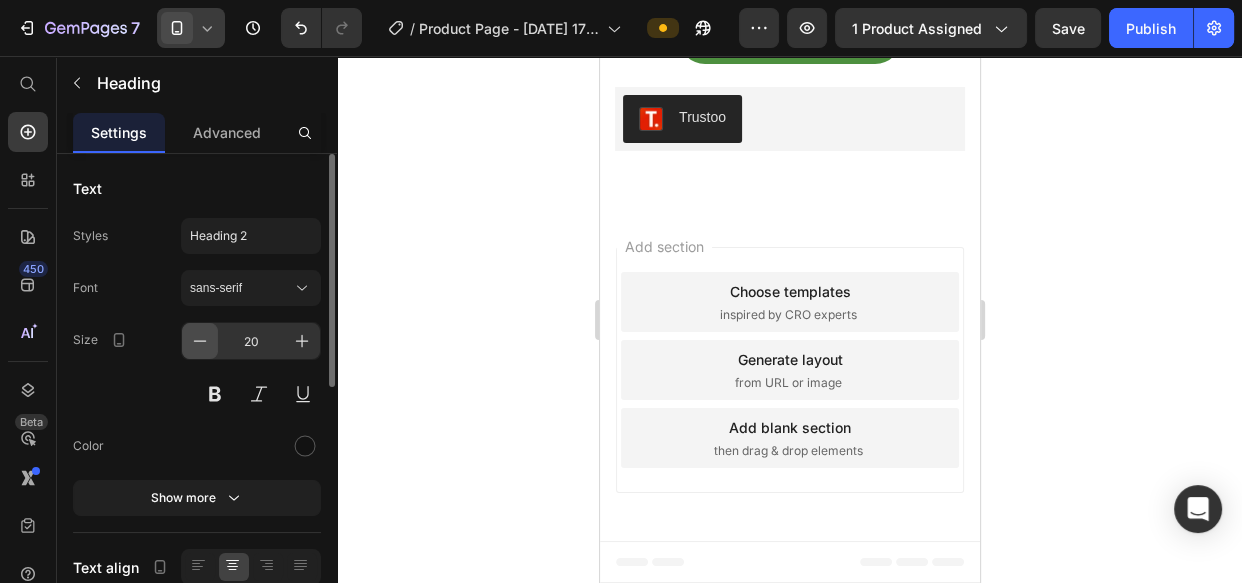 click 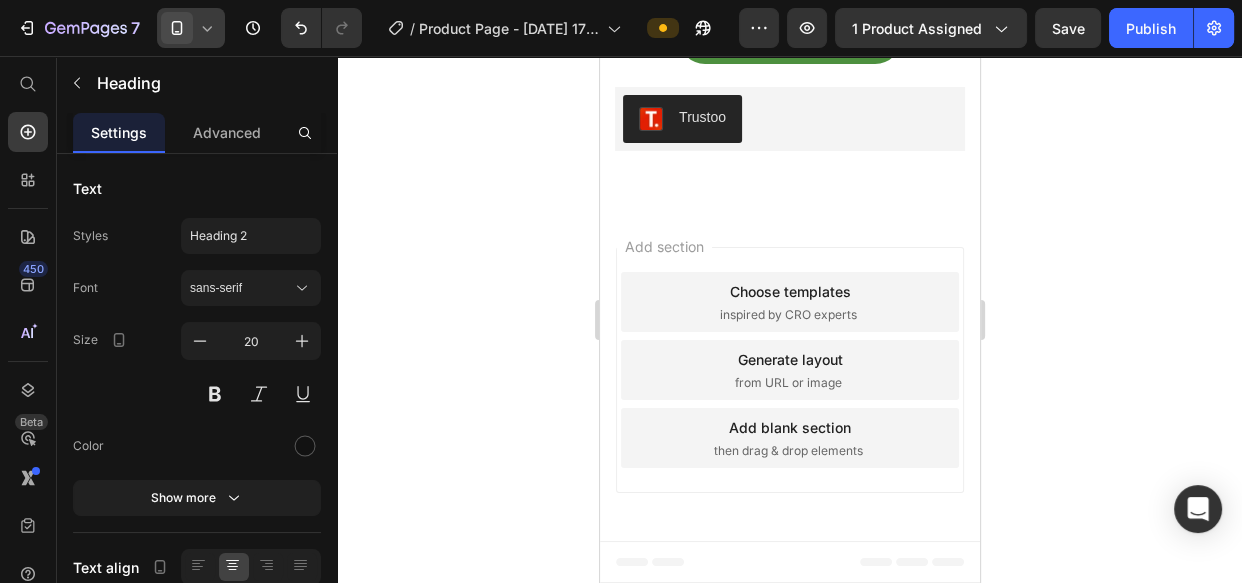 type on "19" 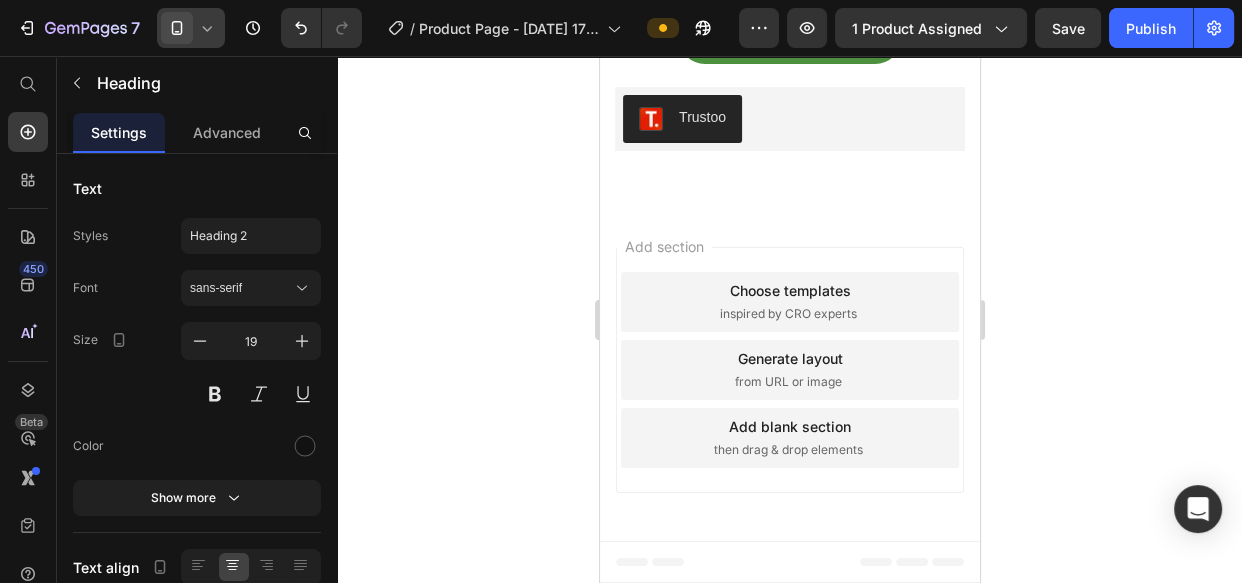 scroll, scrollTop: 6000, scrollLeft: 0, axis: vertical 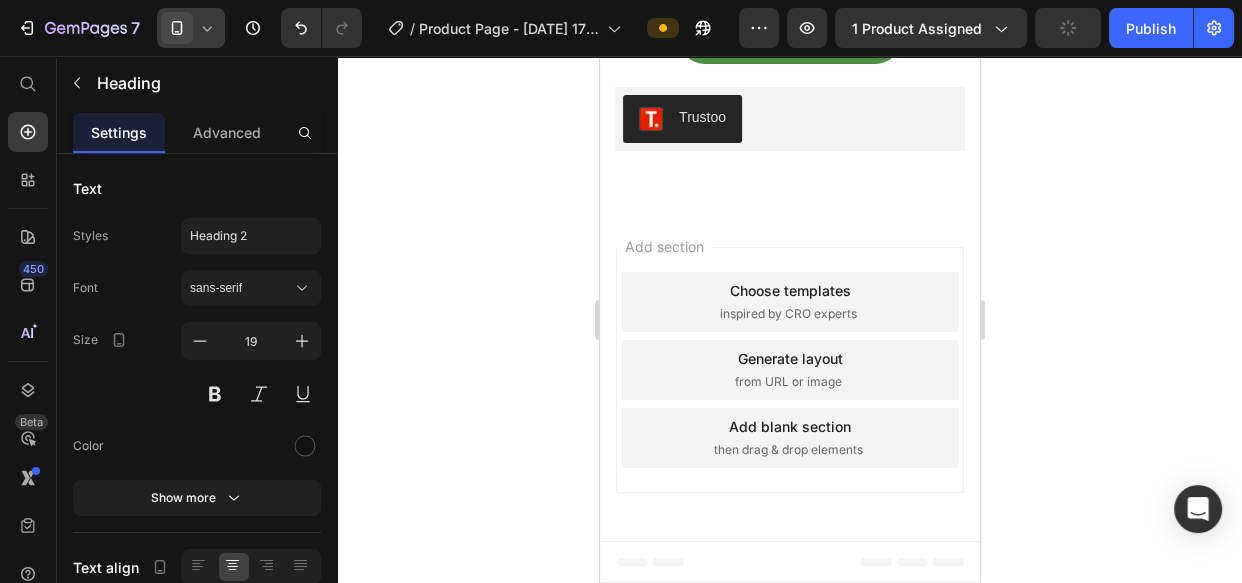 click on "Bloom no es solo un té. Es tu nueva forma de cuidarte, sin esfuerzo." at bounding box center [789, -483] 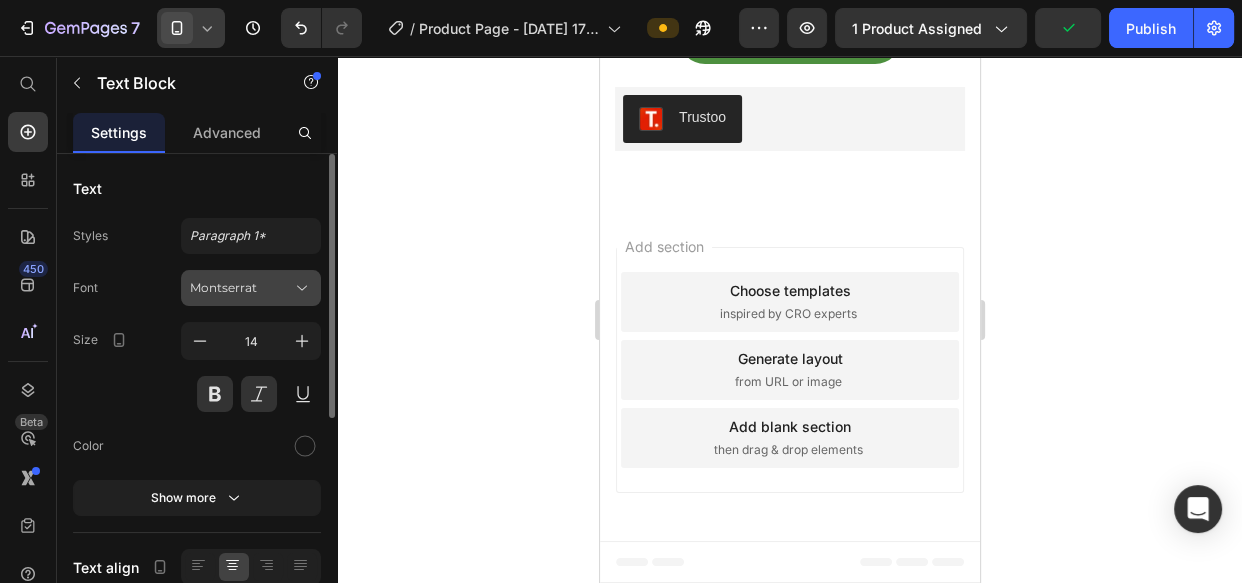 click 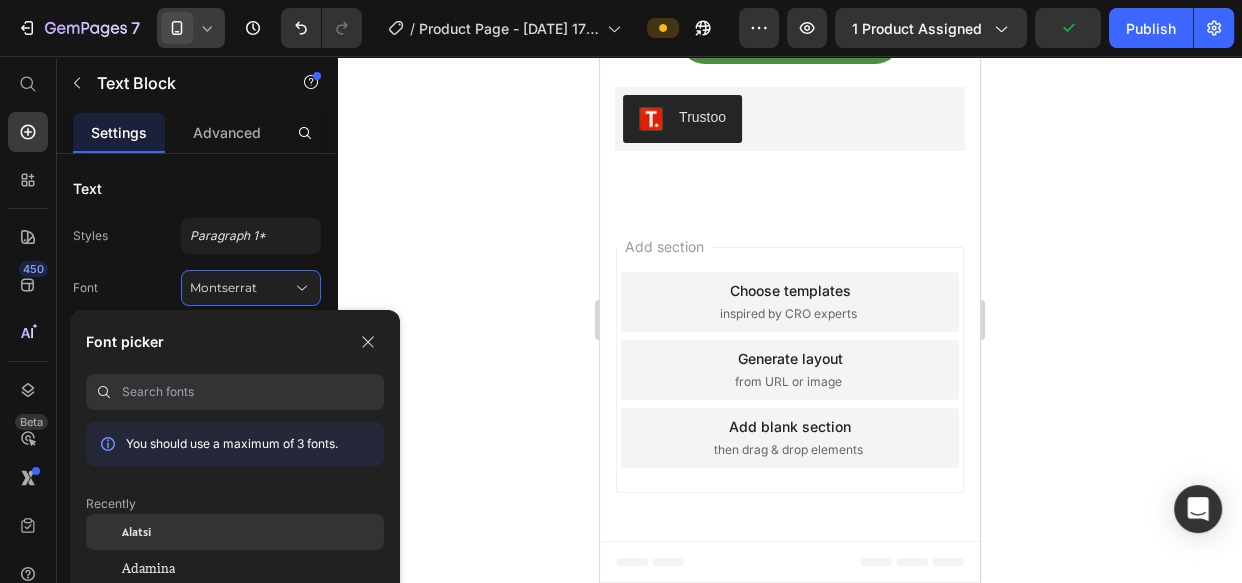 click on "Alatsi" at bounding box center (136, 532) 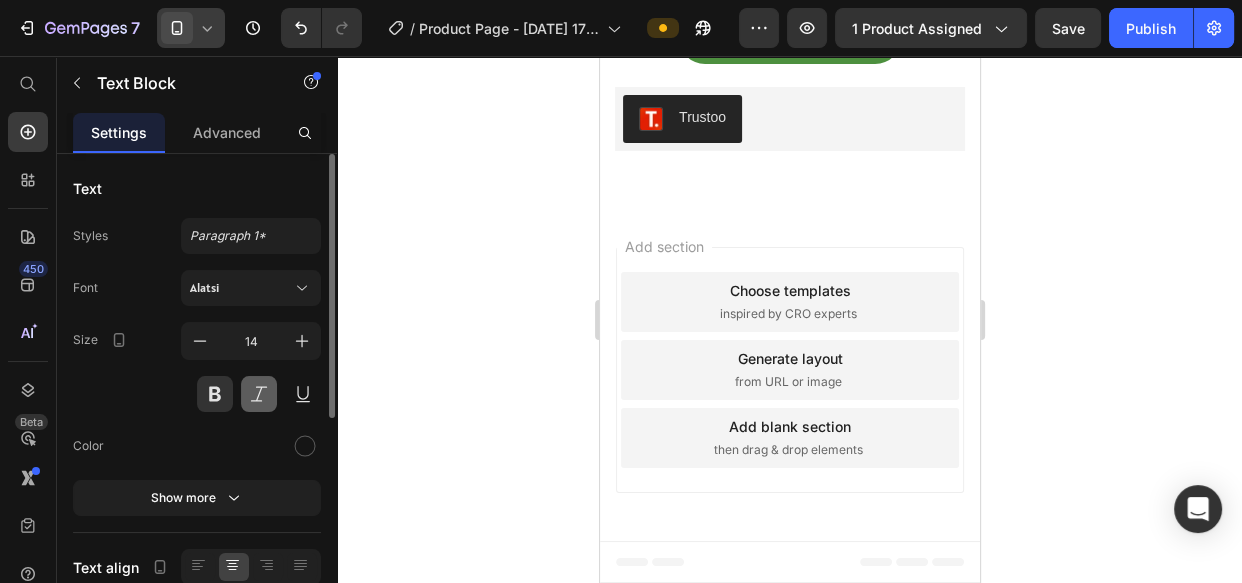 click at bounding box center (259, 394) 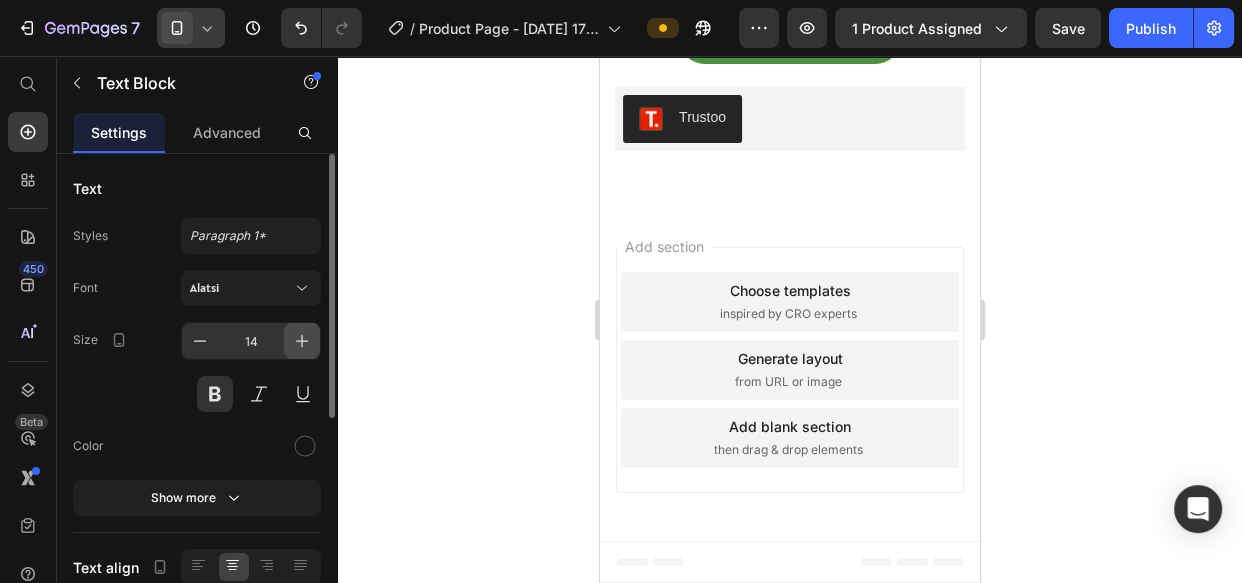 click 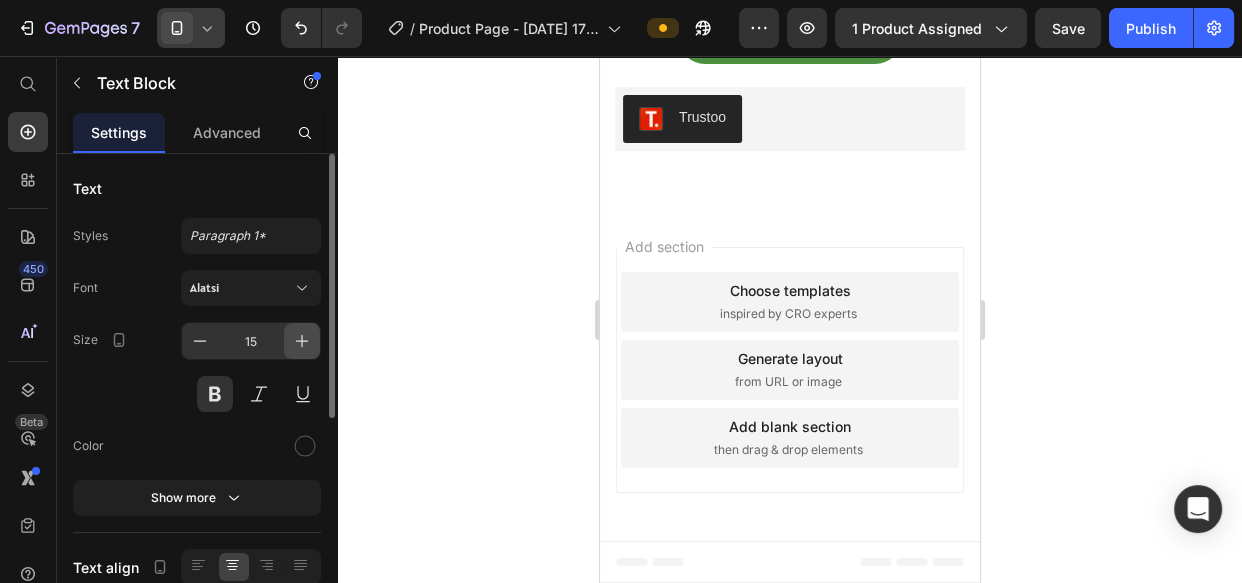 click 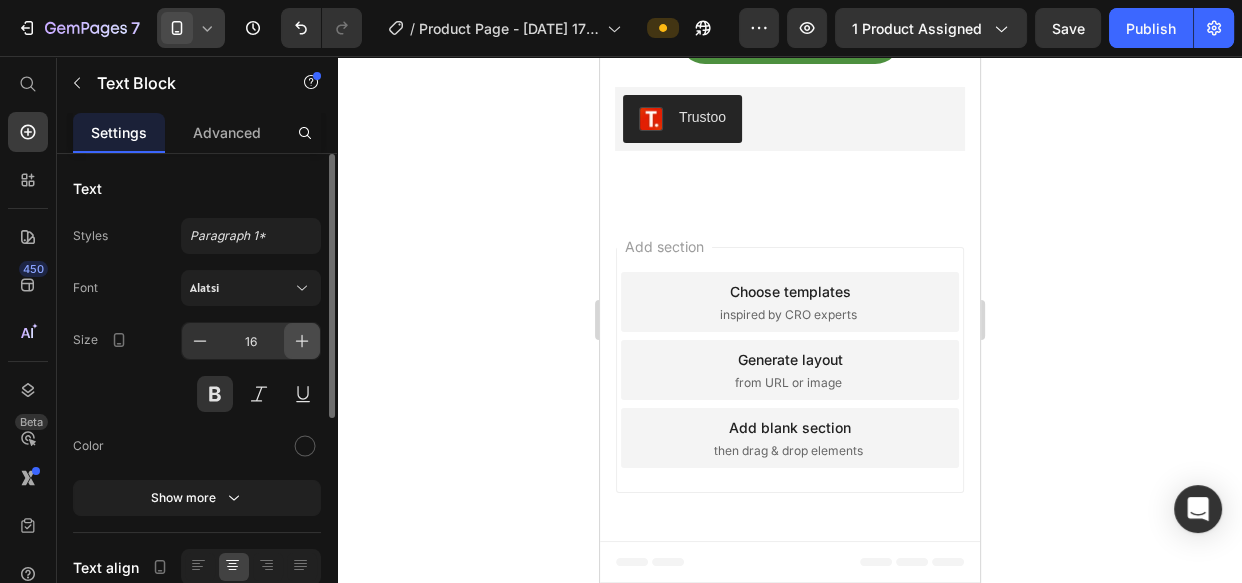 click 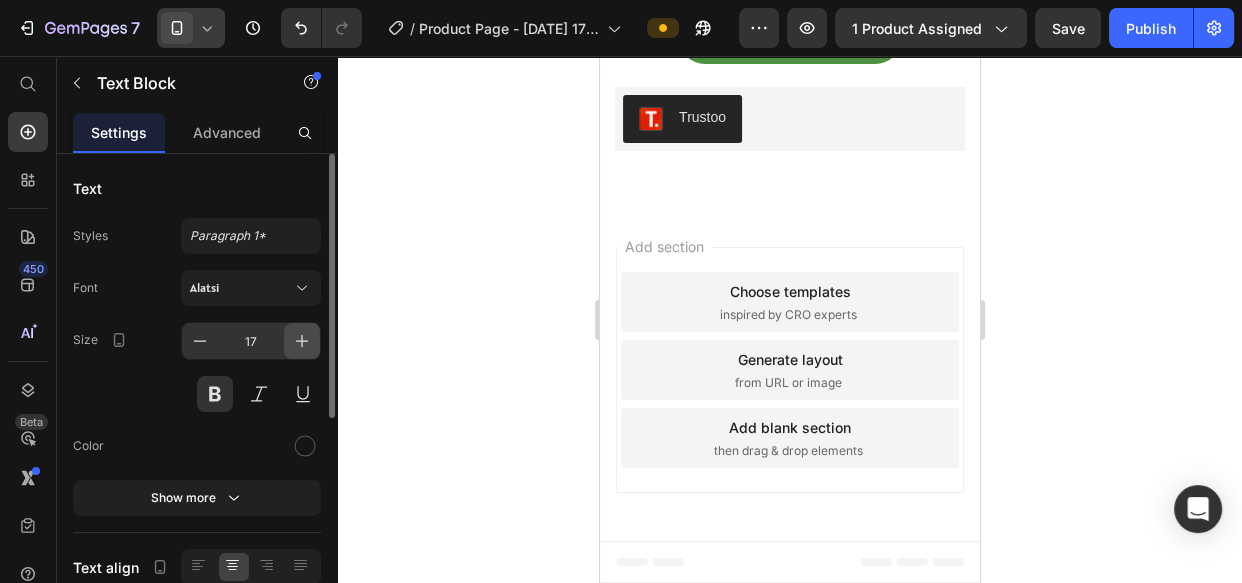 click 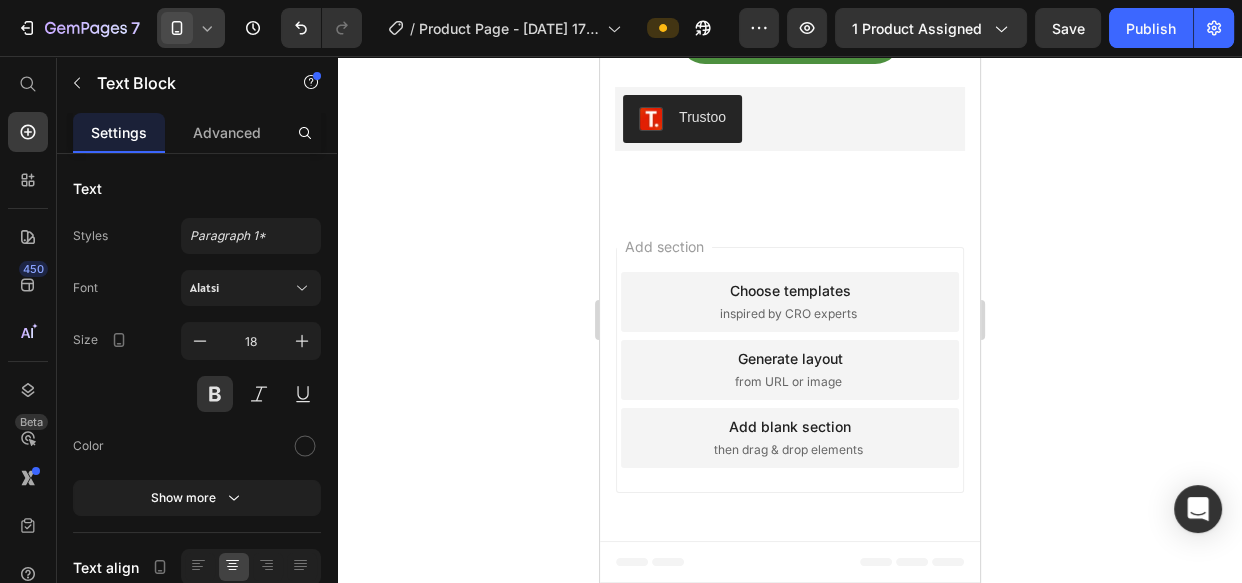 scroll, scrollTop: 5734, scrollLeft: 0, axis: vertical 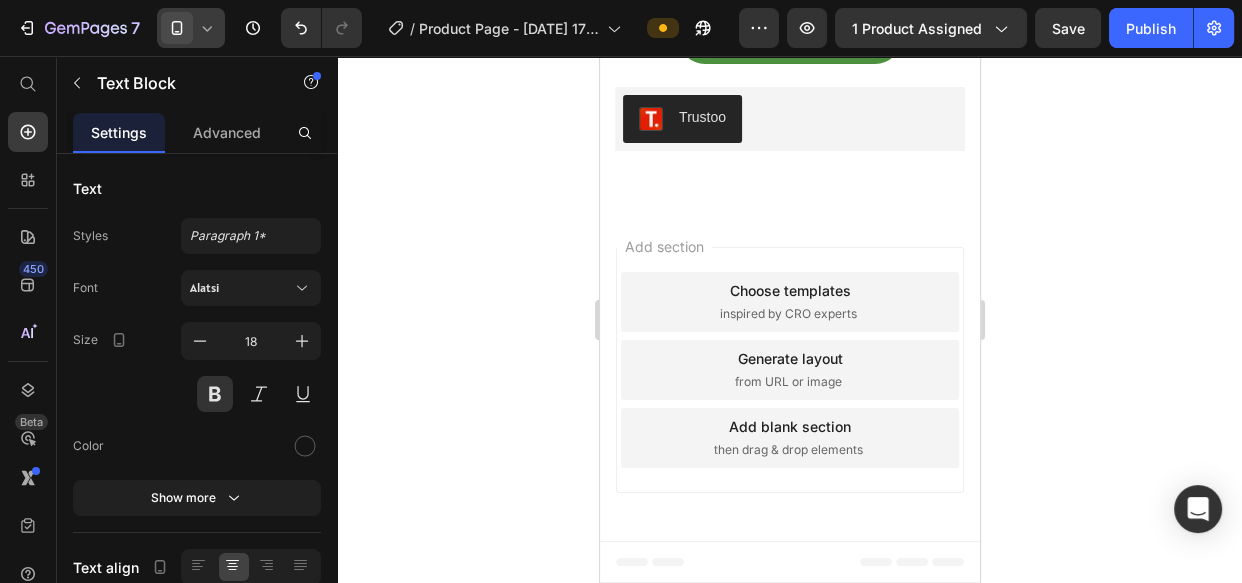 click 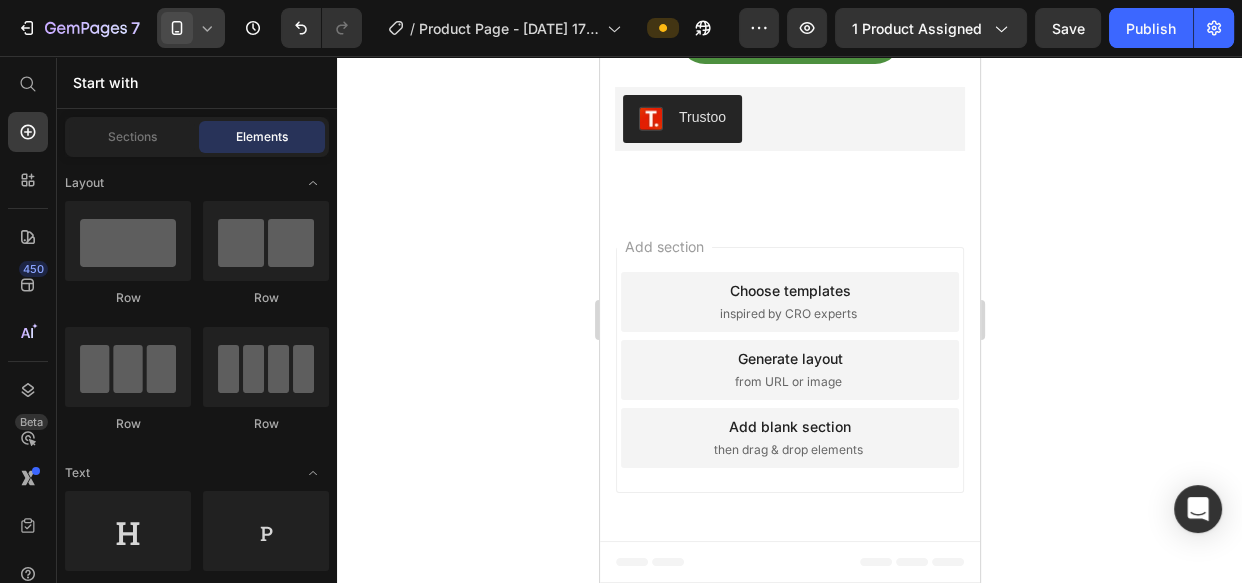 scroll, scrollTop: 6189, scrollLeft: 0, axis: vertical 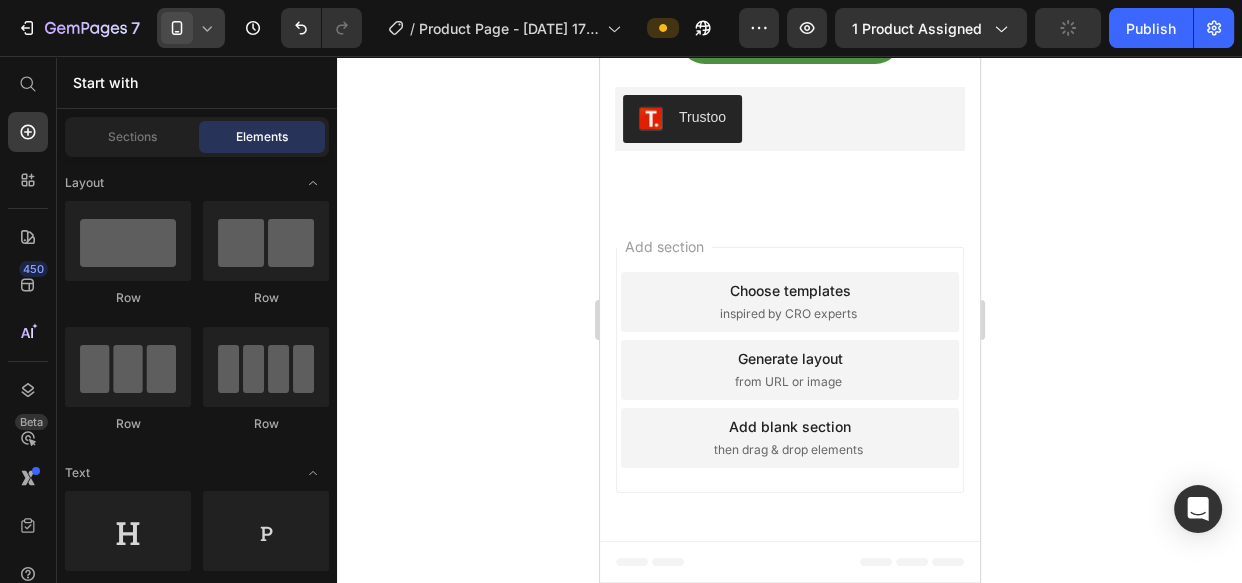 click on "Ligera, frutal y 100% natural. Bloom no es solo una bebida, es un momento para vos. Fácil de preparar, imposible de olvidar. ¡Probala y sentí la diferencia!" at bounding box center (789, -199) 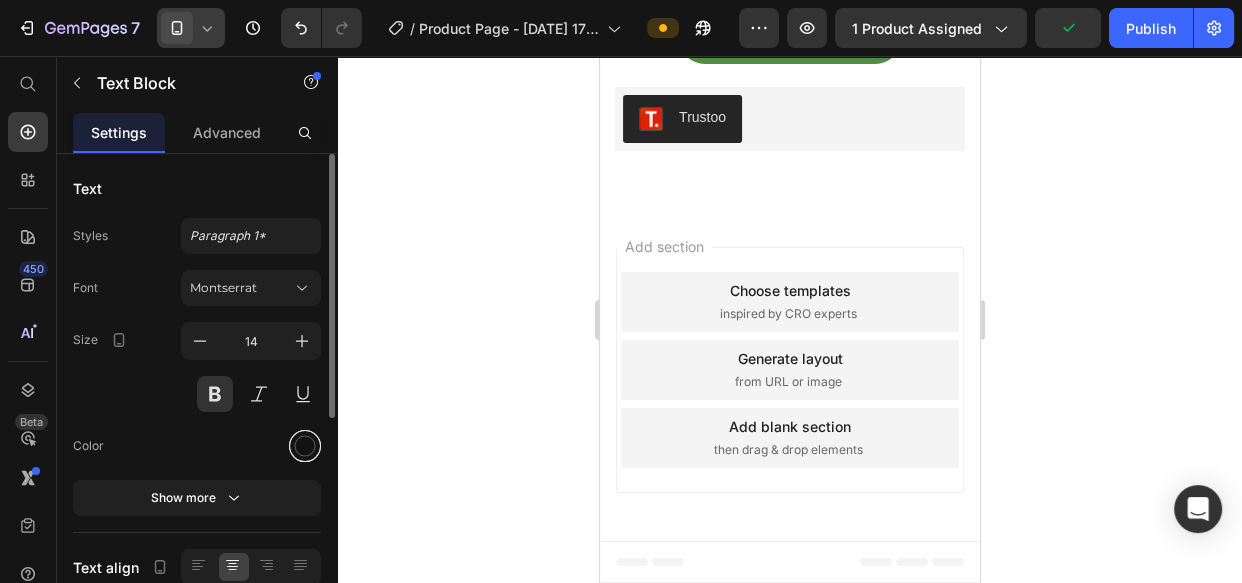 click at bounding box center [305, 446] 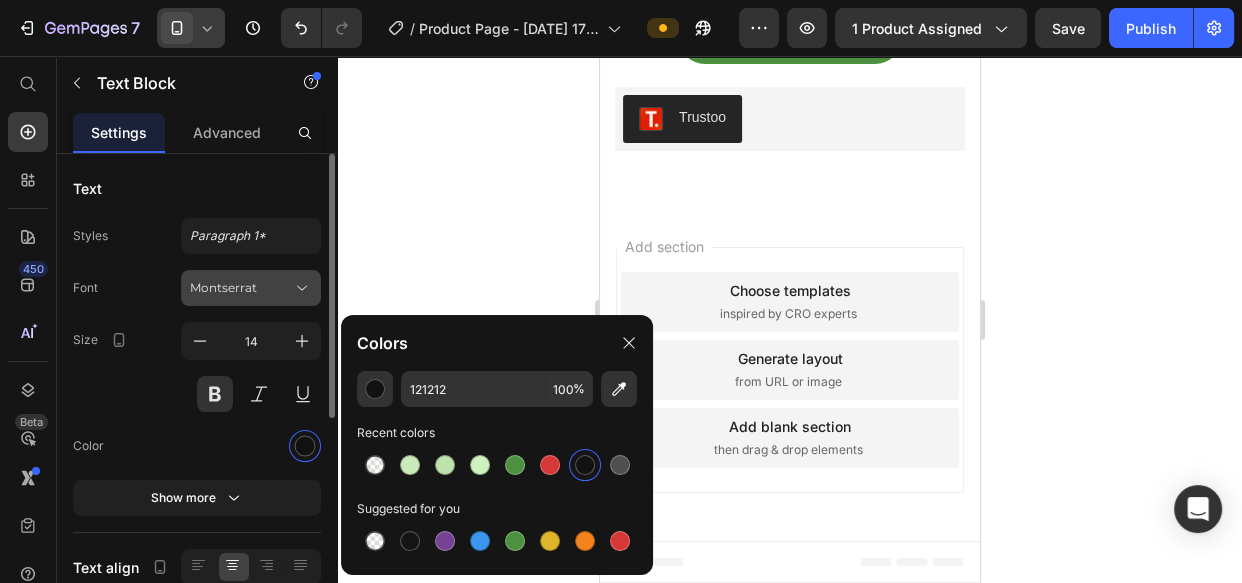 click 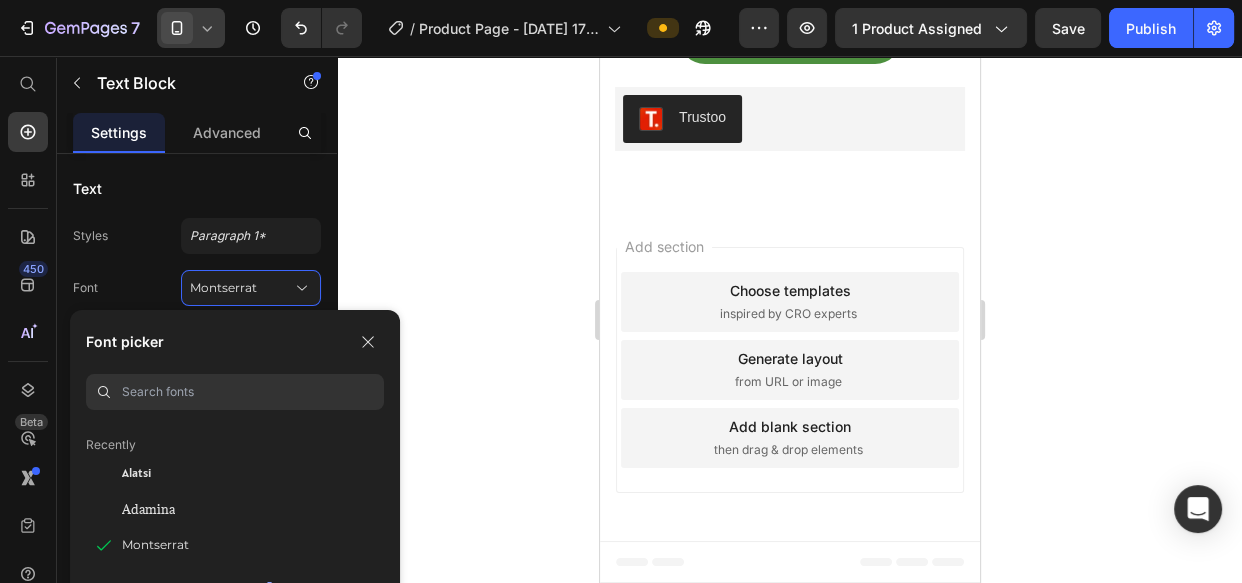 scroll, scrollTop: 90, scrollLeft: 0, axis: vertical 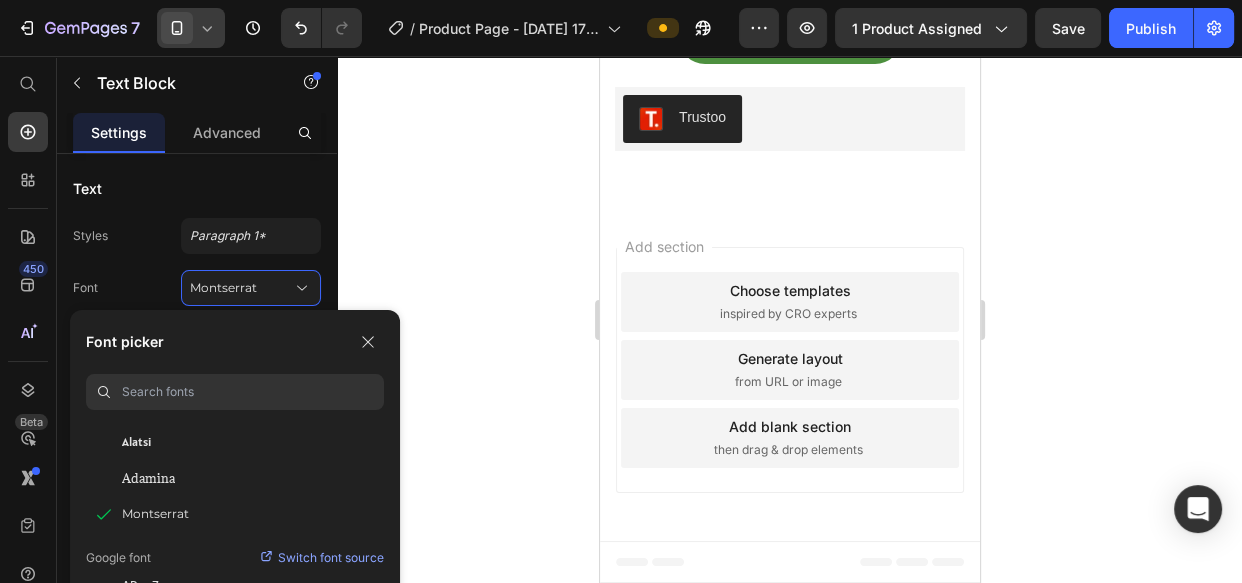 click 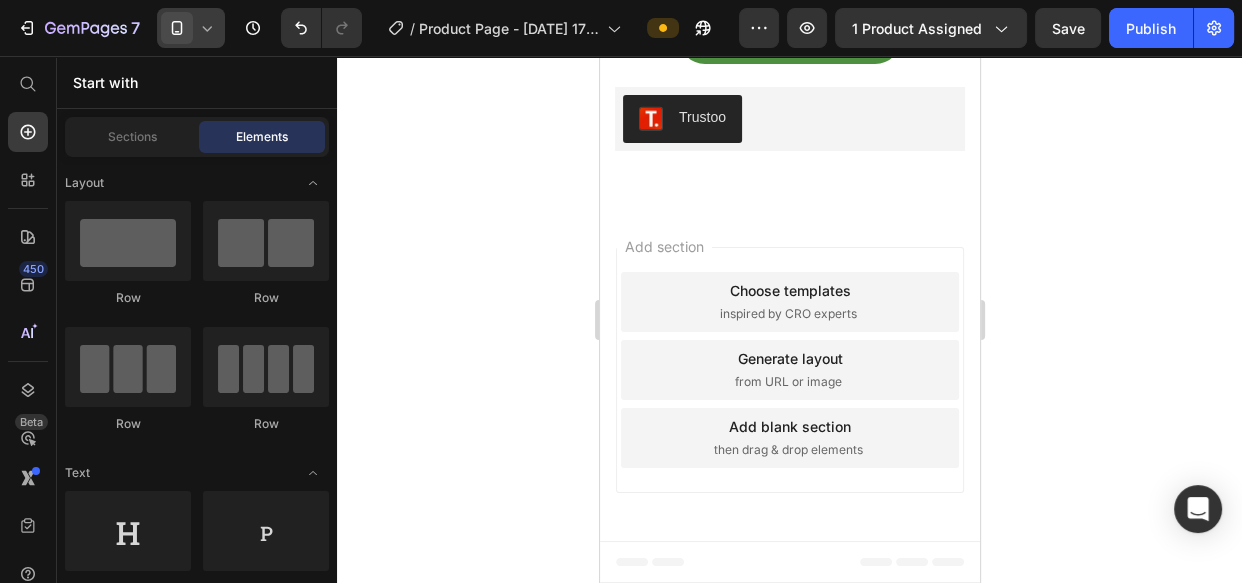 click 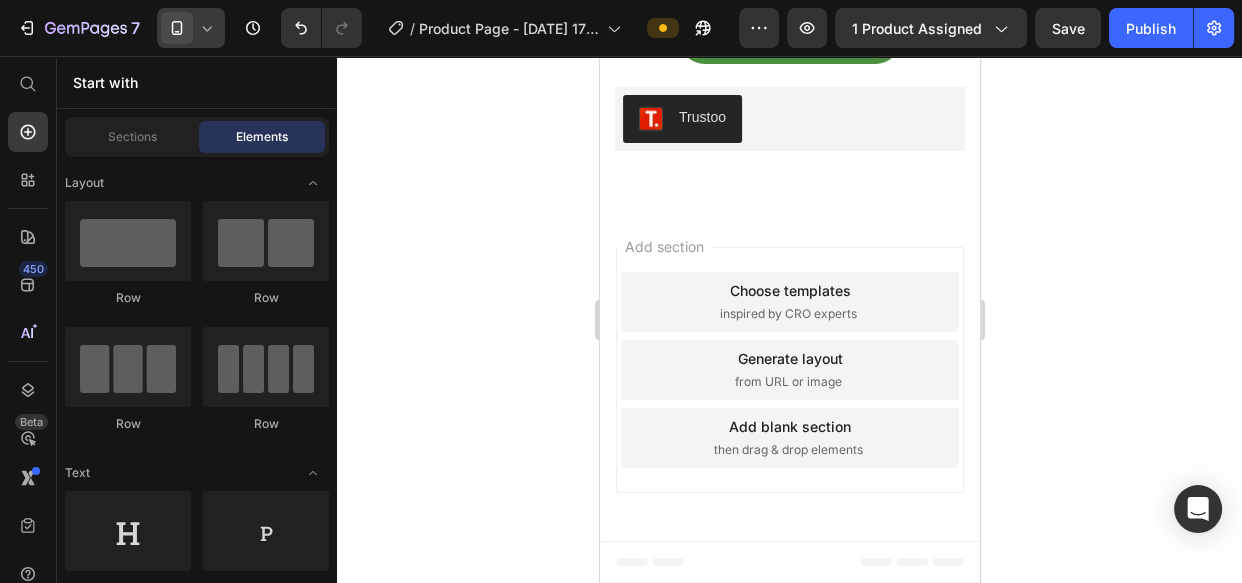 drag, startPoint x: 655, startPoint y: 344, endPoint x: 639, endPoint y: 344, distance: 16 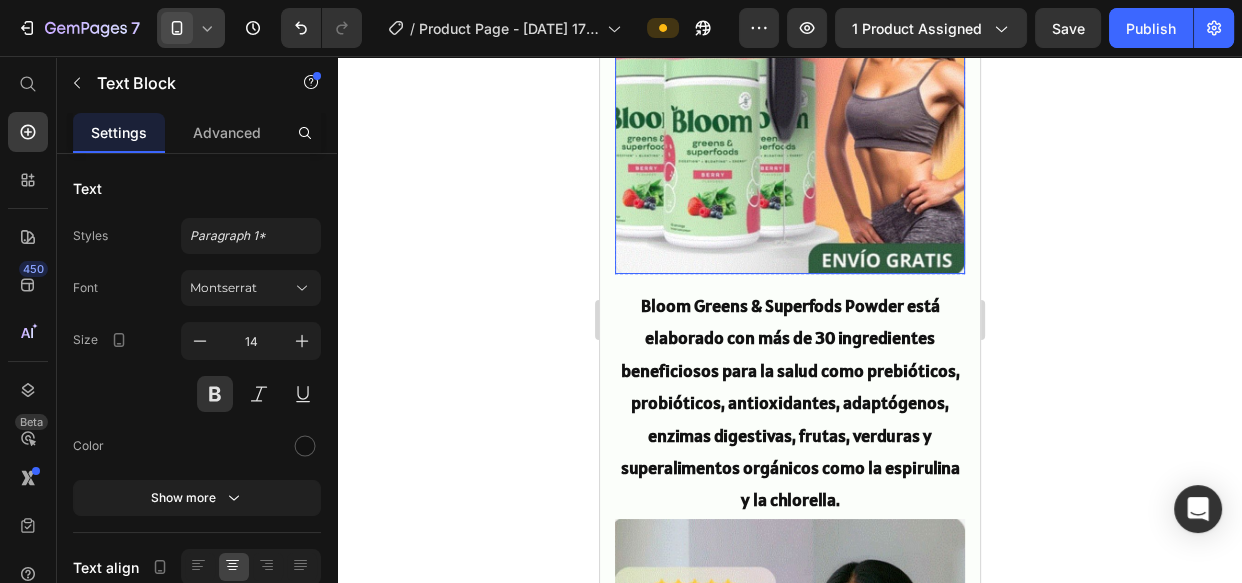 scroll, scrollTop: 1363, scrollLeft: 0, axis: vertical 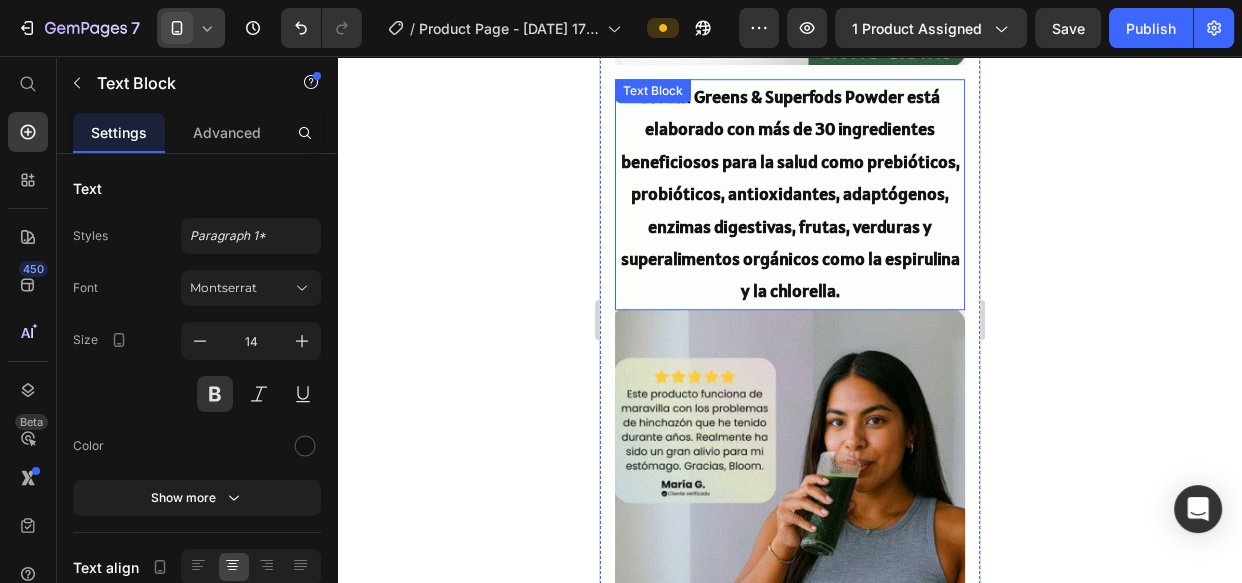 click on "Bloom Greens & Superfods Powder está elaborado con más de 30 ingredientes beneficiosos para la salud como prebióticos, probióticos, antioxidantes, adaptógenos, enzimas digestivas, frutas, verduras y superalimentos orgánicos como la espirulina y la chlorella." at bounding box center [789, 193] 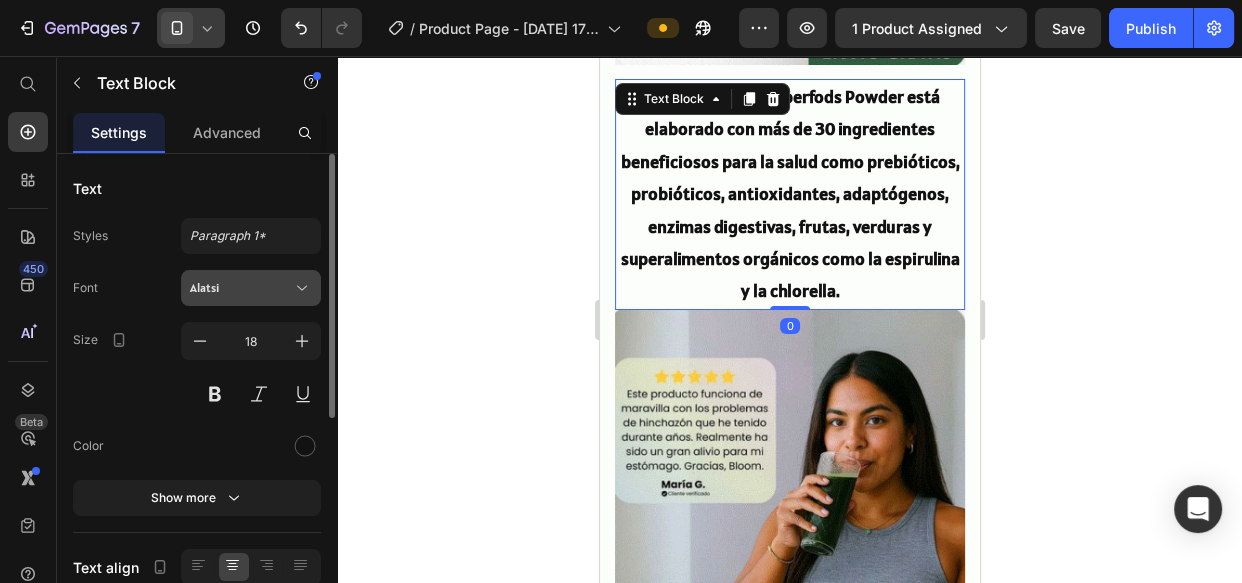click 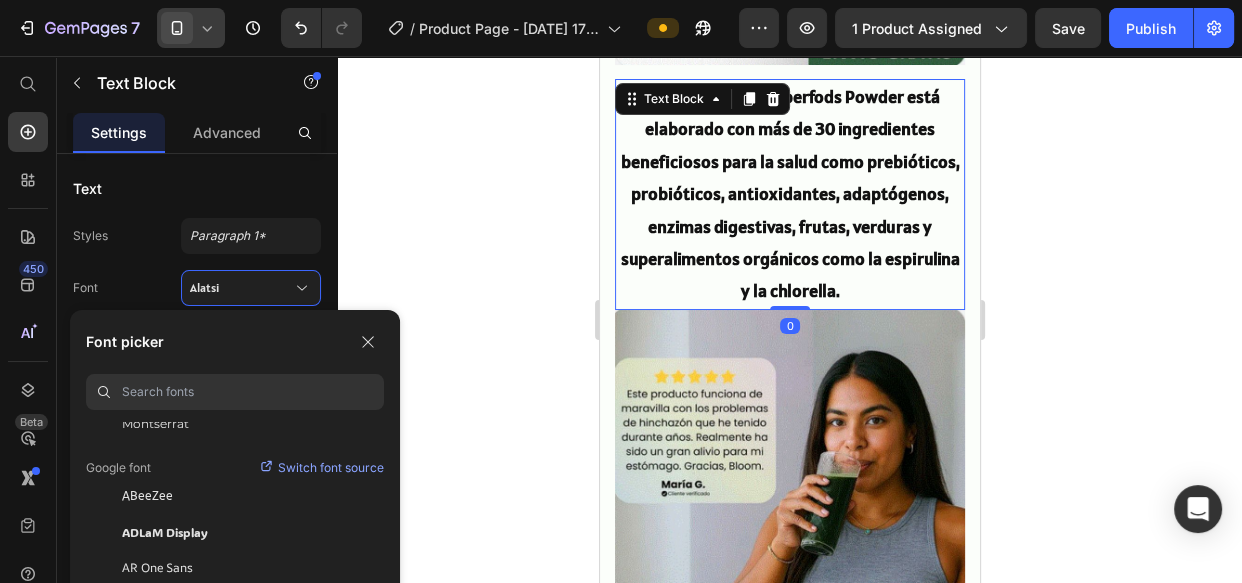 scroll, scrollTop: 181, scrollLeft: 0, axis: vertical 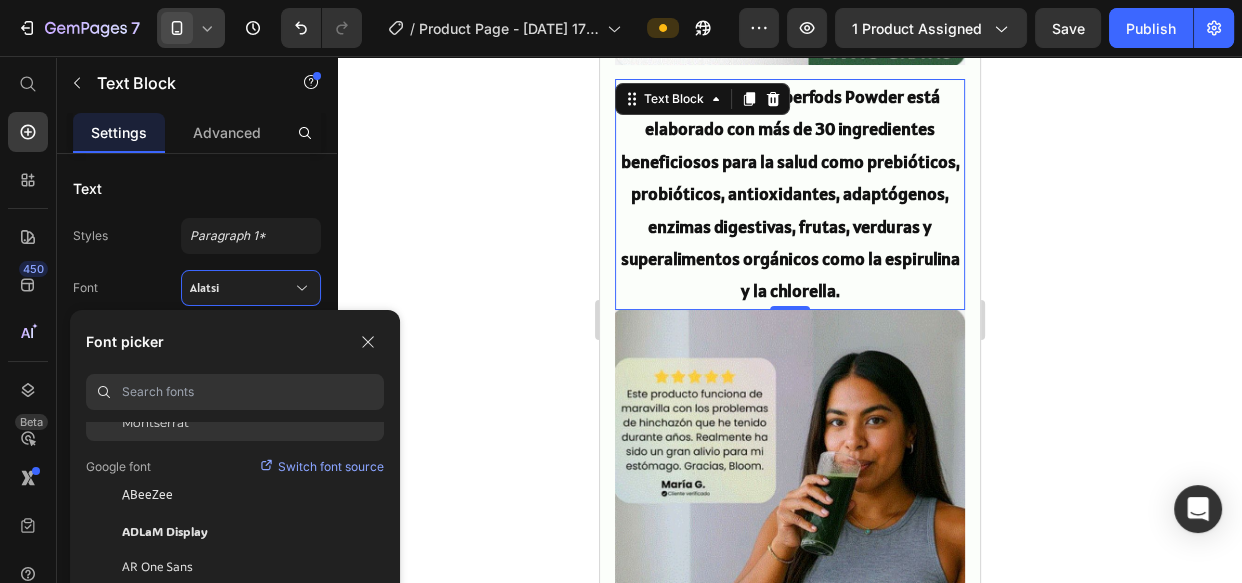 click on "Montserrat" 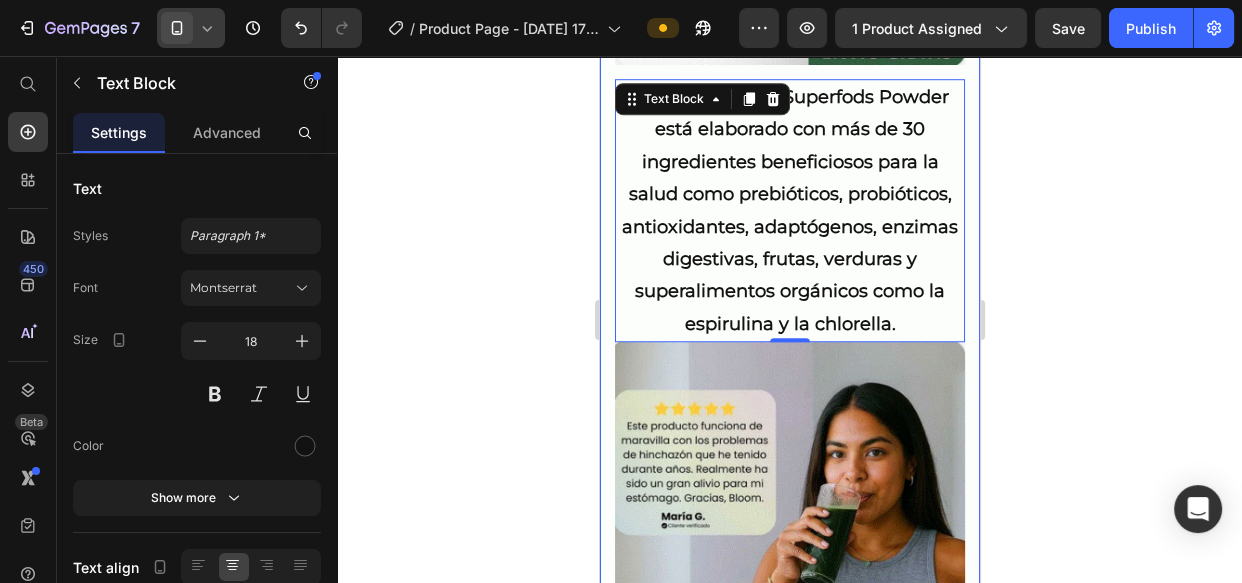 click 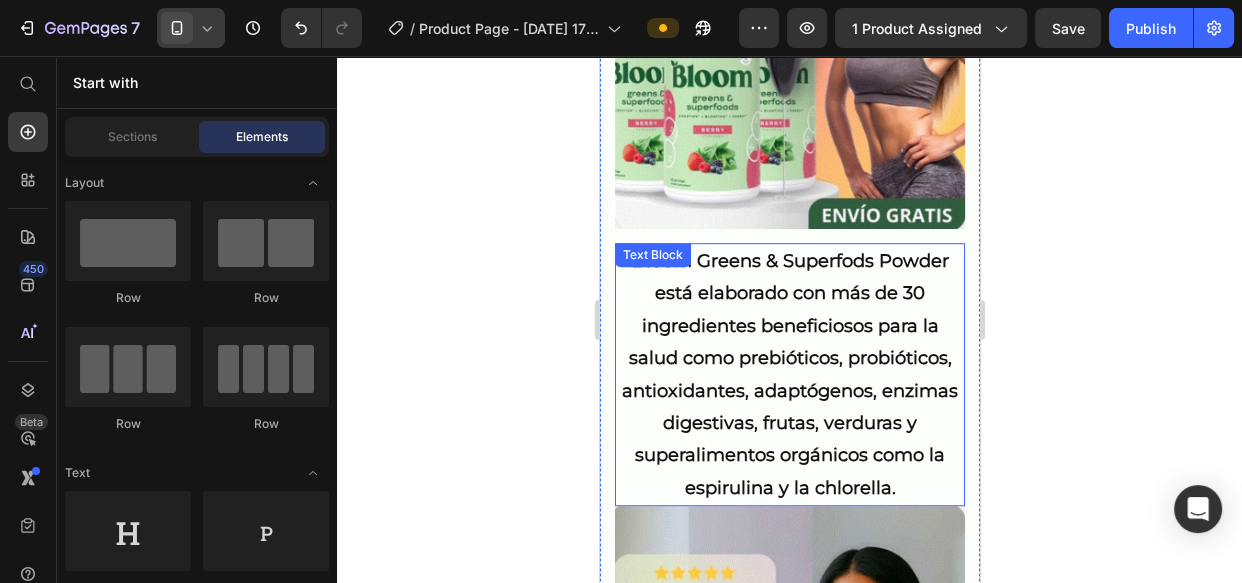 scroll, scrollTop: 1181, scrollLeft: 0, axis: vertical 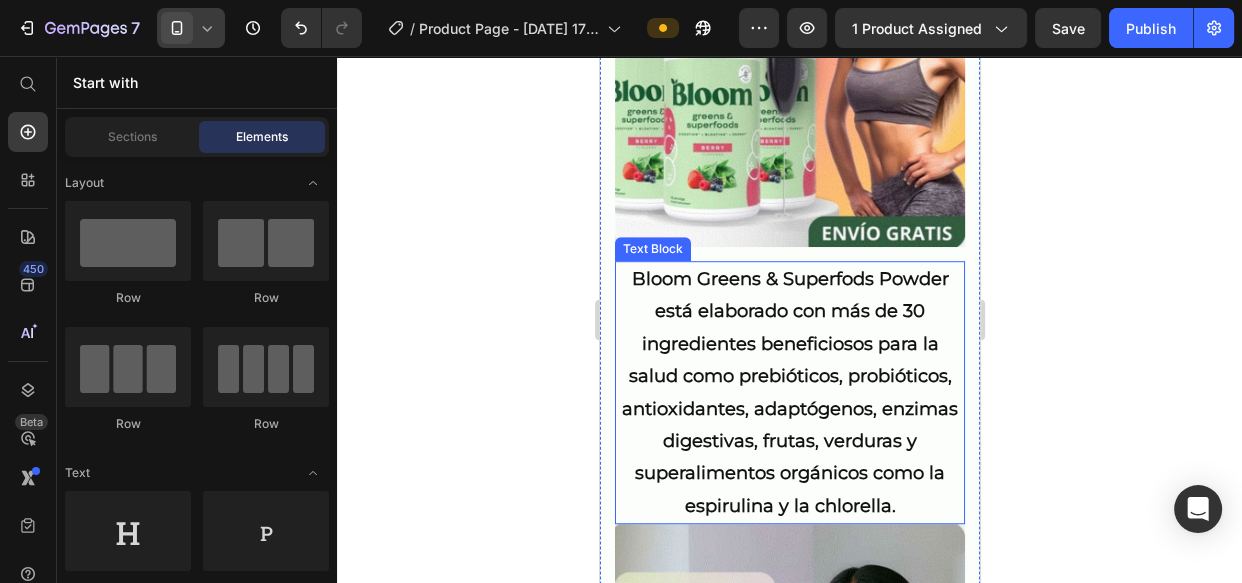 click on "Bloom Greens & Superfods Powder está elaborado con más de 30 ingredientes beneficiosos para la salud como prebióticos, probióticos, antioxidantes, adaptógenos, enzimas digestivas, frutas, verduras y superalimentos orgánicos como la espirulina y la chlorella." at bounding box center [789, 392] 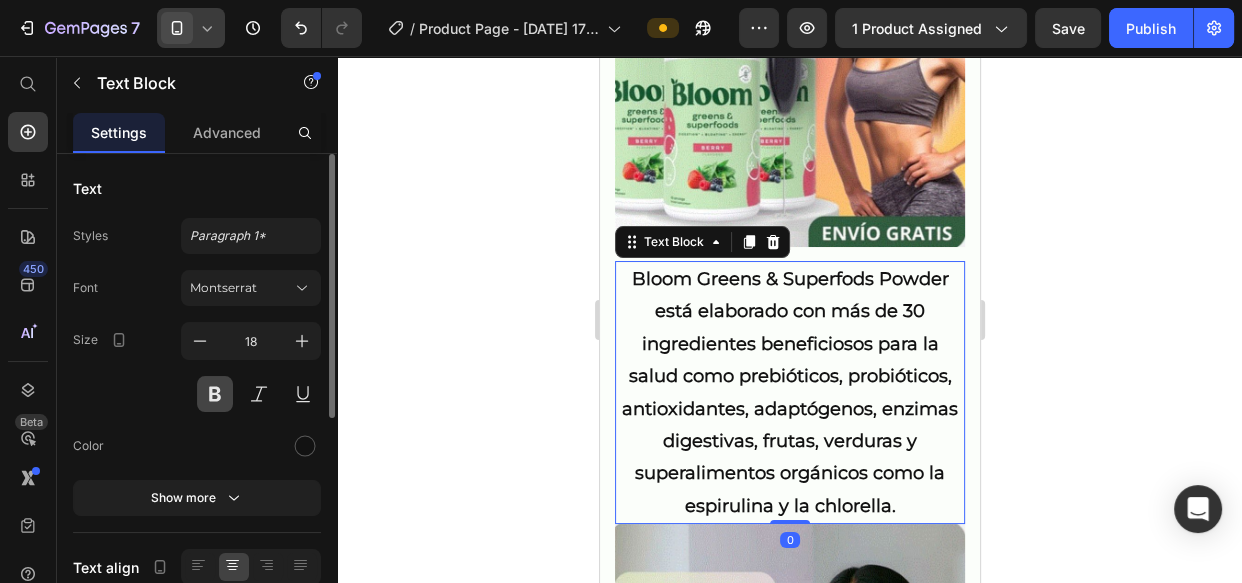 click at bounding box center [215, 394] 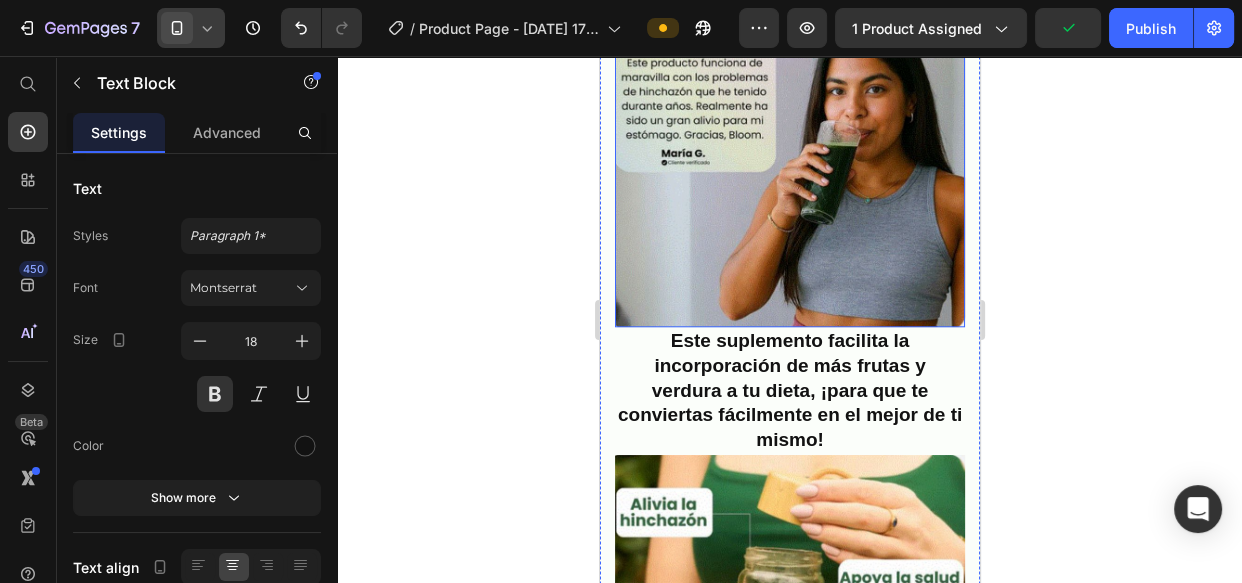 scroll, scrollTop: 1727, scrollLeft: 0, axis: vertical 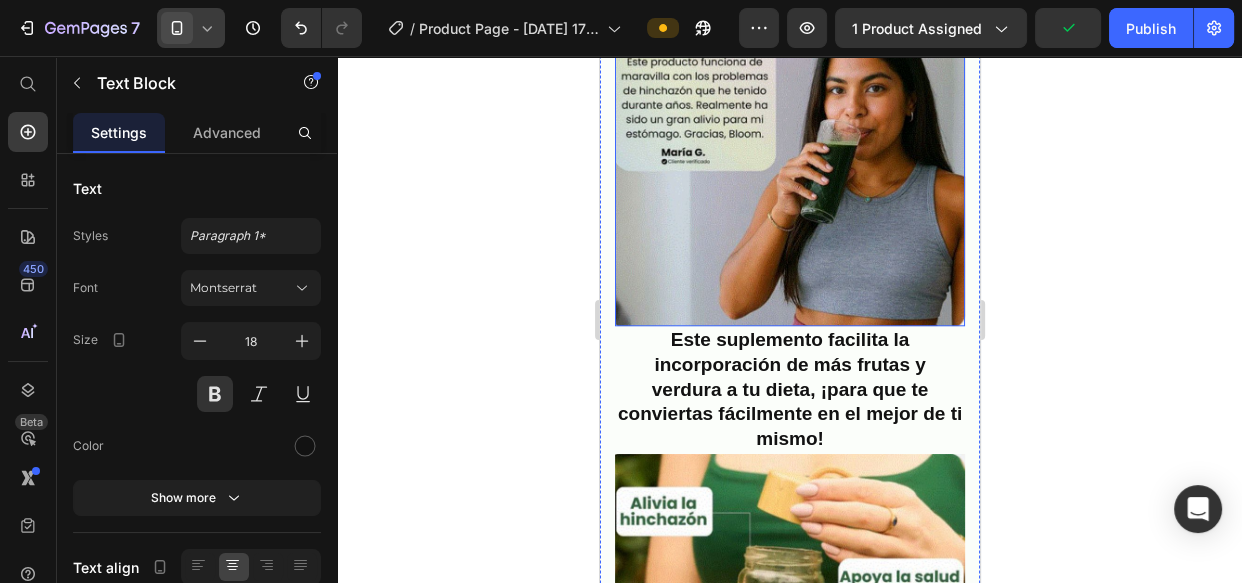 click on "Este suplemento facilita la incorporación de más frutas y verdura a tu dieta, ¡para que te conviertas fácilmente en el mejor de ti mismo!" at bounding box center [789, 389] 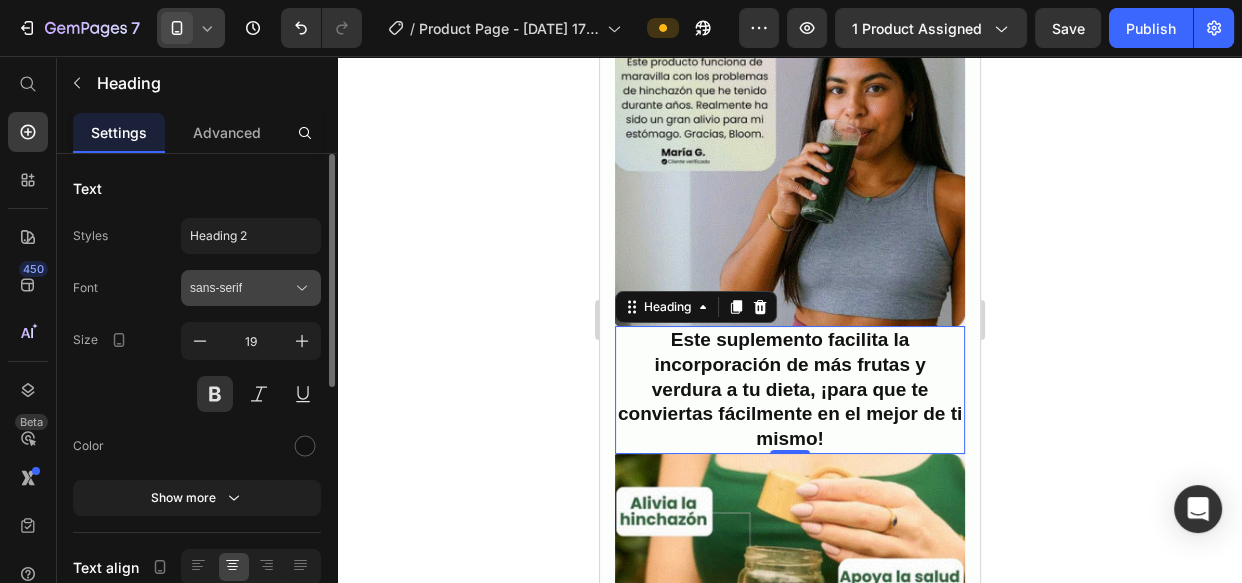 click 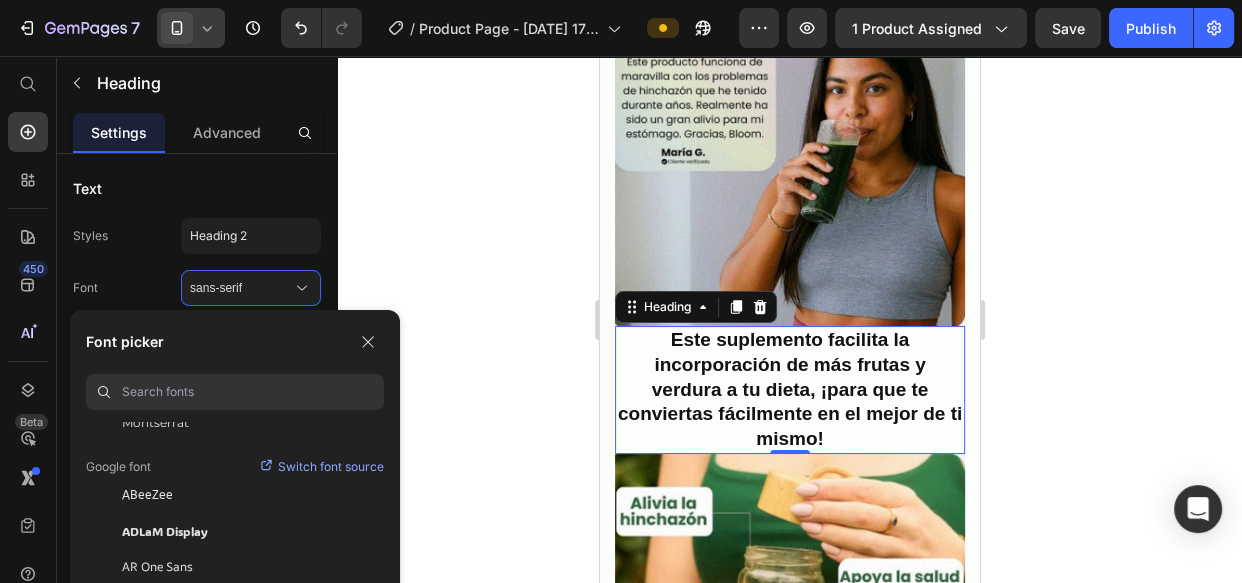 scroll, scrollTop: 90, scrollLeft: 0, axis: vertical 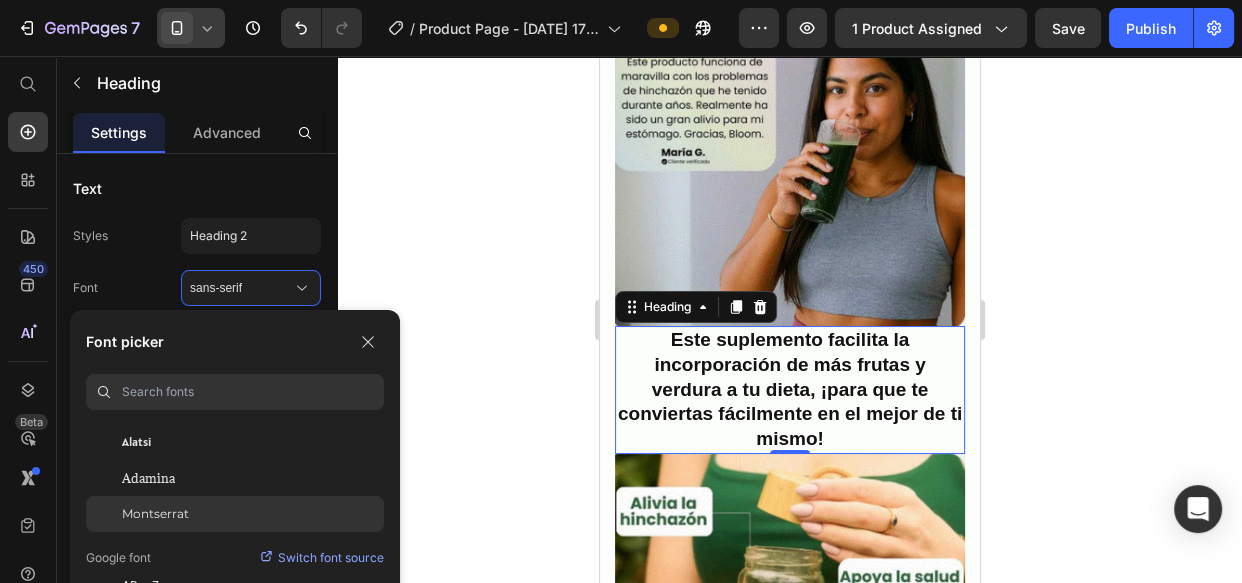 click on "Montserrat" 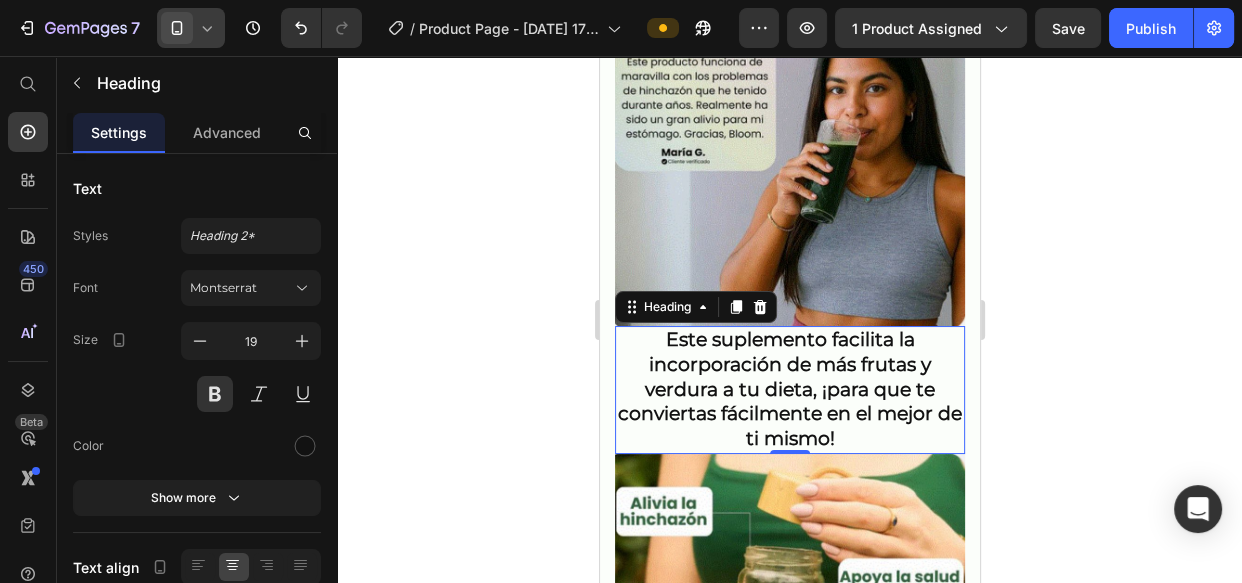 click 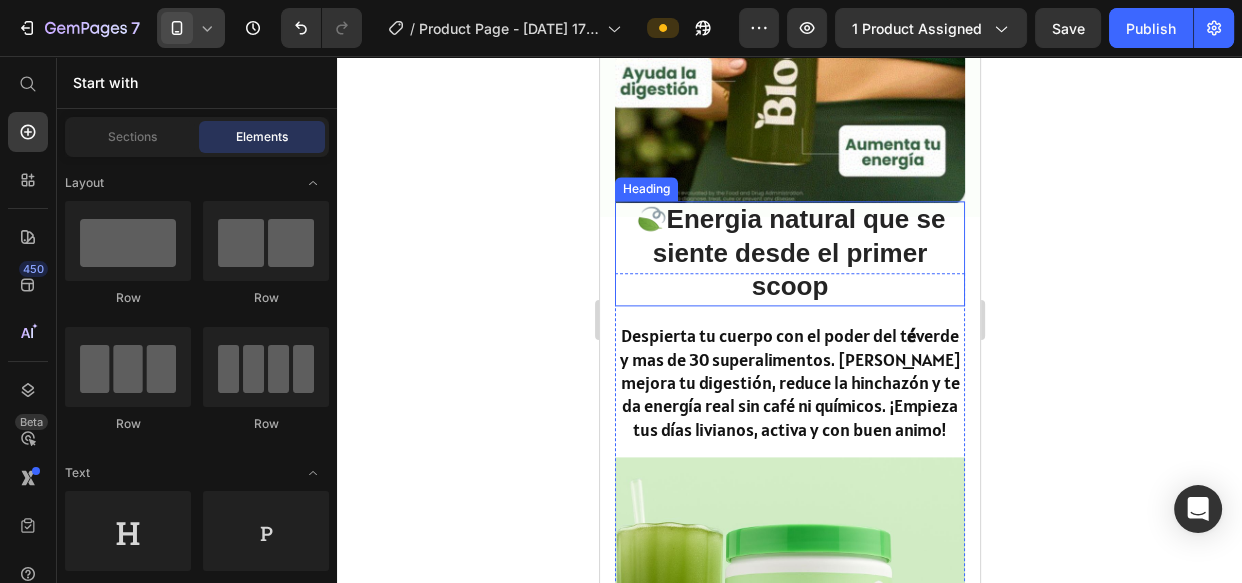 scroll, scrollTop: 2363, scrollLeft: 0, axis: vertical 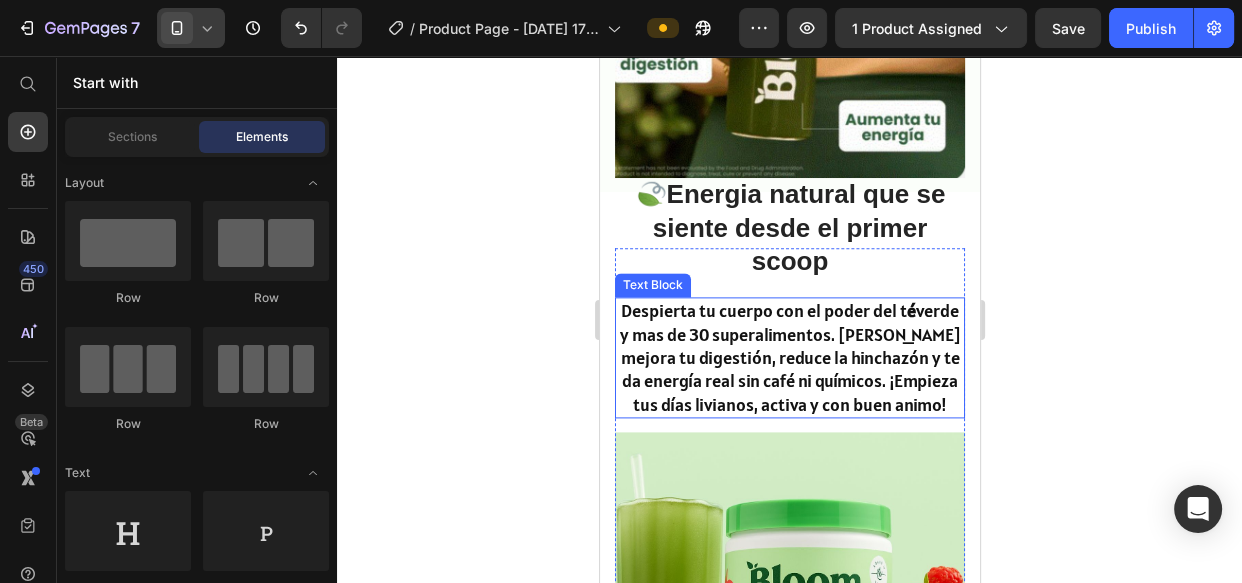 click on "Despierta tu cuerpo con el poder del t é   verde y mas de 30 superalimentos. Bloom mejora tu digestión, reduce la hinchazón y te da energía real sin café ni químicos. ¡Empieza tus días livianos, activa y con buen animo!" at bounding box center [789, 357] 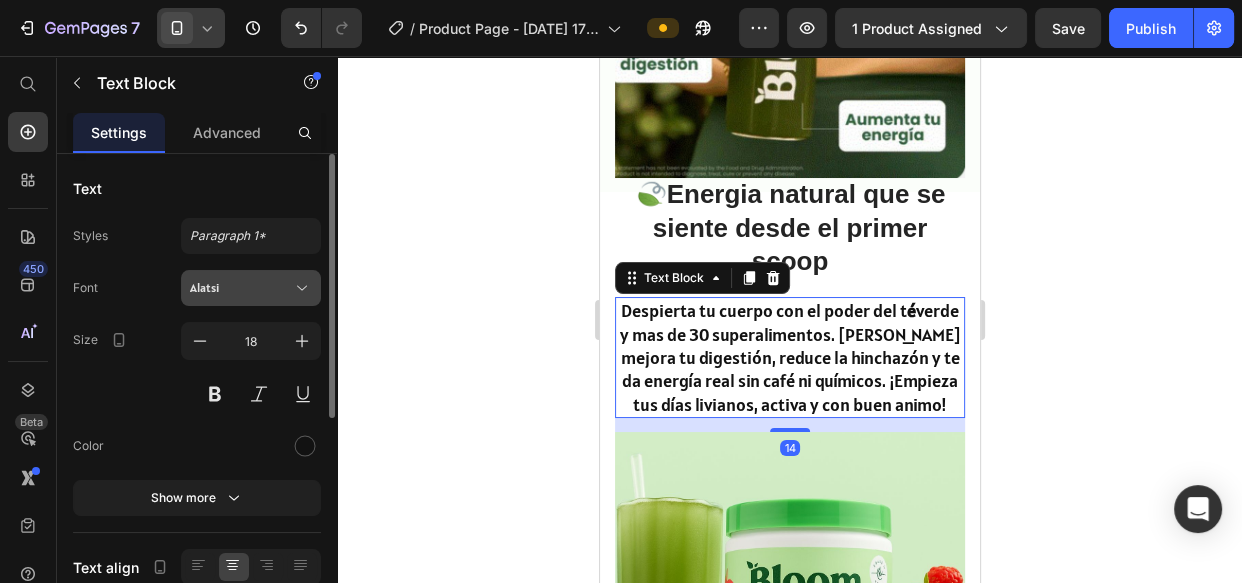 click 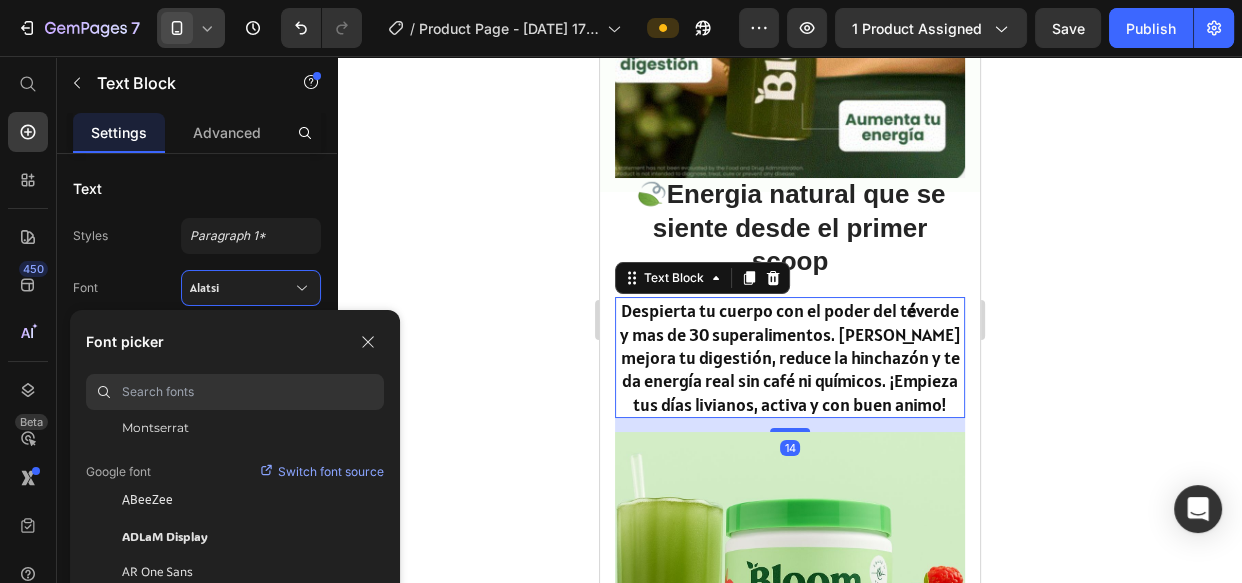 scroll, scrollTop: 181, scrollLeft: 0, axis: vertical 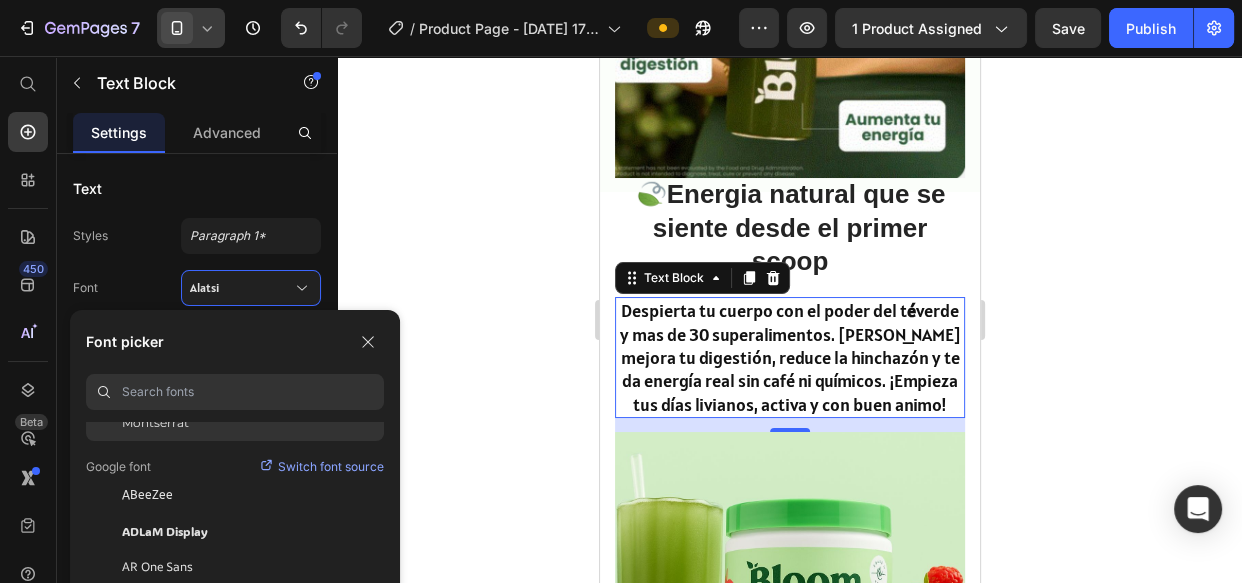 click on "Montserrat" at bounding box center [155, 423] 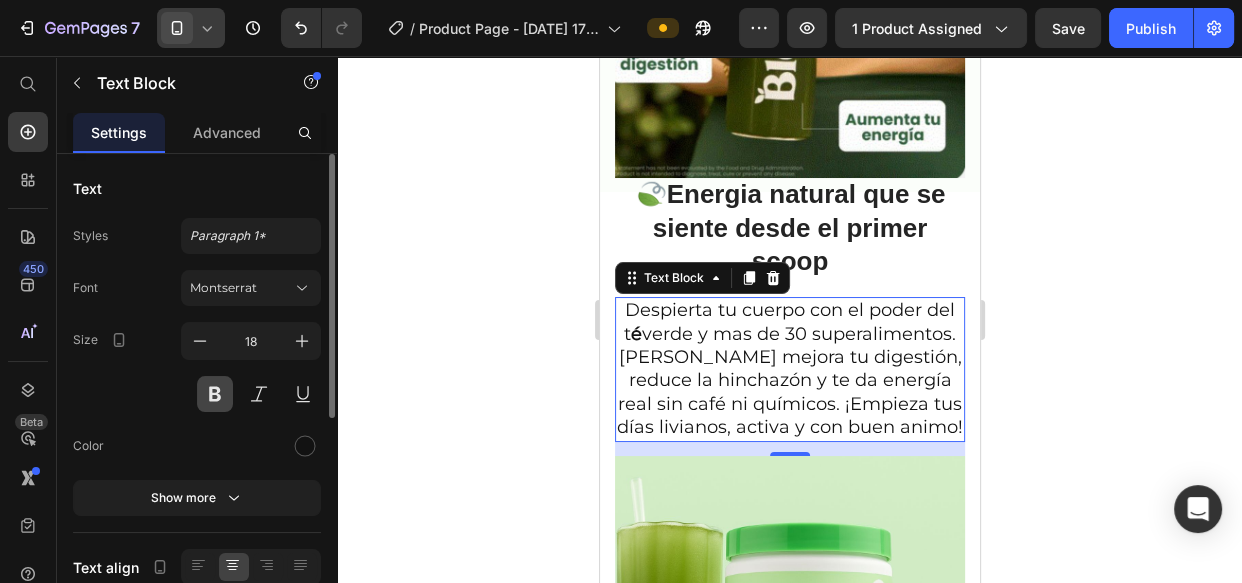 click at bounding box center (215, 394) 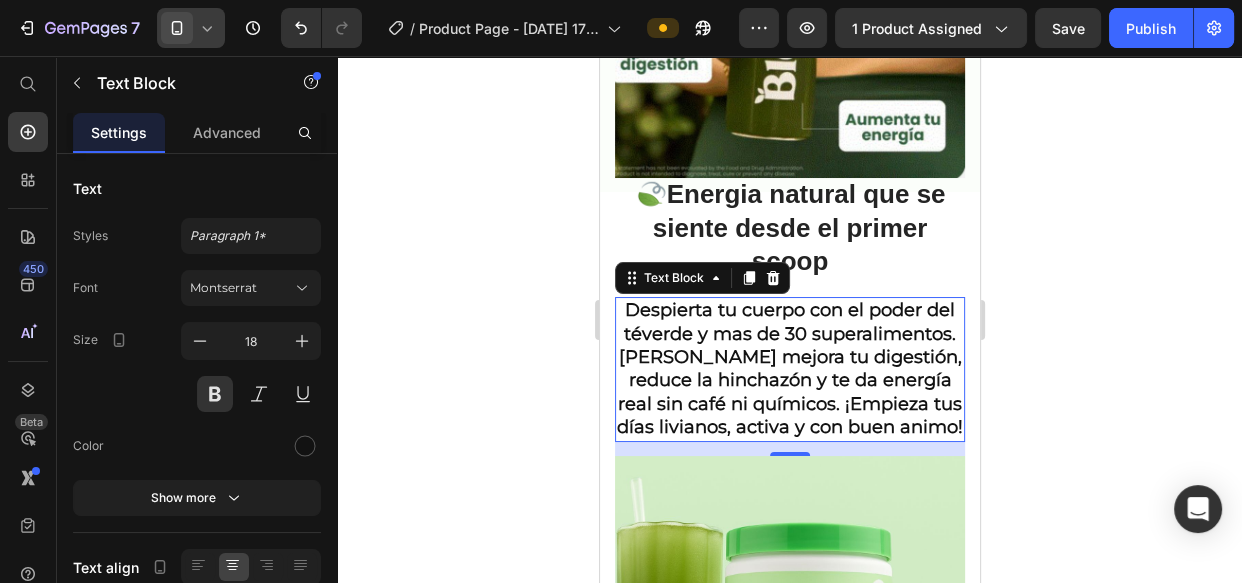 click 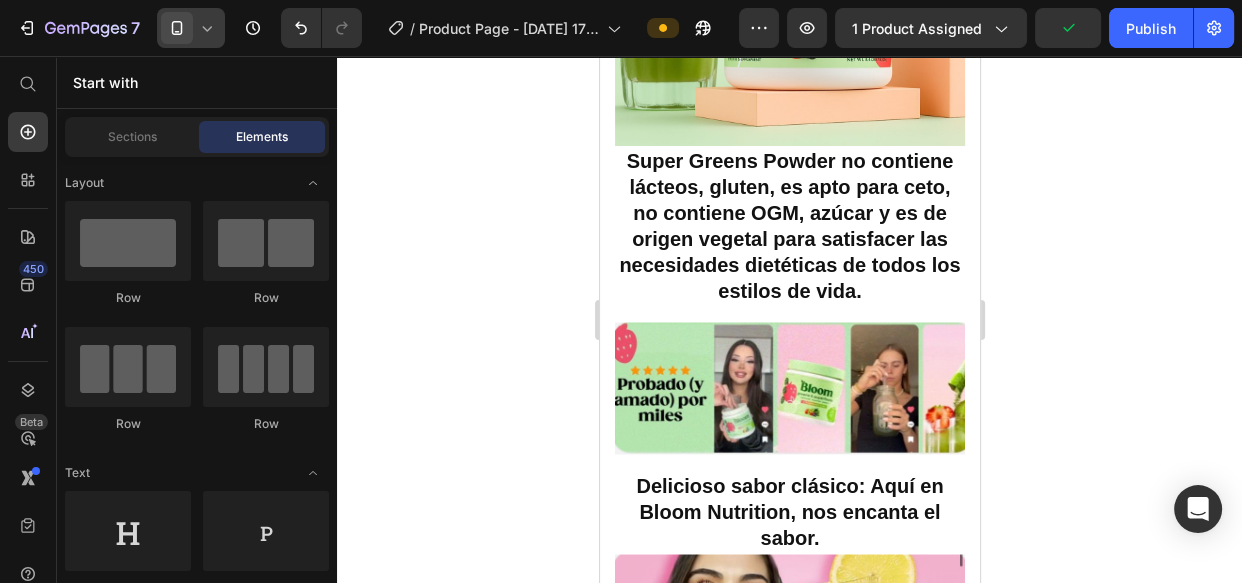 scroll, scrollTop: 3000, scrollLeft: 0, axis: vertical 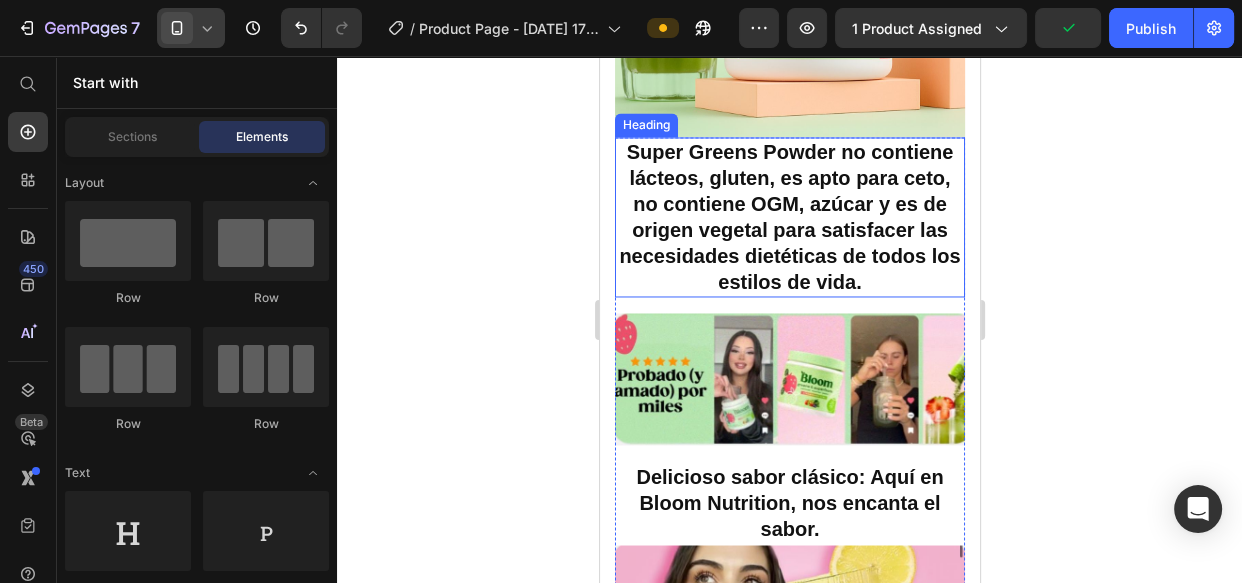 click on "Super Greens Powder no contiene lácteos, gluten, es apto para ceto, no contiene OGM, azúcar y es de origen vegetal para satisfacer las necesidades dietéticas de todos los estilos de vida." at bounding box center (789, 217) 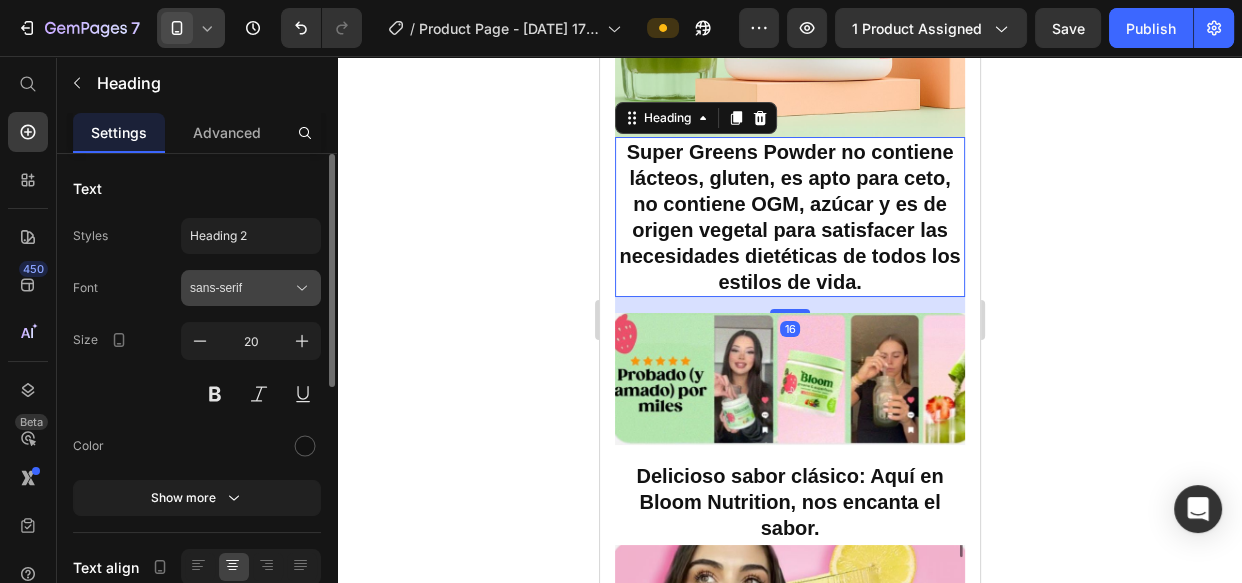 click 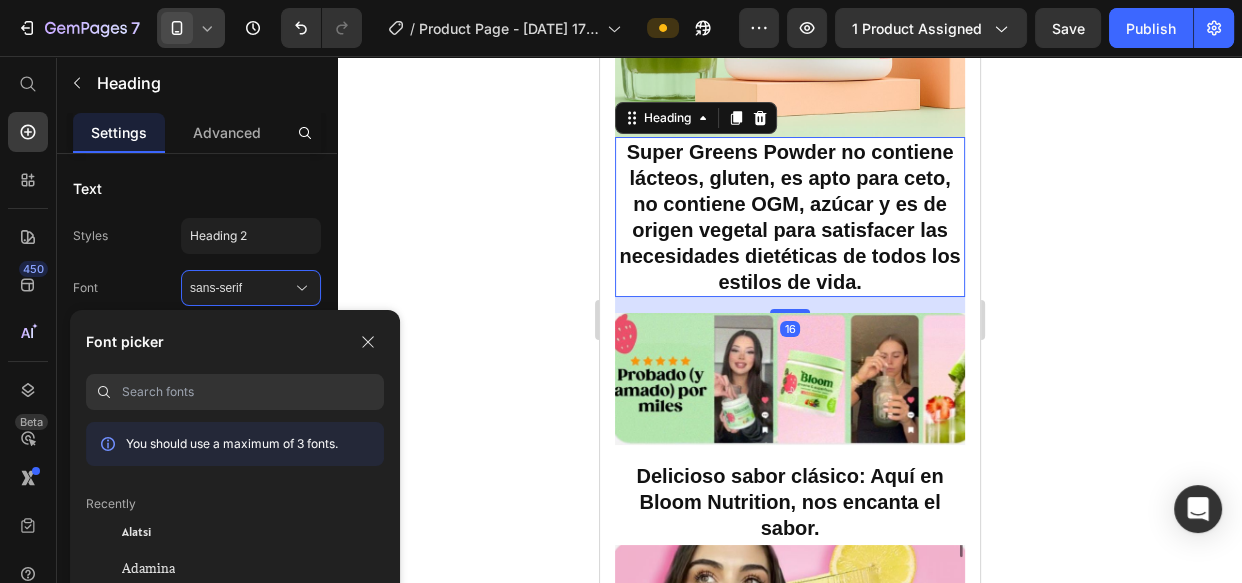 scroll, scrollTop: 90, scrollLeft: 0, axis: vertical 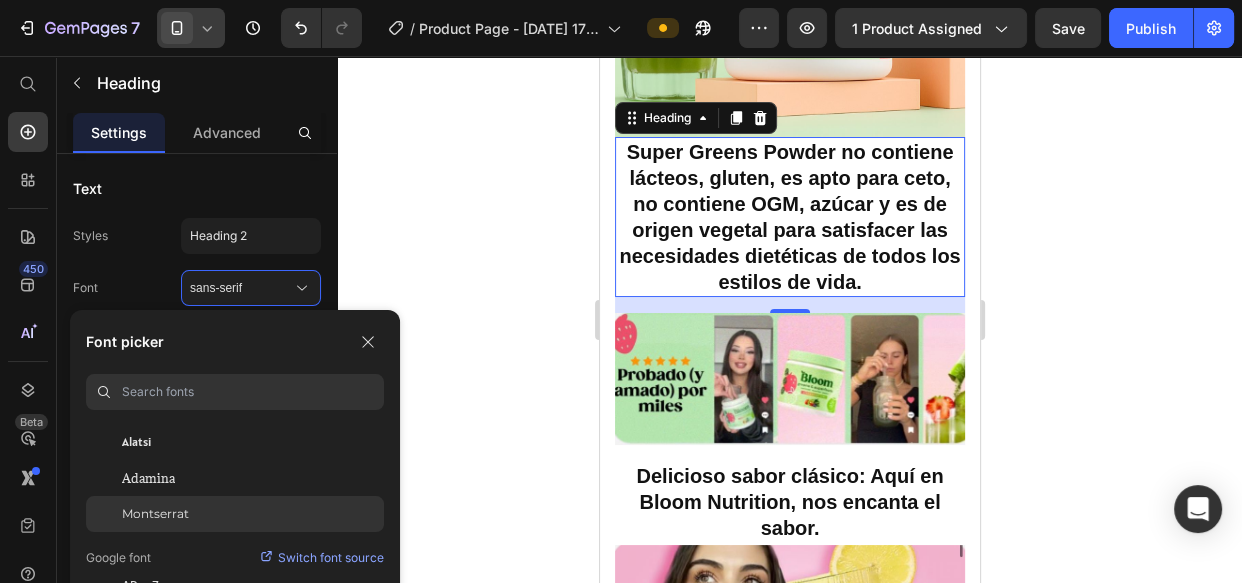 click on "Montserrat" at bounding box center (155, 514) 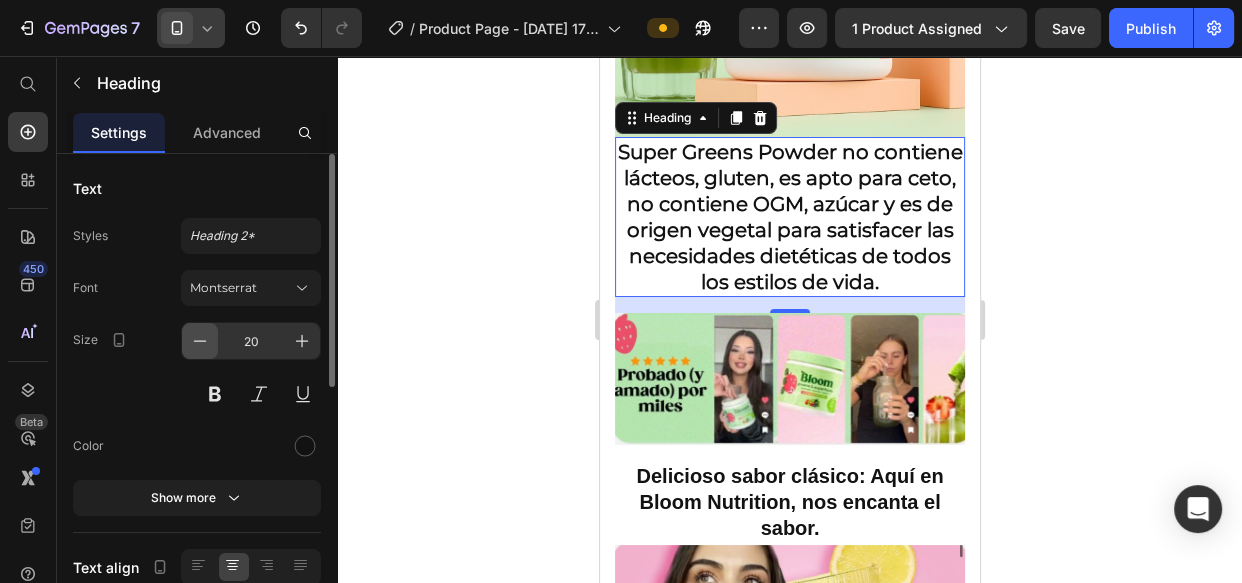 click 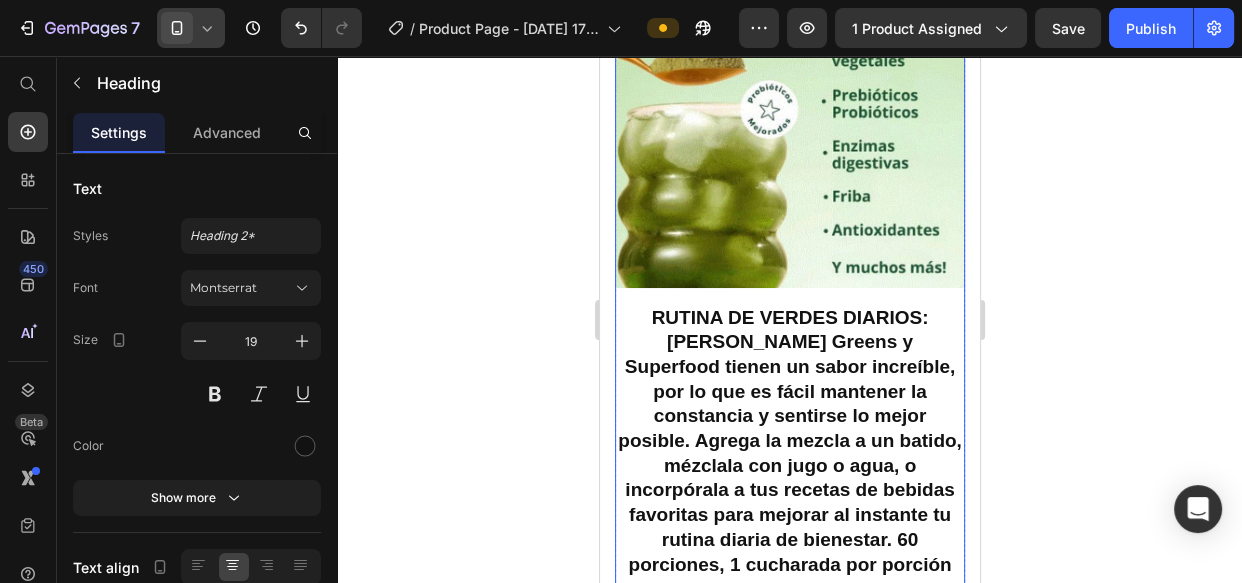 scroll, scrollTop: 4000, scrollLeft: 0, axis: vertical 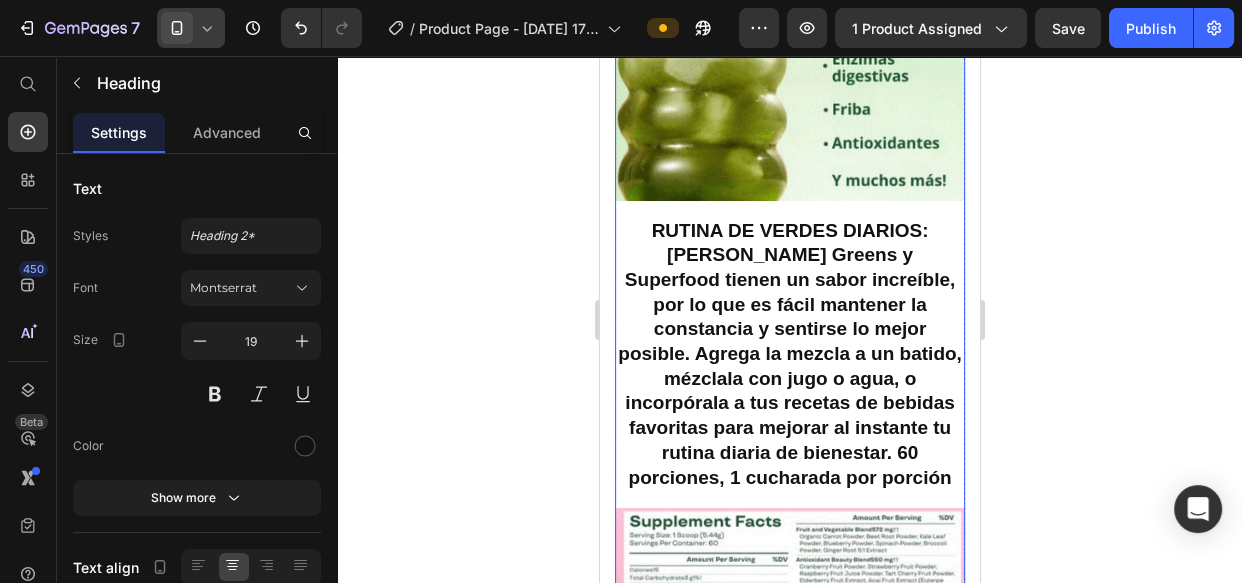 click on "RUTINA DE VERDES DIARIOS: Bloom Greens y Superfood tienen un sabor increíble, por lo que es fácil mantener la constancia y sentirse lo mejor posible. Agrega la mezcla a un batido, mézclala con jugo o agua, o incorpórala a tus recetas de bebidas favoritas para mejorar al instante tu rutina diaria de bienestar. 60 porciones, 1 cucharada por porción" at bounding box center [788, 354] 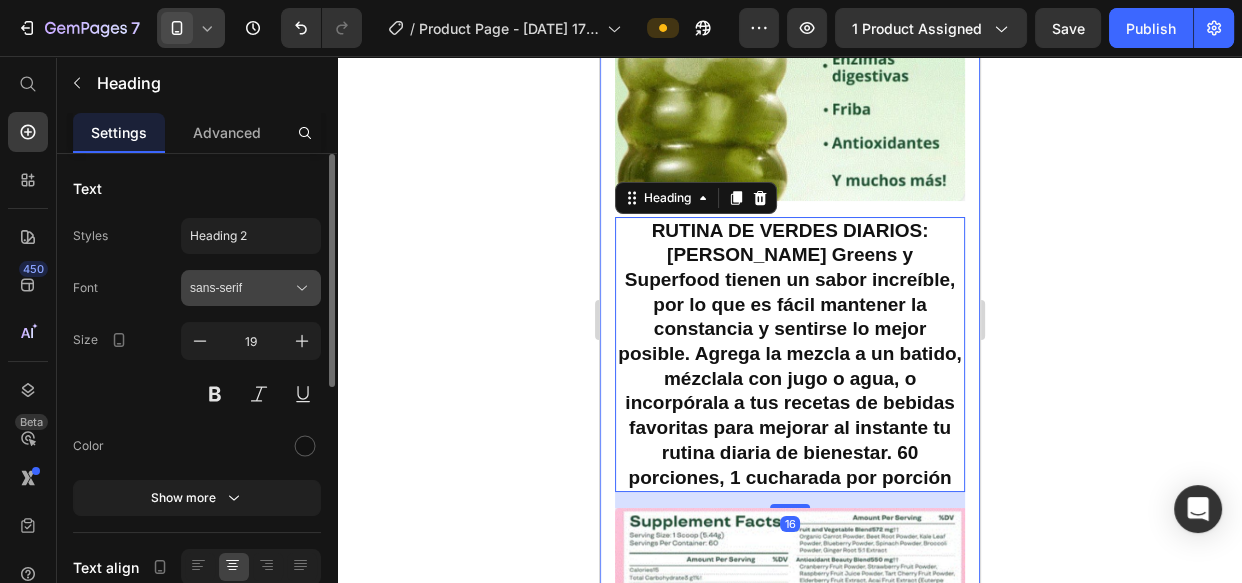 click 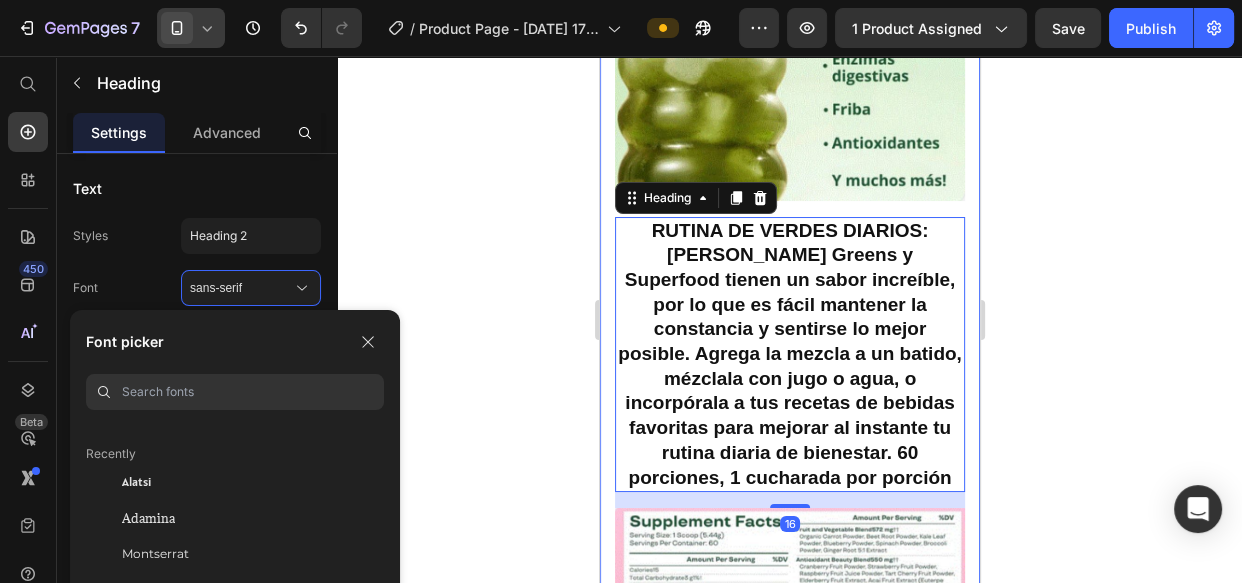 scroll, scrollTop: 90, scrollLeft: 0, axis: vertical 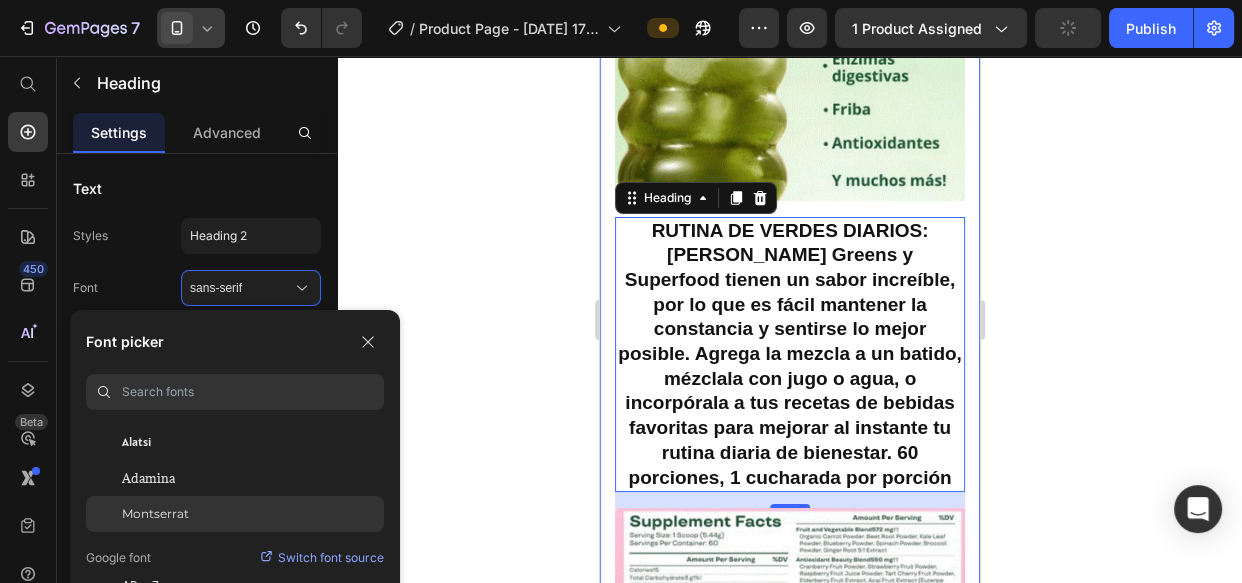 click on "Montserrat" at bounding box center (155, 514) 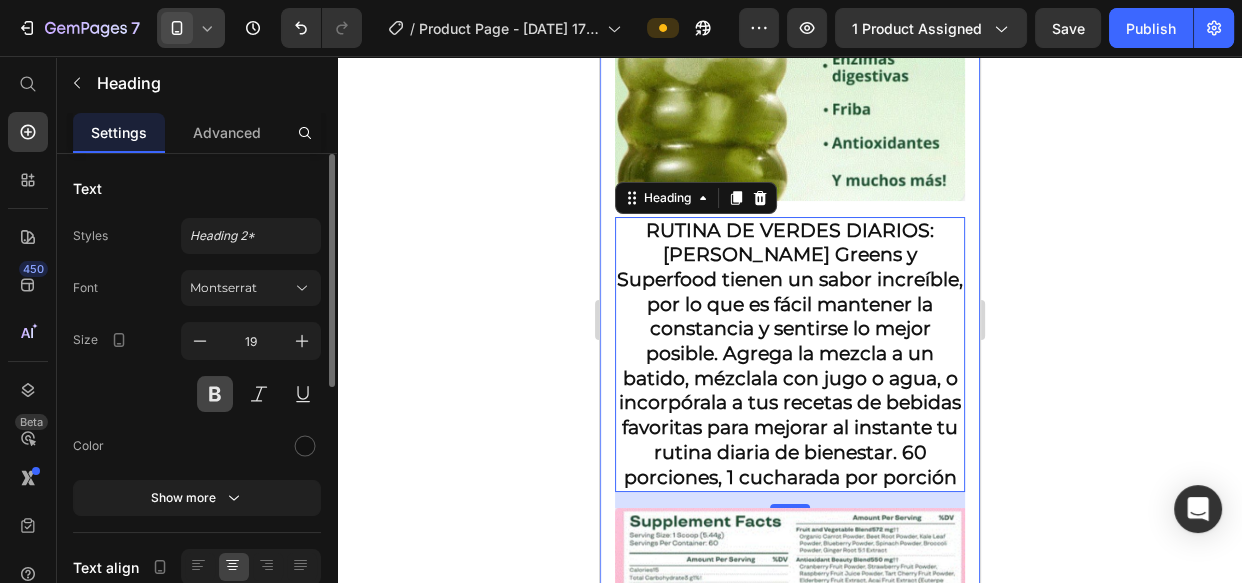 click at bounding box center [215, 394] 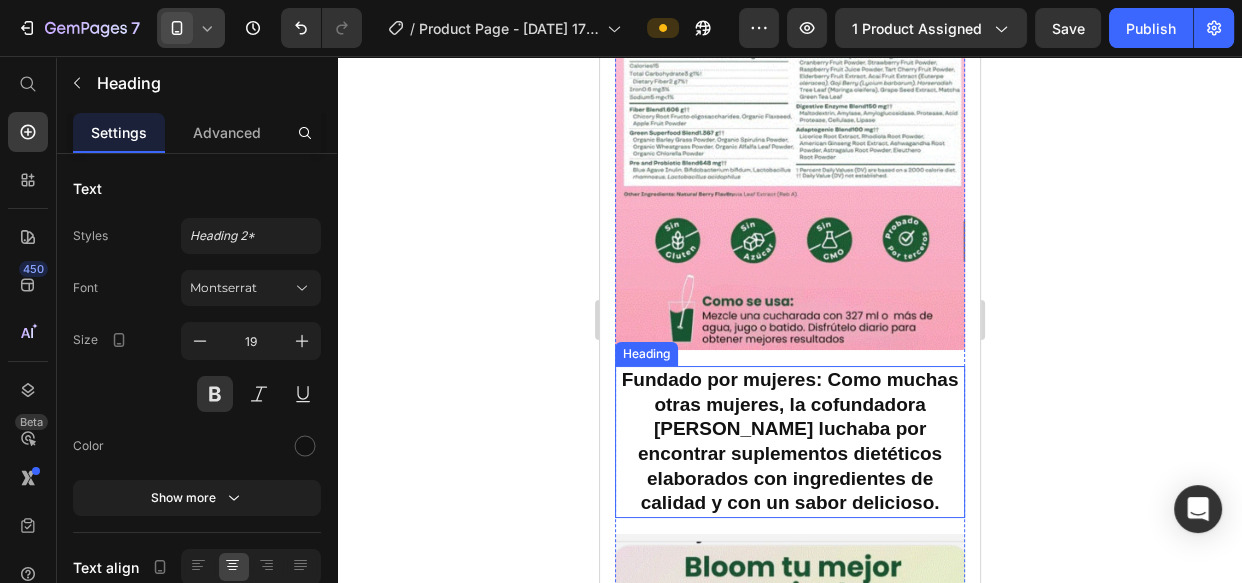 scroll, scrollTop: 4545, scrollLeft: 0, axis: vertical 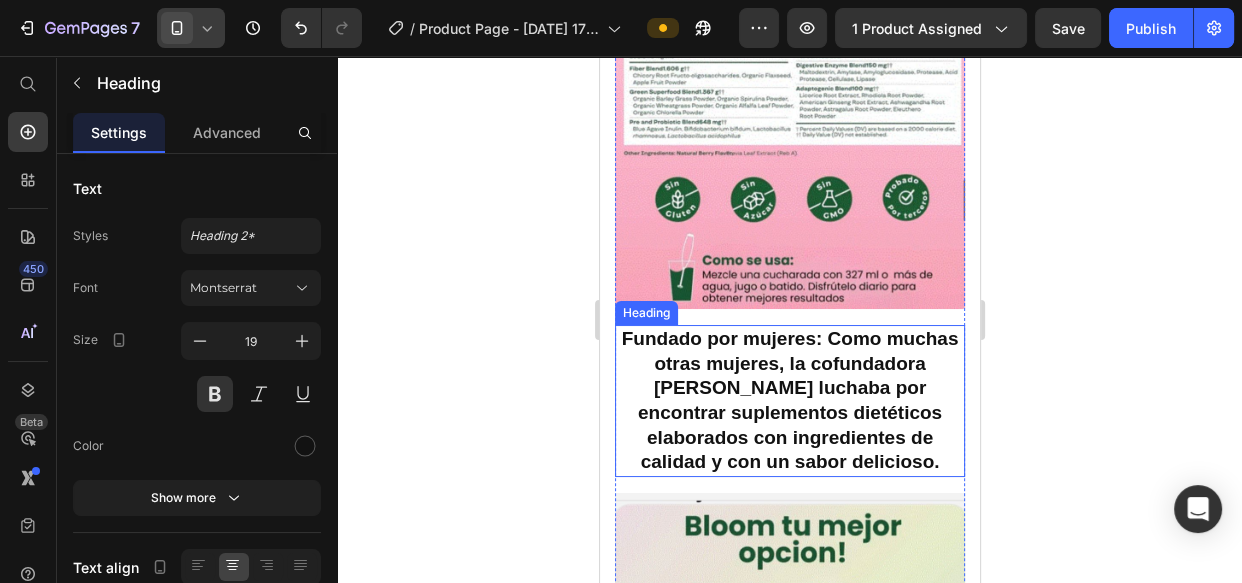 click on "Fundado por mujeres: Como muchas otras mujeres, la cofundadora Mari Llewellyn luchaba por encontrar suplementos dietéticos elaborados con ingredientes de calidad y con un sabor delicioso." at bounding box center (789, 400) 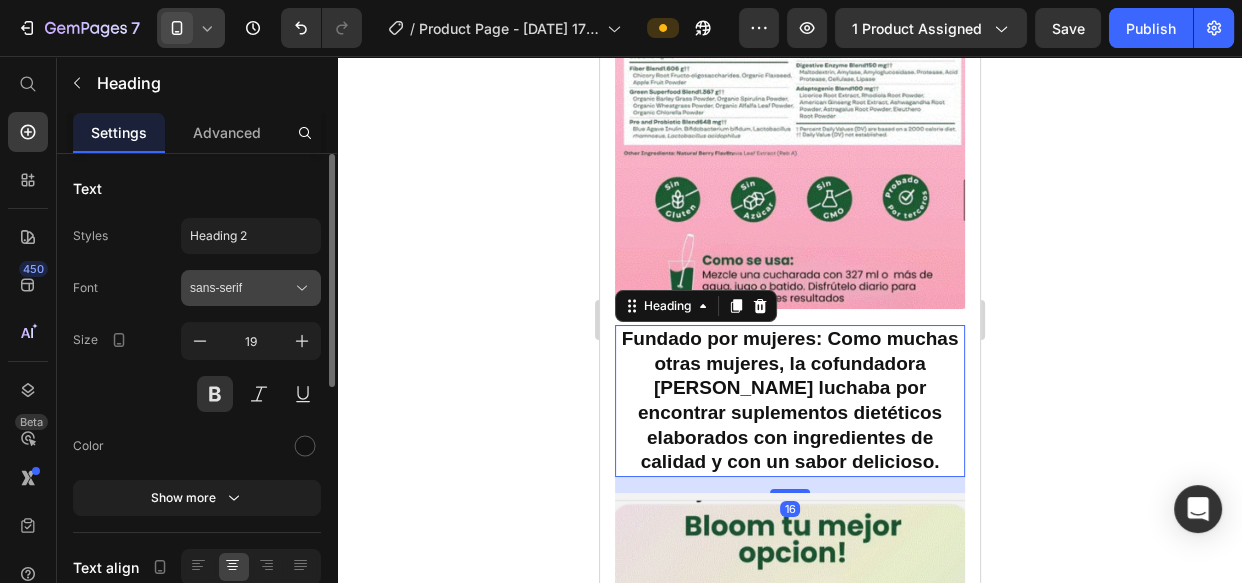 click 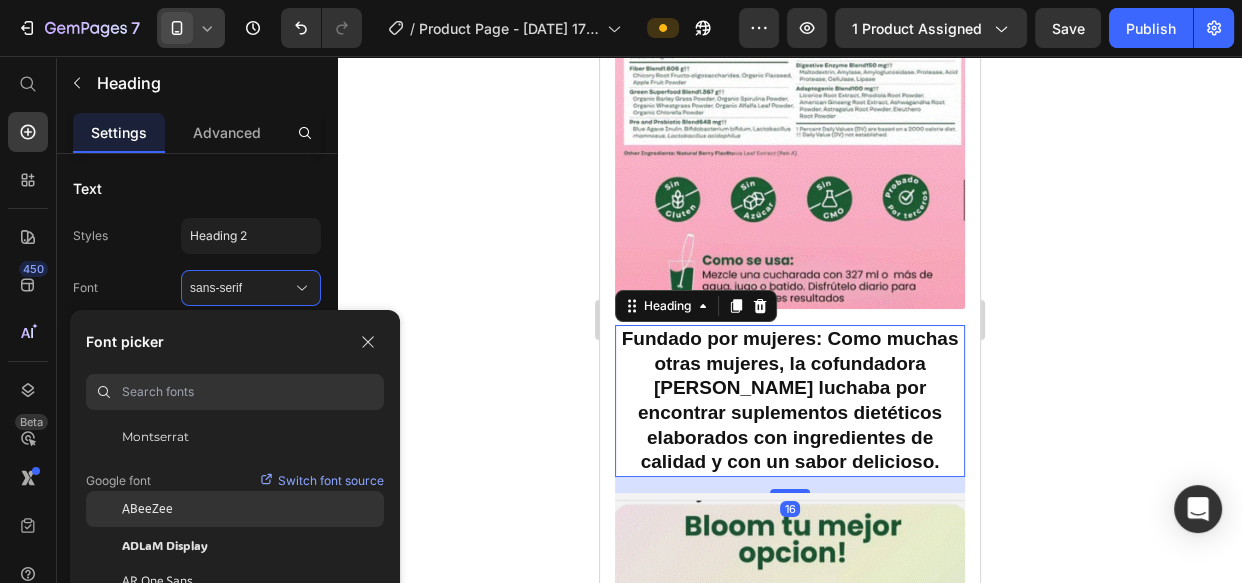 scroll, scrollTop: 181, scrollLeft: 0, axis: vertical 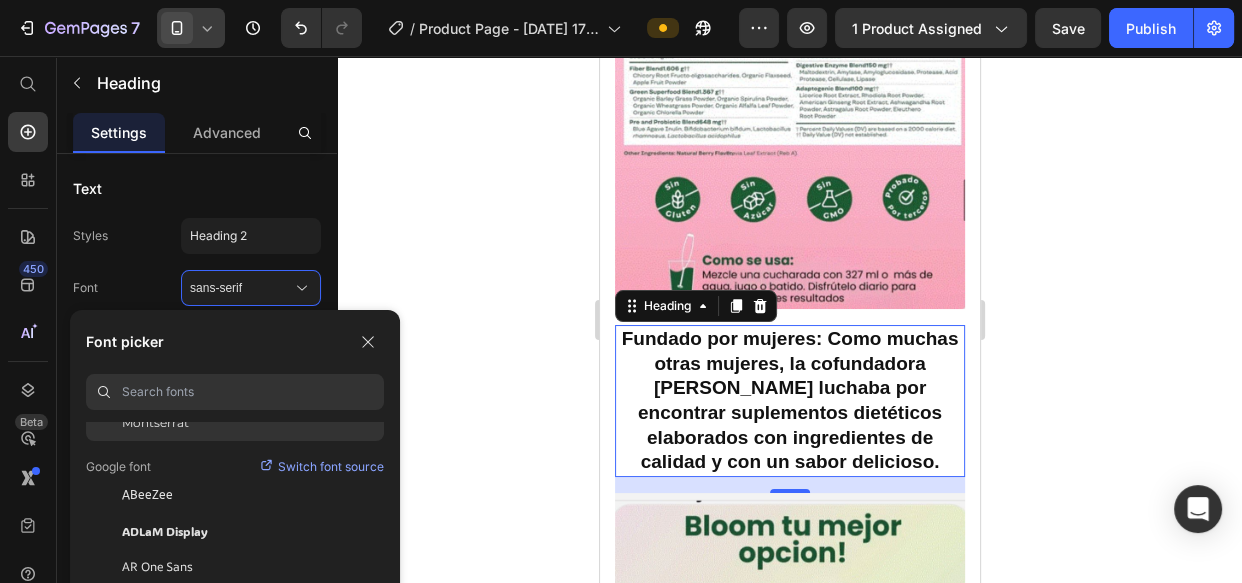 click on "Montserrat" 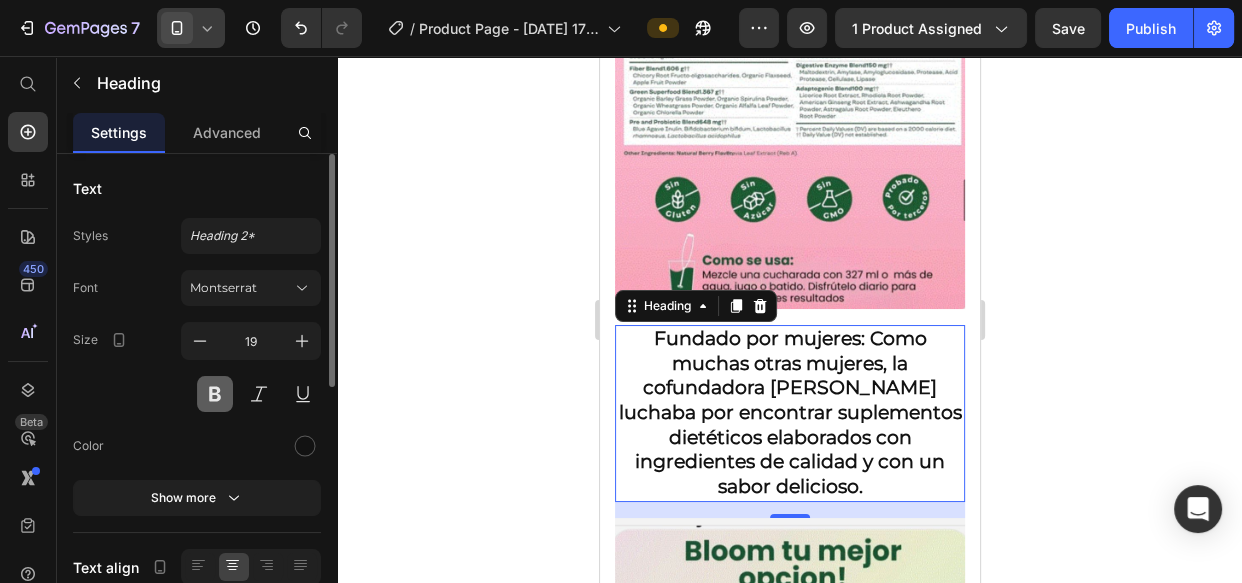 click at bounding box center (215, 394) 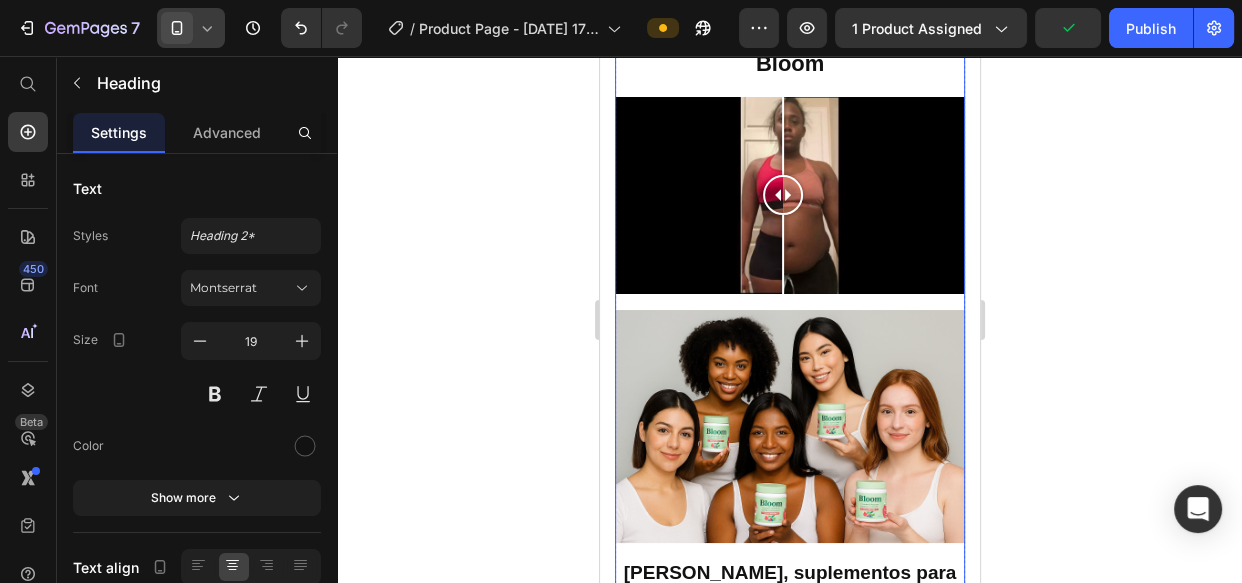 scroll, scrollTop: 5727, scrollLeft: 0, axis: vertical 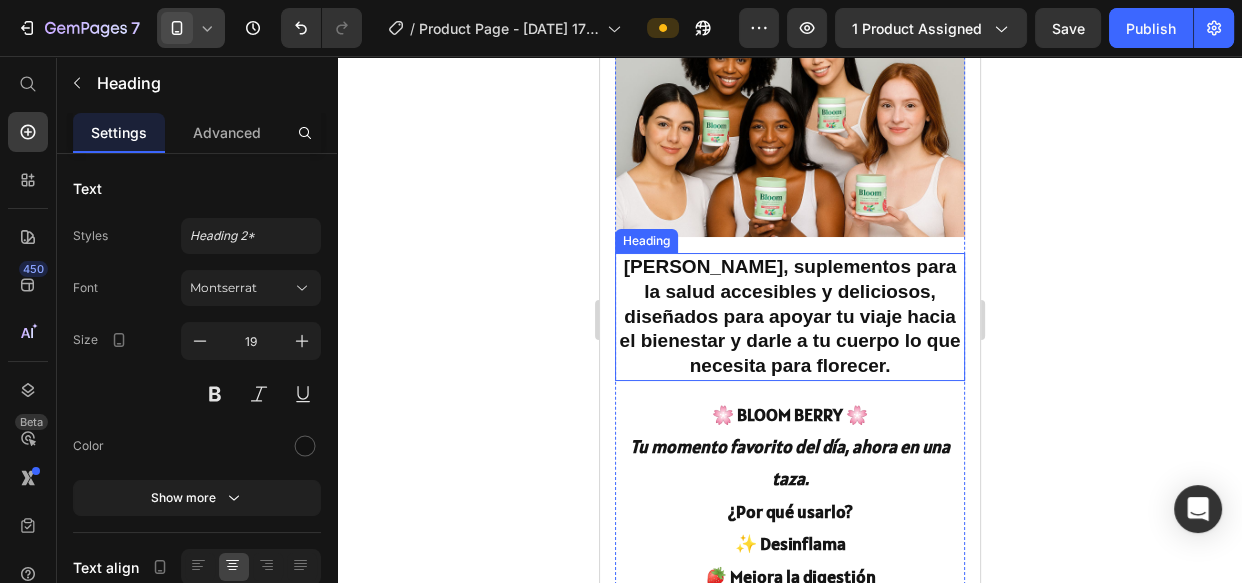 click on "Bloom, suplementos para la salud accesibles y deliciosos, diseñados para apoyar tu viaje hacia el bienestar y darle a tu cuerpo lo que necesita para florecer." at bounding box center (789, 317) 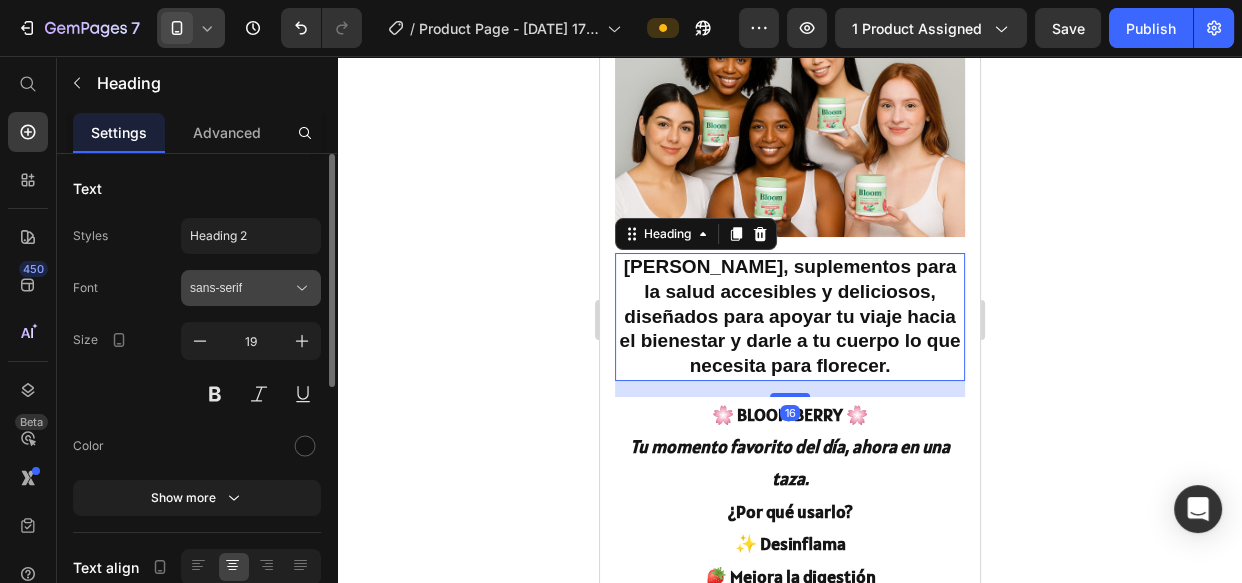 click on "sans-serif" at bounding box center [251, 288] 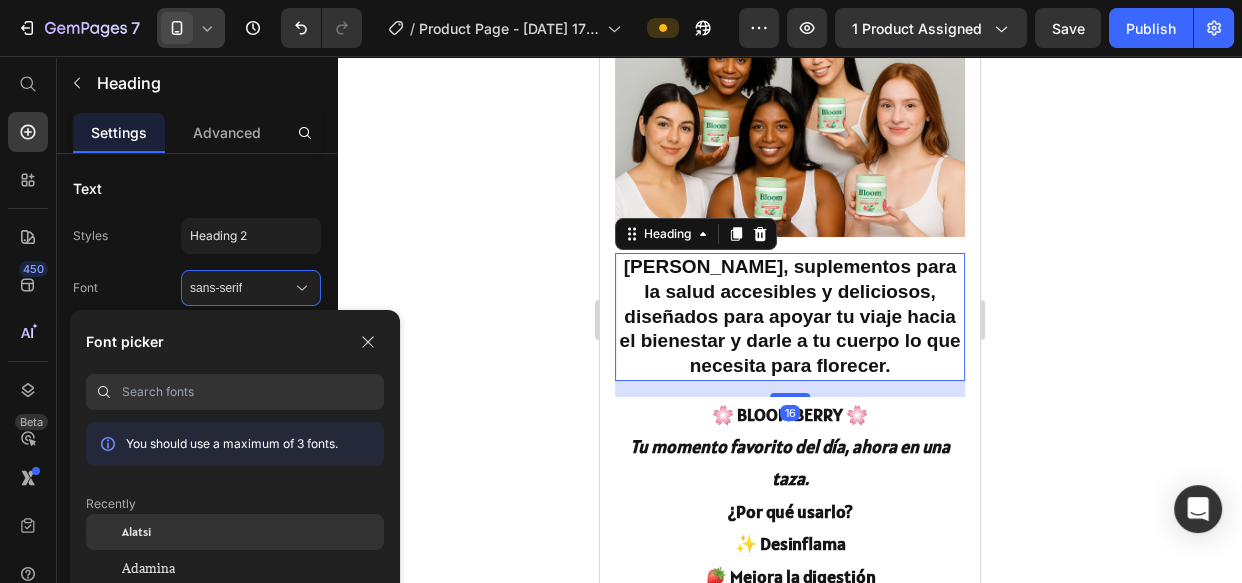 scroll, scrollTop: 90, scrollLeft: 0, axis: vertical 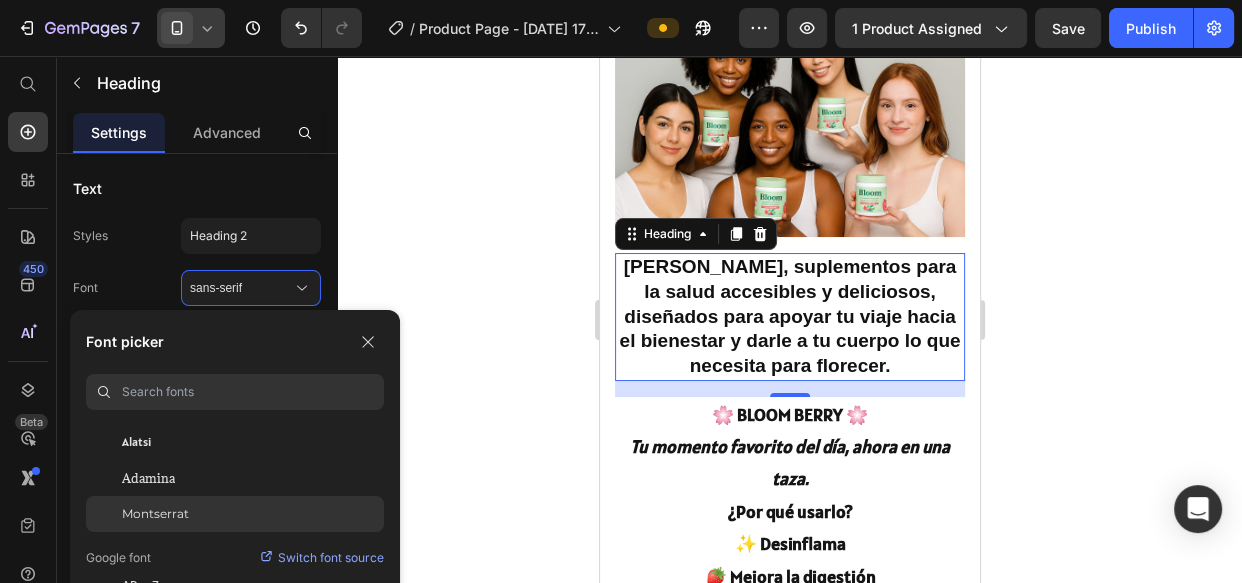 drag, startPoint x: 200, startPoint y: 507, endPoint x: 216, endPoint y: 499, distance: 17.888544 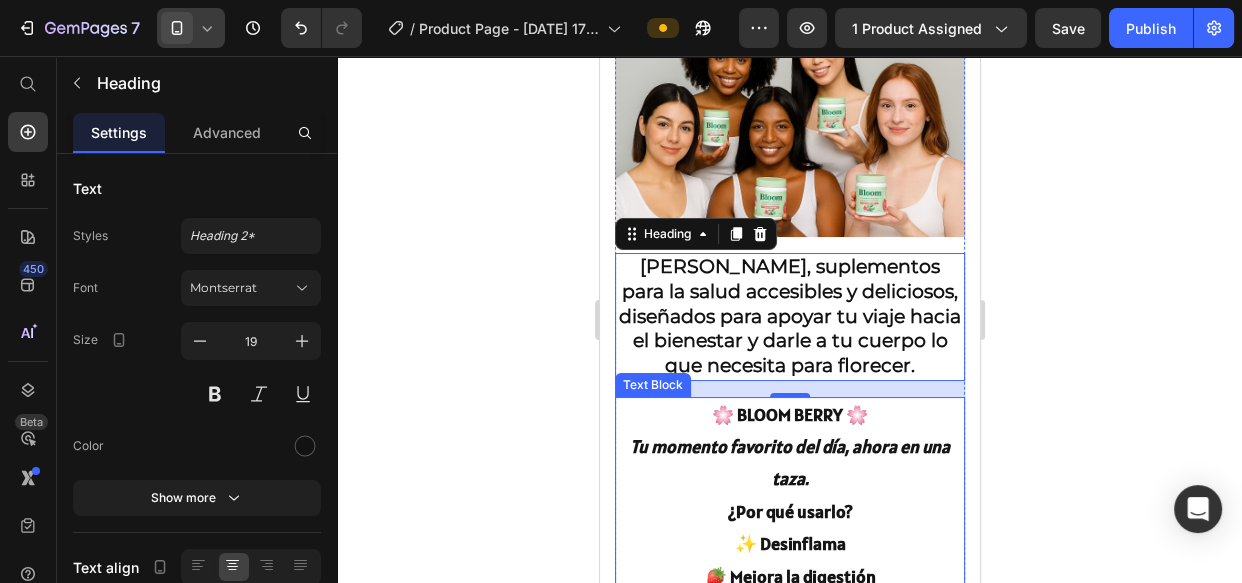 scroll, scrollTop: 5818, scrollLeft: 0, axis: vertical 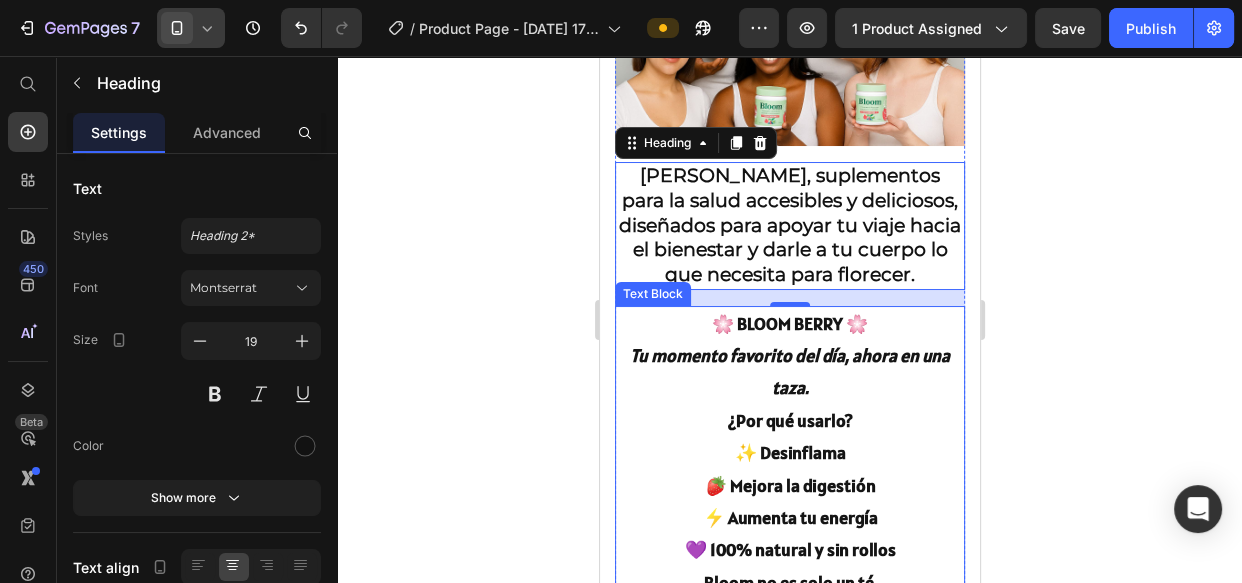 click on "🌸 BLOOM BERRY 🌸 Tu momento favorito del día, ahora en una taza." at bounding box center (789, 356) 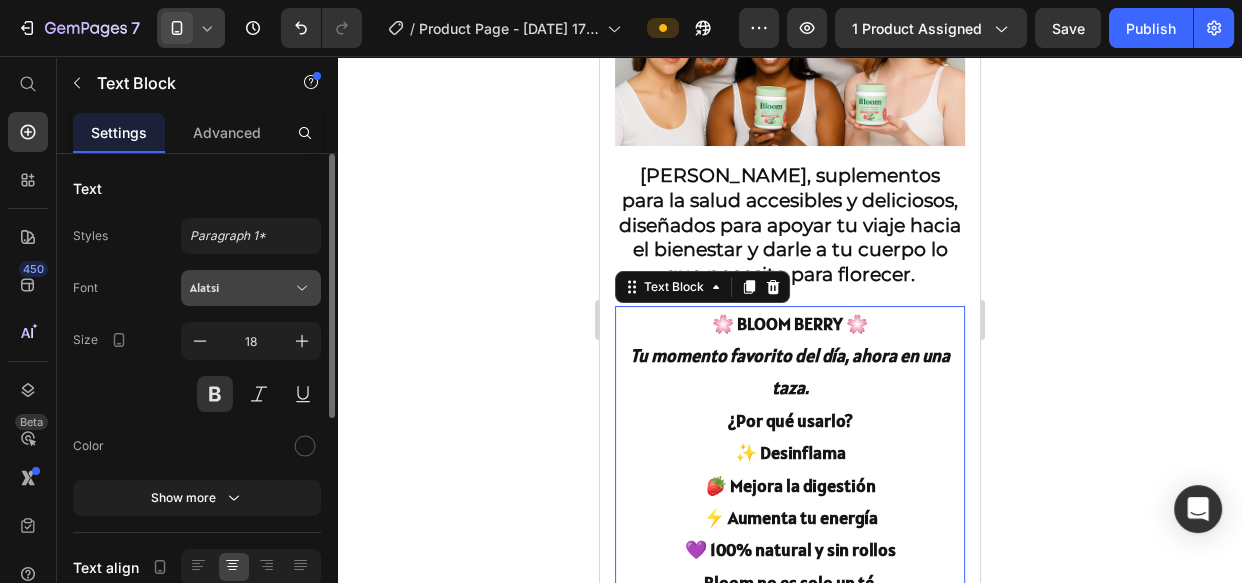 click 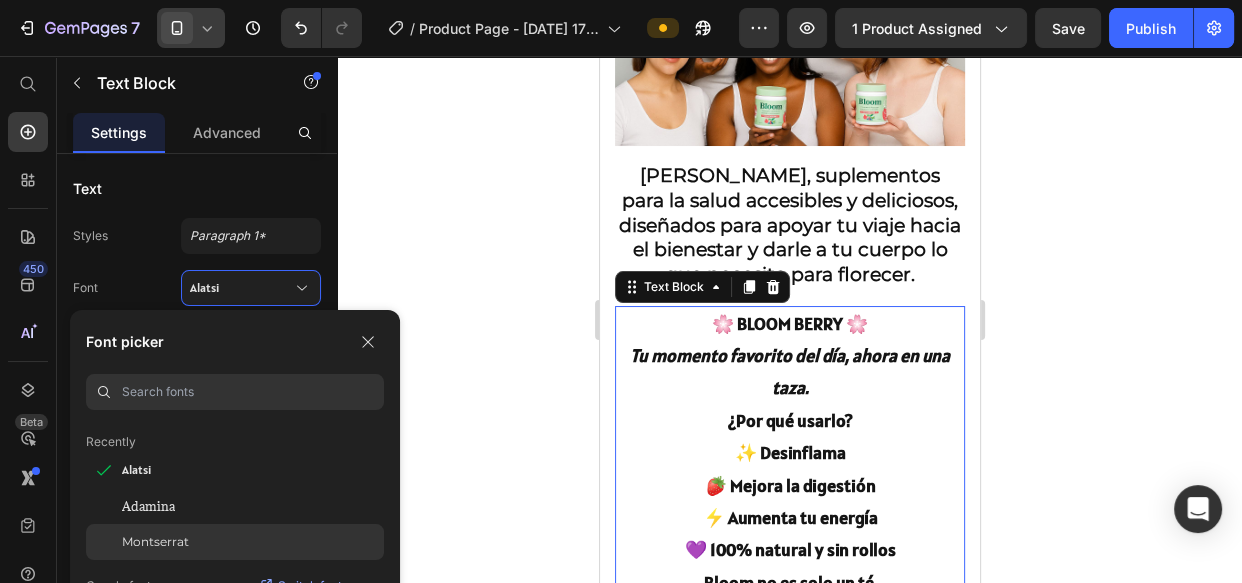 scroll, scrollTop: 90, scrollLeft: 0, axis: vertical 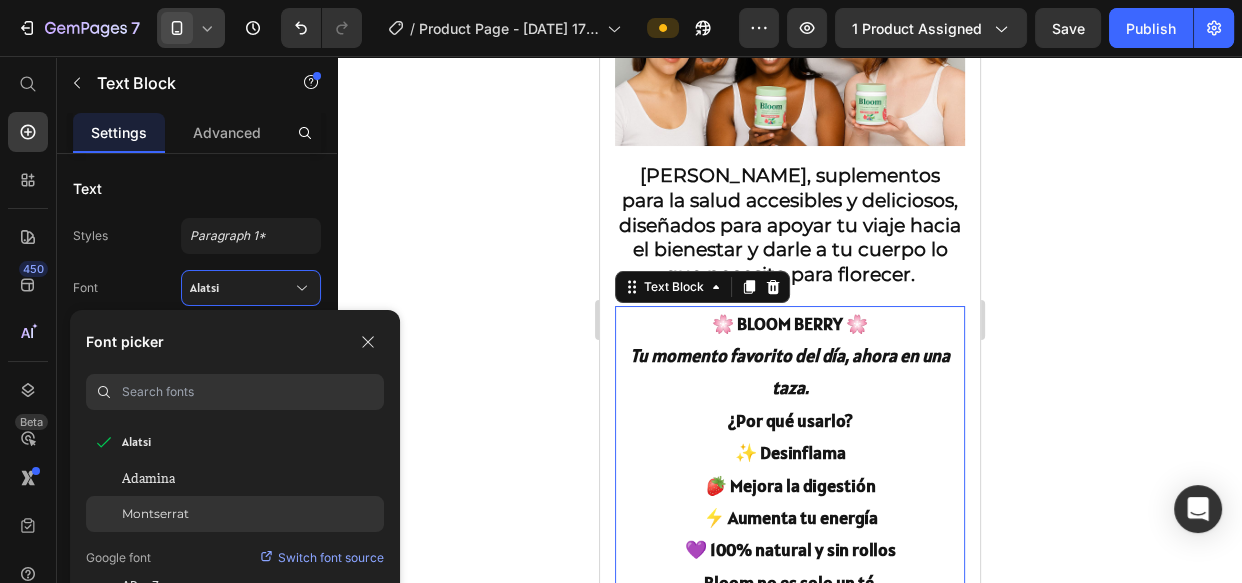 click on "Montserrat" at bounding box center (155, 514) 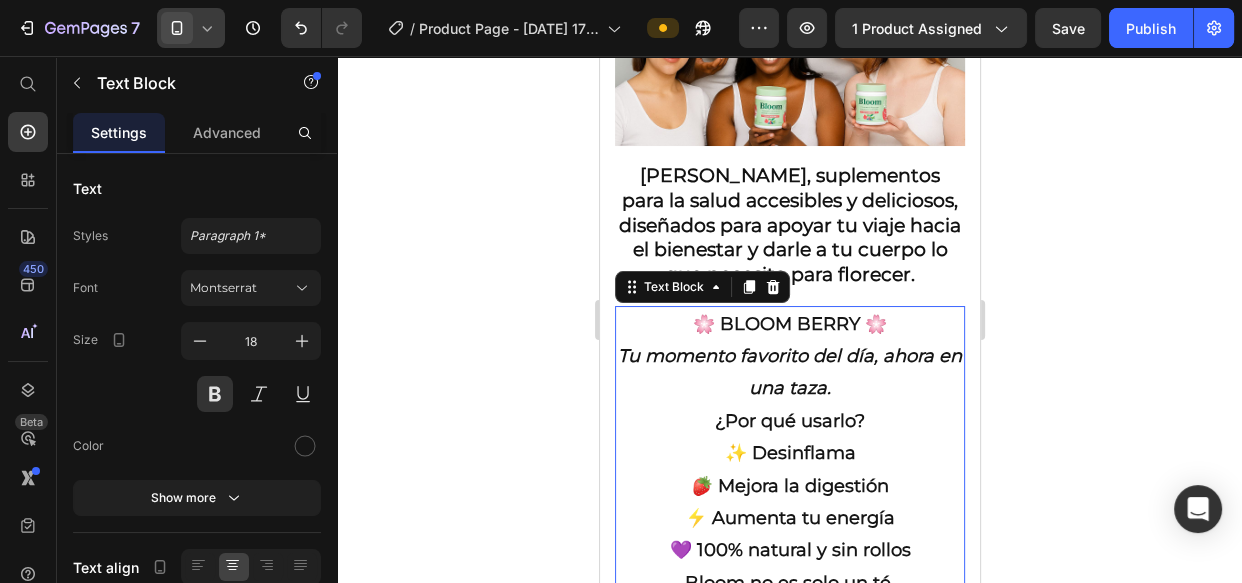 click 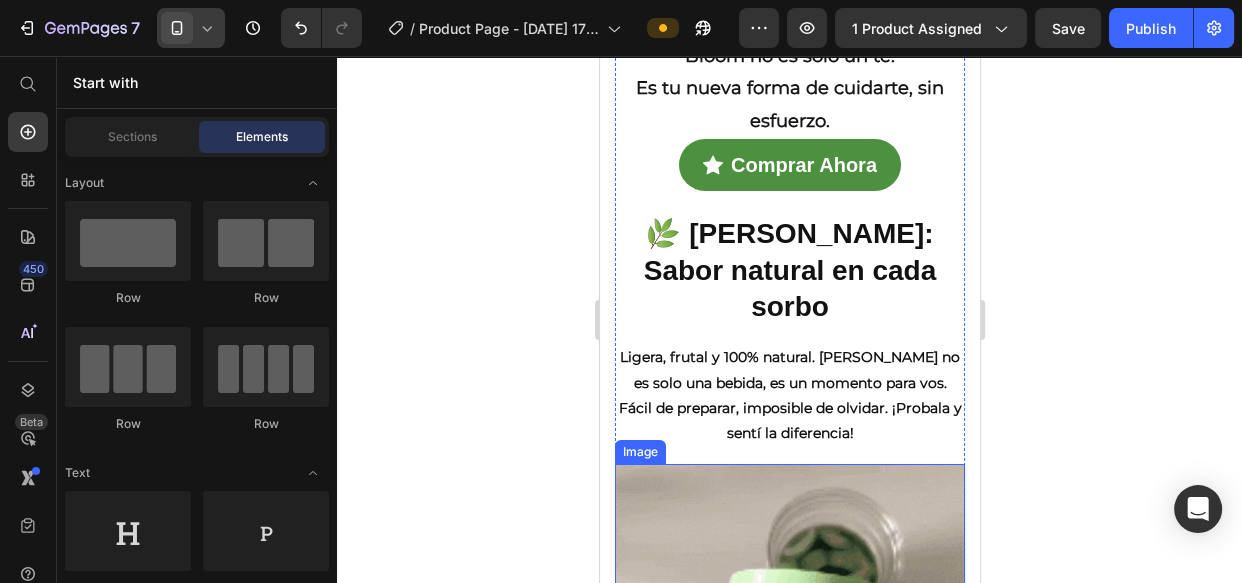 scroll, scrollTop: 6363, scrollLeft: 0, axis: vertical 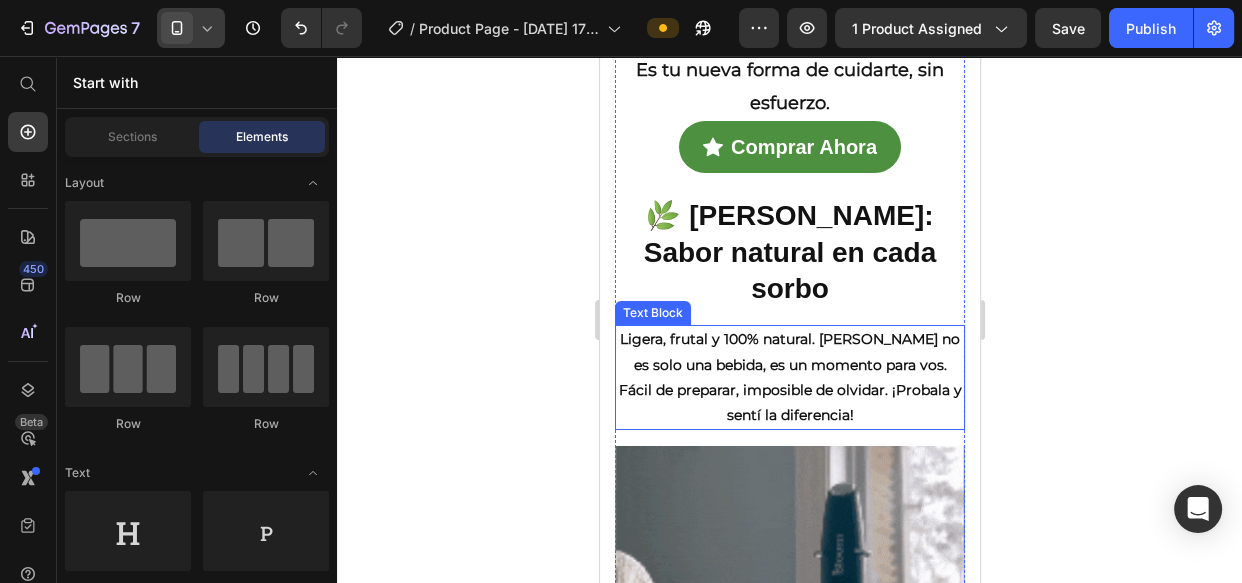 click on "Ligera, frutal y 100% natural. Bloom no es solo una bebida, es un momento para vos. Fácil de preparar, imposible de olvidar. ¡Probala y sentí la diferencia!" at bounding box center [789, 377] 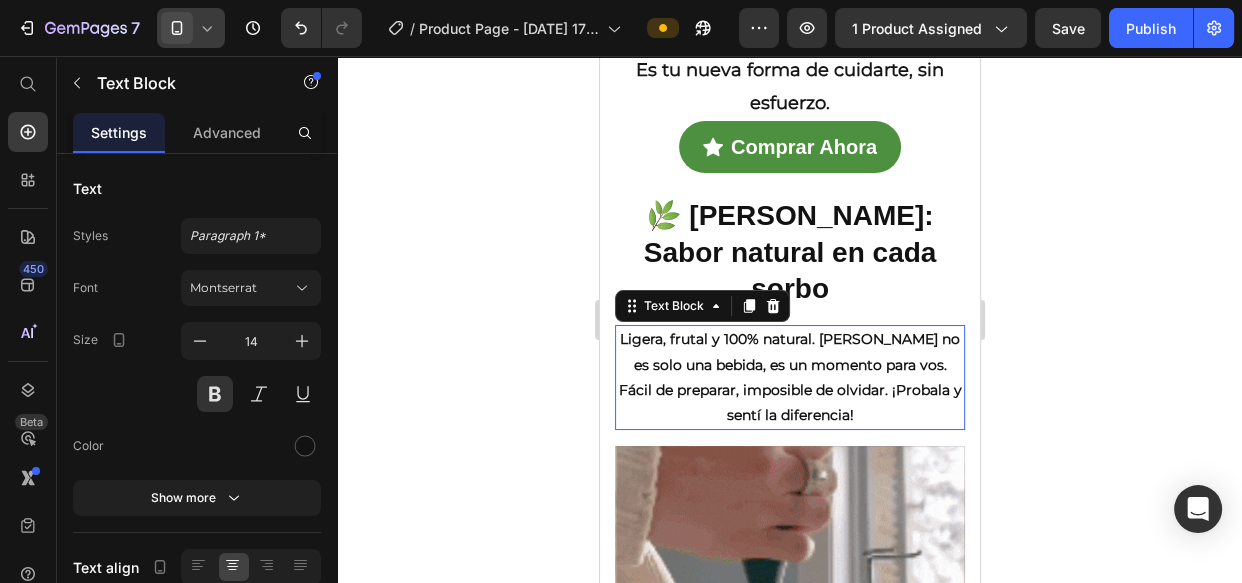 click on "Ligera, frutal y 100% natural. Bloom no es solo una bebida, es un momento para vos. Fácil de preparar, imposible de olvidar. ¡Probala y sentí la diferencia!" at bounding box center [789, 377] 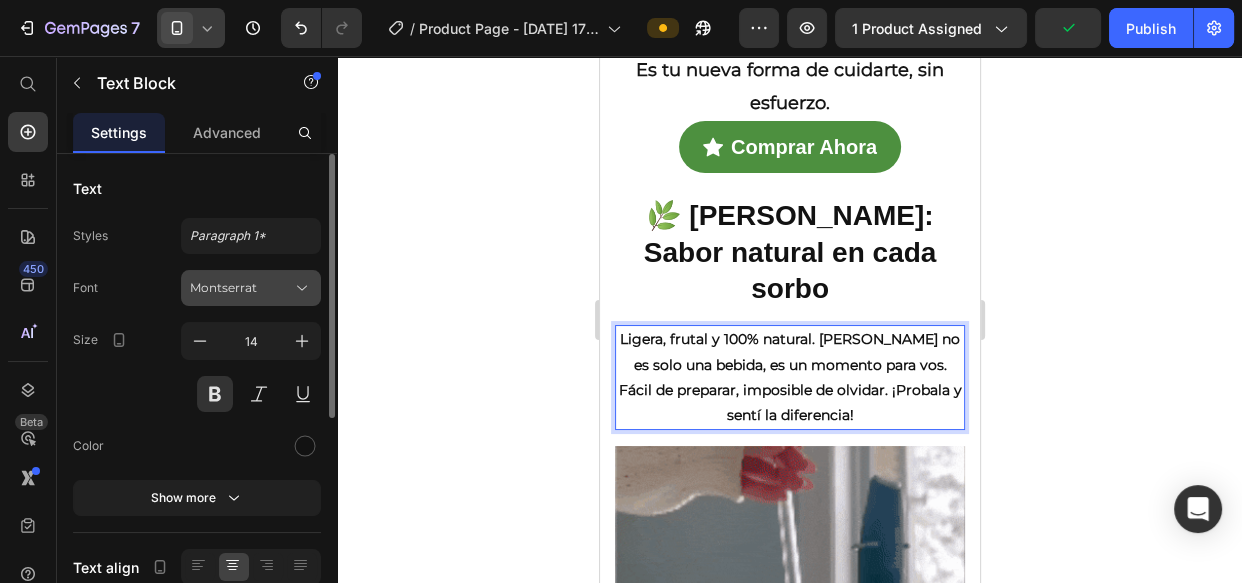click 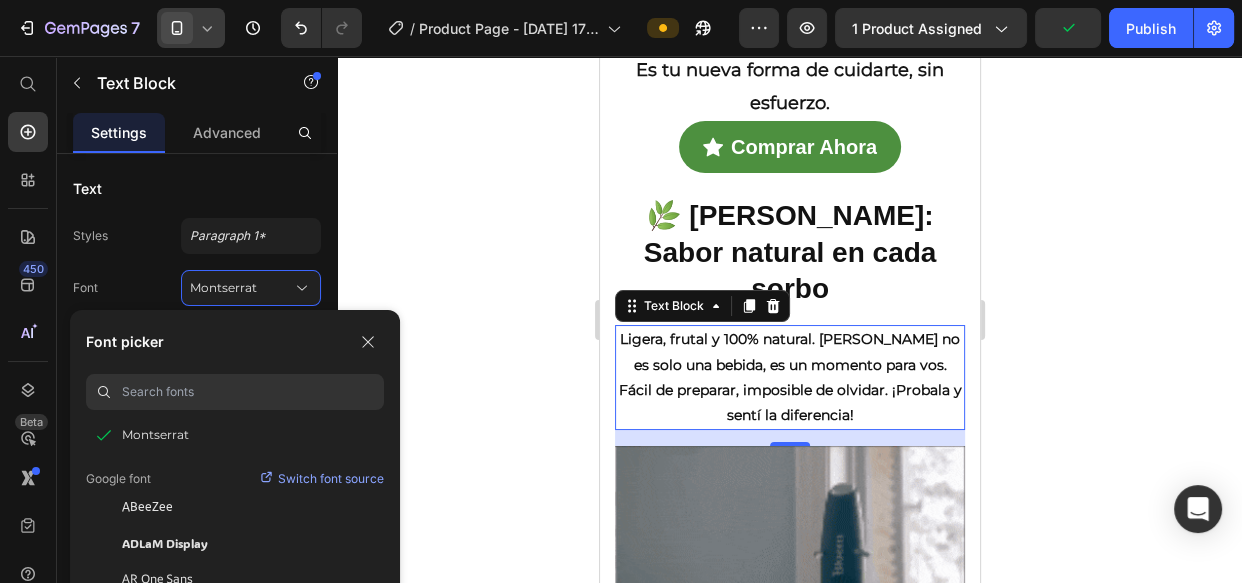 scroll, scrollTop: 181, scrollLeft: 0, axis: vertical 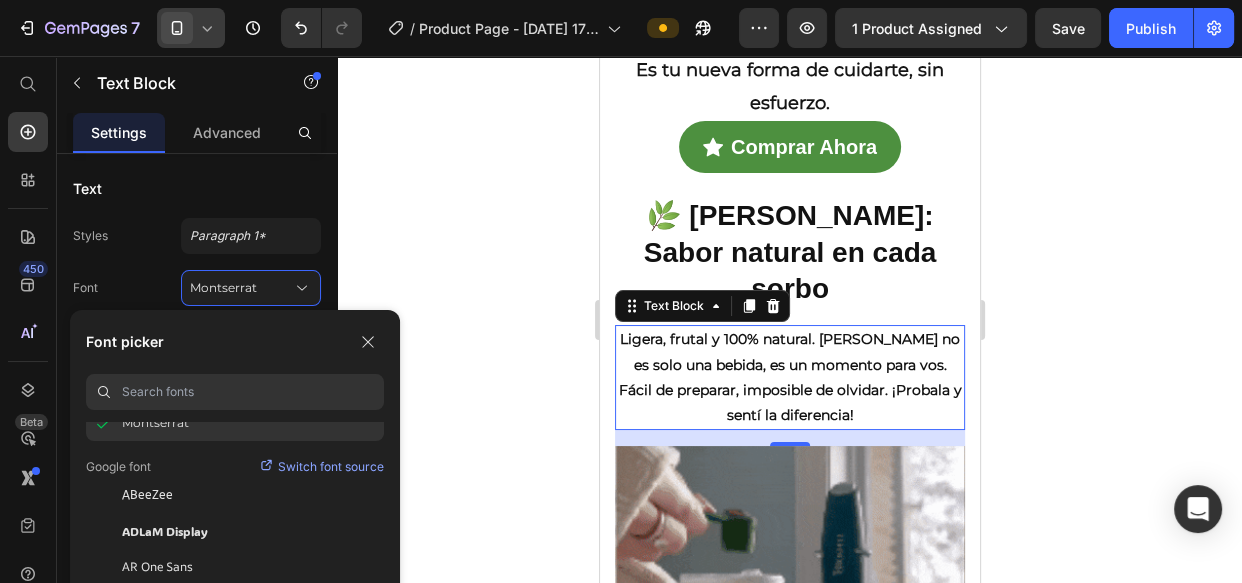 click on "Montserrat" 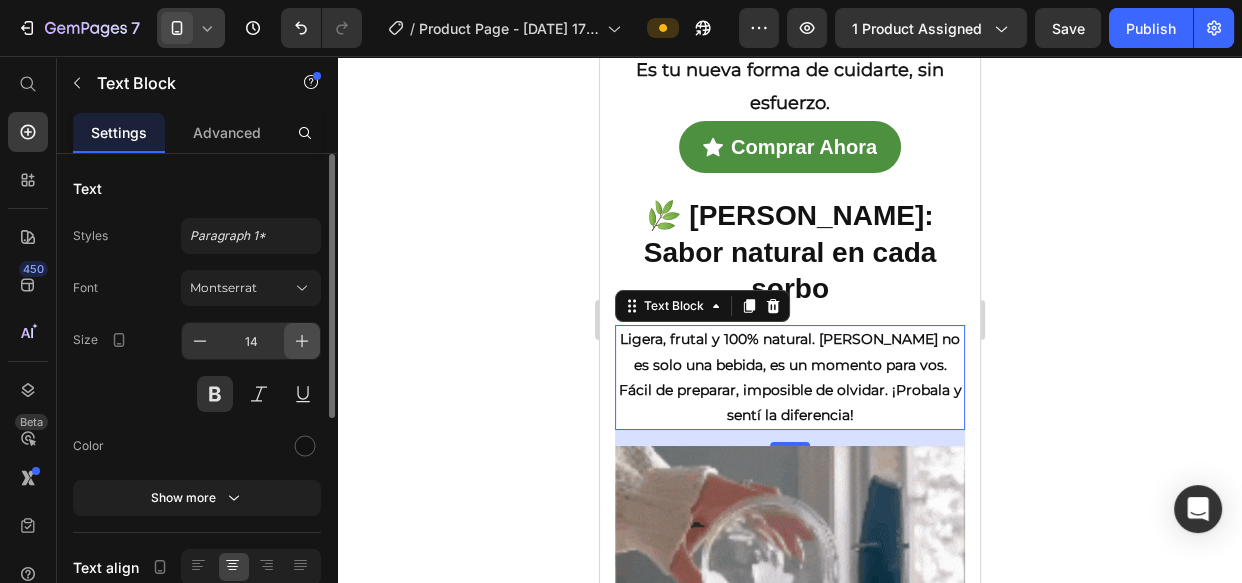 click 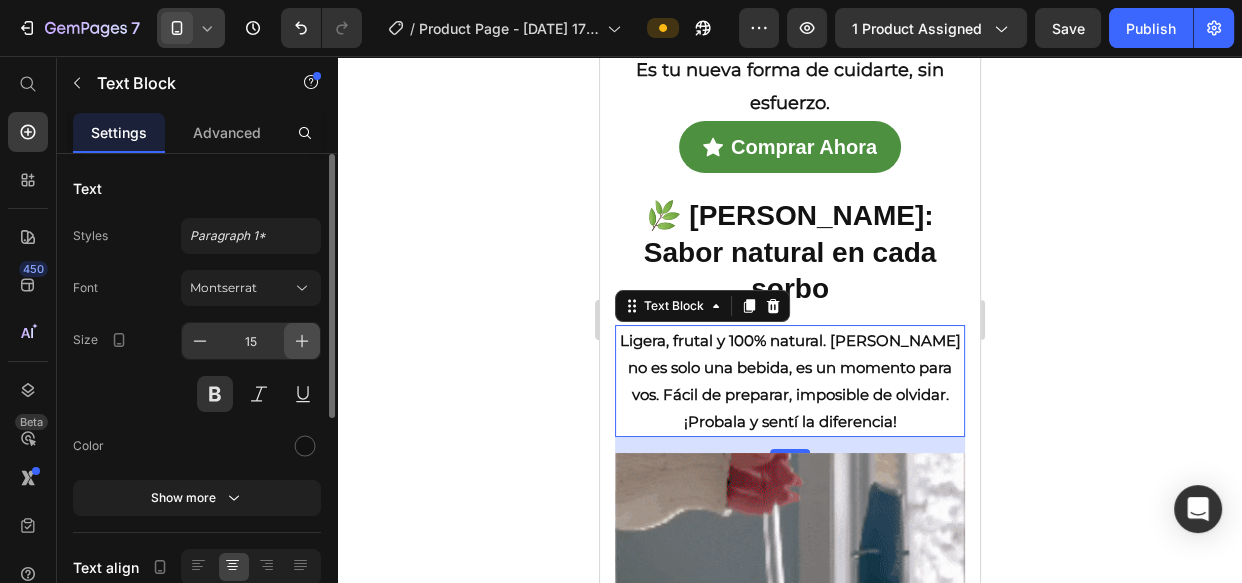 click 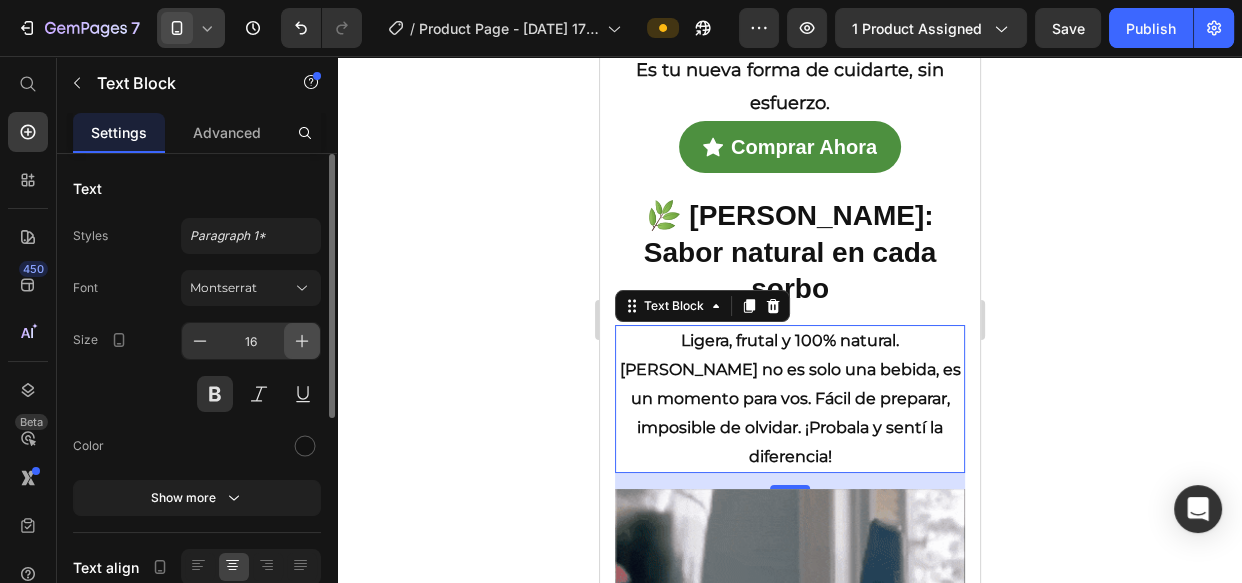 click 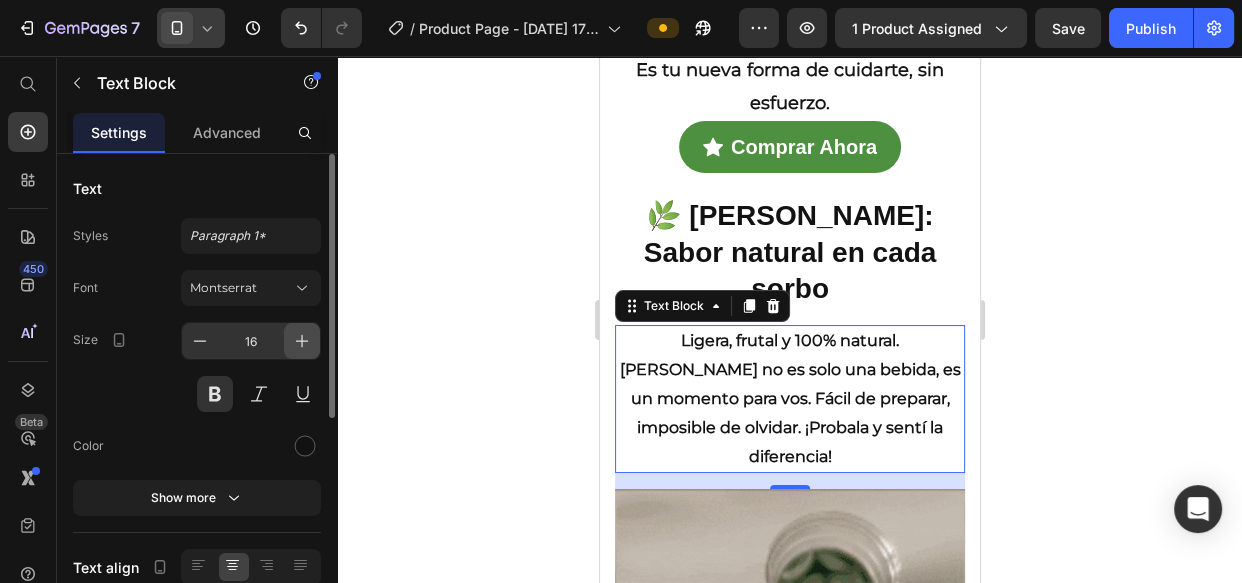 type on "17" 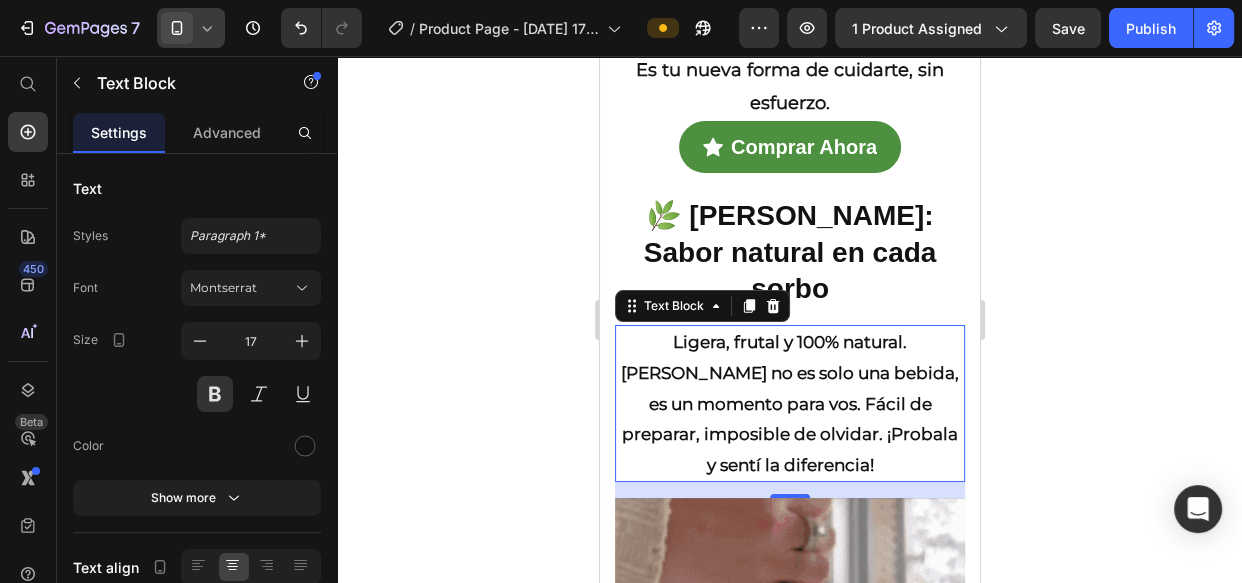 click 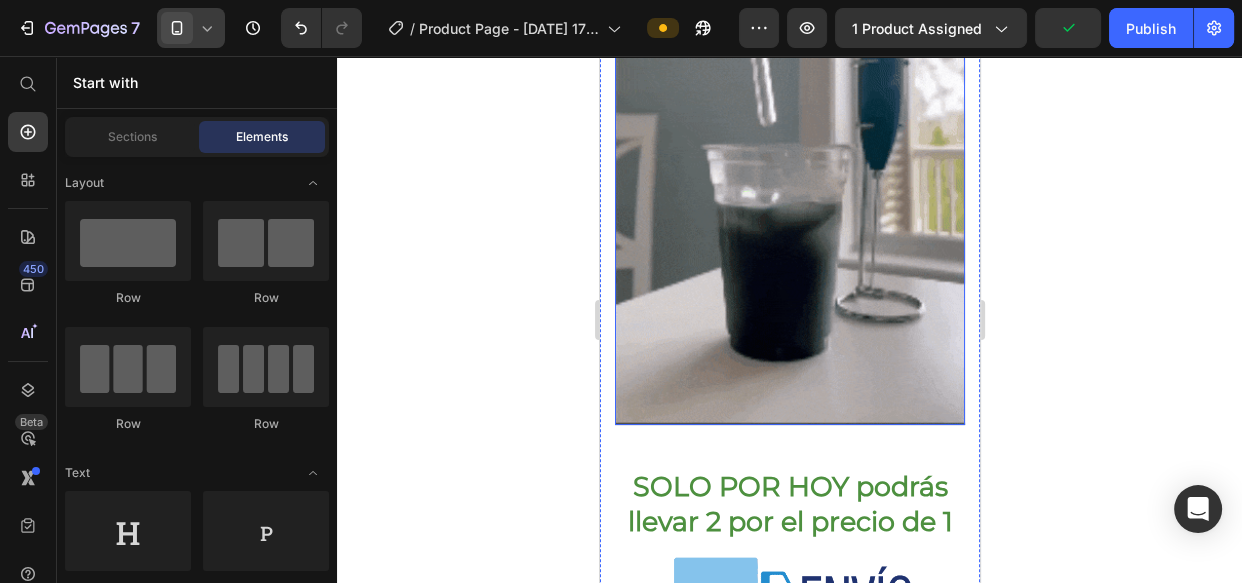 scroll, scrollTop: 6835, scrollLeft: 0, axis: vertical 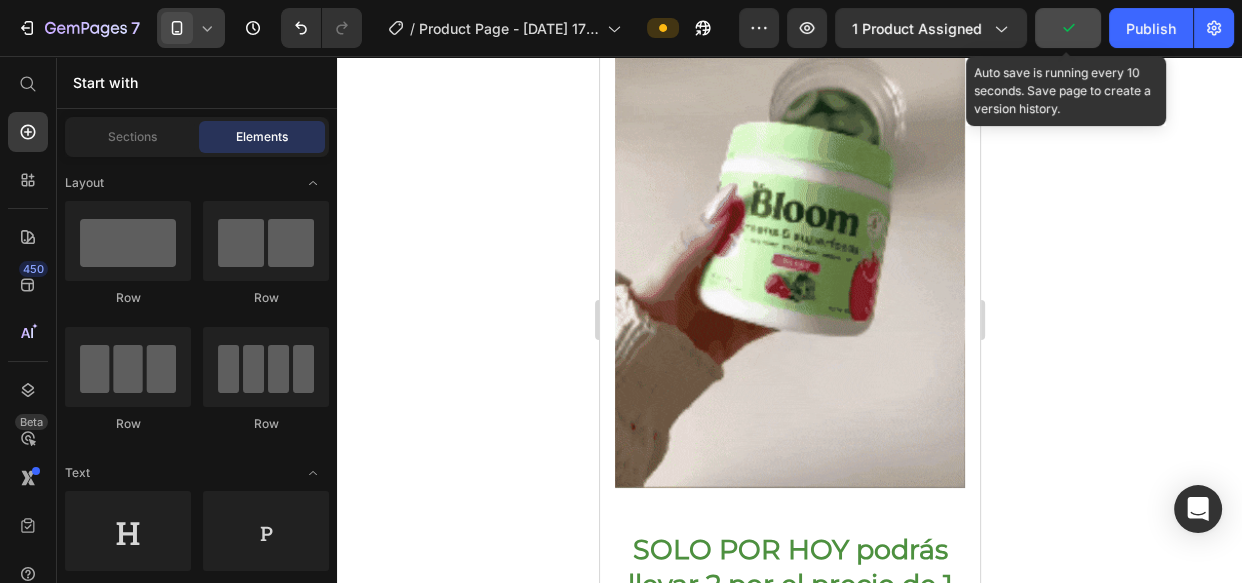 click 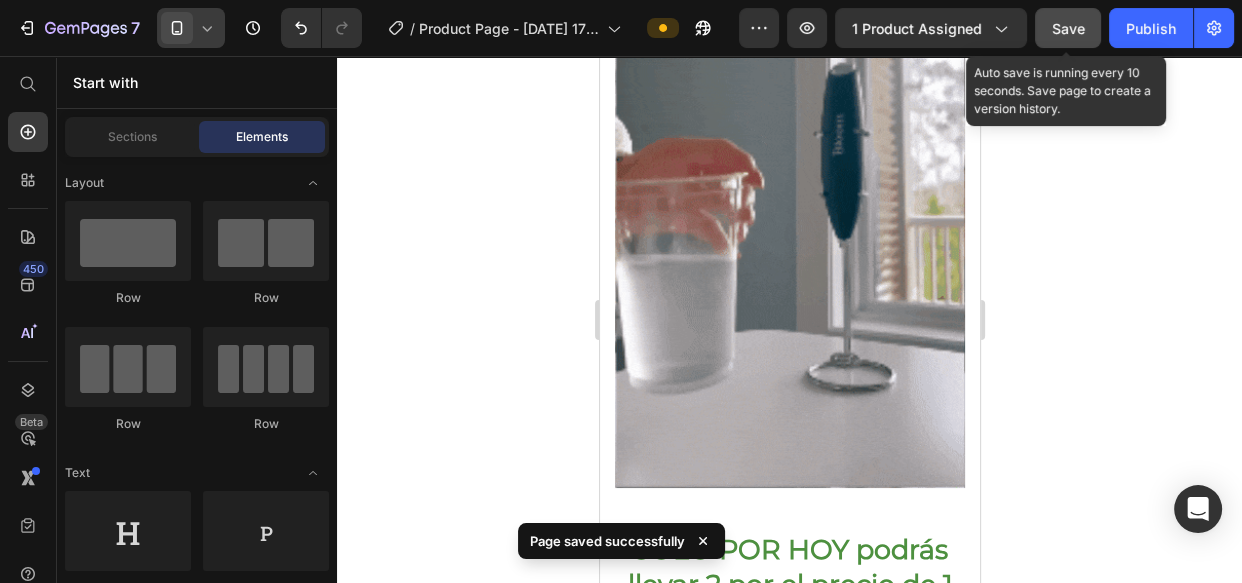 click on "Save" at bounding box center (1068, 28) 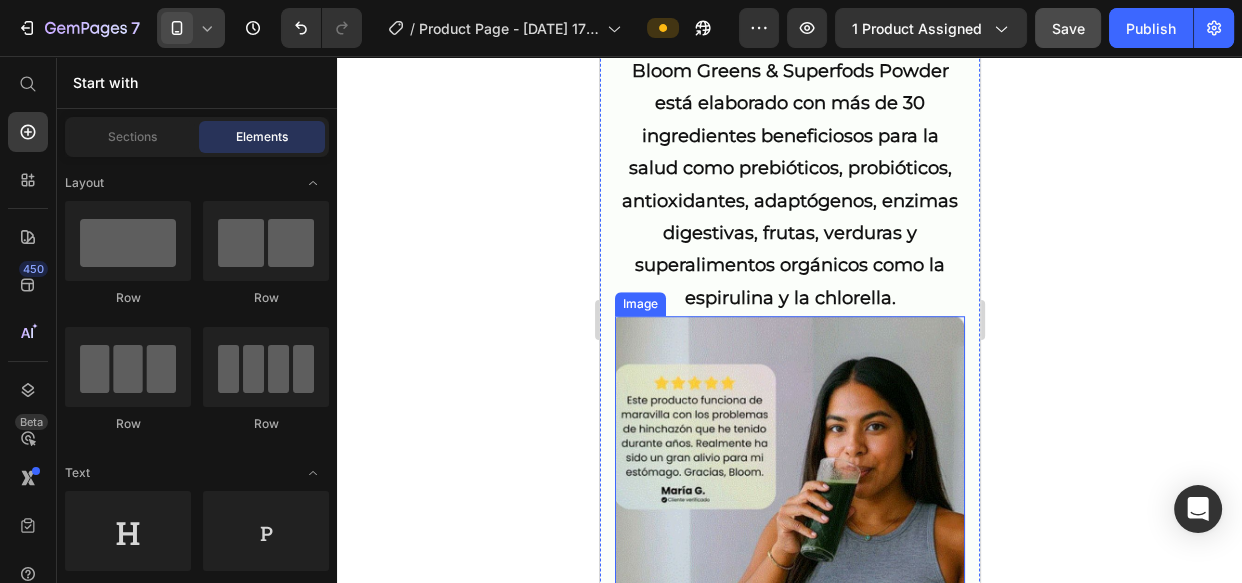 scroll, scrollTop: 1399, scrollLeft: 0, axis: vertical 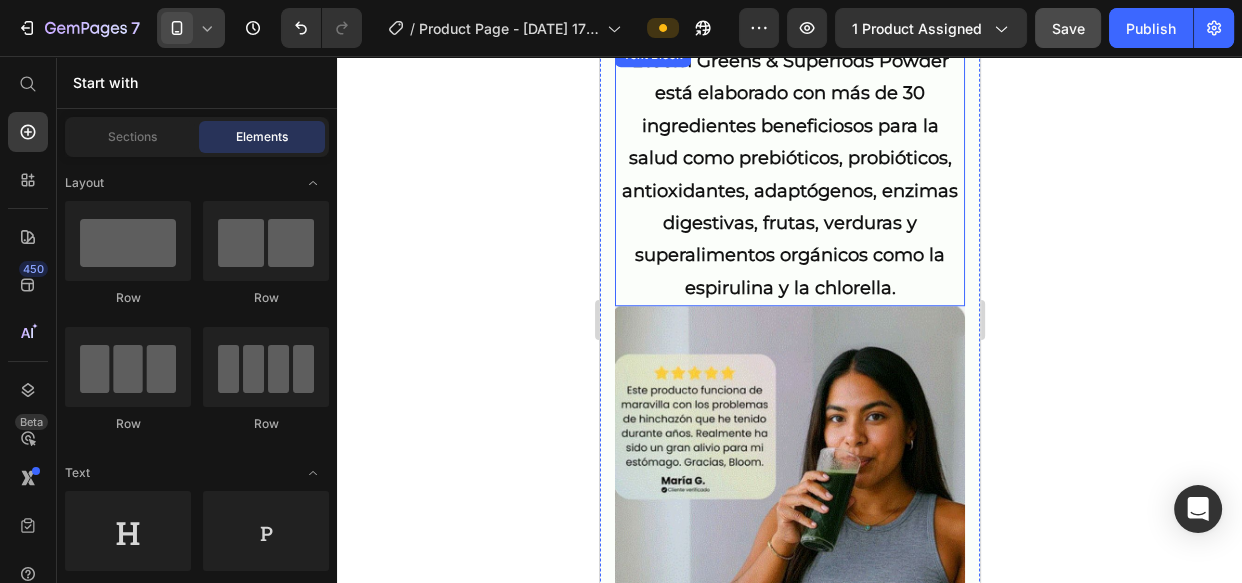 click on "Bloom Greens & Superfods Powder está elaborado con más de 30 ingredientes beneficiosos para la salud como prebióticos, probióticos, antioxidantes, adaptógenos, enzimas digestivas, frutas, verduras y superalimentos orgánicos como la espirulina y la chlorella." at bounding box center [789, 174] 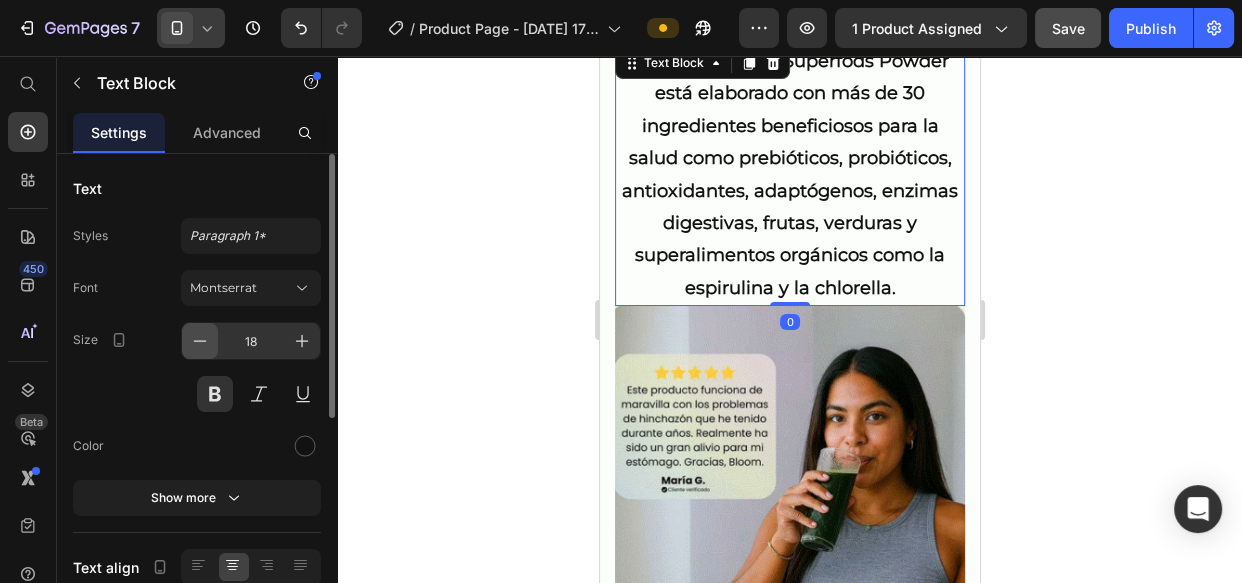 click 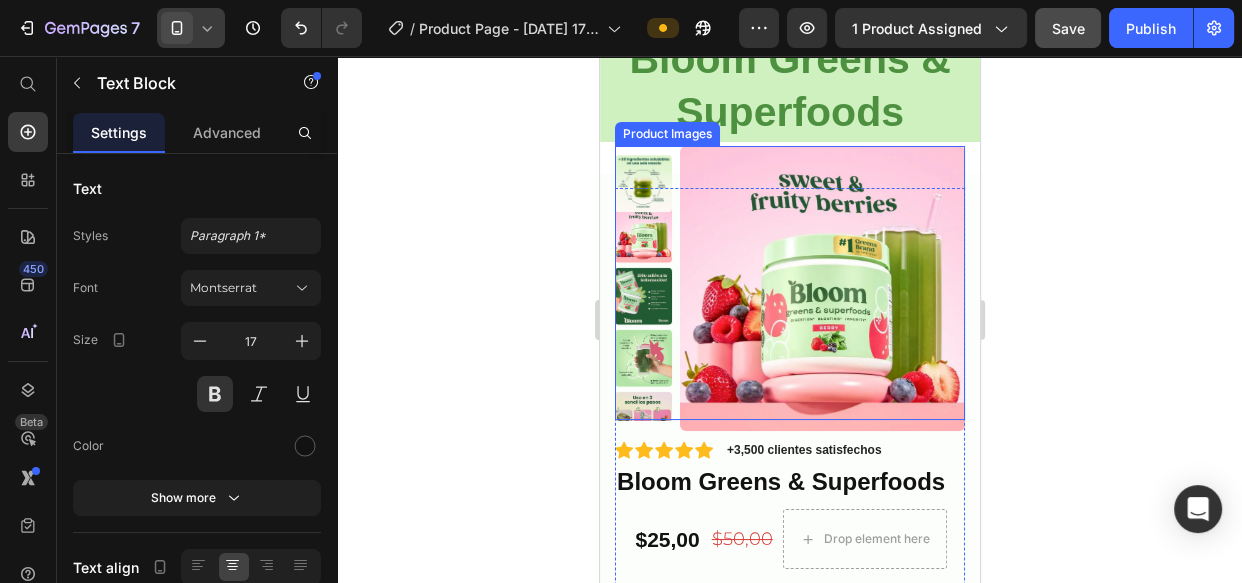 scroll, scrollTop: 0, scrollLeft: 0, axis: both 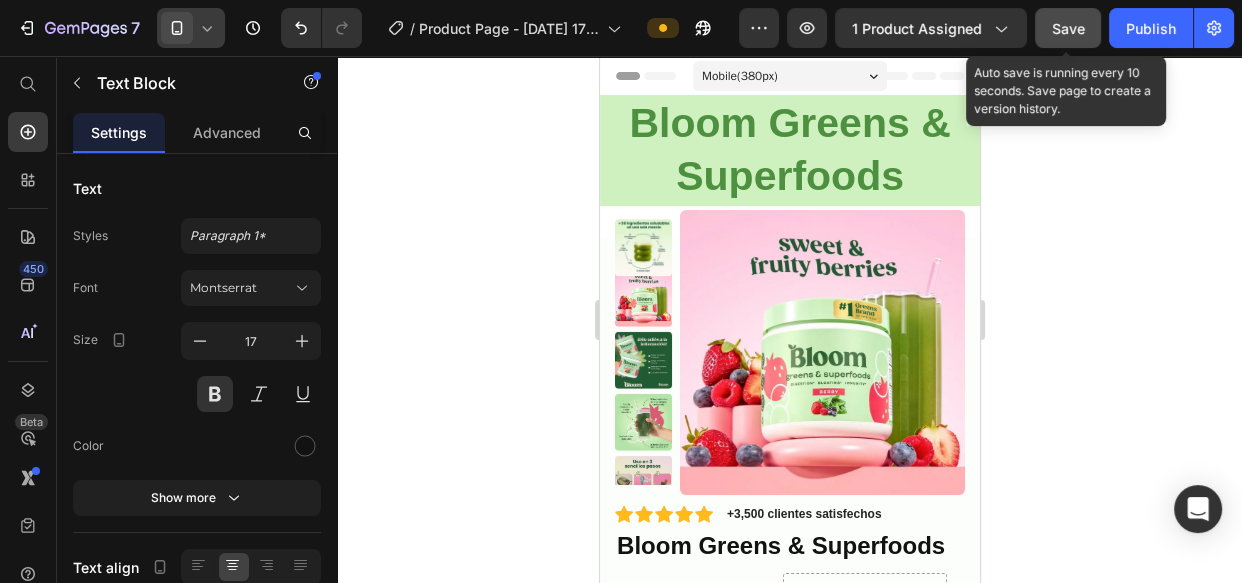 click on "Save" 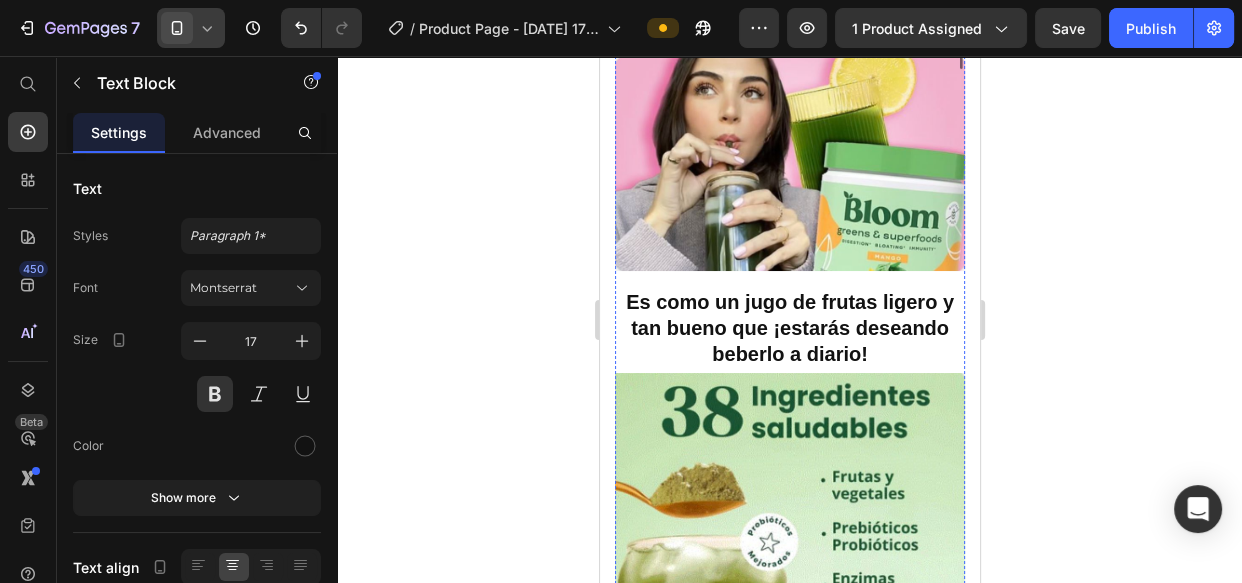 scroll, scrollTop: 3454, scrollLeft: 0, axis: vertical 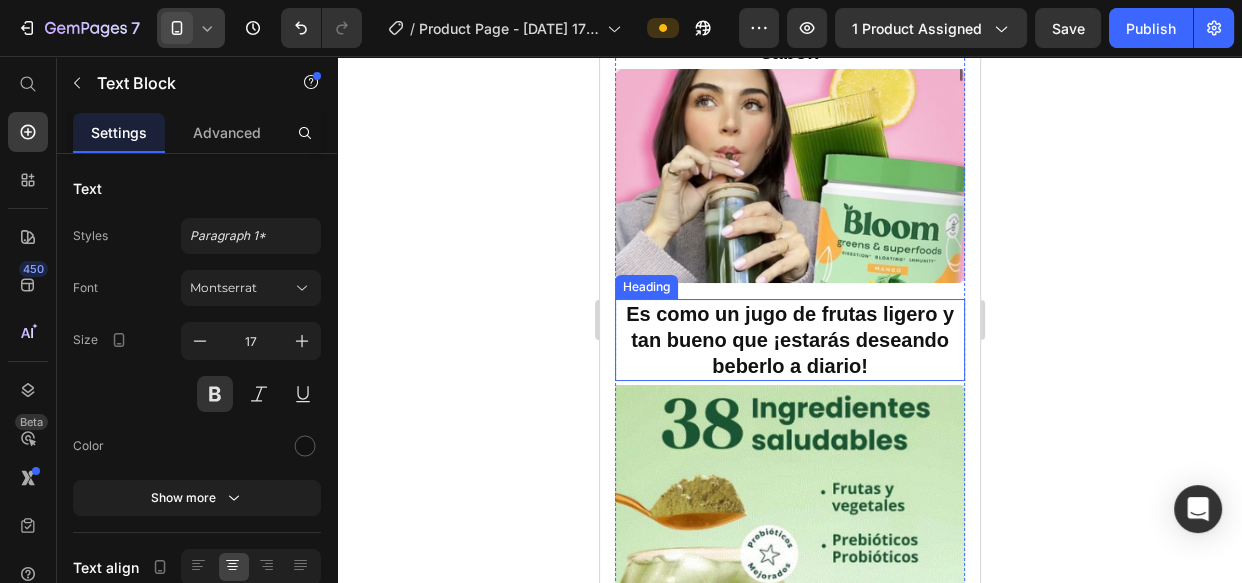 click on "Es como un jugo de frutas ligero y tan bueno que ¡estarás deseando beberlo a diario!" at bounding box center (789, 340) 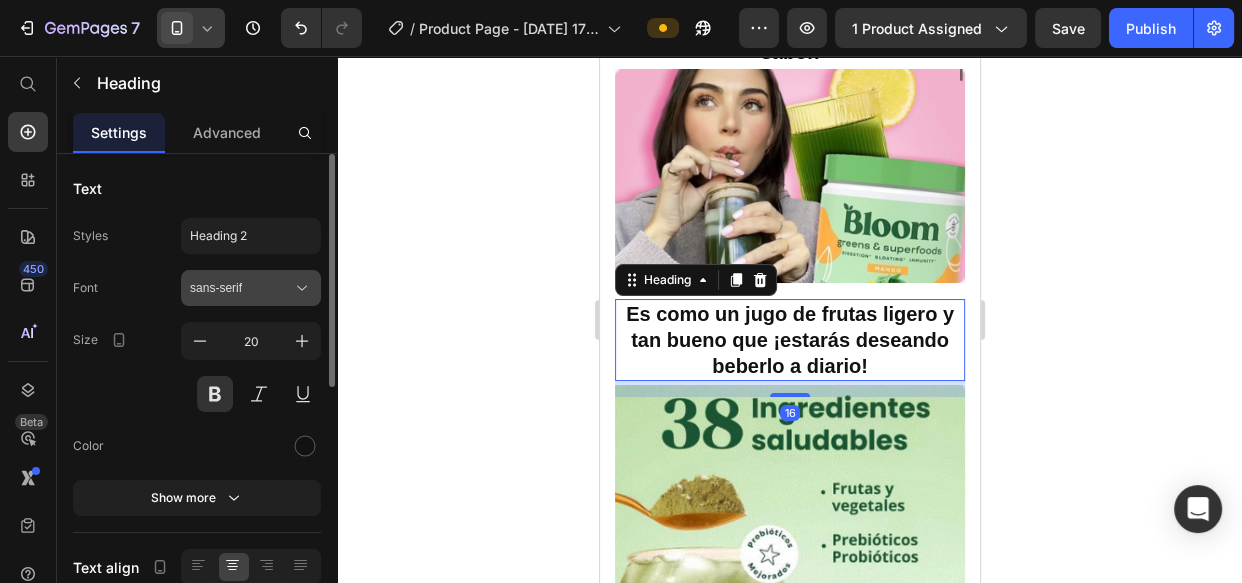 click 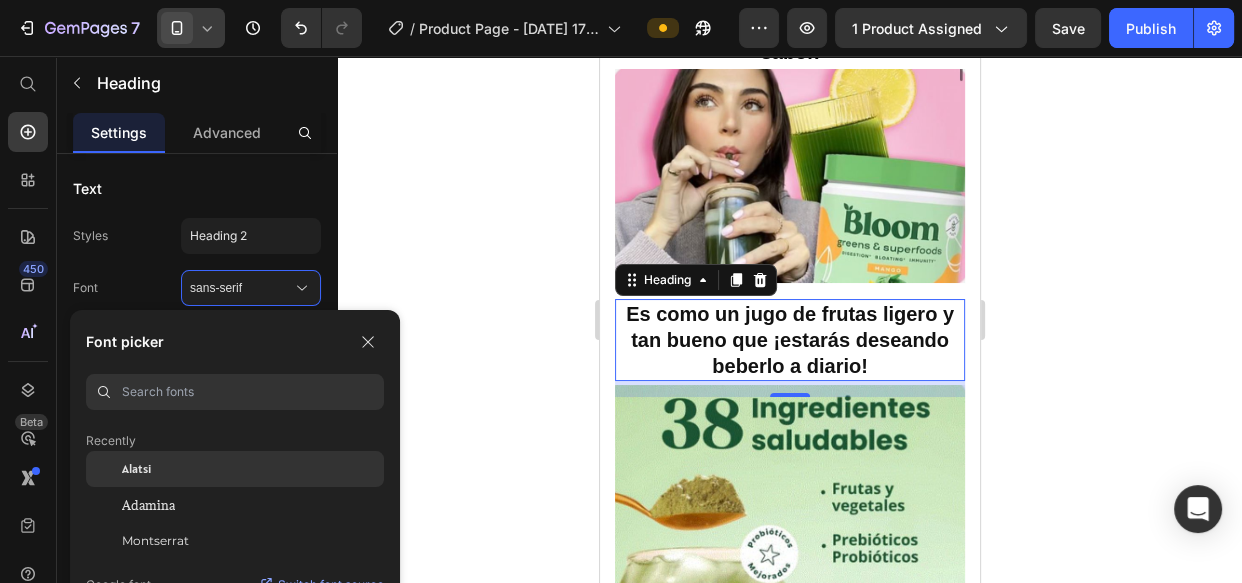 scroll, scrollTop: 90, scrollLeft: 0, axis: vertical 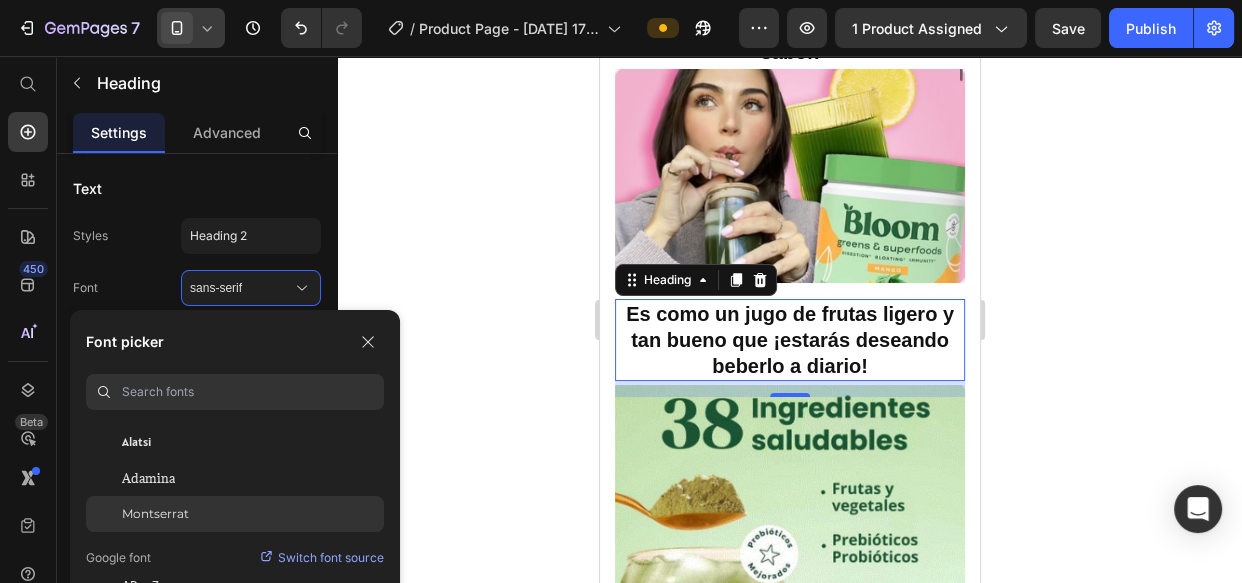 click on "Montserrat" at bounding box center (155, 514) 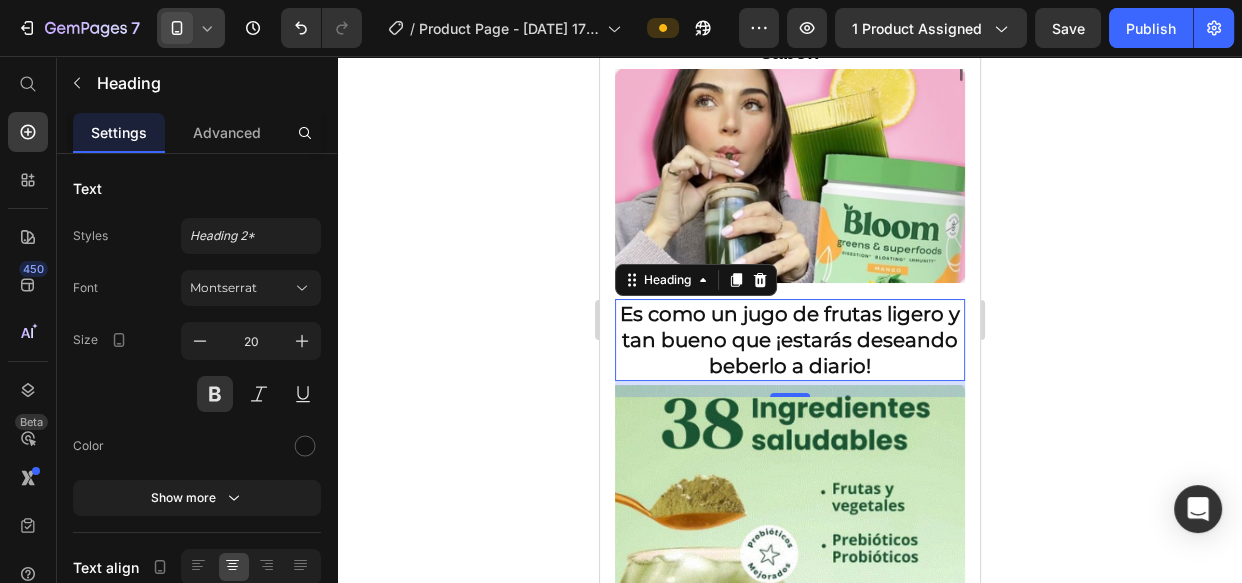 click 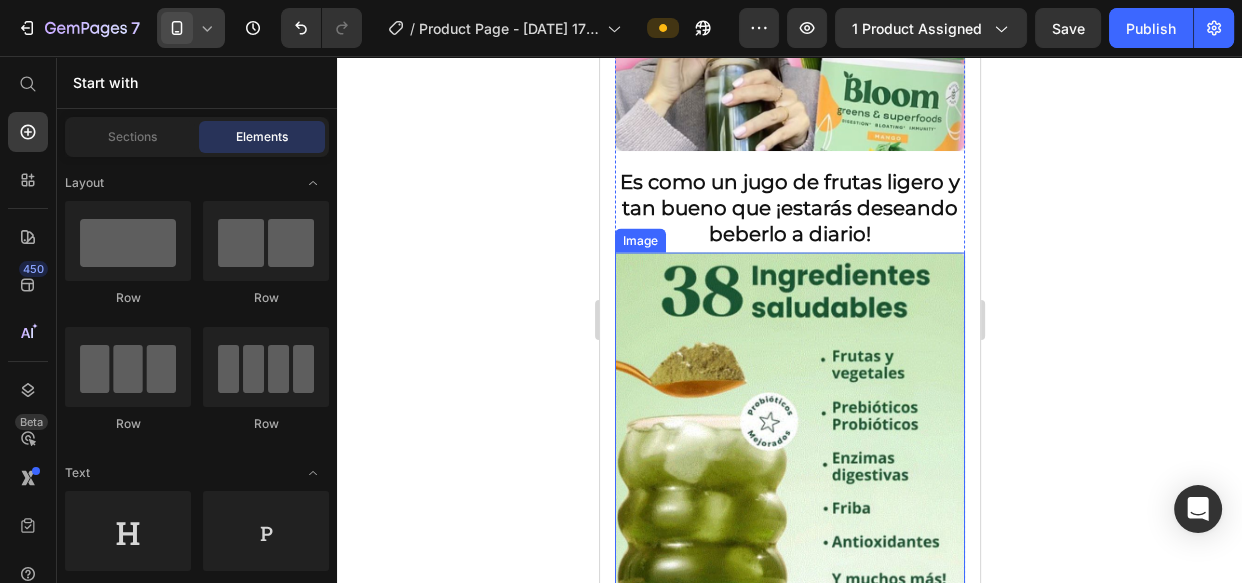 scroll, scrollTop: 3545, scrollLeft: 0, axis: vertical 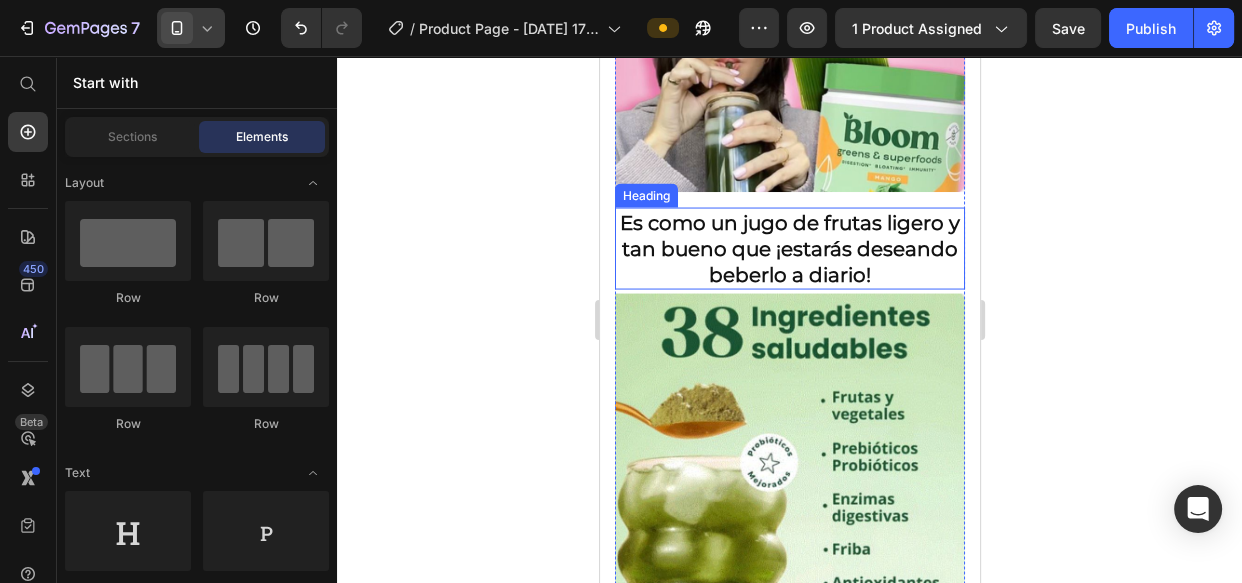 click on "Es como un jugo de frutas ligero y tan bueno que ¡estarás deseando beberlo a diario!" at bounding box center (789, 249) 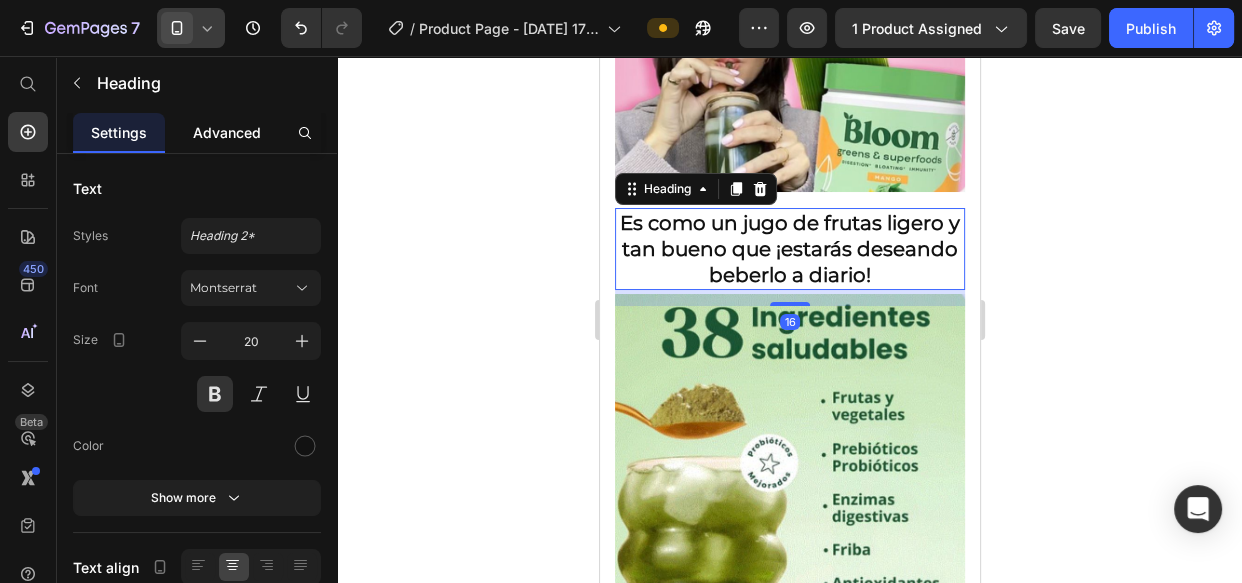 click on "Advanced" at bounding box center (227, 132) 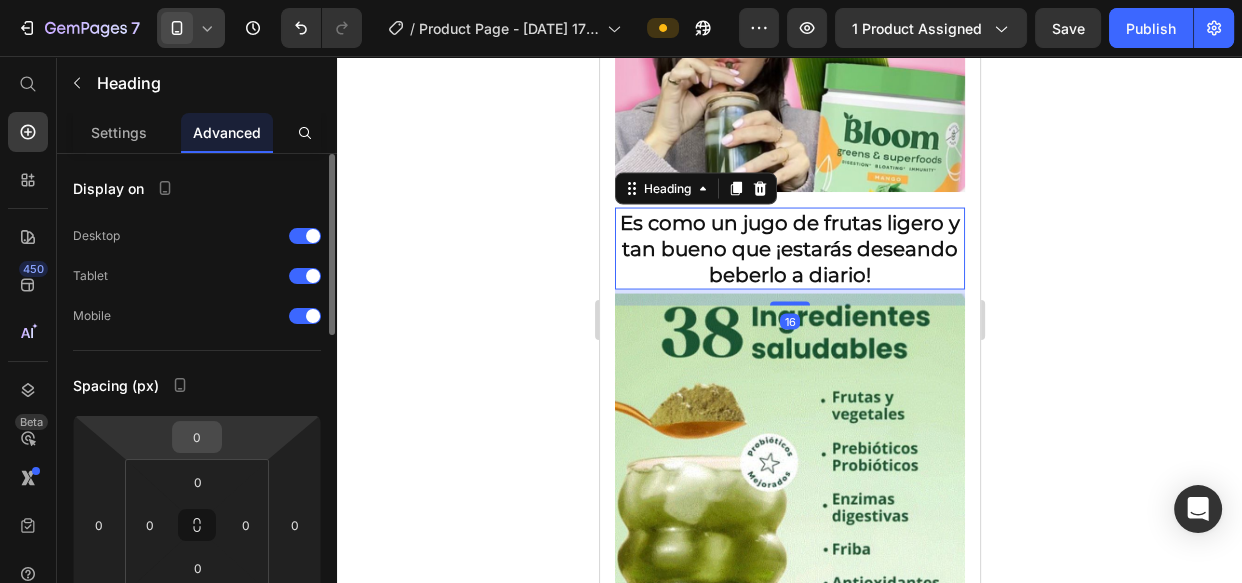 click on "0" at bounding box center [197, 437] 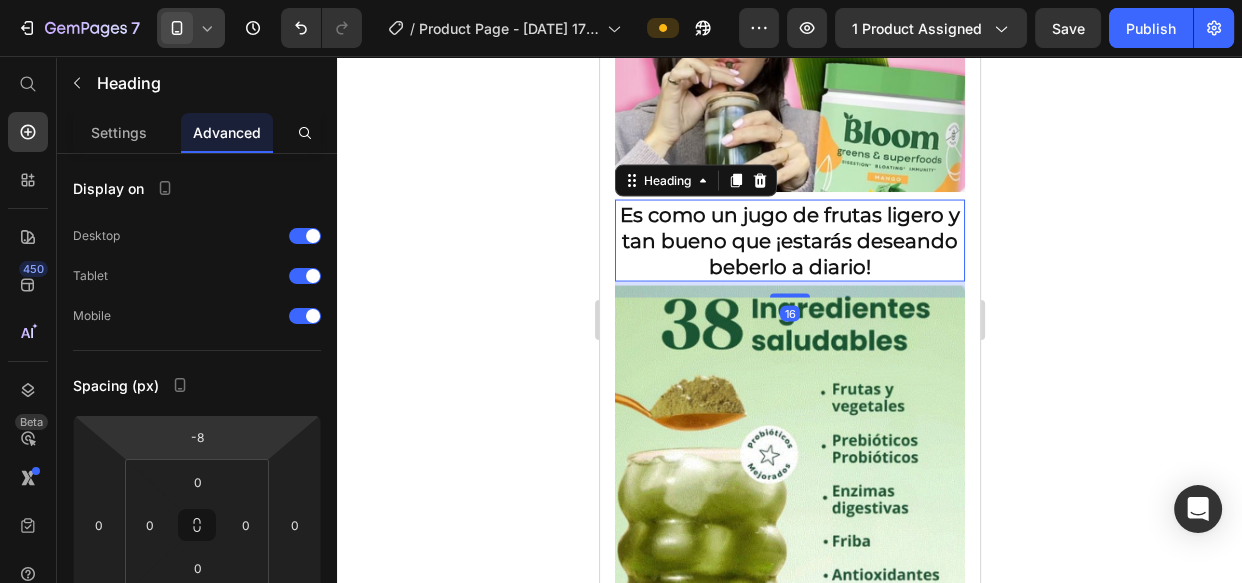 type on "-10" 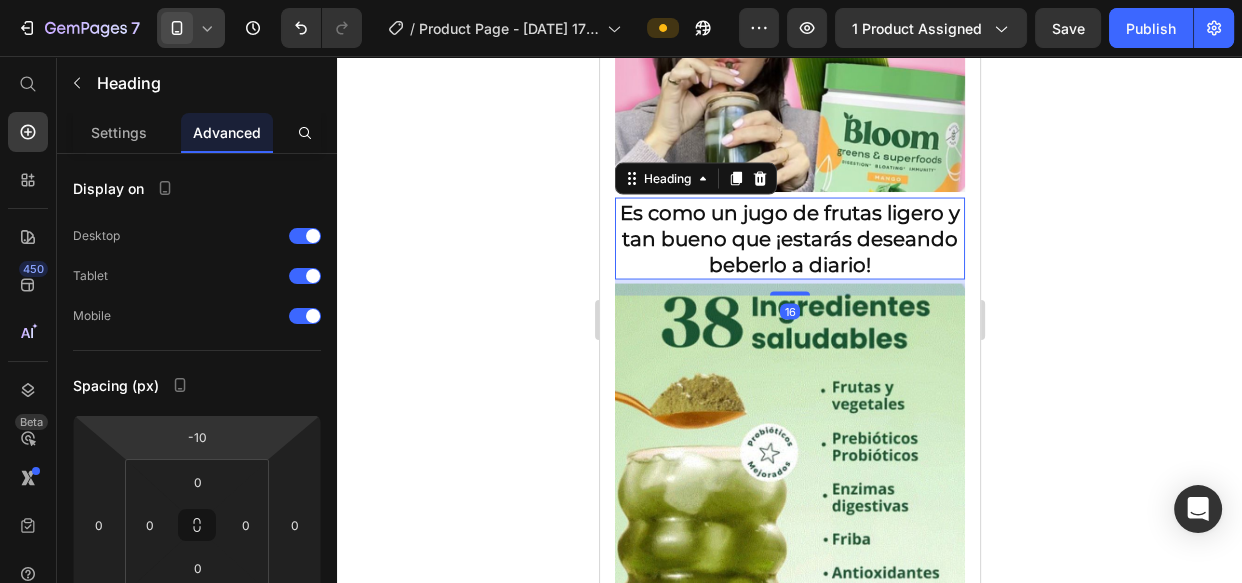 click on "7   /  Product Page - Jul 4, 17:20:12 Preview 1 product assigned  Save   Publish  450 Beta Start with Sections Elements Hero Section Product Detail Brands Trusted Badges Guarantee Product Breakdown How to use Testimonials Compare Bundle FAQs Social Proof Brand Story Product List Collection Blog List Contact Sticky Add to Cart Custom Footer Browse Library 450 Layout
Row
Row
Row
Row Text
Heading
Text Block Button
Button
Button
Sticky Back to top Media
Image" at bounding box center [621, 0] 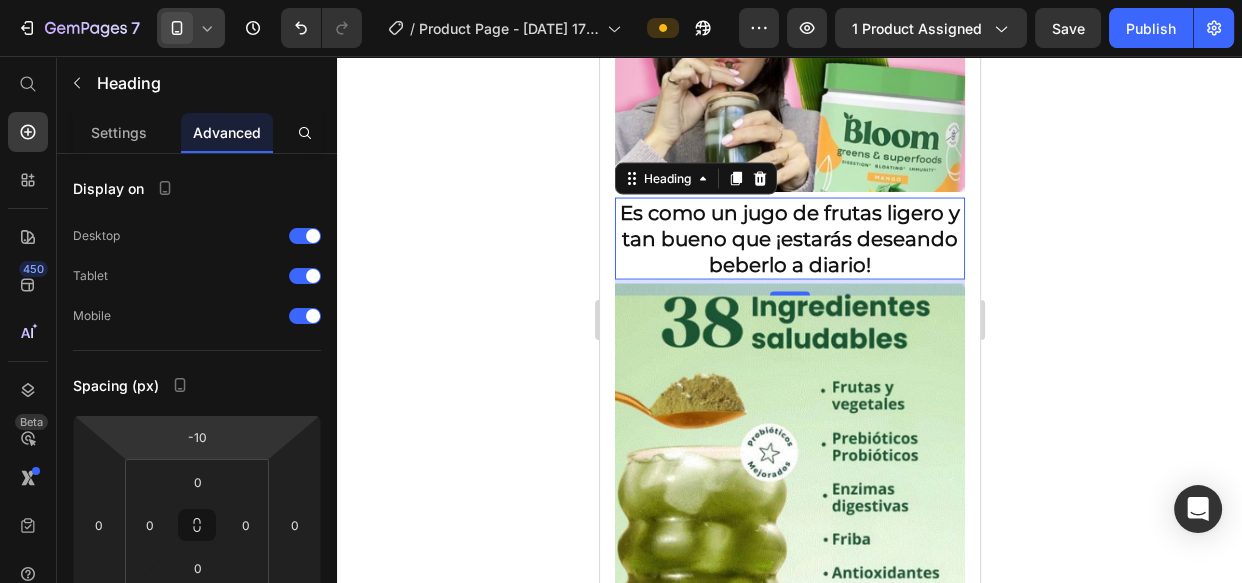 click 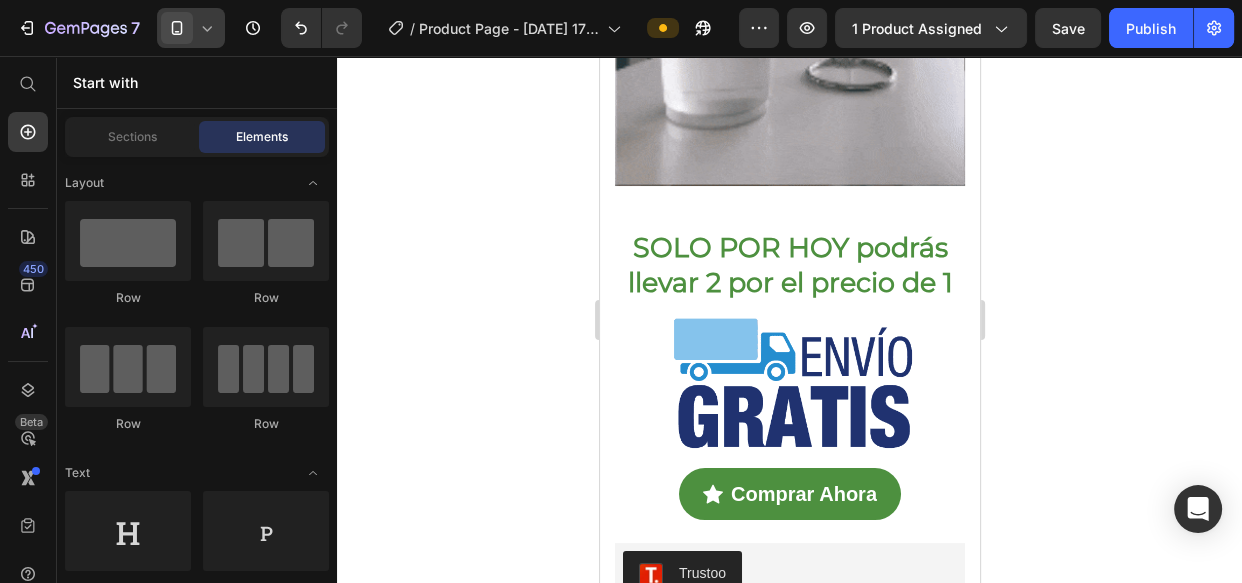 scroll, scrollTop: 6992, scrollLeft: 0, axis: vertical 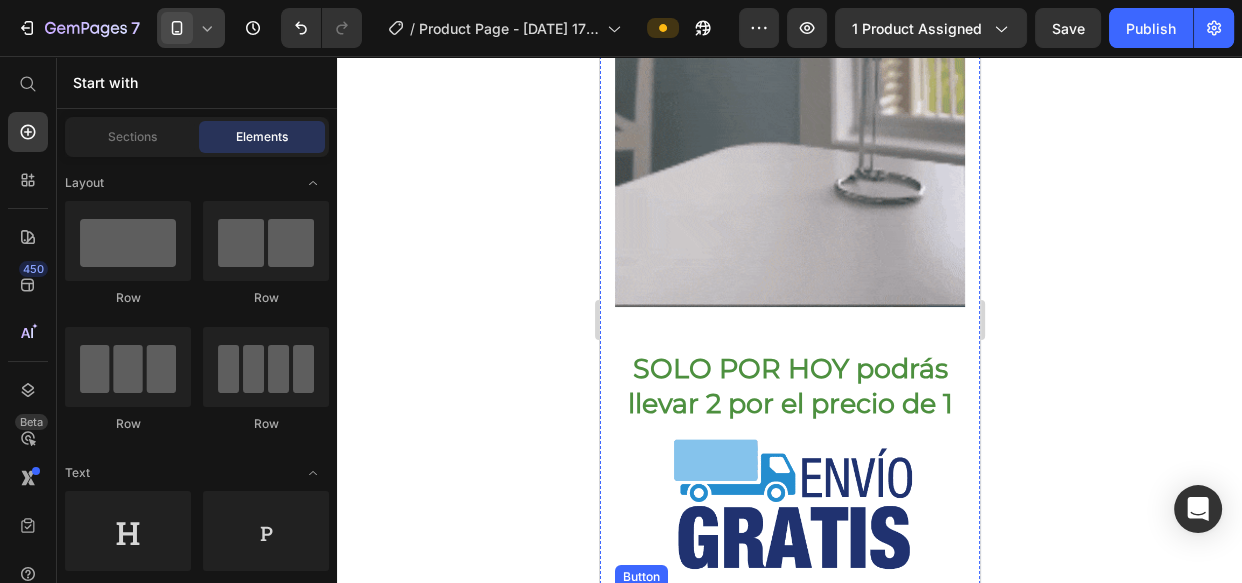 click on "Comprar Ahora" at bounding box center (789, 615) 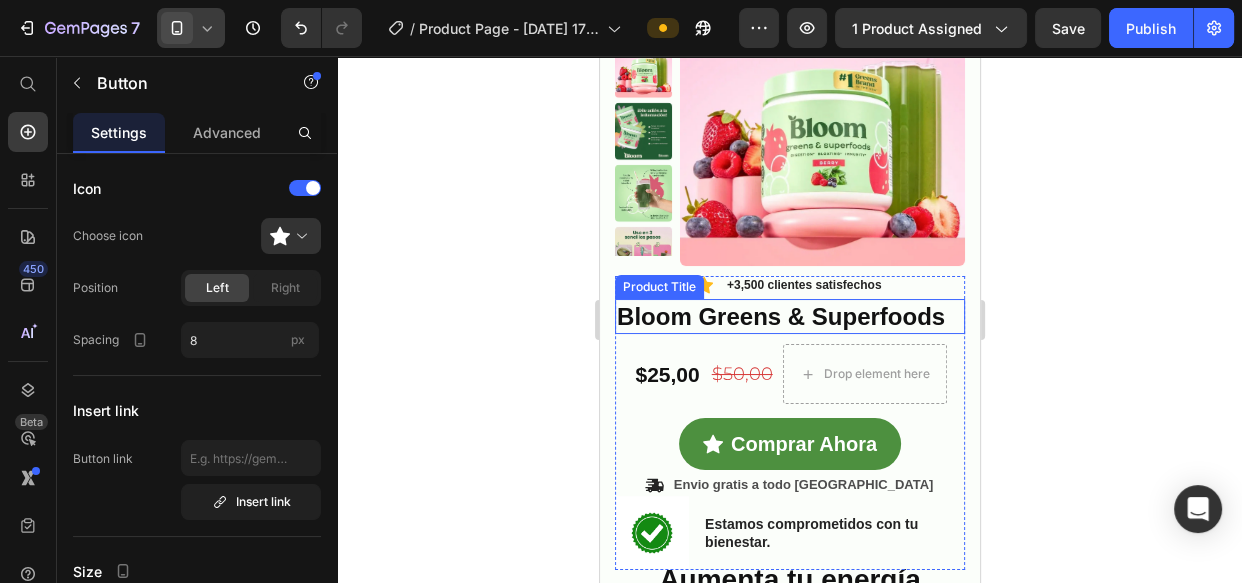 scroll, scrollTop: 312, scrollLeft: 0, axis: vertical 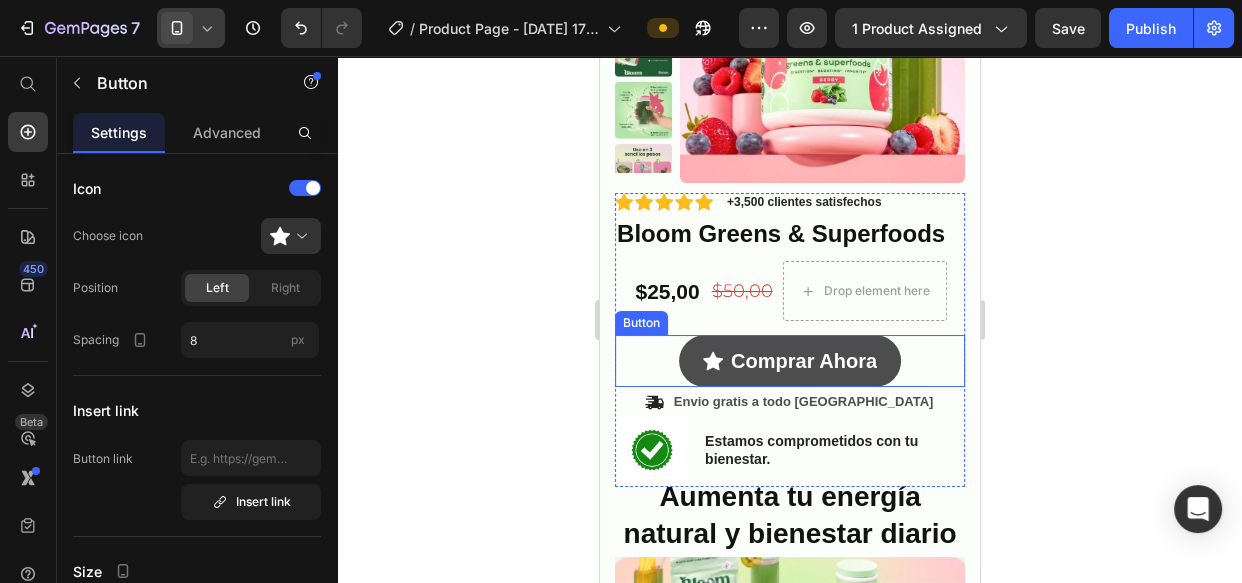 click on "Comprar Ahora" at bounding box center [789, 361] 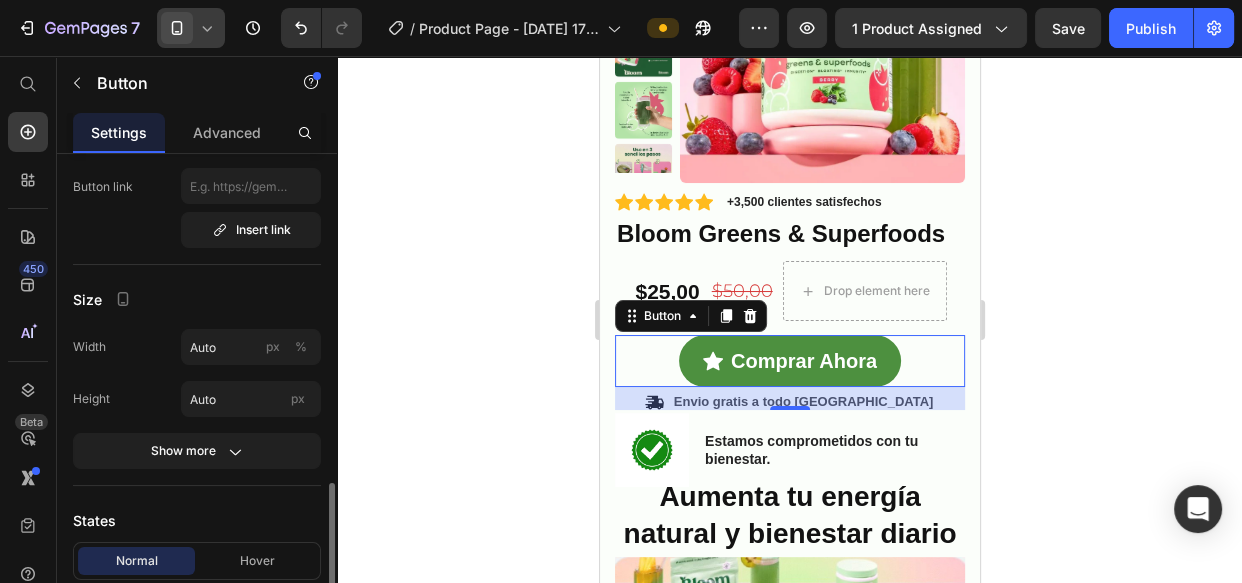 scroll, scrollTop: 454, scrollLeft: 0, axis: vertical 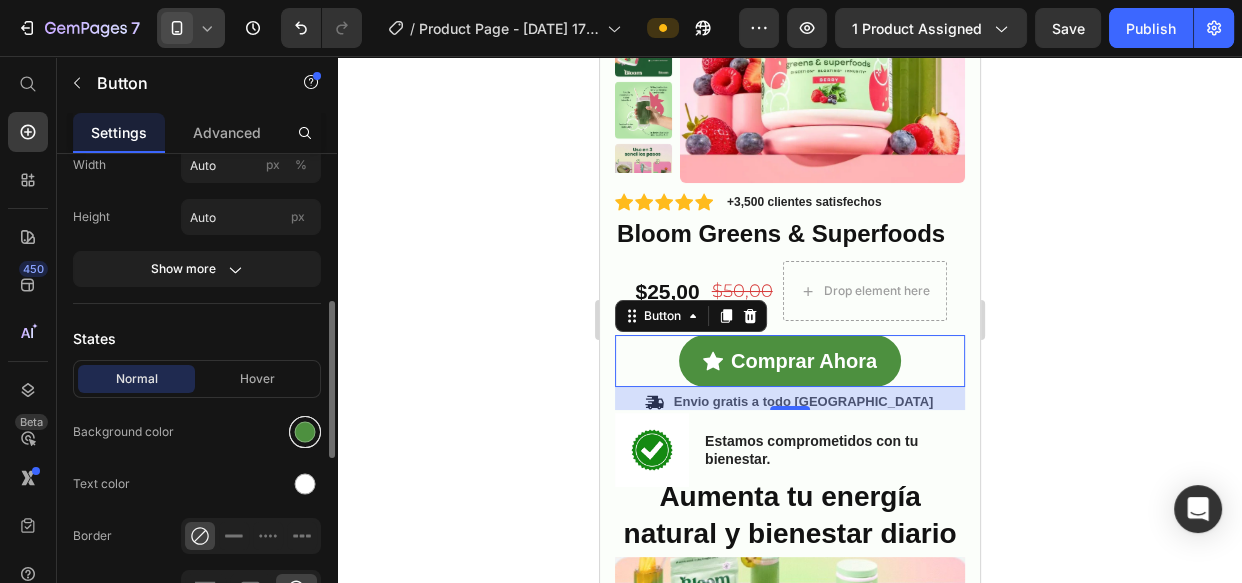 click at bounding box center (305, 432) 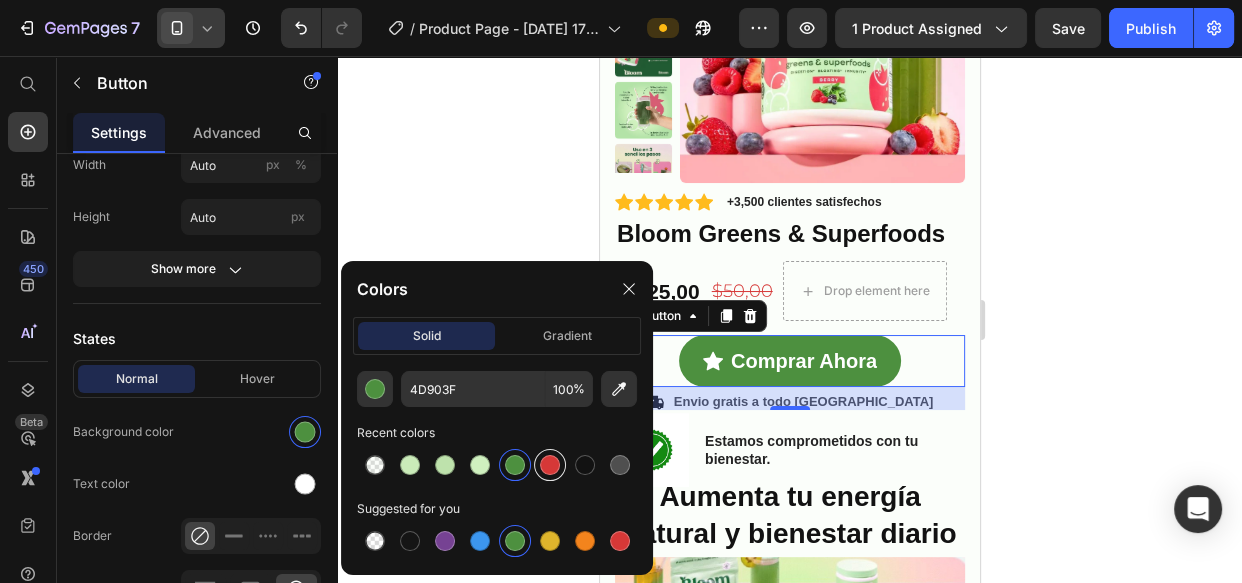 click at bounding box center [550, 465] 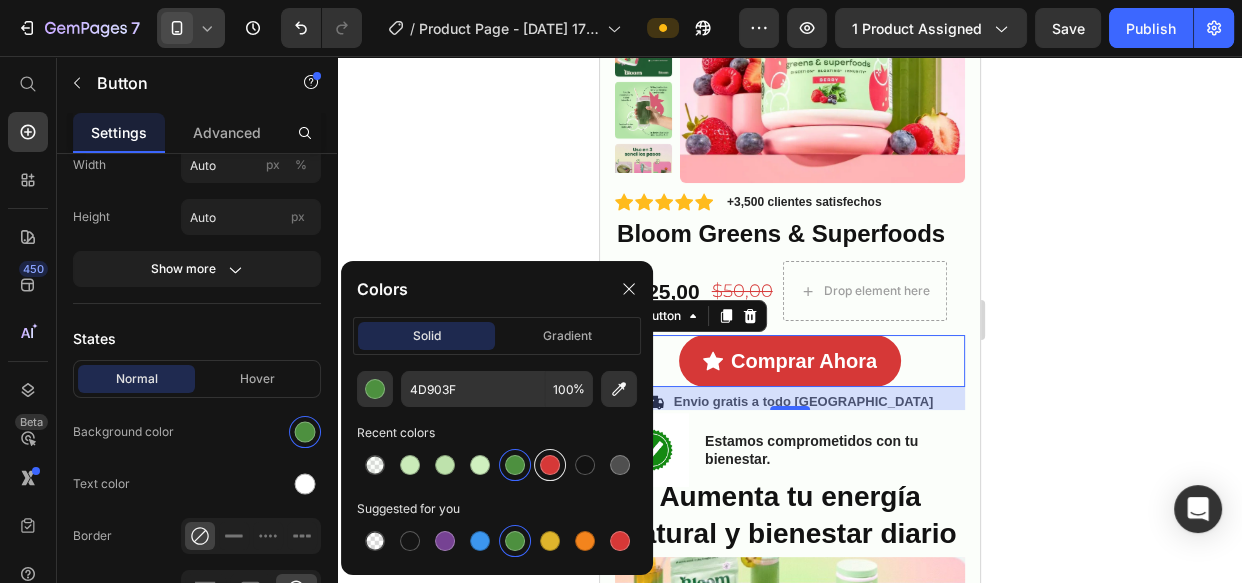 type on "D63837" 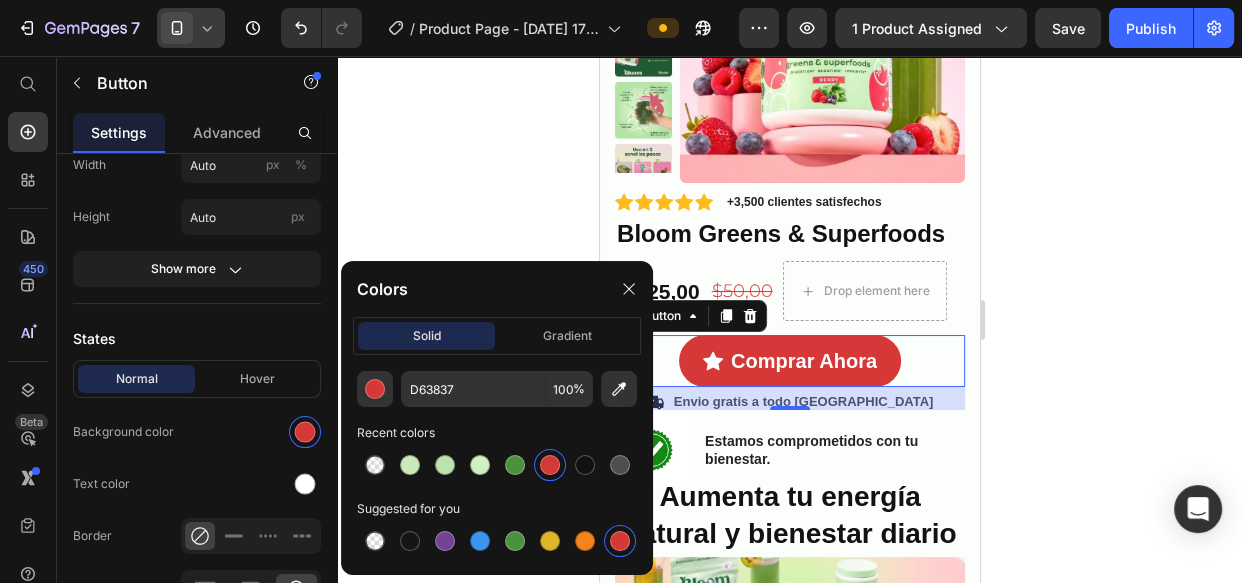 click 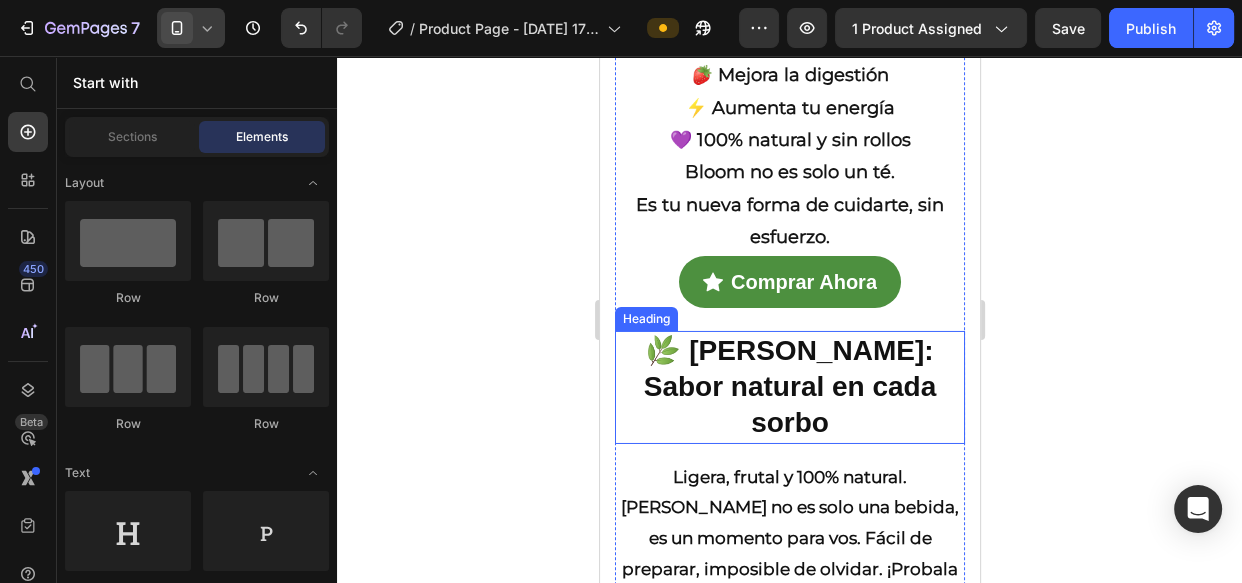 scroll, scrollTop: 6272, scrollLeft: 0, axis: vertical 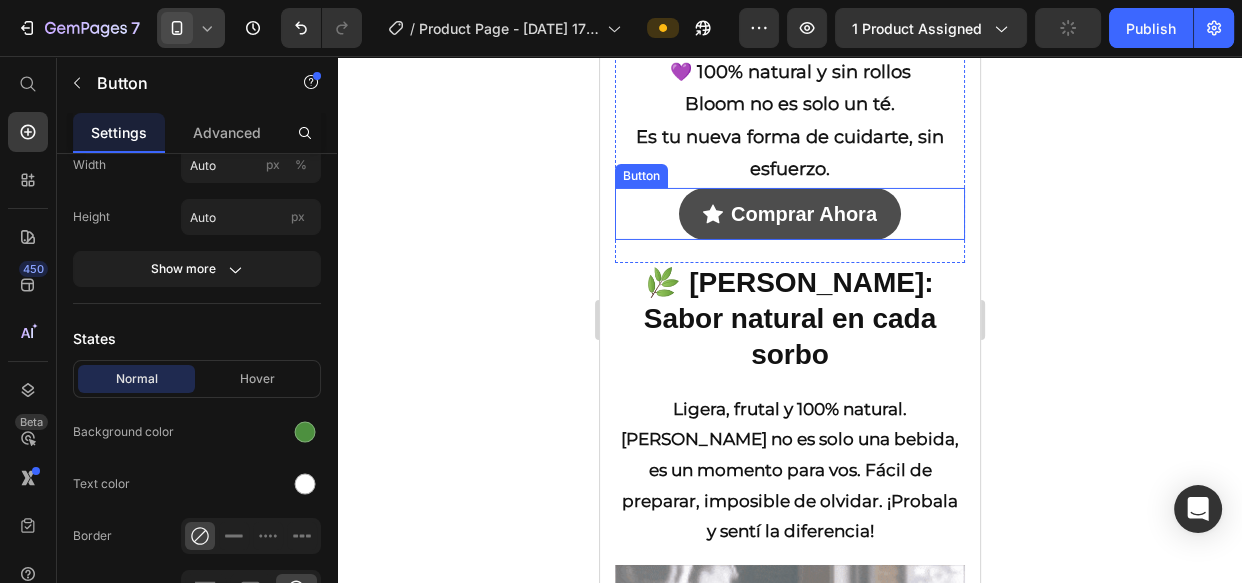 click on "Comprar Ahora" at bounding box center [789, 214] 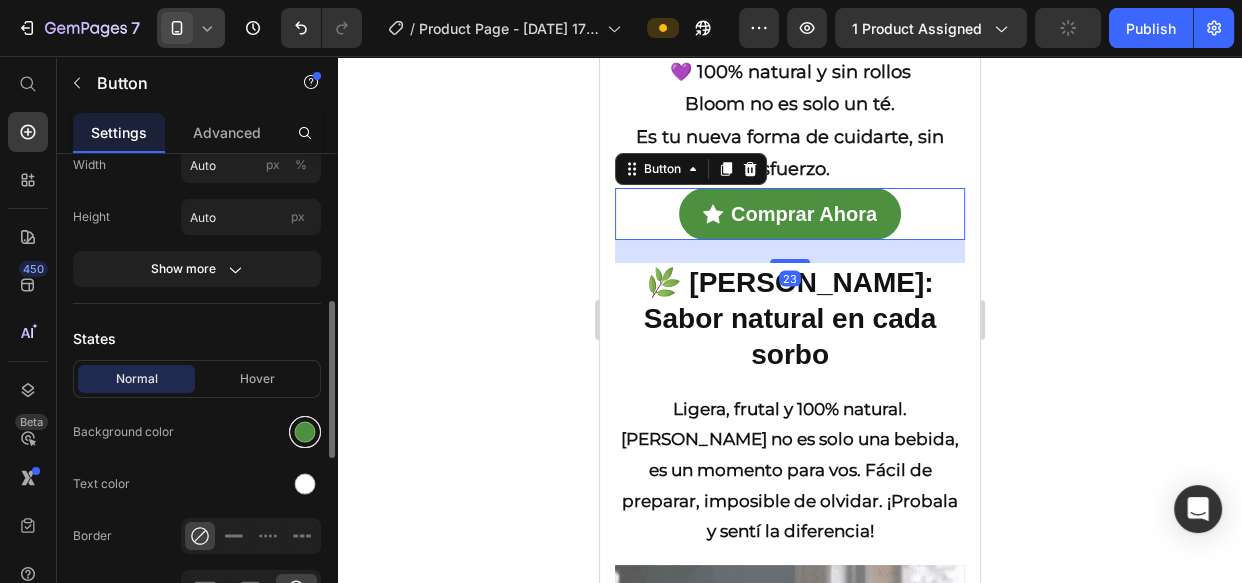 click at bounding box center (305, 432) 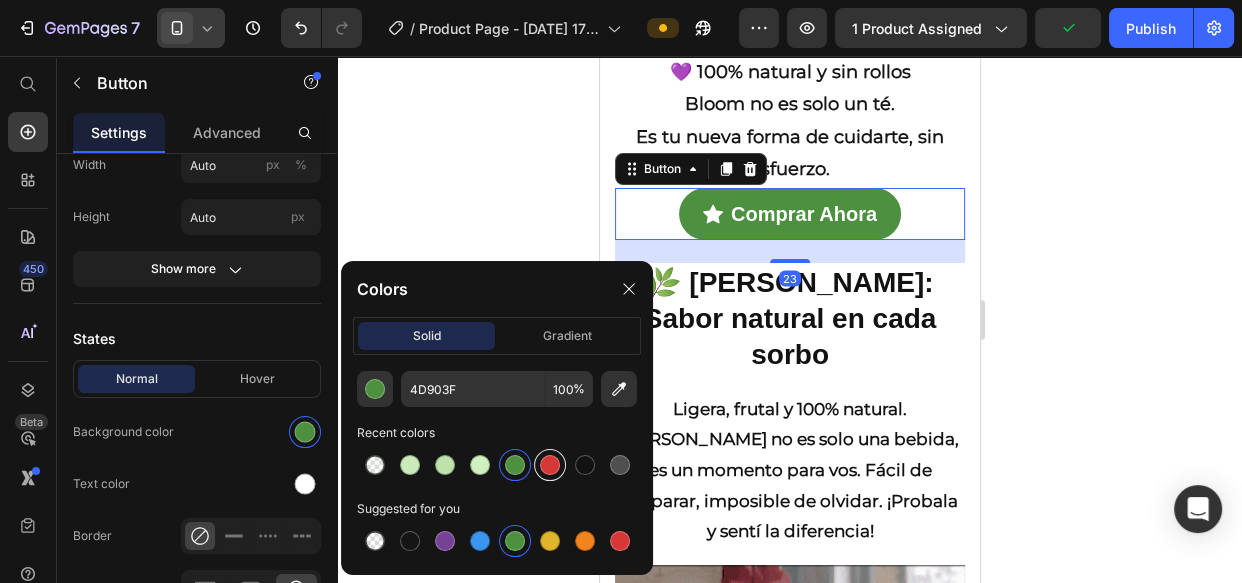 click at bounding box center (550, 465) 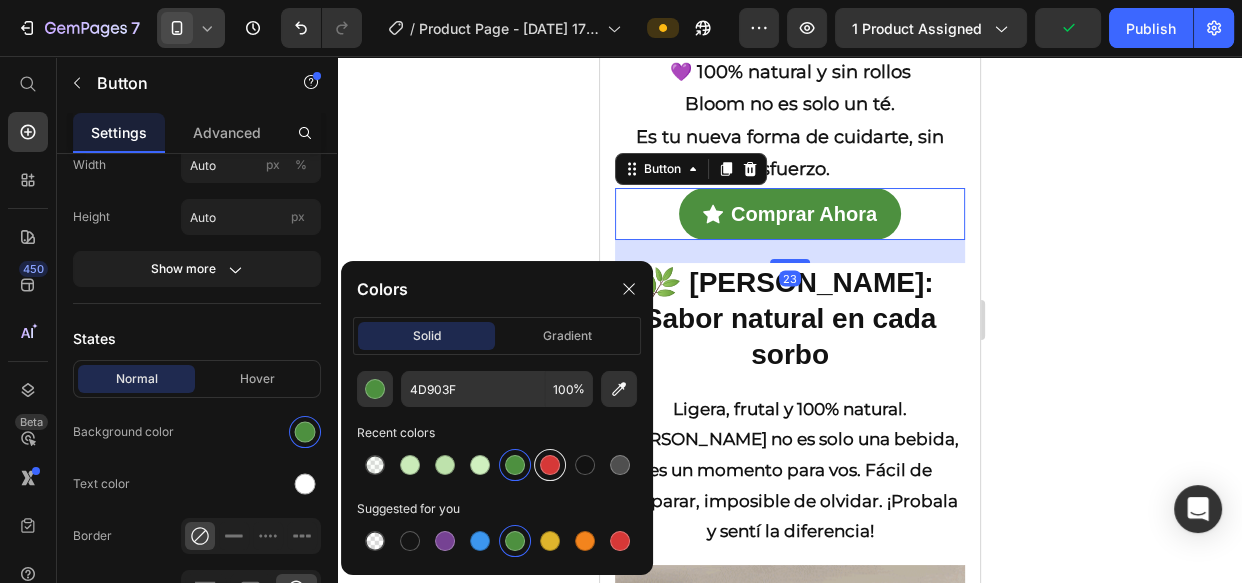 type on "D63837" 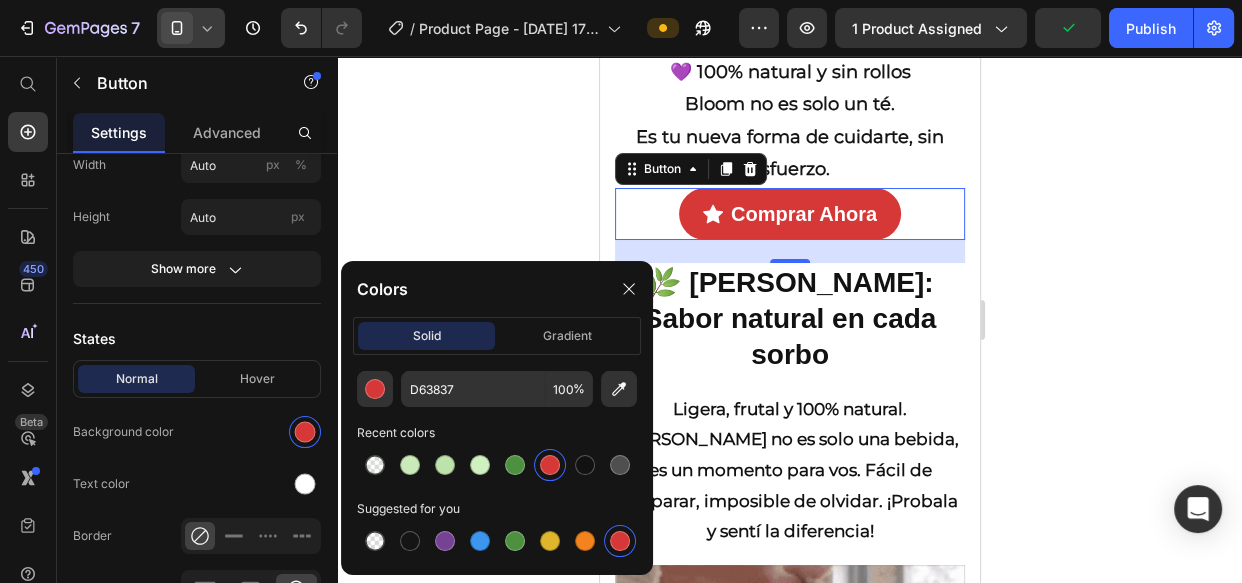 click 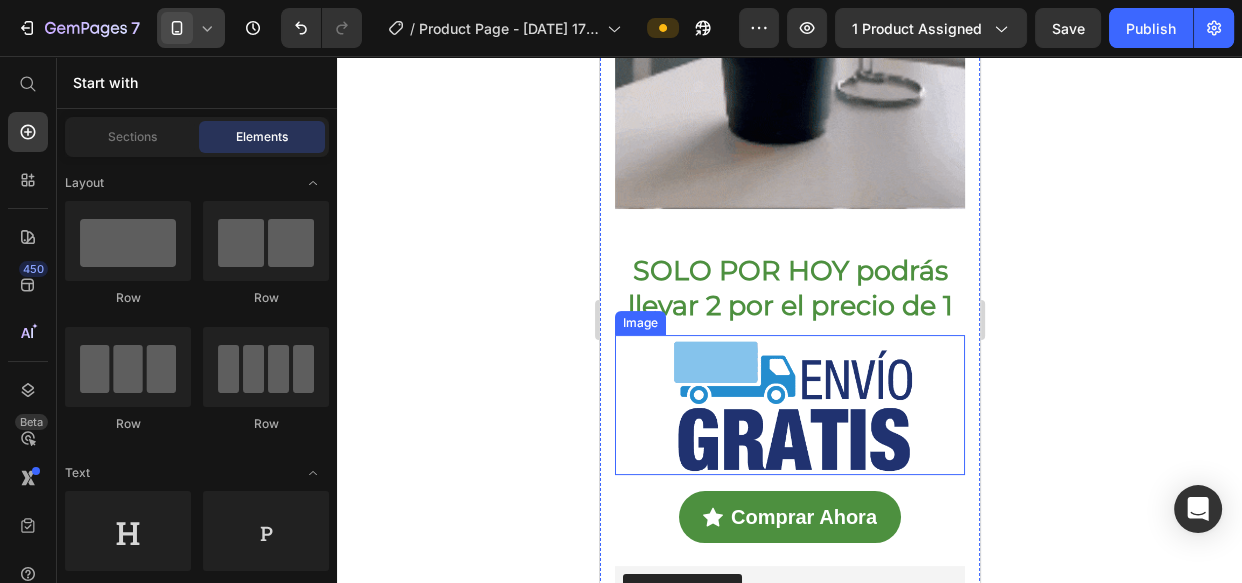 scroll, scrollTop: 7272, scrollLeft: 0, axis: vertical 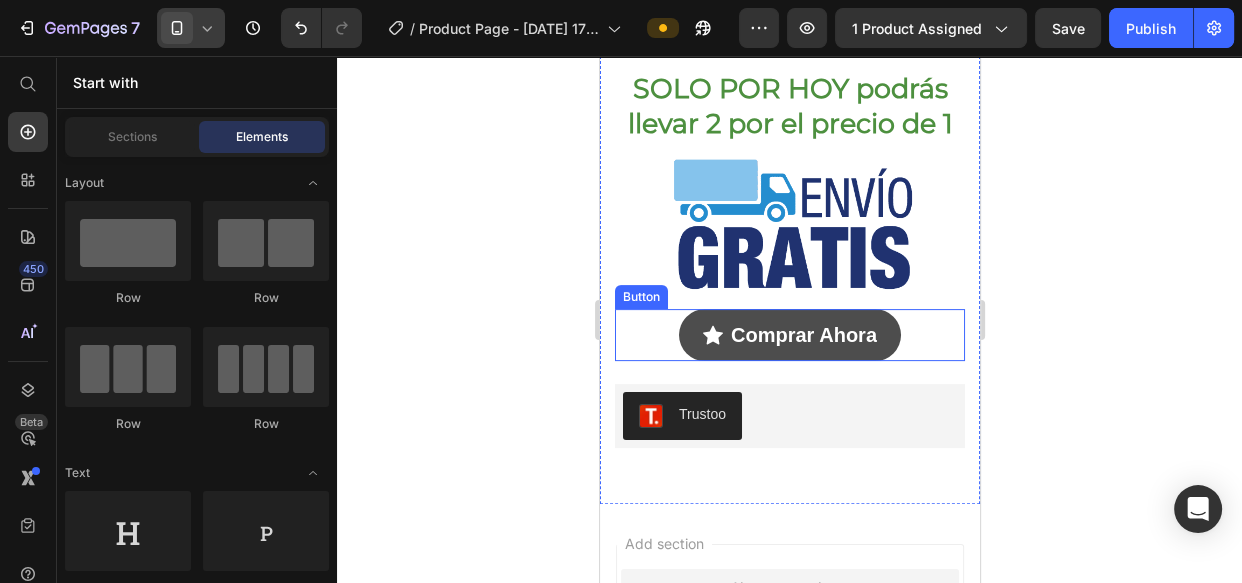 click on "Comprar Ahora" at bounding box center (789, 335) 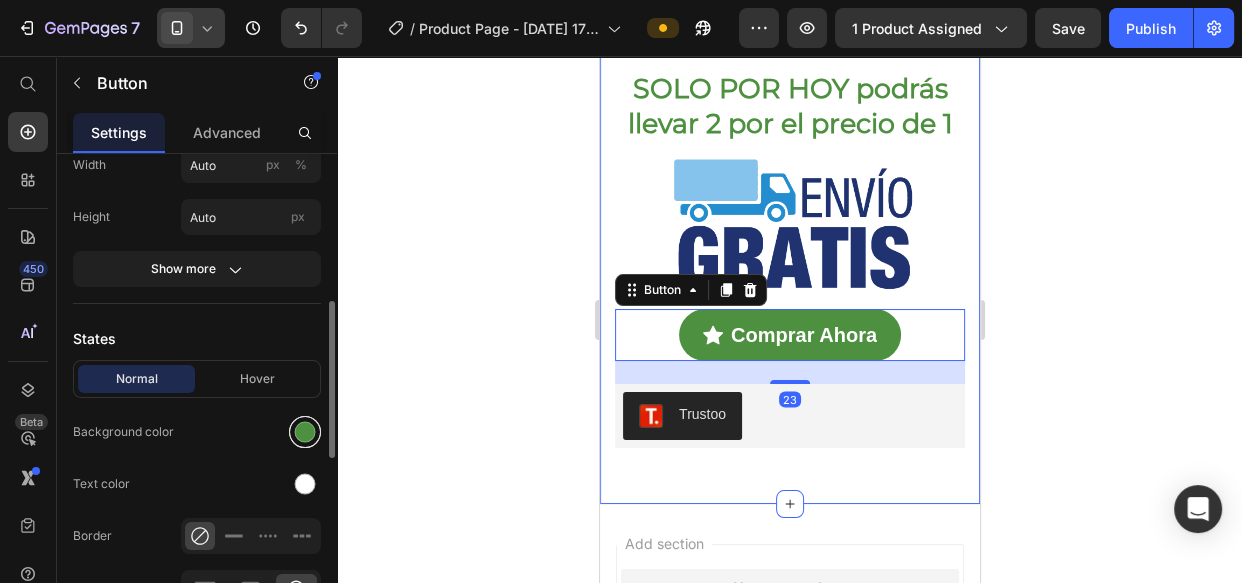 click at bounding box center [305, 432] 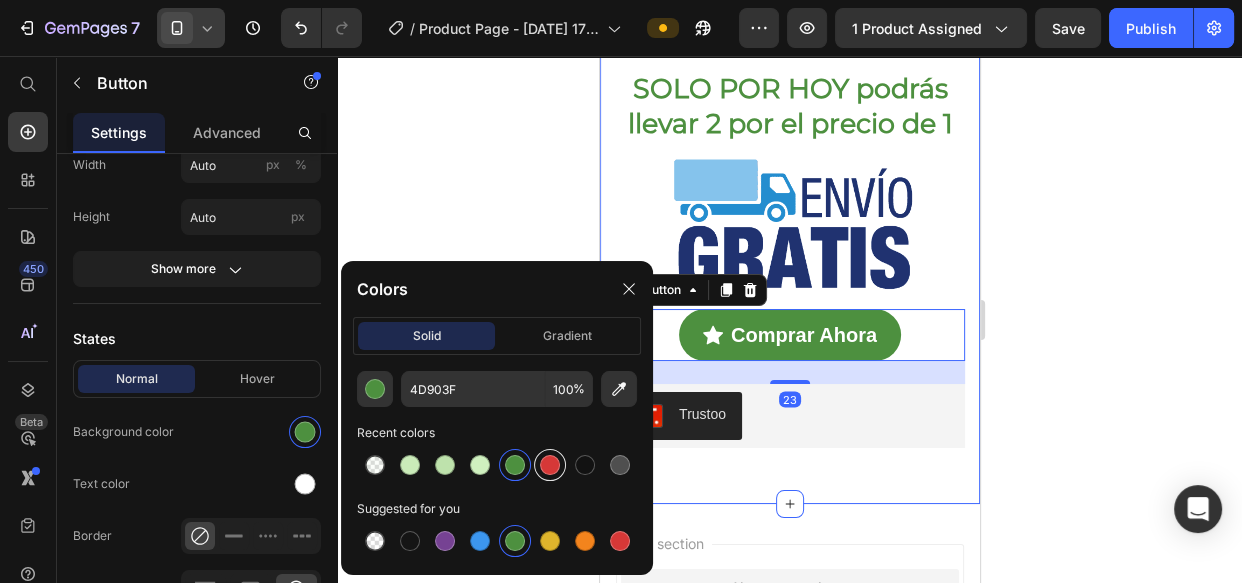 click at bounding box center [550, 465] 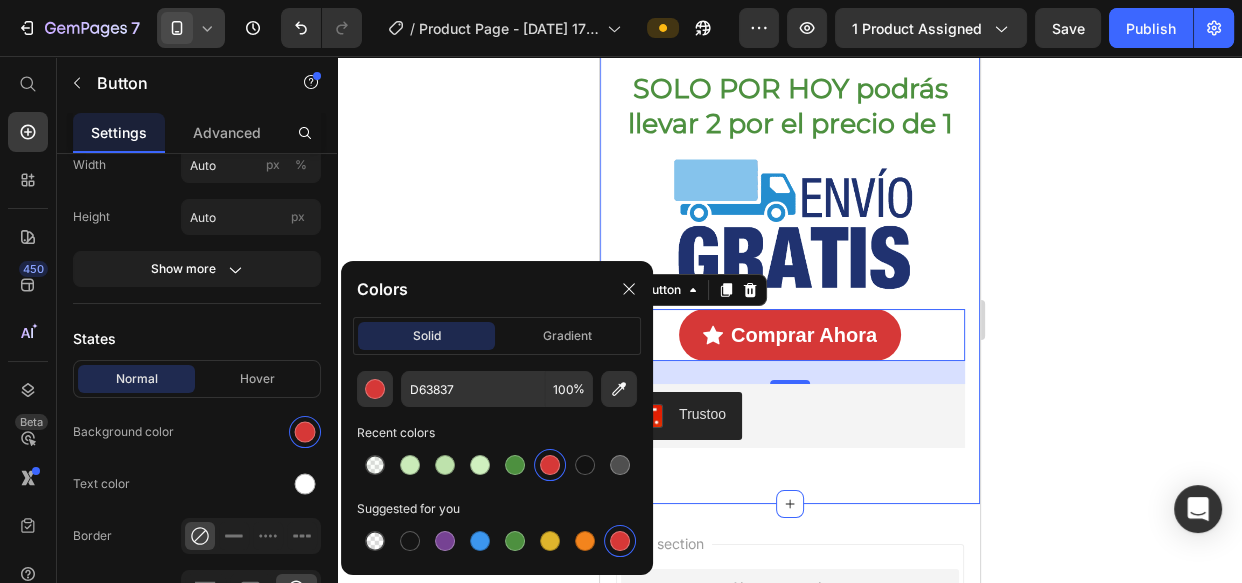click 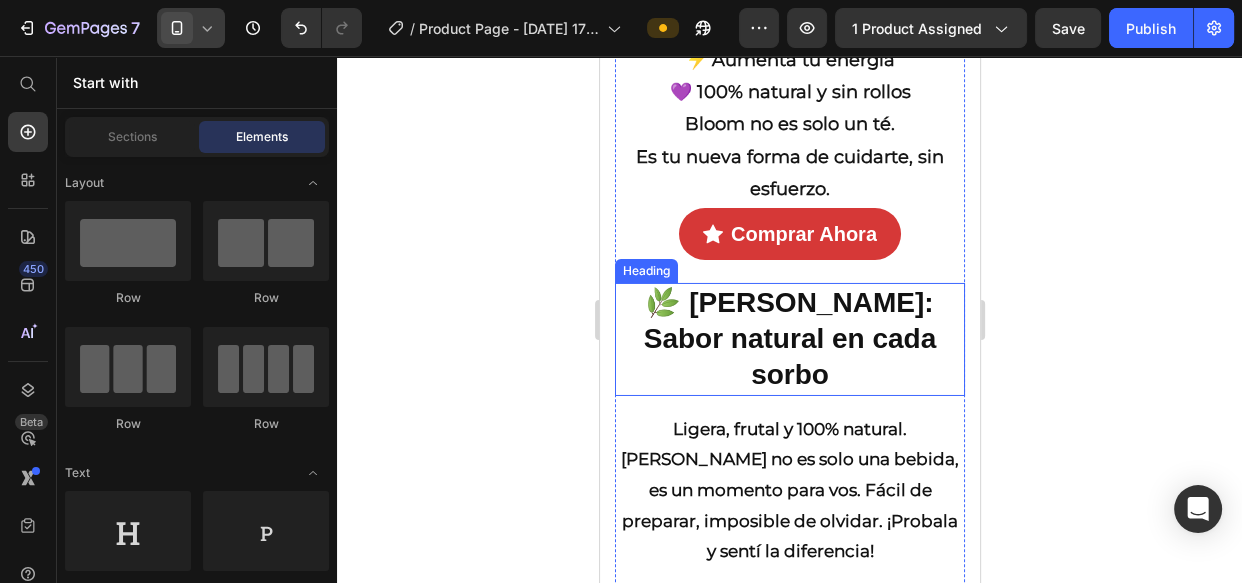 scroll, scrollTop: 6272, scrollLeft: 0, axis: vertical 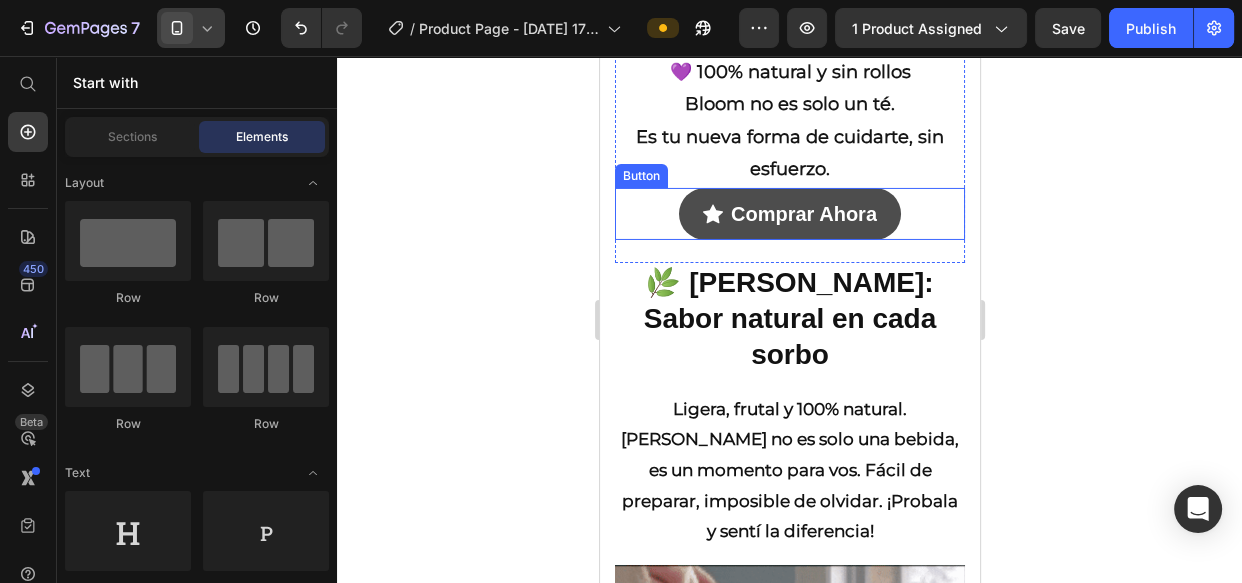 click on "Comprar Ahora" at bounding box center (789, 214) 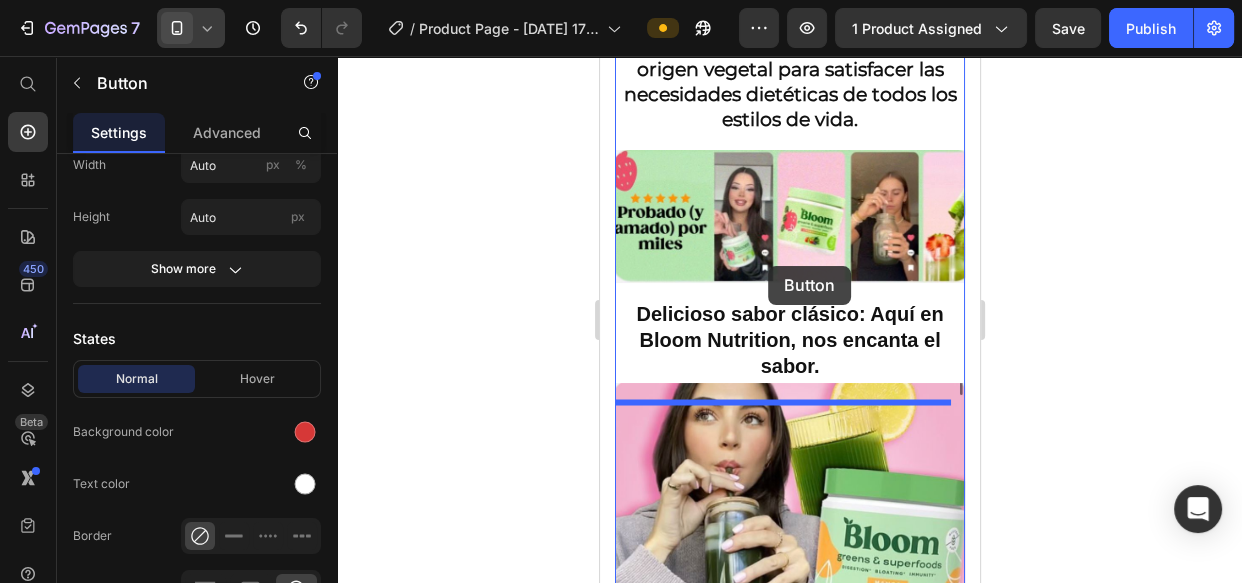 scroll, scrollTop: 3090, scrollLeft: 0, axis: vertical 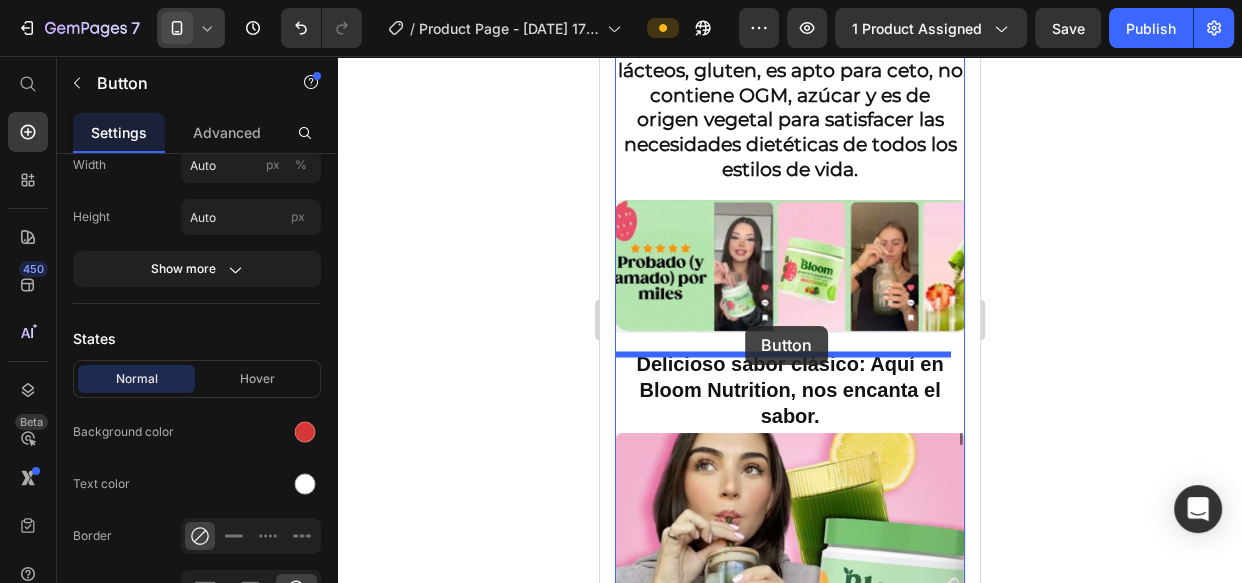drag, startPoint x: 632, startPoint y: 110, endPoint x: 745, endPoint y: 326, distance: 243.77243 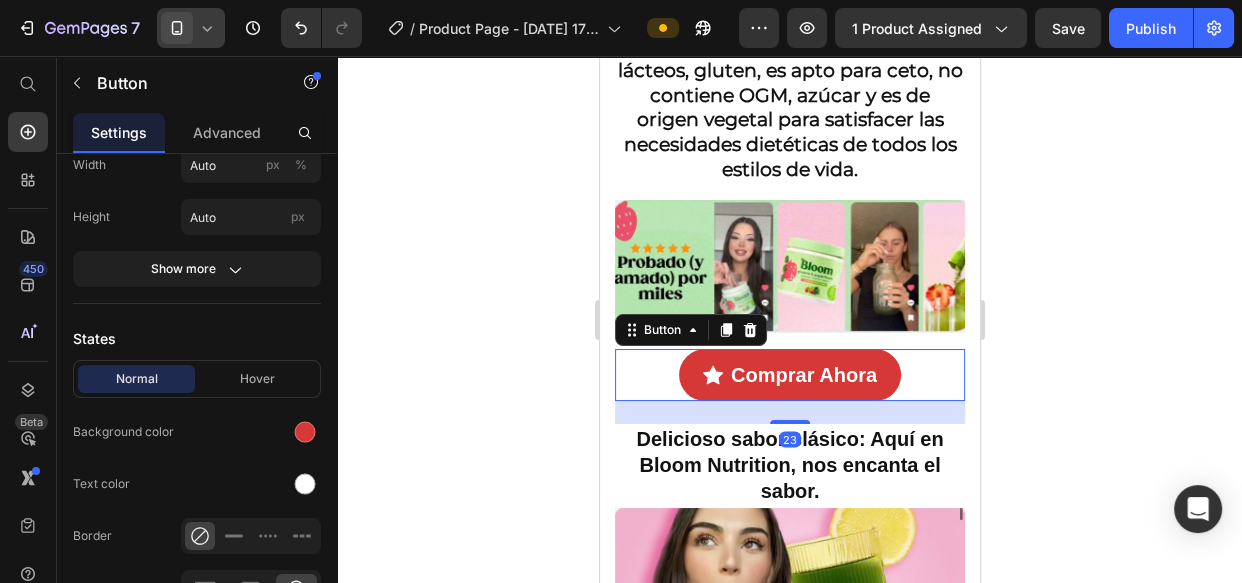 click 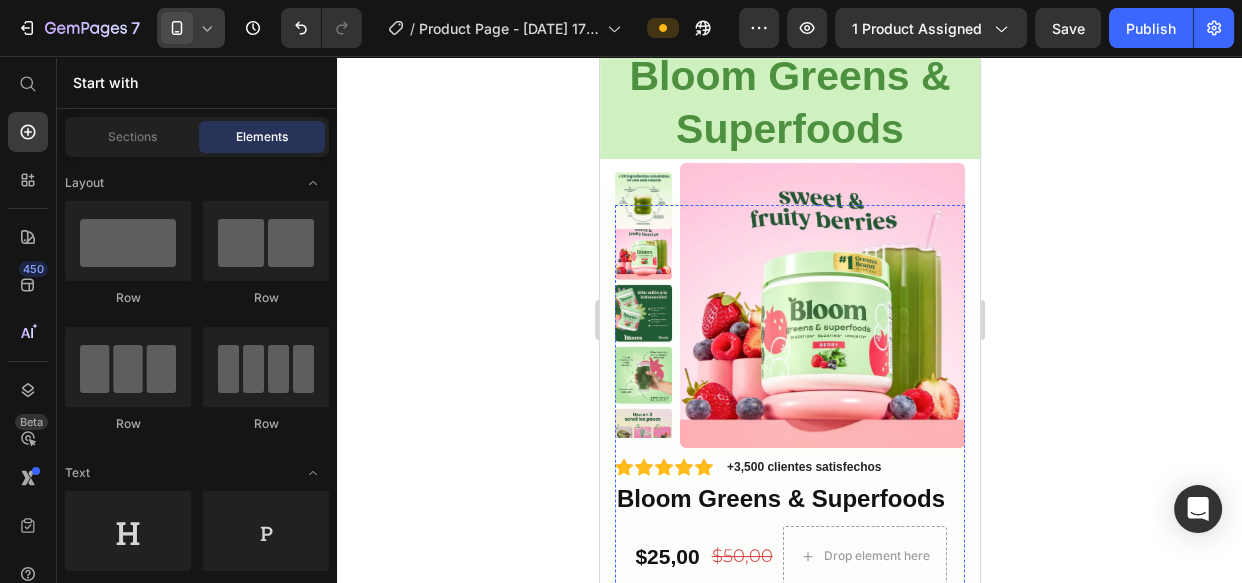 scroll, scrollTop: 0, scrollLeft: 0, axis: both 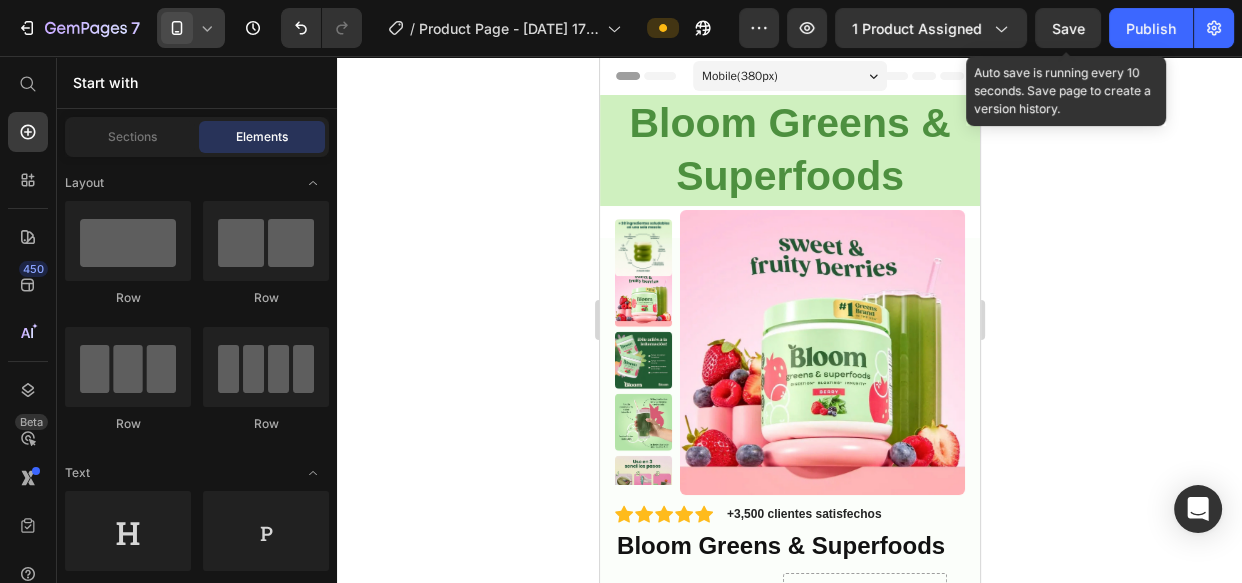 click on "Save" at bounding box center [1068, 28] 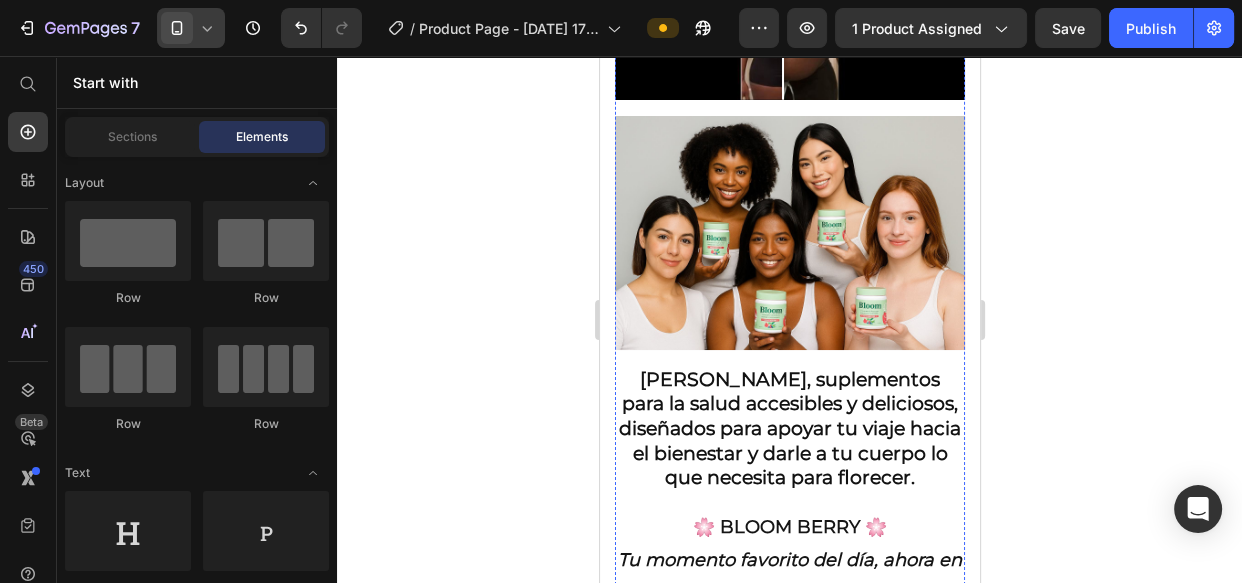 scroll, scrollTop: 5636, scrollLeft: 0, axis: vertical 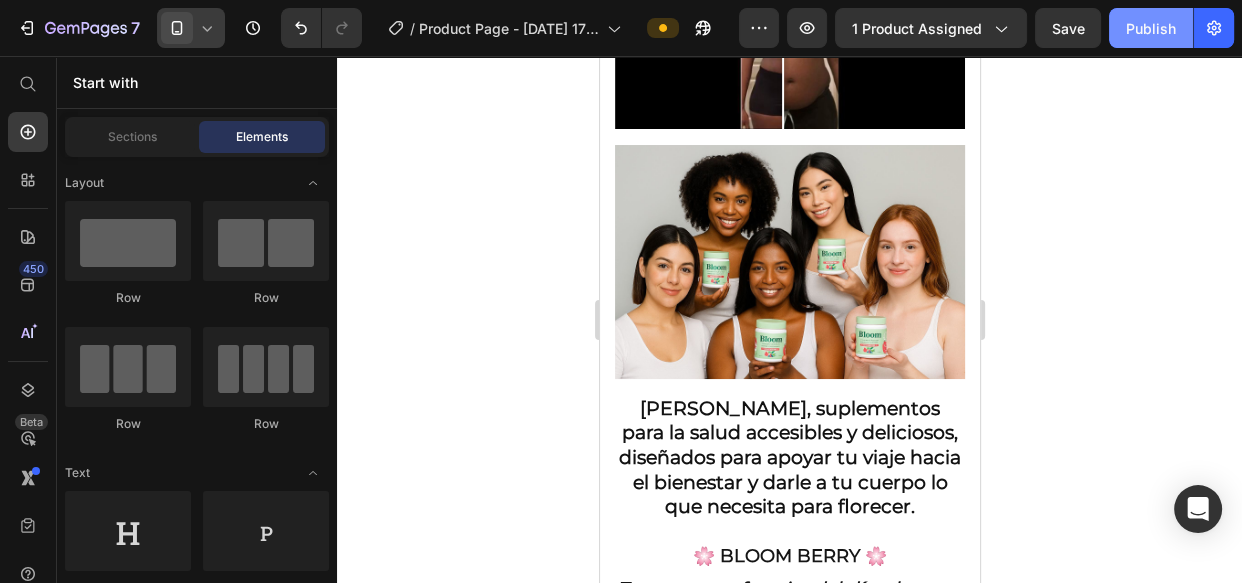 click on "Publish" at bounding box center (1151, 28) 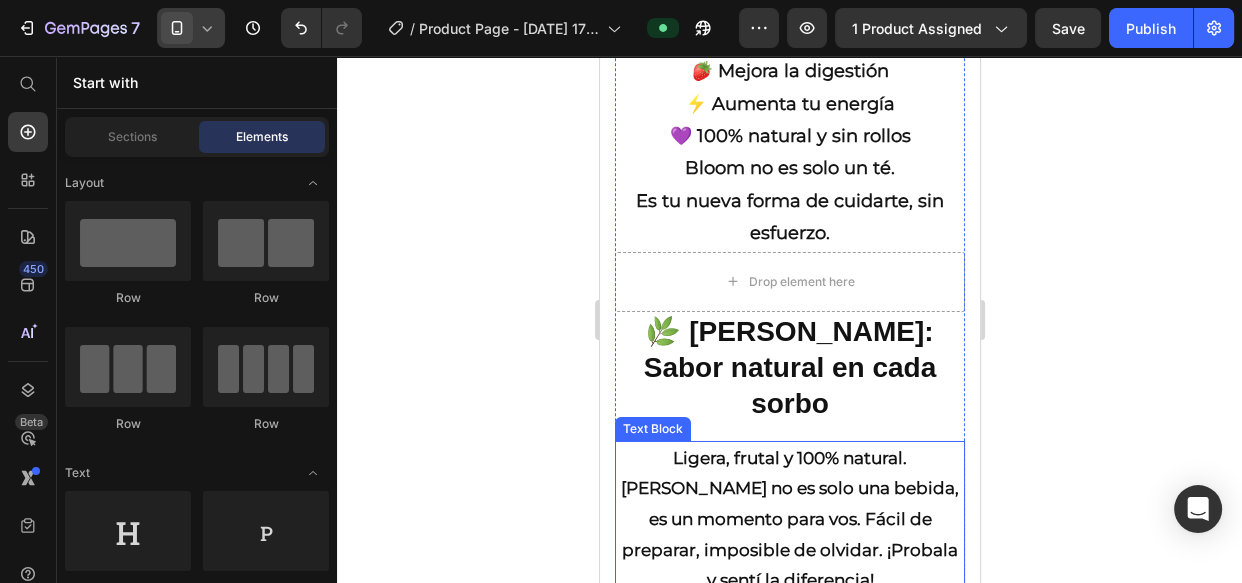 scroll, scrollTop: 6181, scrollLeft: 0, axis: vertical 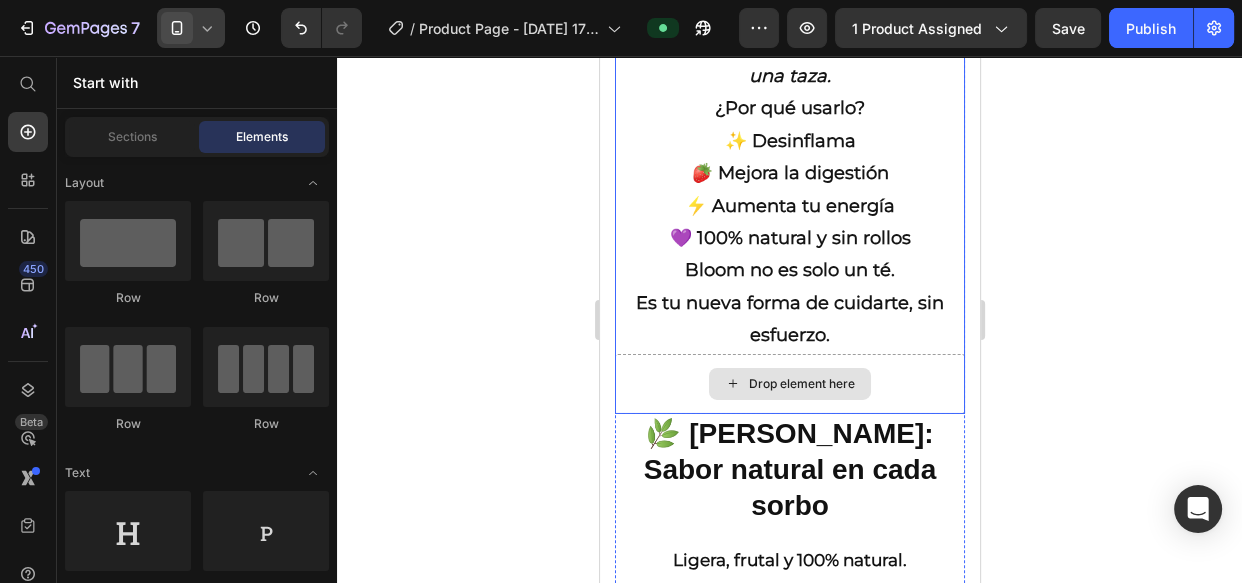 click on "Drop element here" at bounding box center [789, 384] 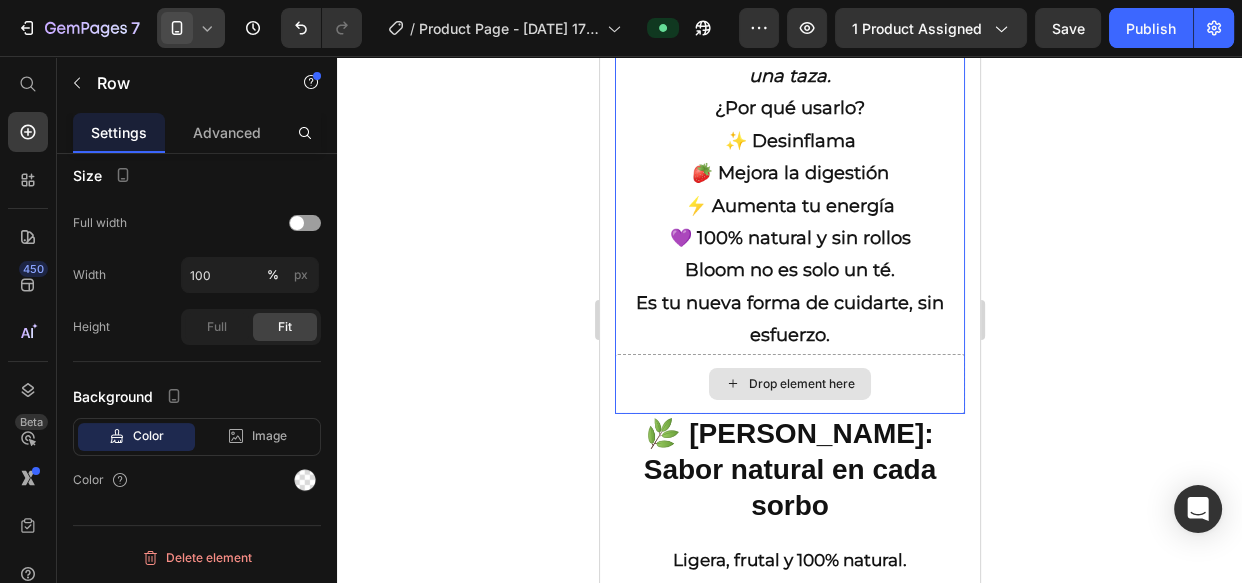 scroll, scrollTop: 0, scrollLeft: 0, axis: both 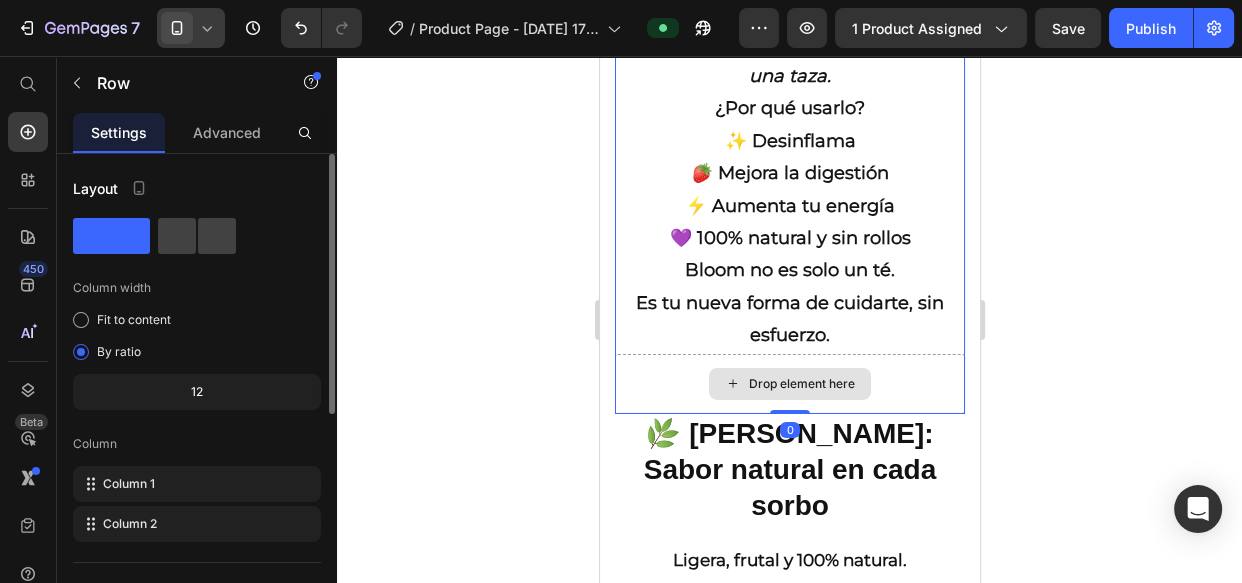 click on "Drop element here" at bounding box center [789, 384] 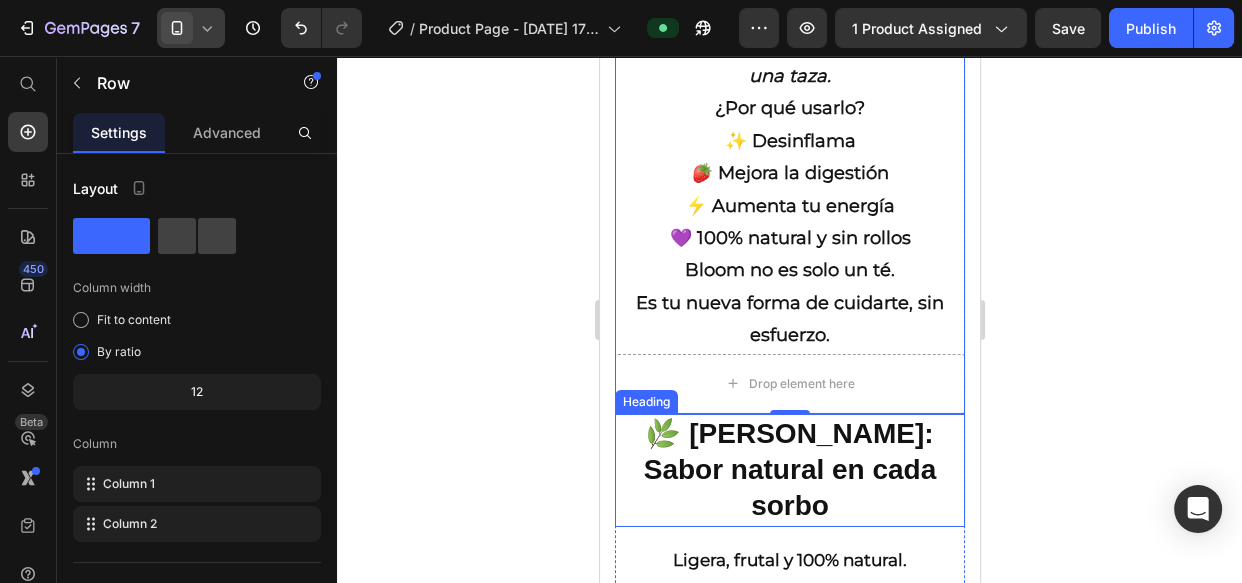 click on "🌿 Bloom: Sabor natural en cada sorbo" at bounding box center [789, 470] 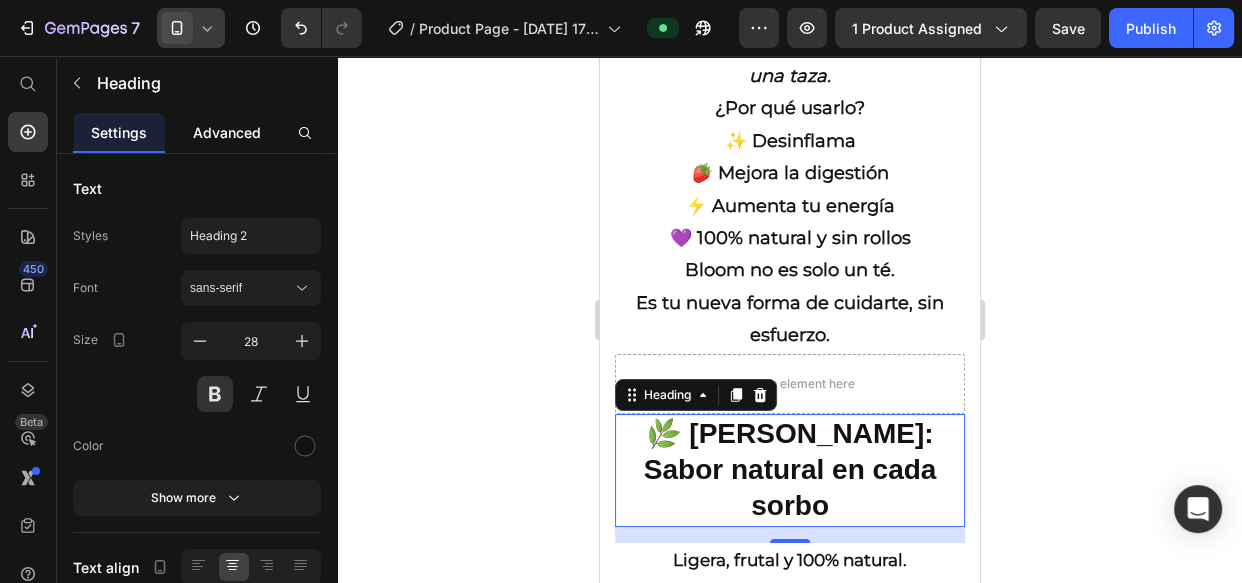 click on "Advanced" 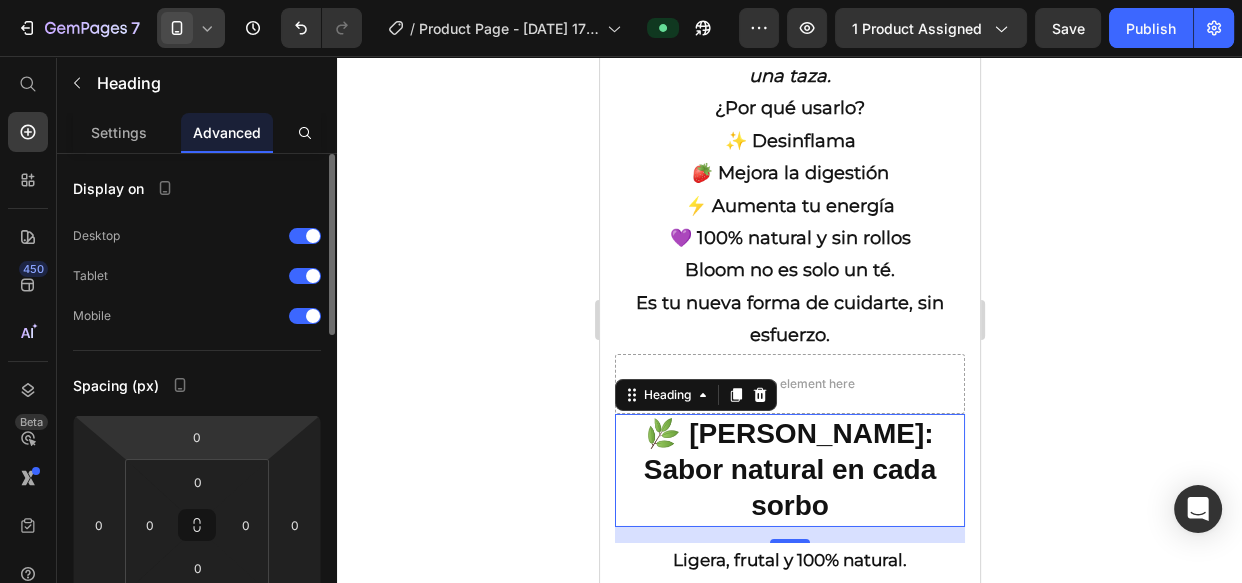 click on "7   /  Product Page - Jul 4, 17:20:12 Preview 1 product assigned  Save   Publish  450 Beta Start with Sections Elements Hero Section Product Detail Brands Trusted Badges Guarantee Product Breakdown How to use Testimonials Compare Bundle FAQs Social Proof Brand Story Product List Collection Blog List Contact Sticky Add to Cart Custom Footer Browse Library 450 Layout
Row
Row
Row
Row Text
Heading
Text Block Button
Button
Button
Sticky Back to top Media
Image" at bounding box center (621, 0) 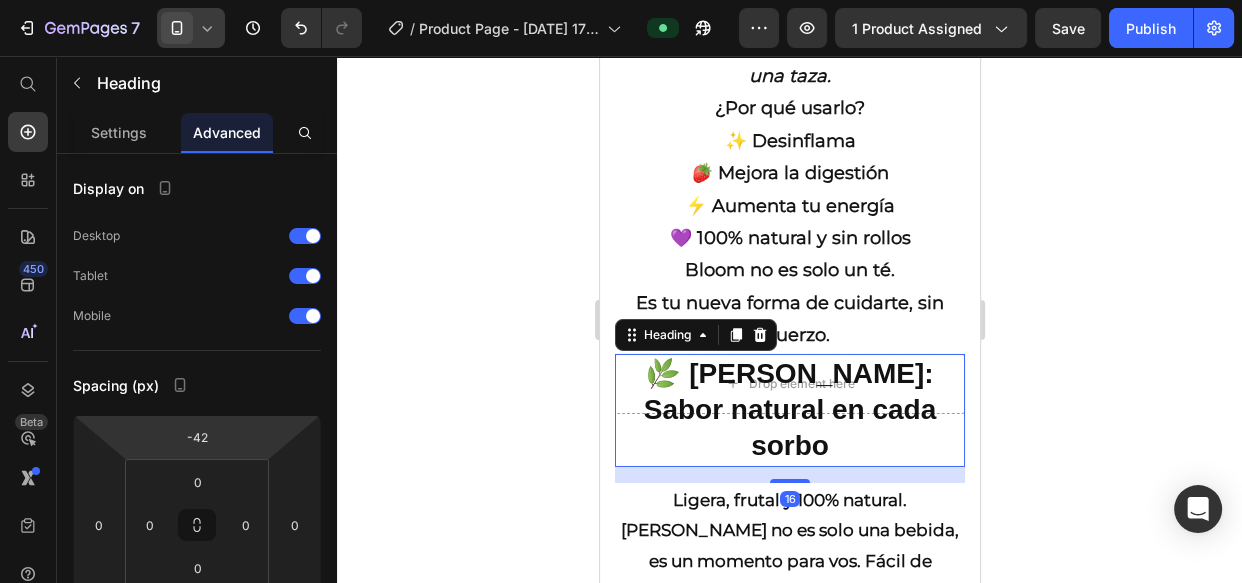 type on "-60" 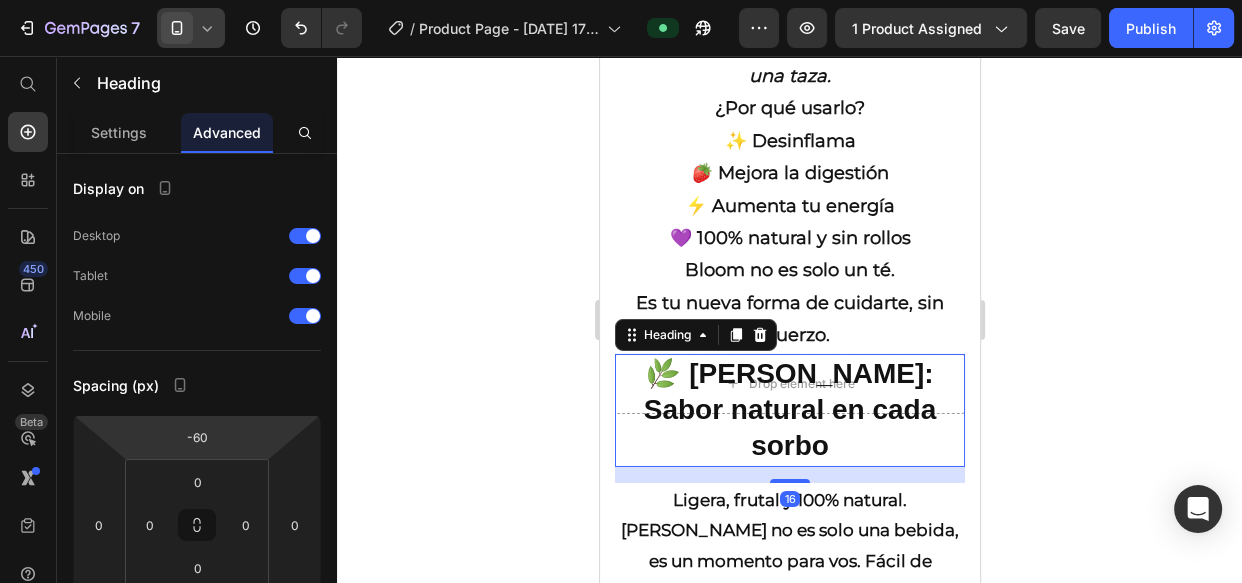drag, startPoint x: 164, startPoint y: 445, endPoint x: 167, endPoint y: 472, distance: 27.166155 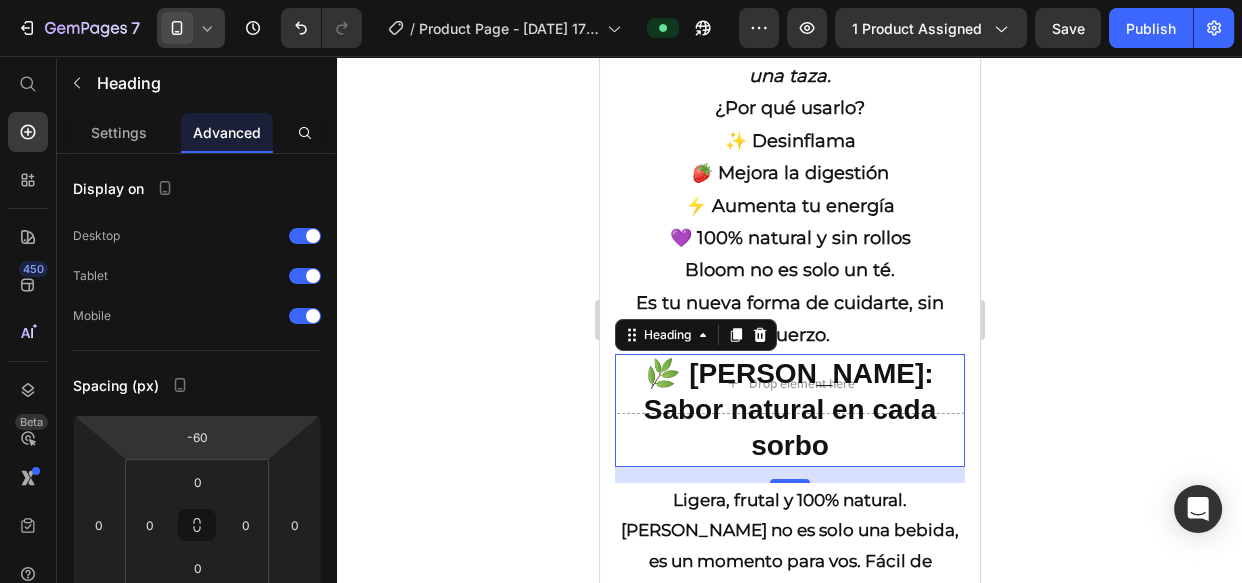 click 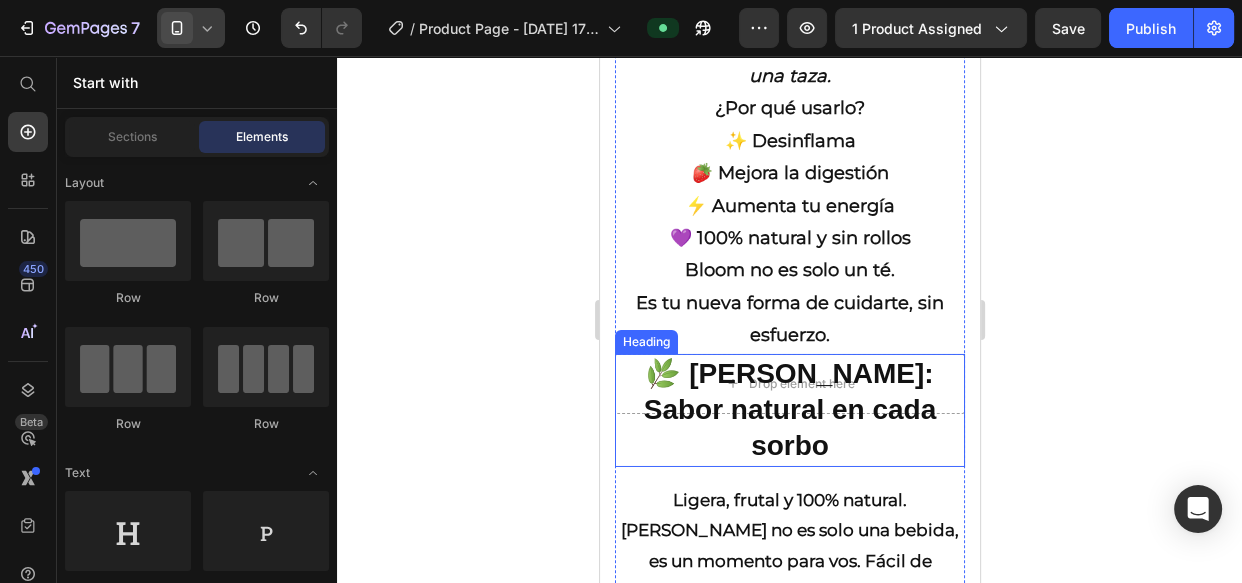 click on "🌿 Bloom: Sabor natural en cada sorbo" at bounding box center [789, 410] 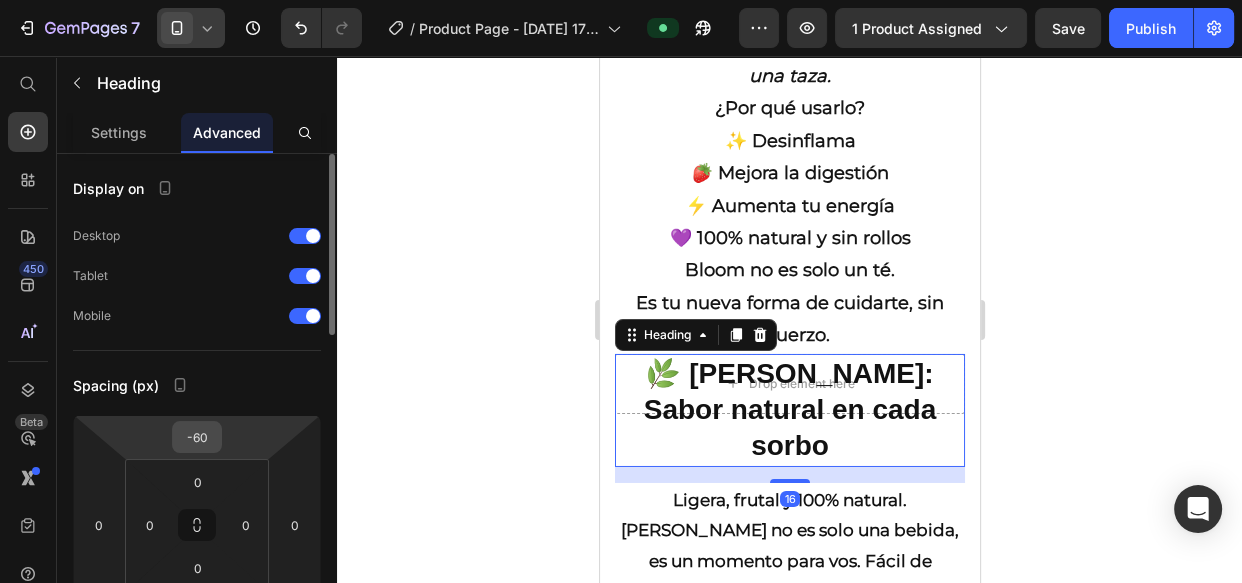 drag, startPoint x: 173, startPoint y: 443, endPoint x: 171, endPoint y: 430, distance: 13.152946 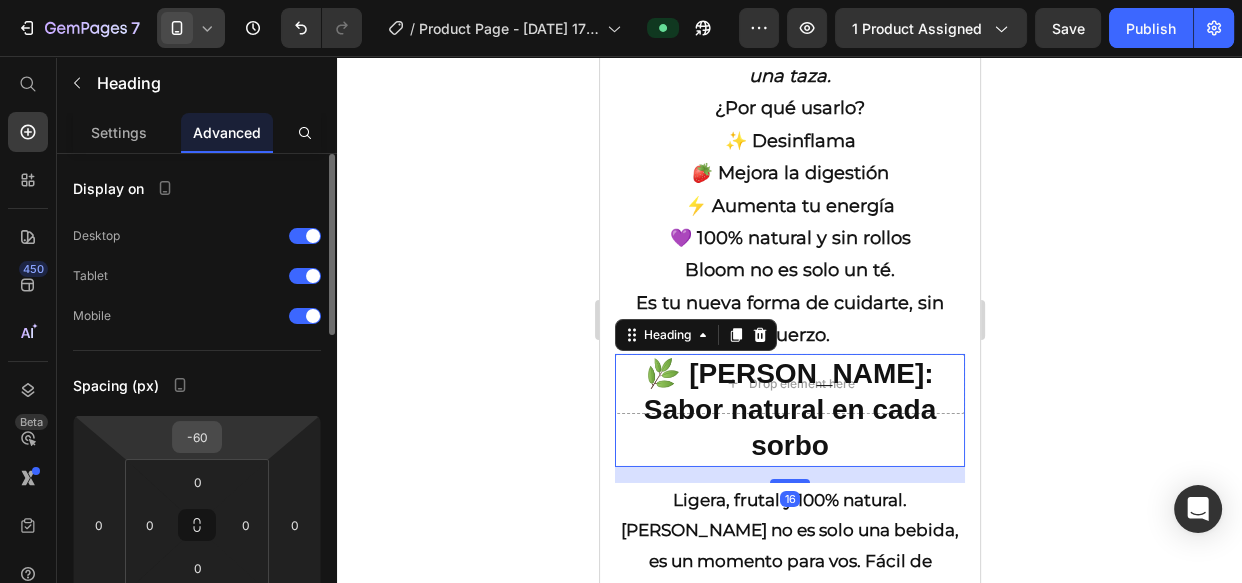 click on "-60" at bounding box center [197, 437] 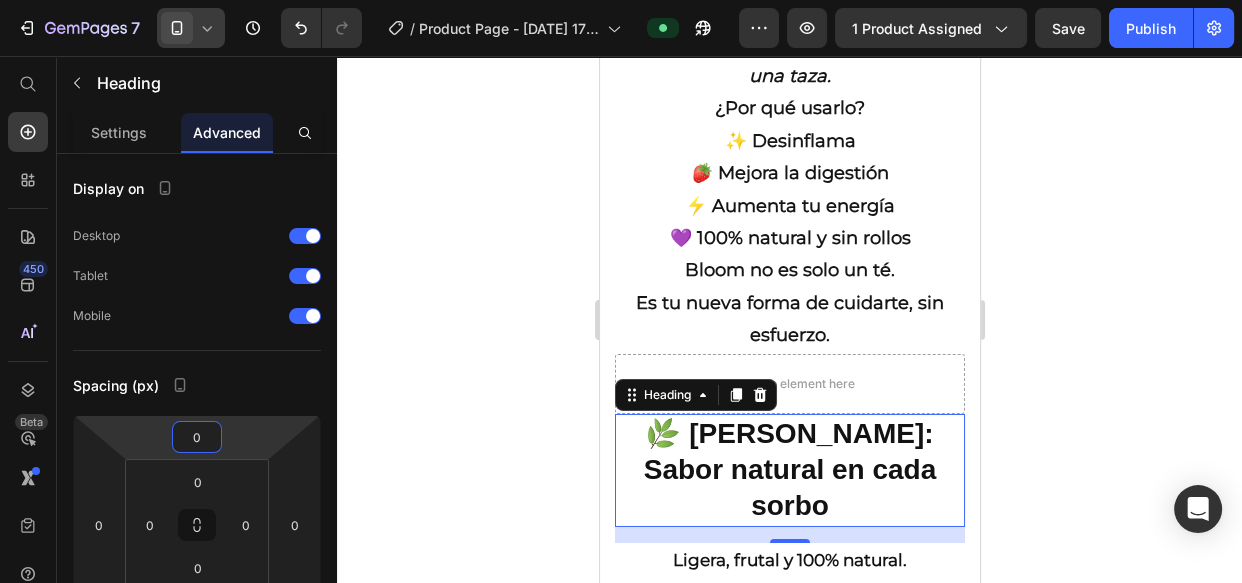 type on "2" 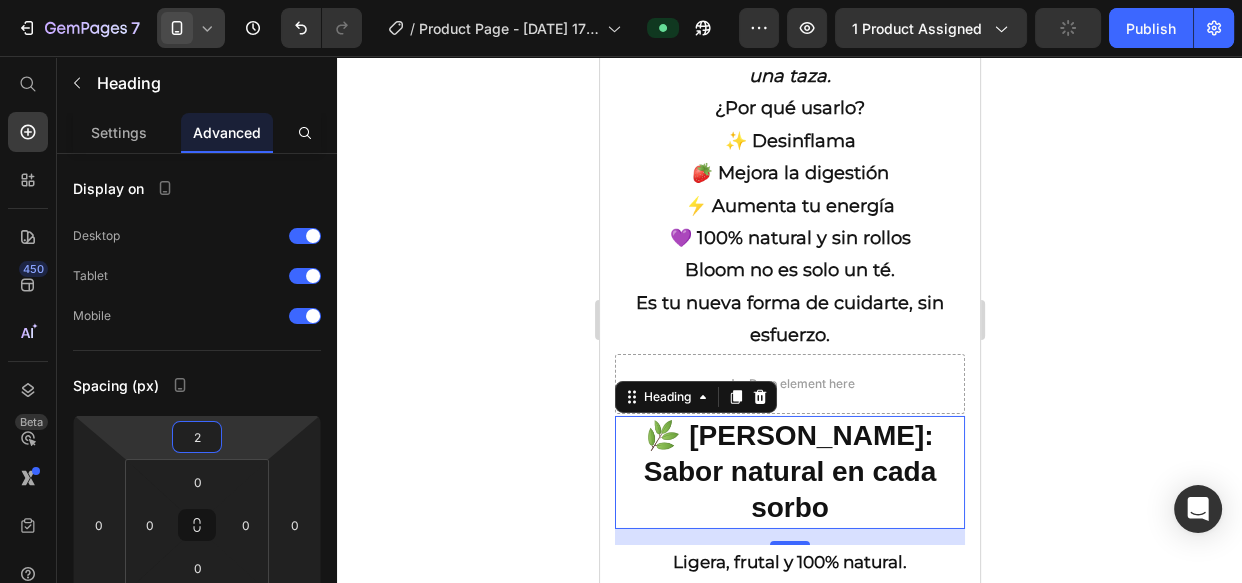 drag, startPoint x: 157, startPoint y: 431, endPoint x: 166, endPoint y: 403, distance: 29.410883 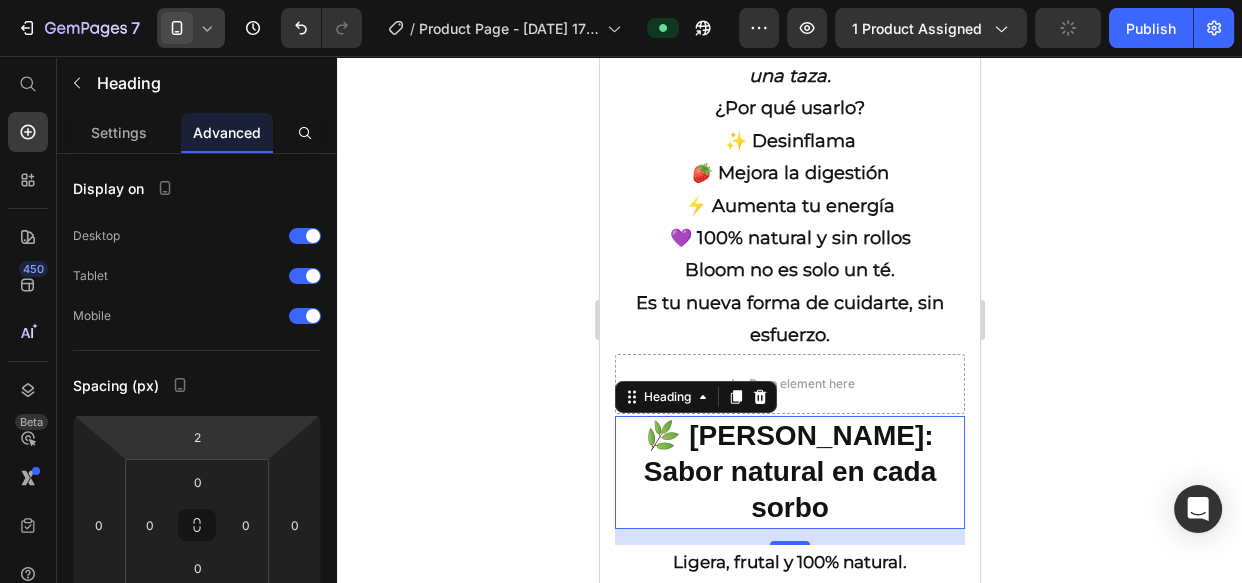 click 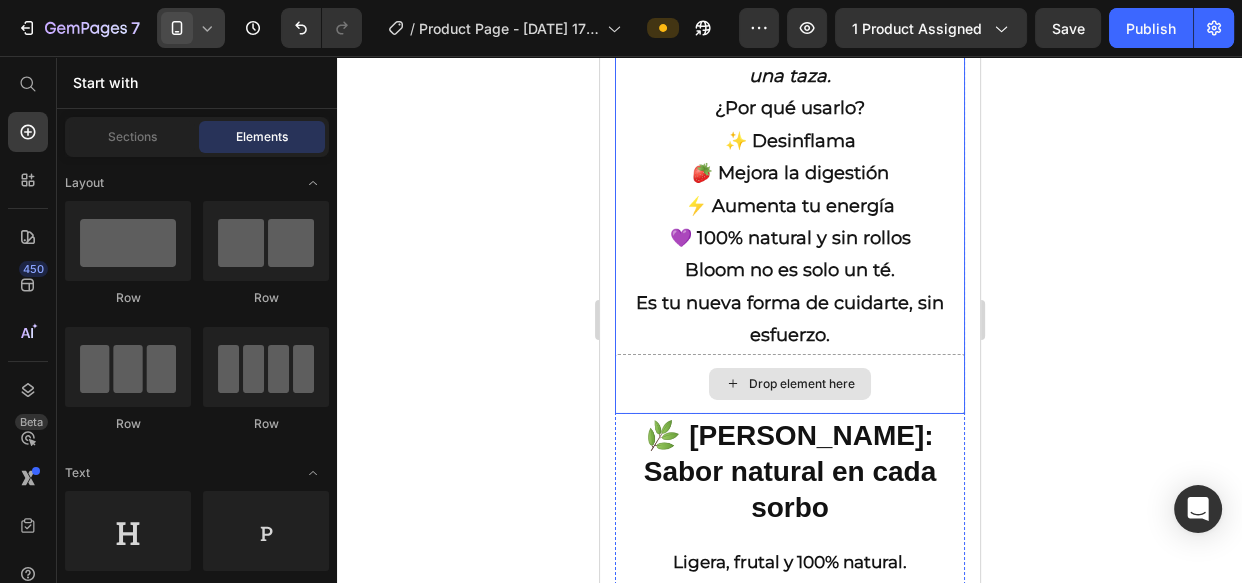 click on "Drop element here" at bounding box center (789, 384) 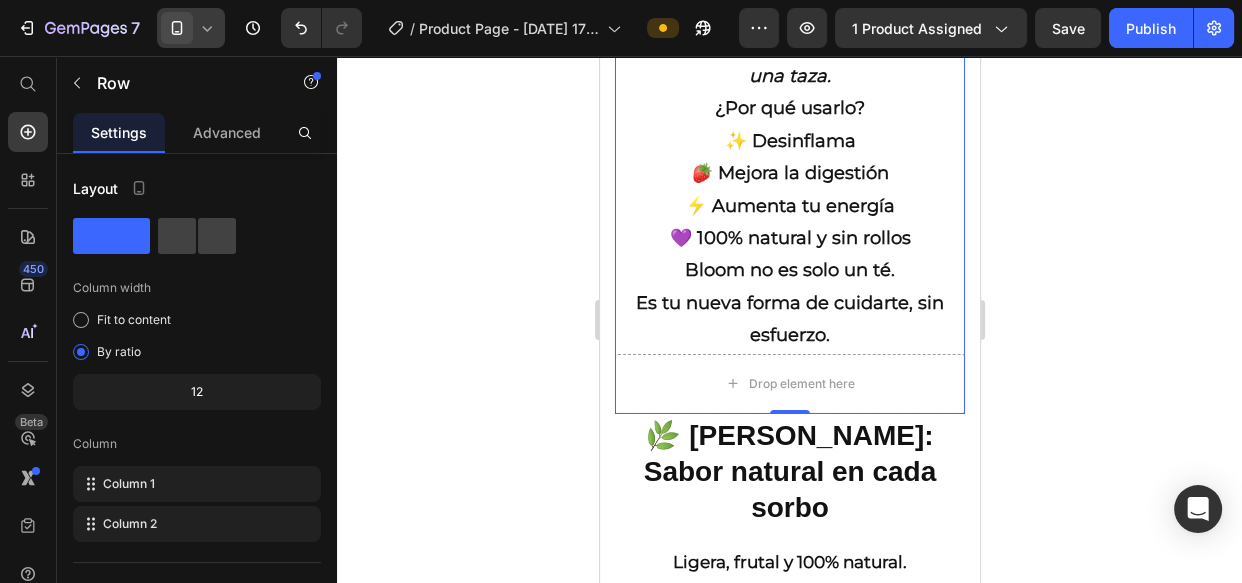 drag, startPoint x: 1202, startPoint y: 229, endPoint x: 1170, endPoint y: 239, distance: 33.526108 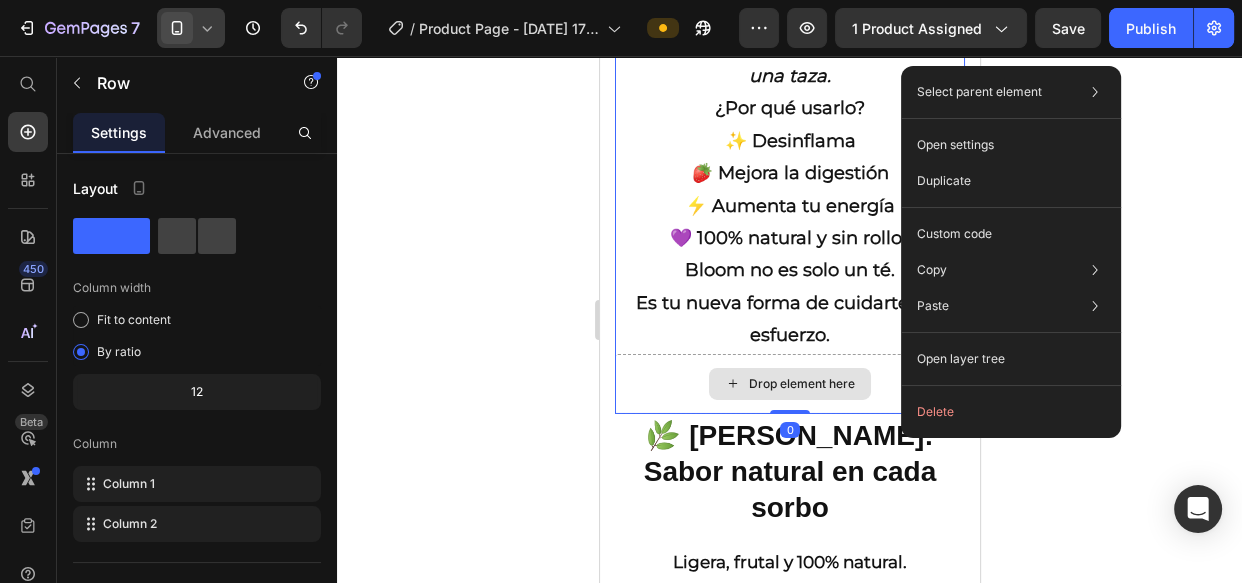 click on "Drop element here" at bounding box center (789, 384) 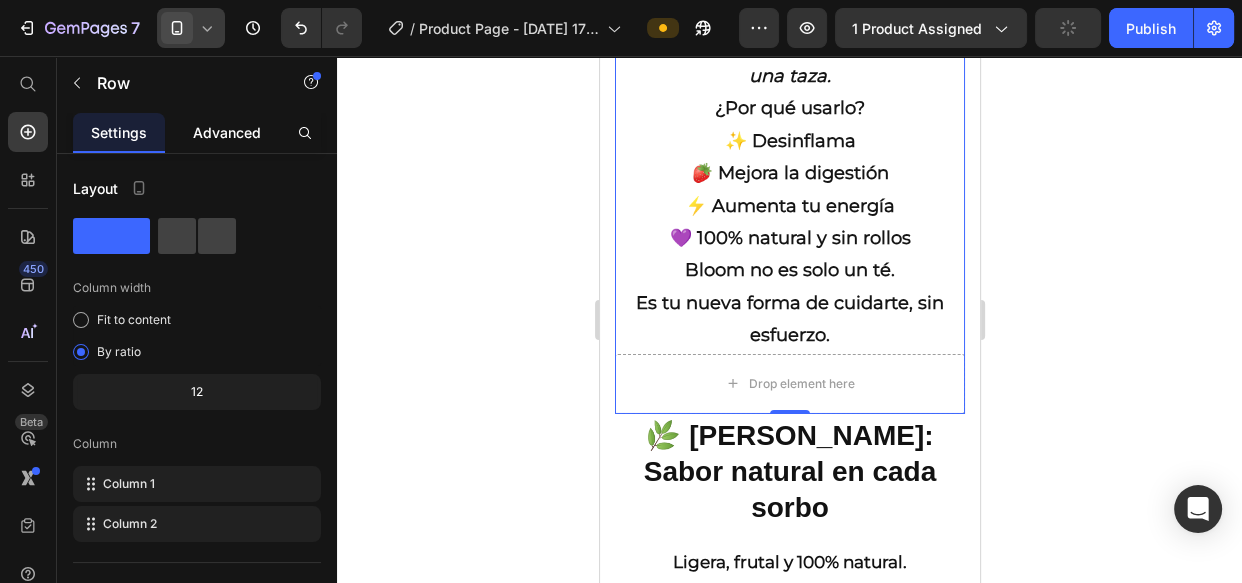 click on "Advanced" 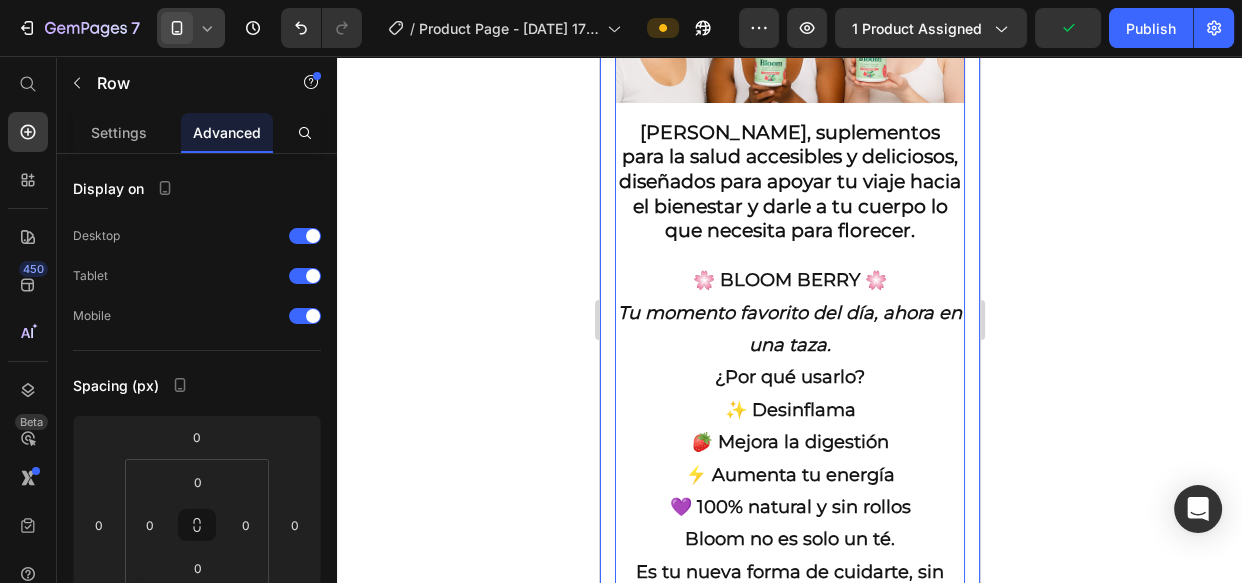 scroll, scrollTop: 5909, scrollLeft: 0, axis: vertical 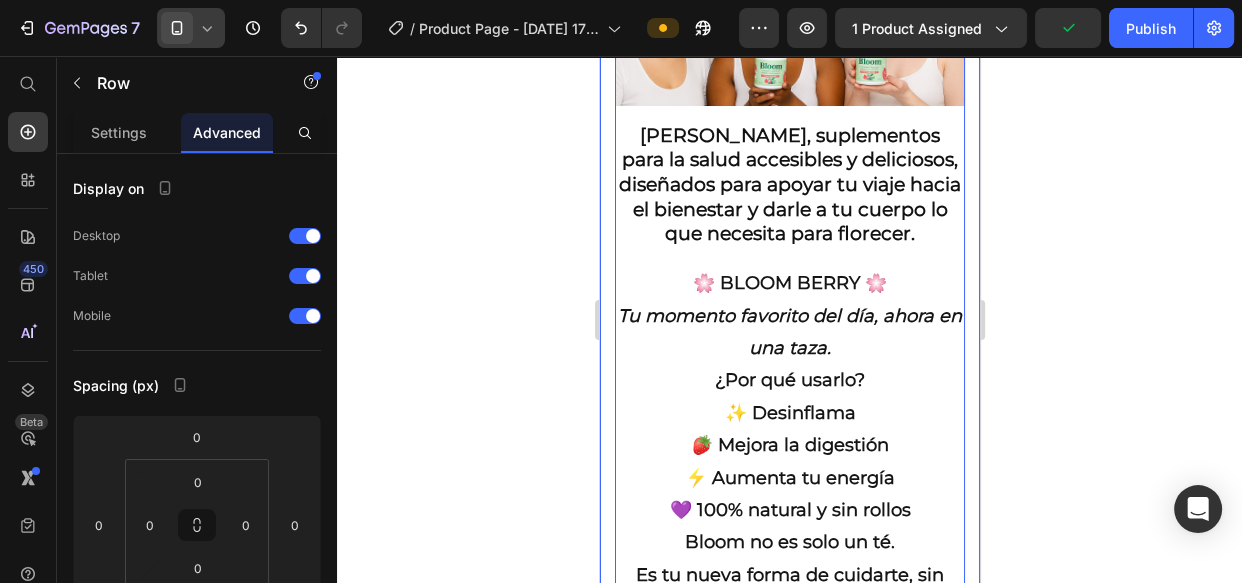 click 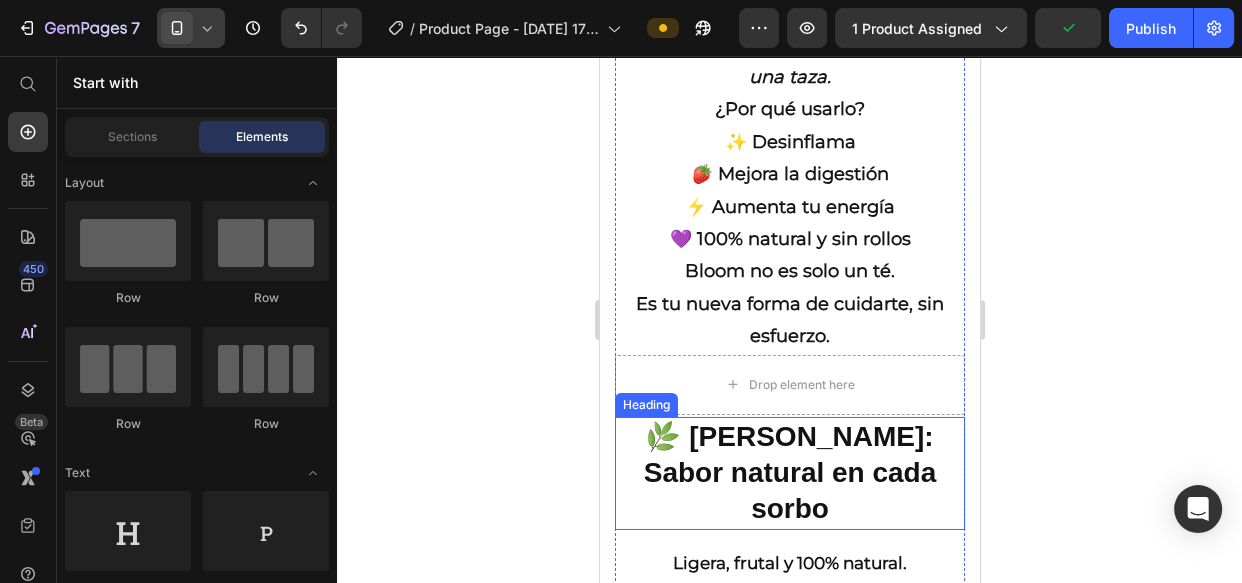 scroll, scrollTop: 6181, scrollLeft: 0, axis: vertical 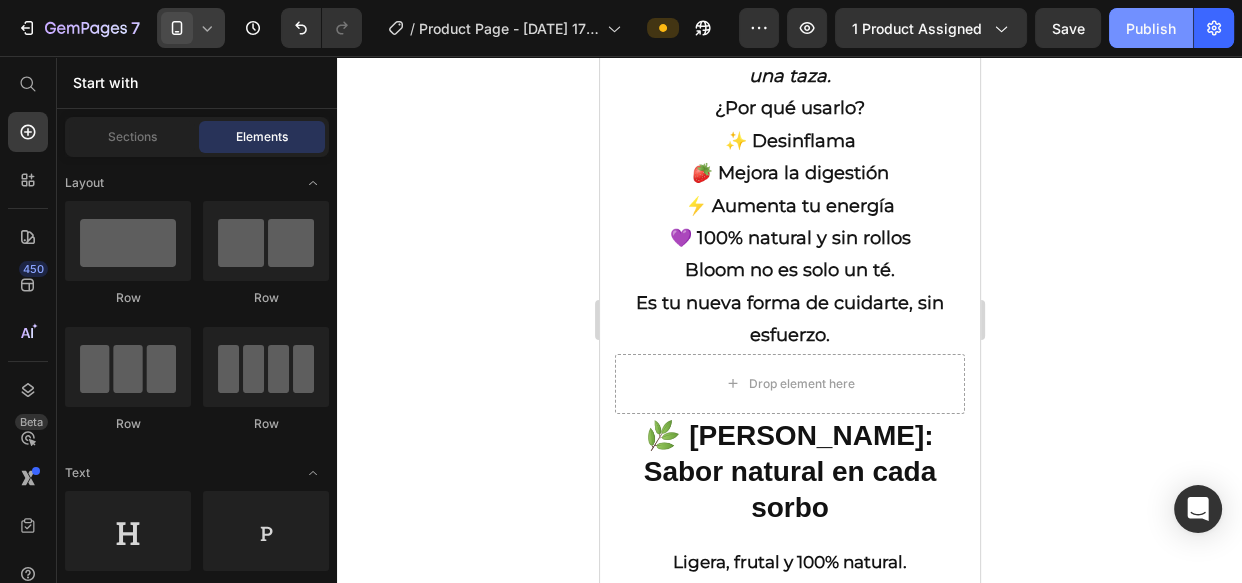 click on "Publish" at bounding box center [1151, 28] 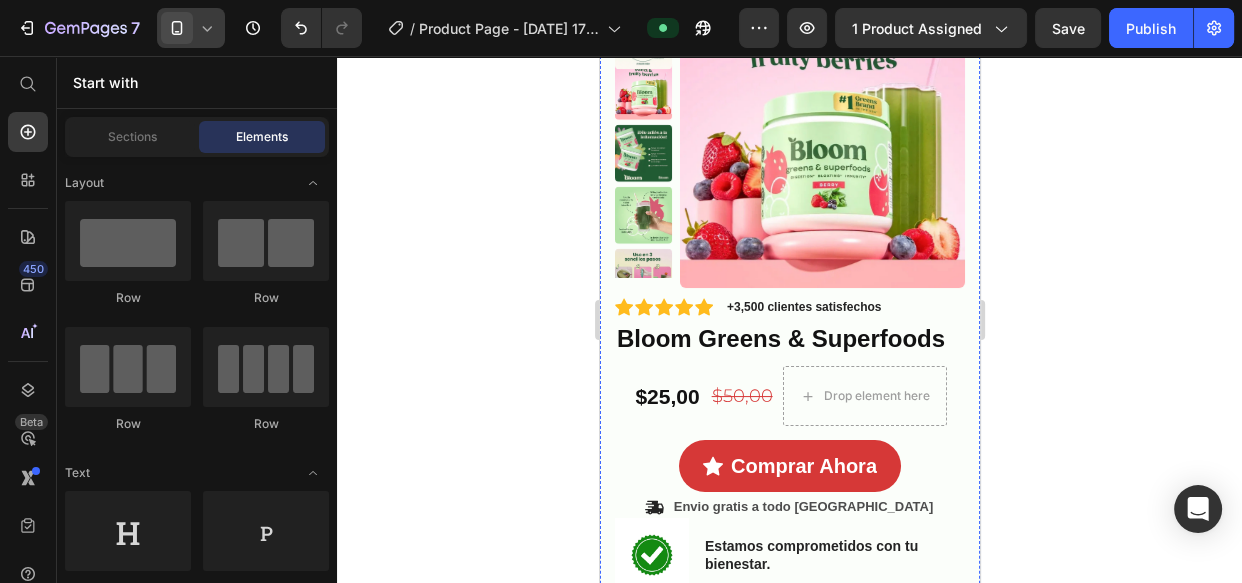 scroll, scrollTop: 0, scrollLeft: 0, axis: both 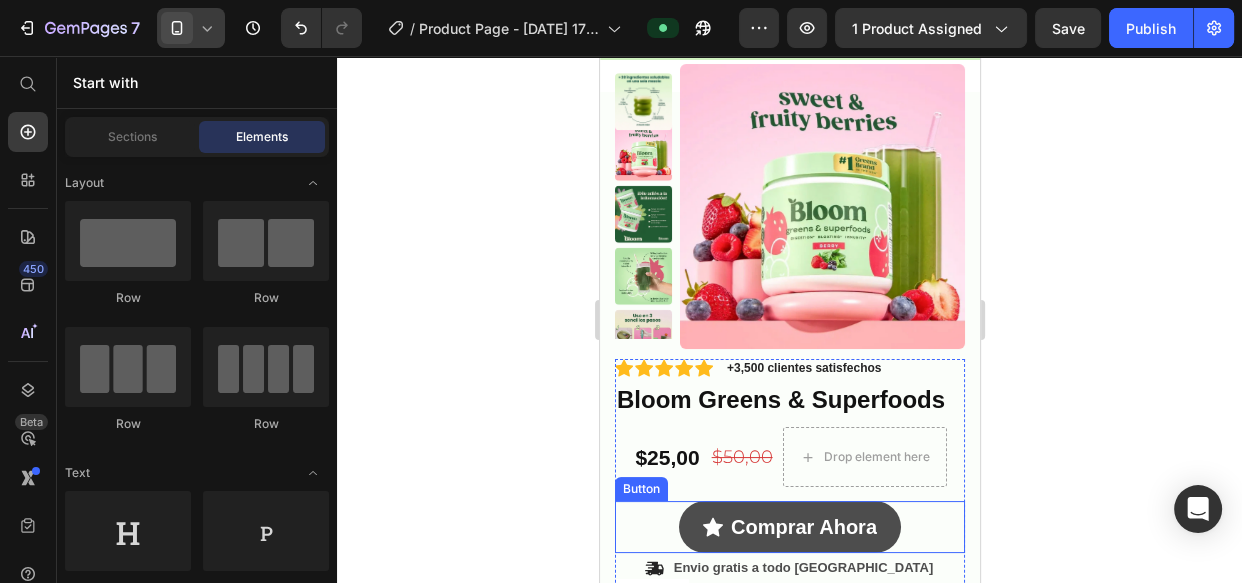 click on "Comprar Ahora" at bounding box center [803, 527] 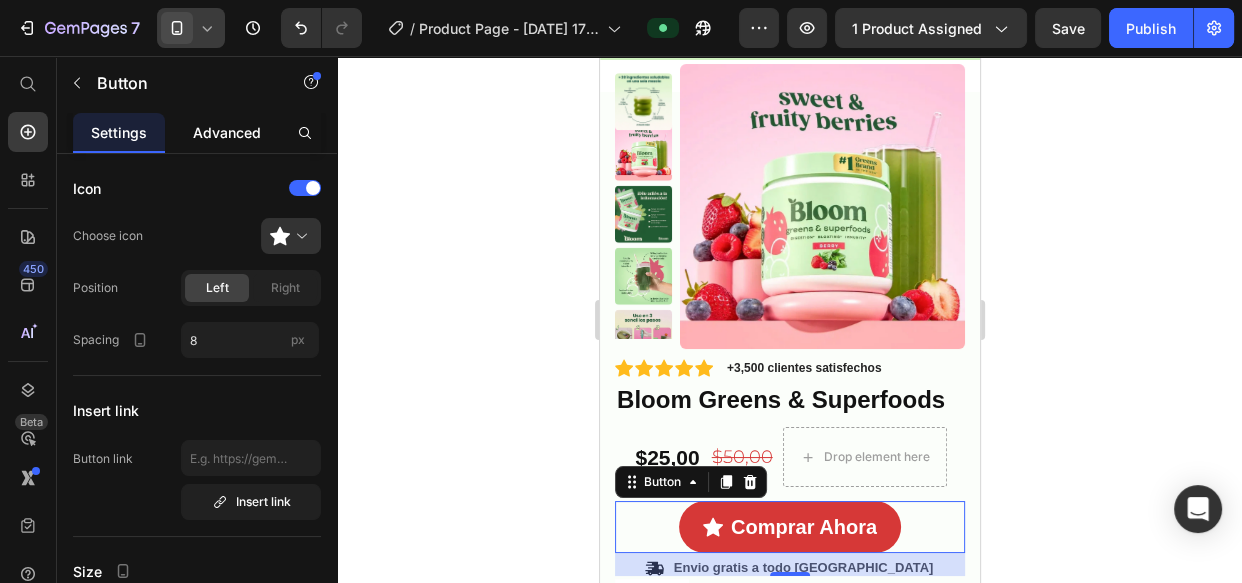 drag, startPoint x: 174, startPoint y: 141, endPoint x: 207, endPoint y: 127, distance: 35.846897 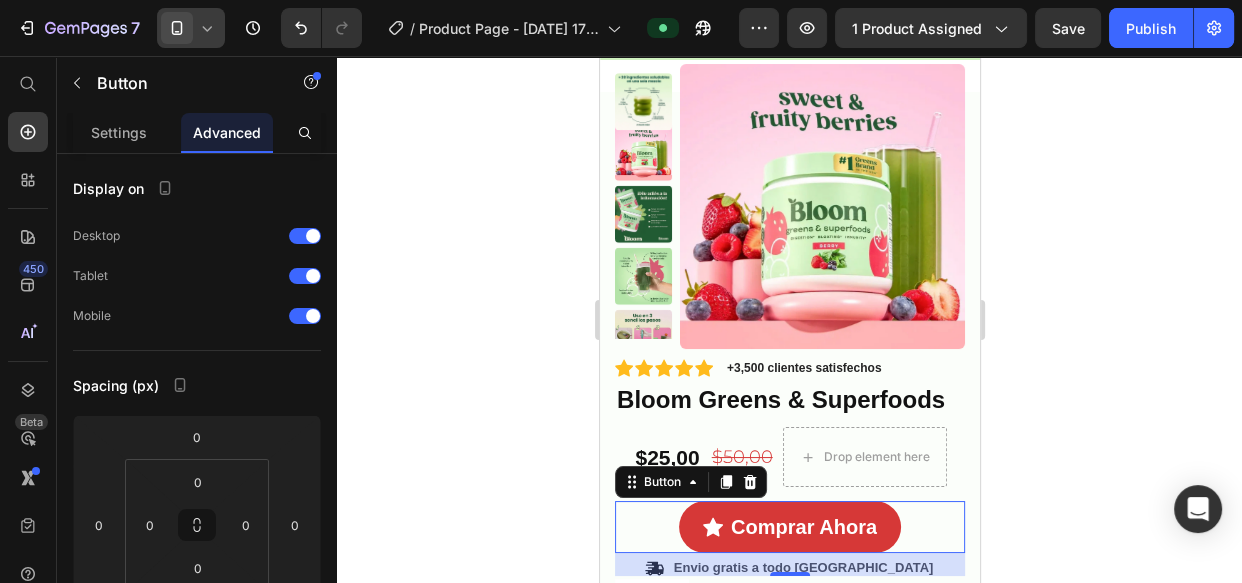 click on "Advanced" at bounding box center [227, 132] 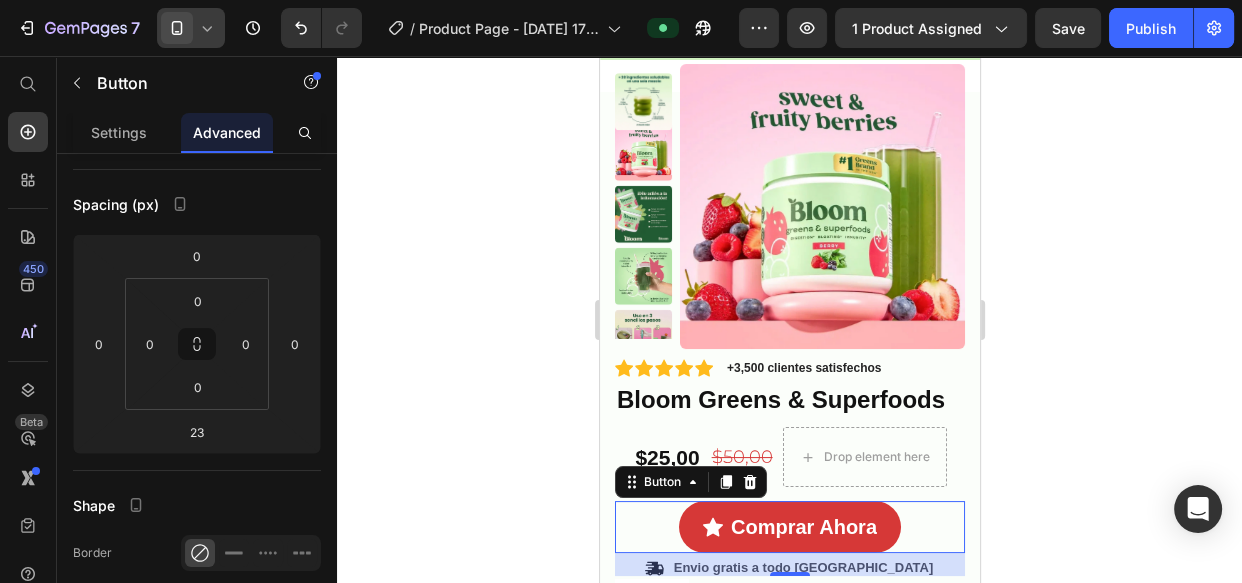 scroll, scrollTop: 818, scrollLeft: 0, axis: vertical 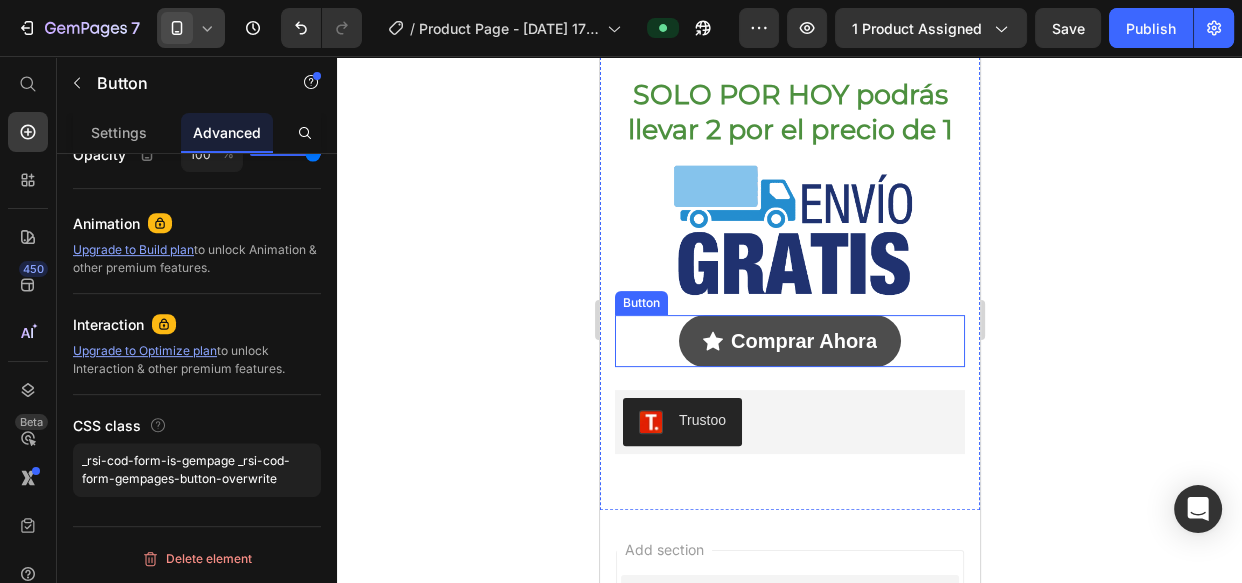 click on "Comprar Ahora" at bounding box center [803, 341] 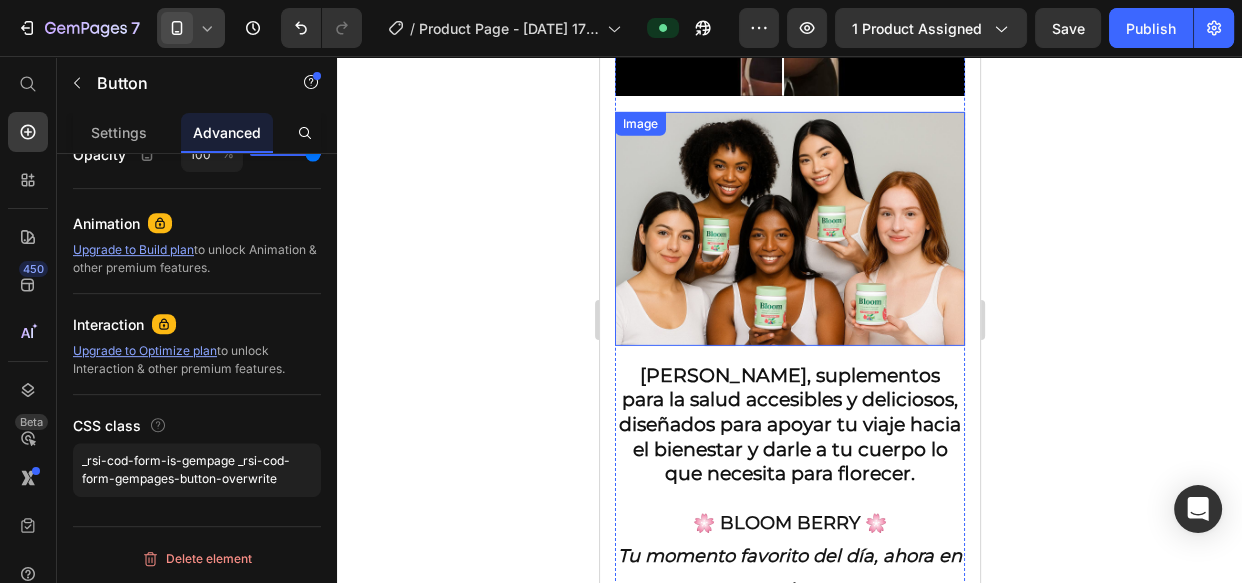 scroll, scrollTop: 5419, scrollLeft: 0, axis: vertical 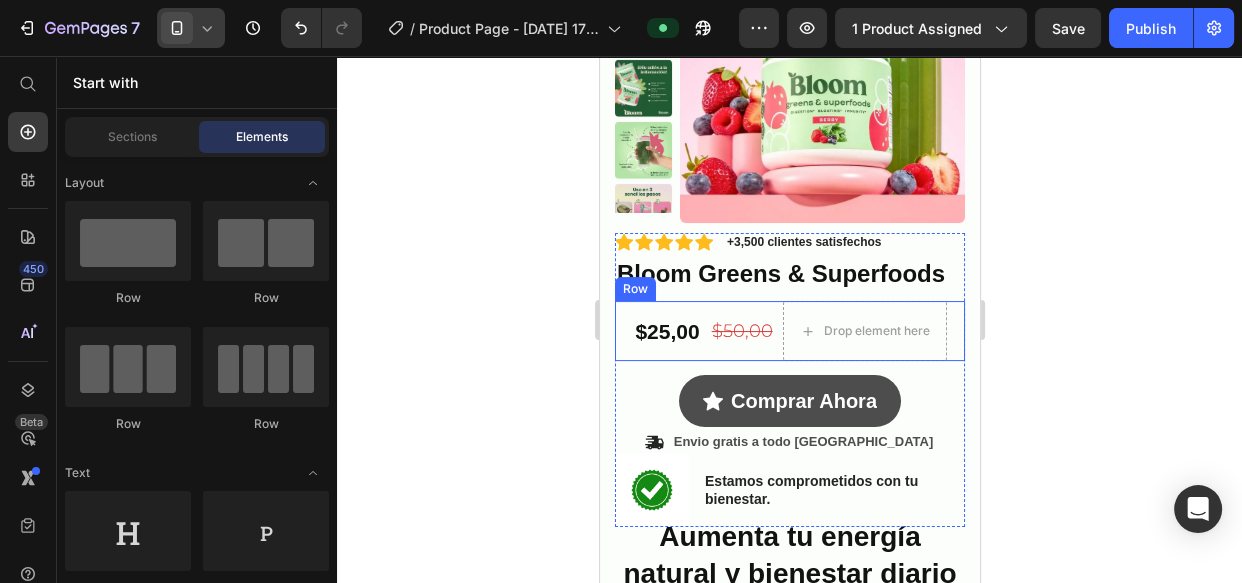 click on "Comprar Ahora" at bounding box center (803, 401) 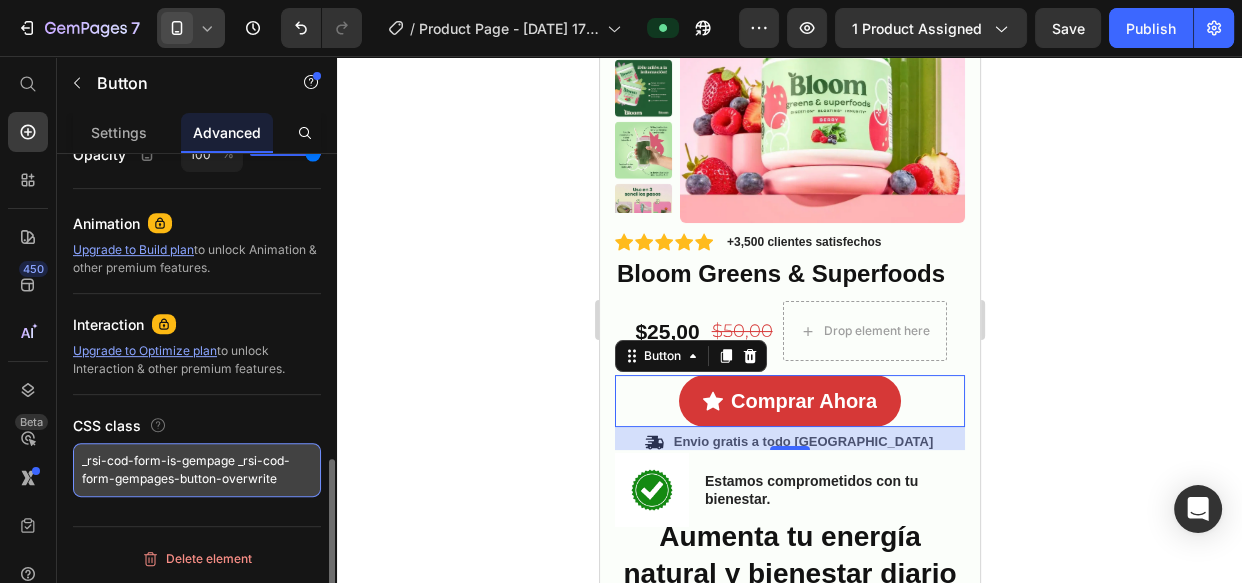click on "_rsi-cod-form-is-gempage _rsi-cod-form-gempages-button-overwrite" at bounding box center (197, 470) 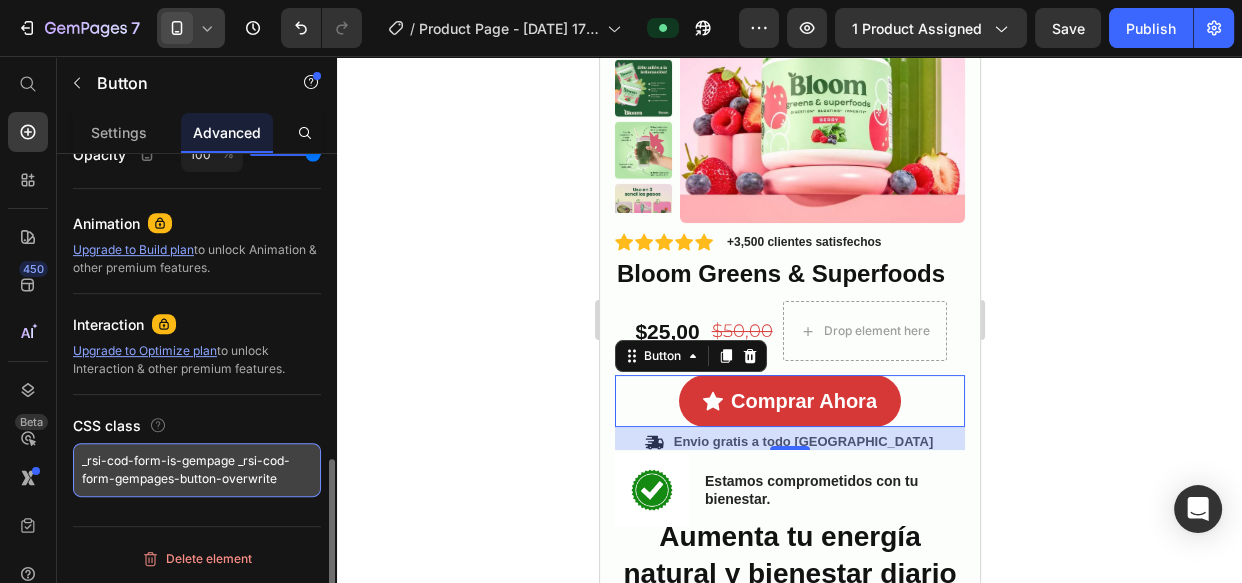 drag, startPoint x: 80, startPoint y: 458, endPoint x: 290, endPoint y: 484, distance: 211.60341 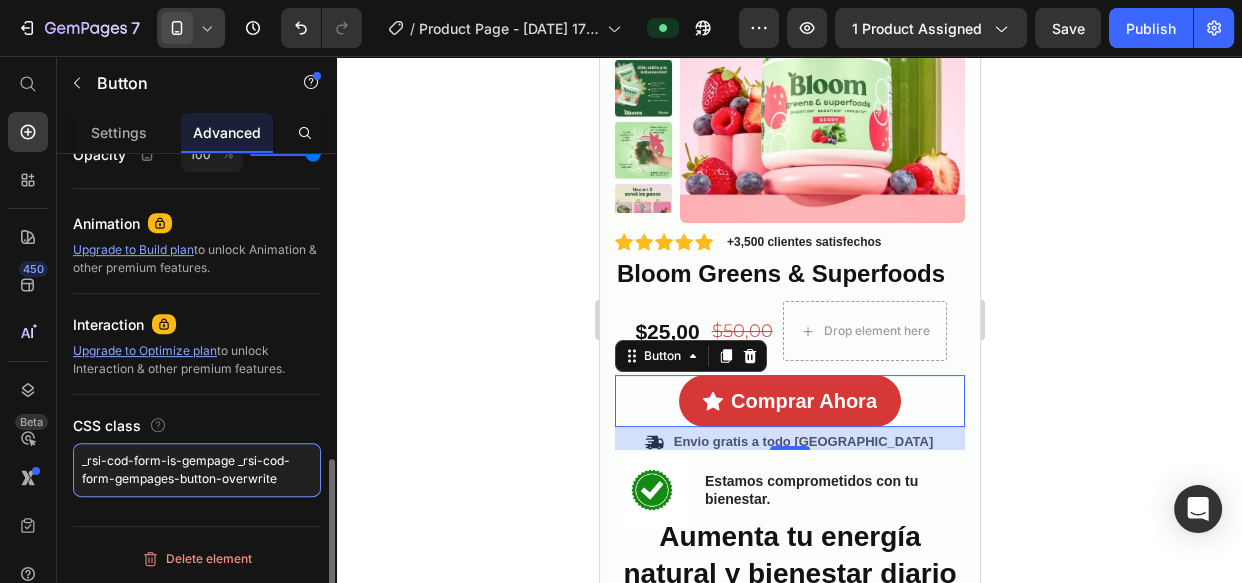 scroll, scrollTop: 8, scrollLeft: 0, axis: vertical 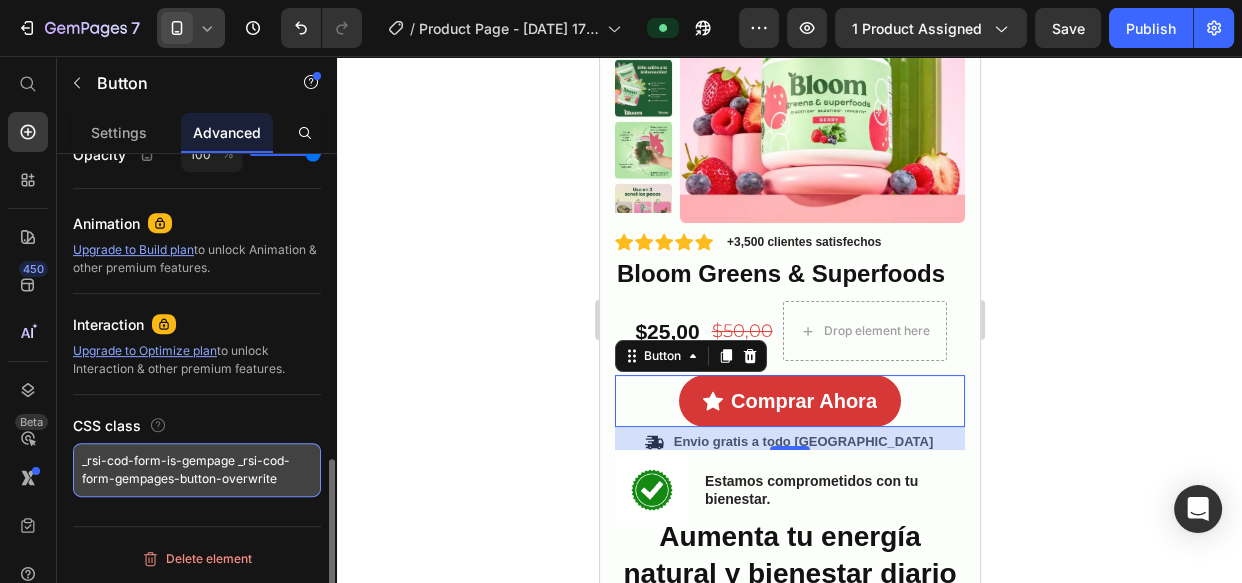drag, startPoint x: 85, startPoint y: 450, endPoint x: 247, endPoint y: 484, distance: 165.52945 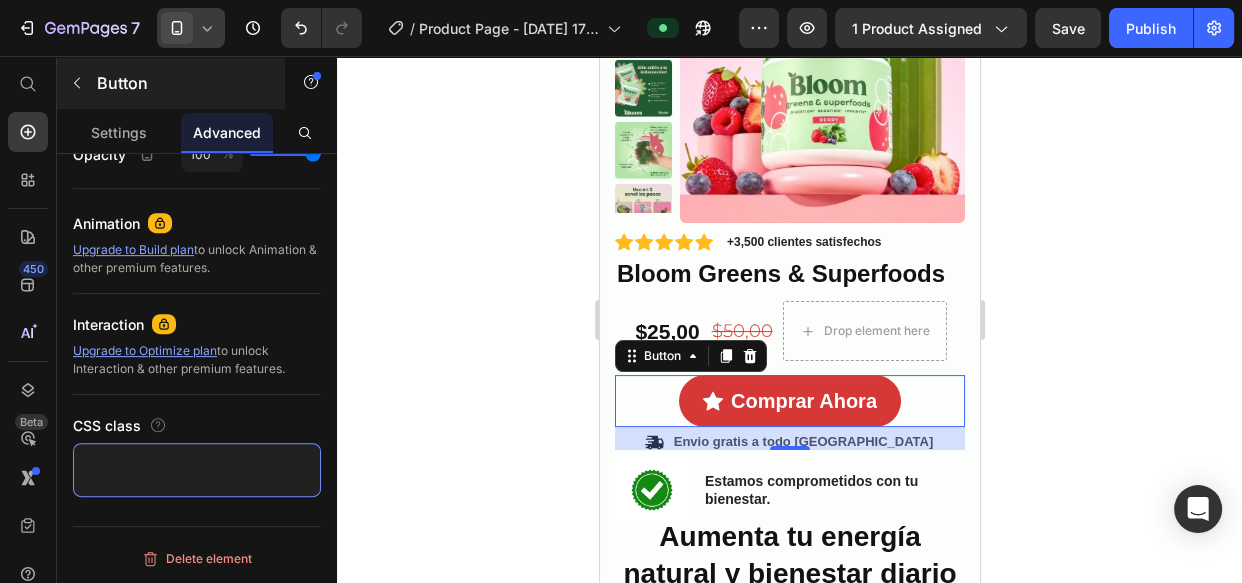 scroll, scrollTop: 0, scrollLeft: 0, axis: both 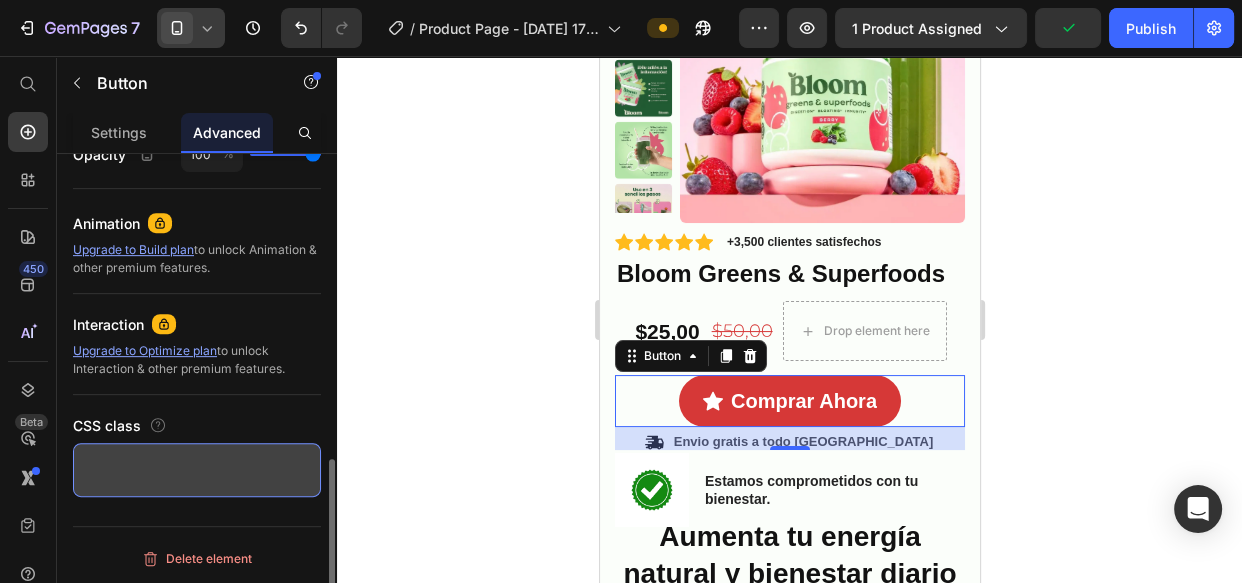 paste on "_rsi-cod-form-is-gempage _rsi-cod-form-gempages-button-overwrite" 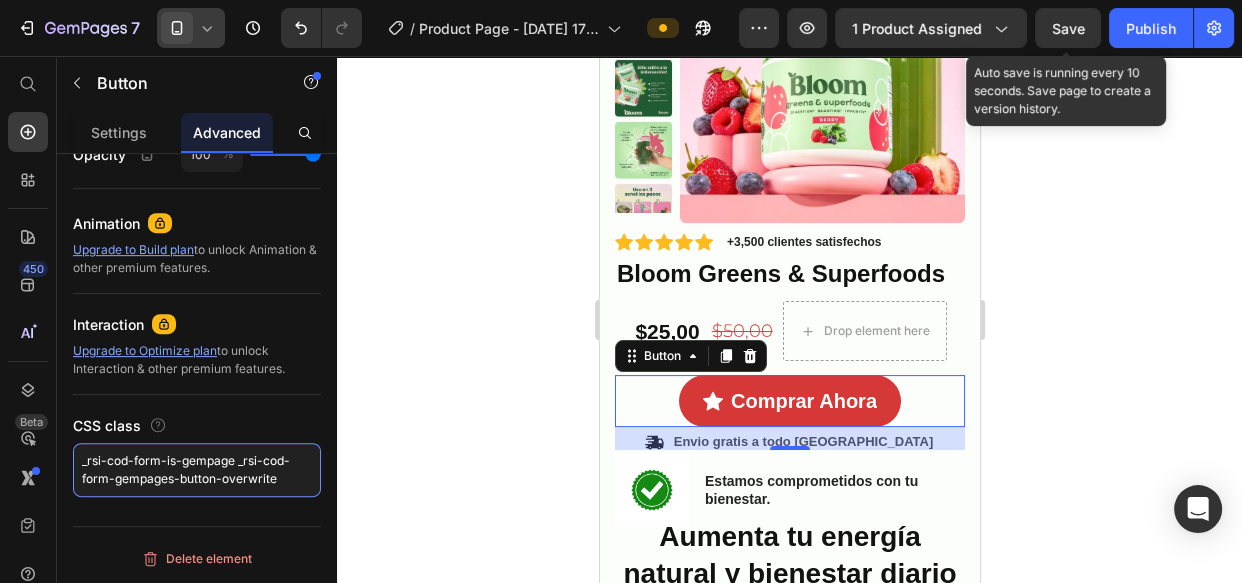 type on "_rsi-cod-form-is-gempage _rsi-cod-form-gempages-button-overwrite" 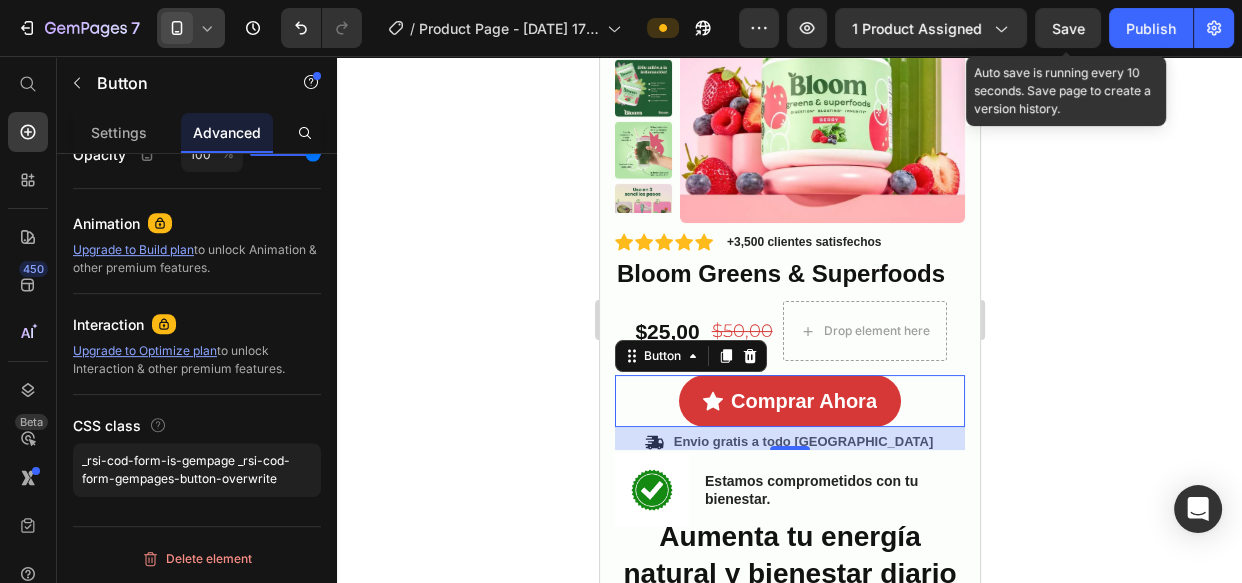click on "Save" at bounding box center (1068, 28) 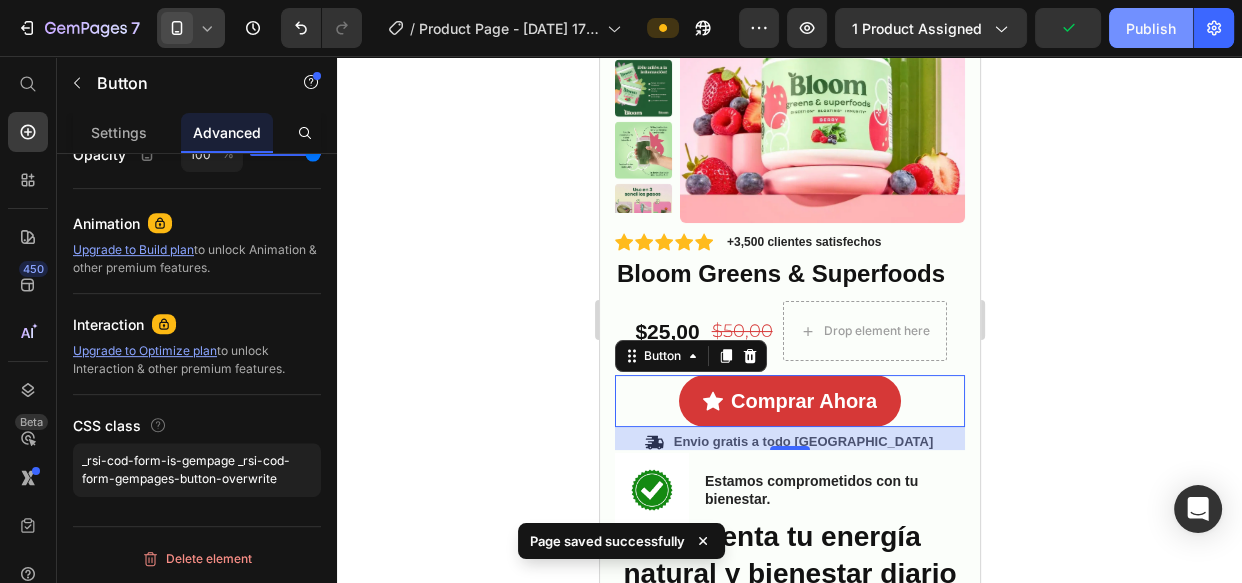click on "Publish" 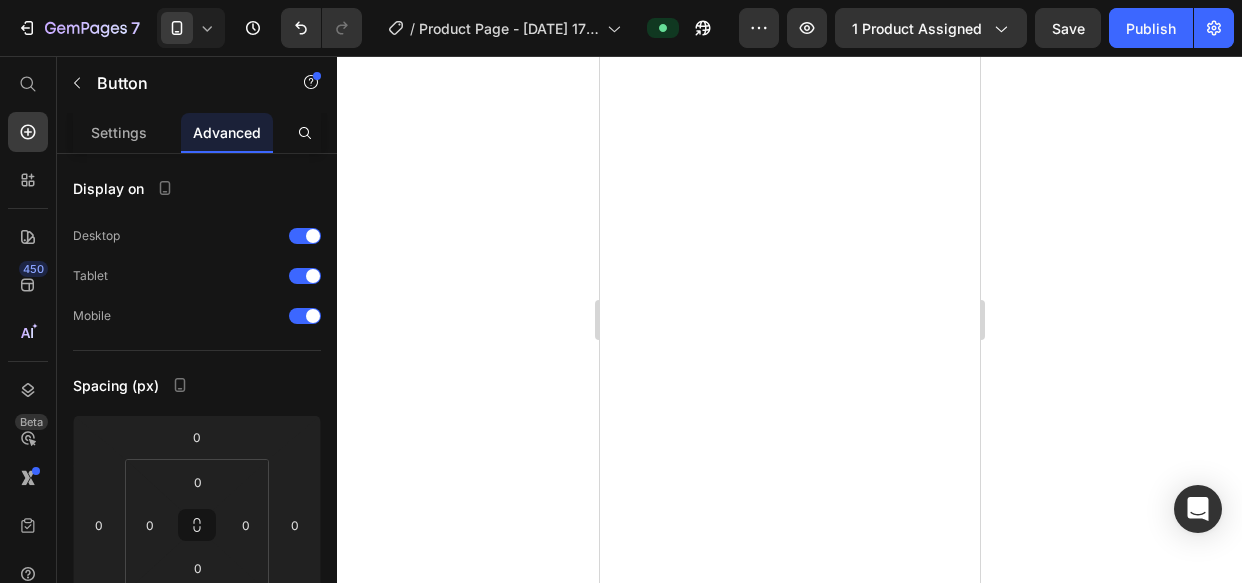 scroll, scrollTop: 0, scrollLeft: 0, axis: both 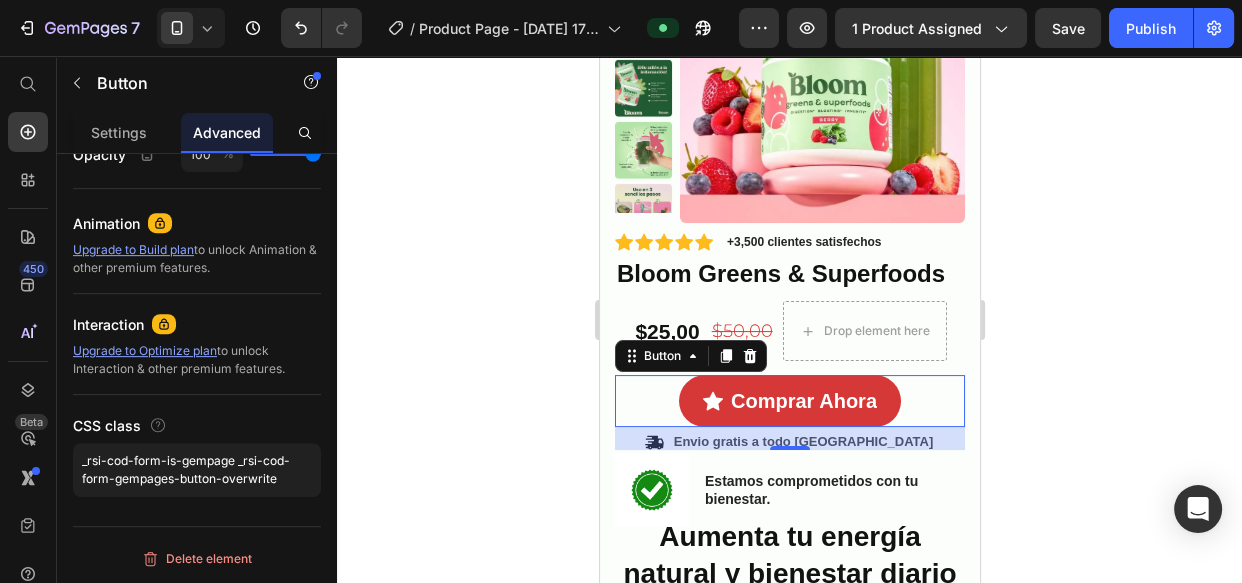 click 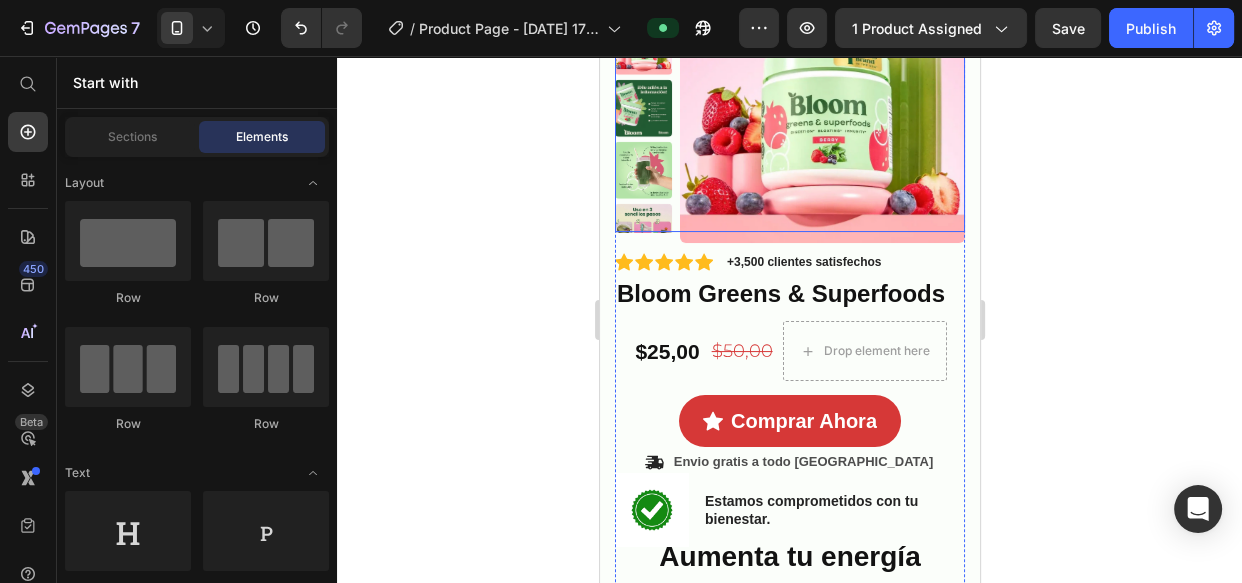 scroll, scrollTop: 272, scrollLeft: 0, axis: vertical 